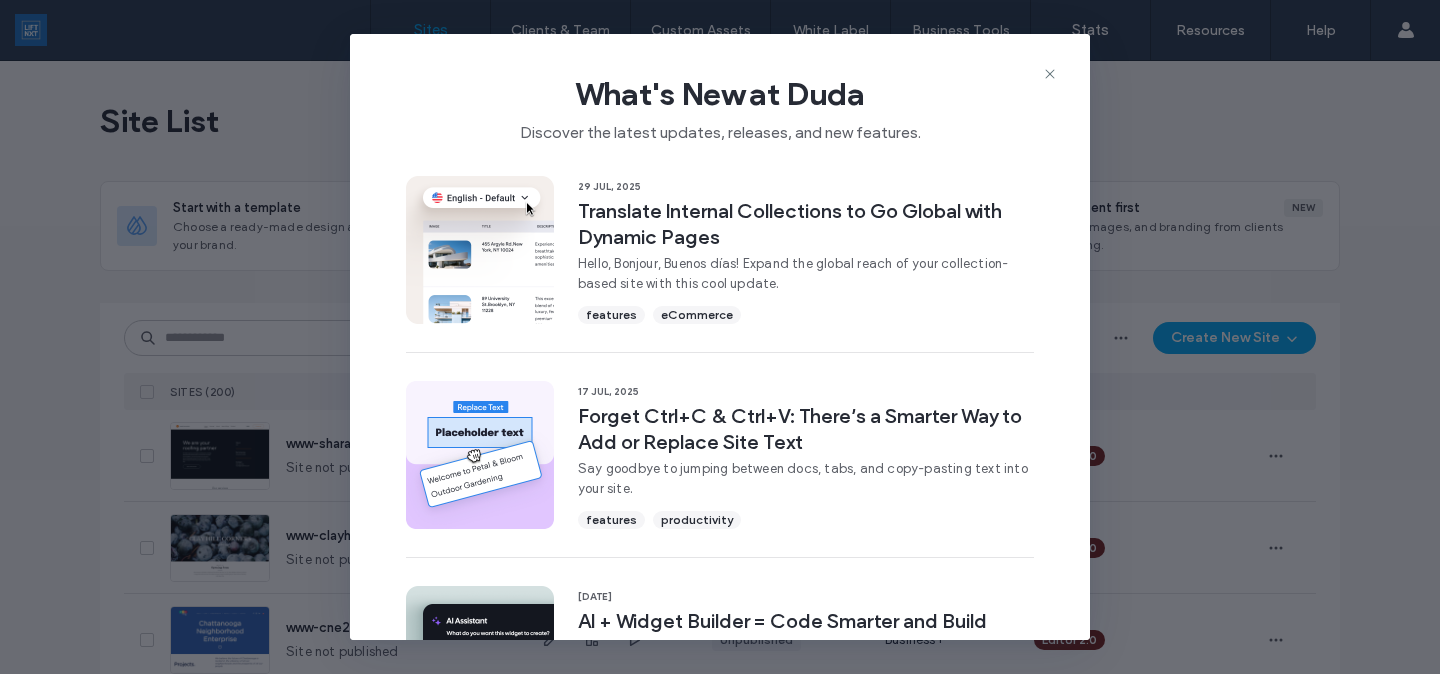 scroll, scrollTop: 0, scrollLeft: 0, axis: both 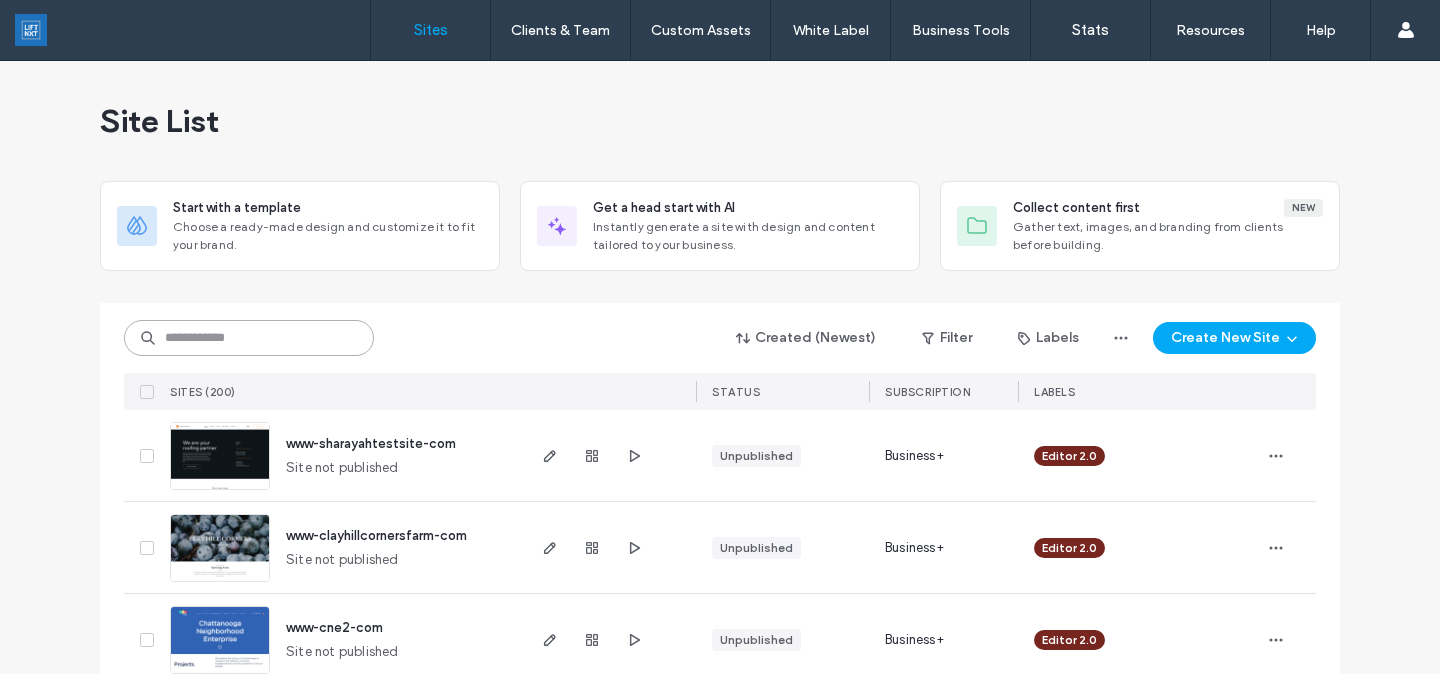 click at bounding box center (249, 338) 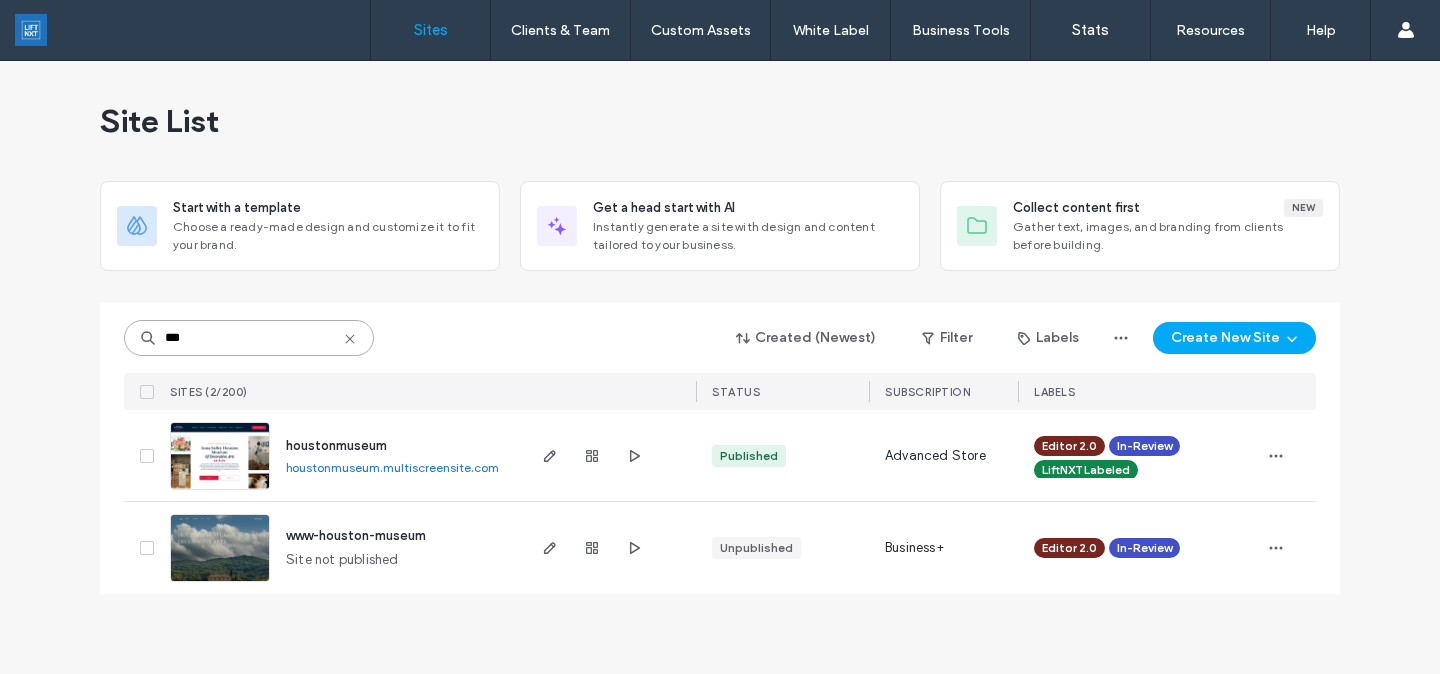 type on "***" 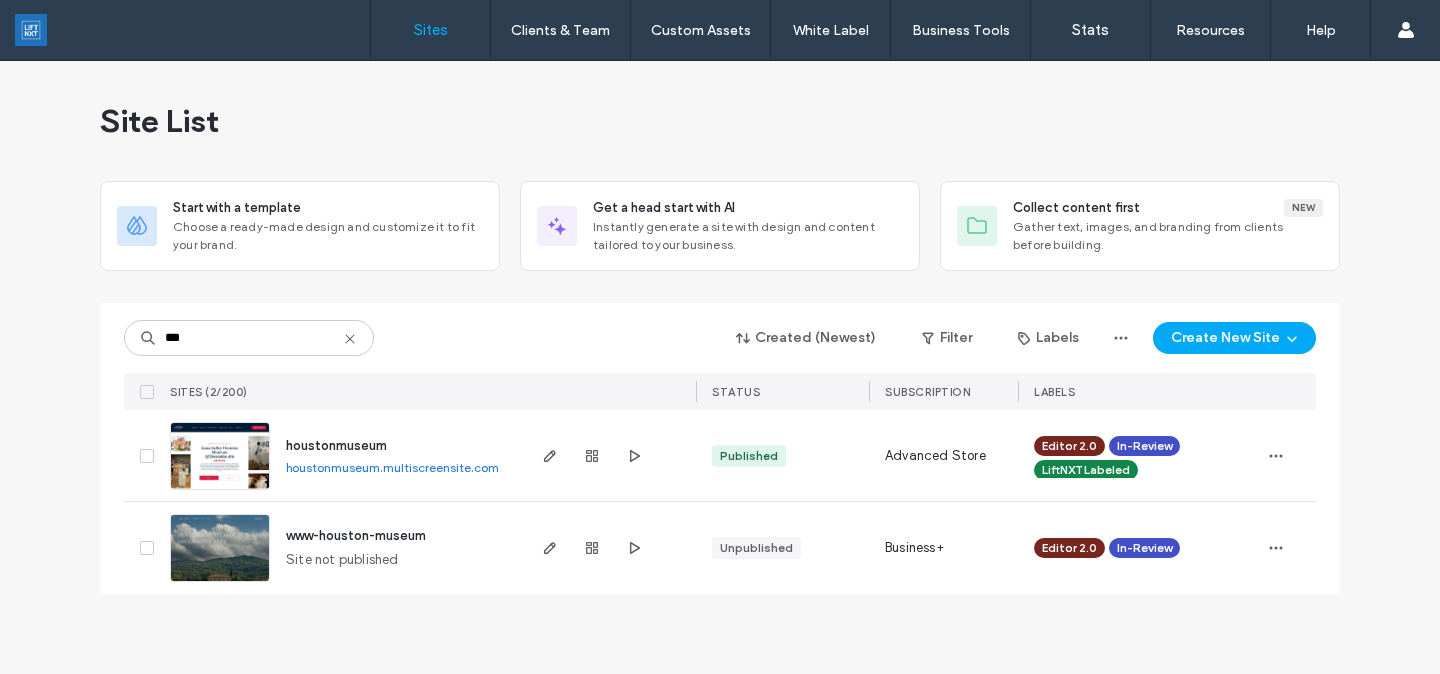 click at bounding box center [220, 491] 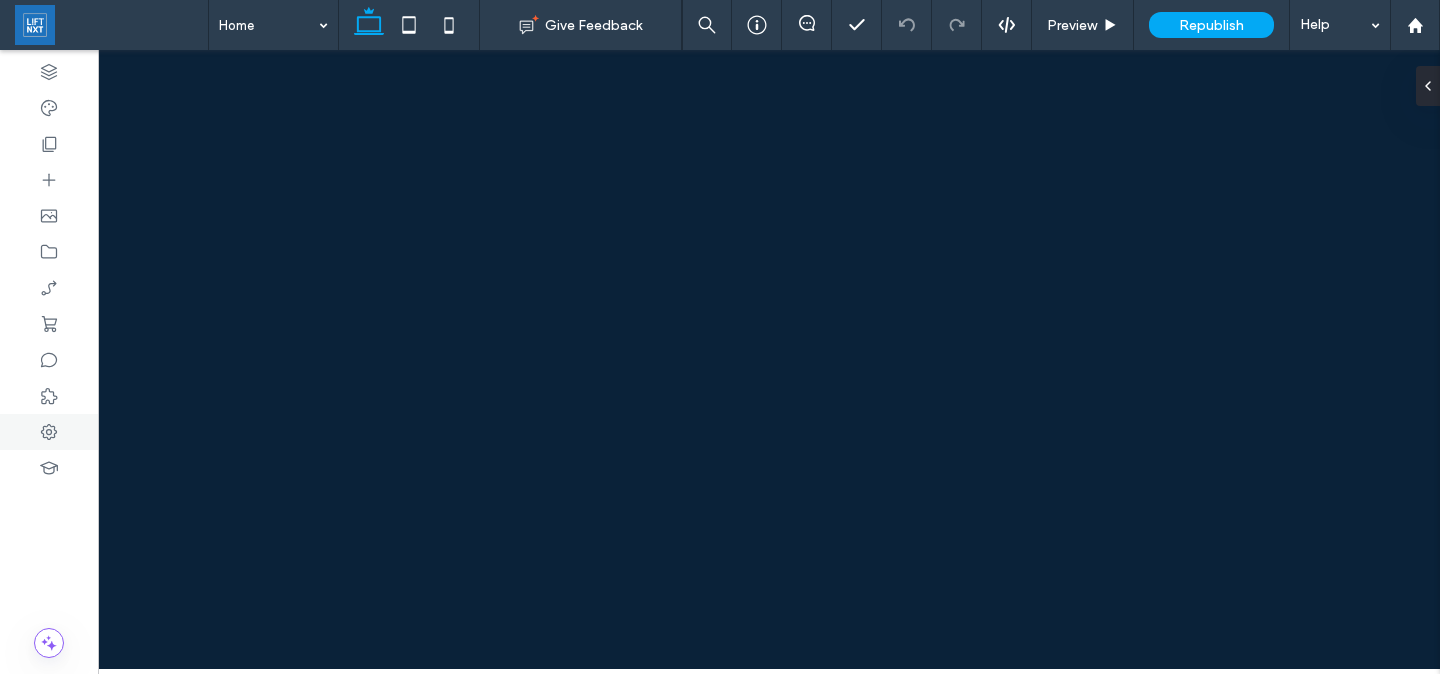 scroll, scrollTop: 0, scrollLeft: 0, axis: both 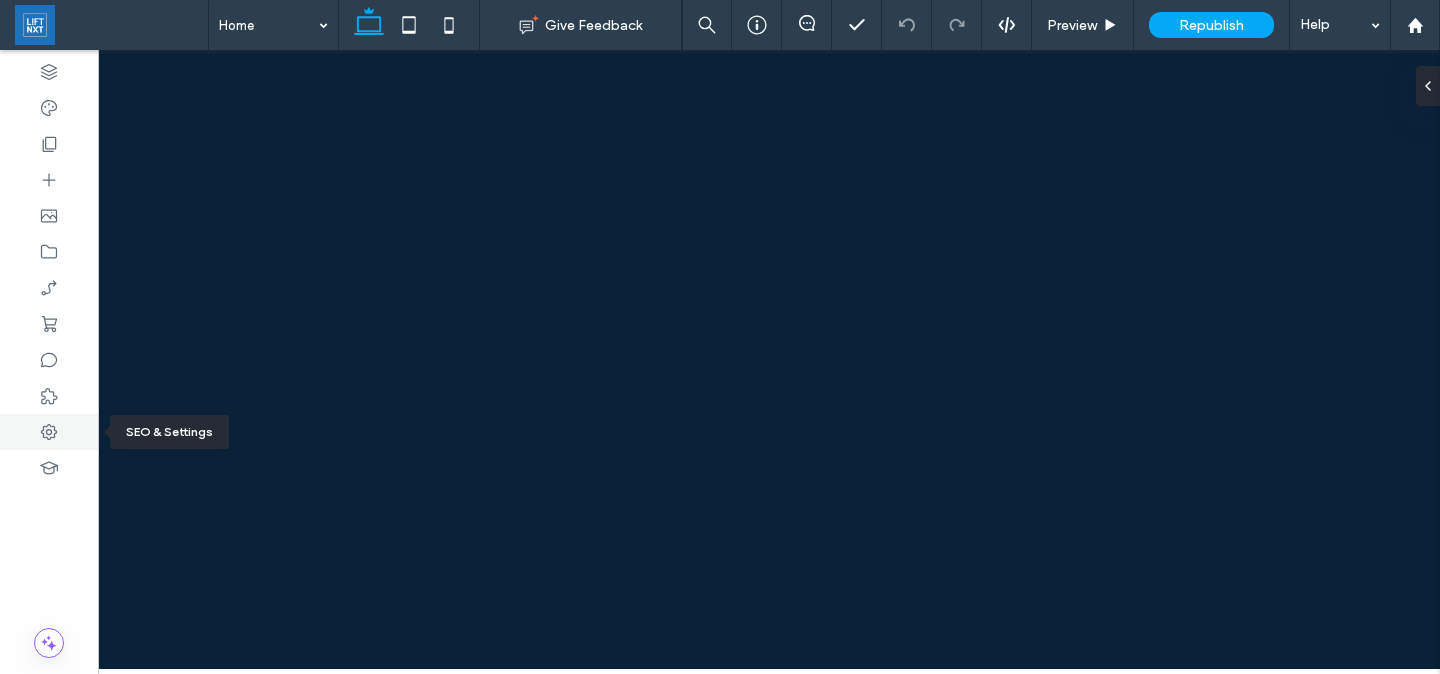 click at bounding box center [49, 432] 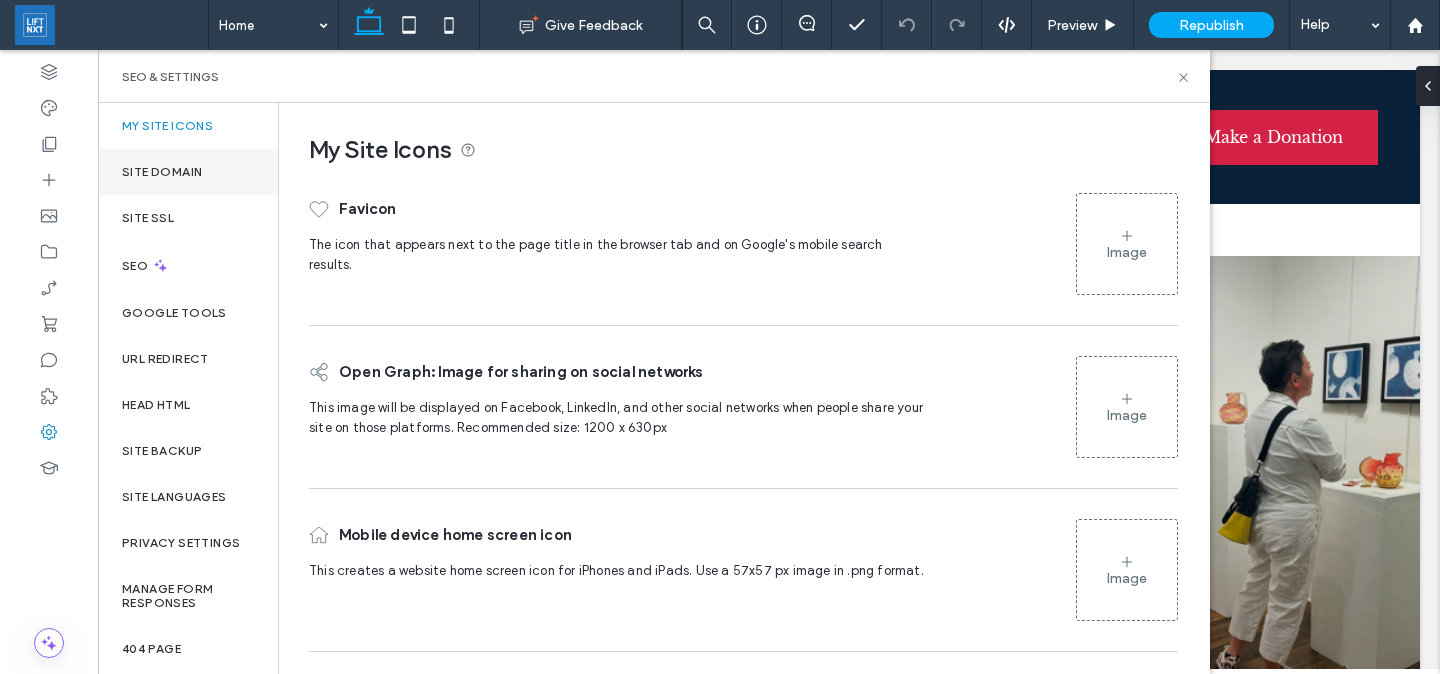 click on "Site Domain" at bounding box center [162, 172] 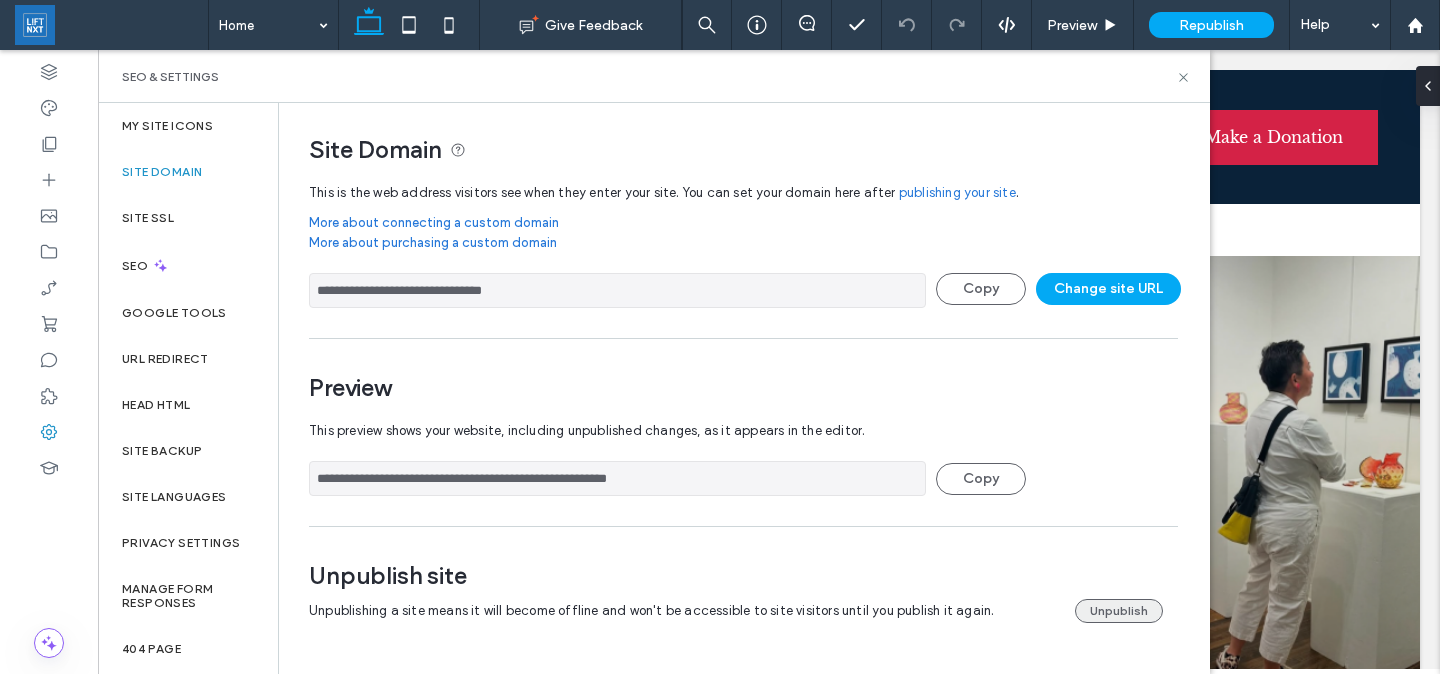 click on "Unpublish" at bounding box center (1119, 611) 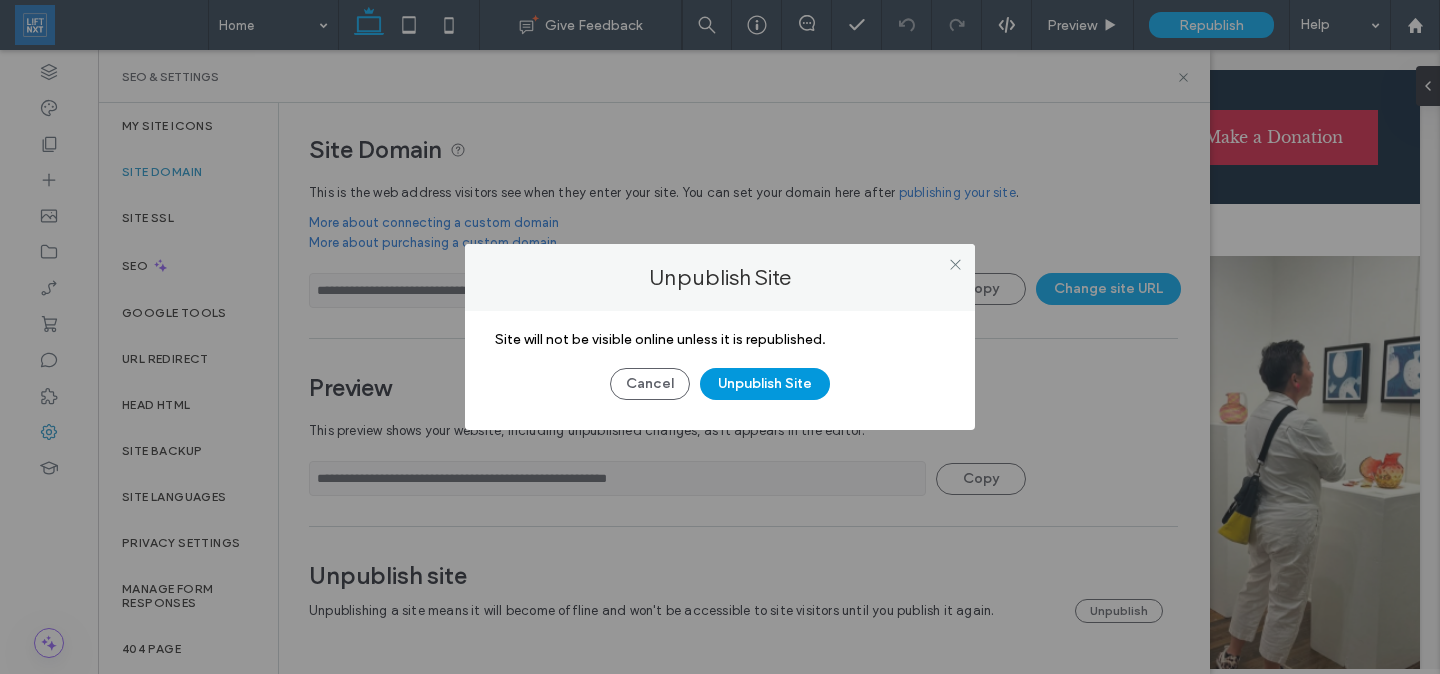 click on "Unpublish Site" at bounding box center [765, 384] 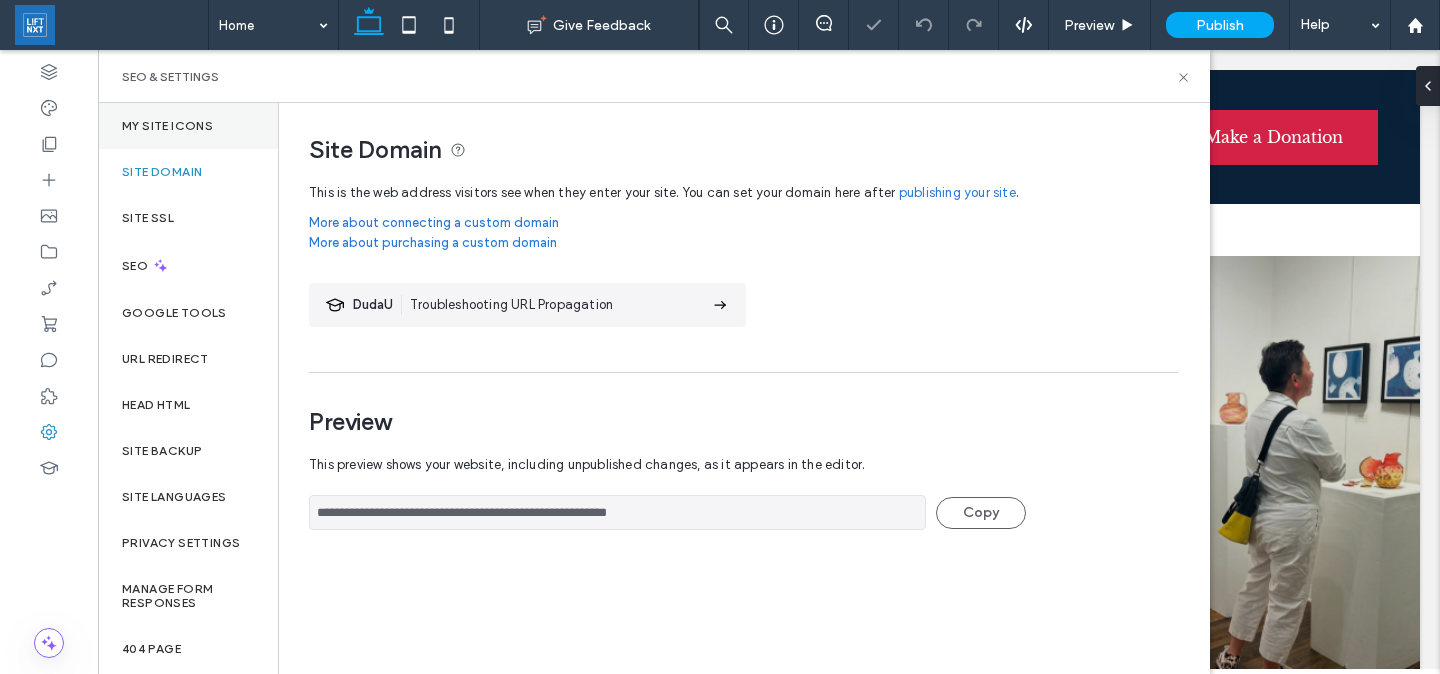 click on "My Site Icons" at bounding box center (188, 126) 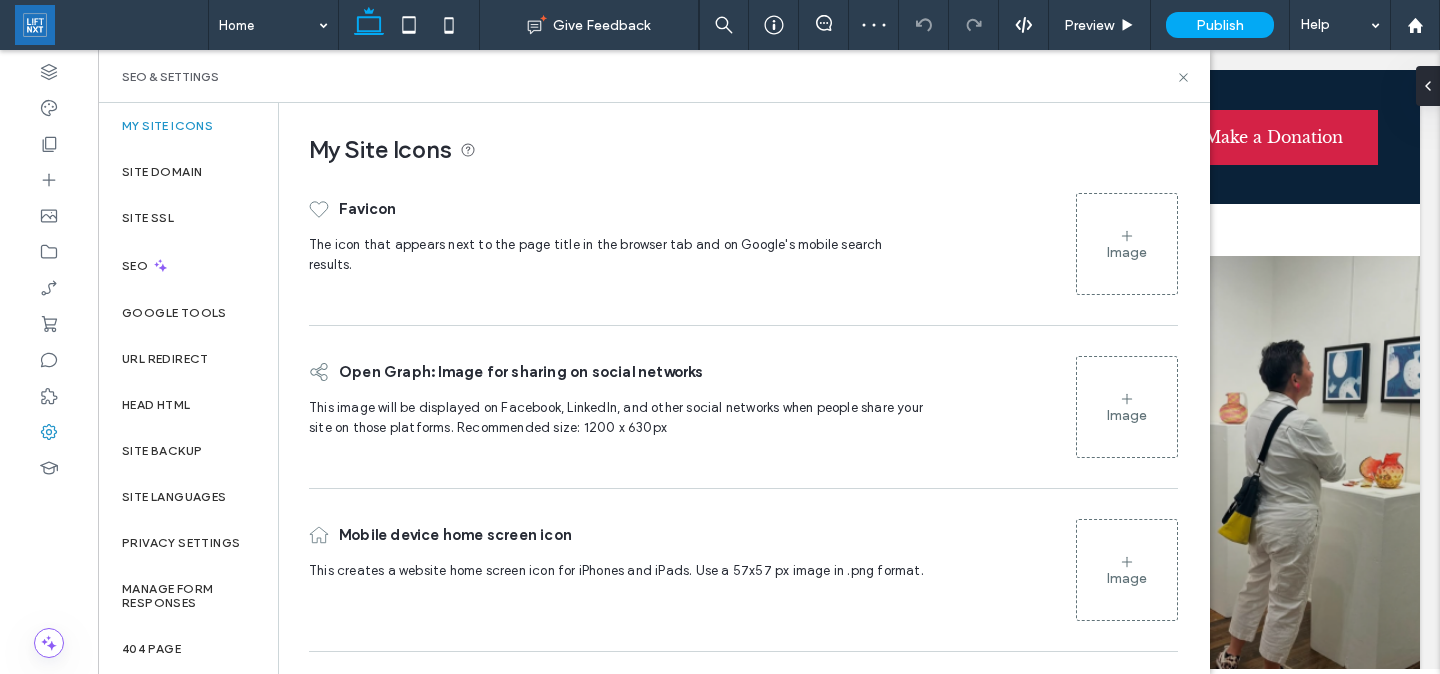 click on "Image" at bounding box center (1127, 244) 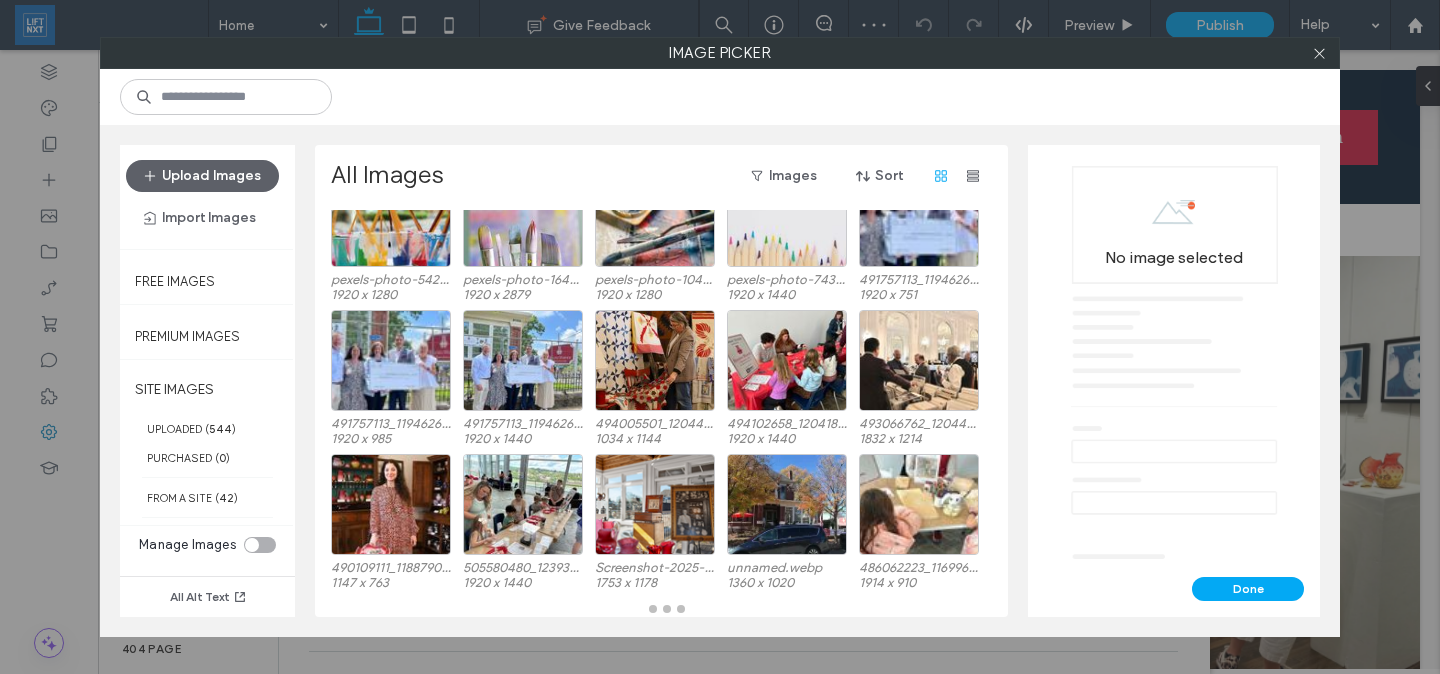 scroll, scrollTop: 228, scrollLeft: 0, axis: vertical 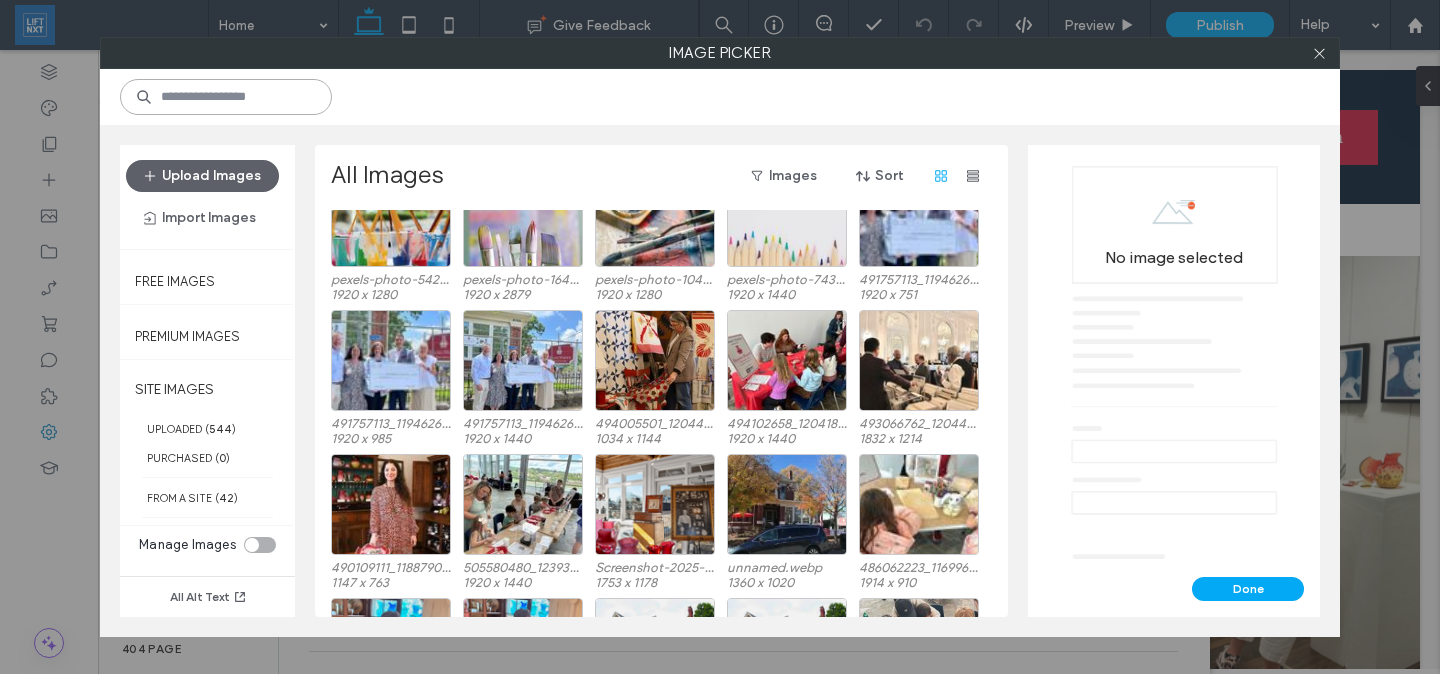 click at bounding box center (226, 97) 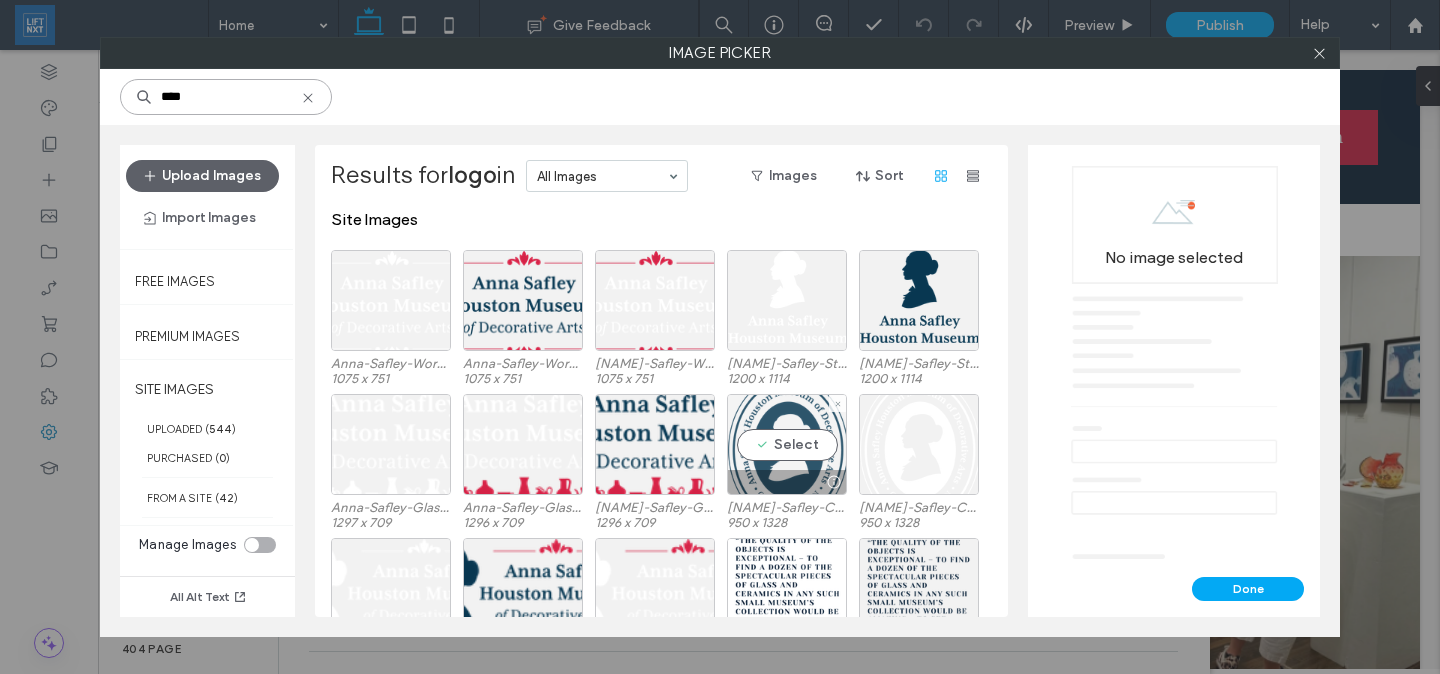 type on "****" 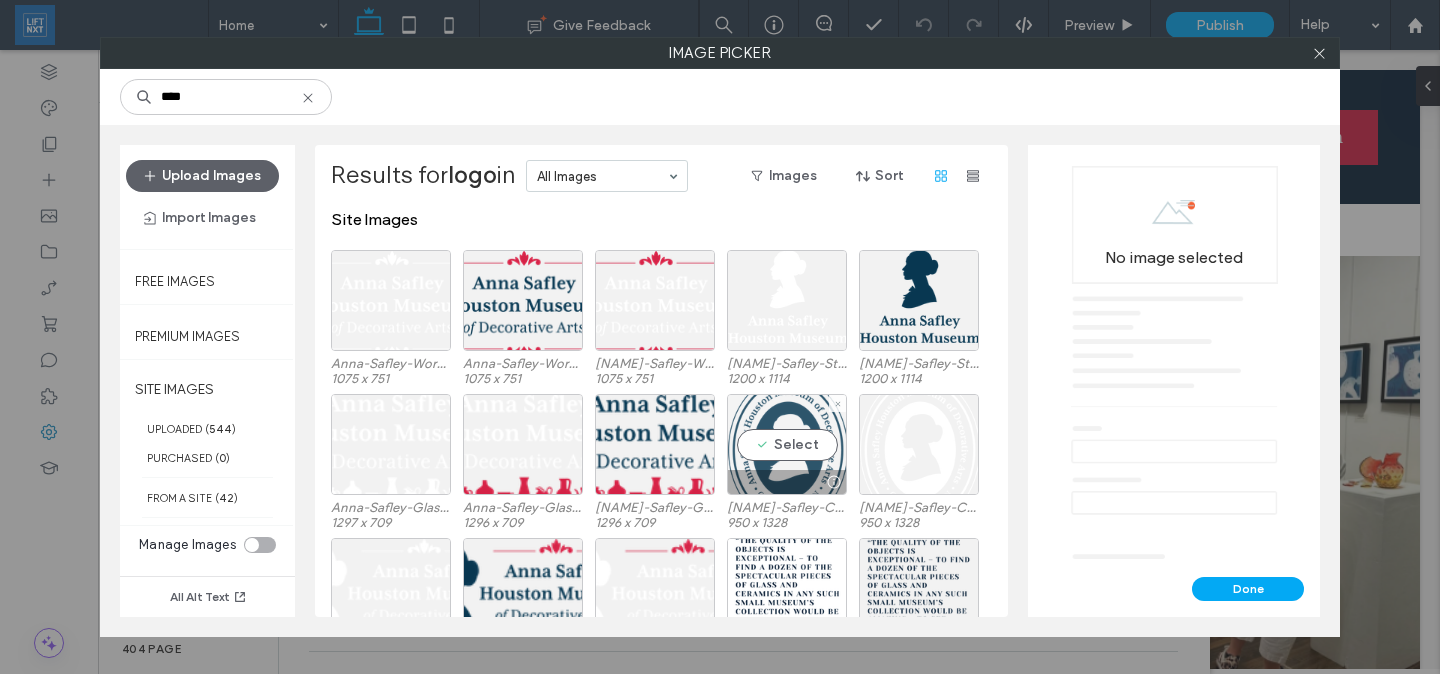 click on "Select" at bounding box center [787, 444] 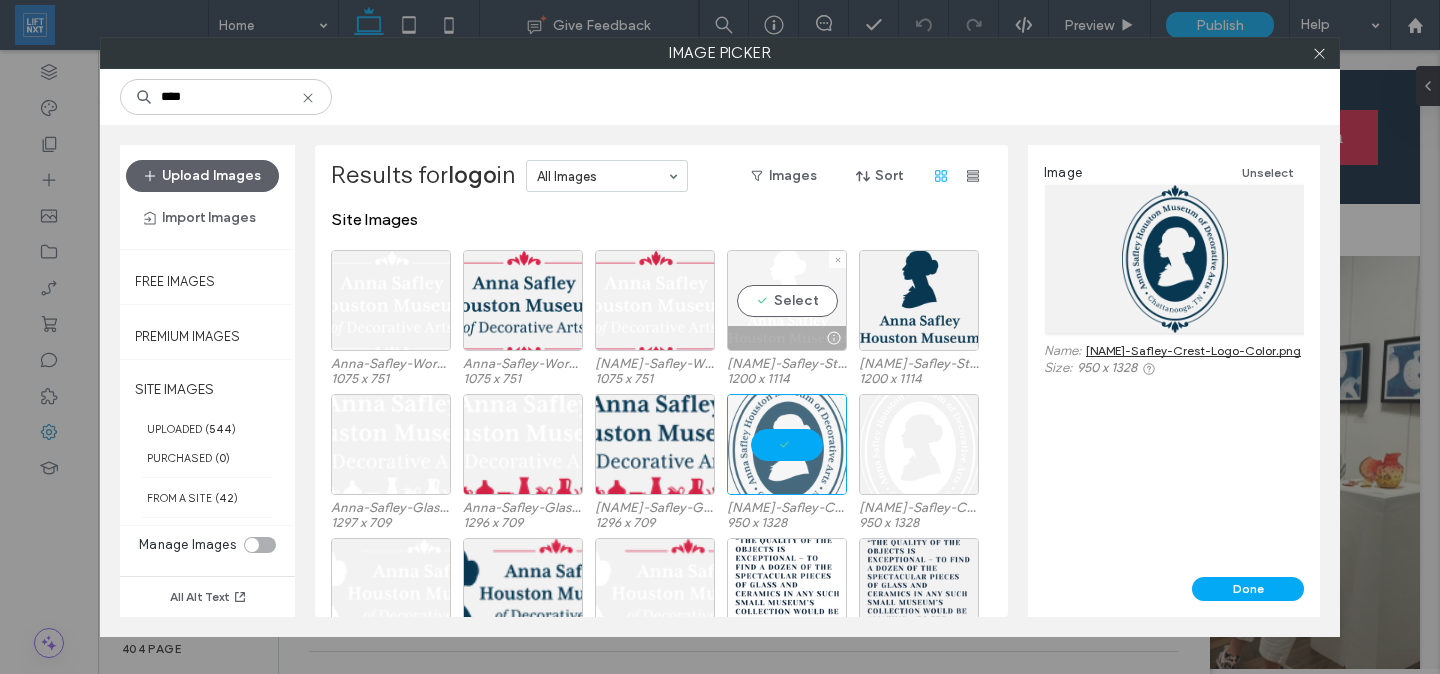 click at bounding box center (787, 338) 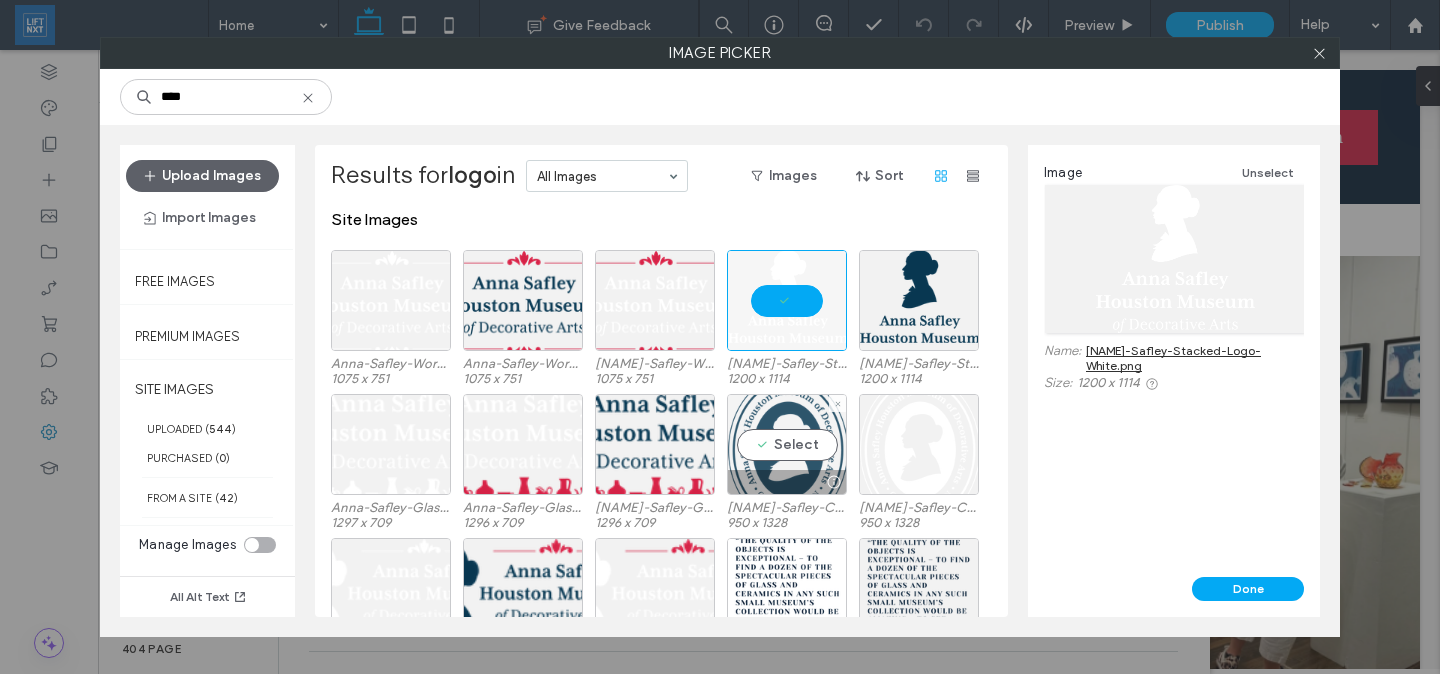 click on "Select" at bounding box center [787, 444] 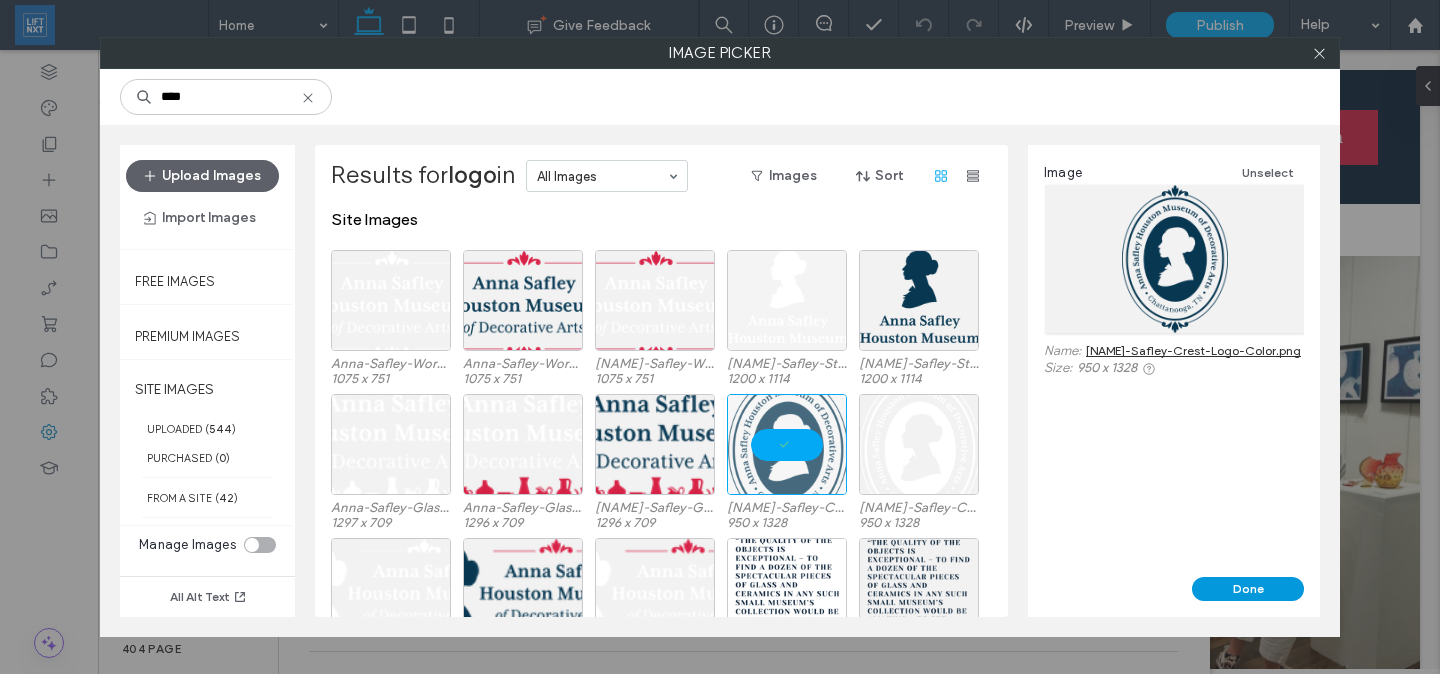 click on "Done" at bounding box center (1248, 589) 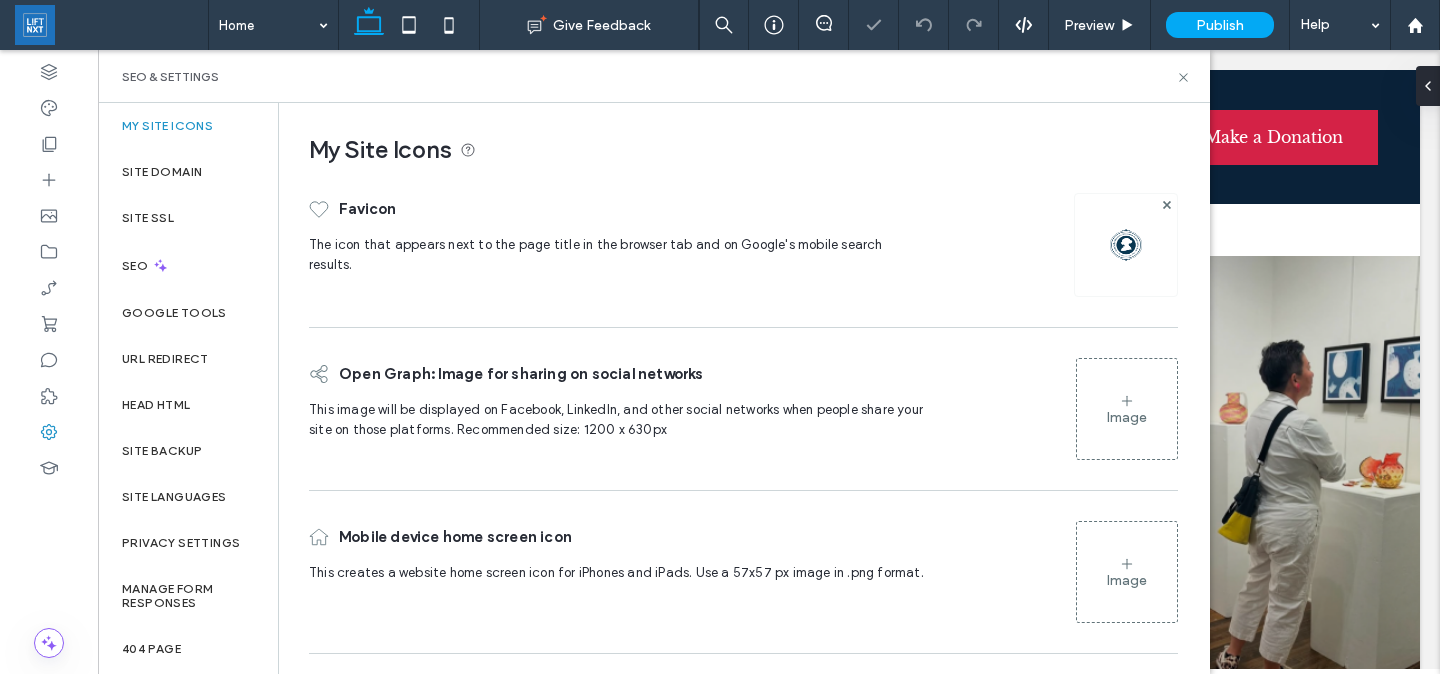 click at bounding box center [1126, 245] 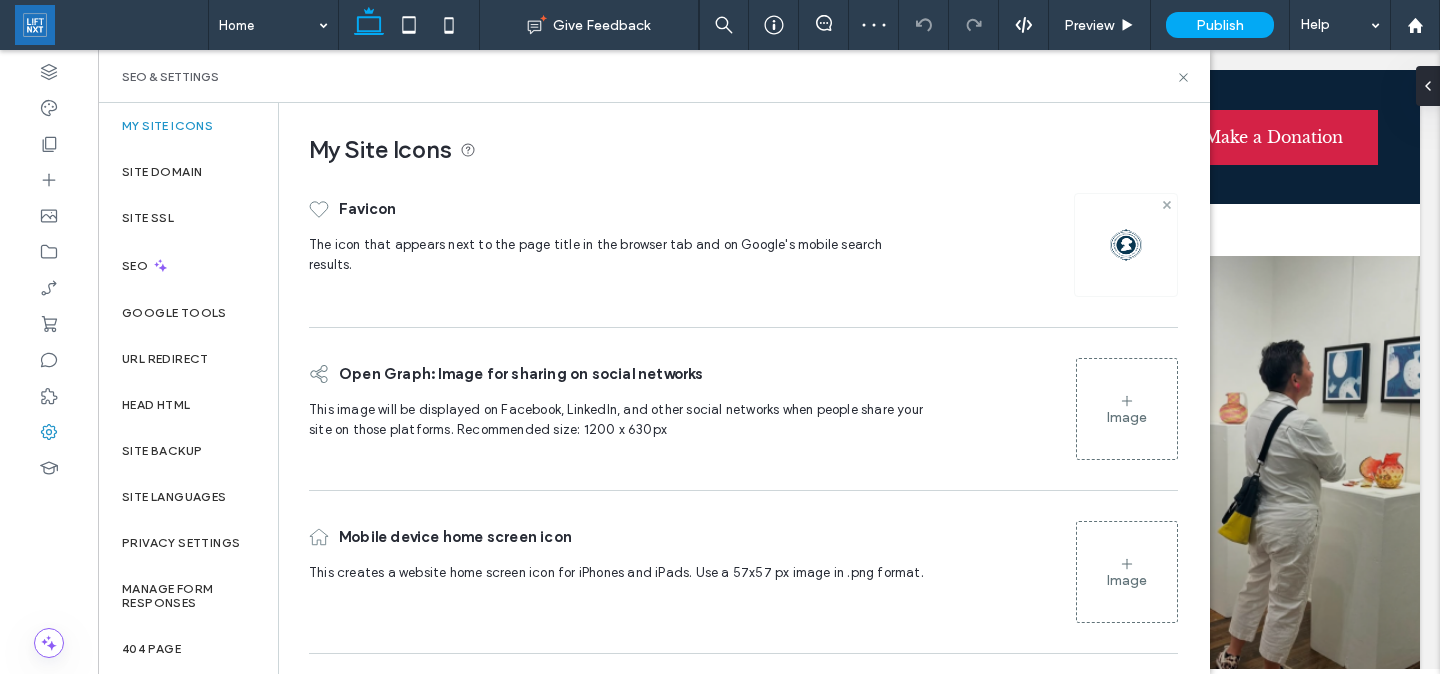 click 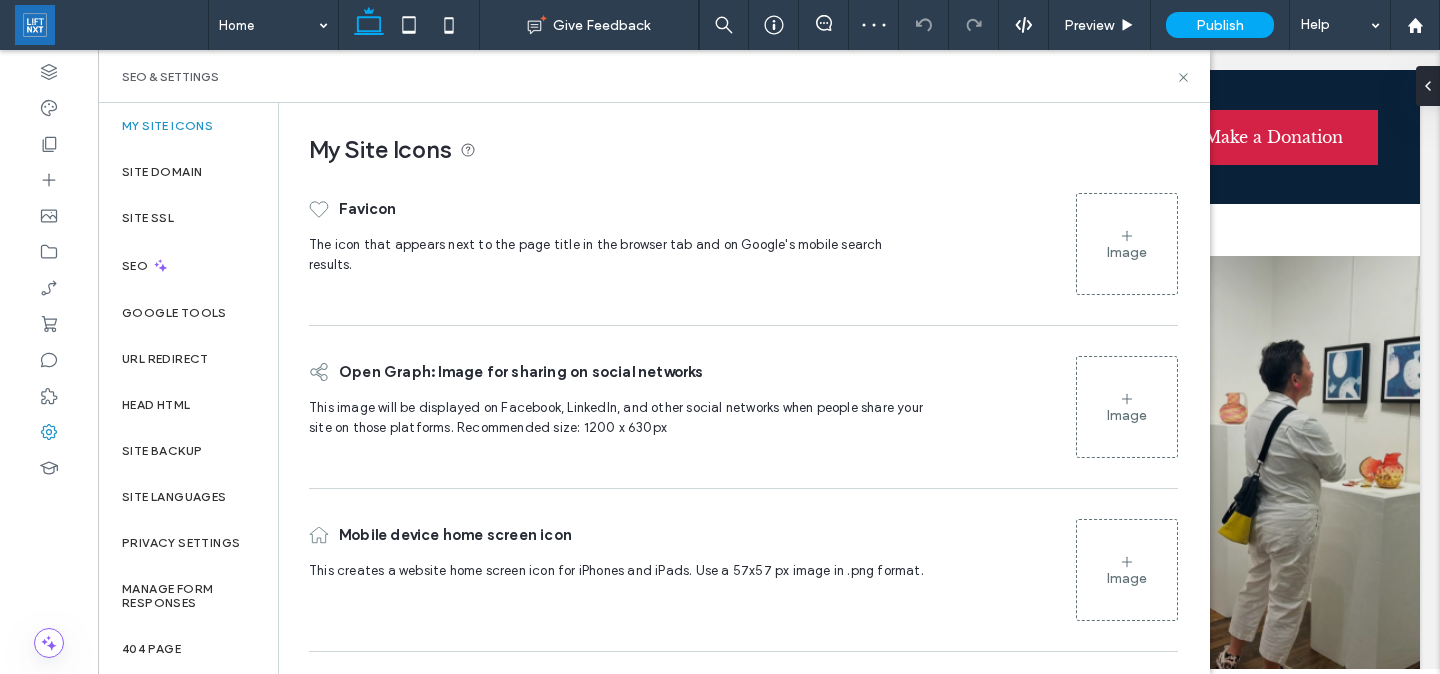 click on "Image" at bounding box center [1127, 244] 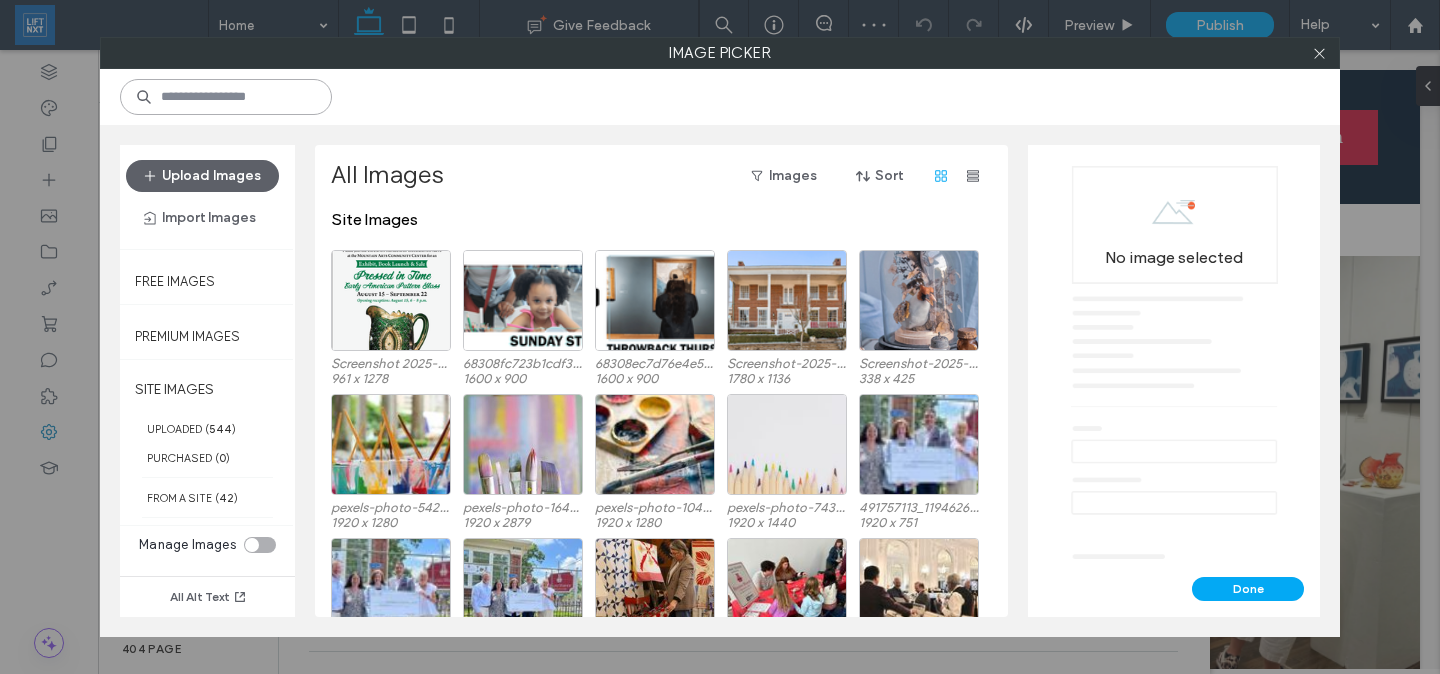 click at bounding box center [226, 97] 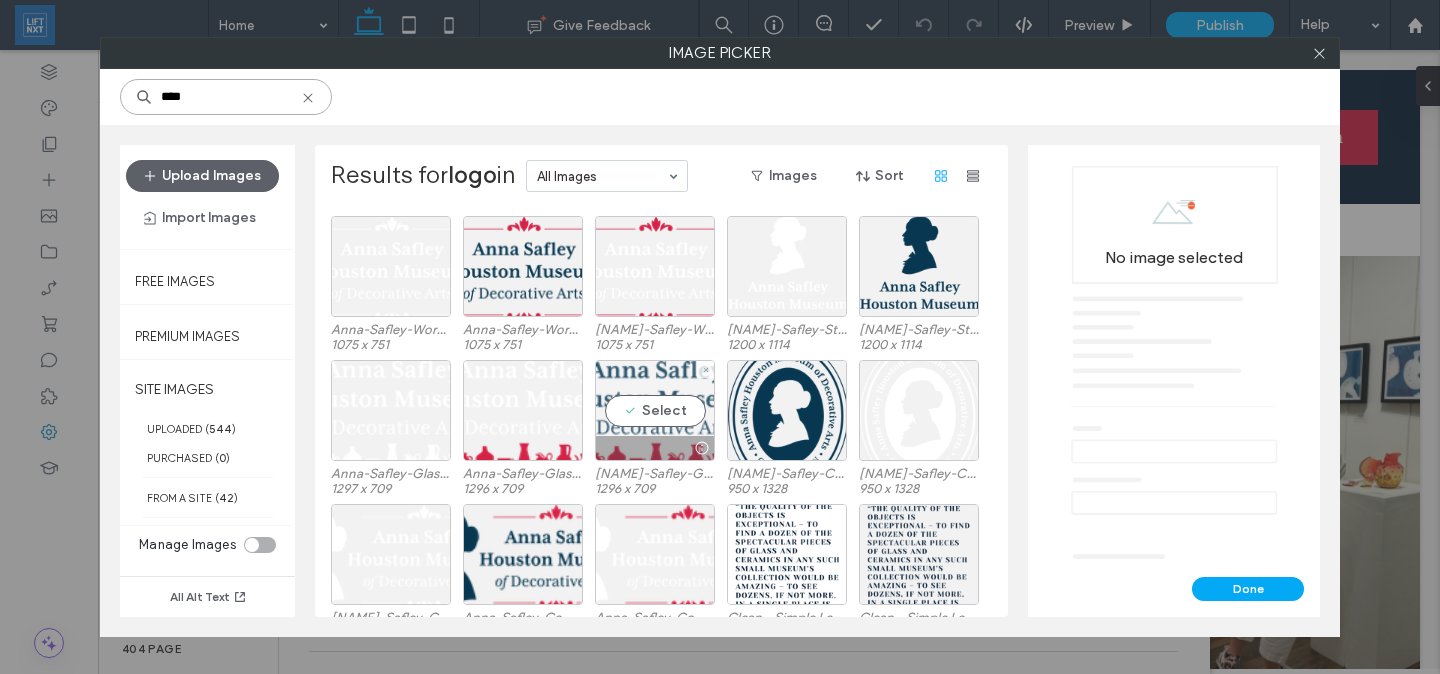 scroll, scrollTop: 33, scrollLeft: 0, axis: vertical 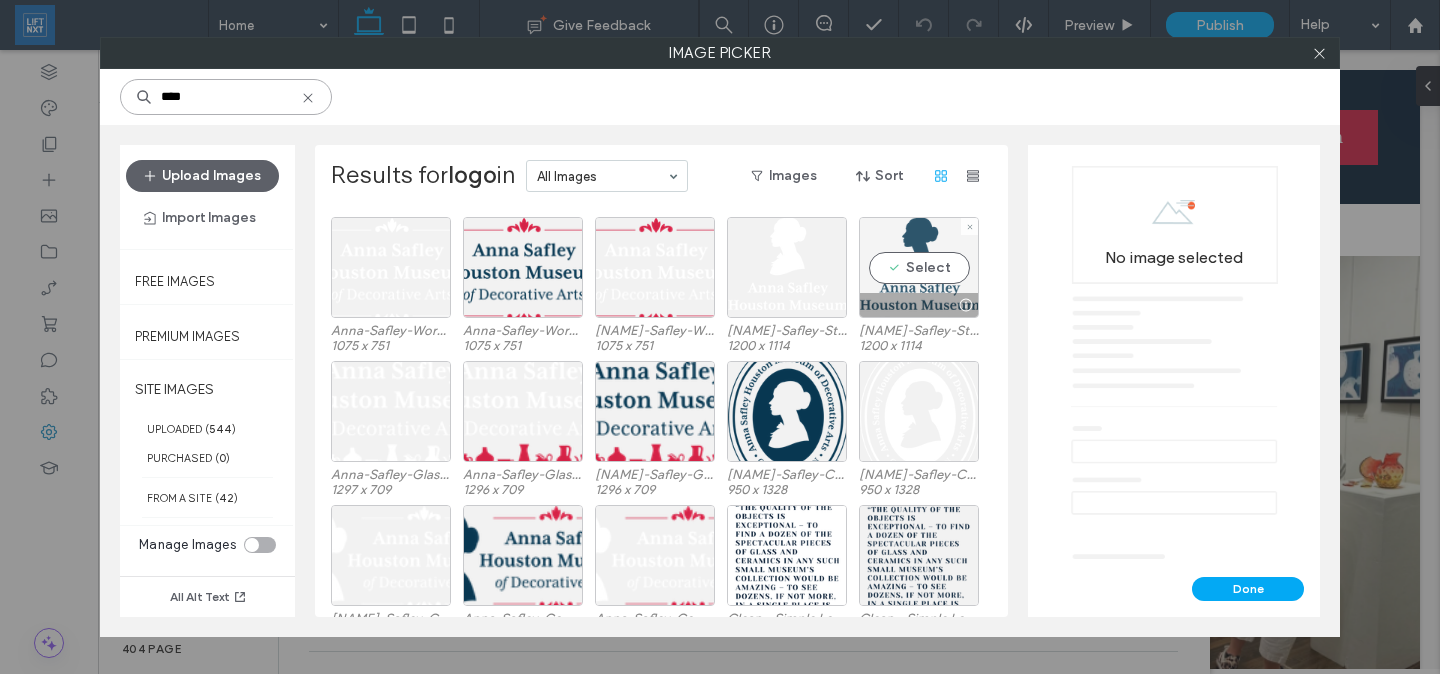 type on "****" 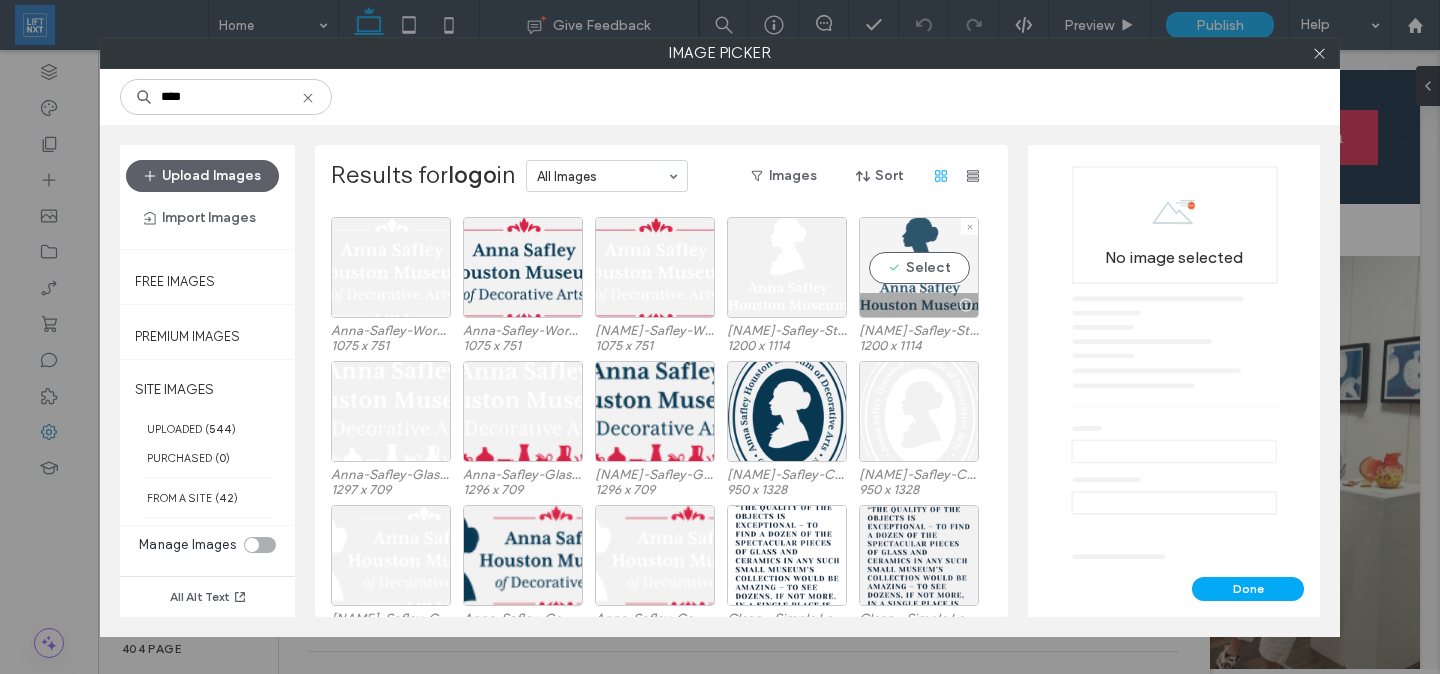 click on "Select" at bounding box center [919, 267] 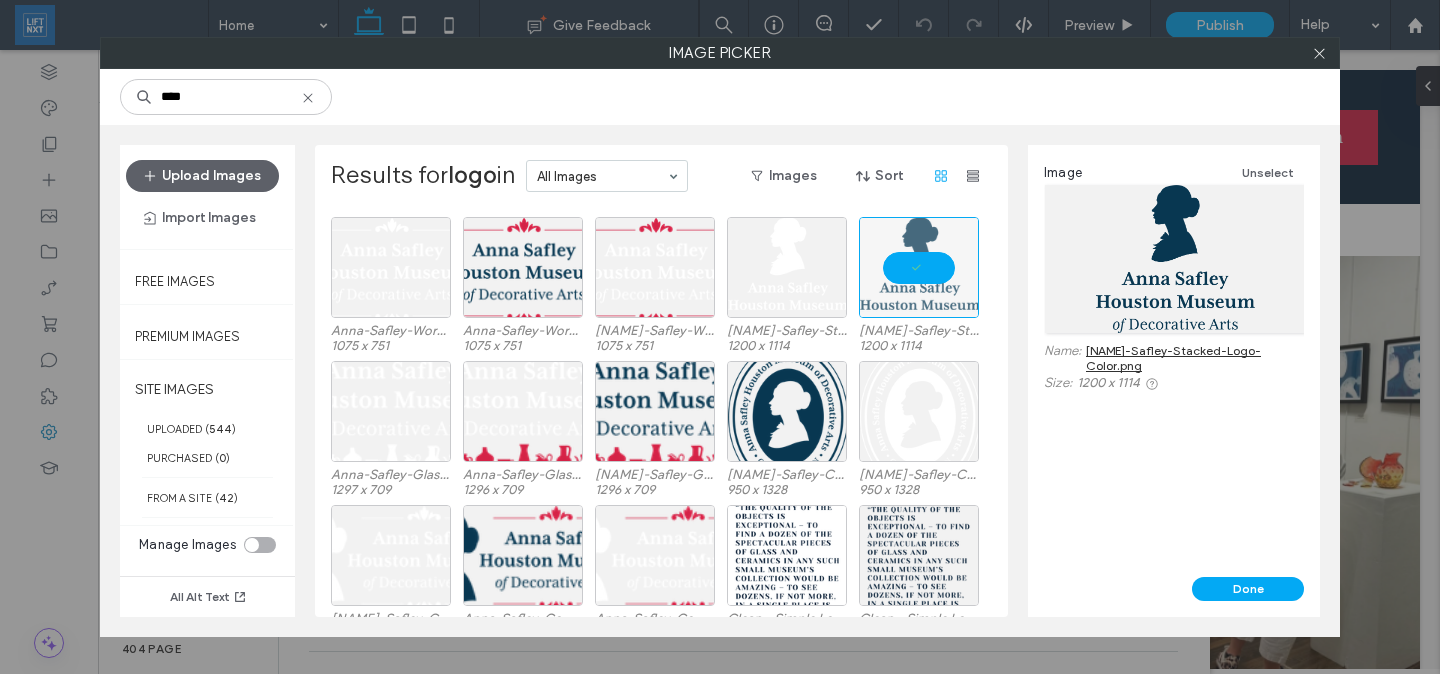 click on "Done" at bounding box center (1174, 597) 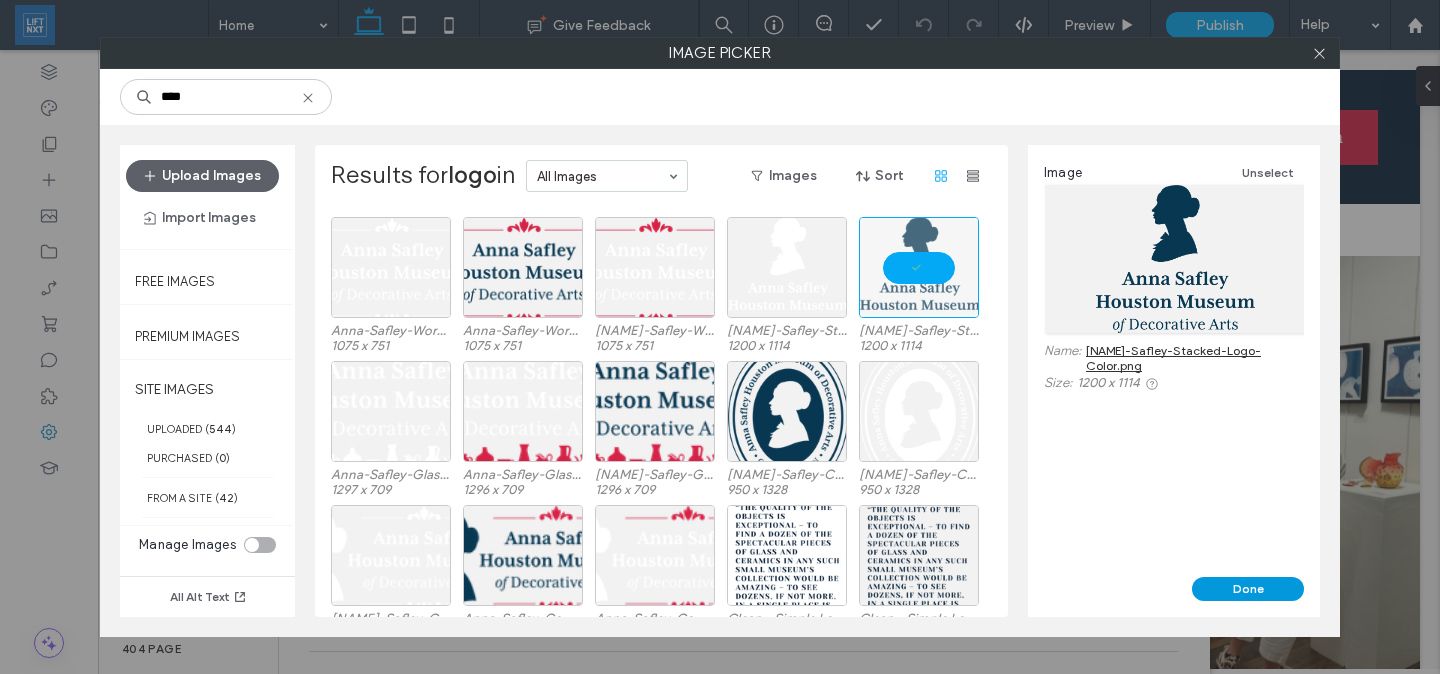 click on "Done" at bounding box center (1248, 589) 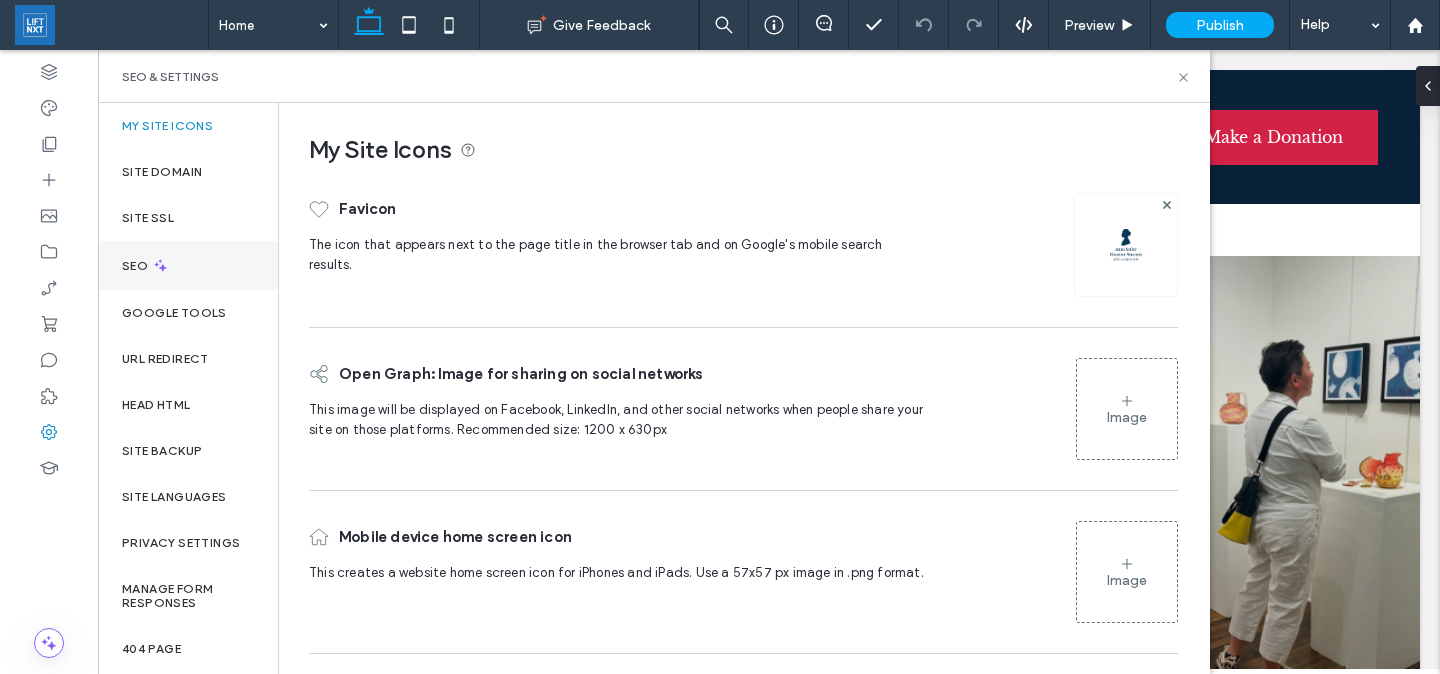click on "SEO" at bounding box center [188, 265] 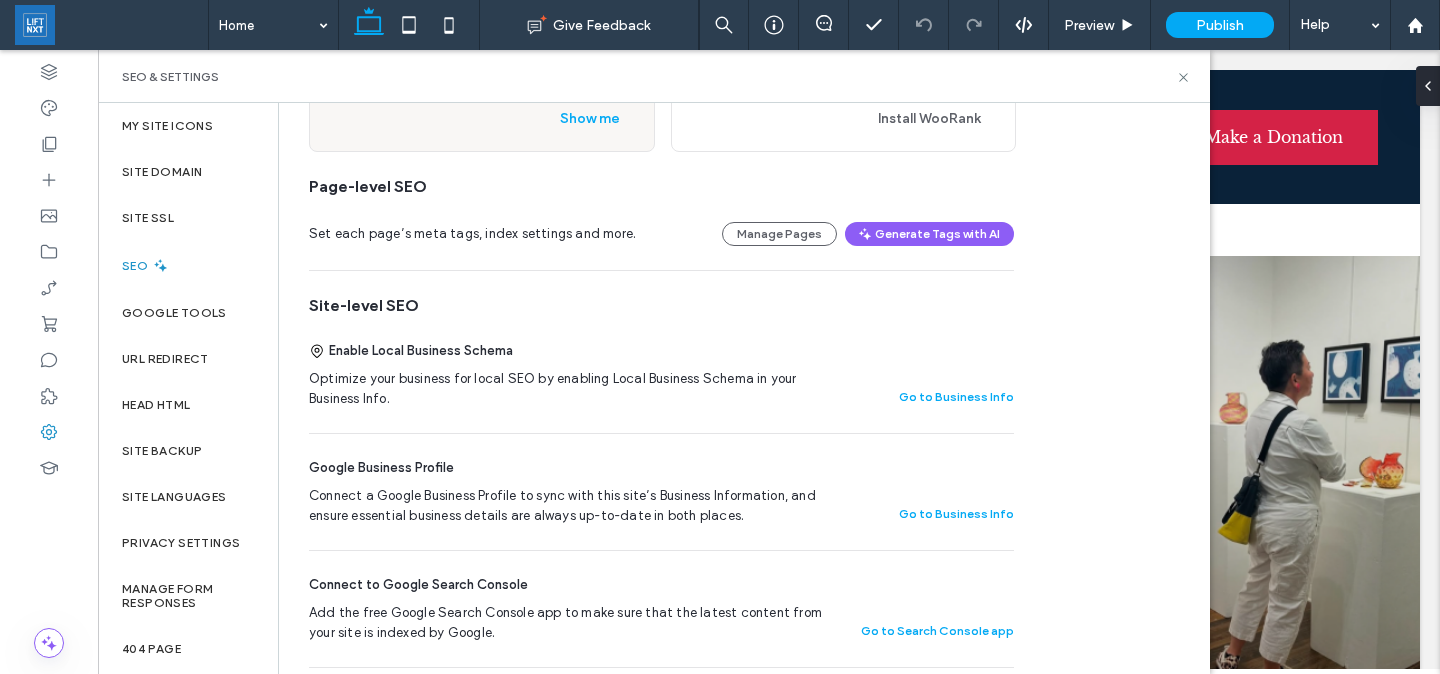 scroll, scrollTop: 230, scrollLeft: 0, axis: vertical 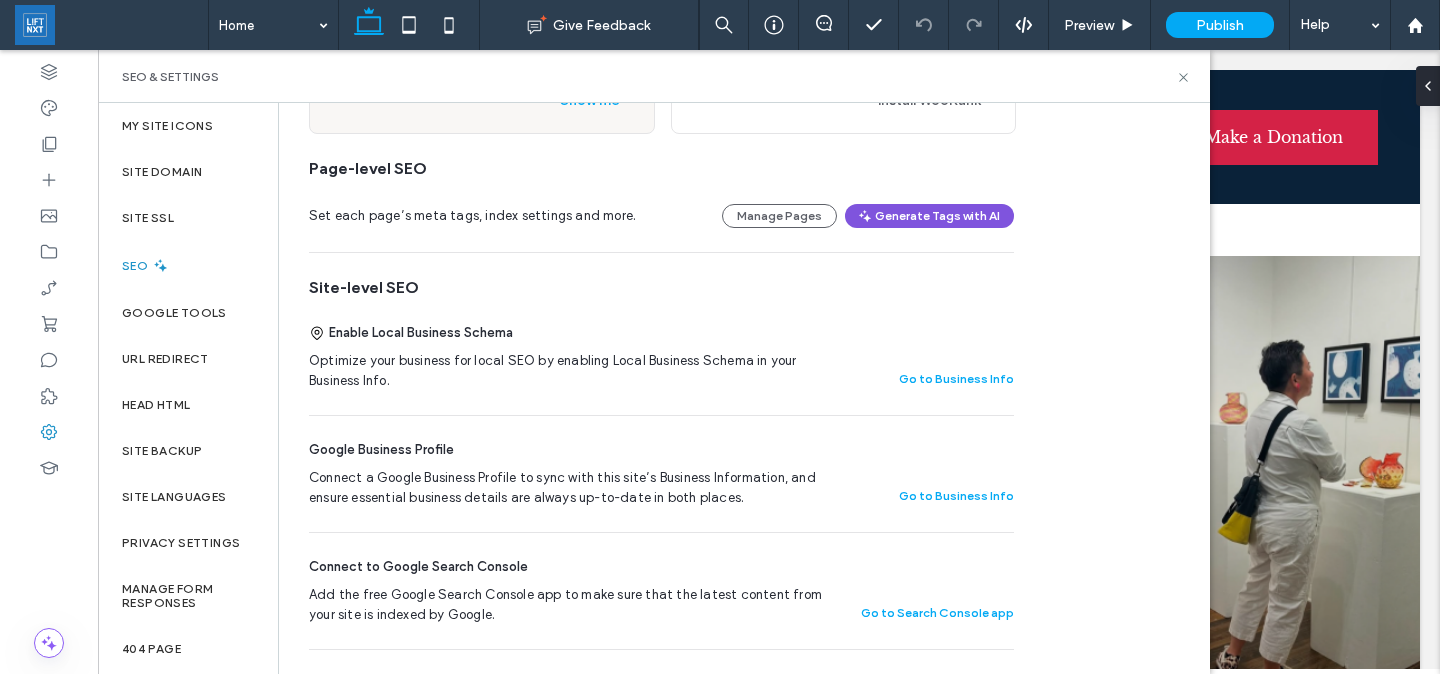 click on "Generate Tags with AI" at bounding box center [929, 216] 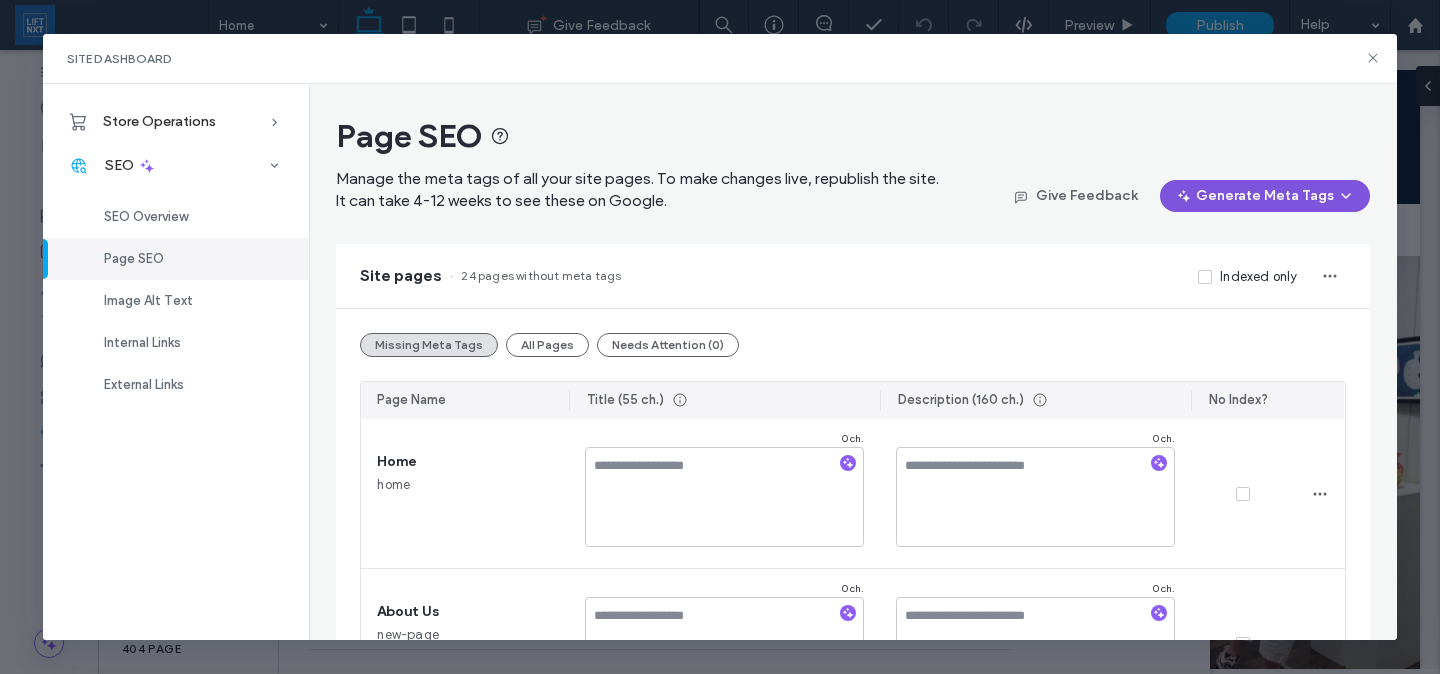 click on "Generate Meta Tags" at bounding box center [1265, 196] 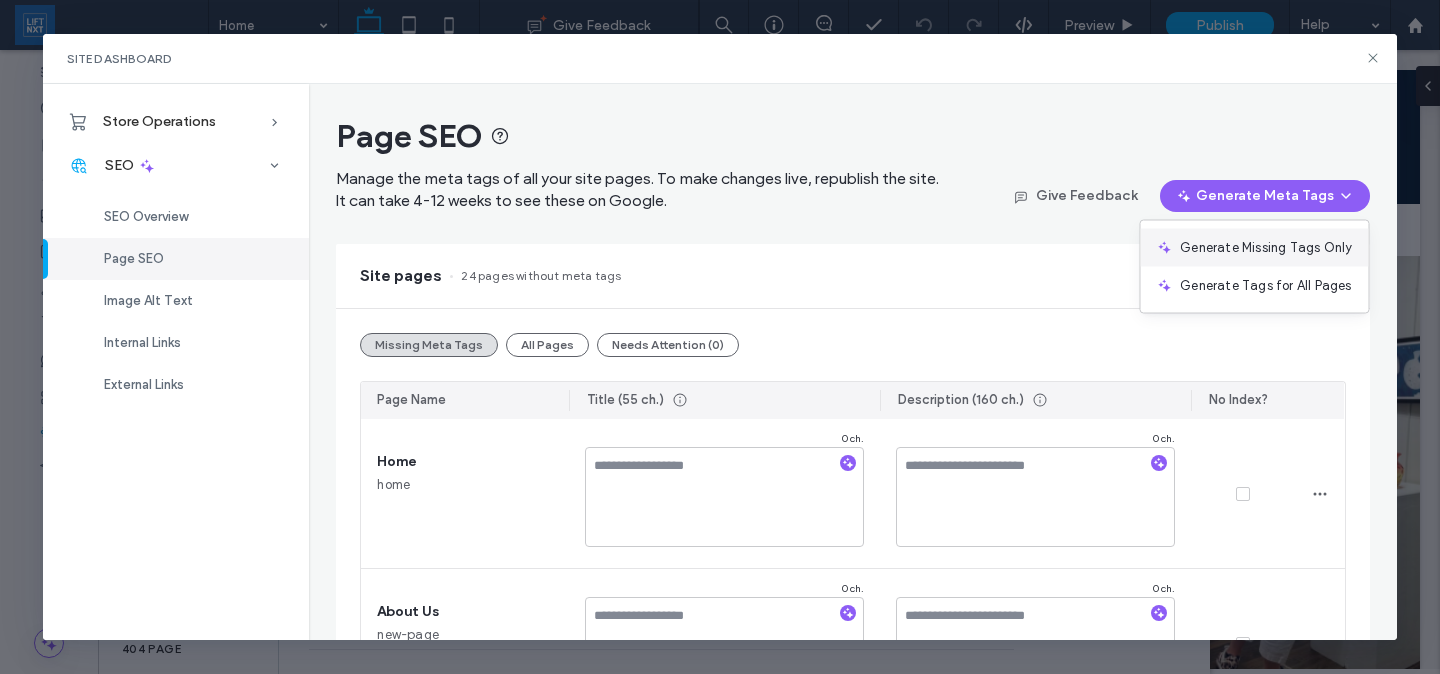 click on "Generate Missing Tags Only" at bounding box center (1266, 248) 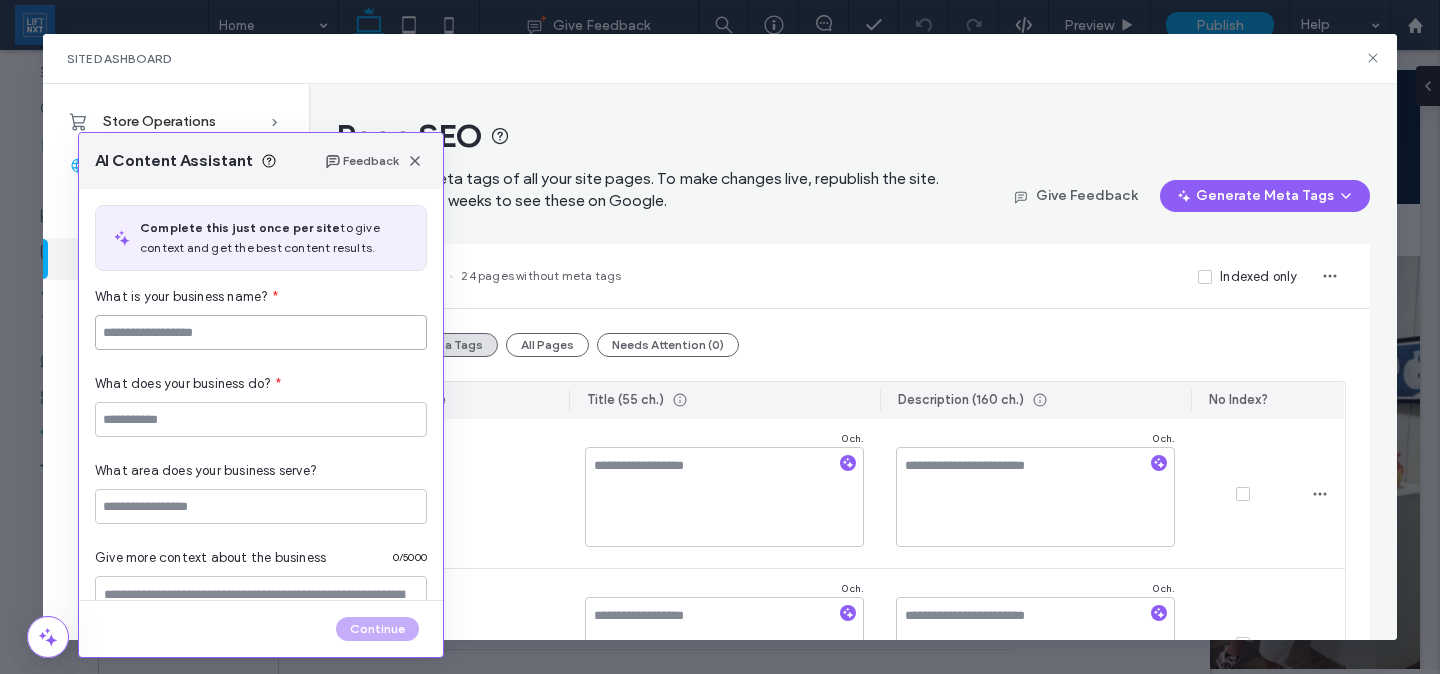 click at bounding box center [261, 332] 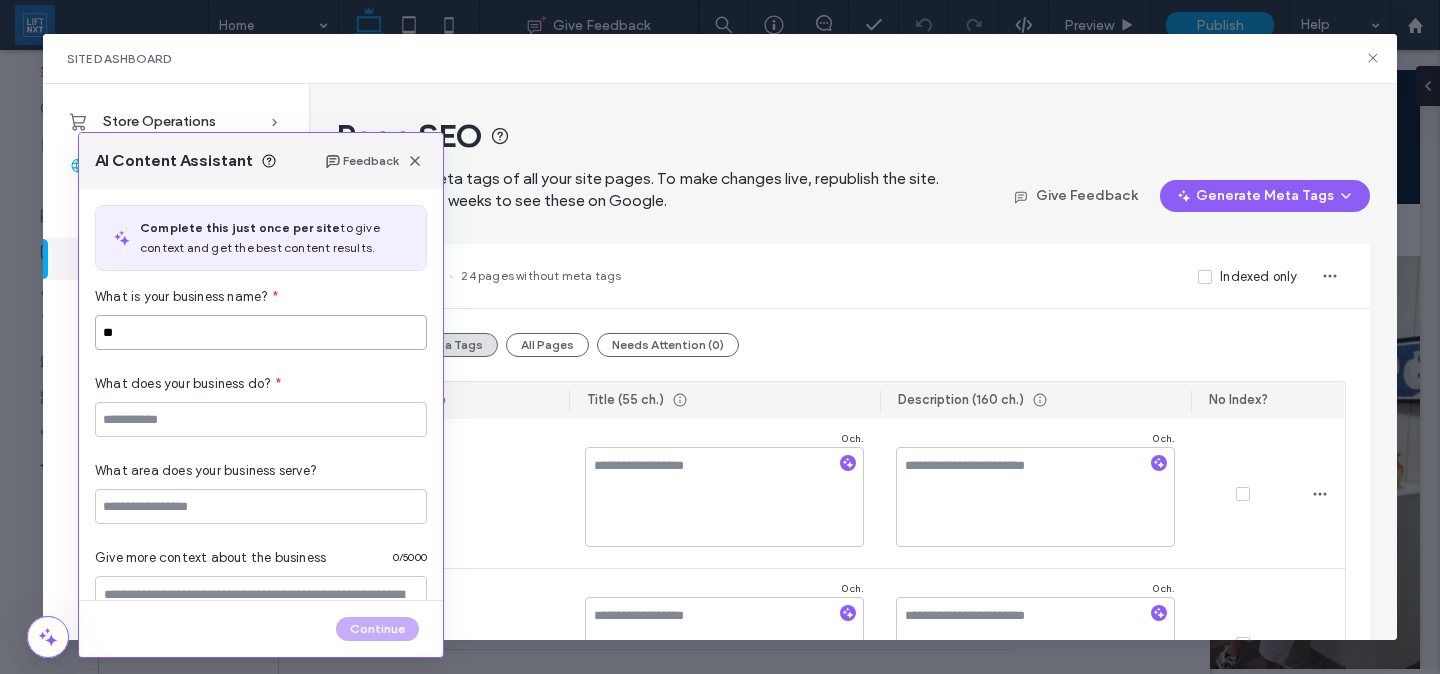 type on "*" 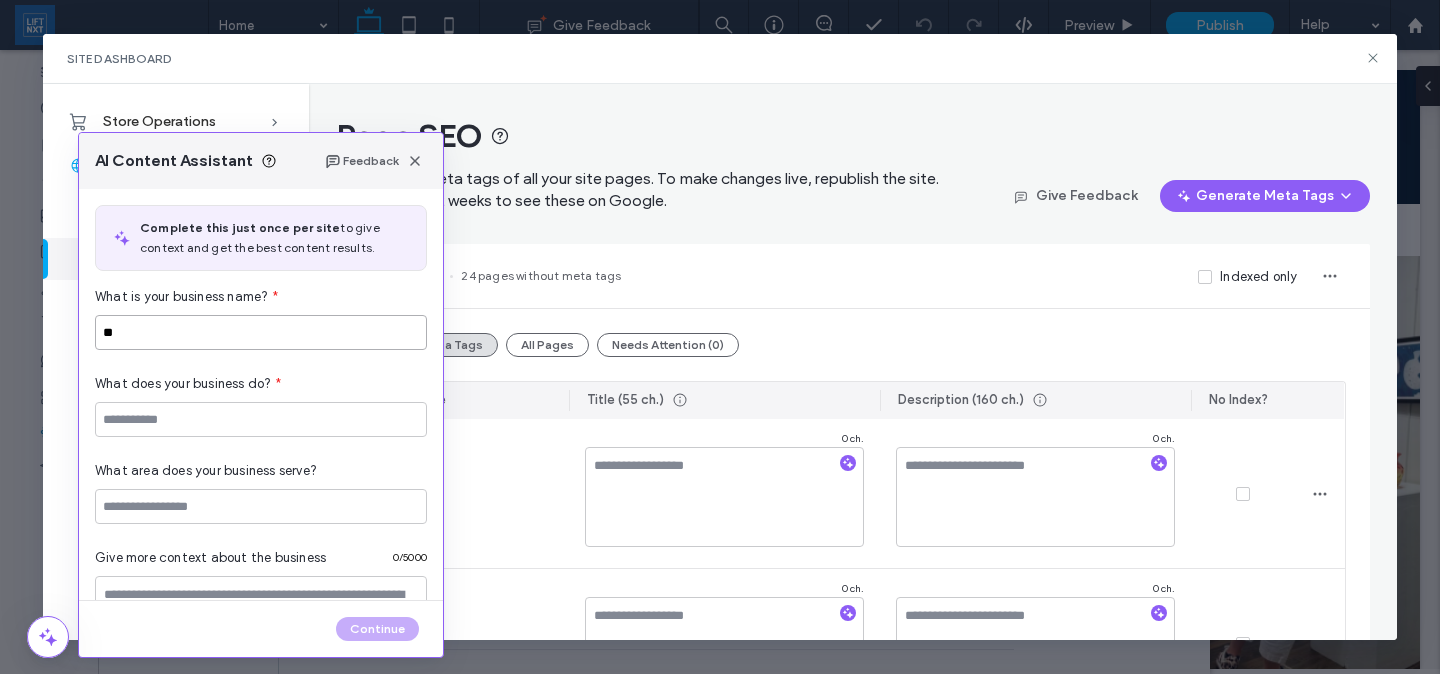 type on "*" 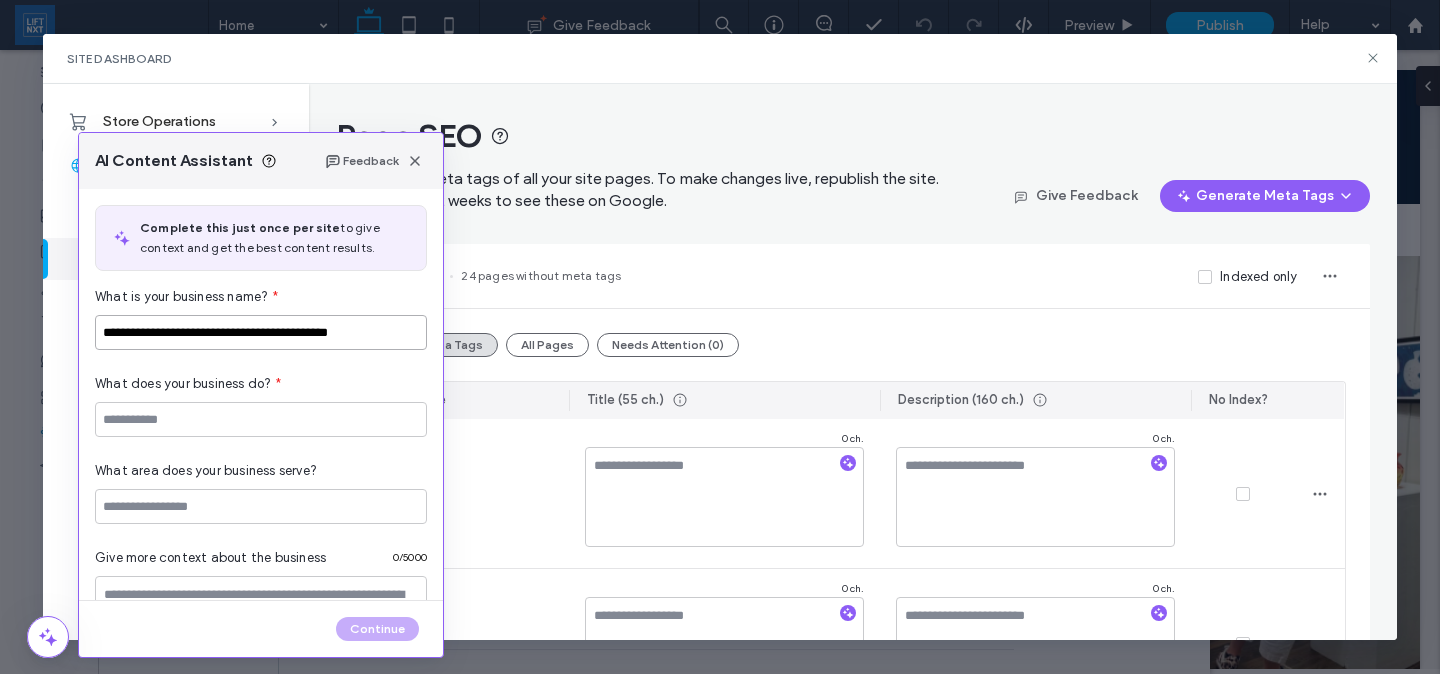 type on "**********" 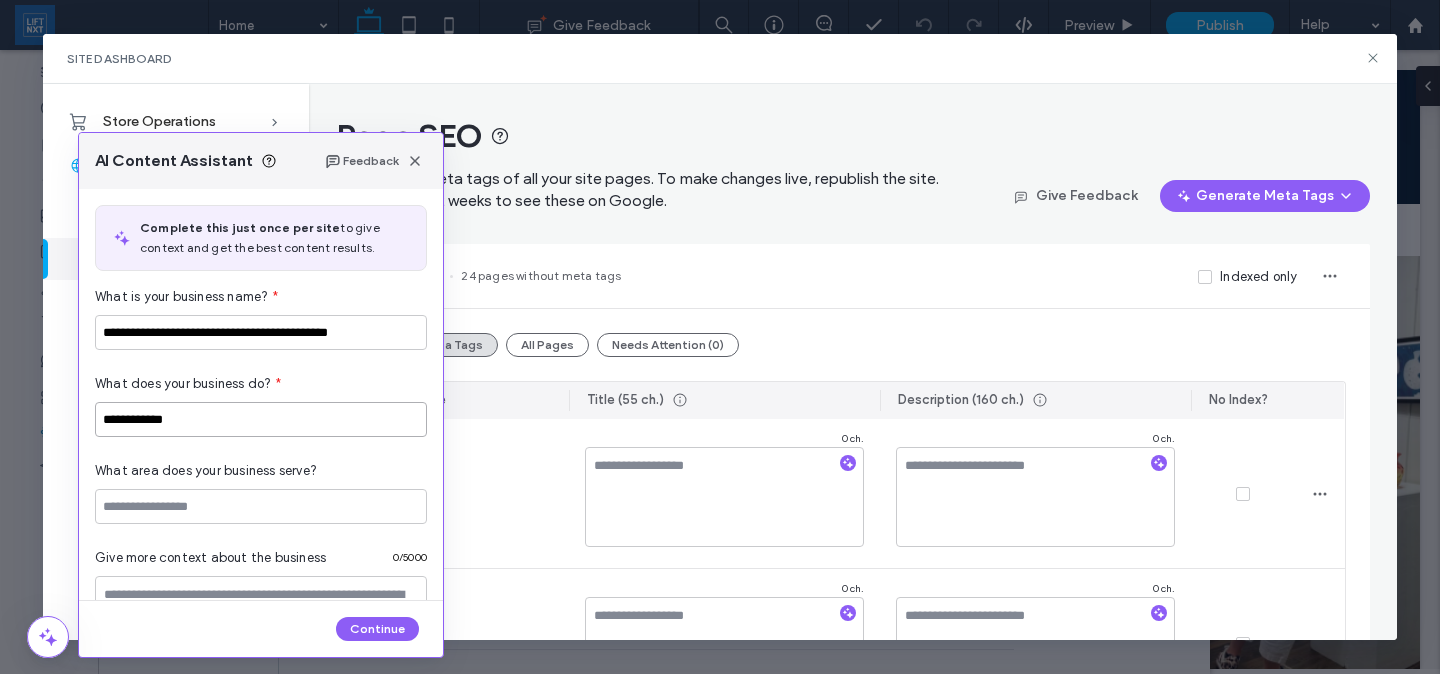 type on "**********" 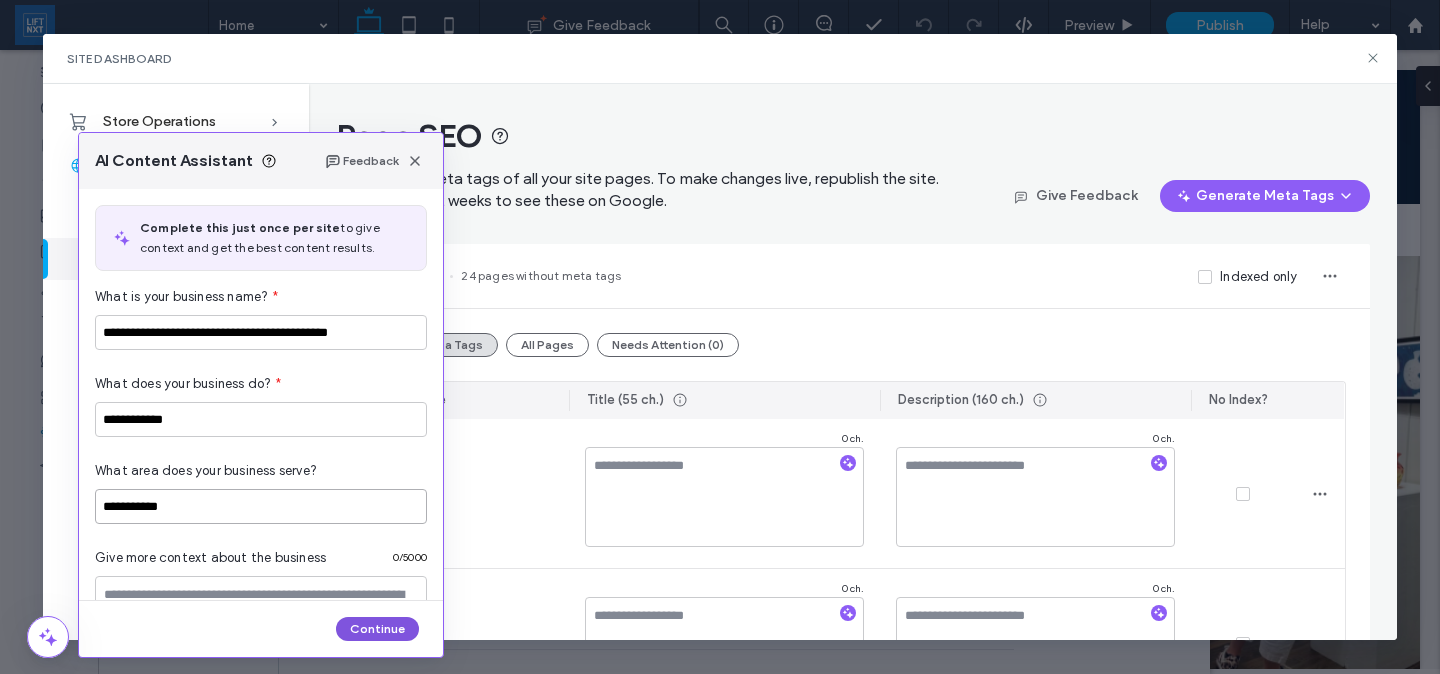 type on "**********" 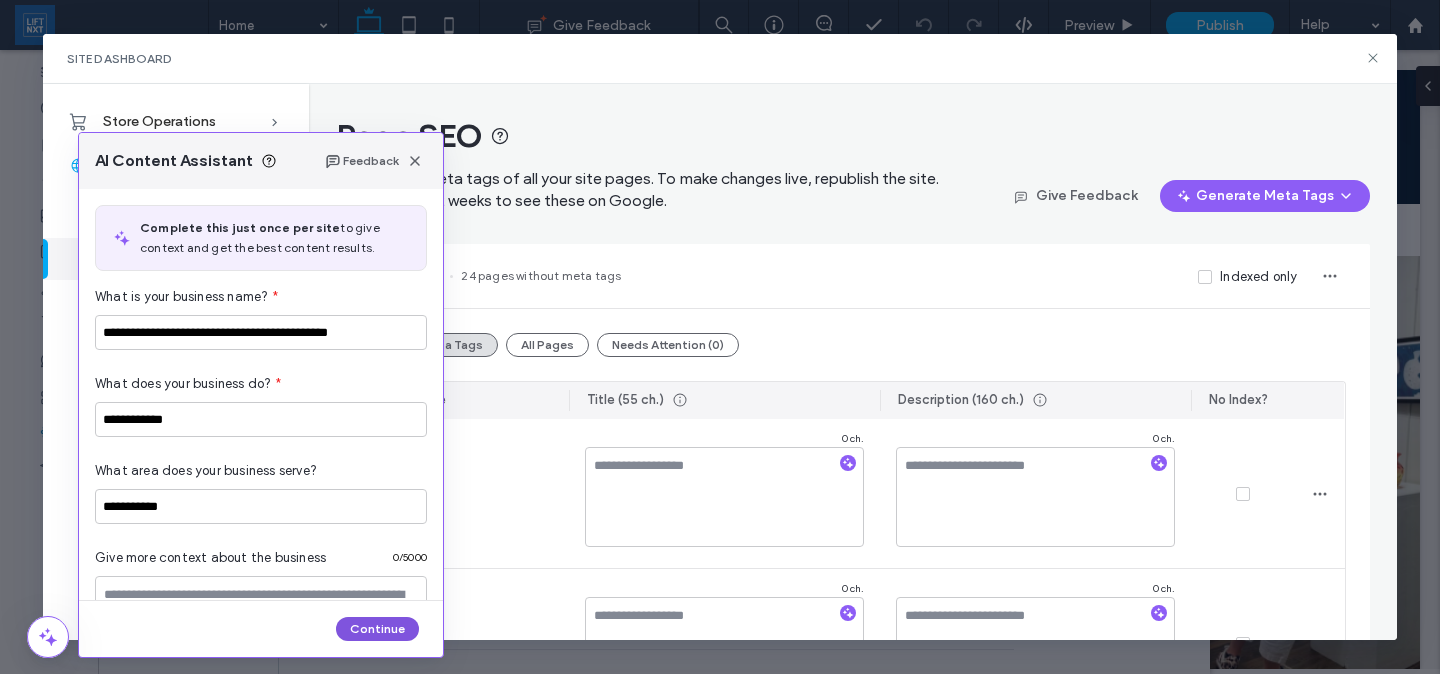 click on "Continue" at bounding box center [377, 629] 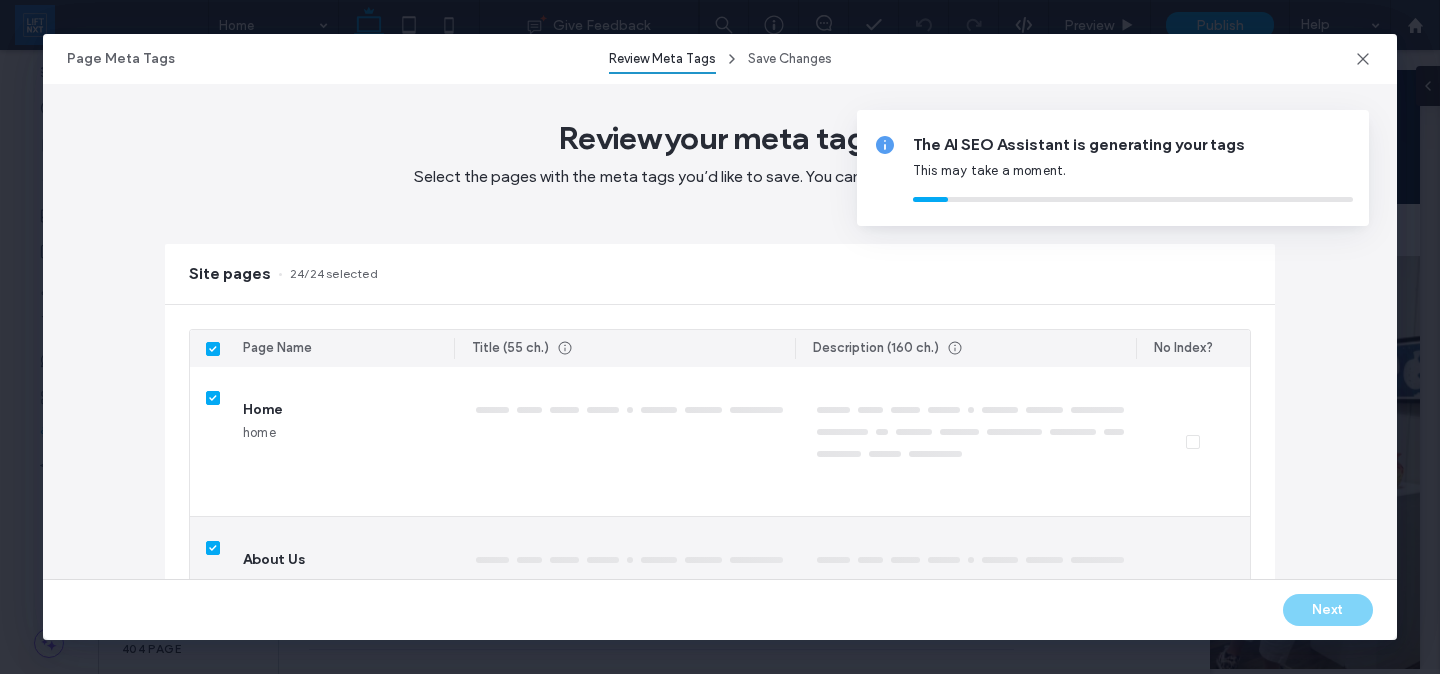 type on "***" 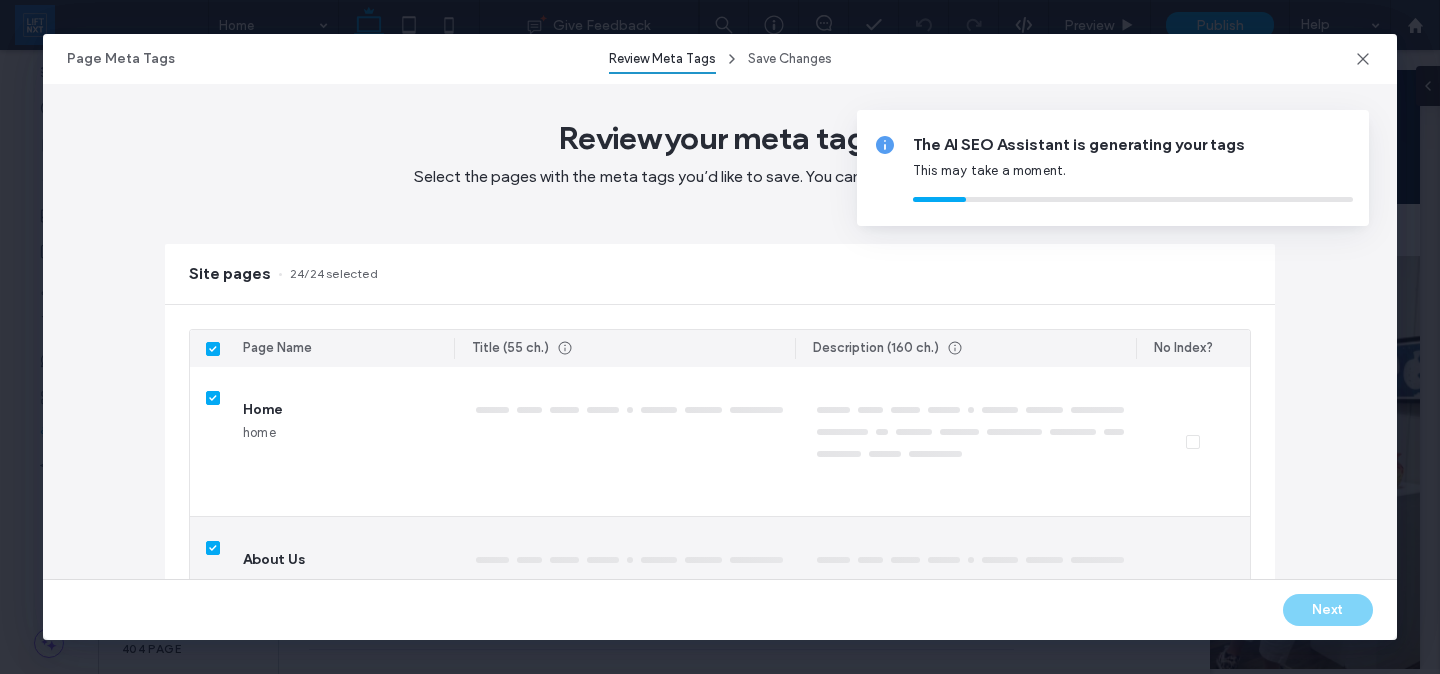 type on "**********" 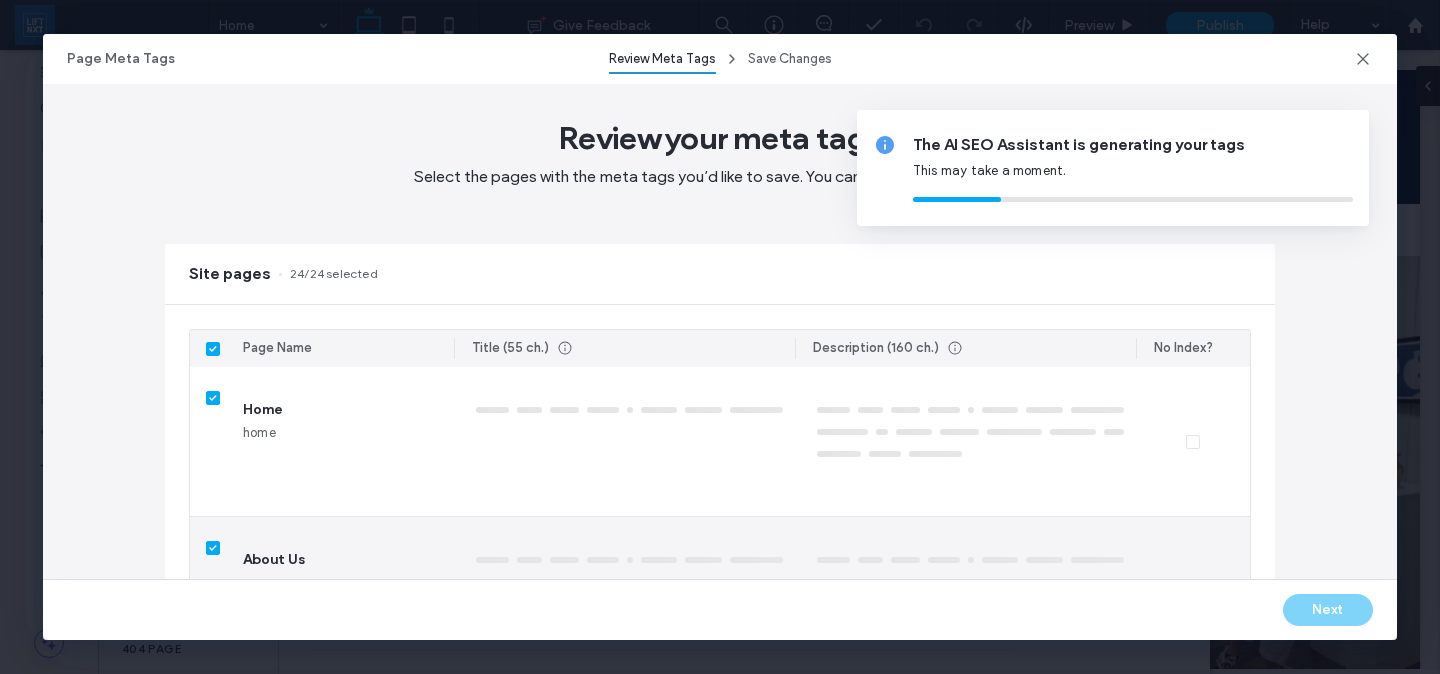 type on "**********" 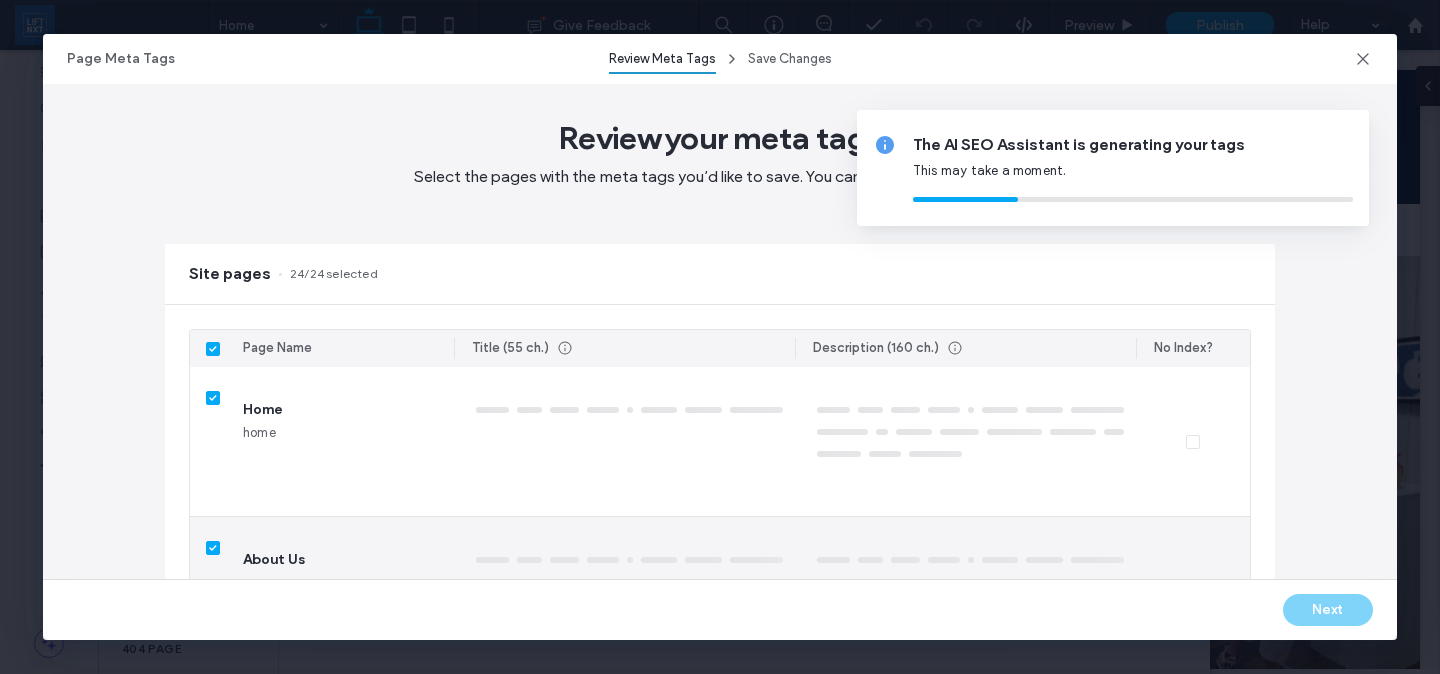 type on "**********" 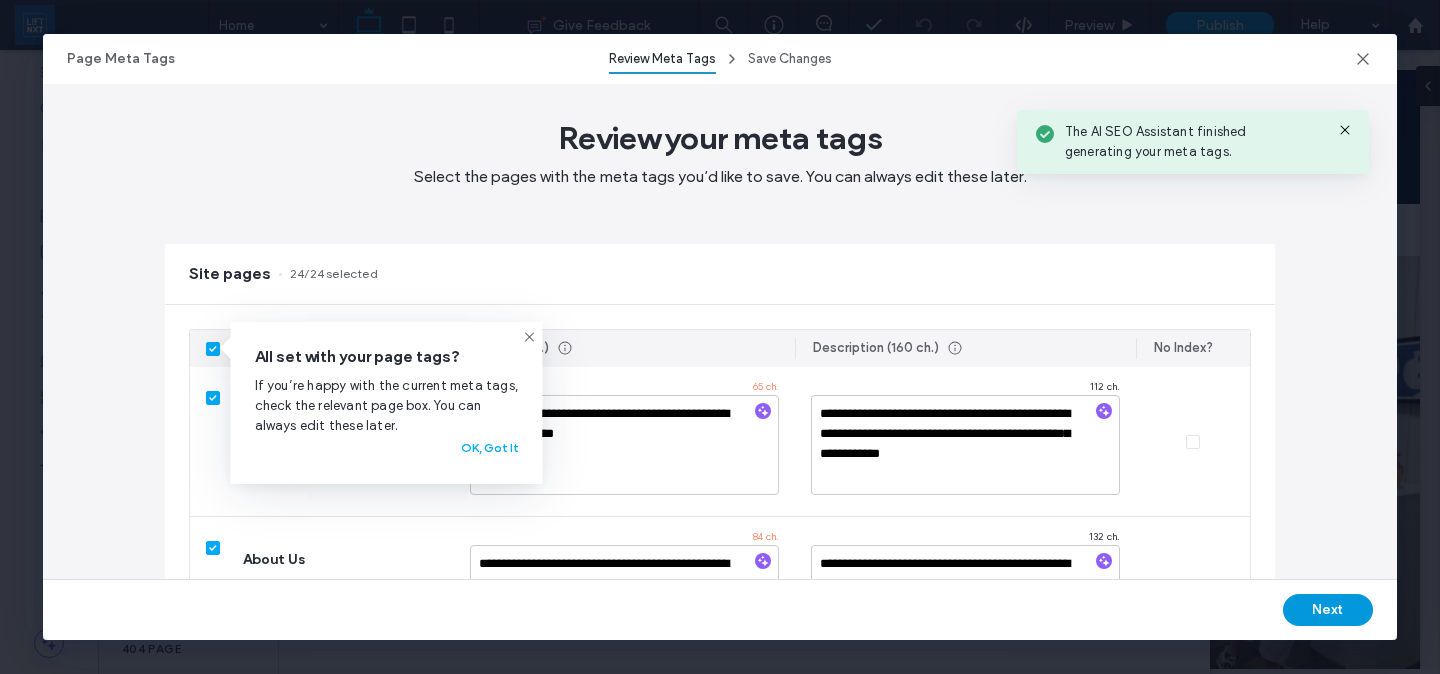 click on "Next" at bounding box center (1328, 610) 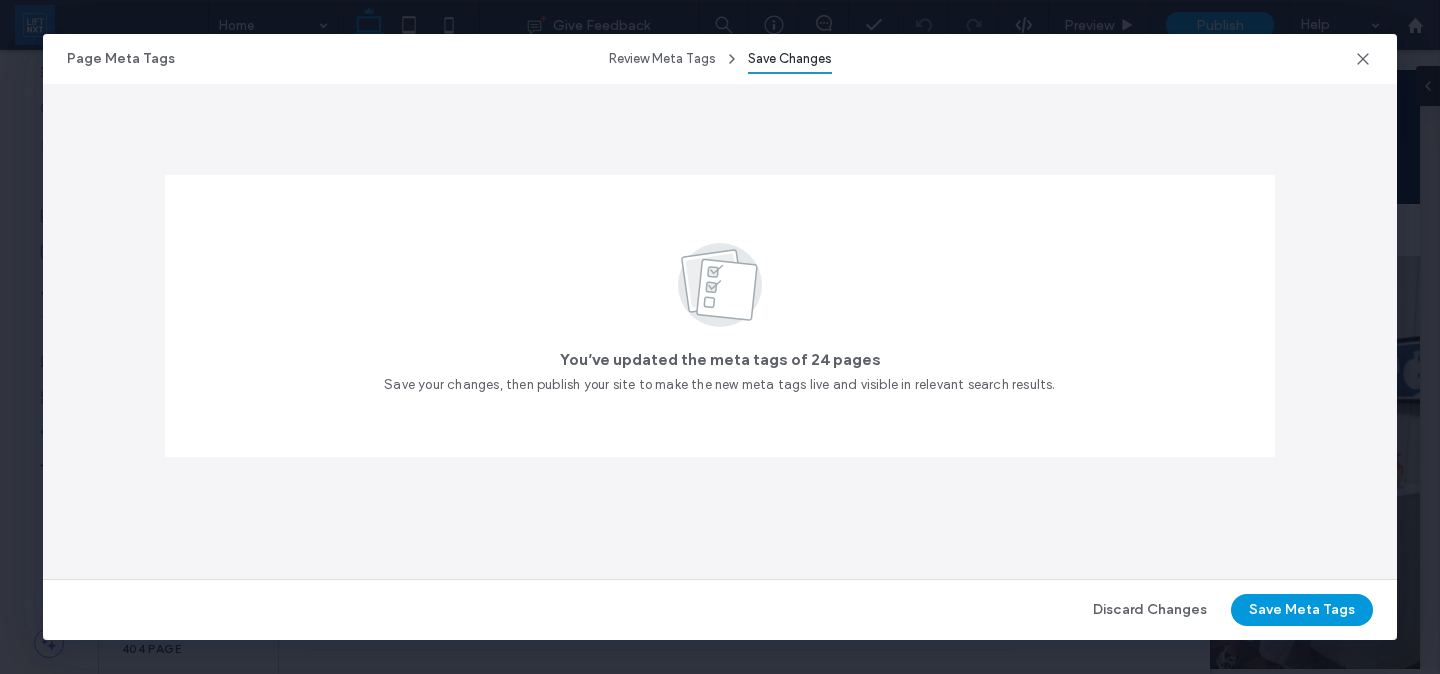 click on "Save Meta Tags" at bounding box center (1302, 610) 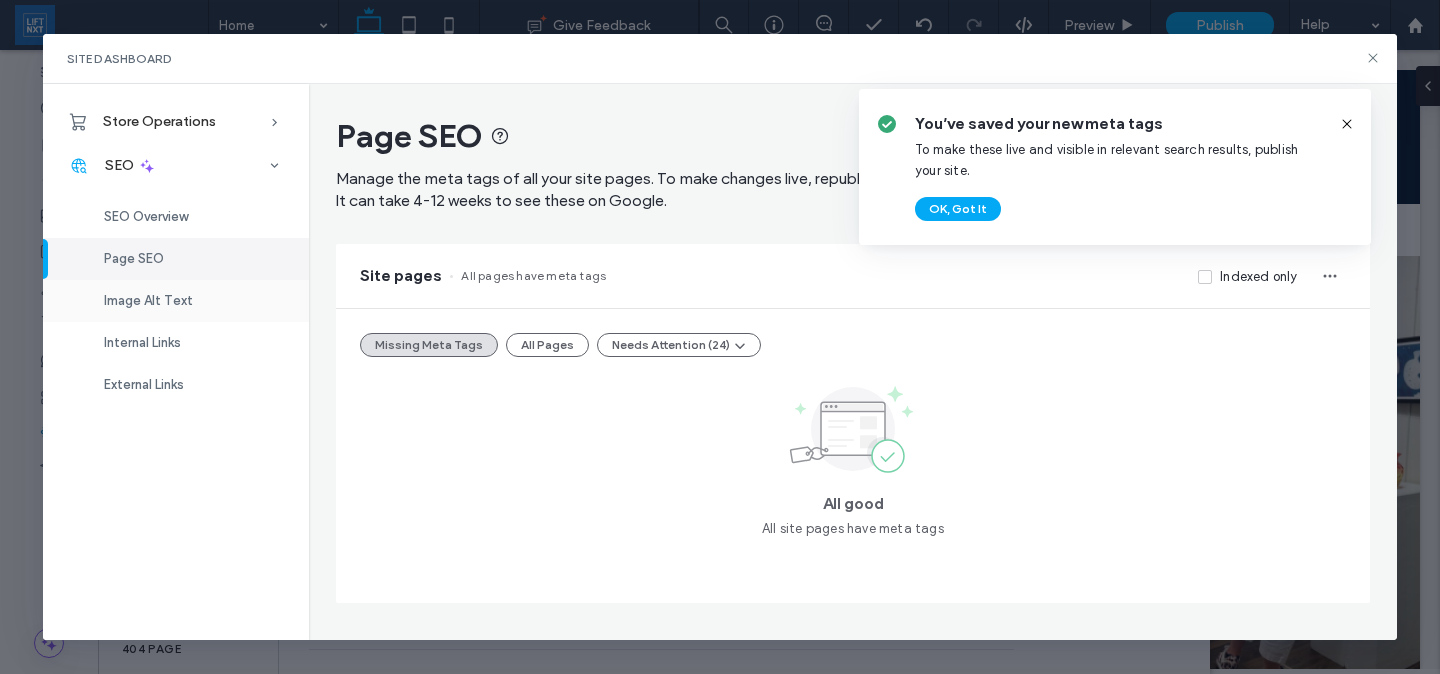 click on "Image Alt Text" at bounding box center [176, 301] 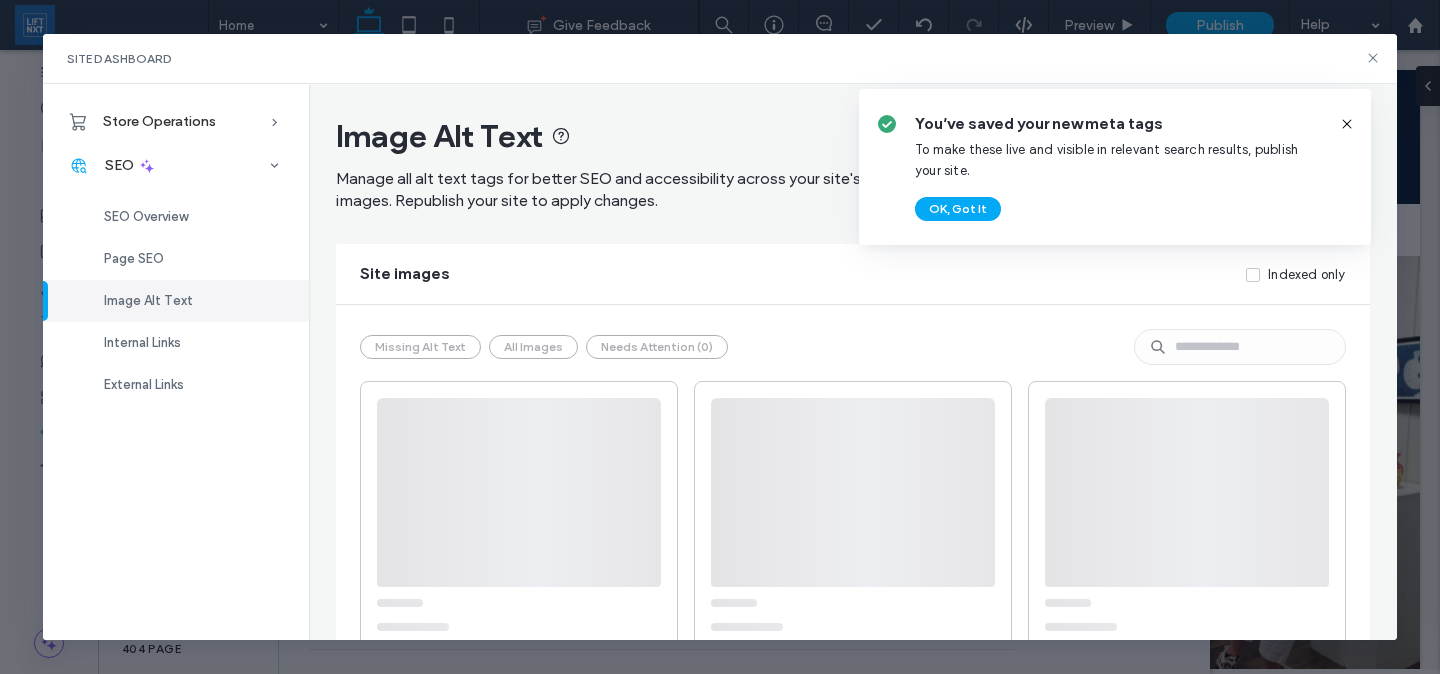 click on "OK, Got It" at bounding box center [958, 209] 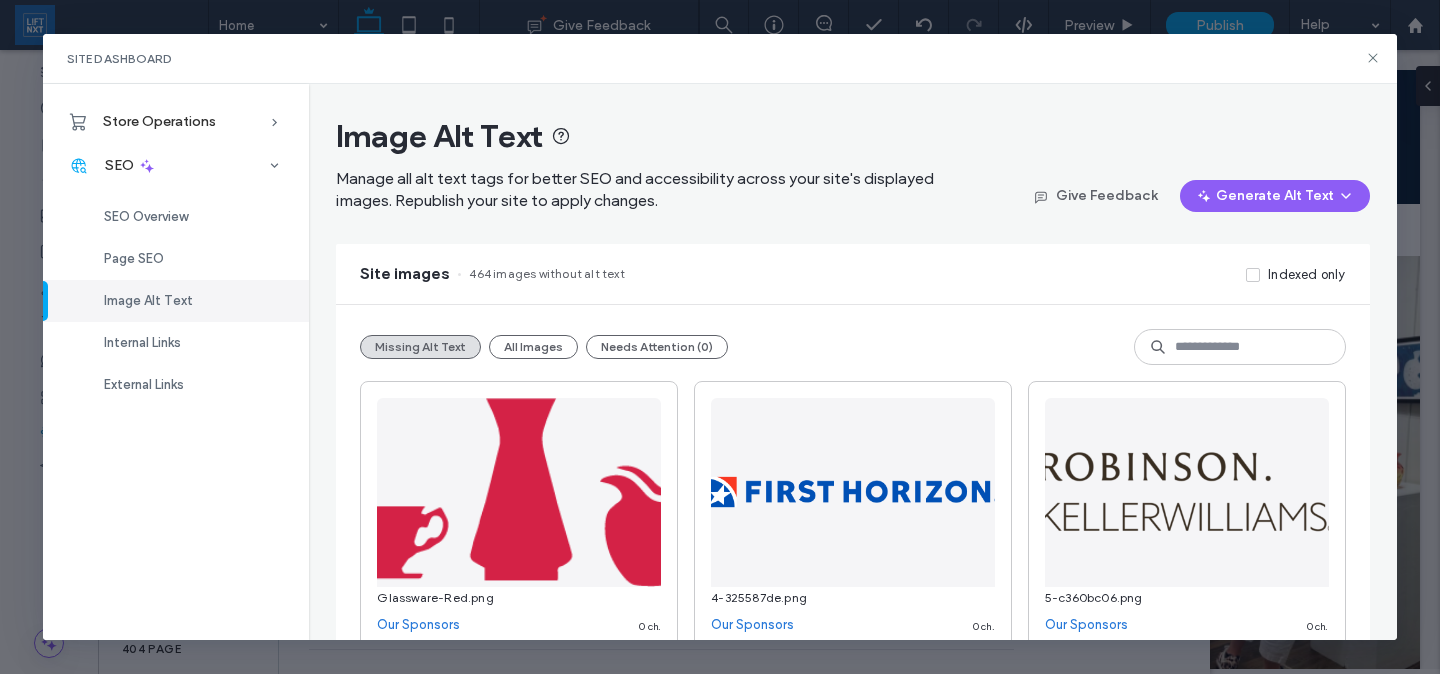 click on "Image Alt Text Manage all alt text tags for better SEO and accessibility across your site's displayed images. Republish your site to apply changes. Give Feedback Generate Alt Text Site images 464 images without alt text Indexed only Missing Alt Text All Images Needs Attention (0) Glassware-Red.png Our Sponsors 0   ch. 4-325587de.png Our Sponsors 0   ch. 5-c360bc06.png Our Sponsors 0   ch. 11-02951c0c.png Our Sponsors 0   ch. 17-5f0c3f99-cb6add08.png Our Sponsors 0   ch. 1-b124adfa.png Our Sponsors 0   ch. 2-1ce6a40a.png Our Sponsors 0   ch. 16-5a3b8ed3.png Our Sponsors 0   ch. 3-f058aa91.png Our Sponsors 0   ch. 14-0608af9b.png Our Sponsors 0   ch. 15-49046b09.png Our Sponsors 0   ch. 9-33269d09.png Our Sponsors 0   ch. 10-a63b82a1.png Our Sponsors 0   ch. 12-8be9d4c9.png Our Sponsors 0   ch. Monique-Pauley.png Our Sponsors 0   ch. 13-d9b10a61.png Our Sponsors 0   ch. 8-26a478e1.png Our Sponsors 0   ch. 6-52d22560.png Our Sponsors 0   ch. Glassware-Red.png Visit Us 0   ch.
svg 0" at bounding box center [853, 362] 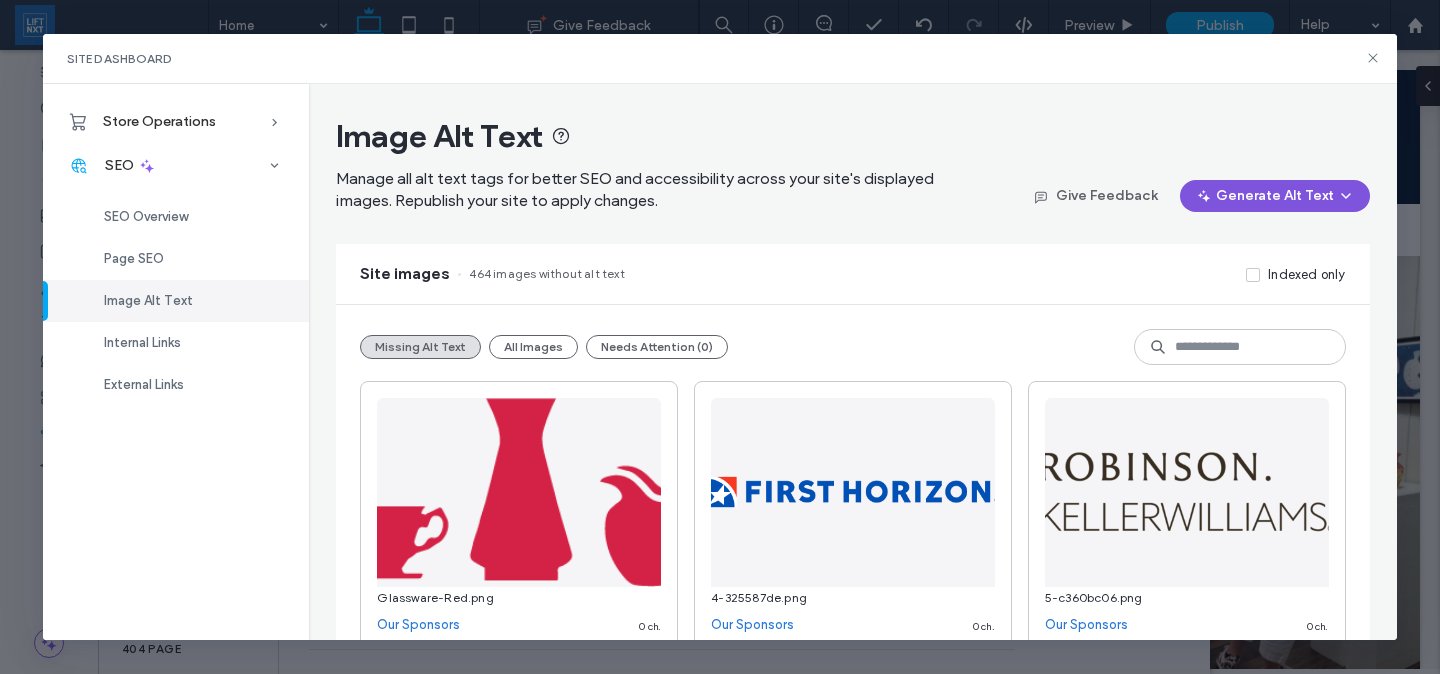 click on "Generate Alt Text" at bounding box center (1275, 196) 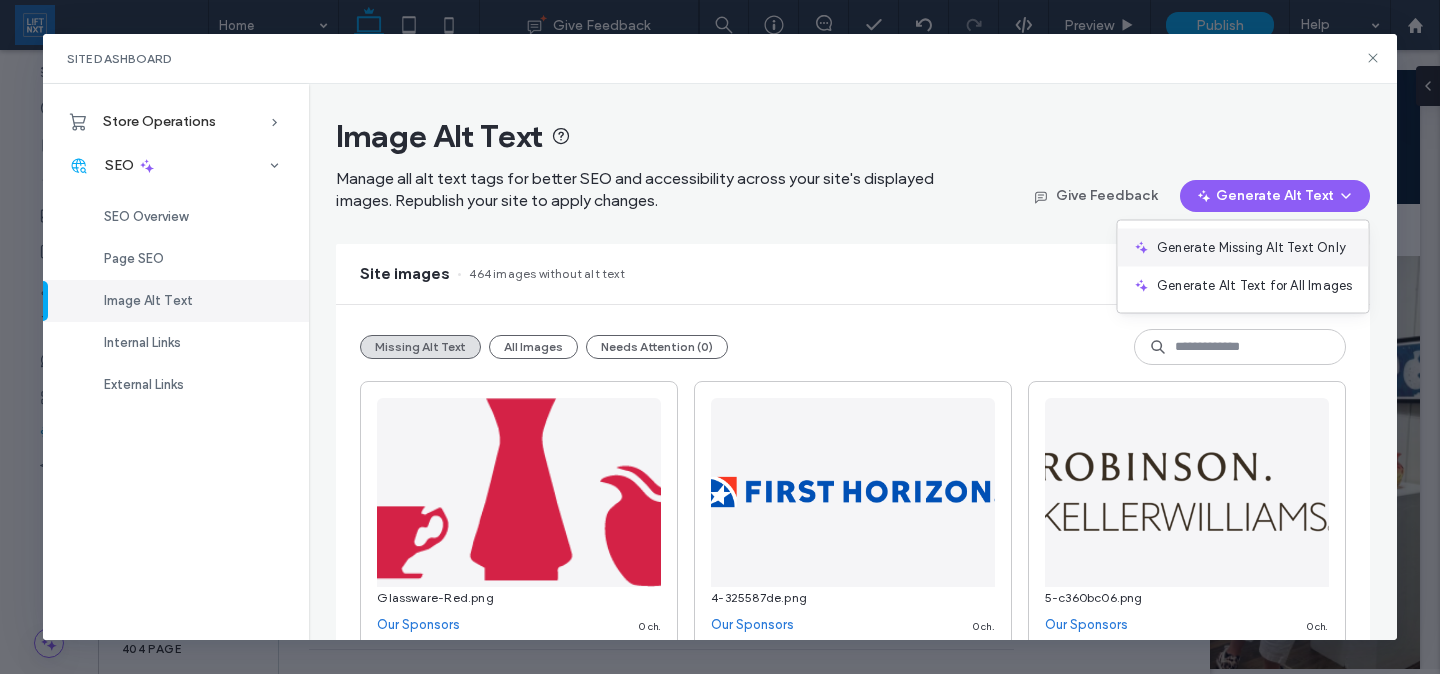click on "Generate Missing Alt Text Only" at bounding box center (1251, 248) 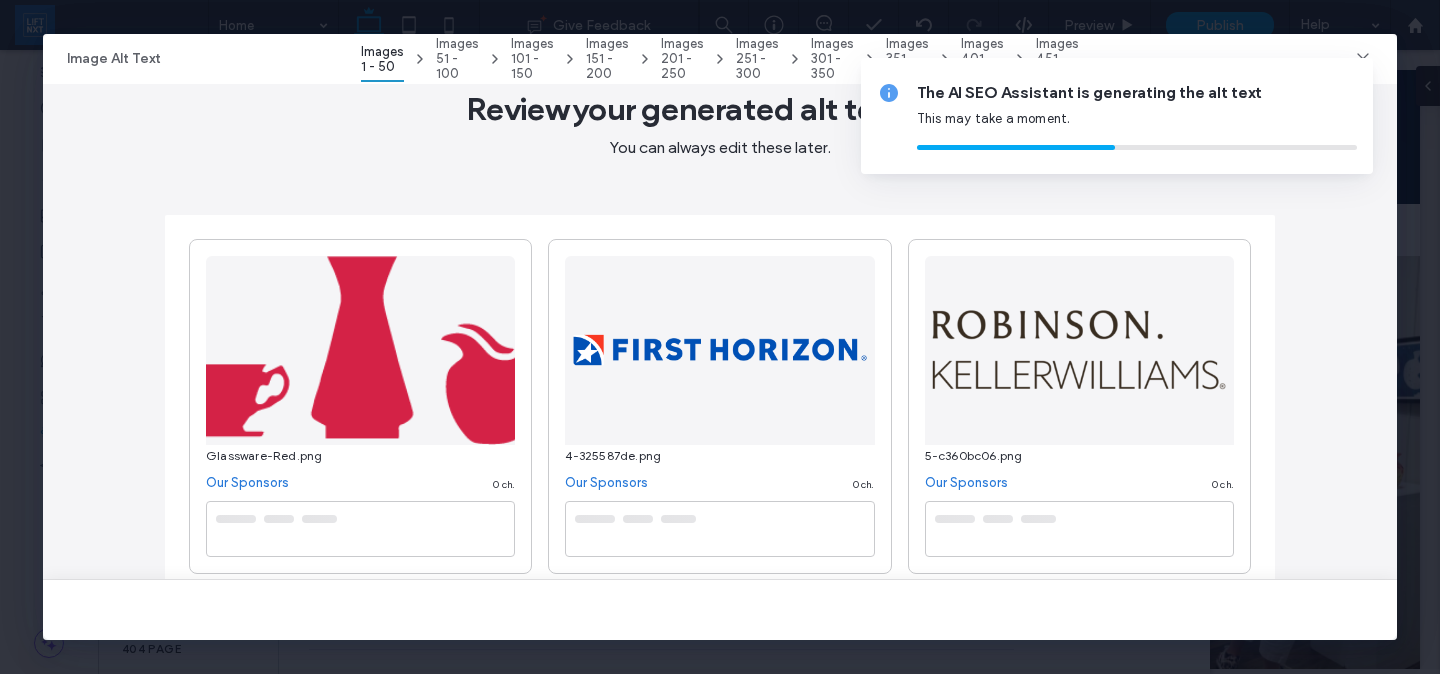 scroll, scrollTop: 0, scrollLeft: 0, axis: both 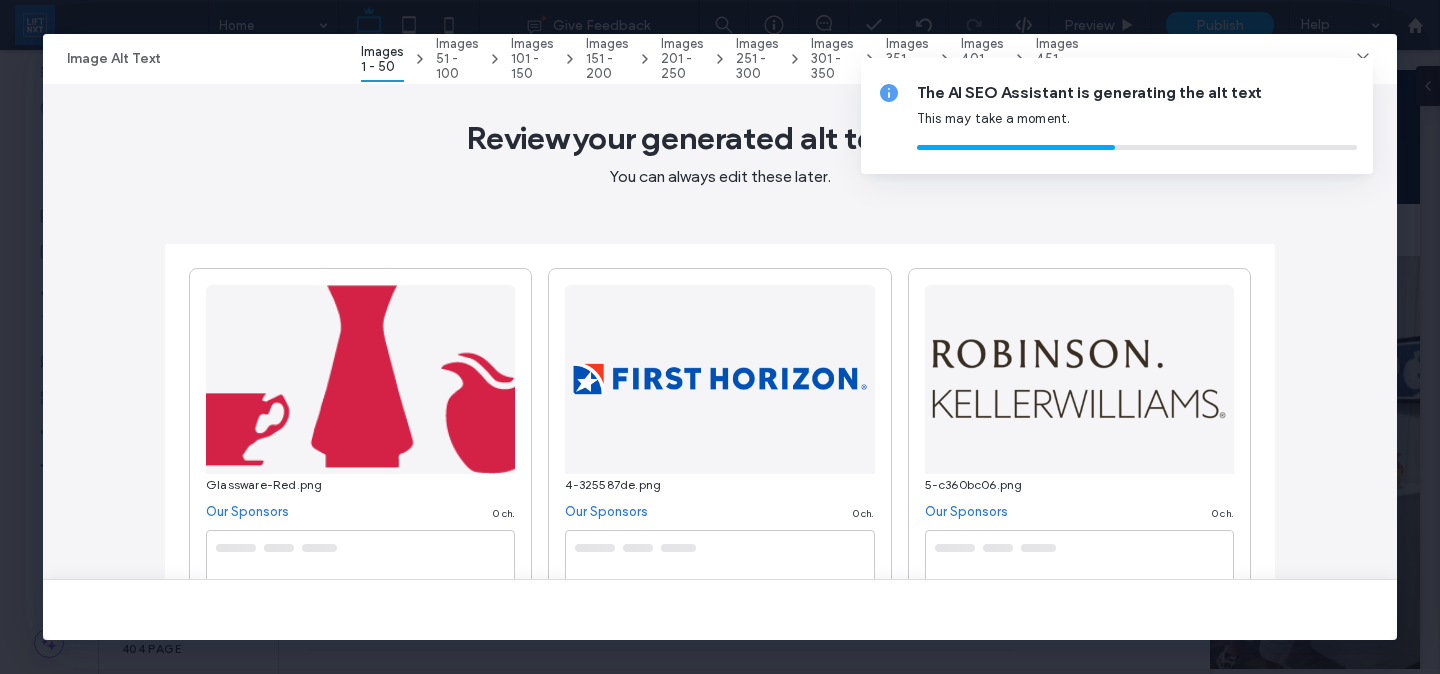 drag, startPoint x: 1061, startPoint y: 19, endPoint x: 1364, endPoint y: 55, distance: 305.13113 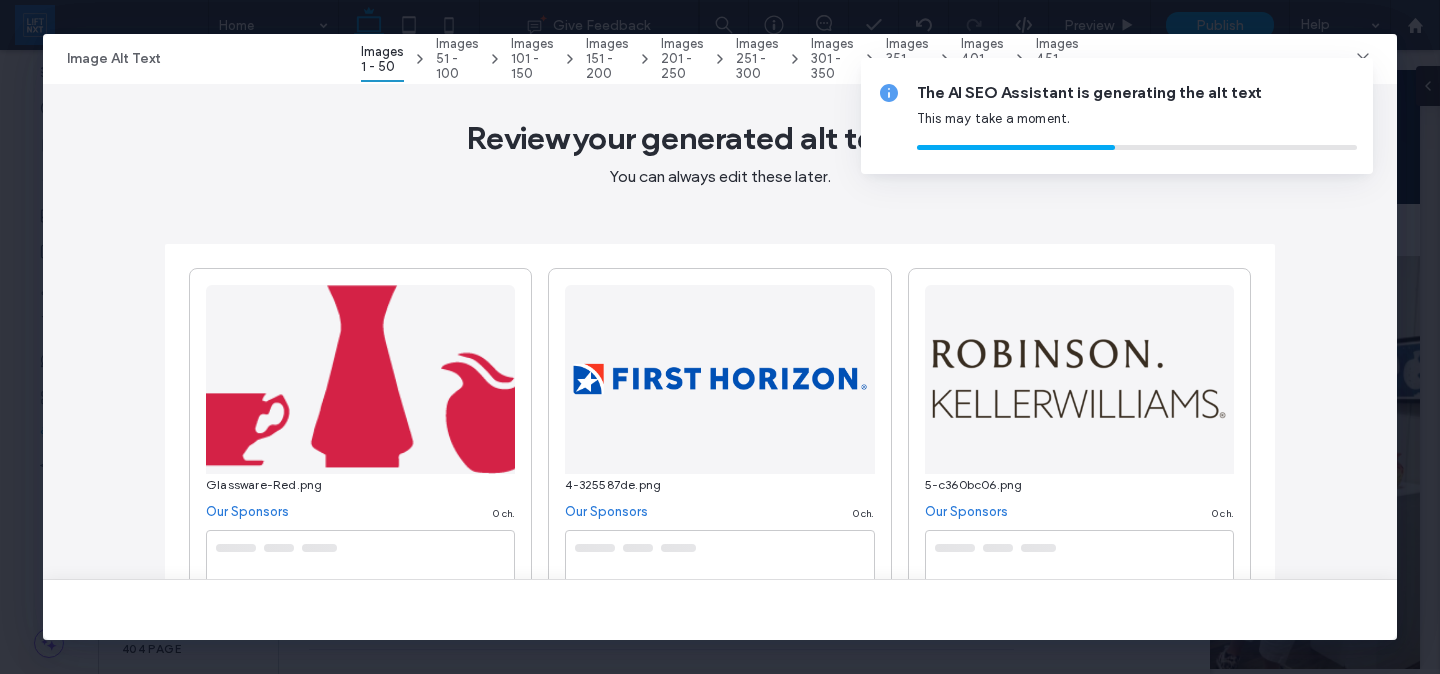 click 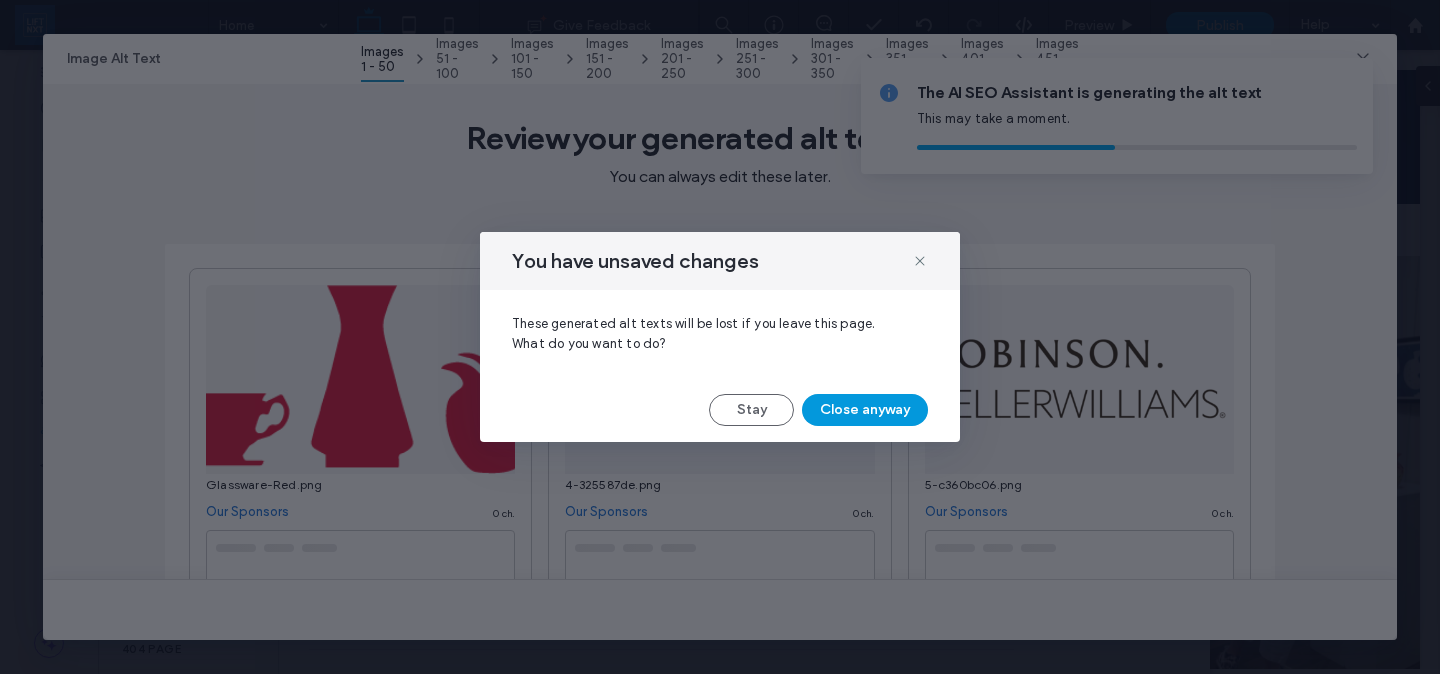 click on "Close anyway" at bounding box center [865, 410] 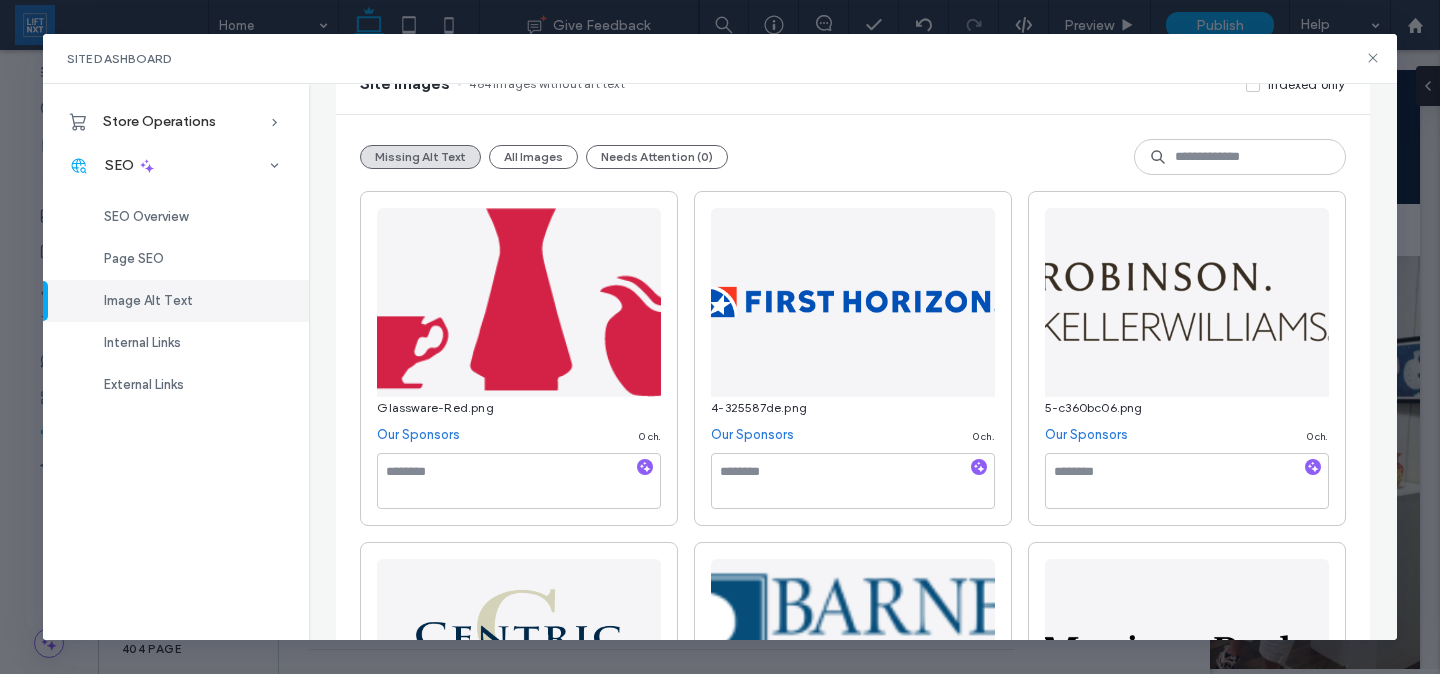 scroll, scrollTop: 229, scrollLeft: 0, axis: vertical 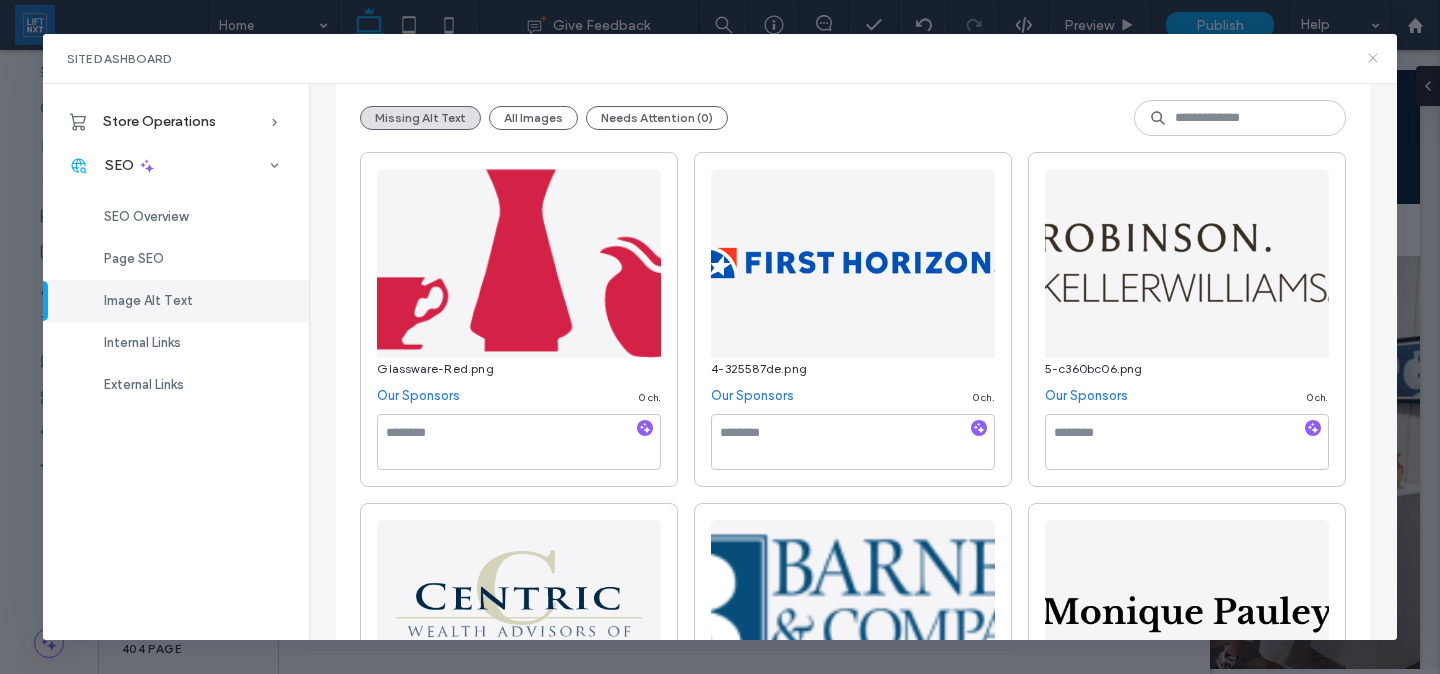 click 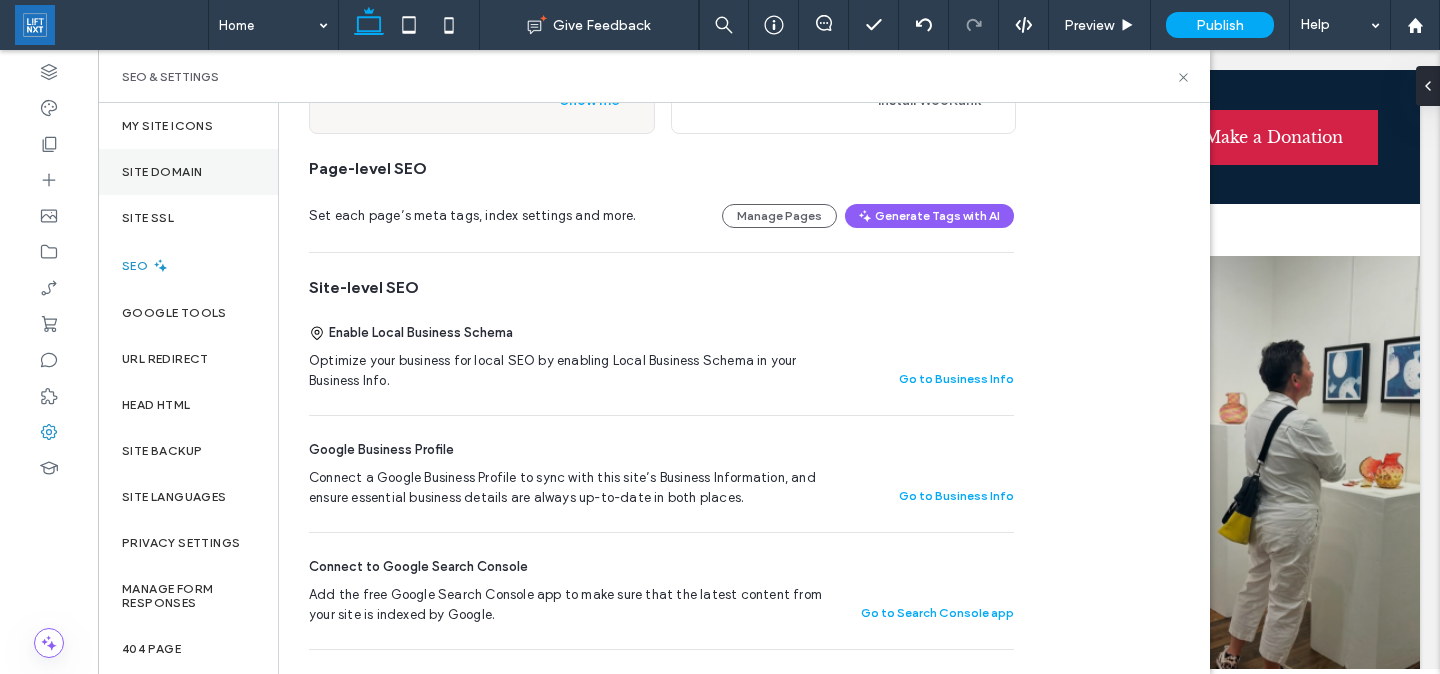 click on "Site Domain" at bounding box center (188, 172) 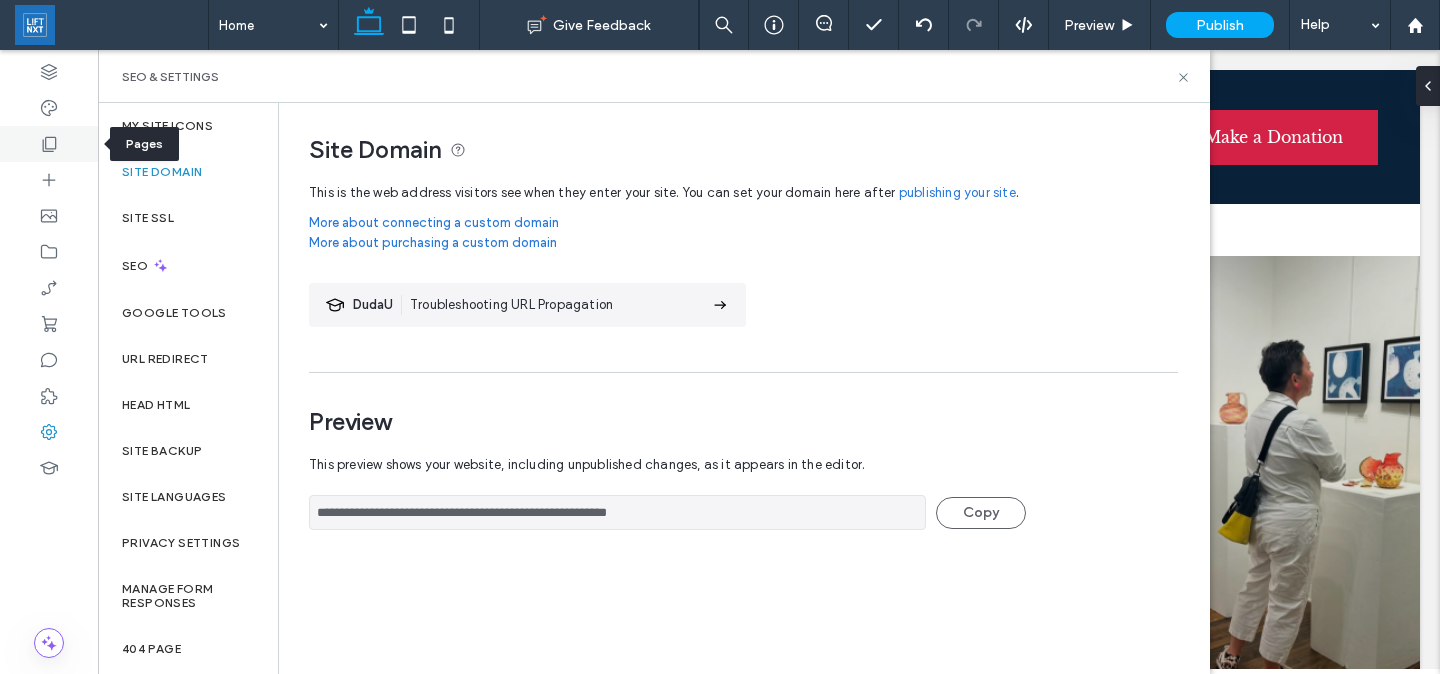 click at bounding box center (49, 144) 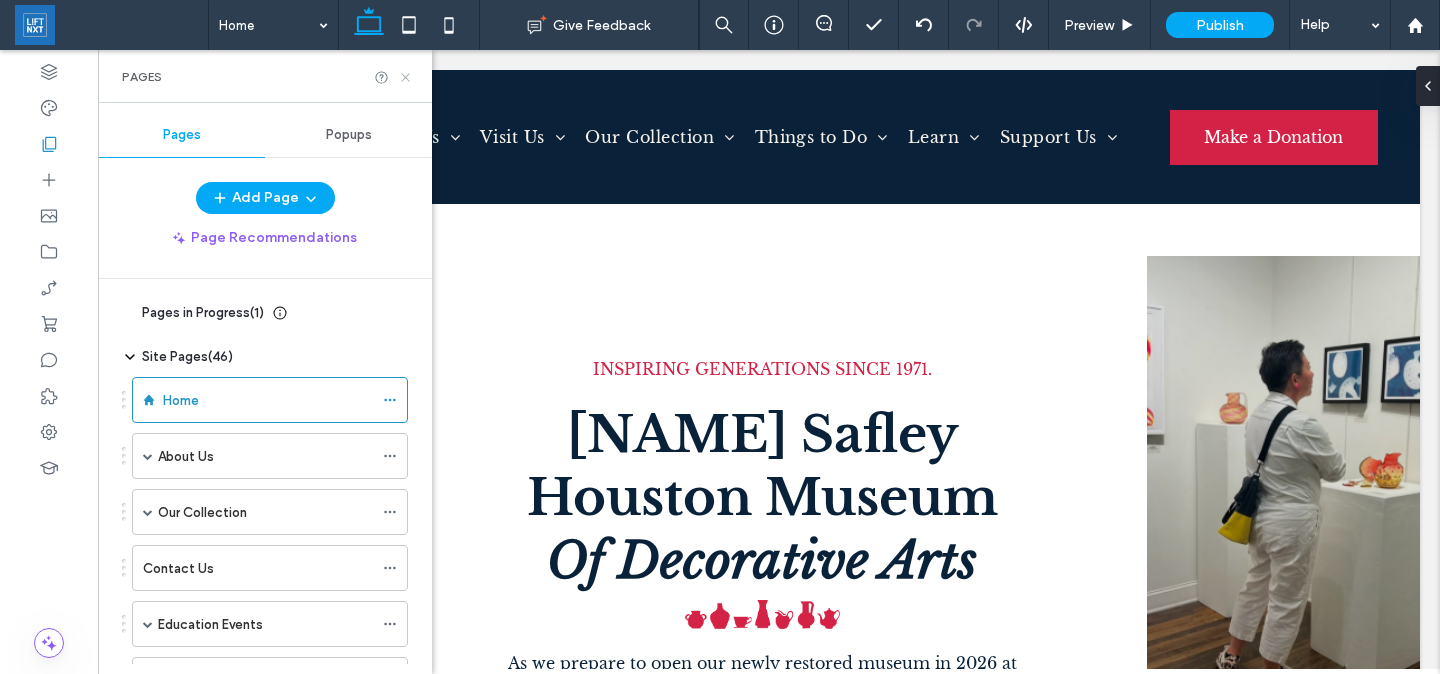 click 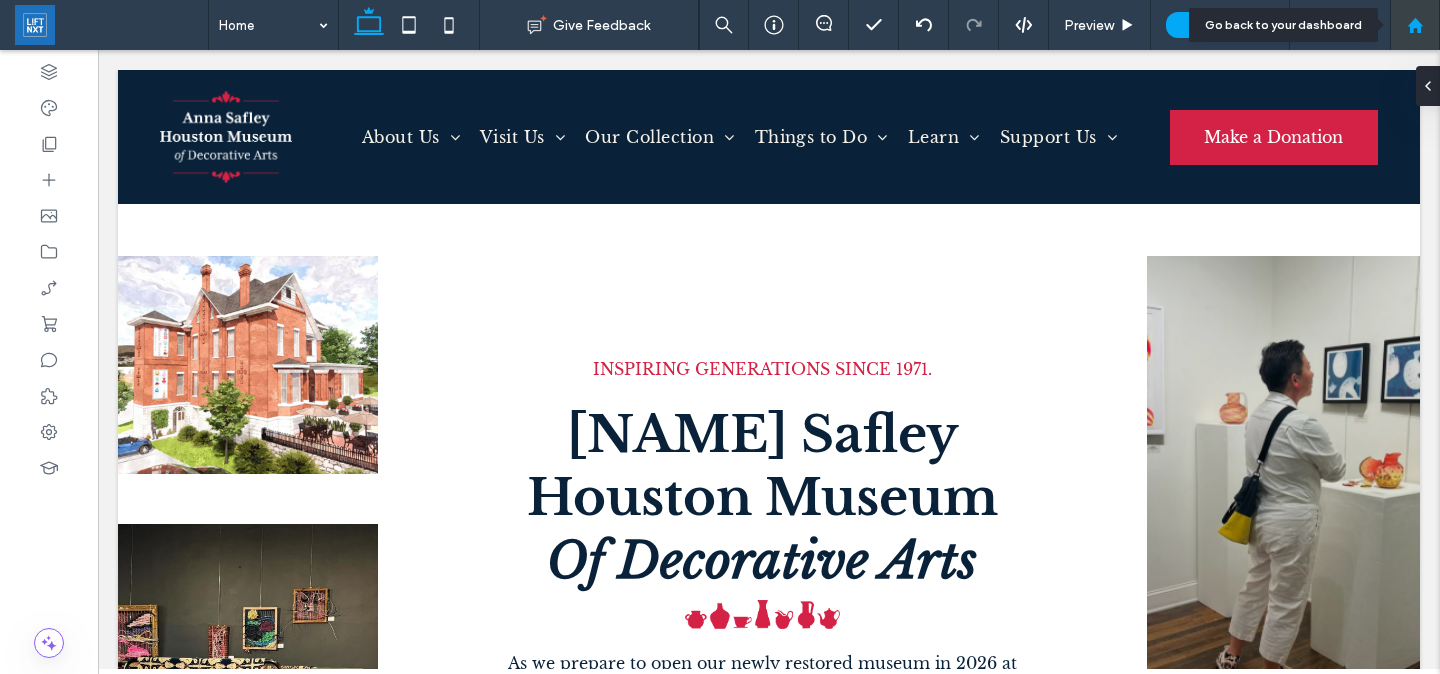 click 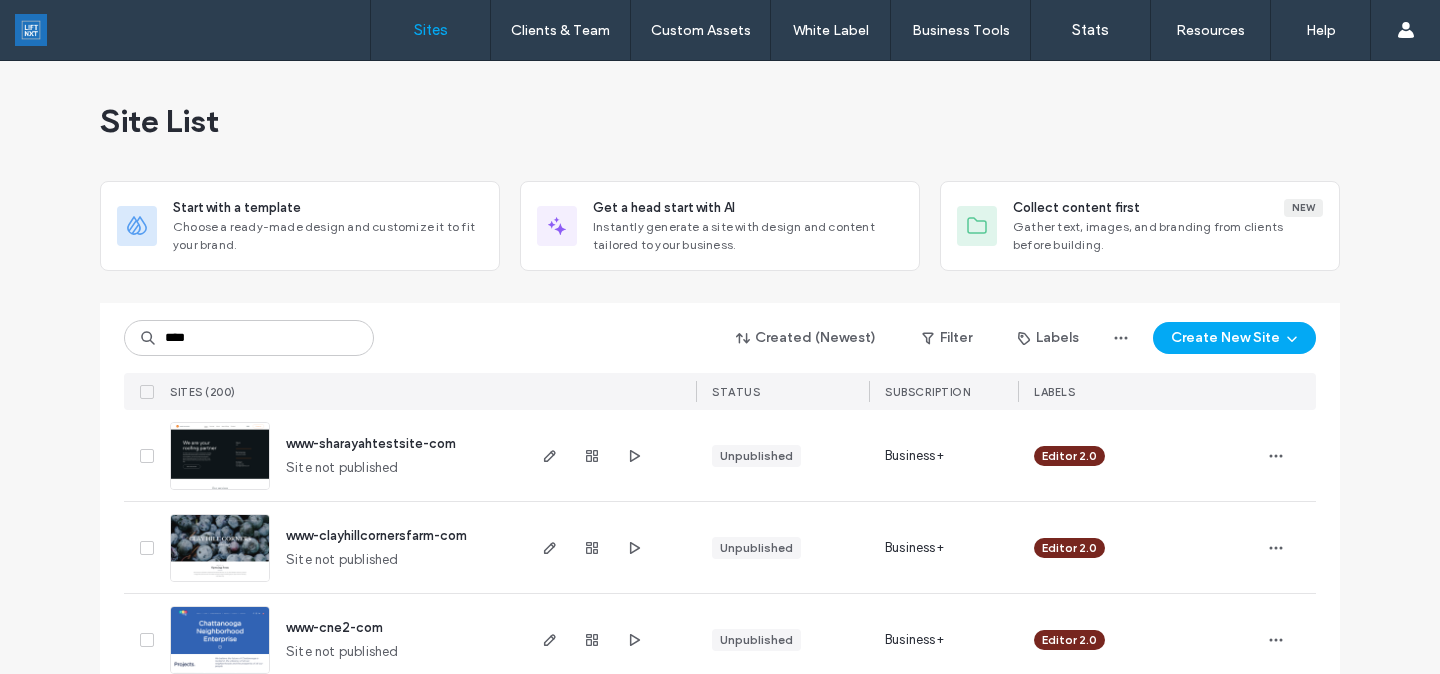 scroll, scrollTop: 0, scrollLeft: 0, axis: both 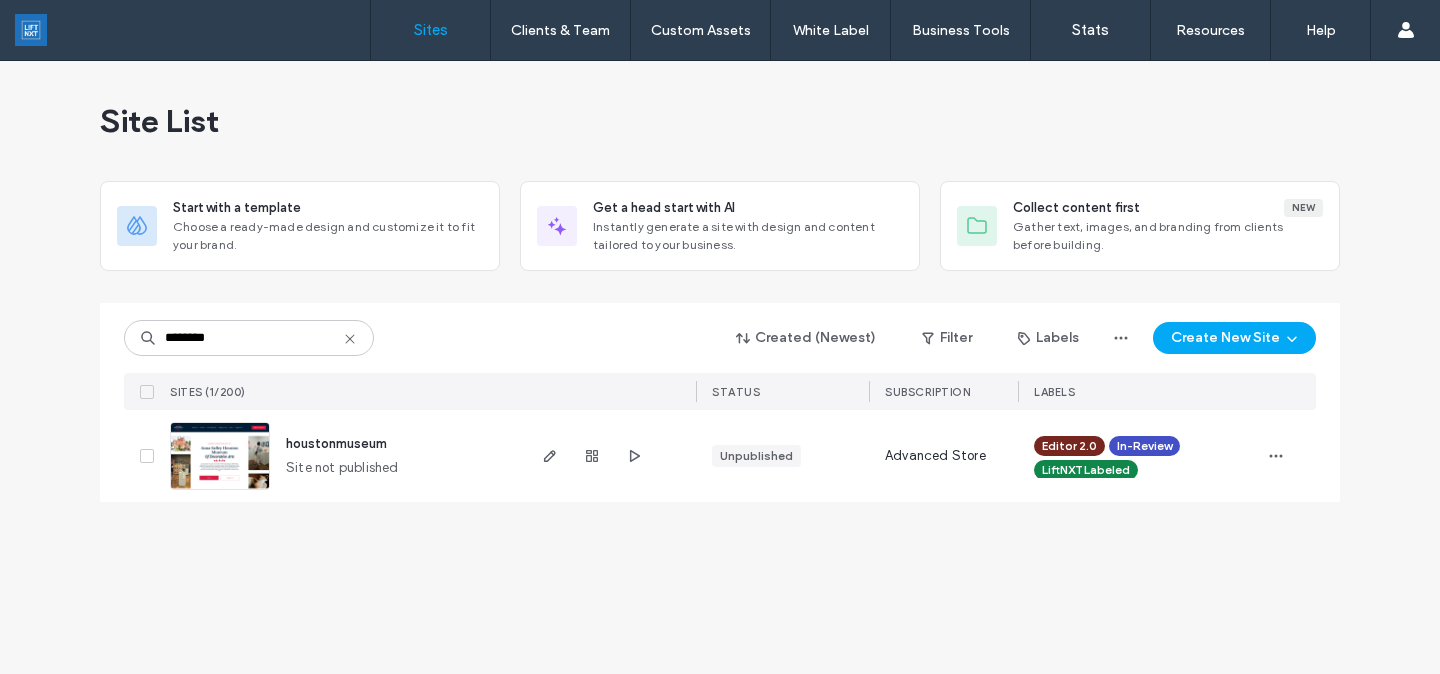 type on "********" 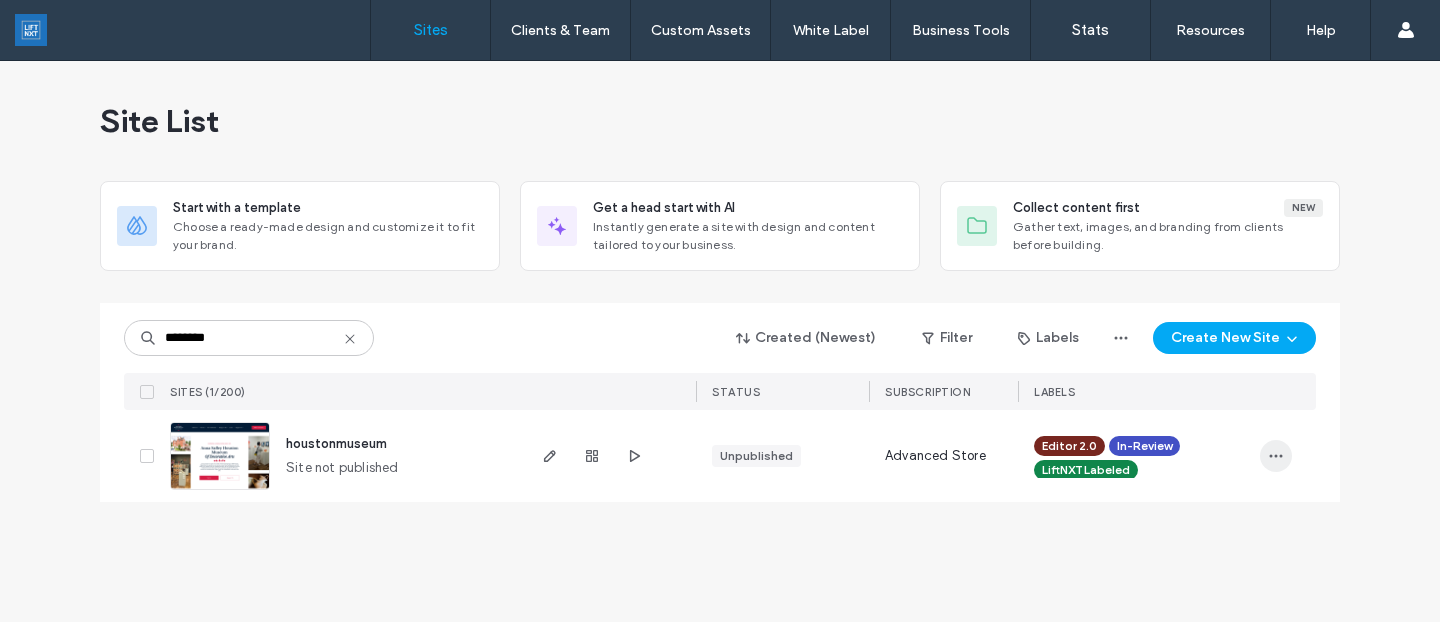 click 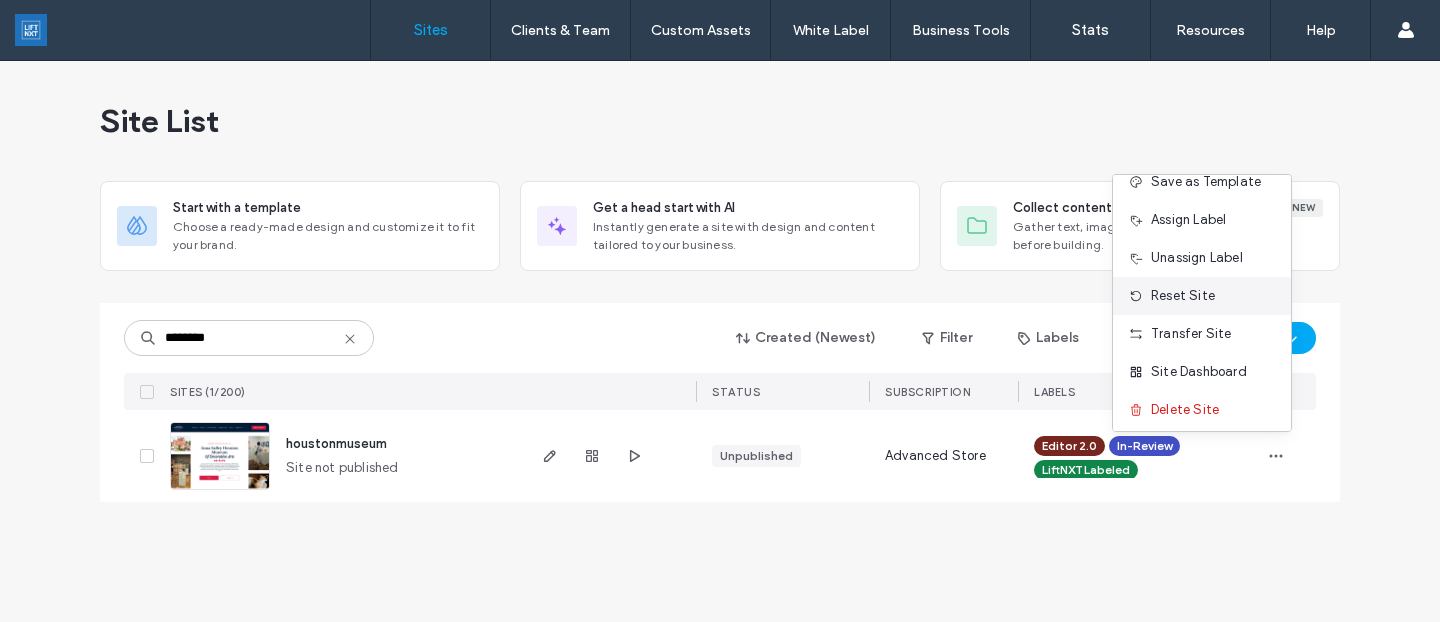 scroll, scrollTop: 94, scrollLeft: 0, axis: vertical 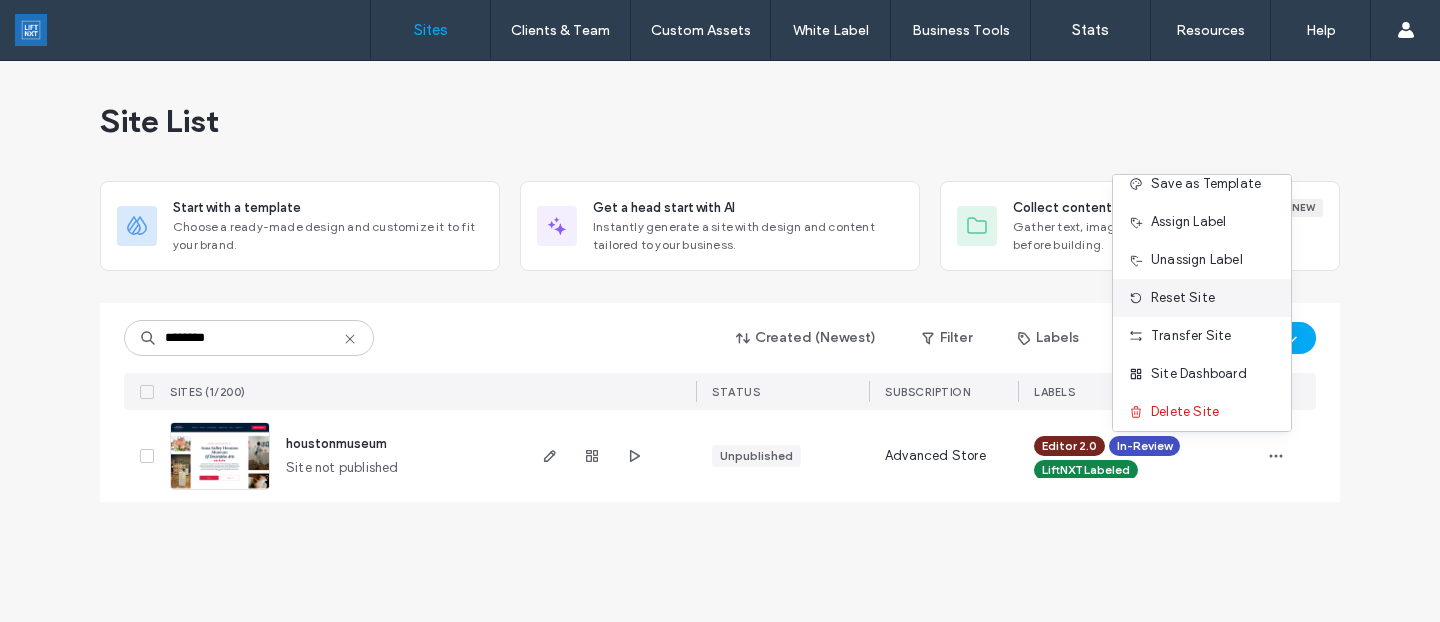 click on "Site Dashboard" at bounding box center (1199, 374) 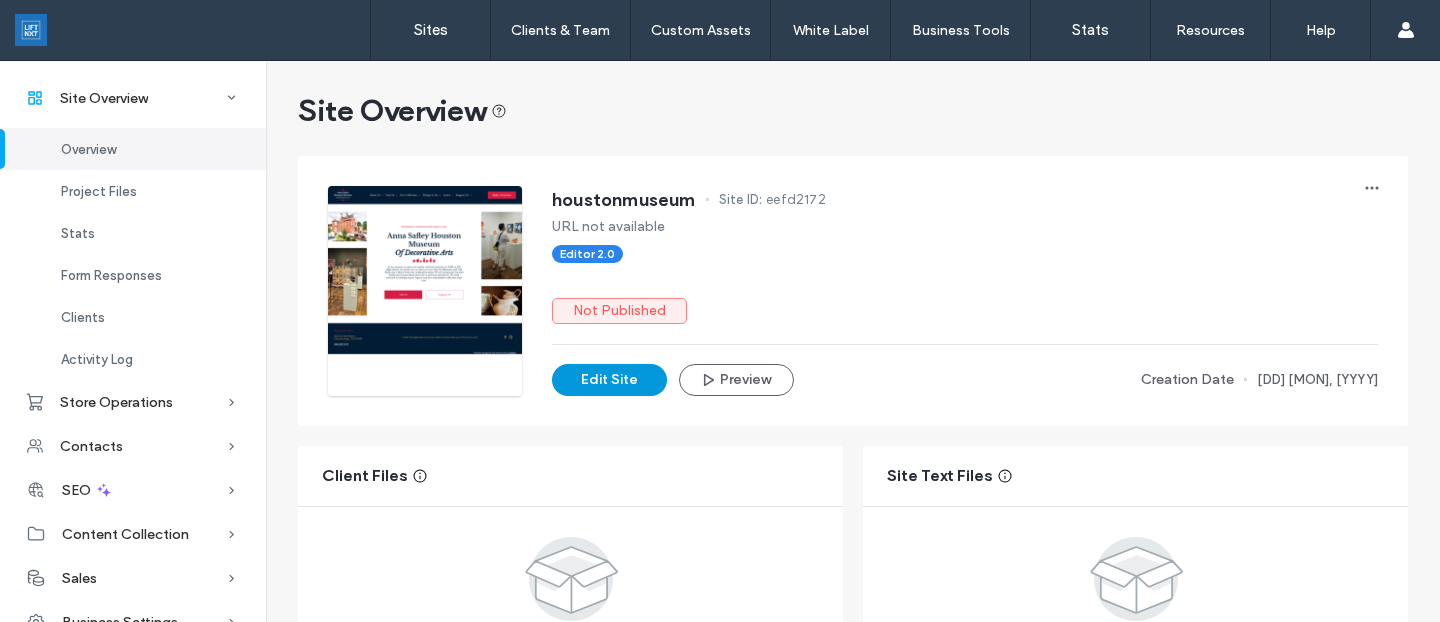 click on "Edit Site" at bounding box center [609, 380] 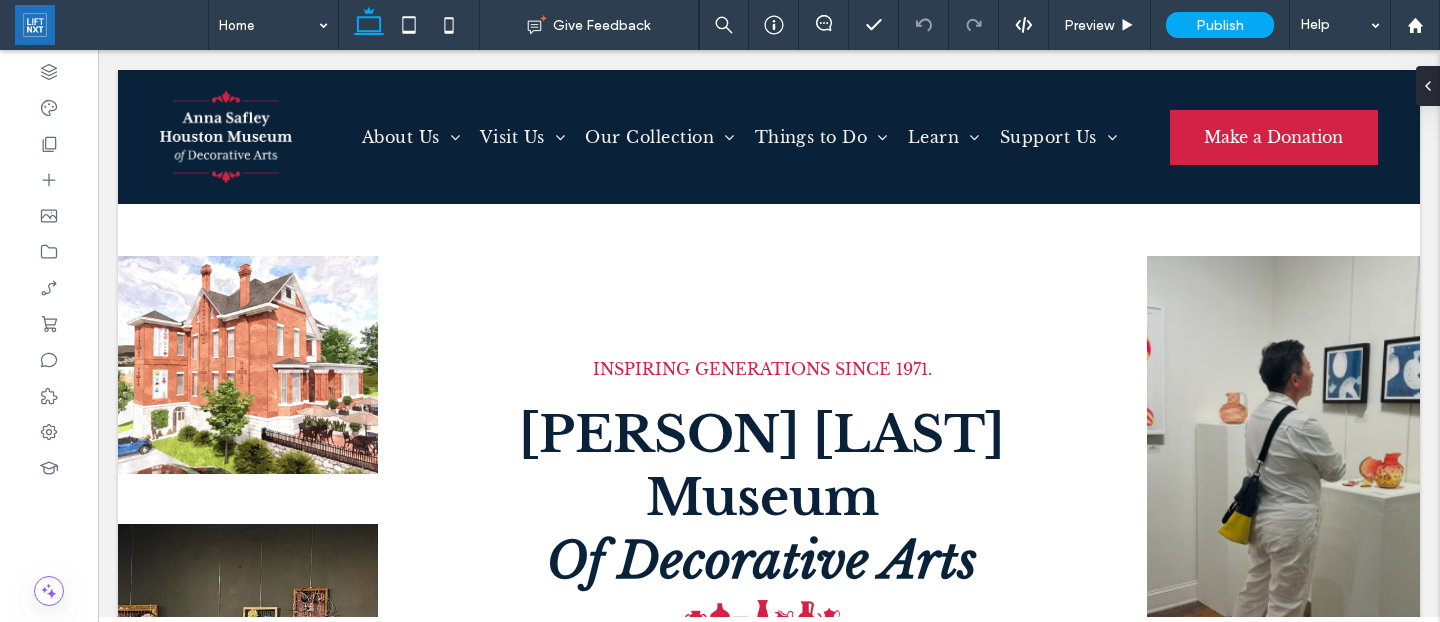 scroll, scrollTop: 0, scrollLeft: 0, axis: both 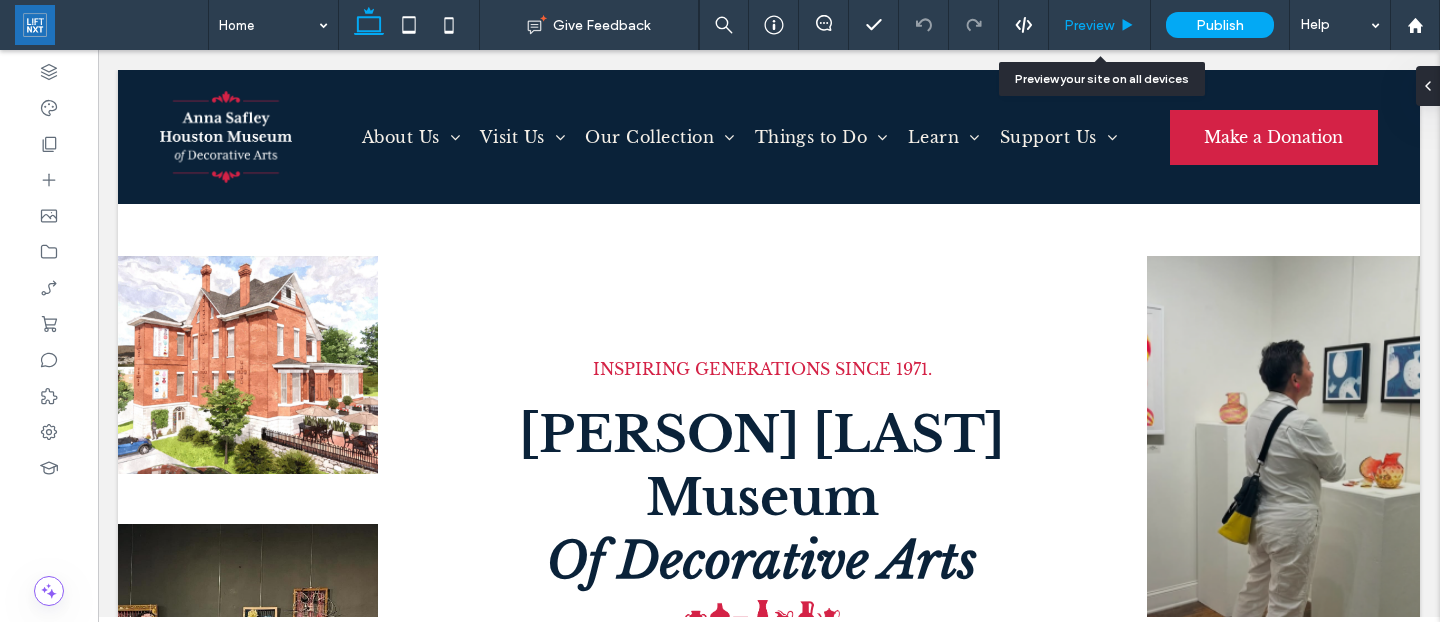 click on "Preview" at bounding box center [1089, 25] 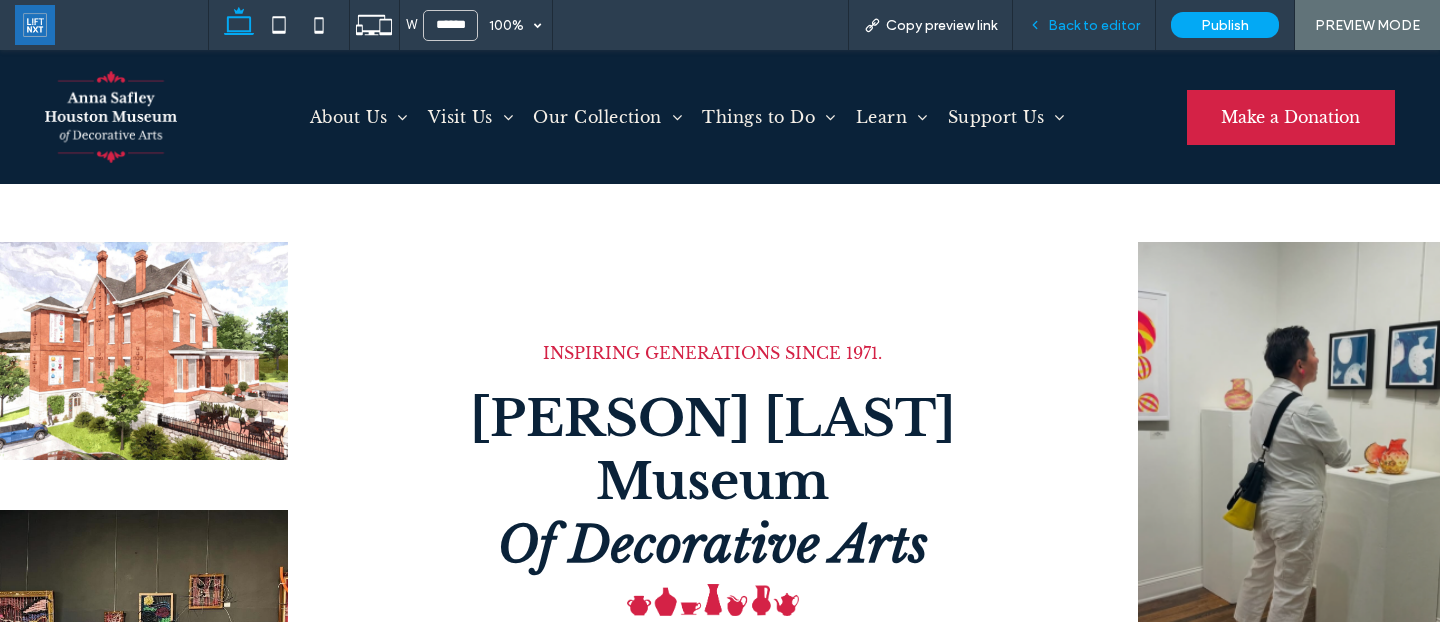 click on "Back to editor" at bounding box center [1094, 25] 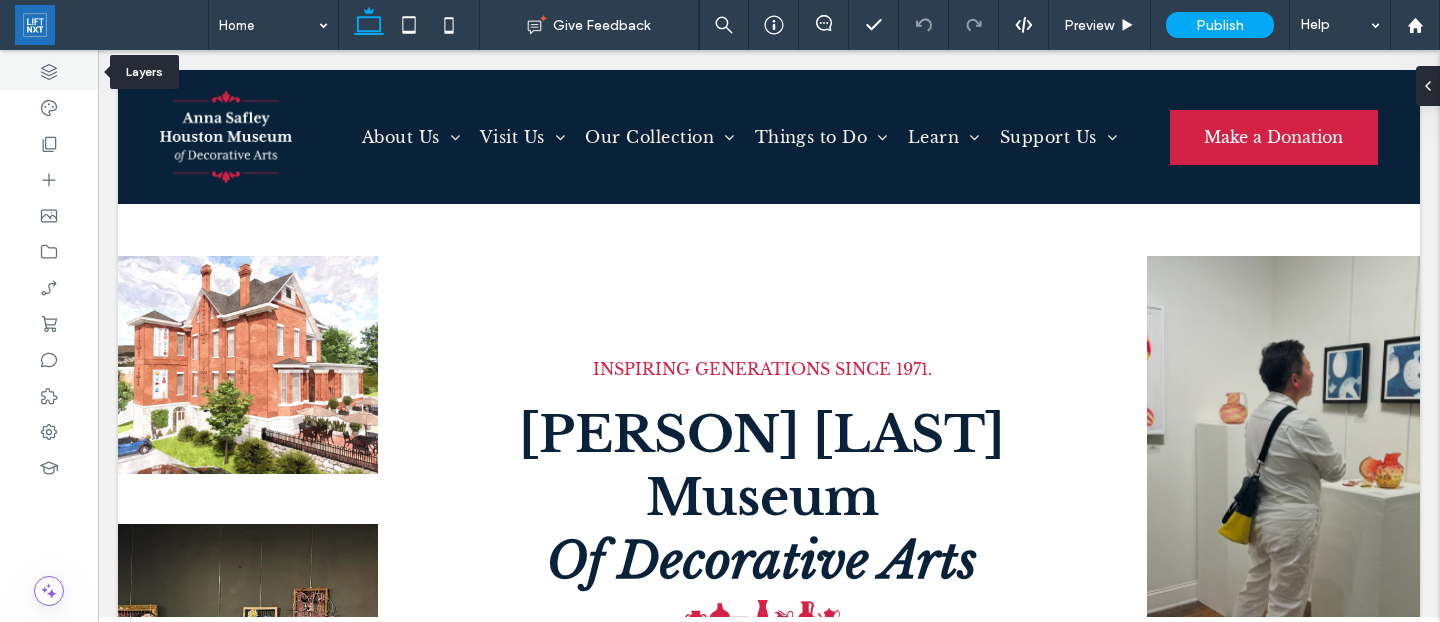click 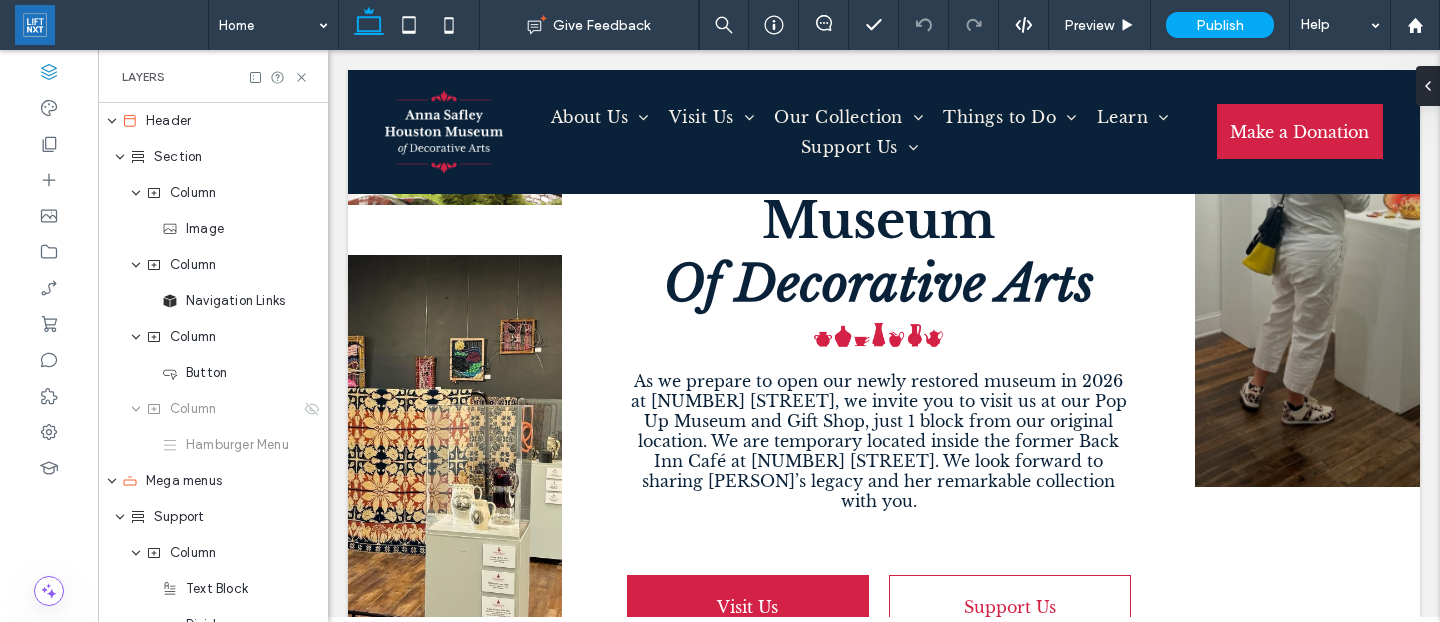 scroll, scrollTop: 253, scrollLeft: 0, axis: vertical 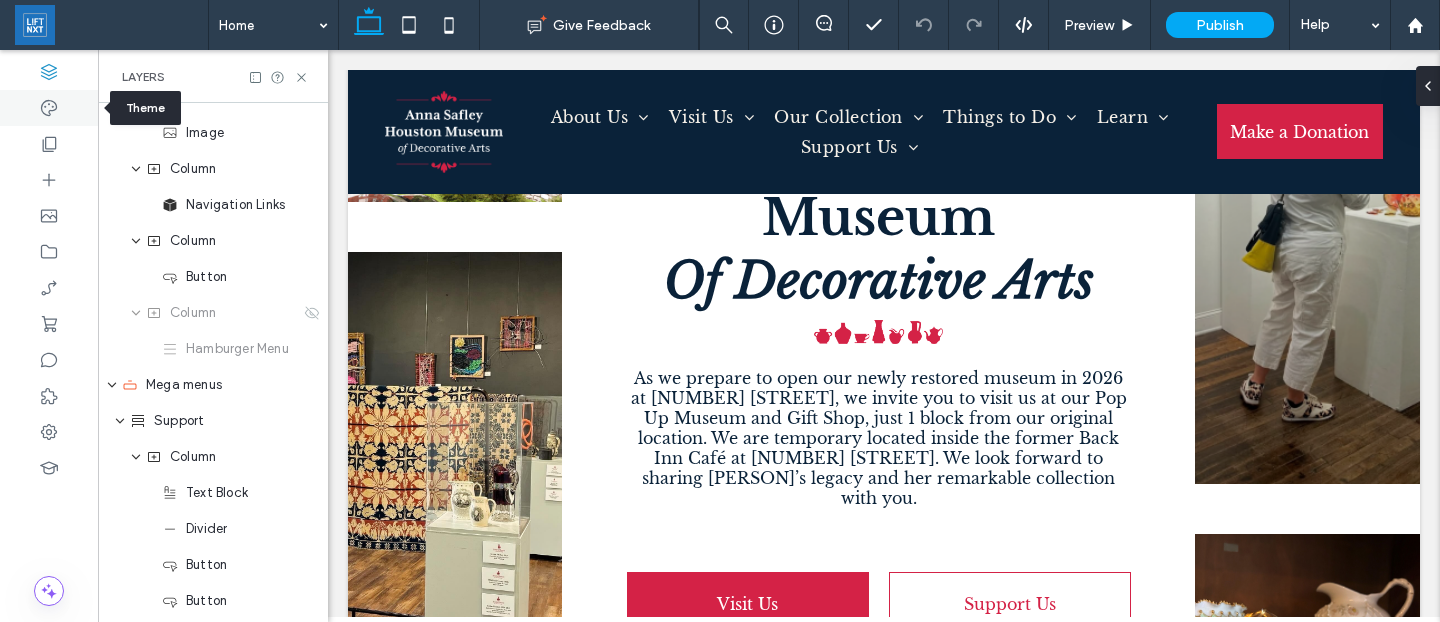 click 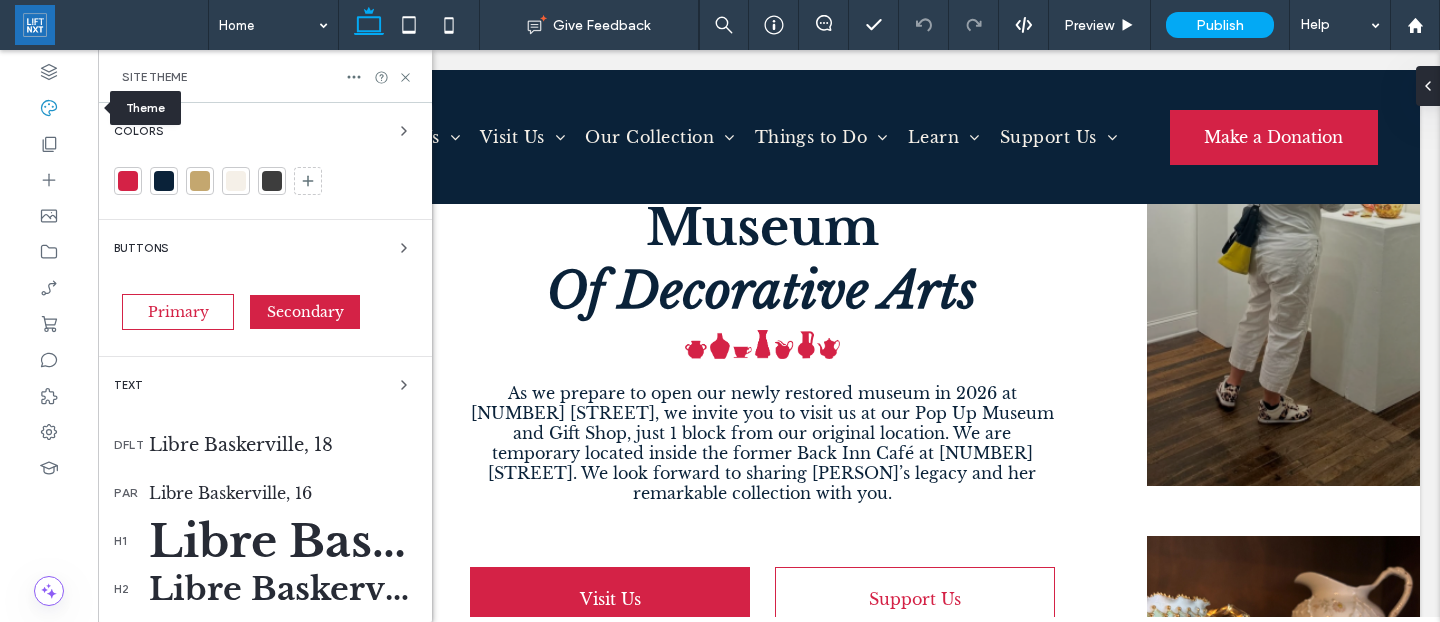 scroll, scrollTop: 272, scrollLeft: 0, axis: vertical 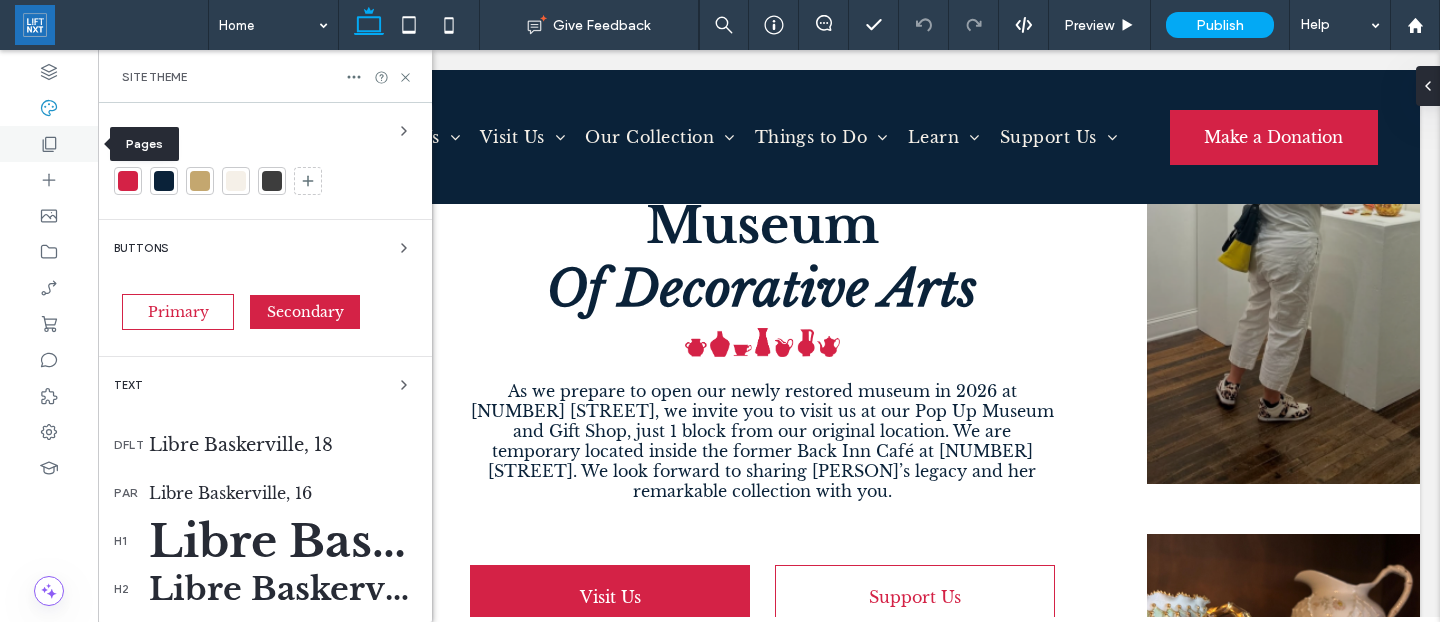 click at bounding box center (49, 144) 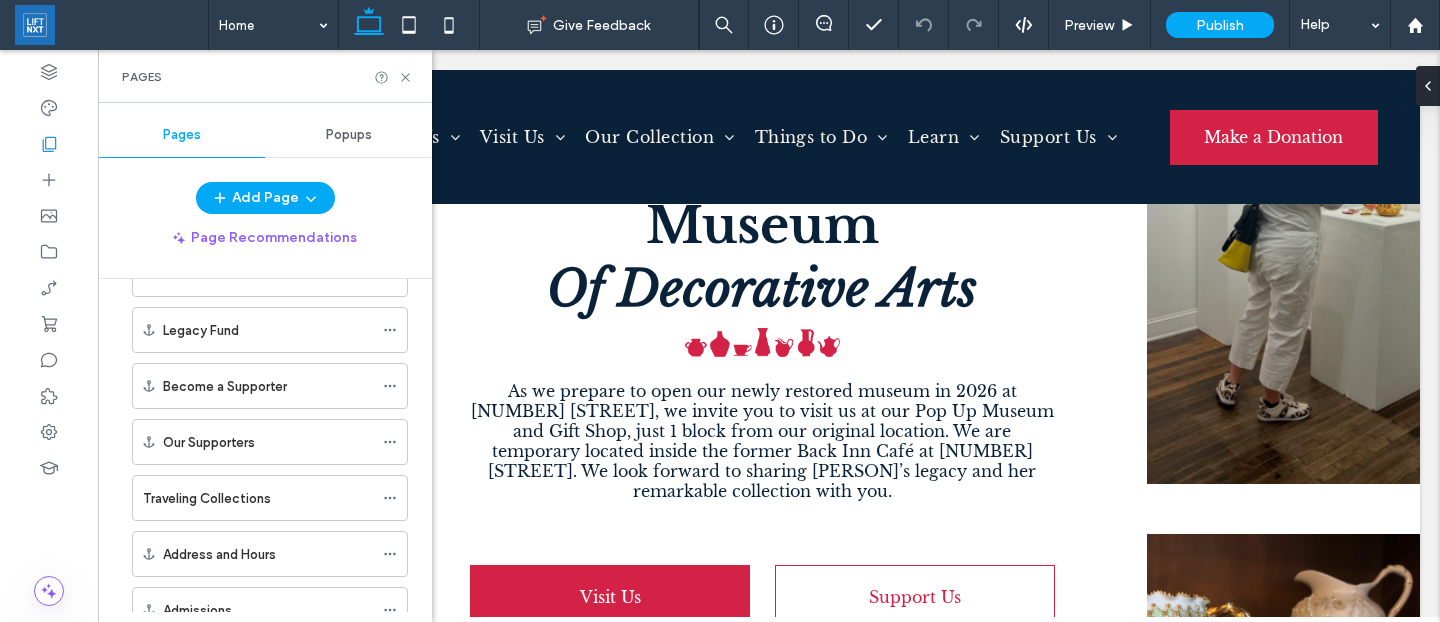 scroll, scrollTop: 431, scrollLeft: 0, axis: vertical 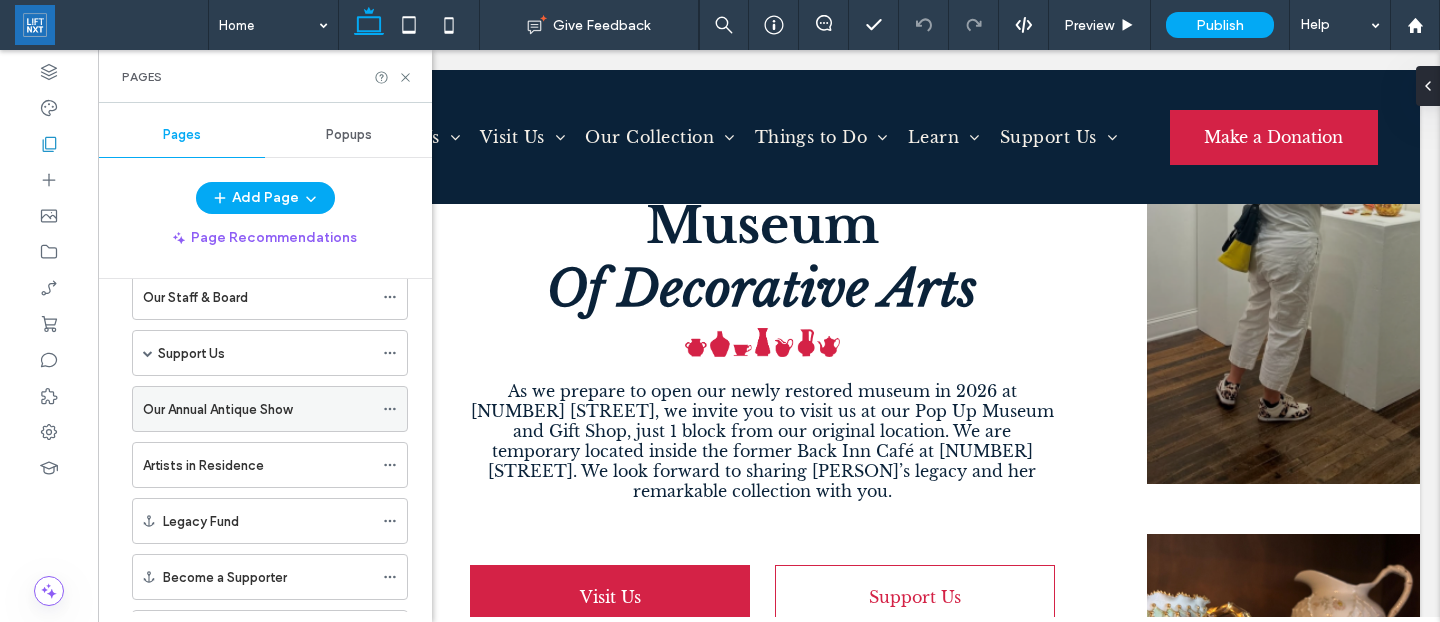 click on "Our Annual Antique Show" at bounding box center [217, 409] 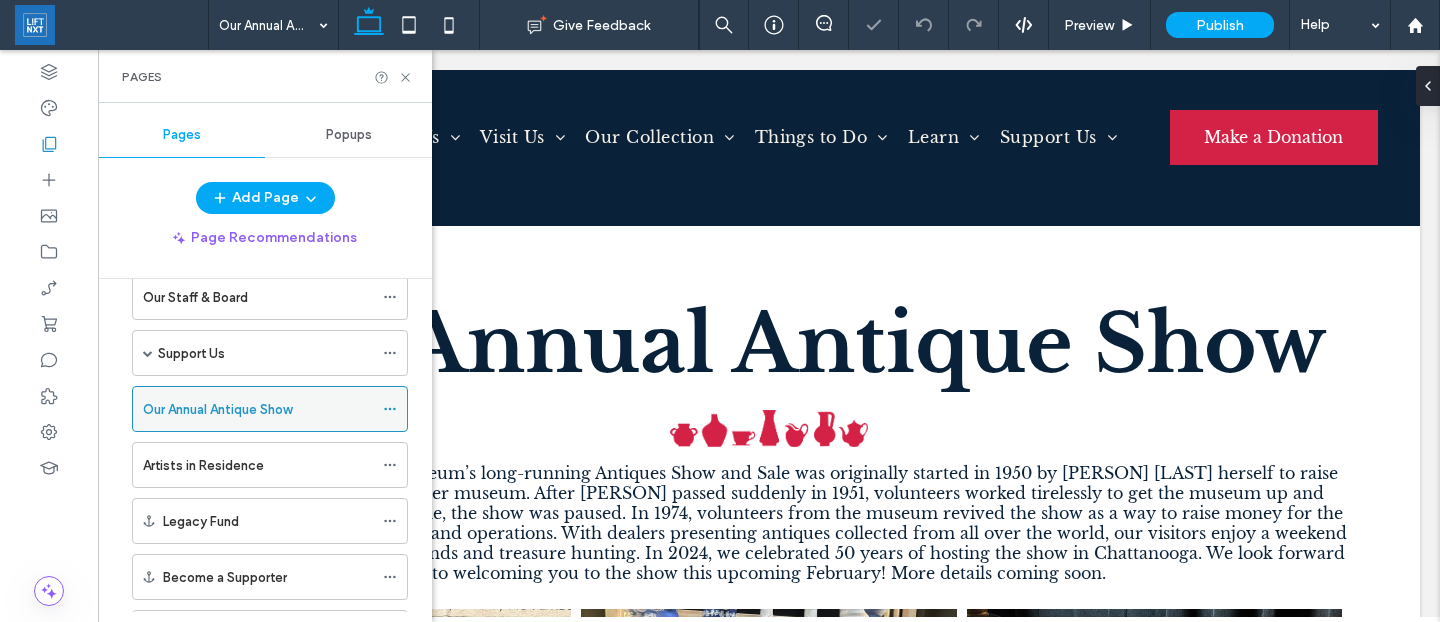 scroll, scrollTop: 0, scrollLeft: 0, axis: both 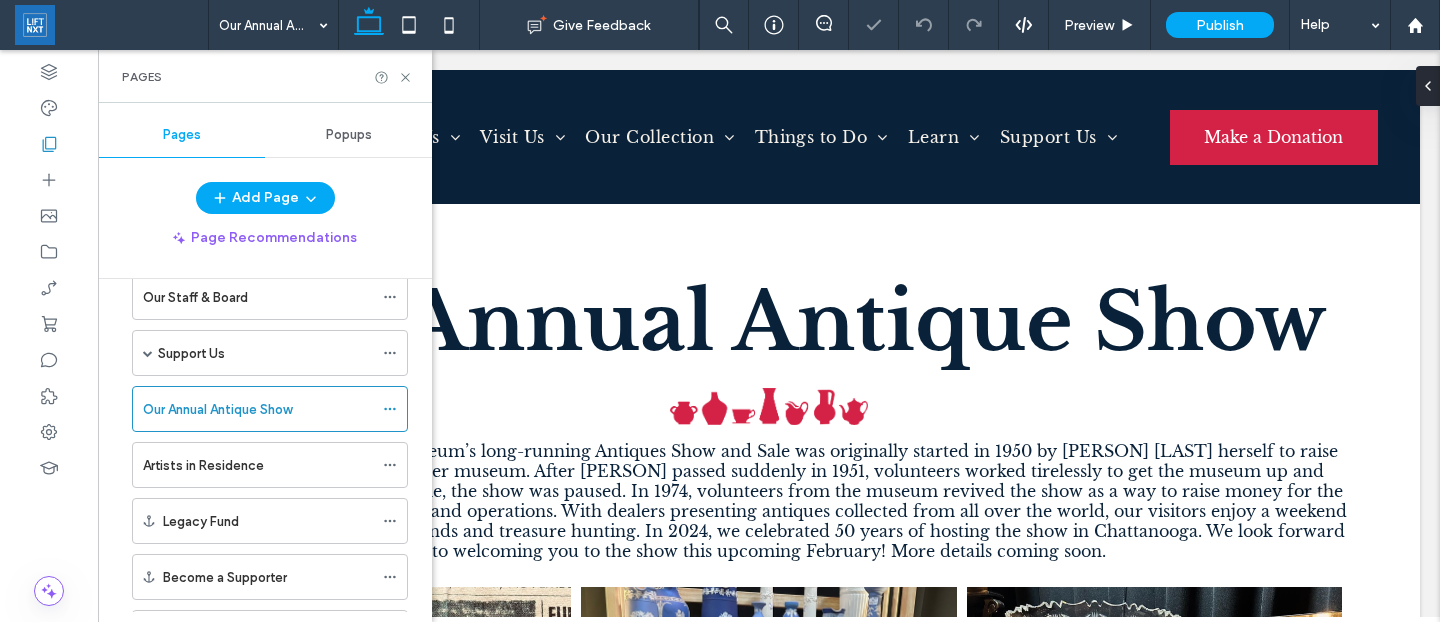 click on "Popups" at bounding box center [349, 135] 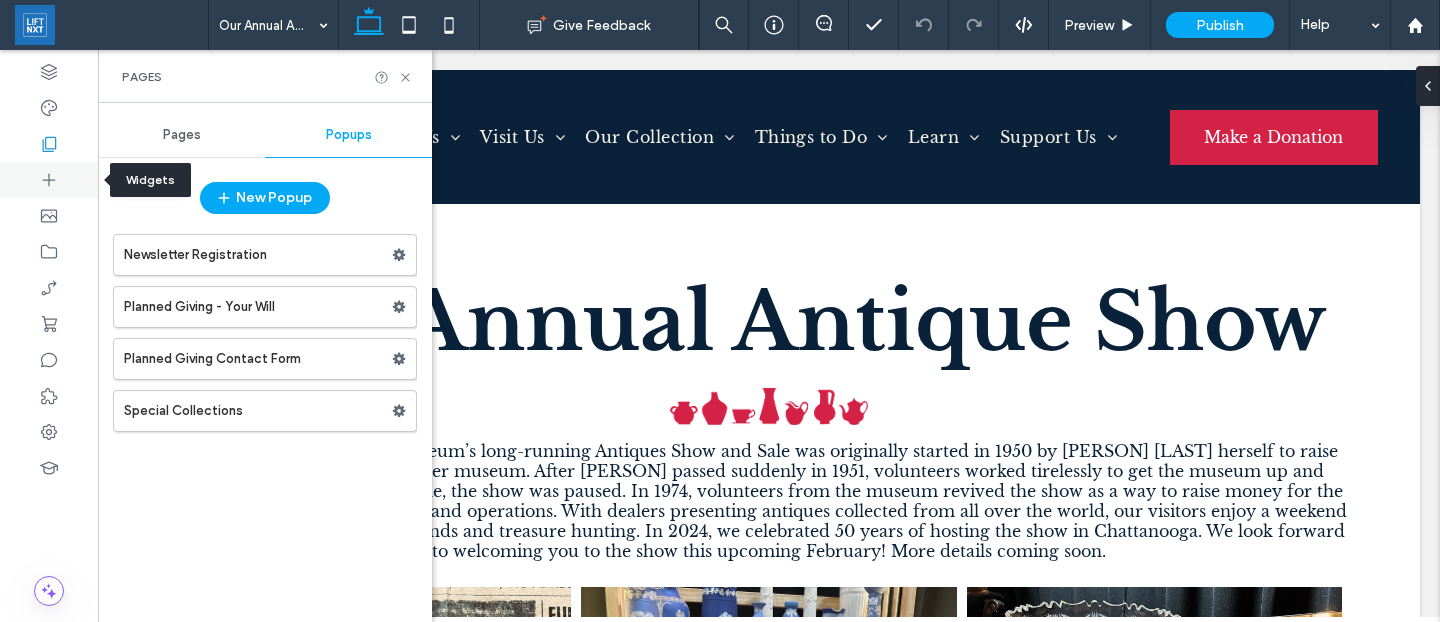 click at bounding box center (49, 180) 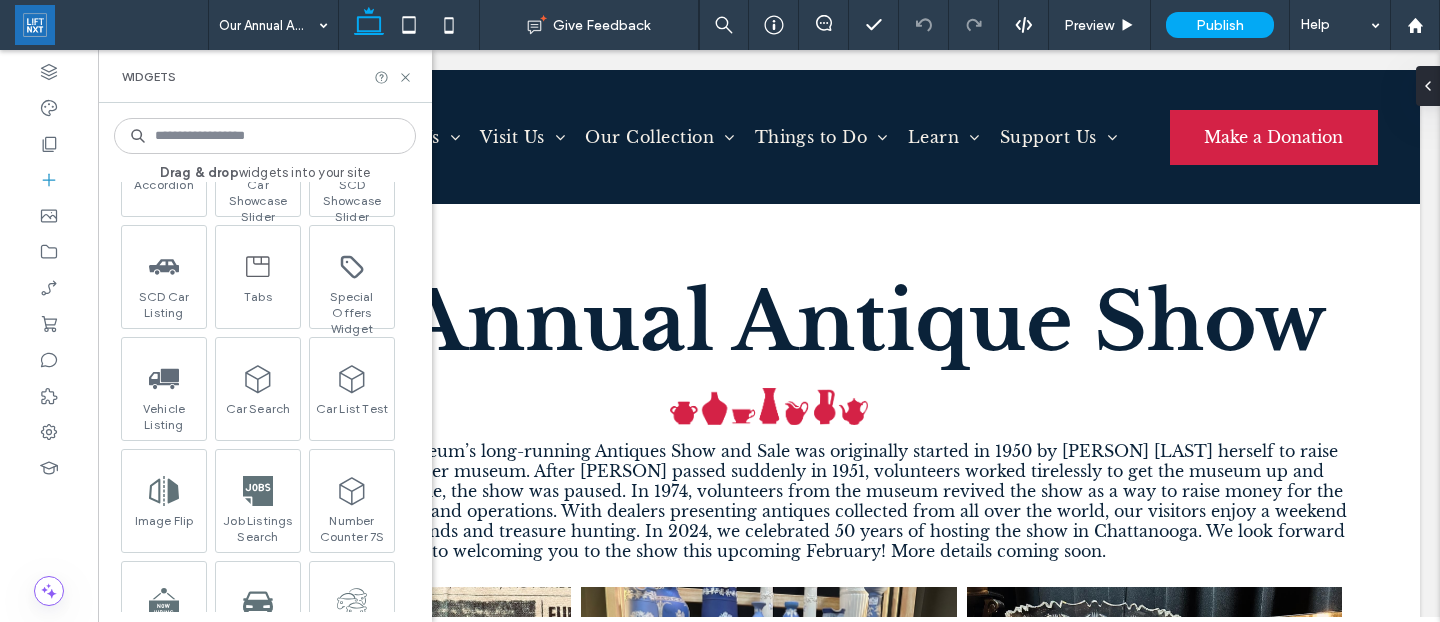 scroll, scrollTop: 1392, scrollLeft: 0, axis: vertical 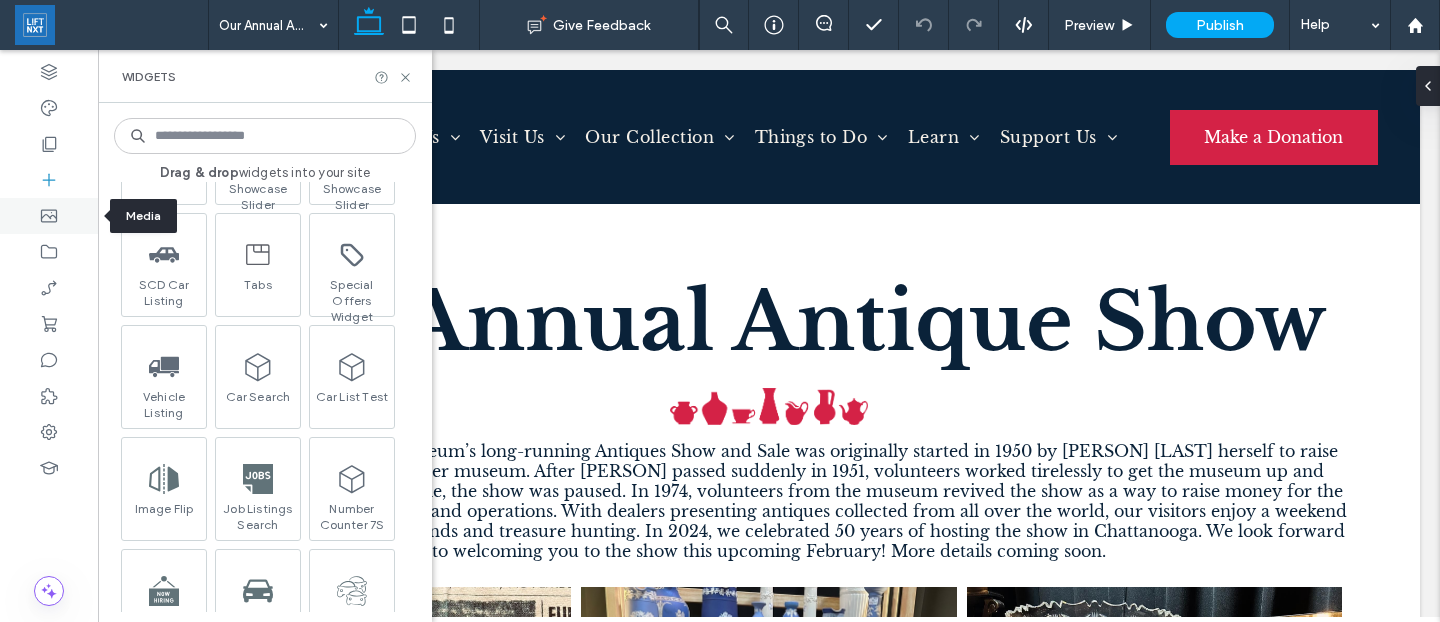 click 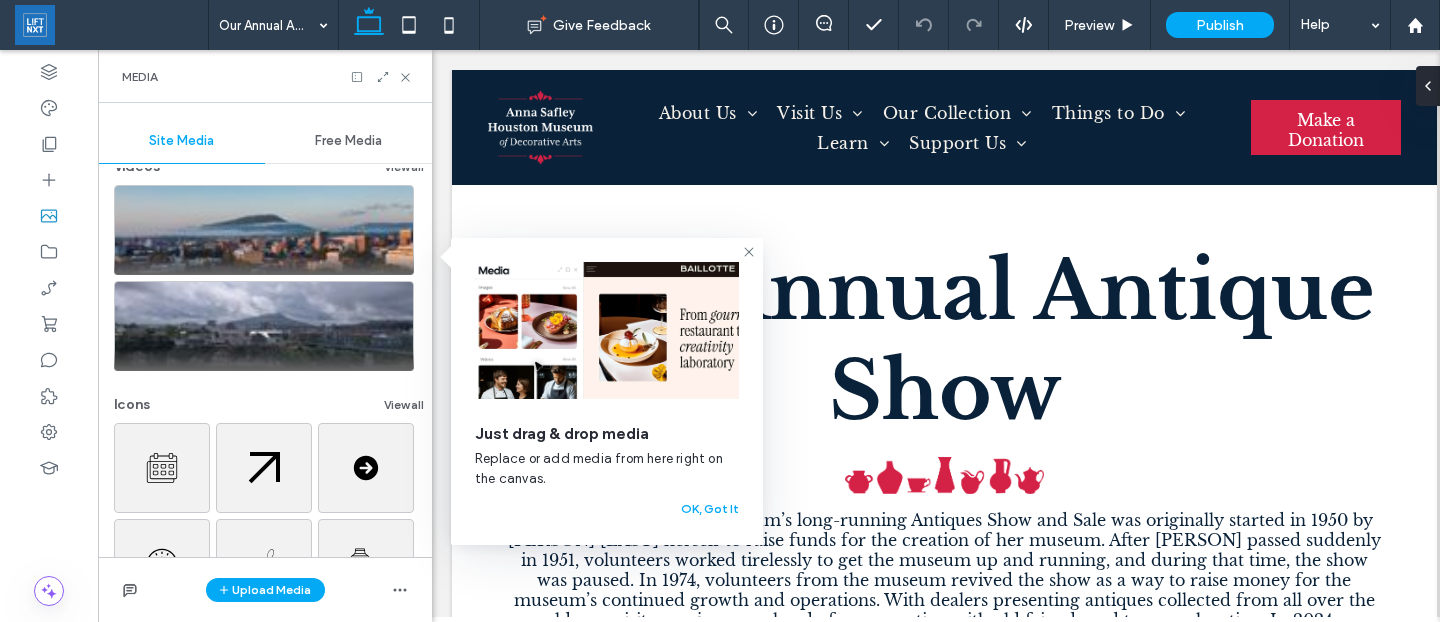 scroll, scrollTop: 419, scrollLeft: 0, axis: vertical 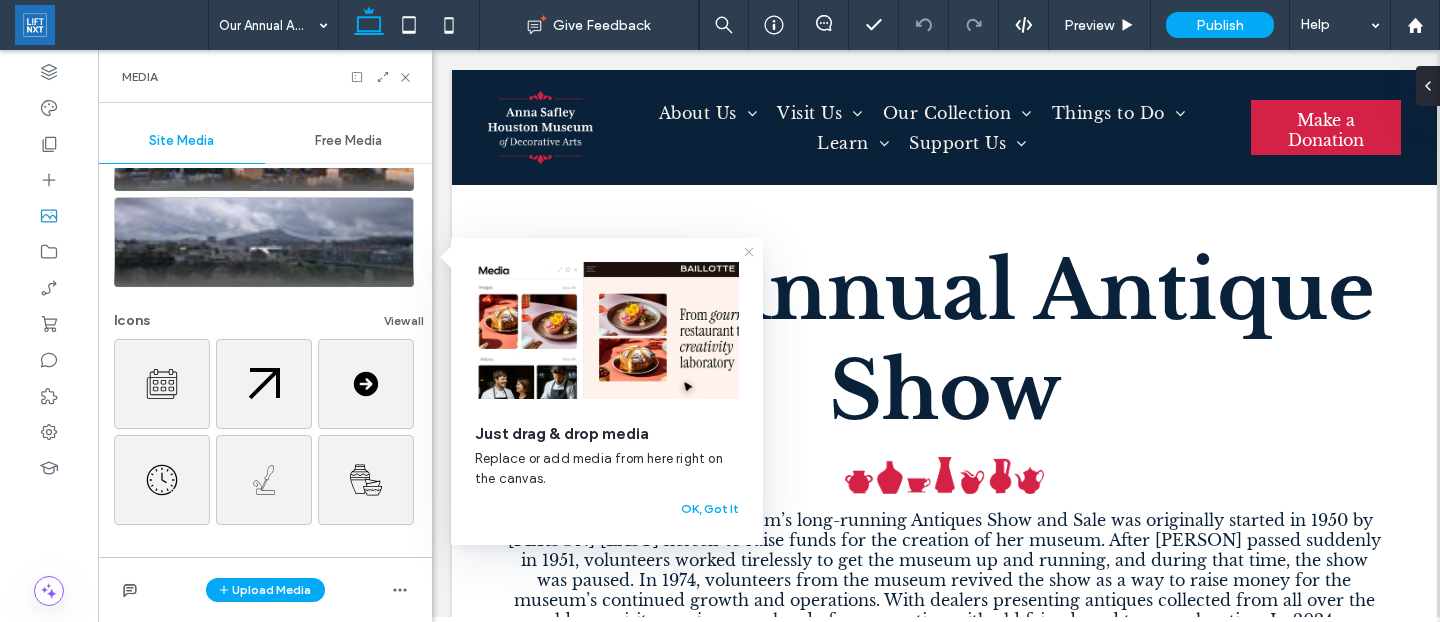 drag, startPoint x: 745, startPoint y: 253, endPoint x: 313, endPoint y: 202, distance: 435 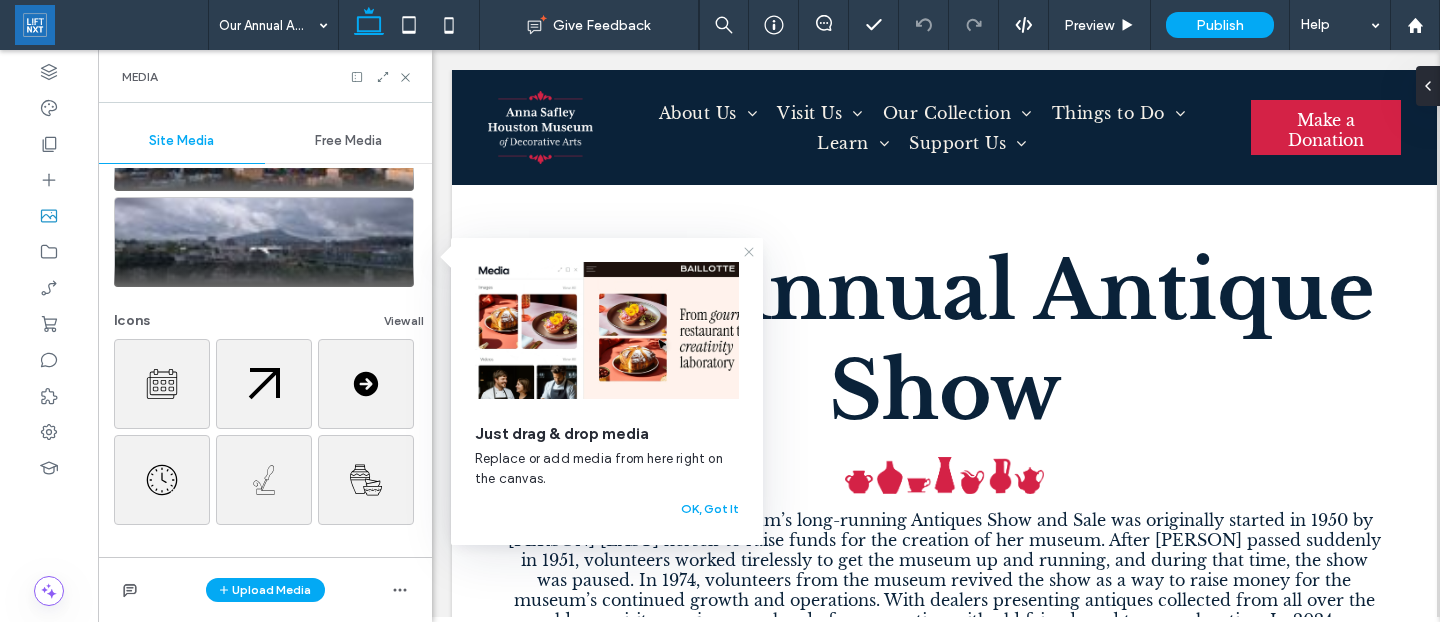 click 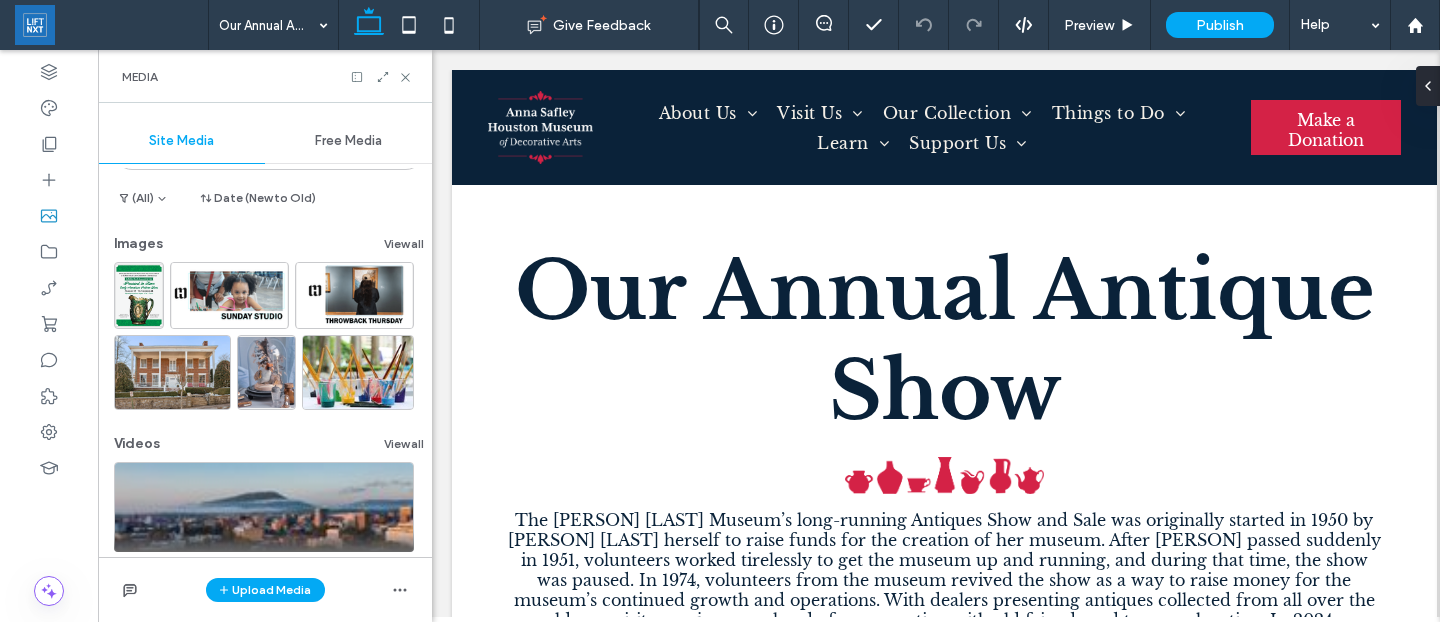 scroll, scrollTop: 0, scrollLeft: 0, axis: both 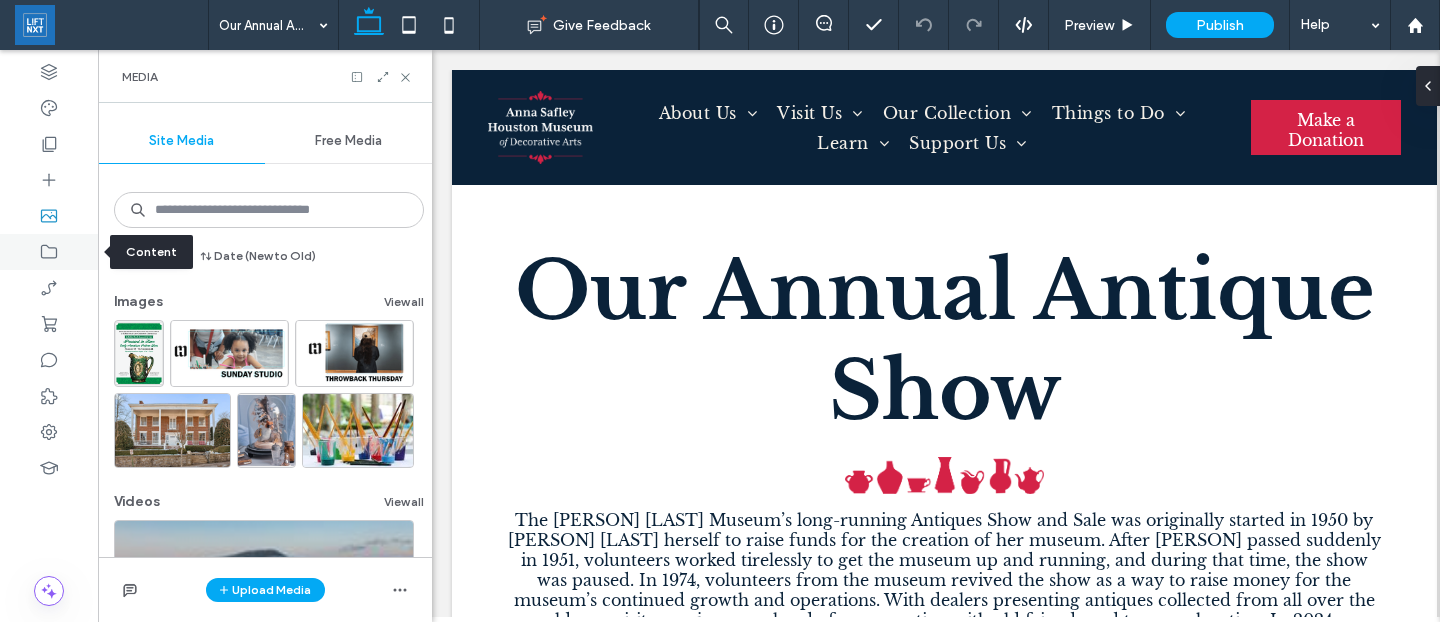 click at bounding box center [49, 252] 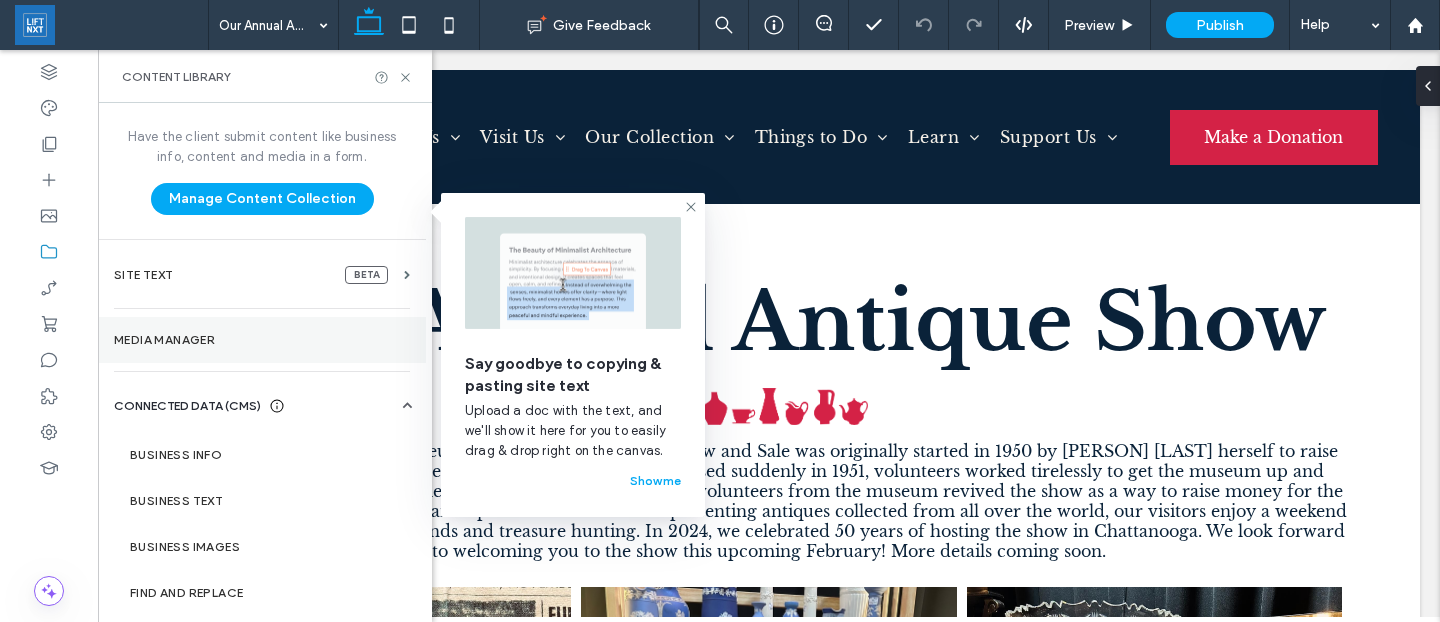 scroll, scrollTop: 61, scrollLeft: 0, axis: vertical 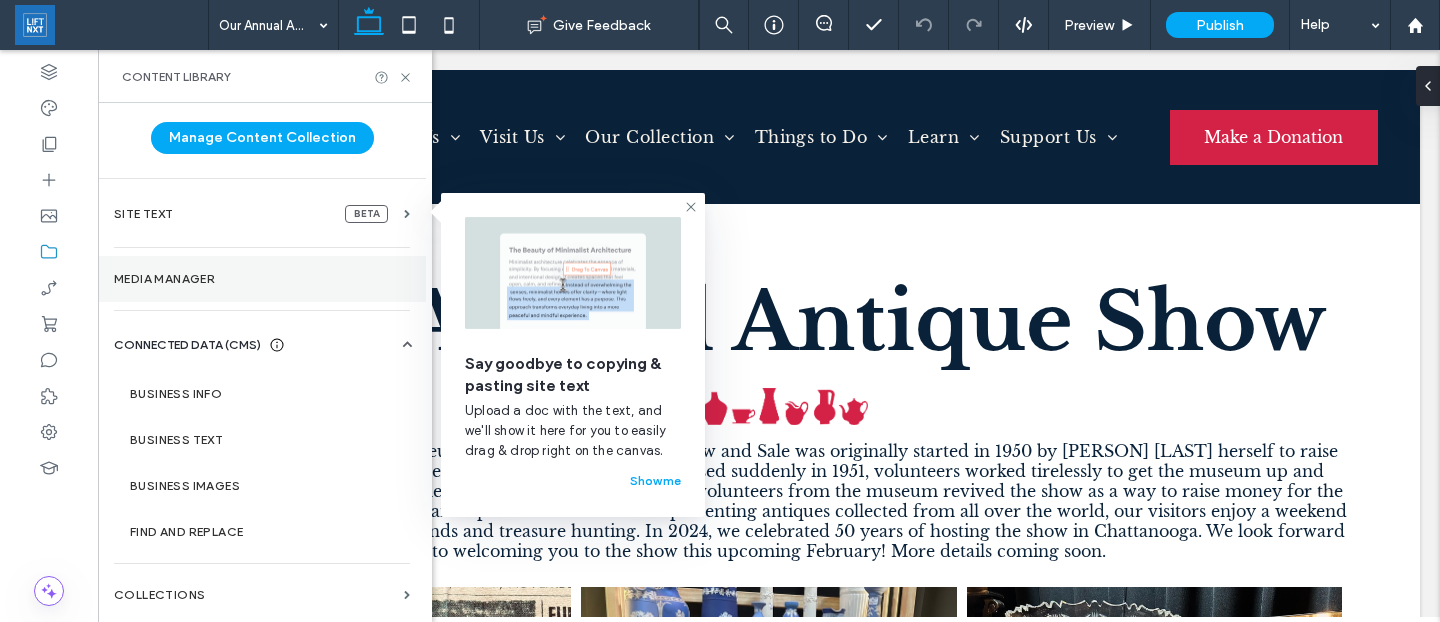 click on "Media Manager" at bounding box center [262, 279] 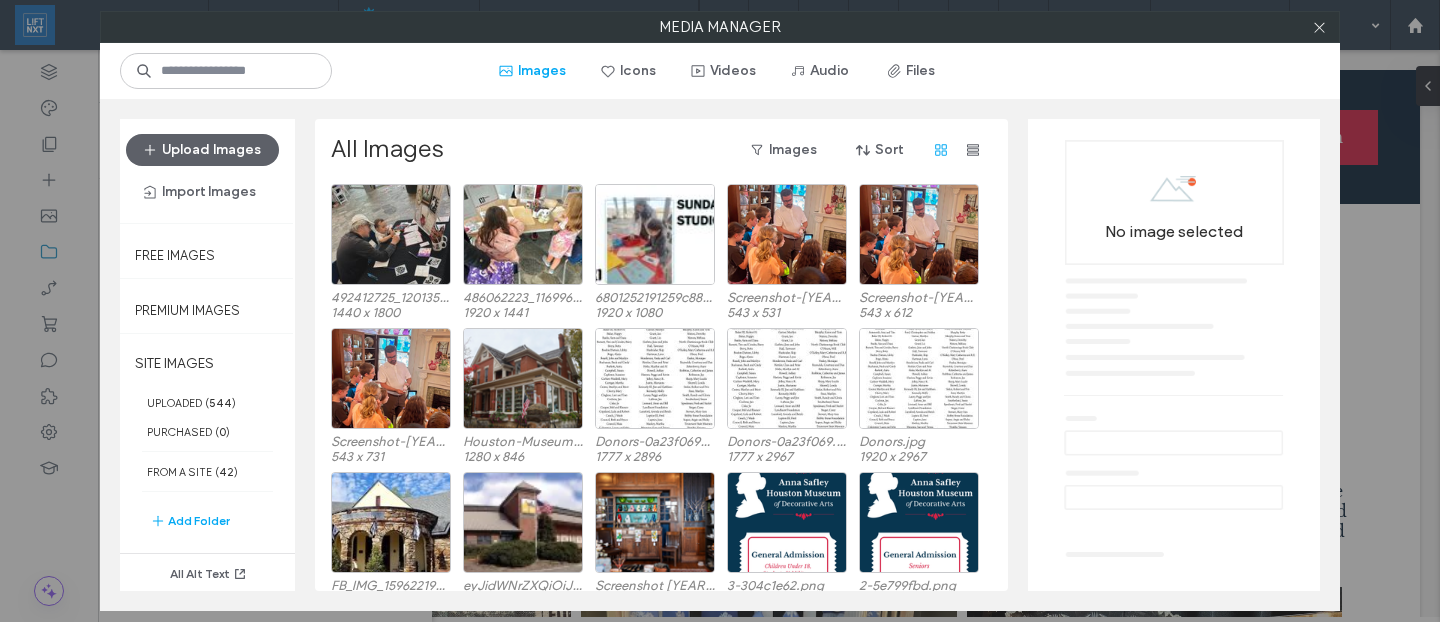 scroll, scrollTop: 905, scrollLeft: 0, axis: vertical 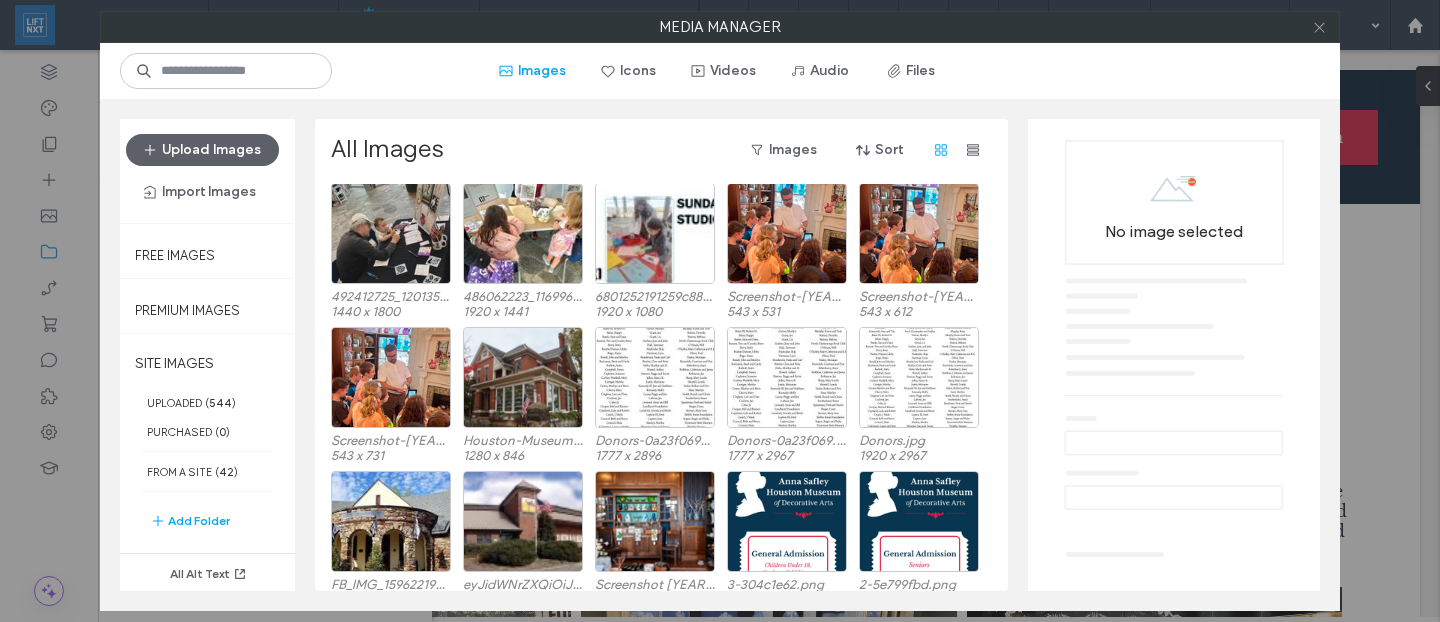 click 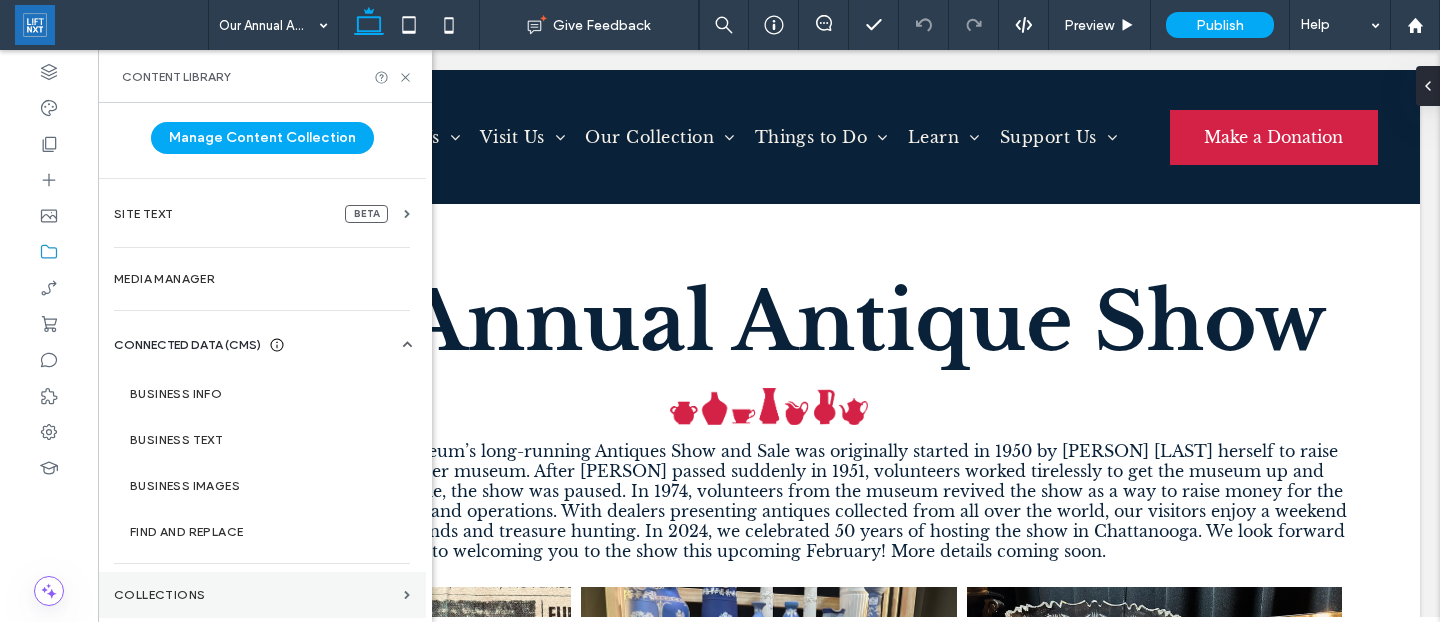 click on "Collections" at bounding box center (255, 595) 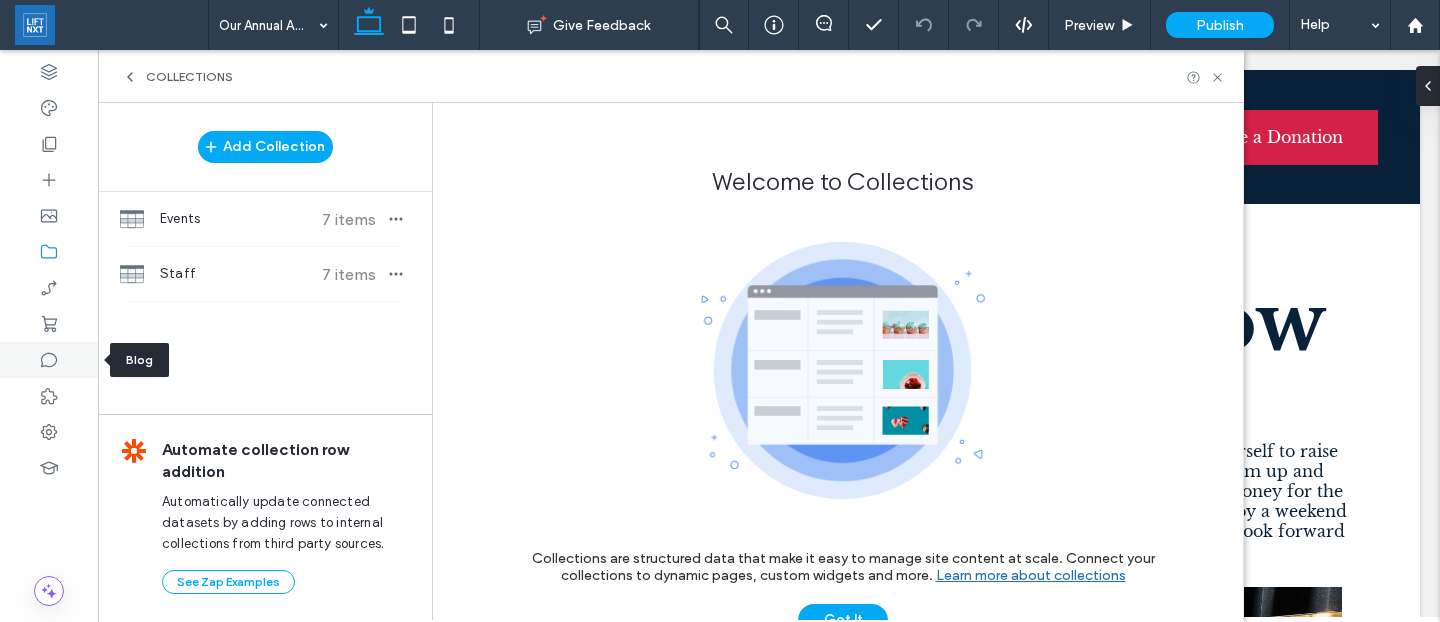 click 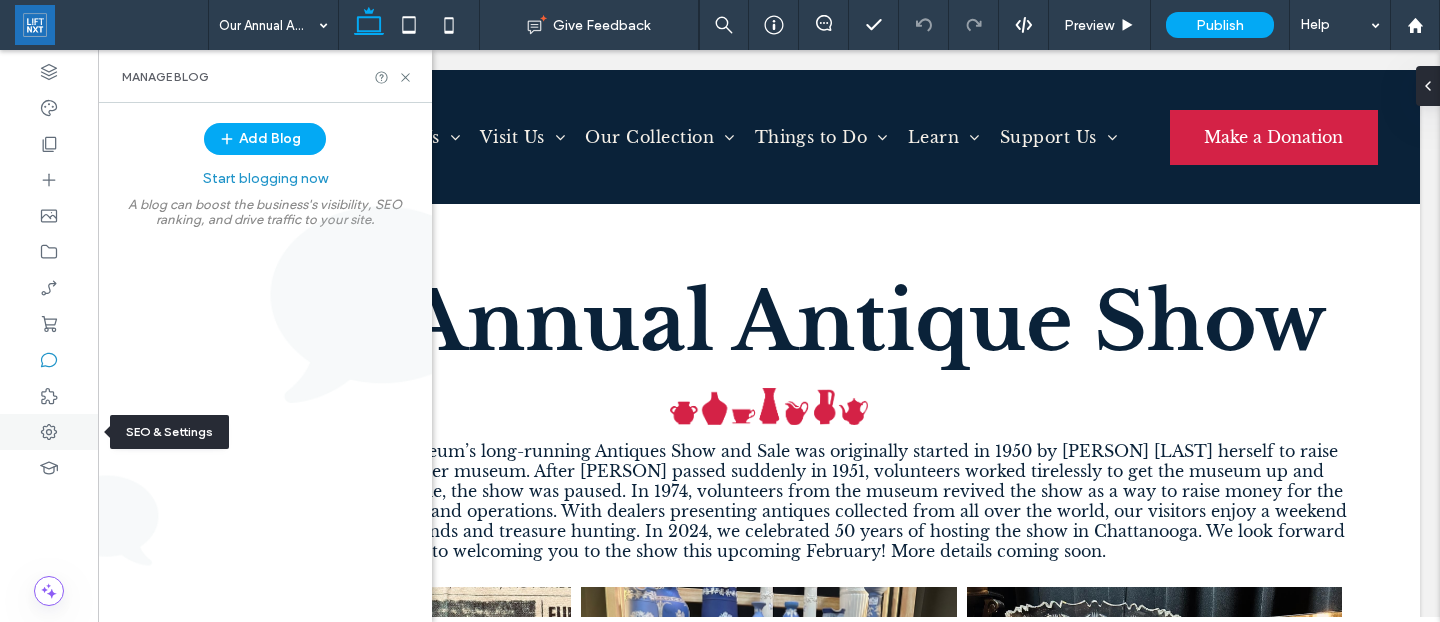click 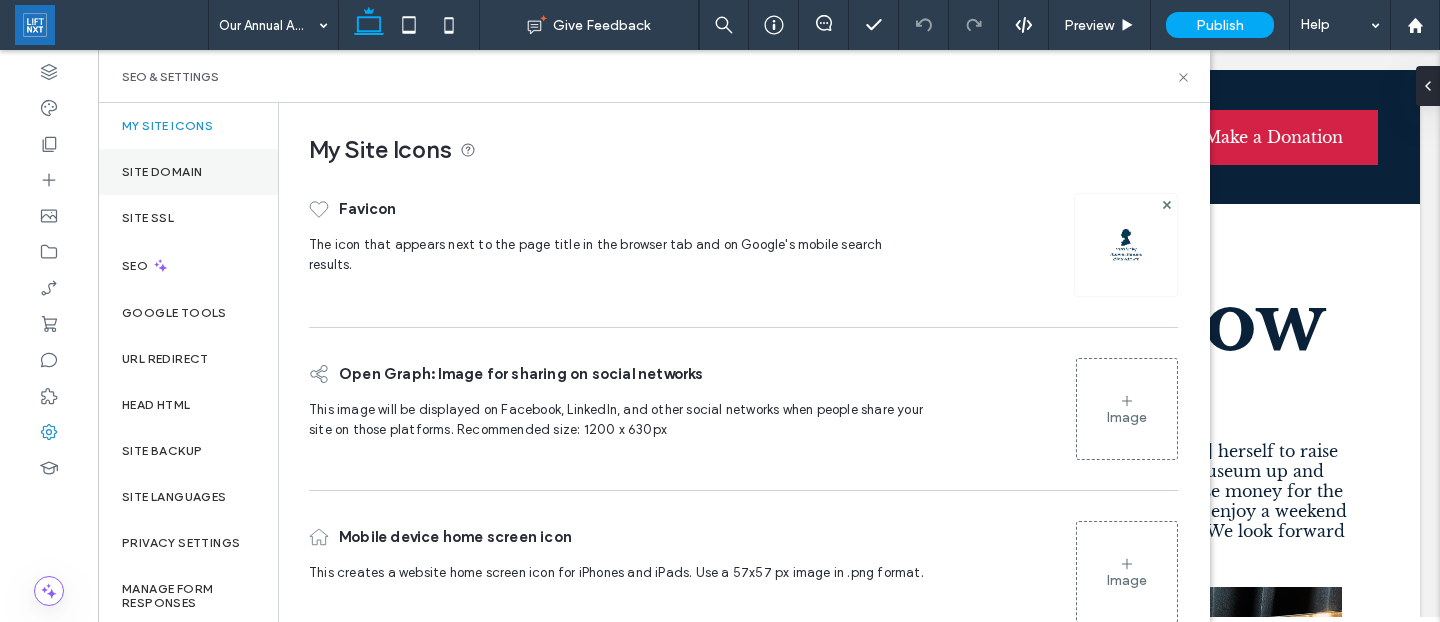 click on "Site Domain" at bounding box center (162, 172) 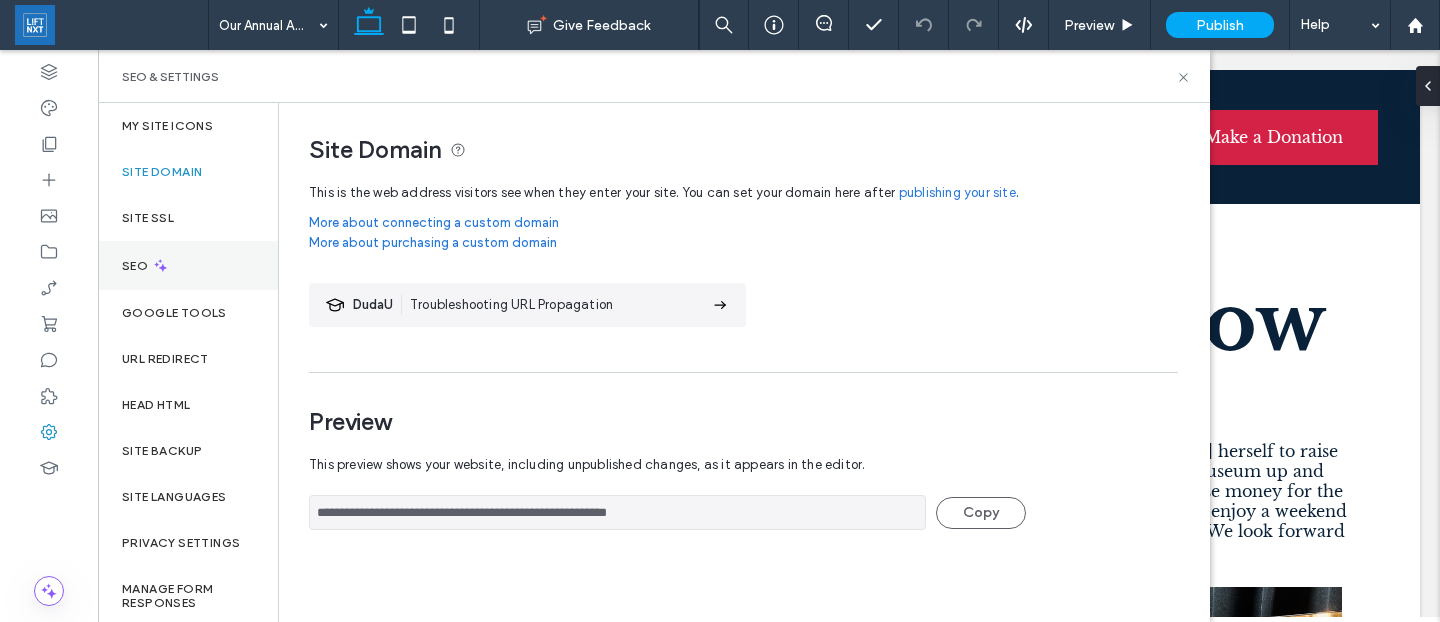 click on "SEO" at bounding box center (188, 265) 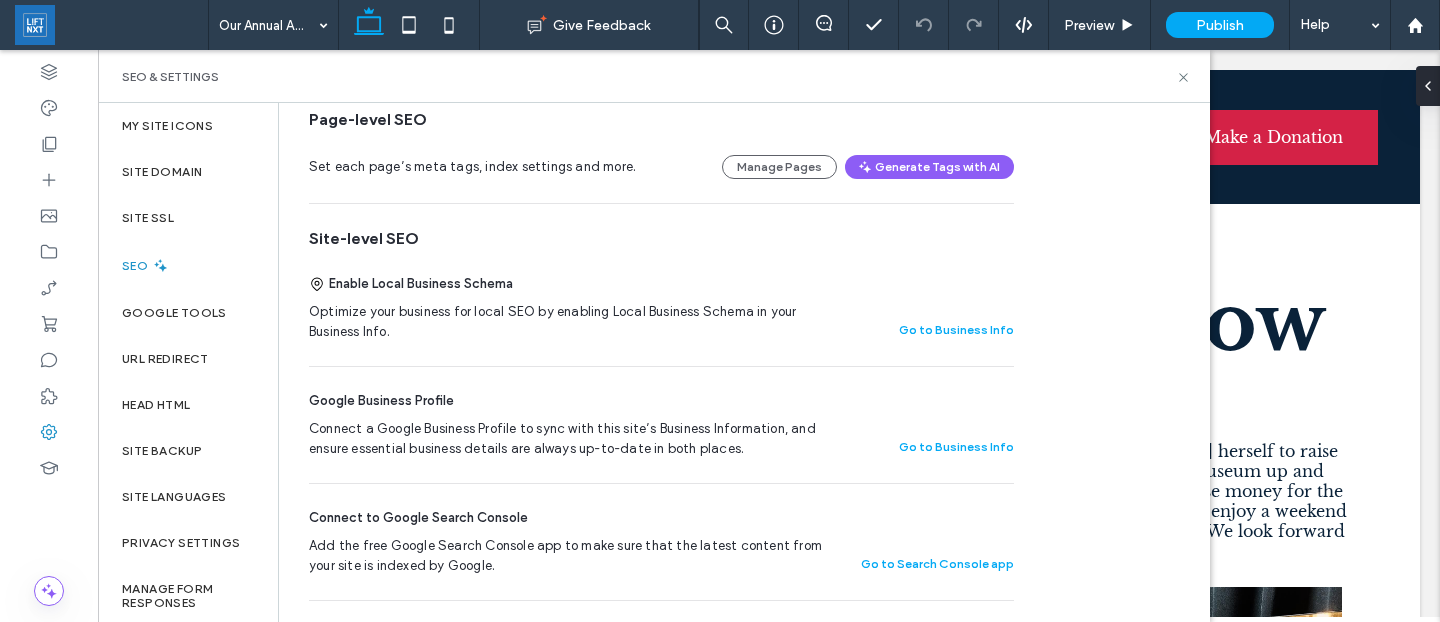 scroll, scrollTop: 278, scrollLeft: 0, axis: vertical 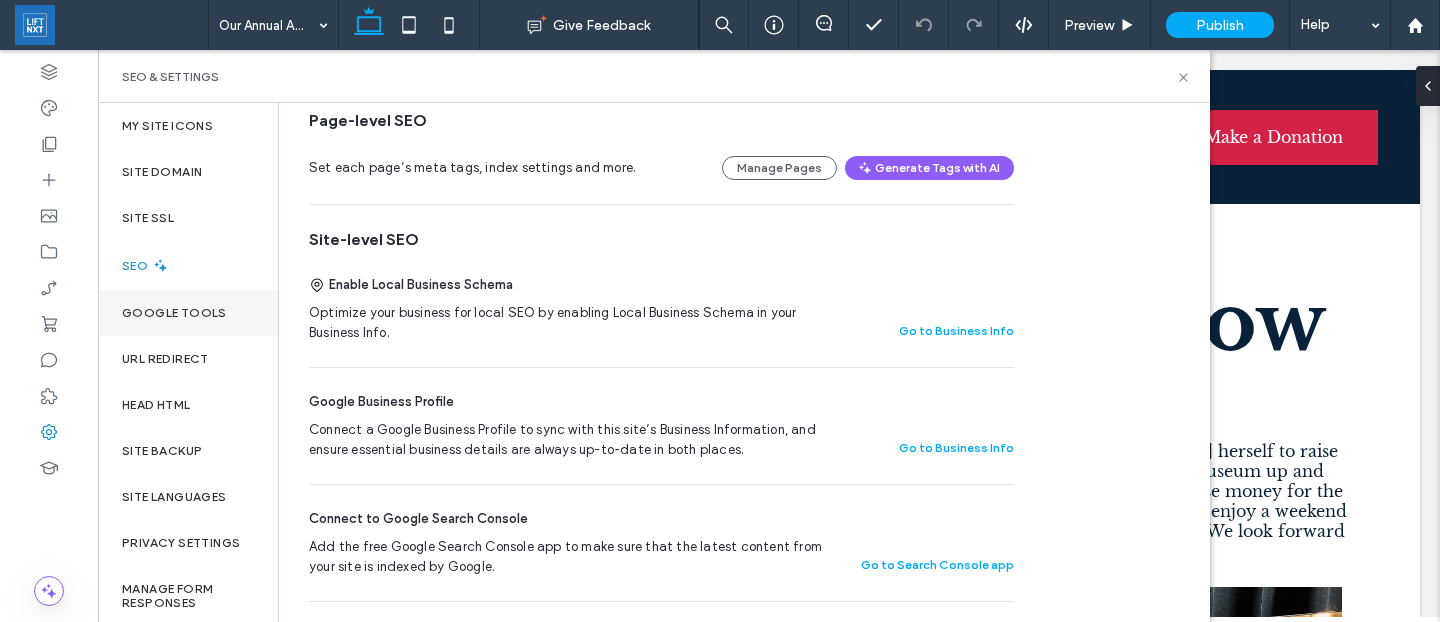click on "Google Tools" at bounding box center (188, 313) 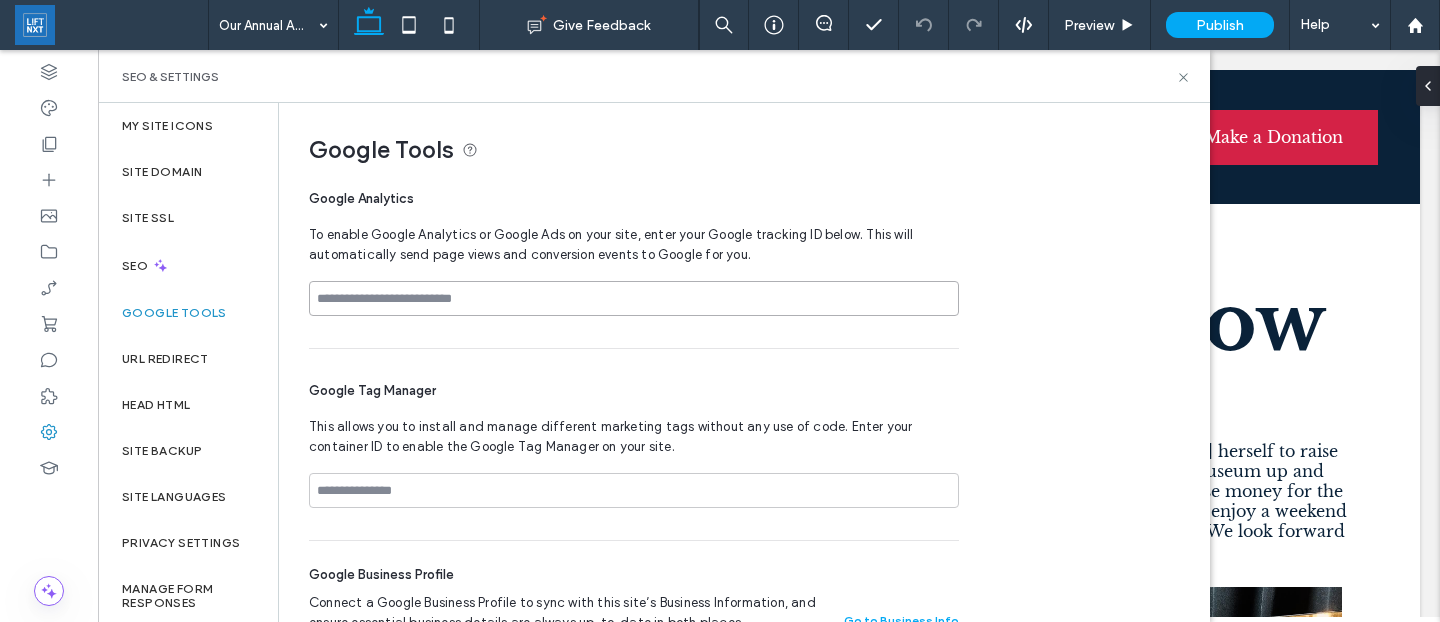 click at bounding box center (634, 298) 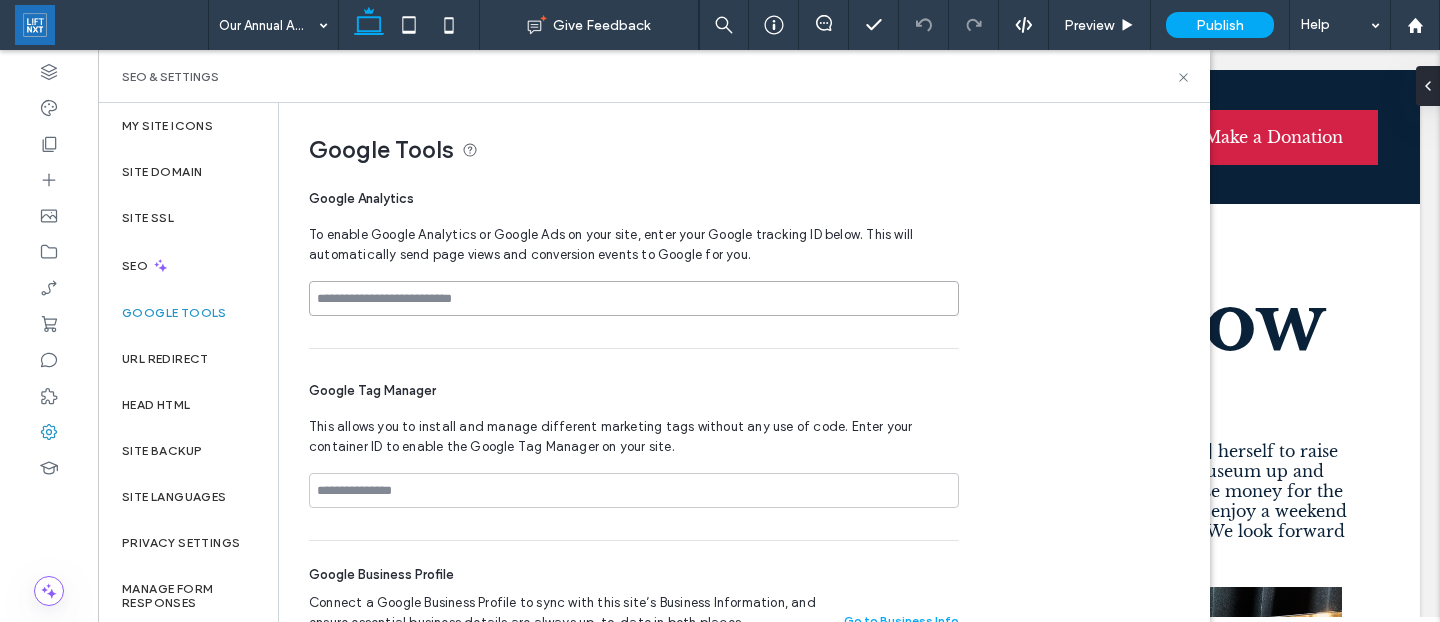 scroll, scrollTop: 16, scrollLeft: 0, axis: vertical 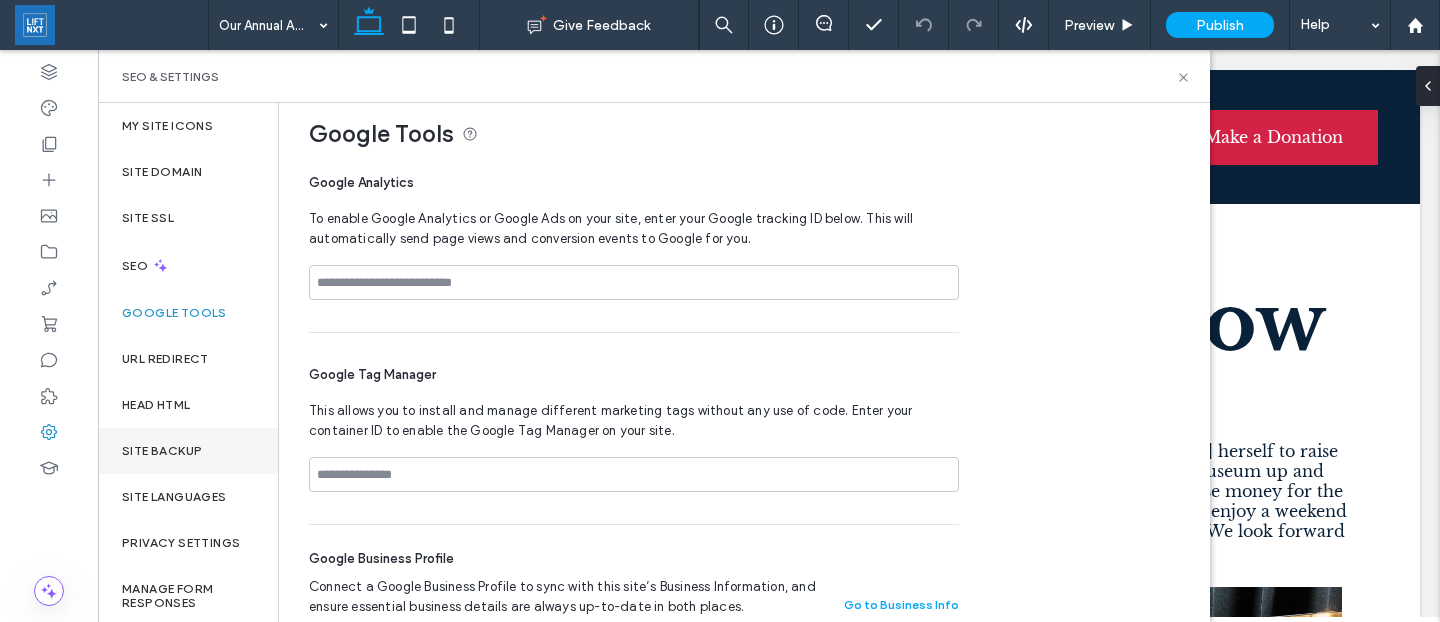 click on "Site Backup" at bounding box center [162, 451] 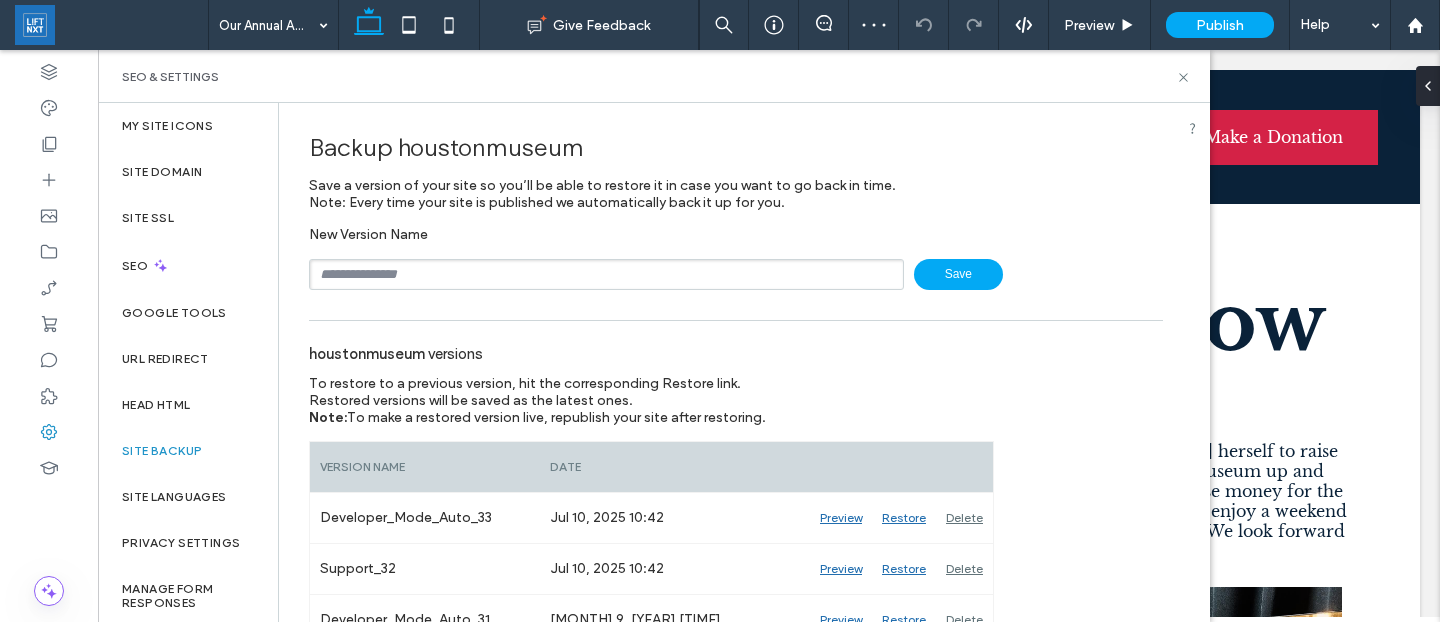 click at bounding box center (606, 274) 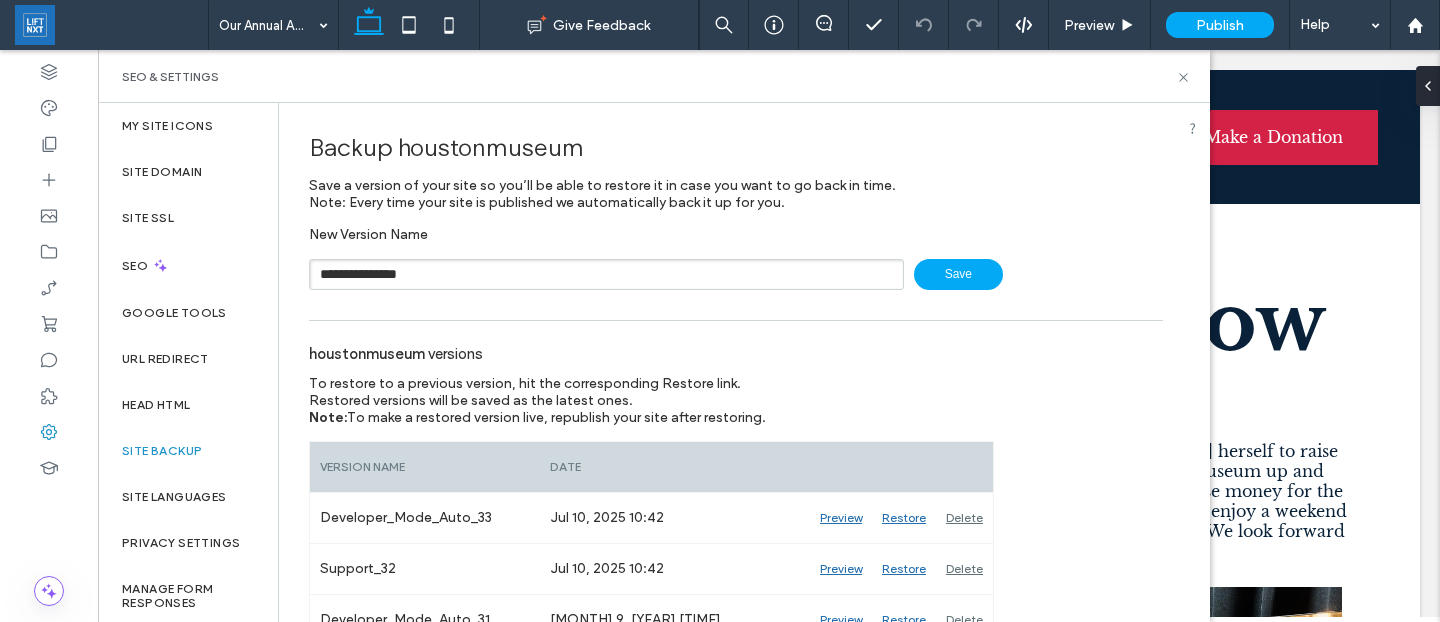 type on "**********" 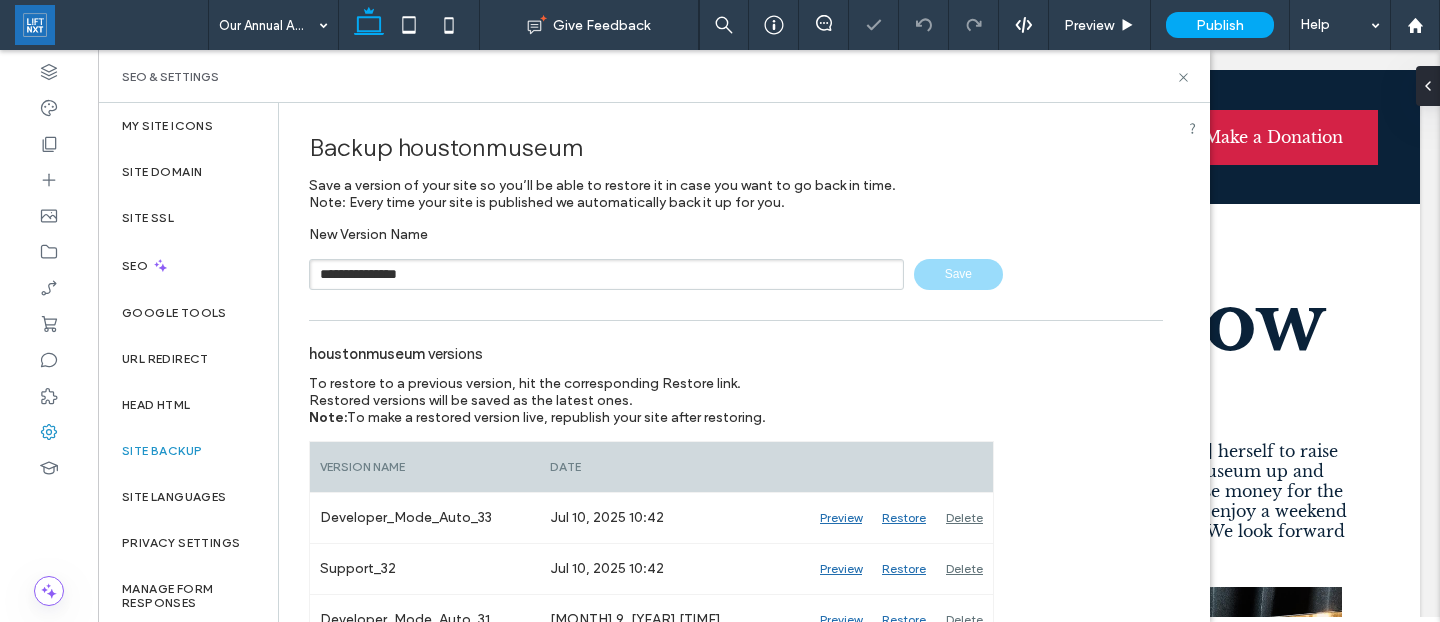 type 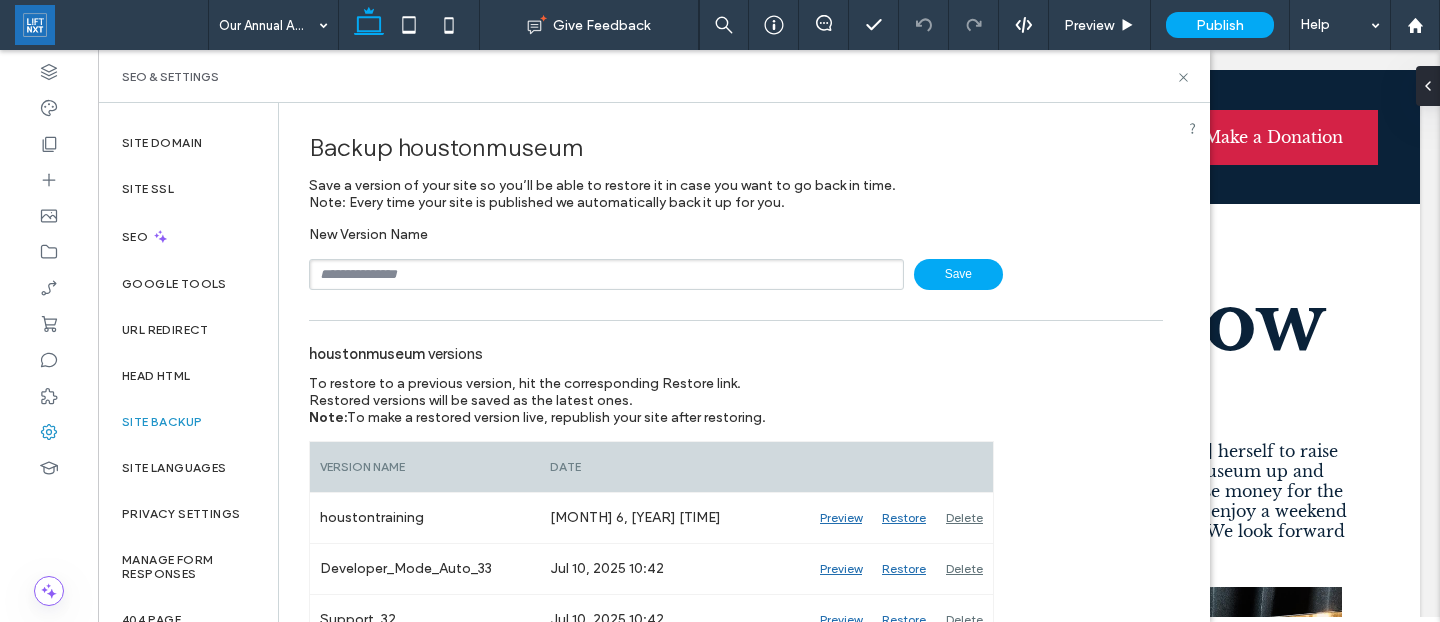scroll, scrollTop: 0, scrollLeft: 0, axis: both 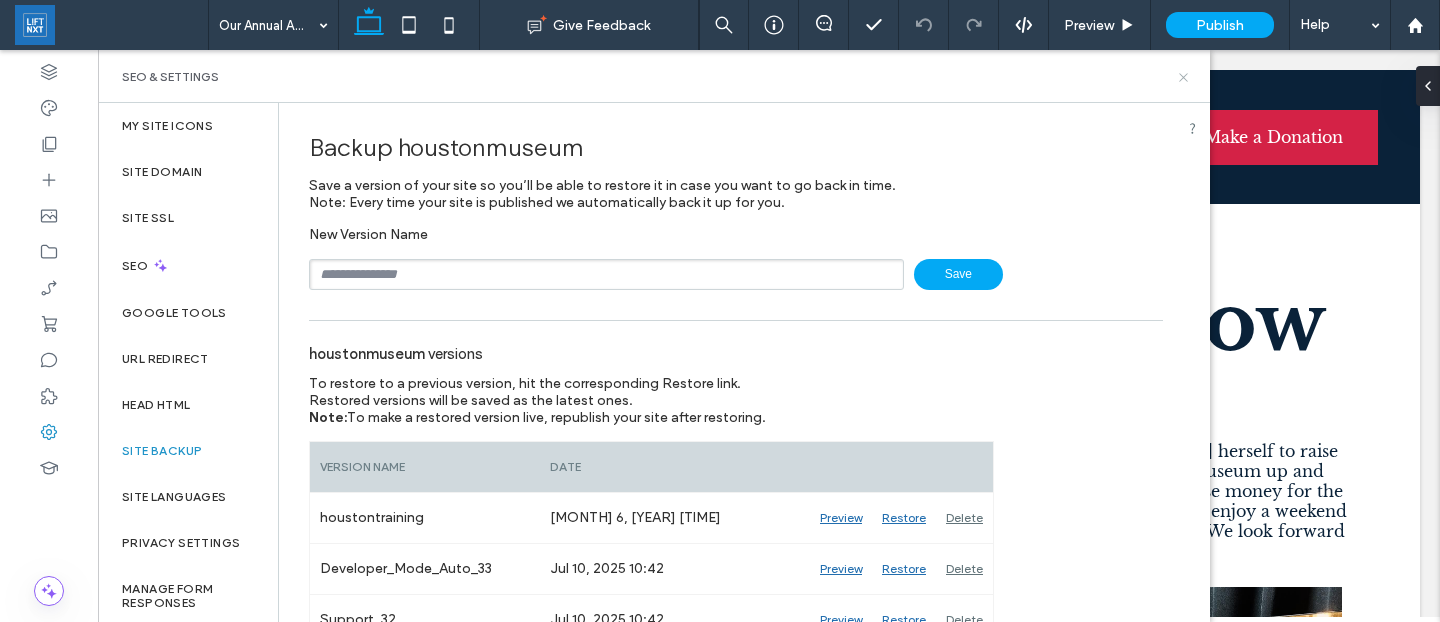 click 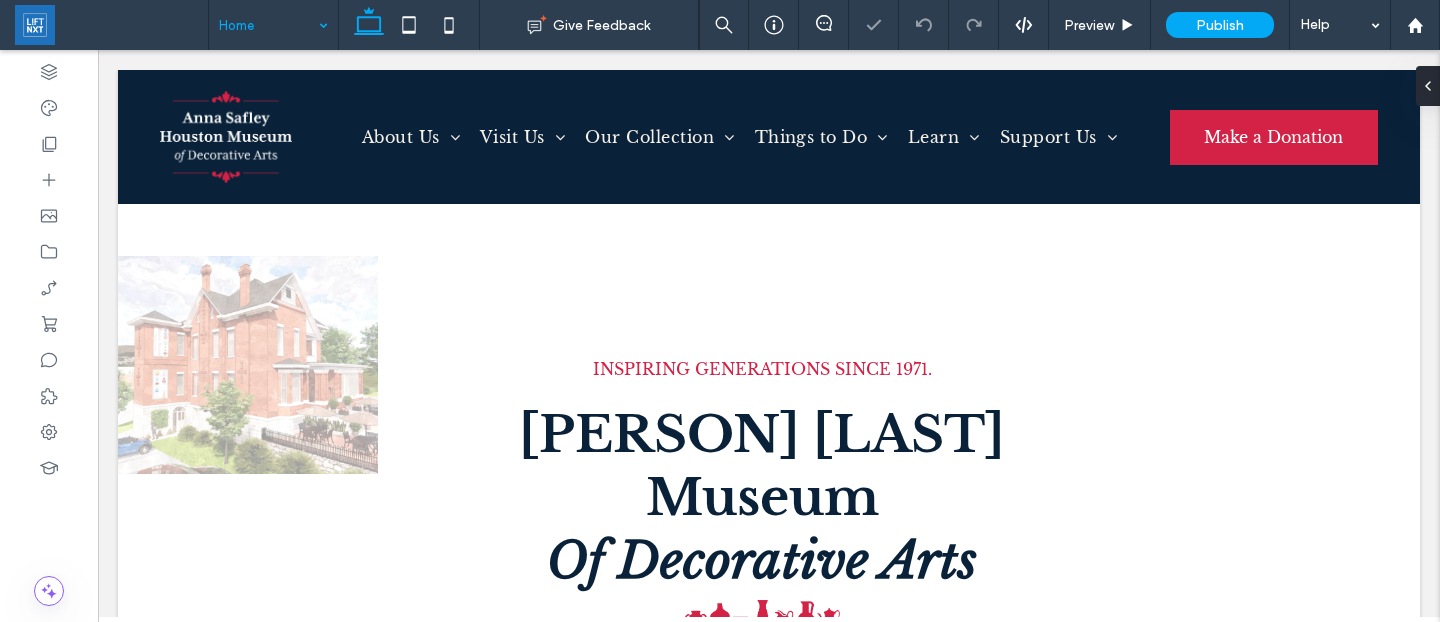 scroll, scrollTop: 0, scrollLeft: 0, axis: both 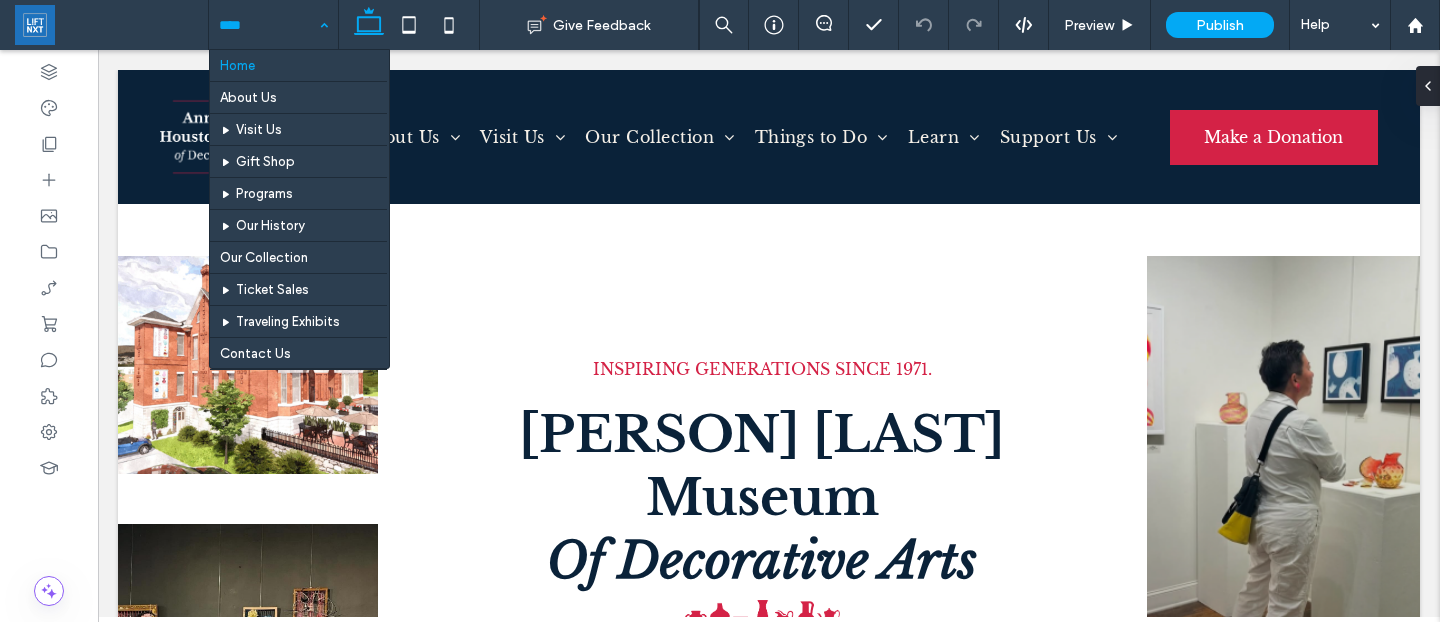 click on "Home About Us Visit Us Gift Shop Programs Our History Our Collection Ticket Sales Traveling Exhibits Contact Us Education Events Single Events Our Staff & Board Support Us Legacy Fund Capital Project Become a Supporter Our Supporters Our Sponsors Our Annual Antique Show Artists in Residence Traveling Collections Fundraising Events Activities Donate Category Page Product Page Sign in page" at bounding box center [273, 25] 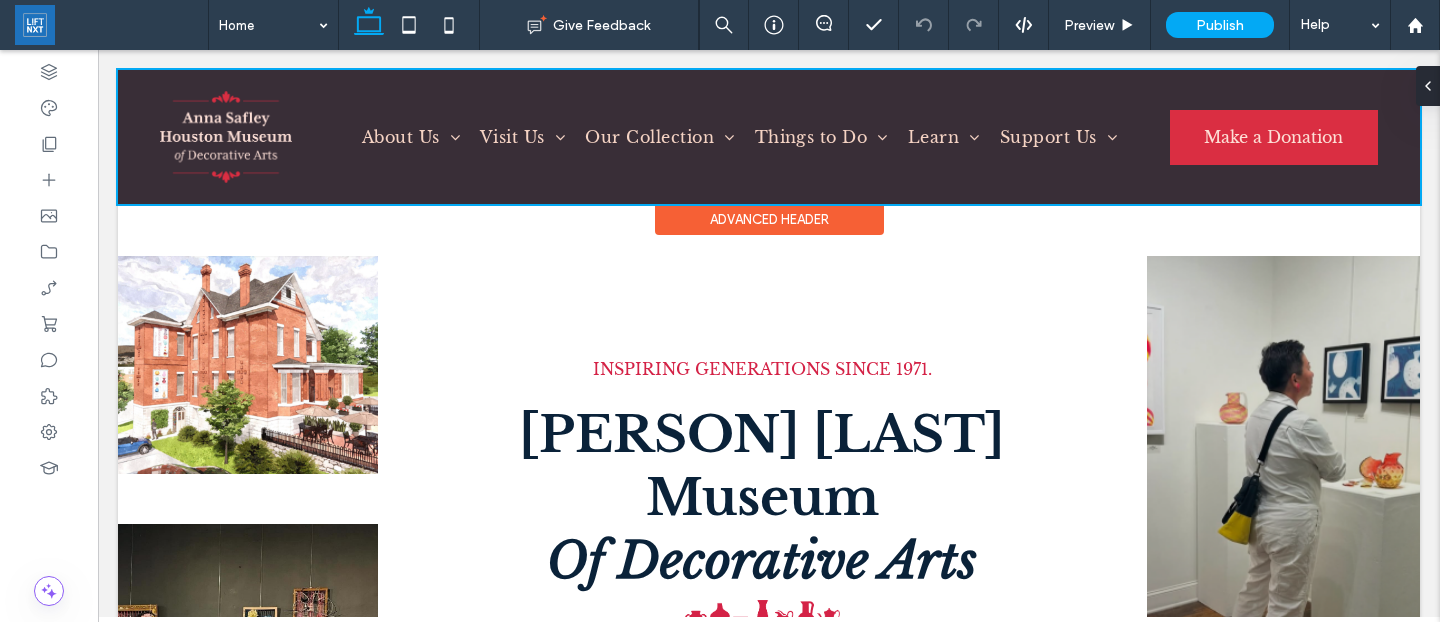 click at bounding box center (769, 137) 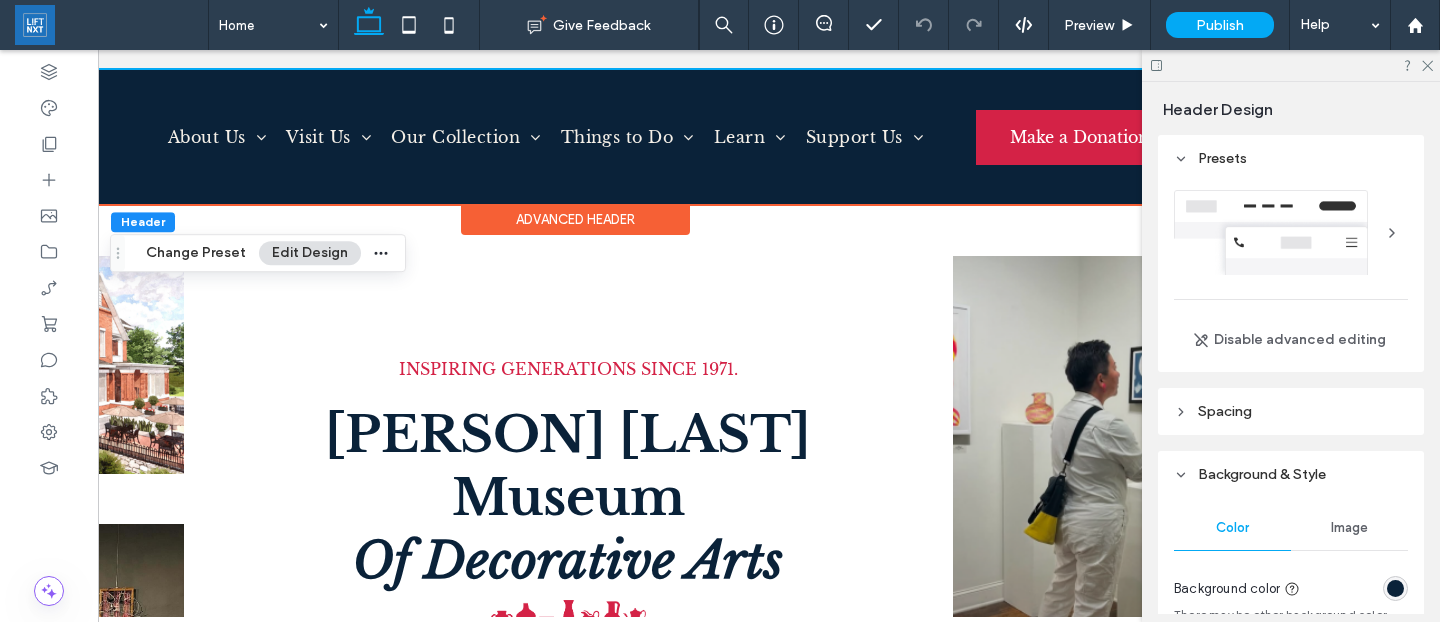 scroll, scrollTop: 0, scrollLeft: 298, axis: horizontal 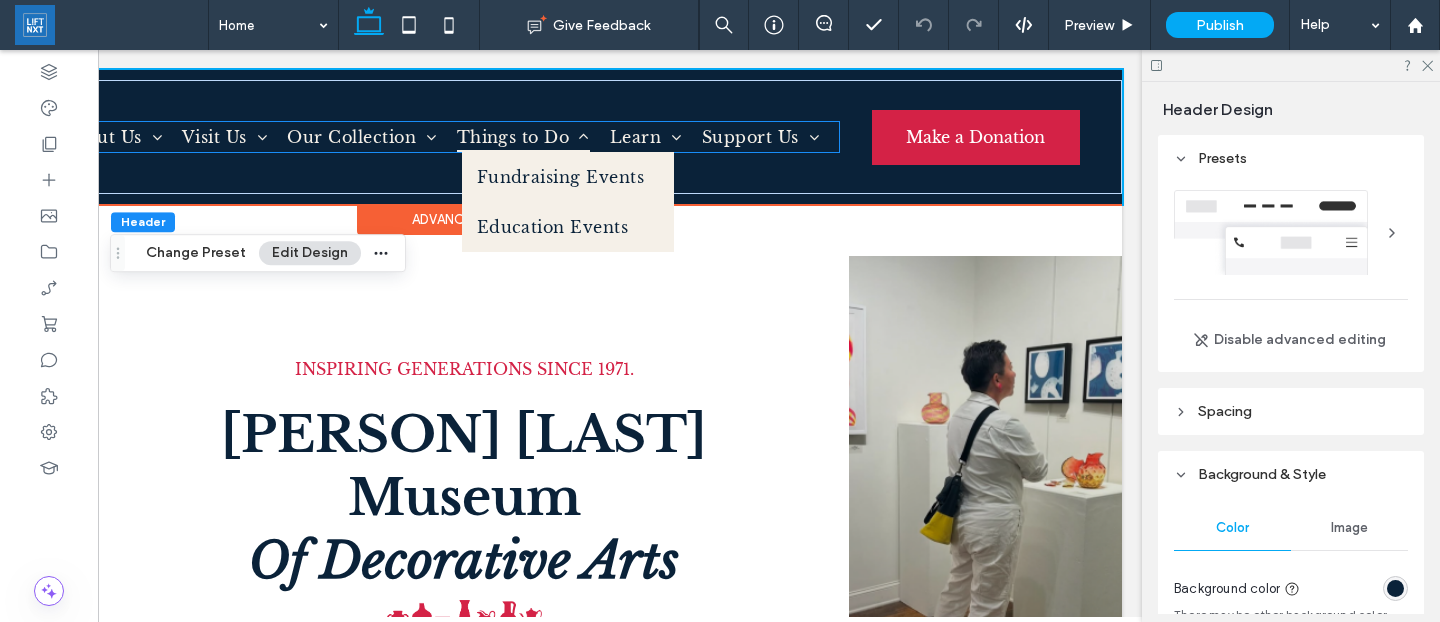 click at bounding box center (579, 137) 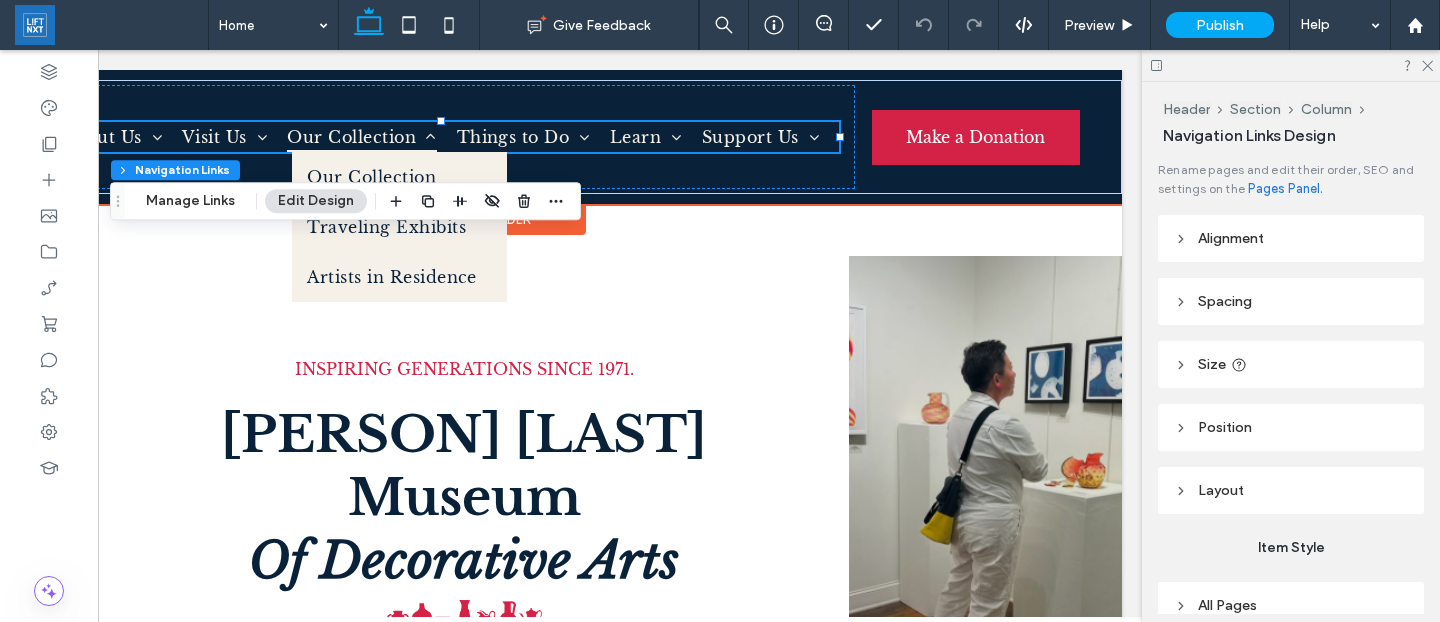 click on "Our Collection" at bounding box center (361, 137) 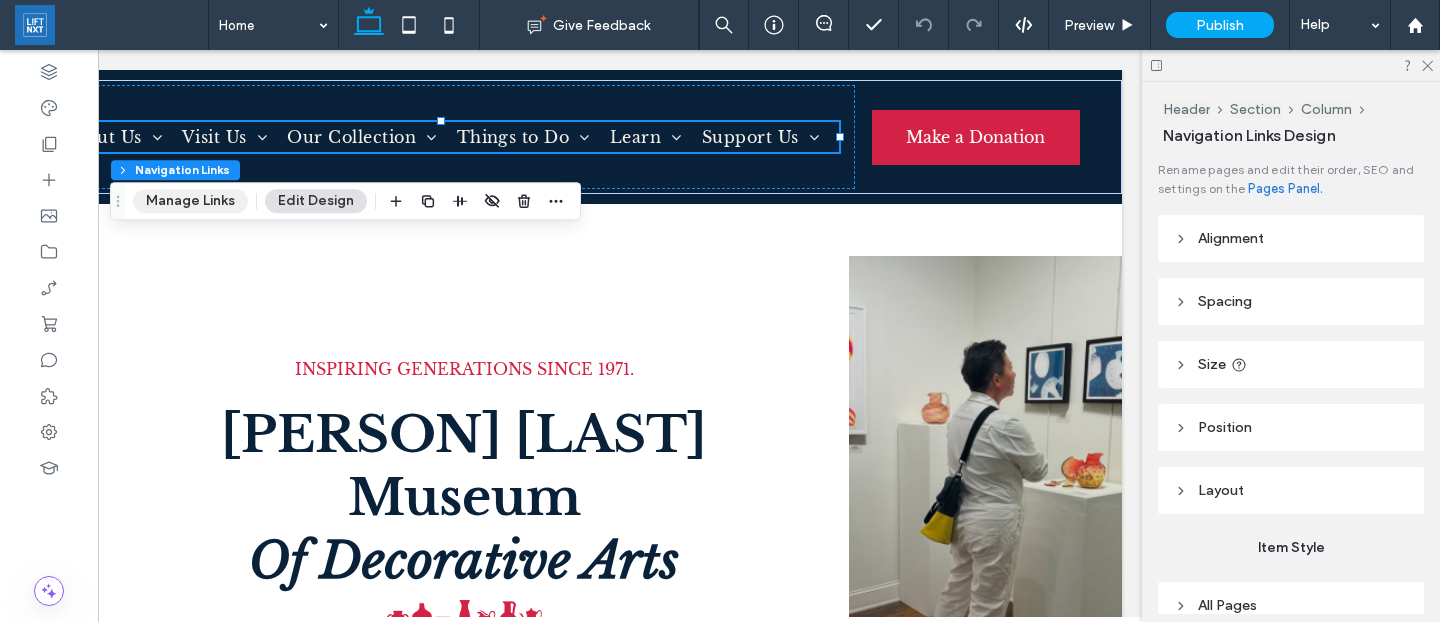 click on "Manage Links" at bounding box center (190, 201) 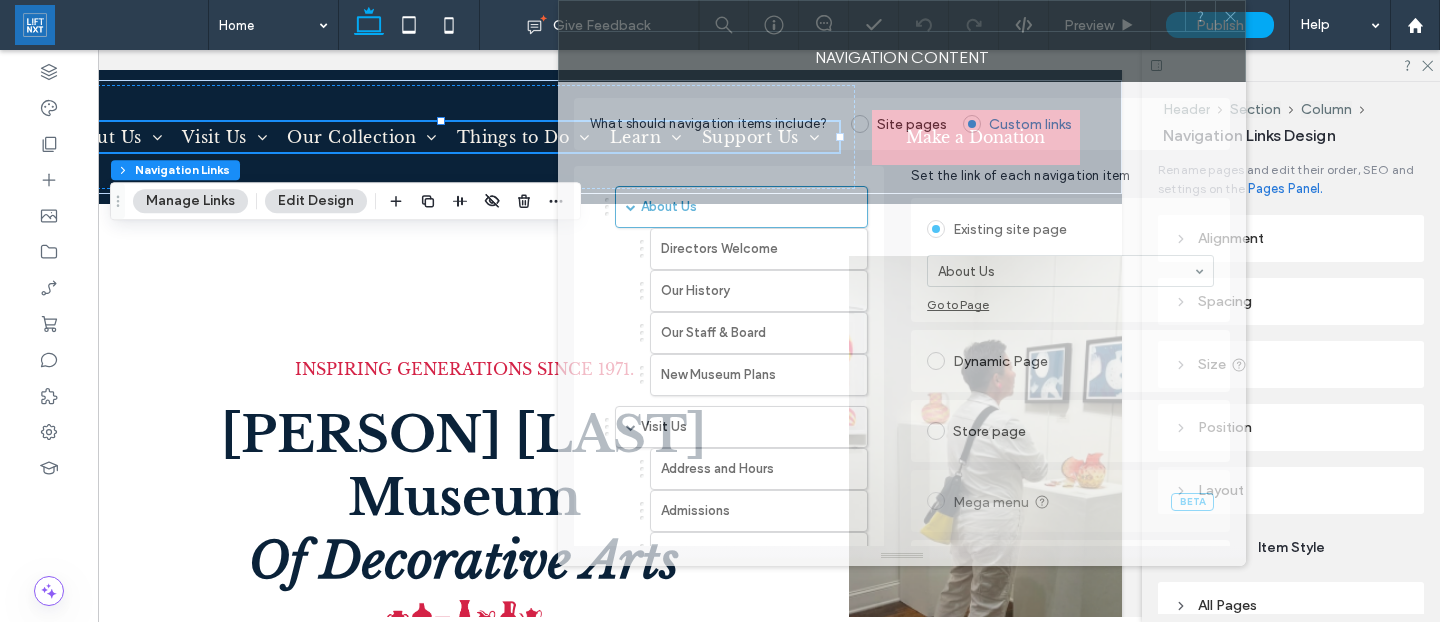 drag, startPoint x: 938, startPoint y: 54, endPoint x: 764, endPoint y: -3, distance: 183.09833 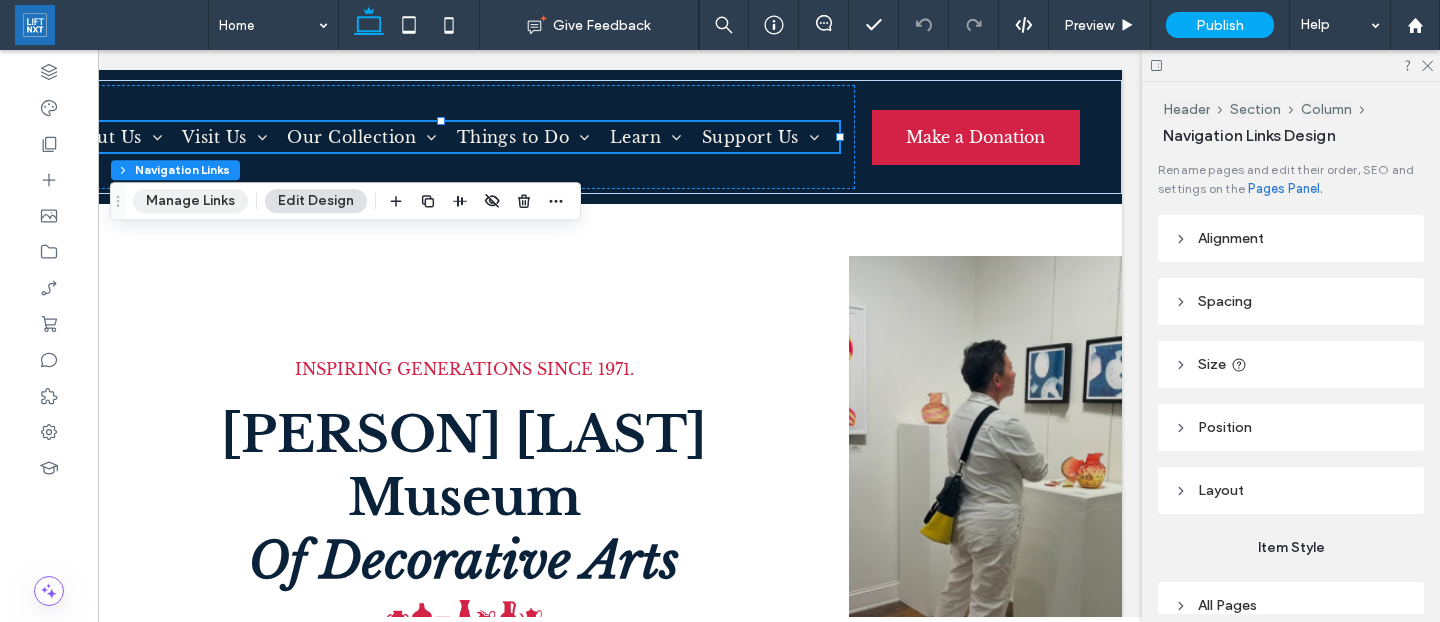 click on "Manage Links" at bounding box center [190, 201] 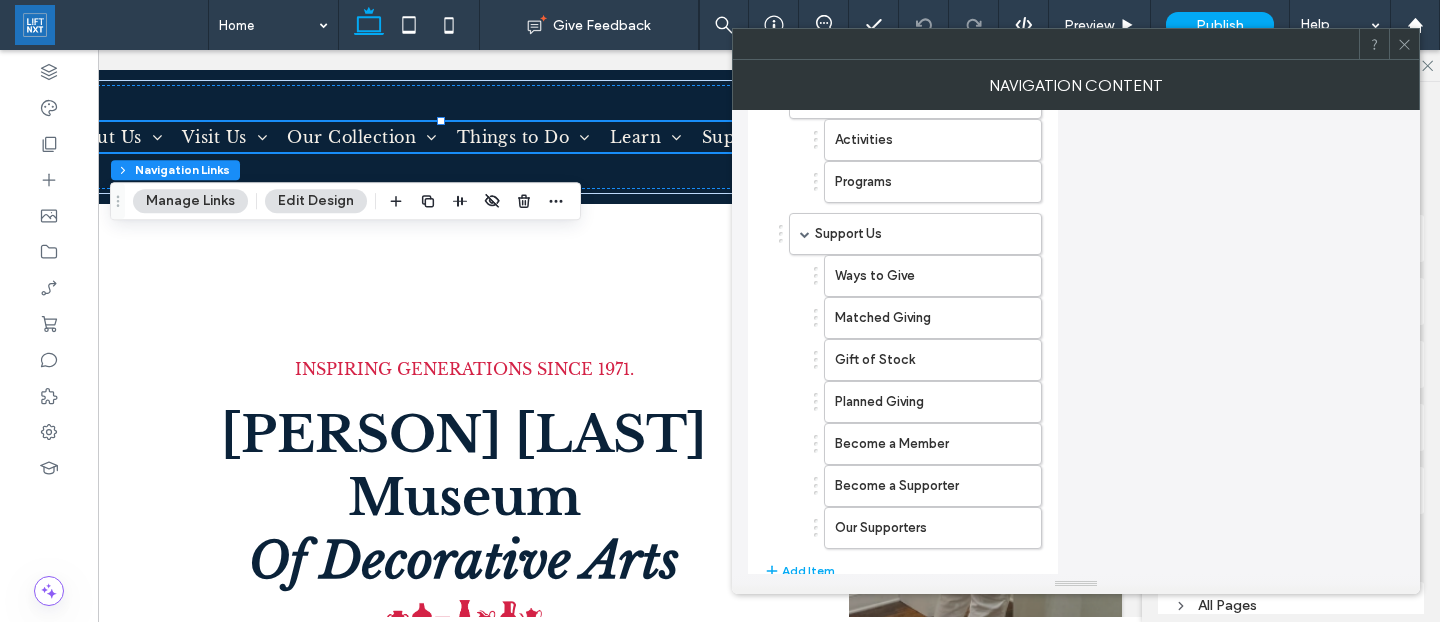 scroll, scrollTop: 1022, scrollLeft: 0, axis: vertical 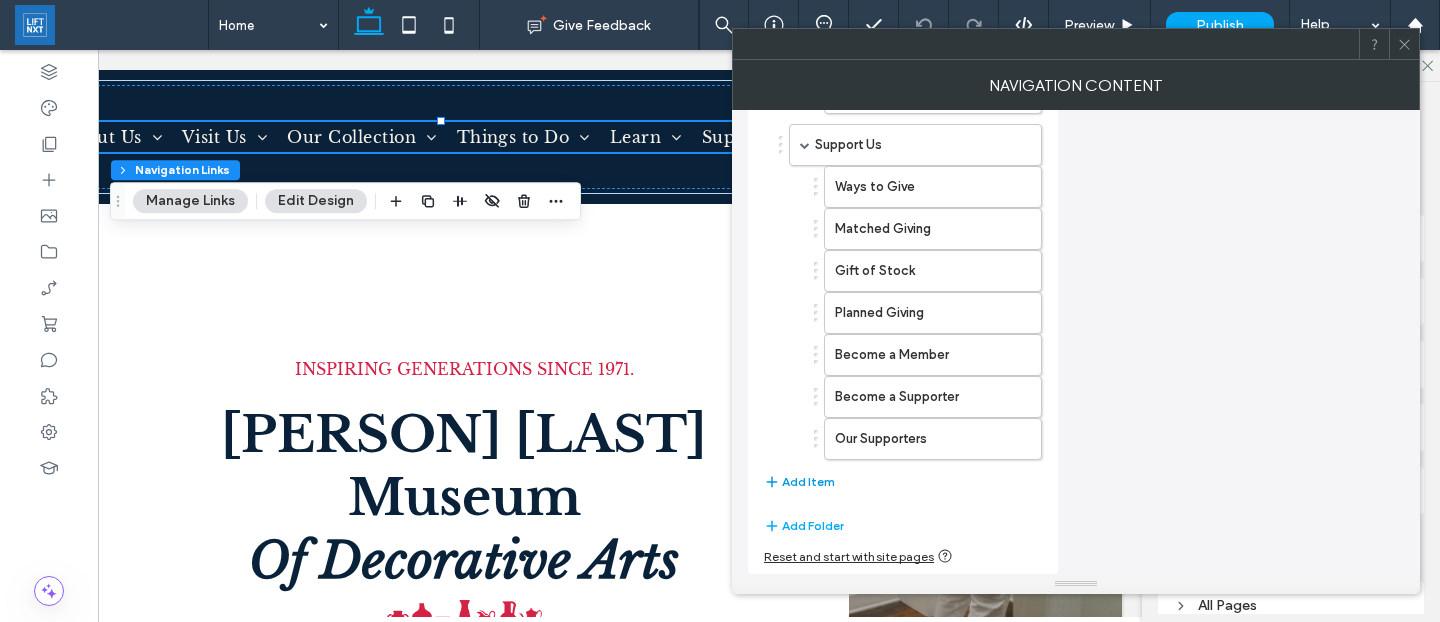 click on "Add Item" at bounding box center (799, 482) 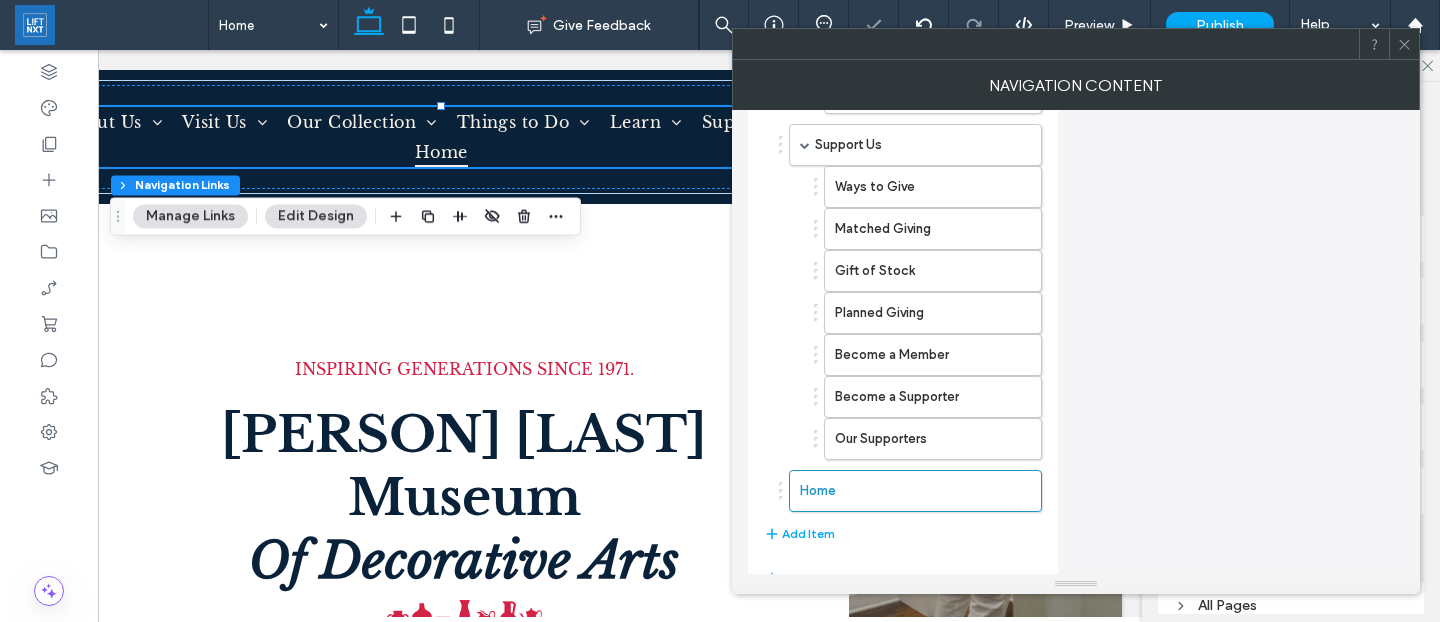 drag, startPoint x: 1092, startPoint y: 59, endPoint x: 762, endPoint y: 34, distance: 330.94562 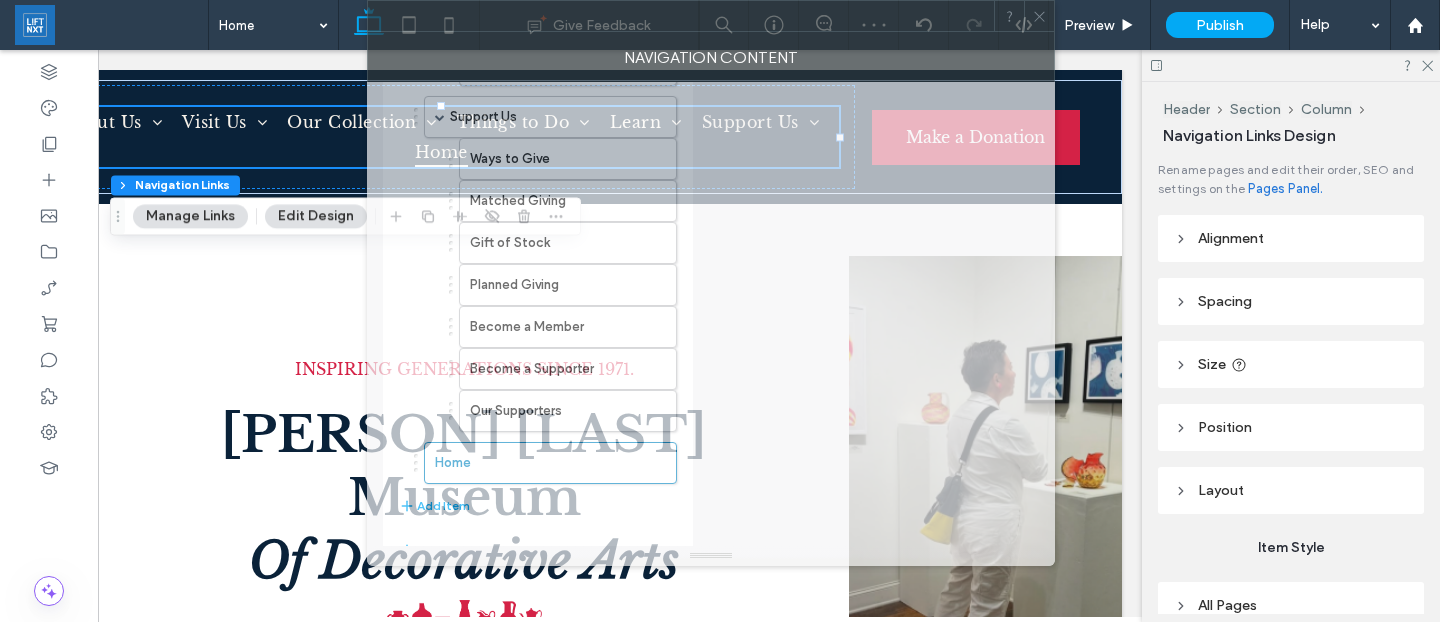 drag, startPoint x: 826, startPoint y: 56, endPoint x: 459, endPoint y: 25, distance: 368.30695 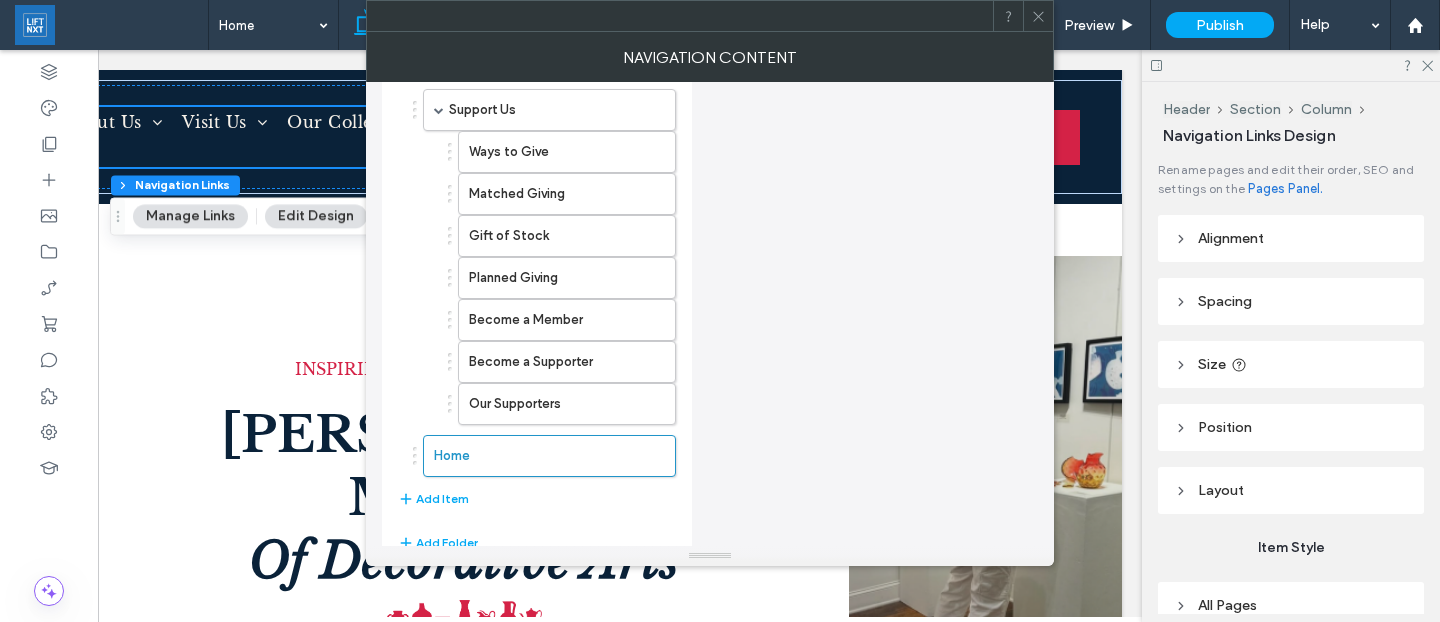 scroll, scrollTop: 1031, scrollLeft: 0, axis: vertical 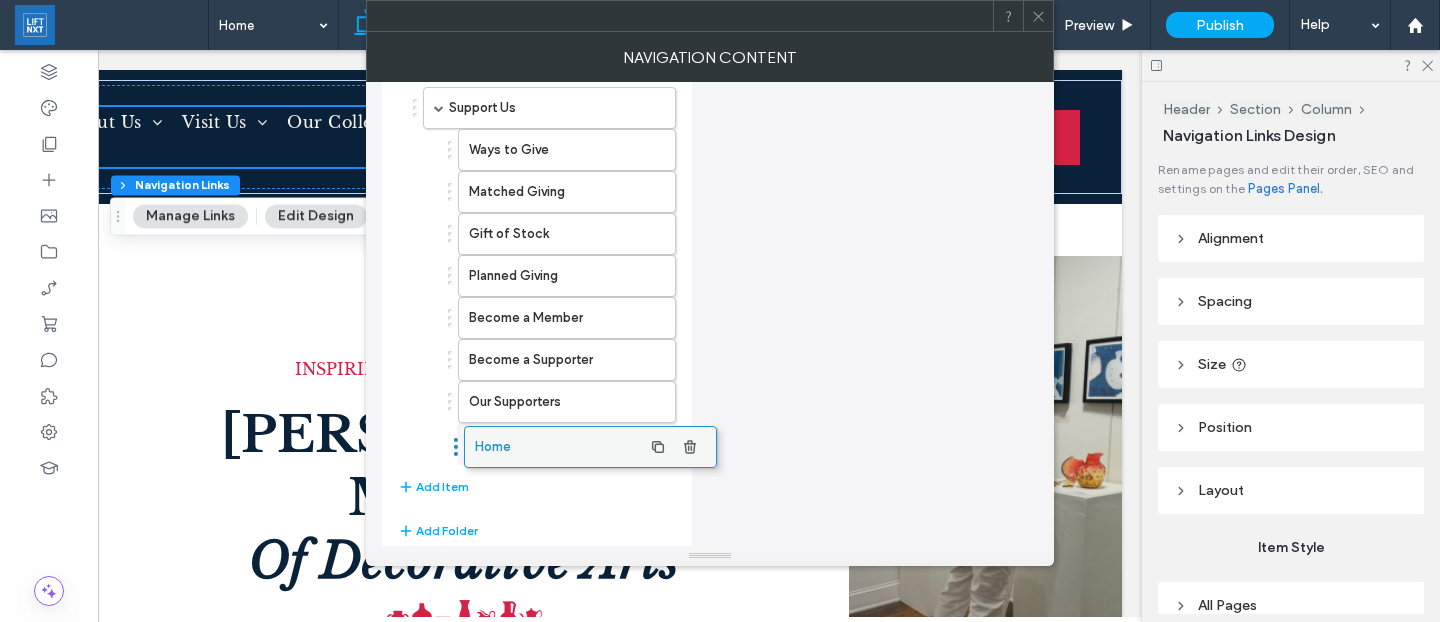 drag, startPoint x: 497, startPoint y: 440, endPoint x: 538, endPoint y: 431, distance: 41.976185 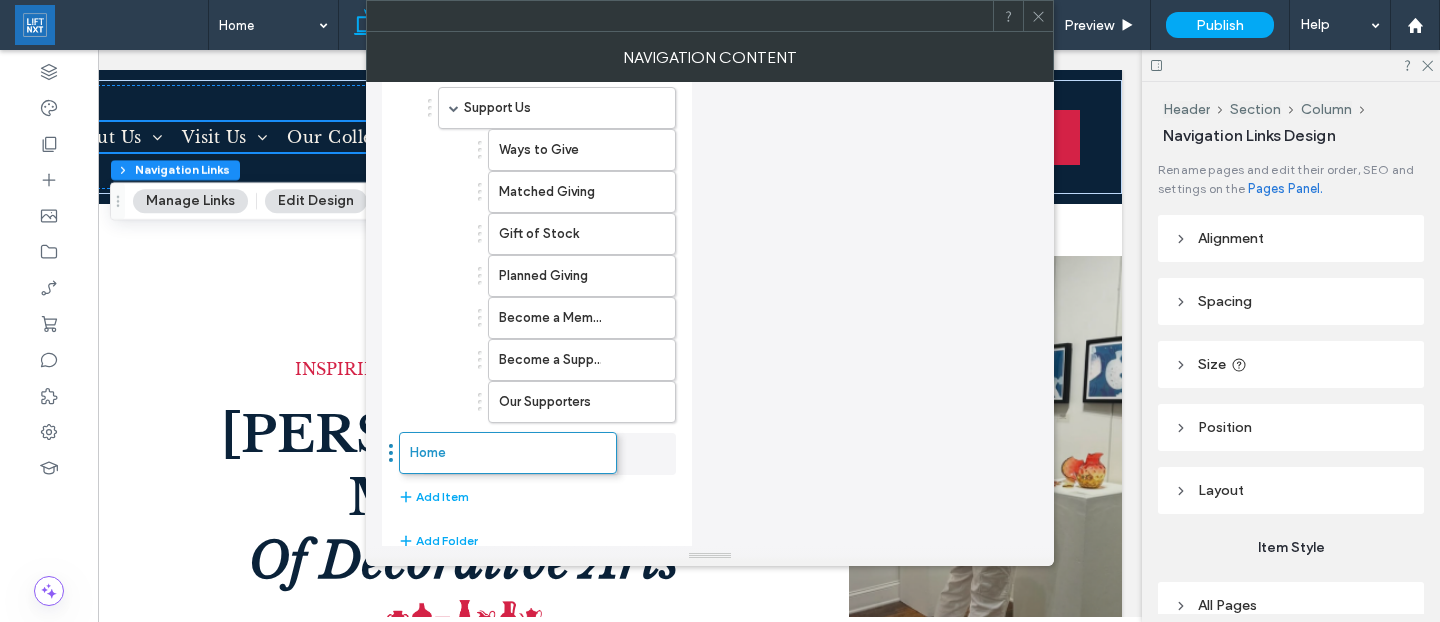 drag, startPoint x: 538, startPoint y: 431, endPoint x: 478, endPoint y: 429, distance: 60.033325 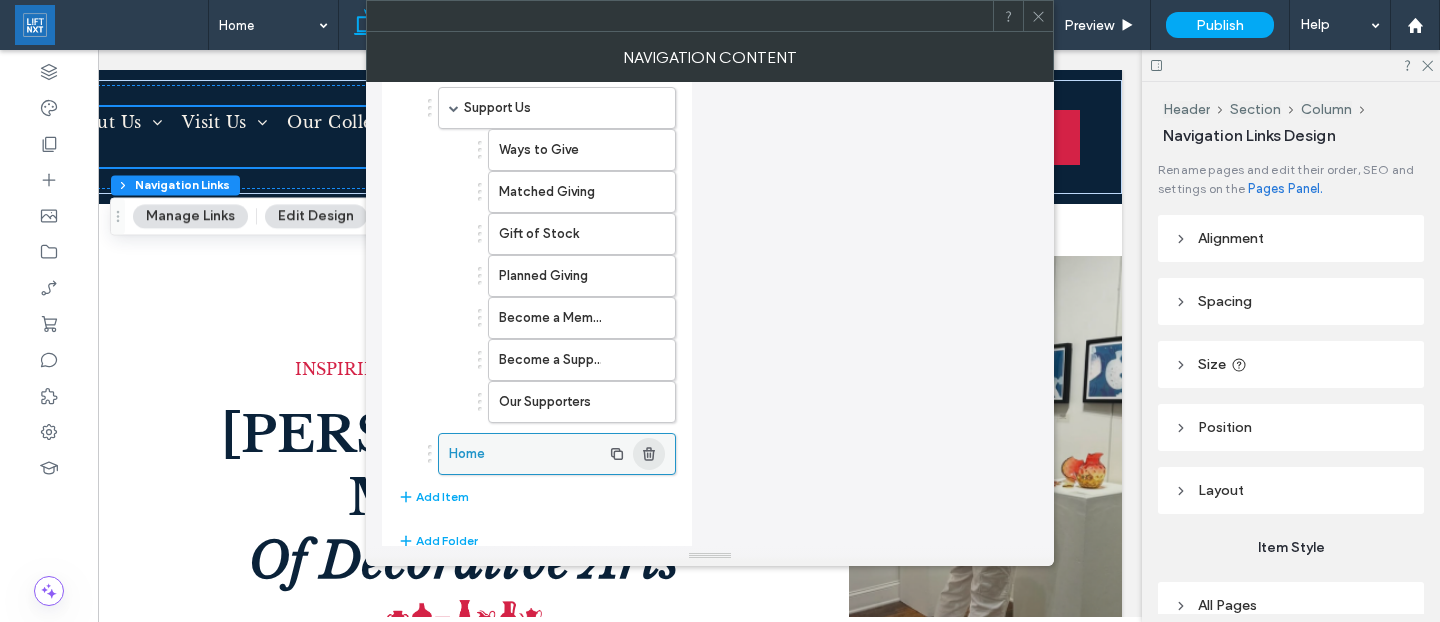 click 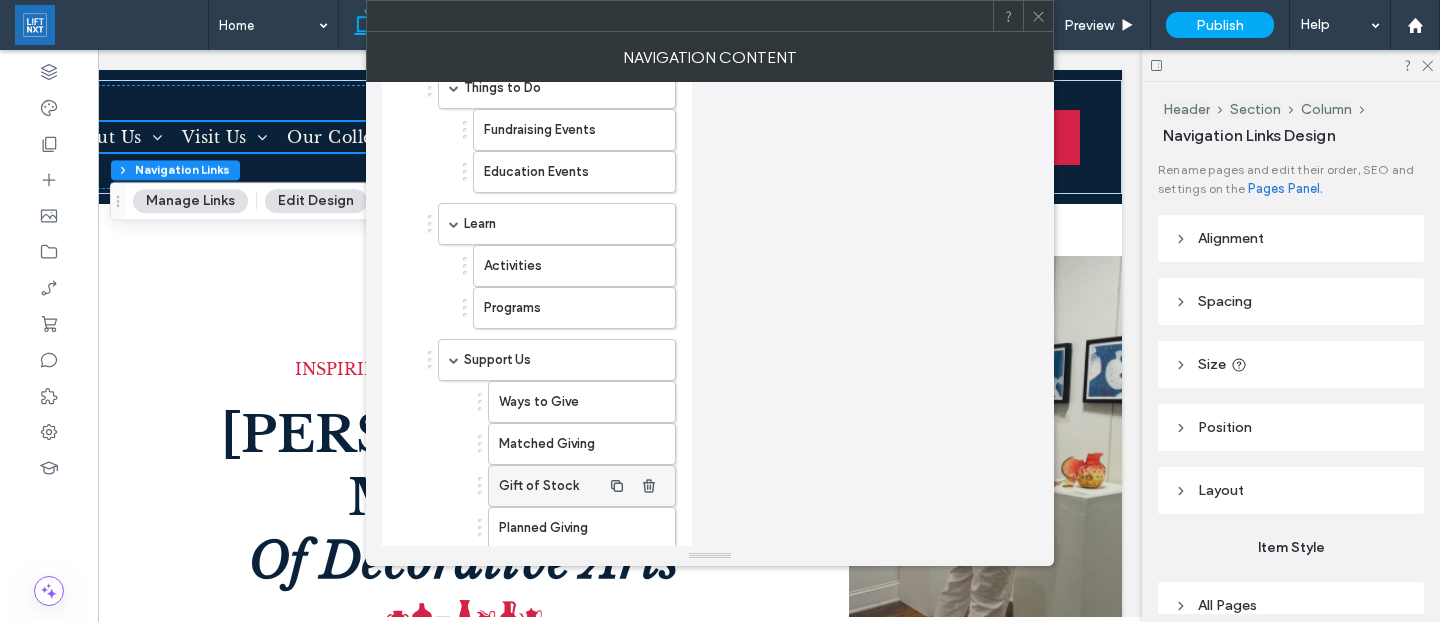 scroll, scrollTop: 782, scrollLeft: 0, axis: vertical 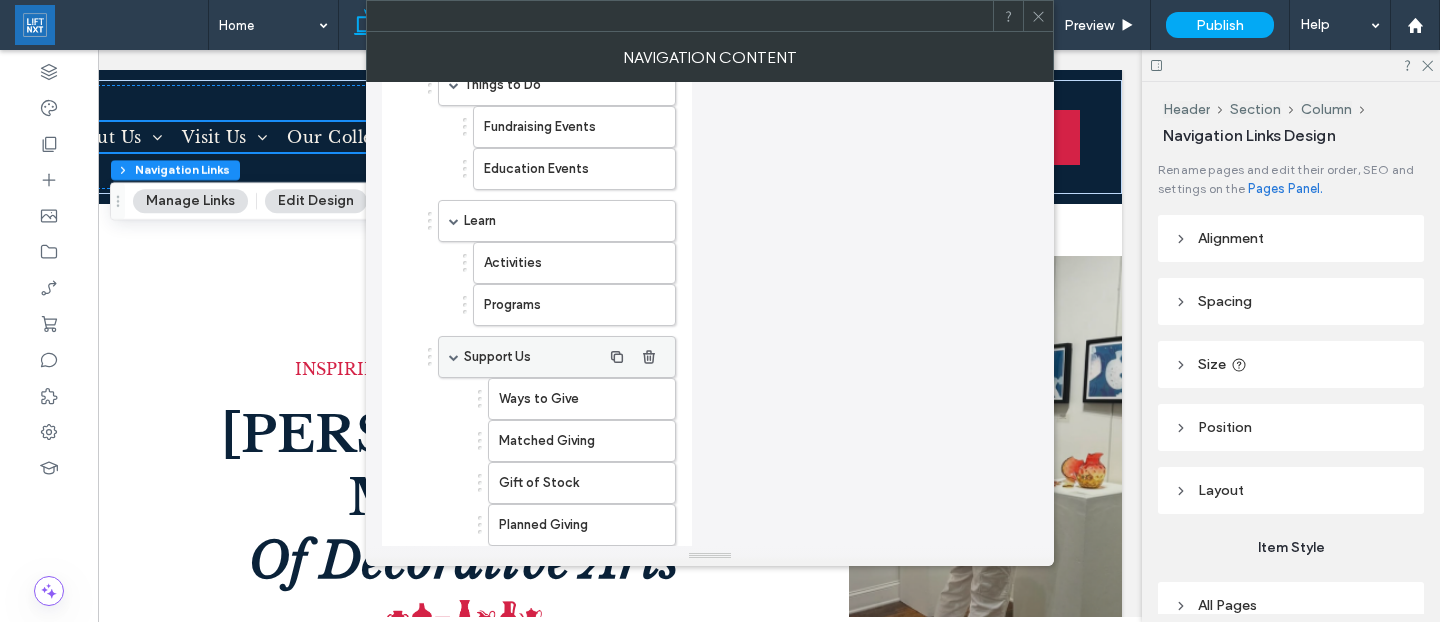 click on "Support Us" at bounding box center [532, 357] 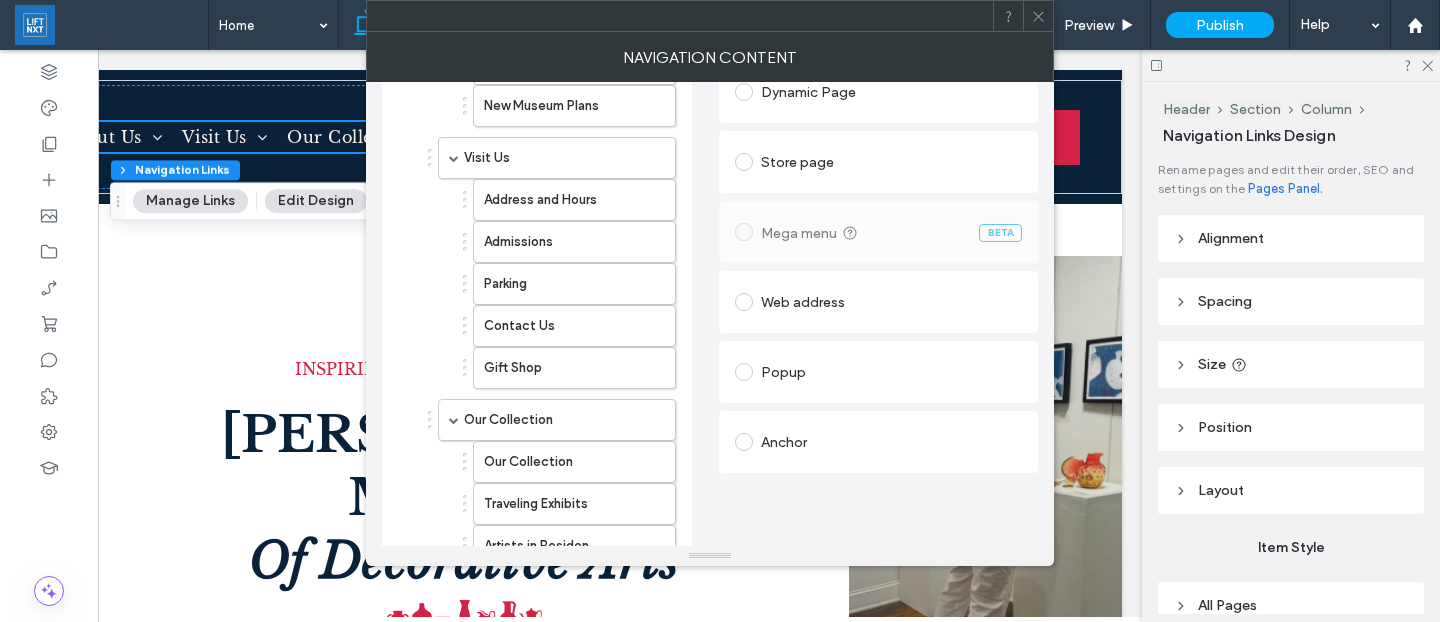 scroll, scrollTop: 0, scrollLeft: 0, axis: both 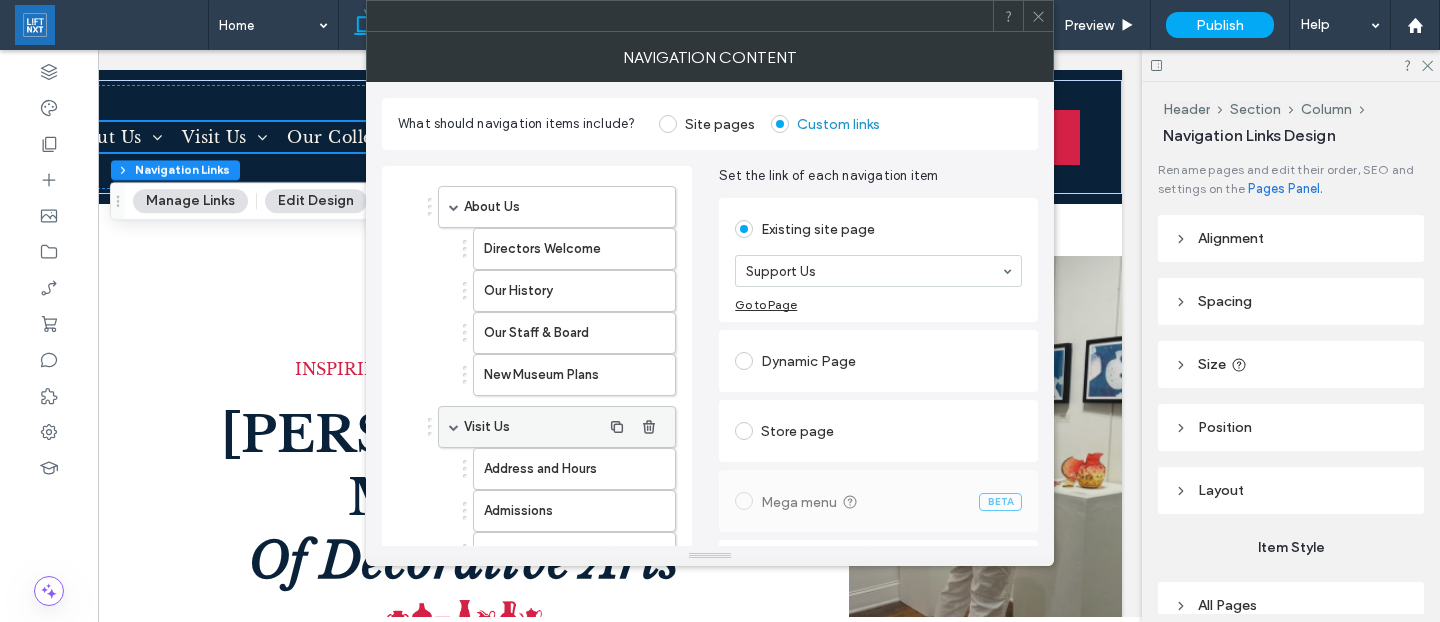 click on "Visit Us" at bounding box center (532, 427) 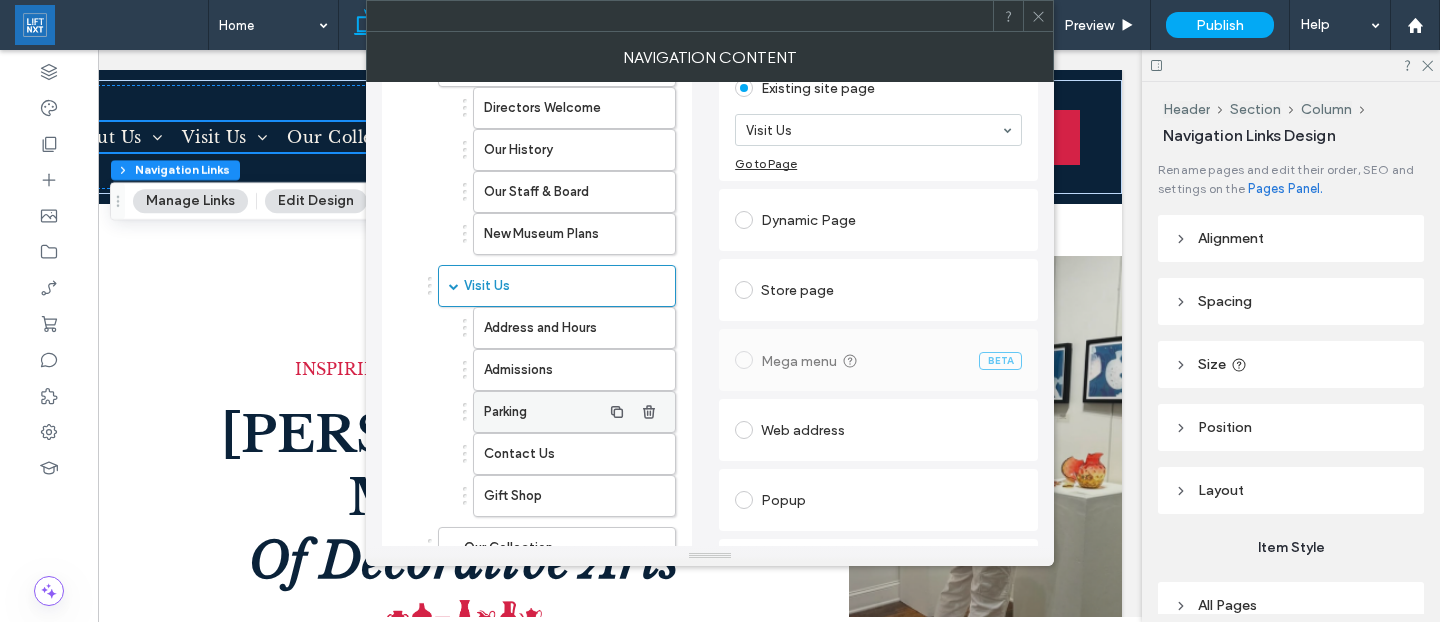 scroll, scrollTop: 222, scrollLeft: 0, axis: vertical 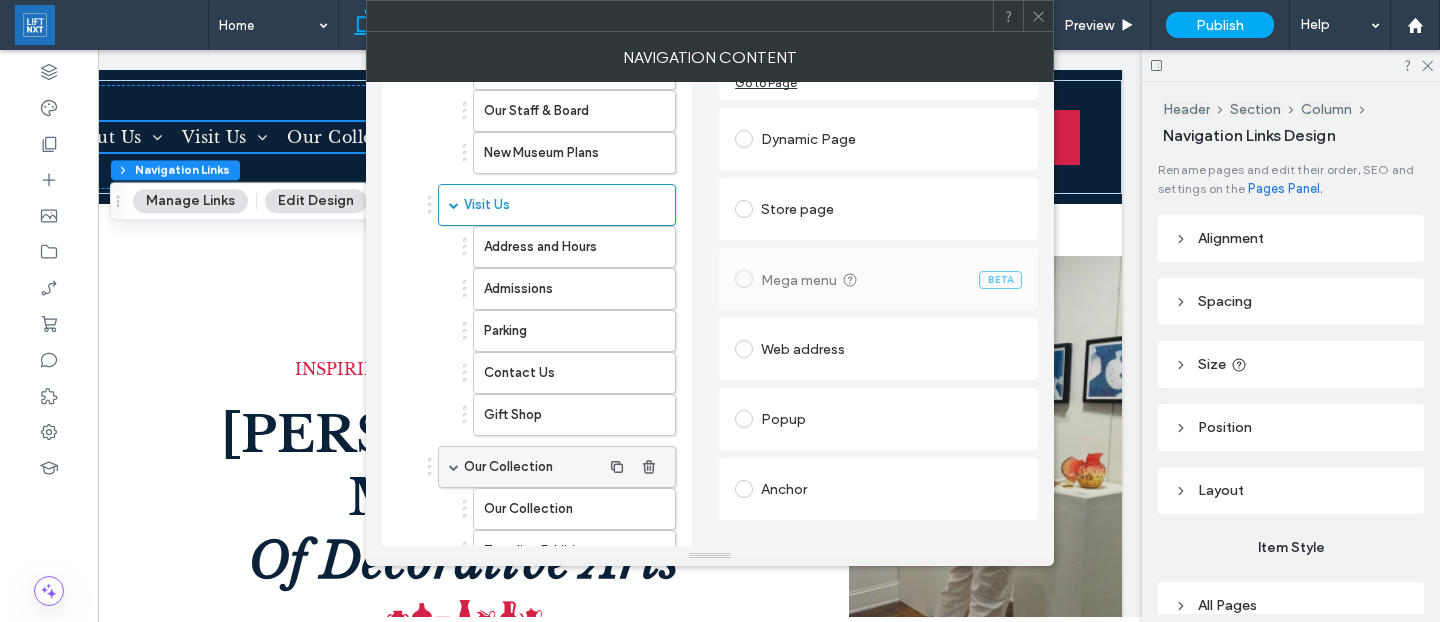 click on "Our Collection" at bounding box center (532, 467) 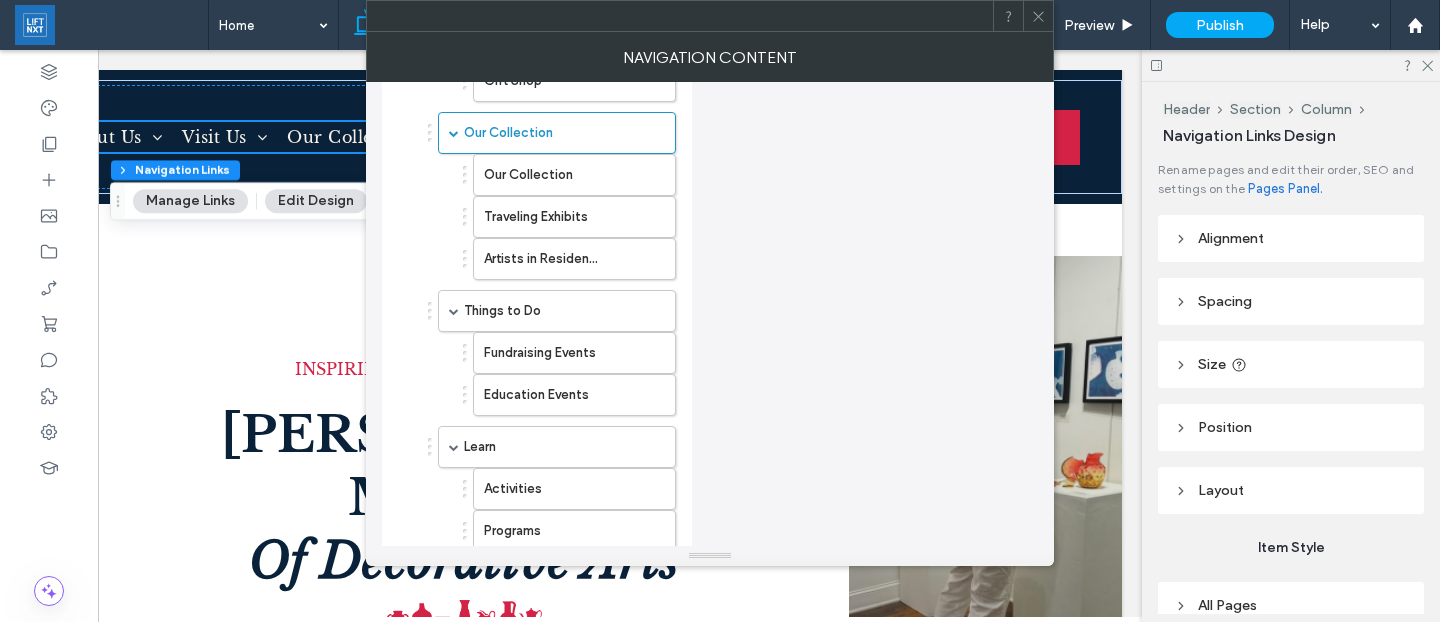 scroll, scrollTop: 794, scrollLeft: 0, axis: vertical 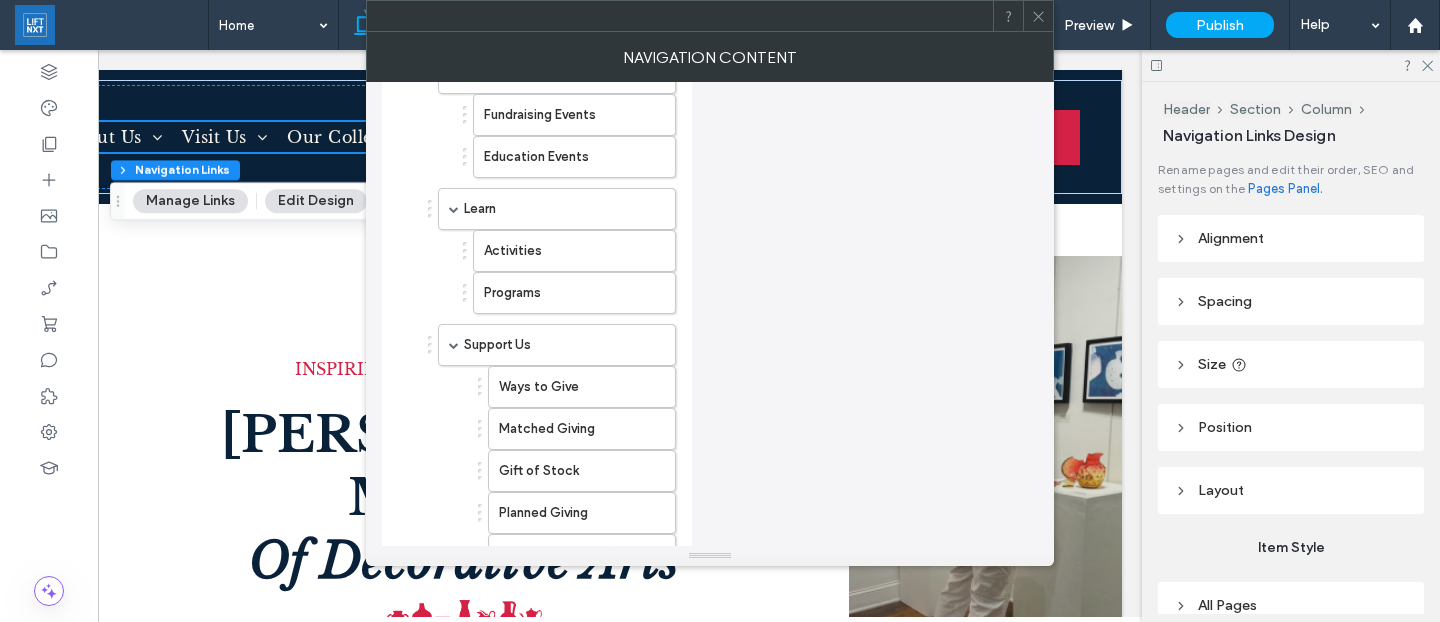 click 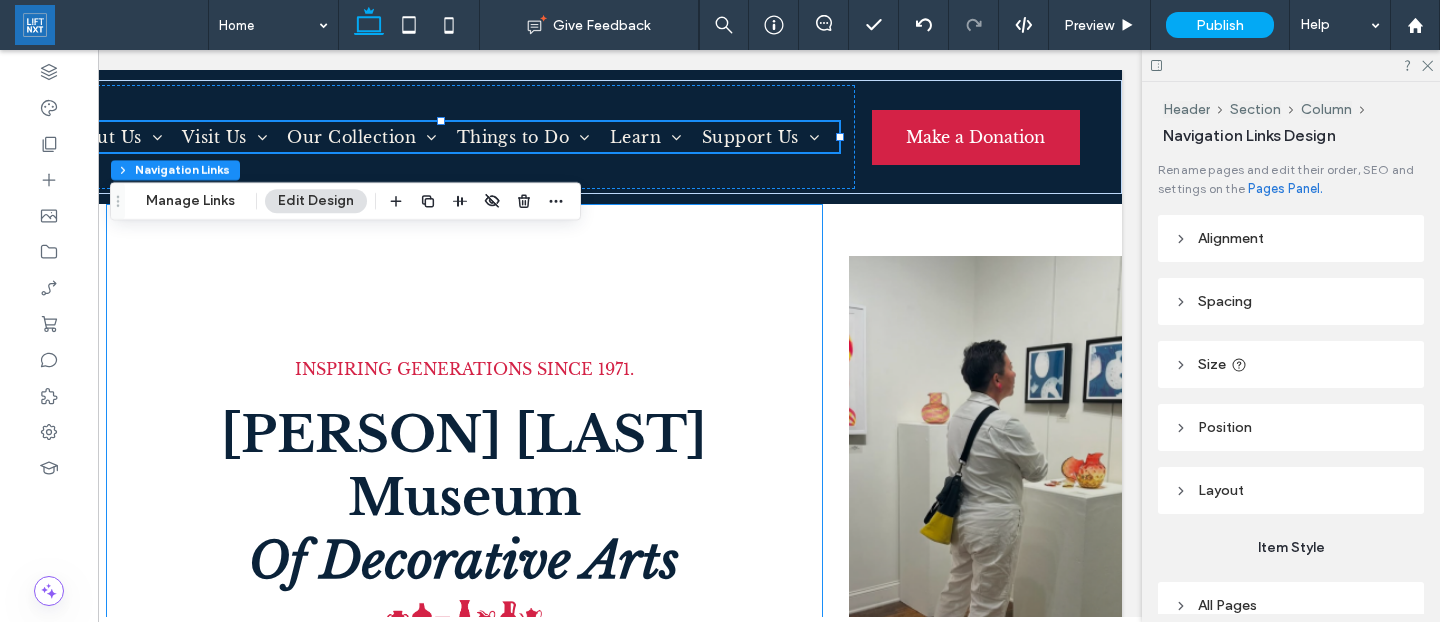 scroll, scrollTop: 14, scrollLeft: 0, axis: vertical 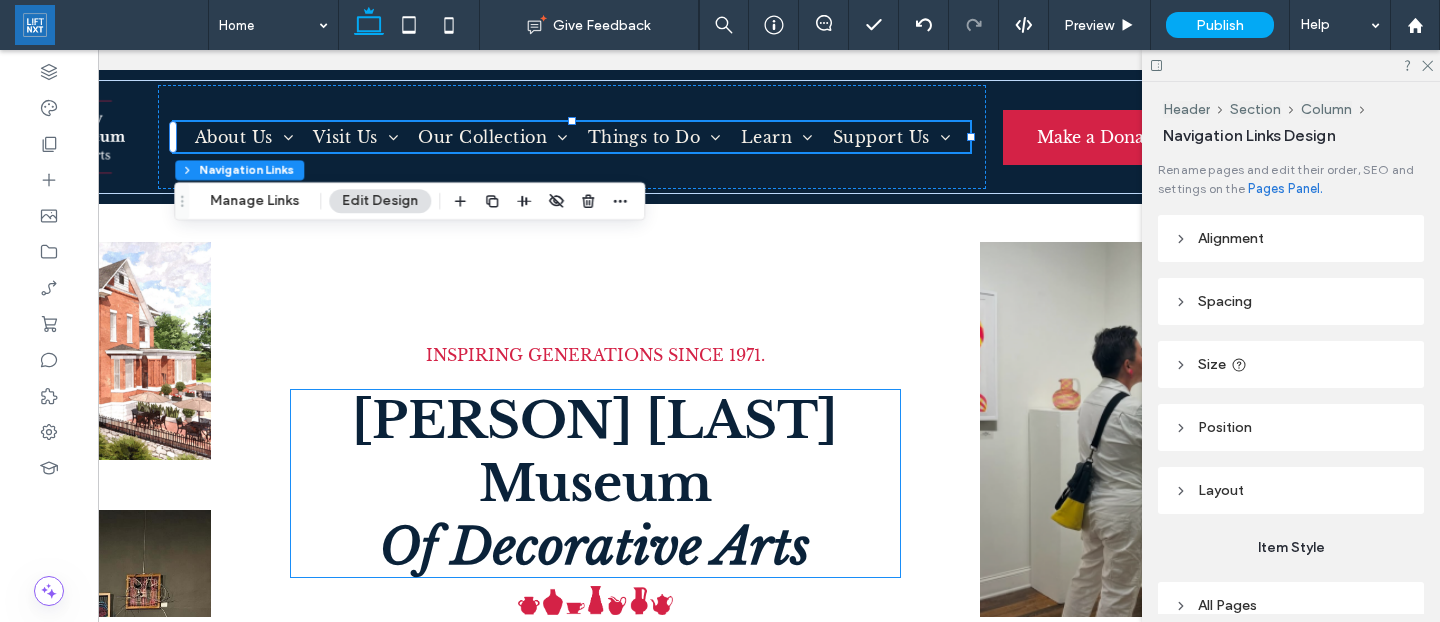 click on "Anna Safley Houston Museum" at bounding box center (595, 452) 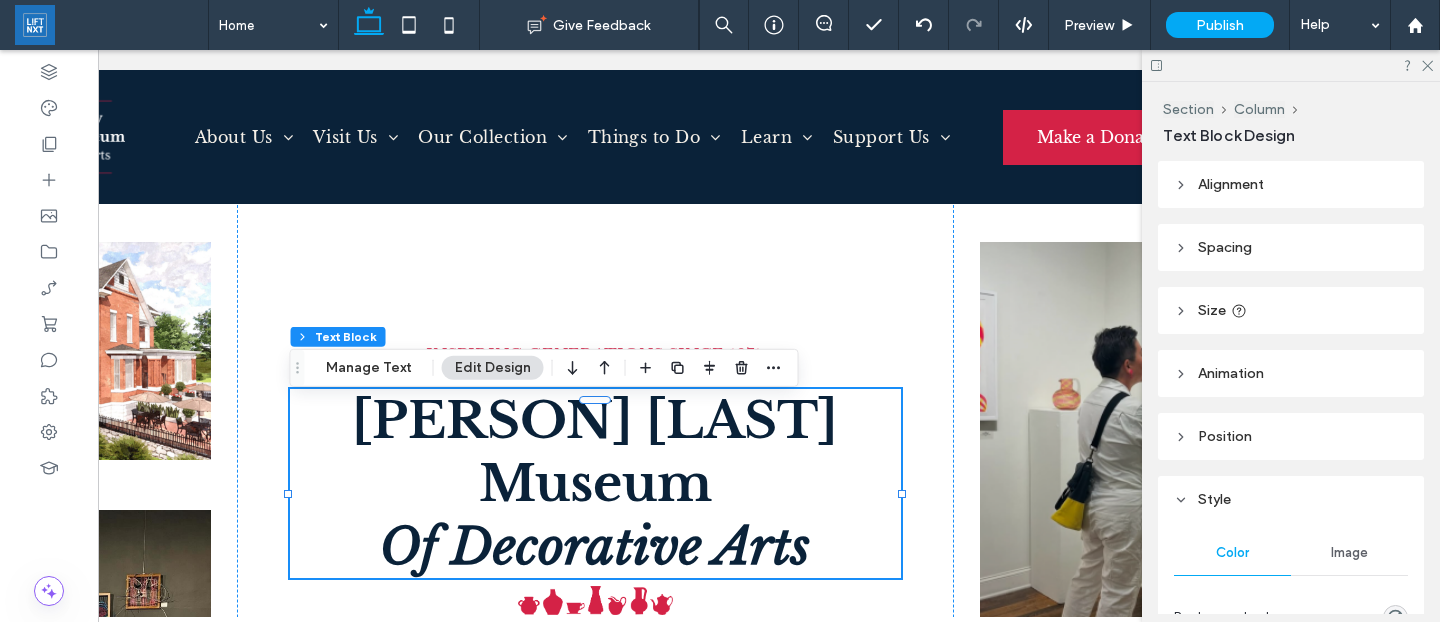 click on "Anna Safley Houston Museum" at bounding box center (595, 452) 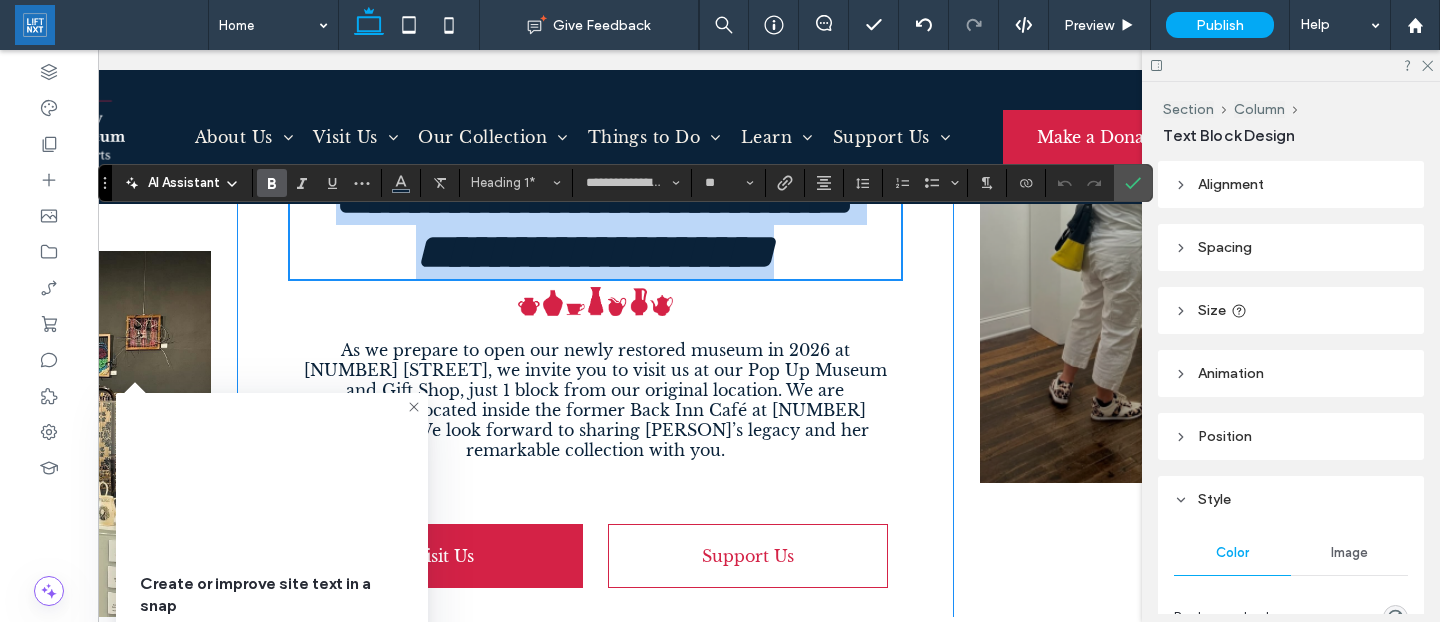scroll, scrollTop: 295, scrollLeft: 0, axis: vertical 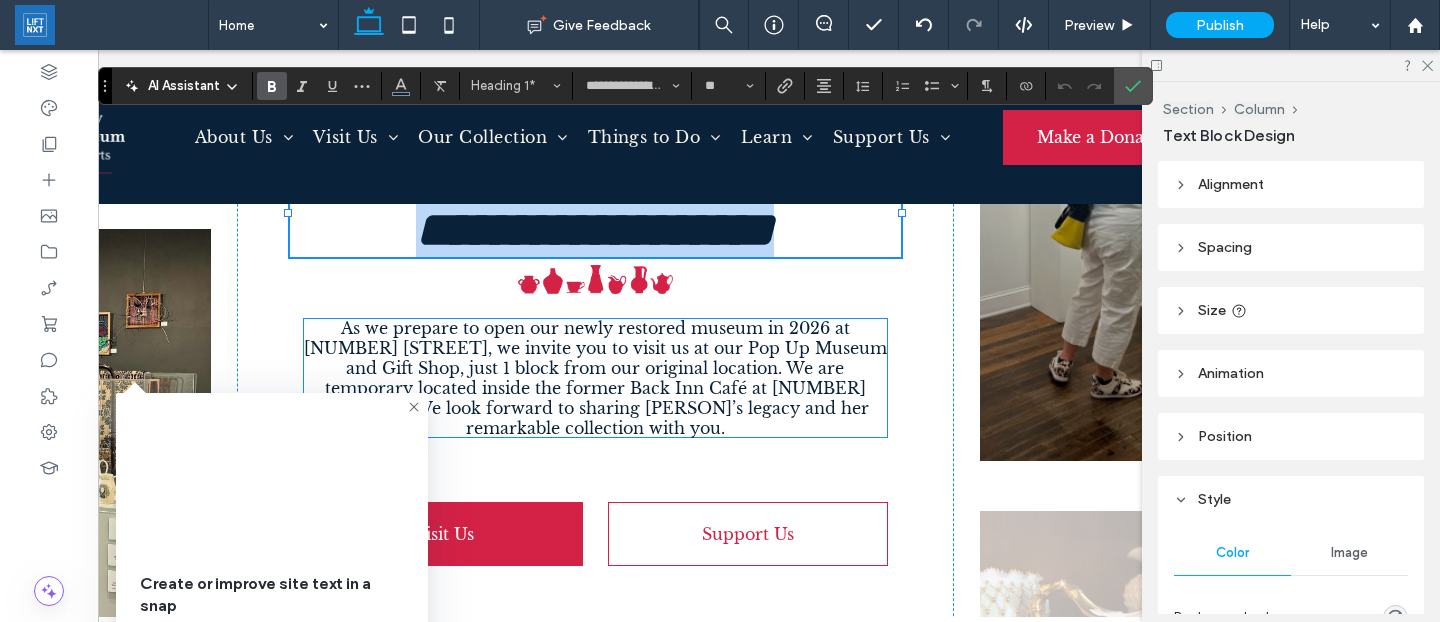 click on "As we prepare to open our newly restored museum in 2026 at 201 High Street, we invite you to visit us at our Pop Up Museum and Gift Shop, just 1 block from our original location. We are temporary located inside the former Back Inn Café at 412 East 2nd Street. We look forward to sharing Anna’s legacy and her remarkable collection with you." at bounding box center (595, 378) 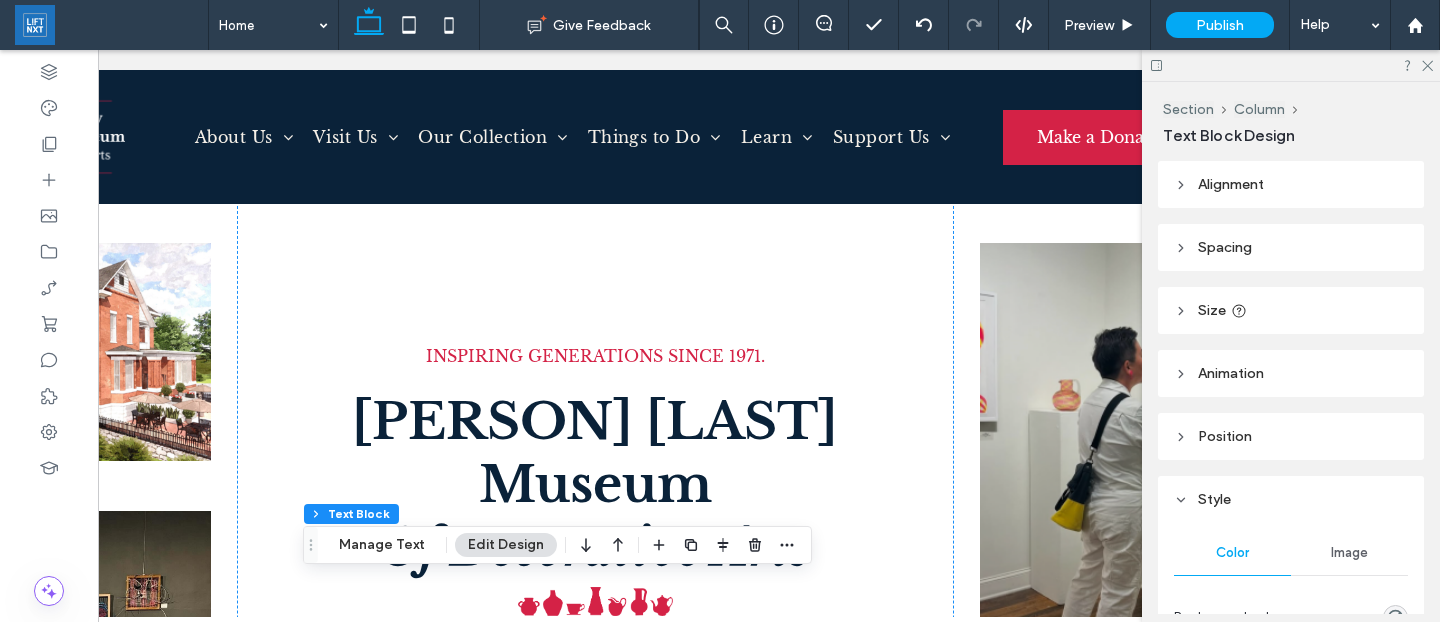 scroll, scrollTop: 2, scrollLeft: 0, axis: vertical 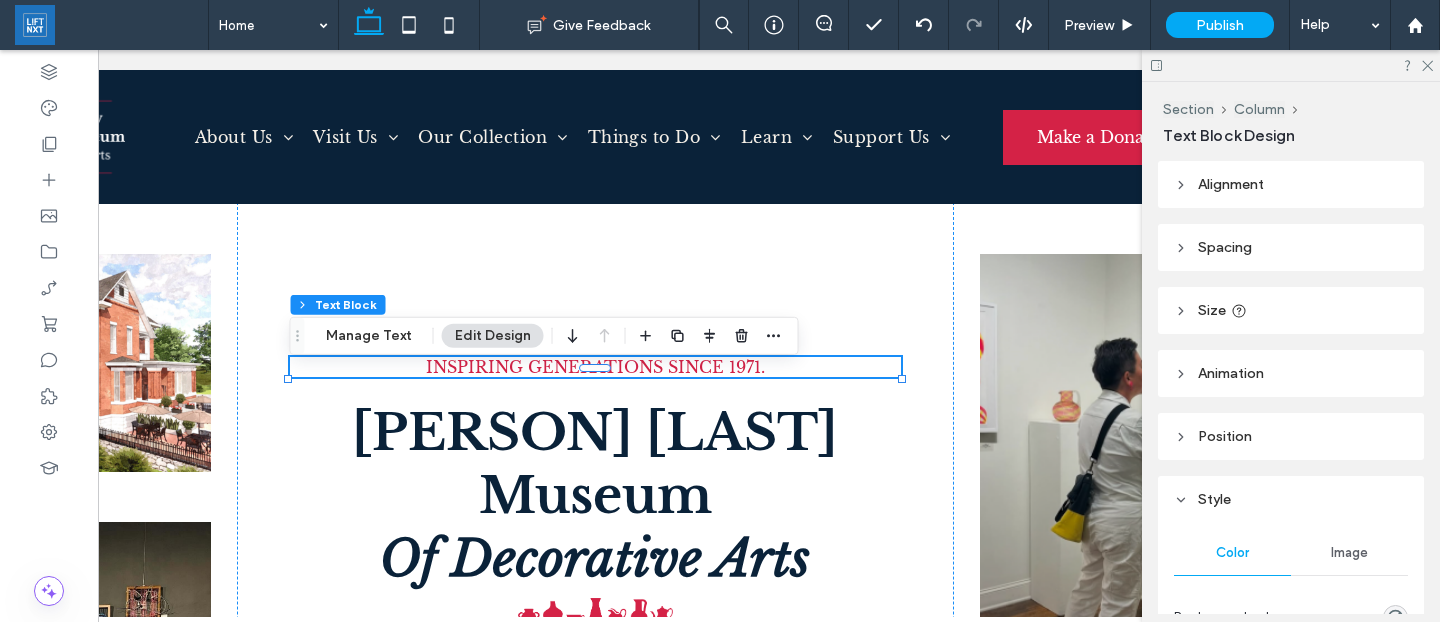 click on "inspiring generations since 1971." at bounding box center [596, 367] 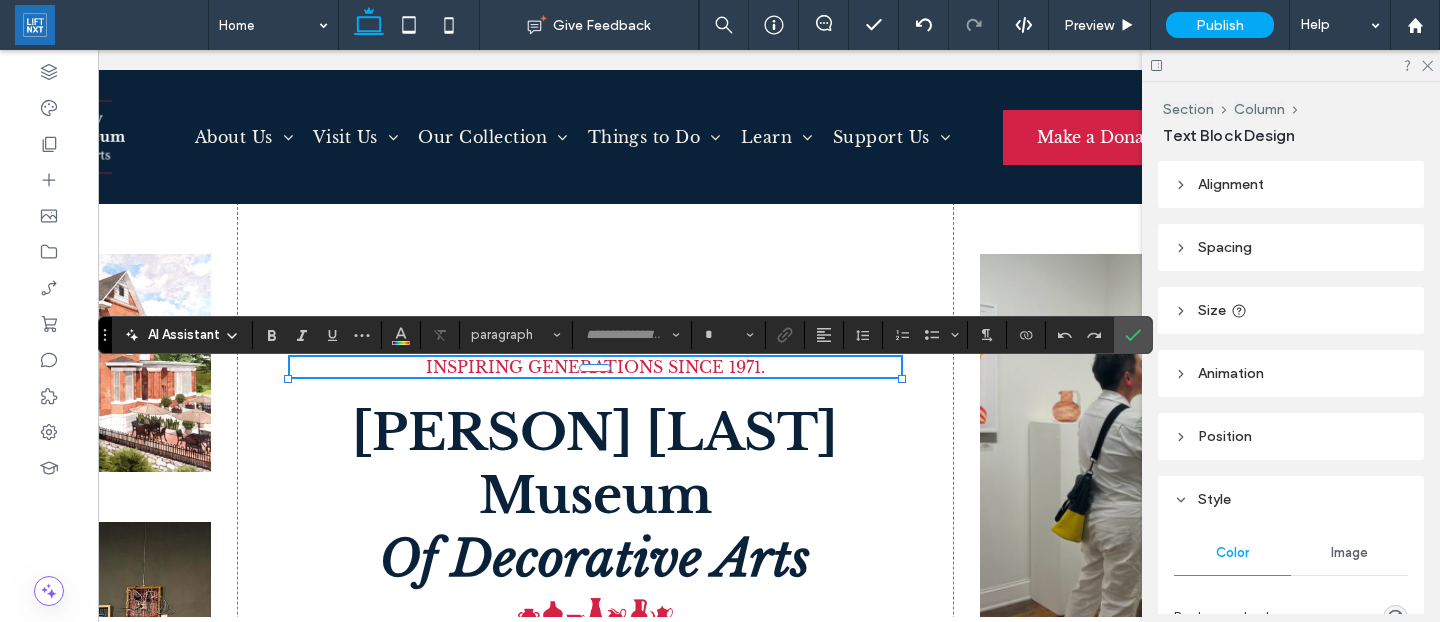 type on "**********" 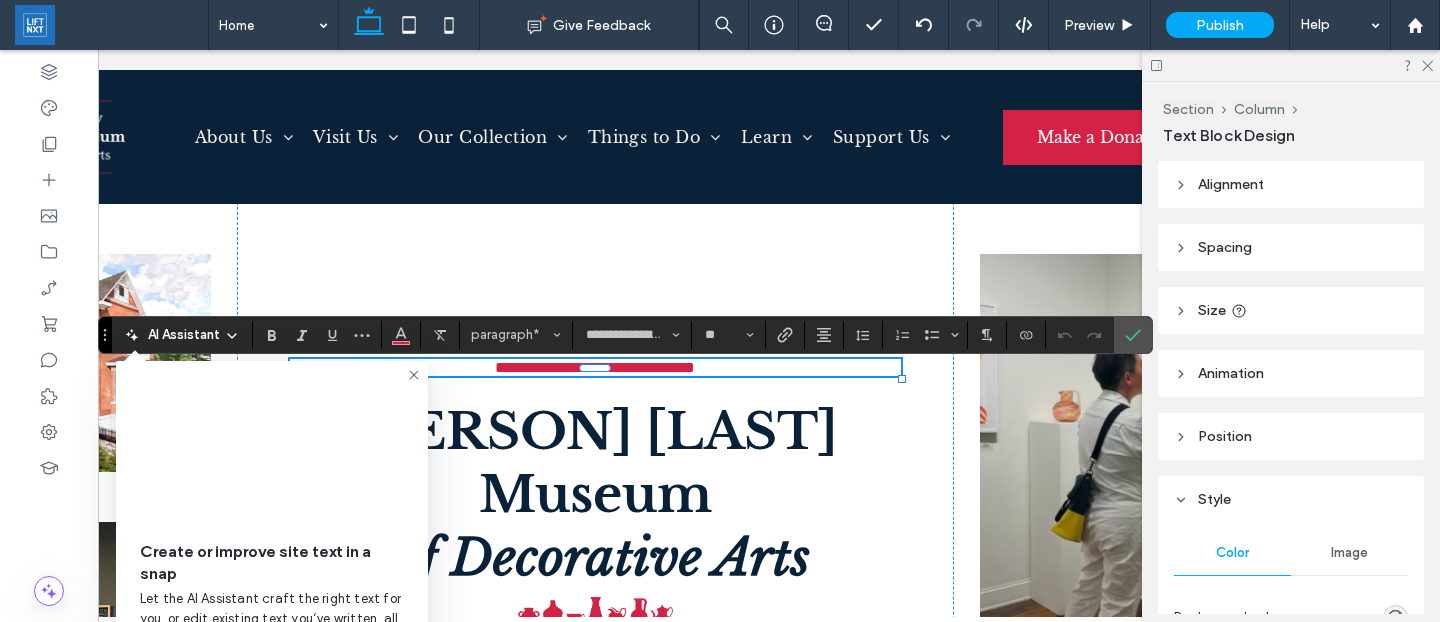 click on "**********" at bounding box center [595, 367] 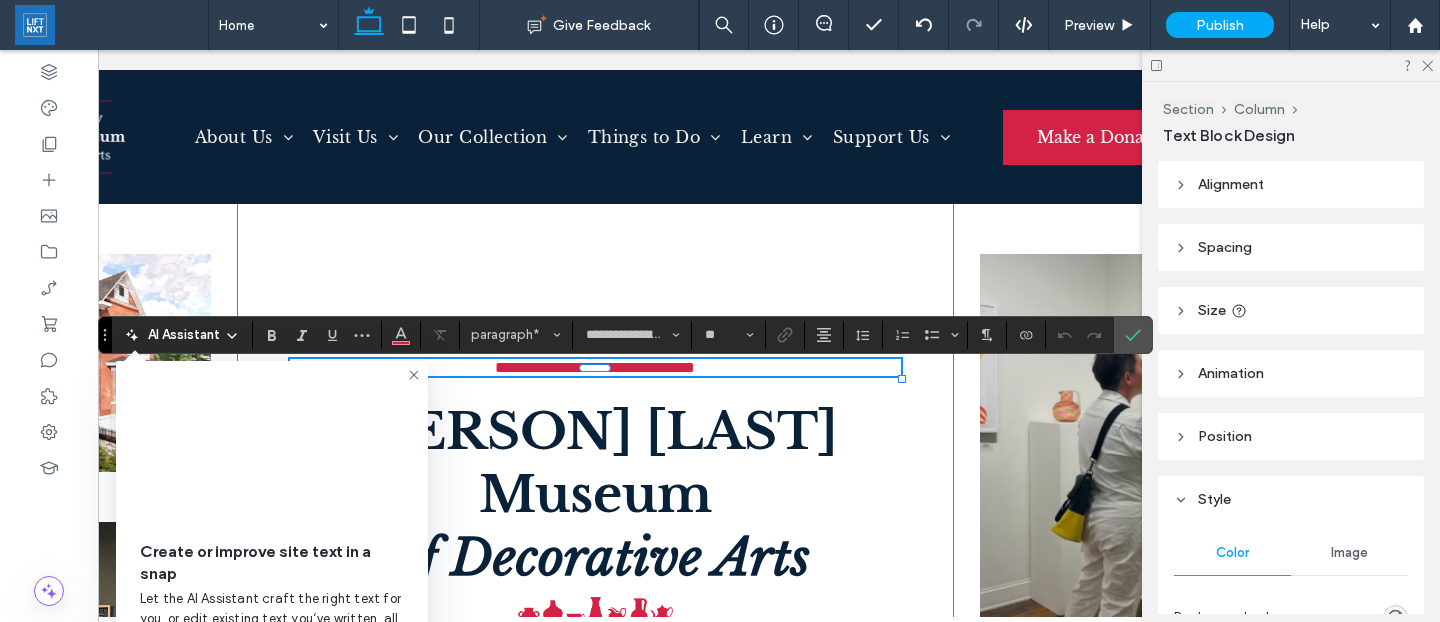 type 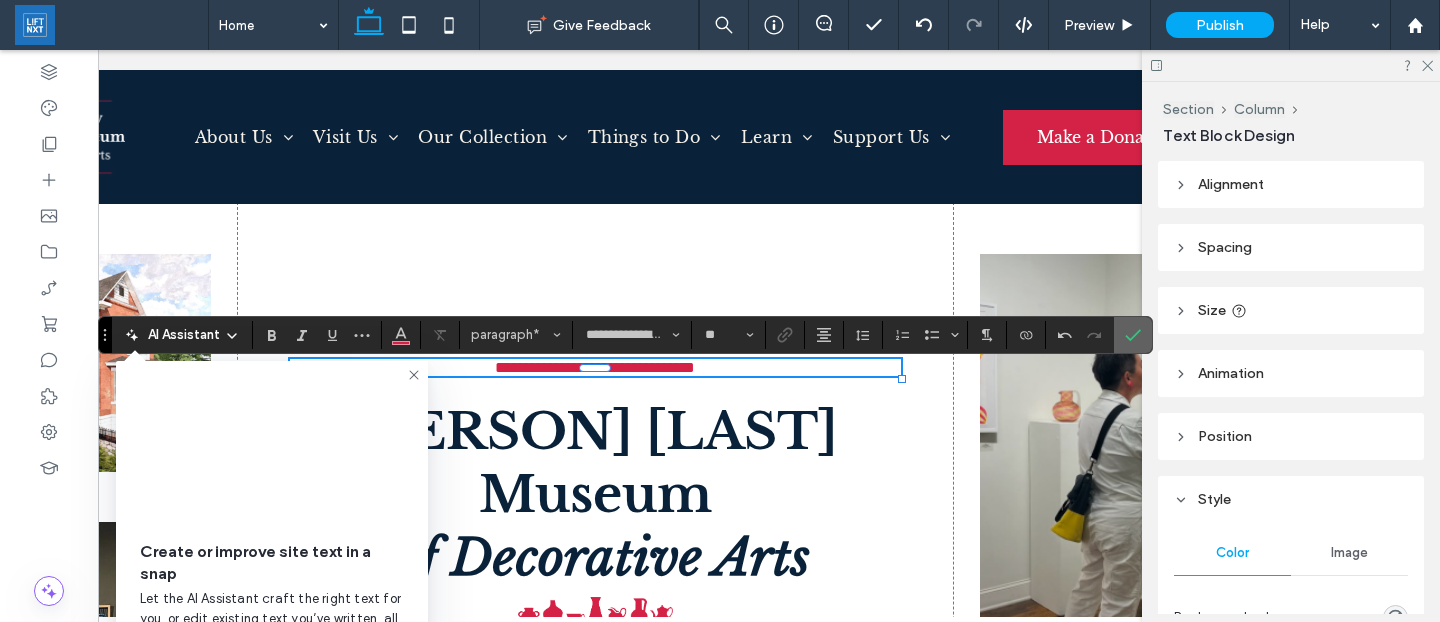 click at bounding box center (1133, 335) 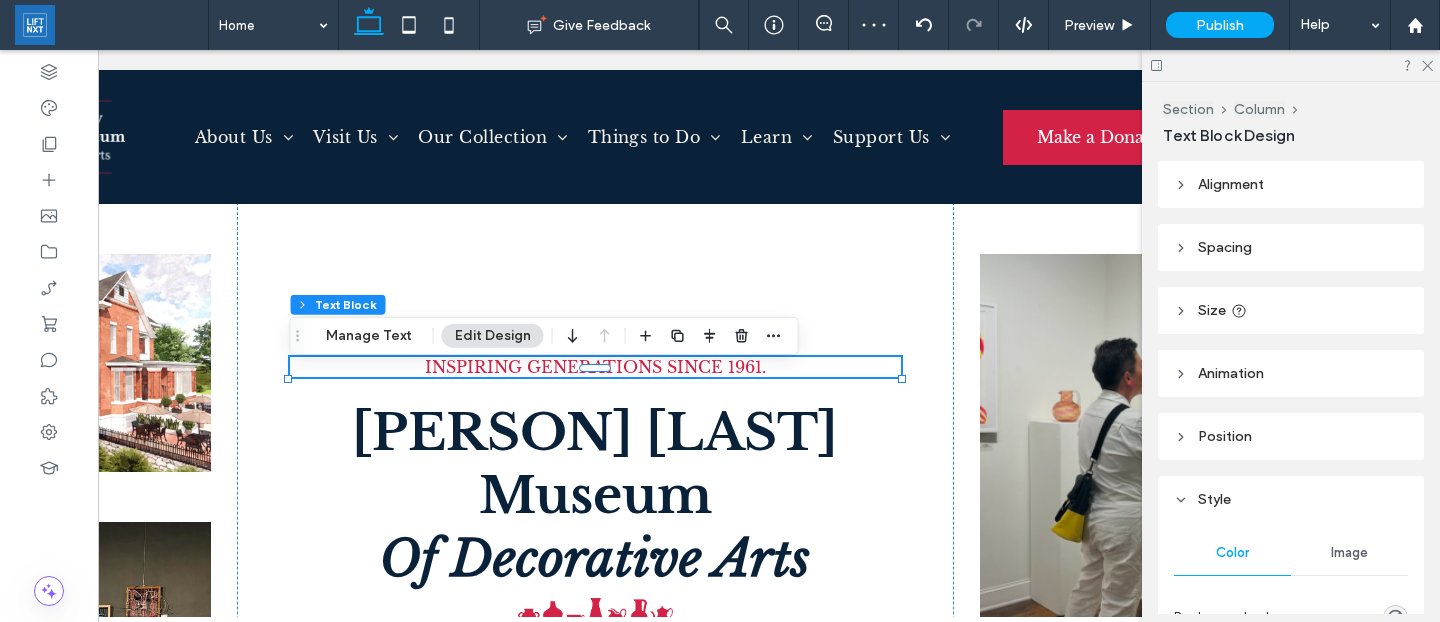 click on "inspiring generations since 1961." at bounding box center (596, 367) 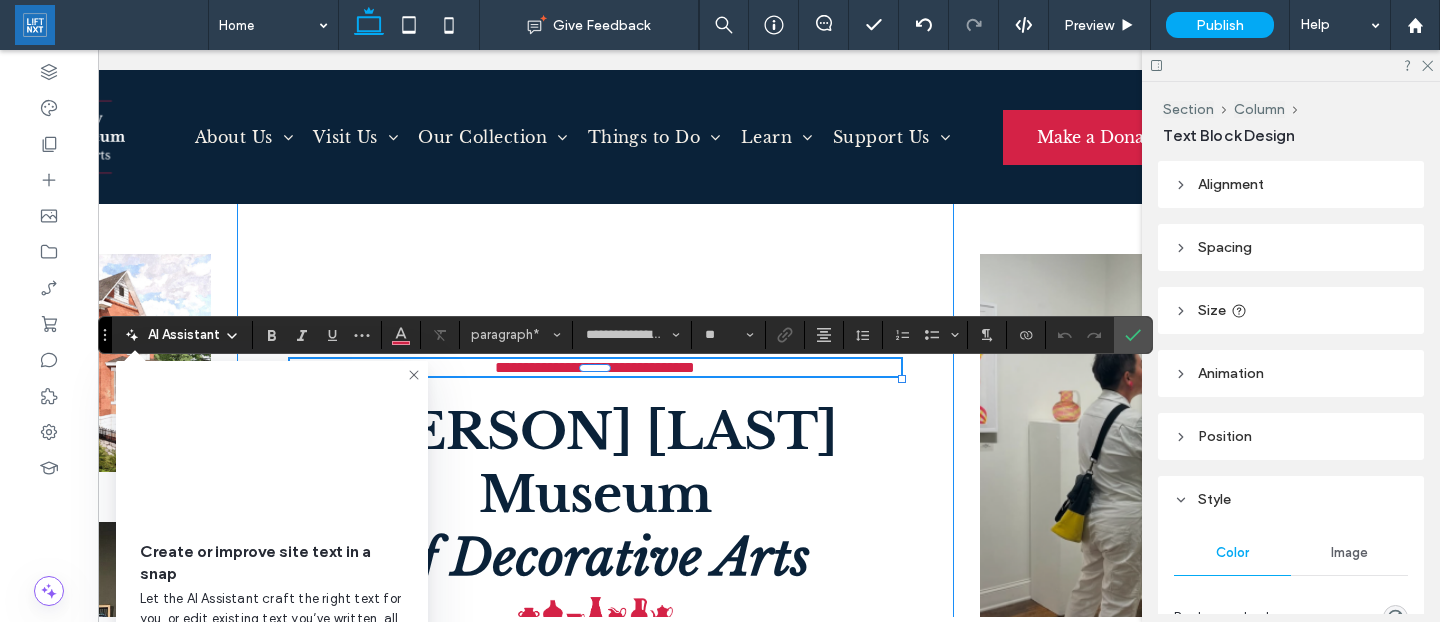 click on "**********" at bounding box center (595, 638) 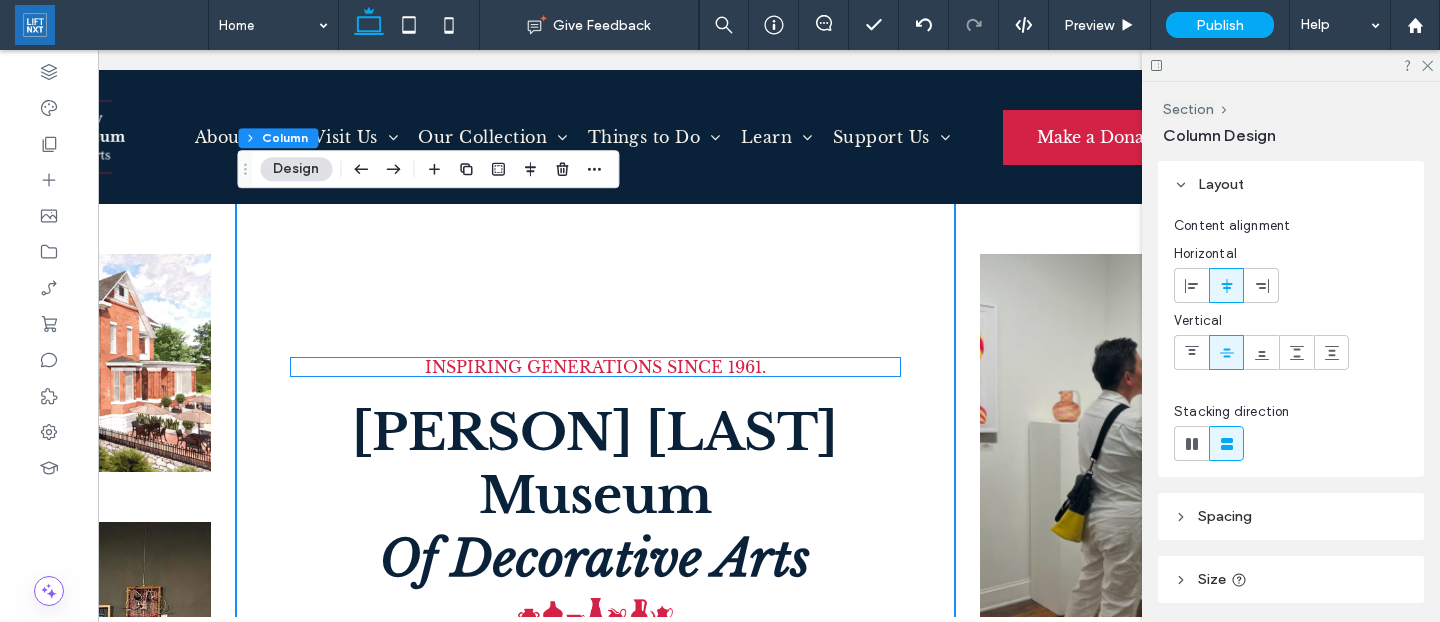 click on "inspiring generations since 1961." at bounding box center [595, 367] 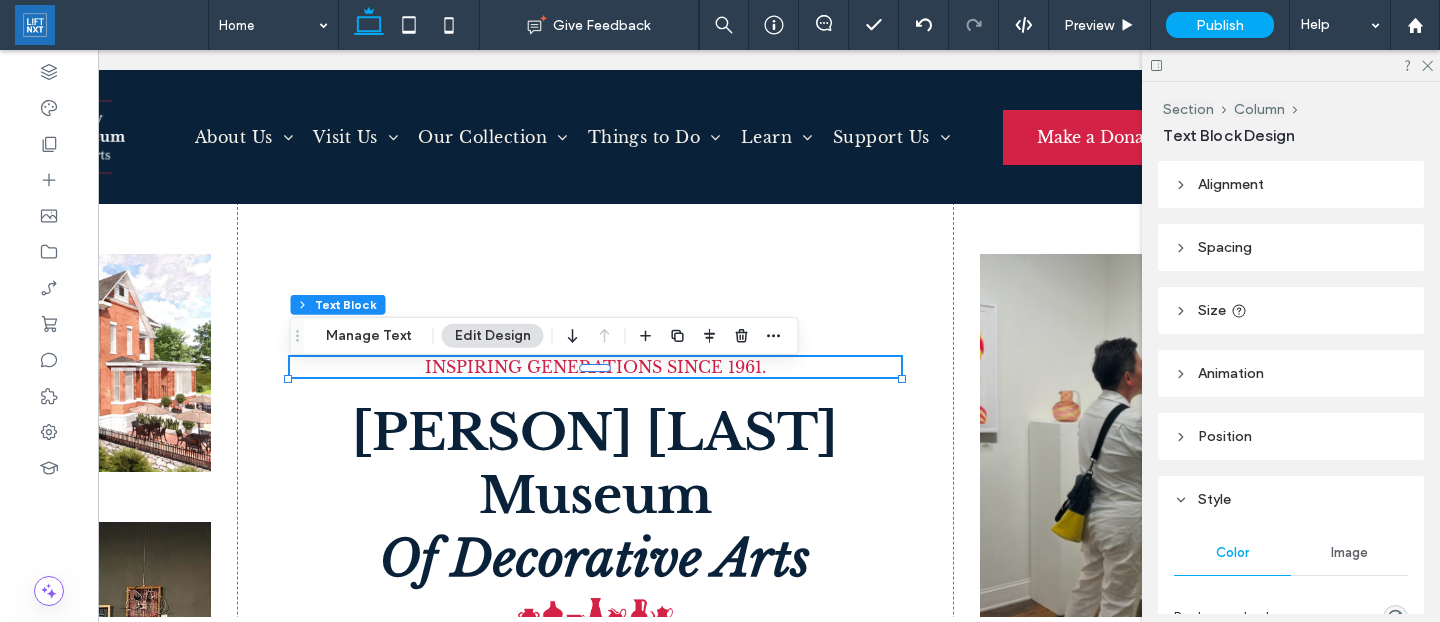 click on "inspiring generations since 1961." at bounding box center [595, 367] 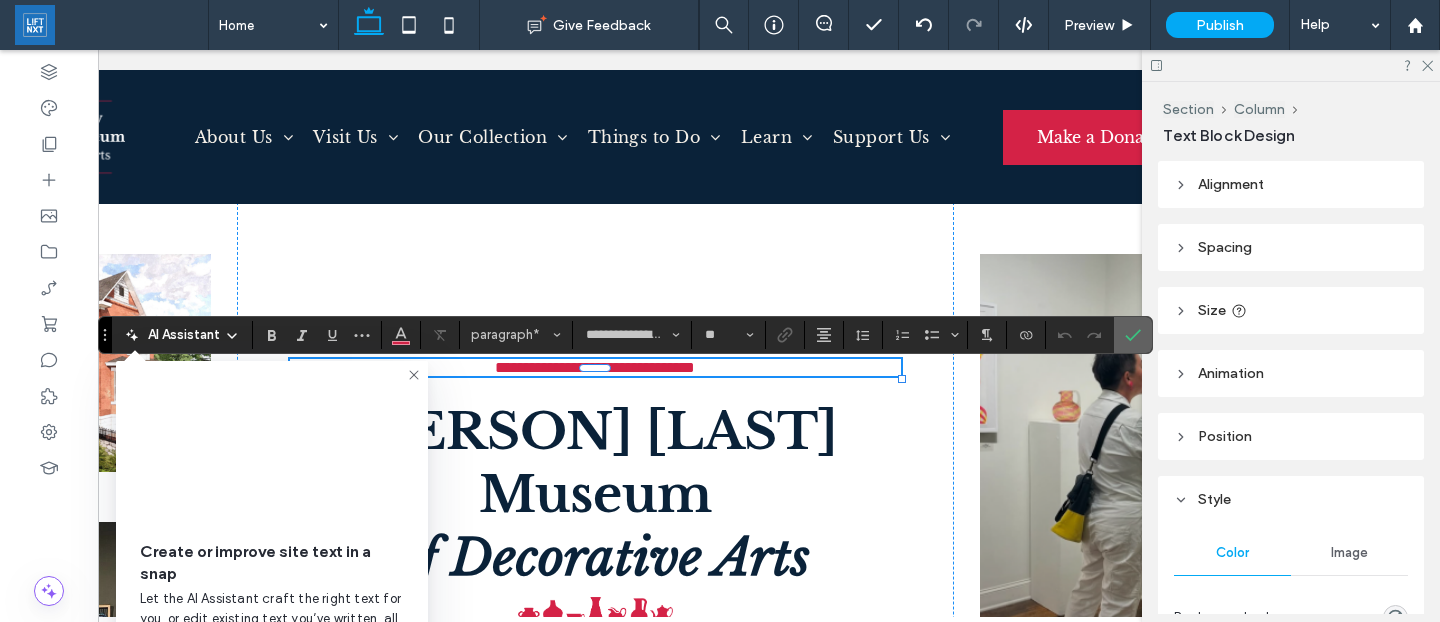 click 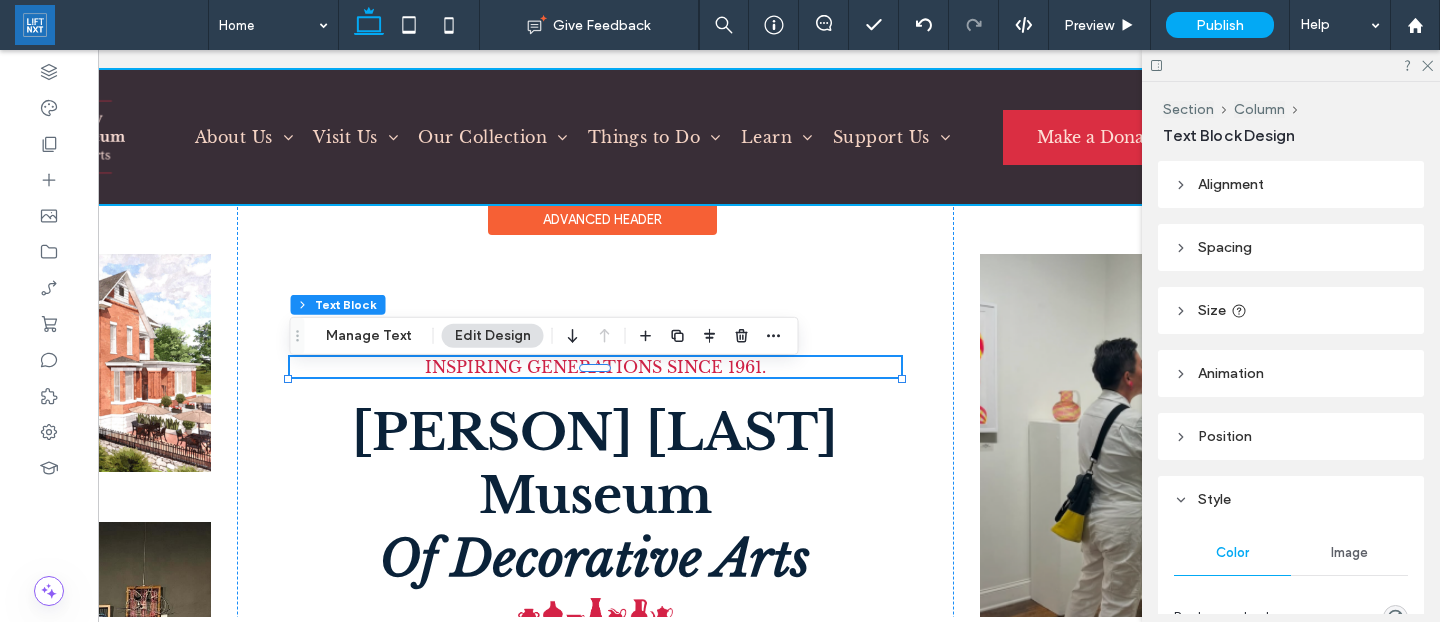 click at bounding box center (602, 137) 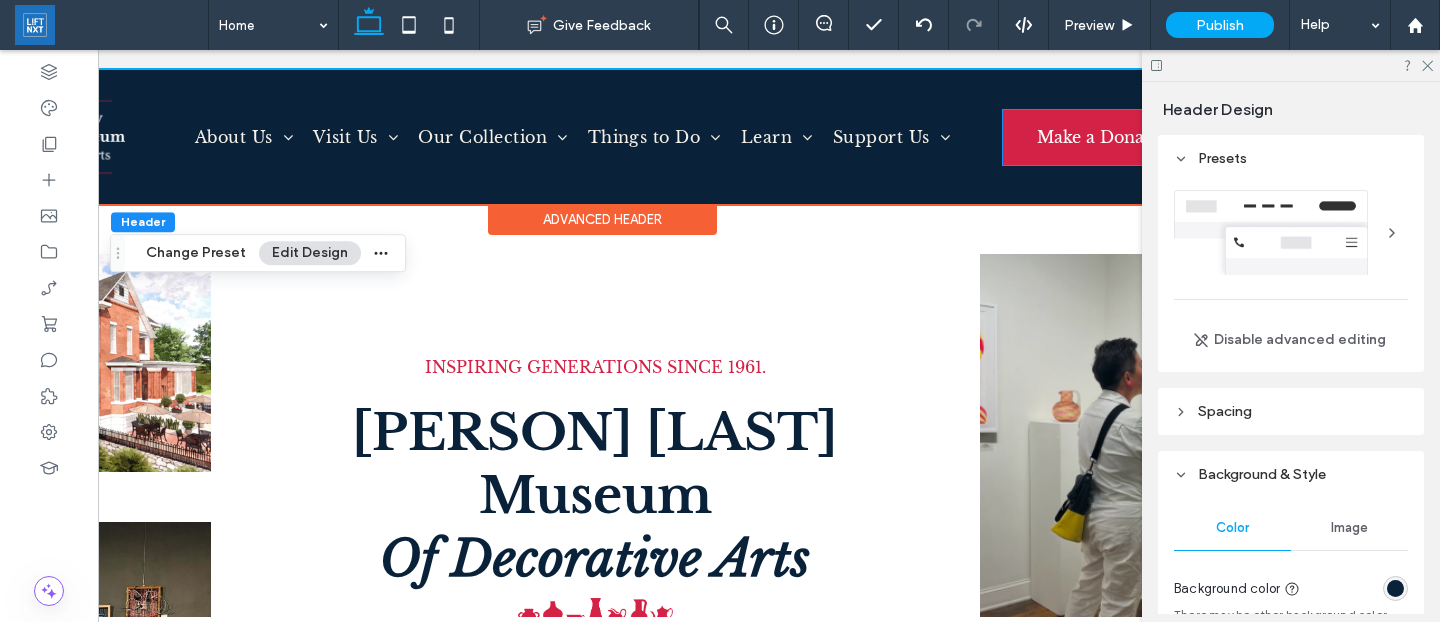 click on "Make a Donation" at bounding box center (1106, 137) 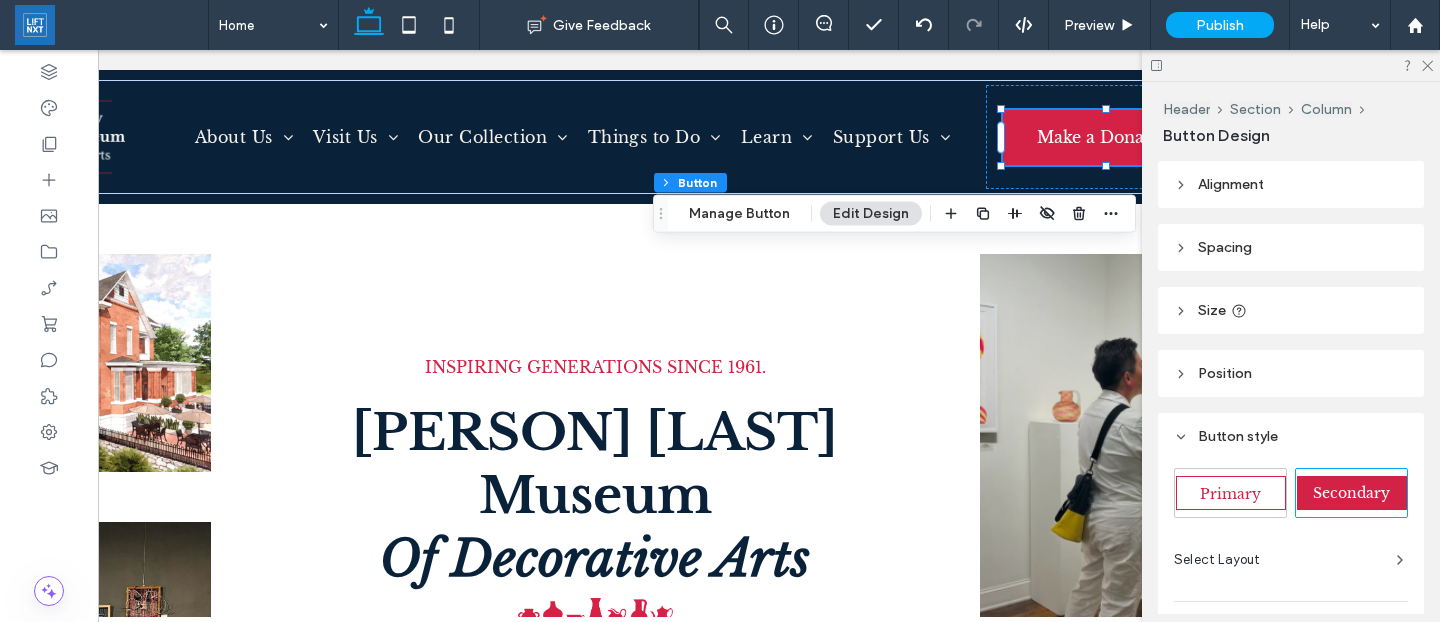 click on "Alignment" at bounding box center [1291, 184] 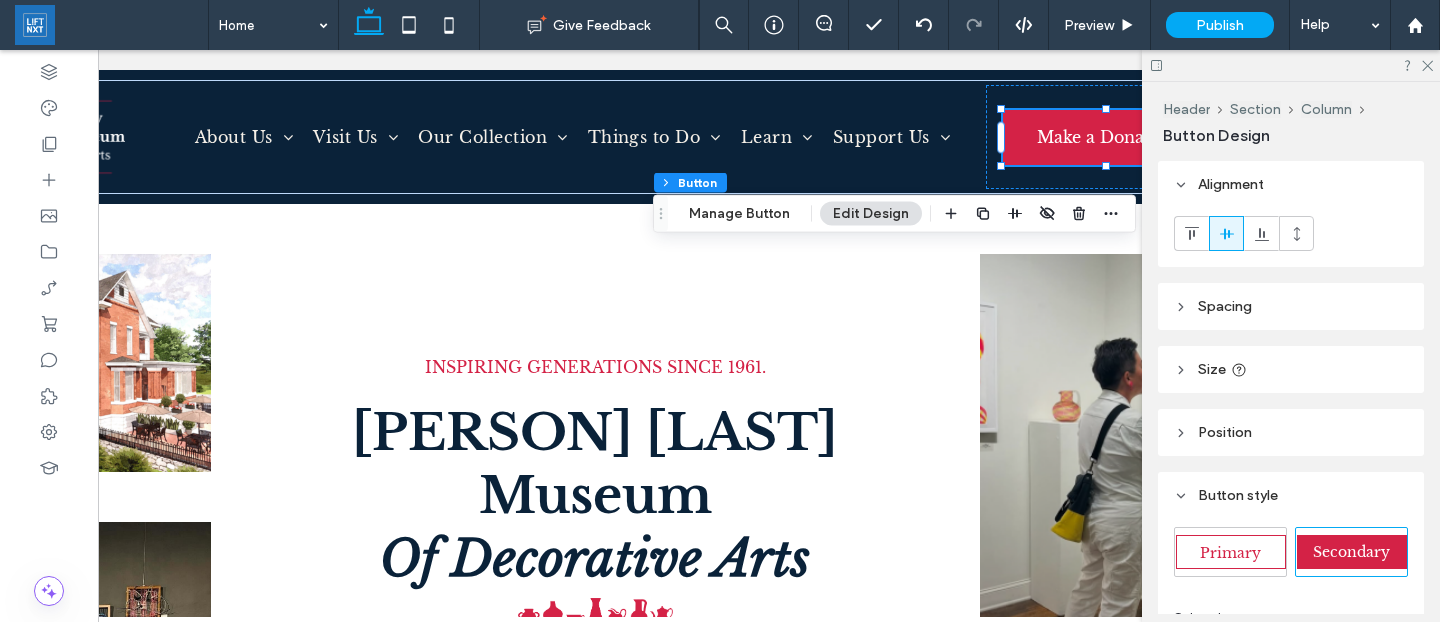 click on "Spacing" at bounding box center (1225, 306) 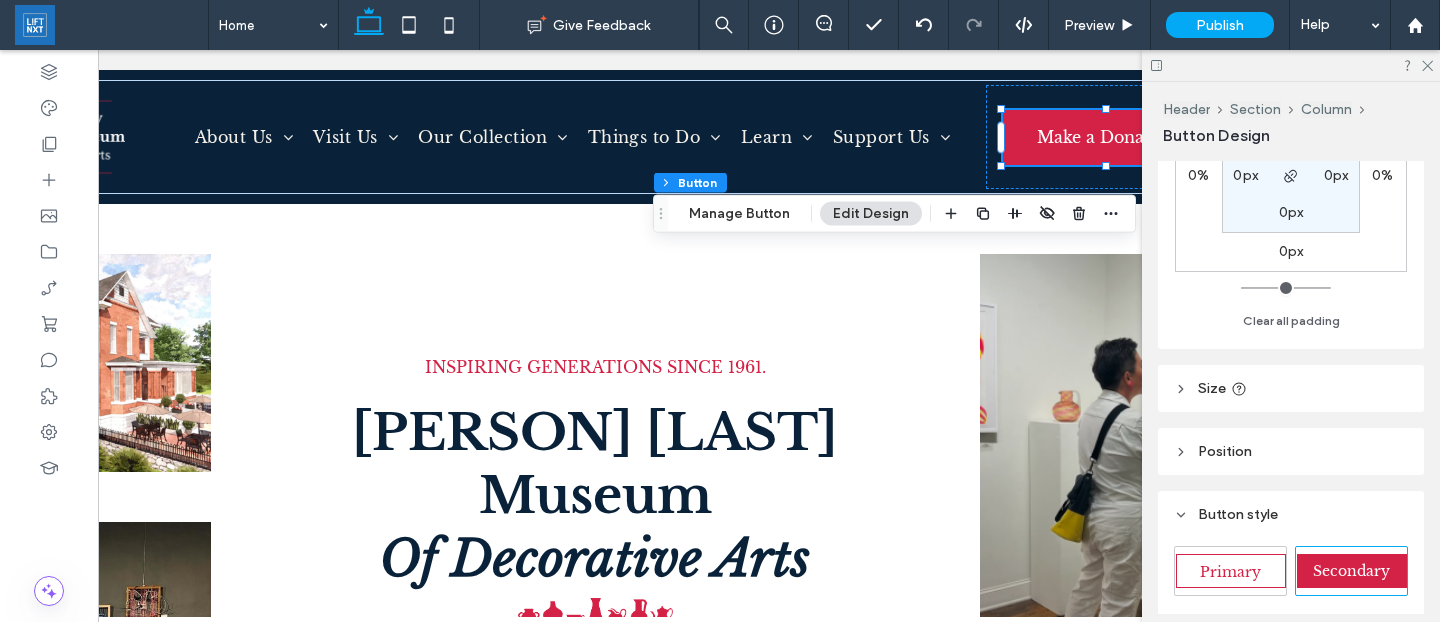 click on "Size" at bounding box center (1291, 388) 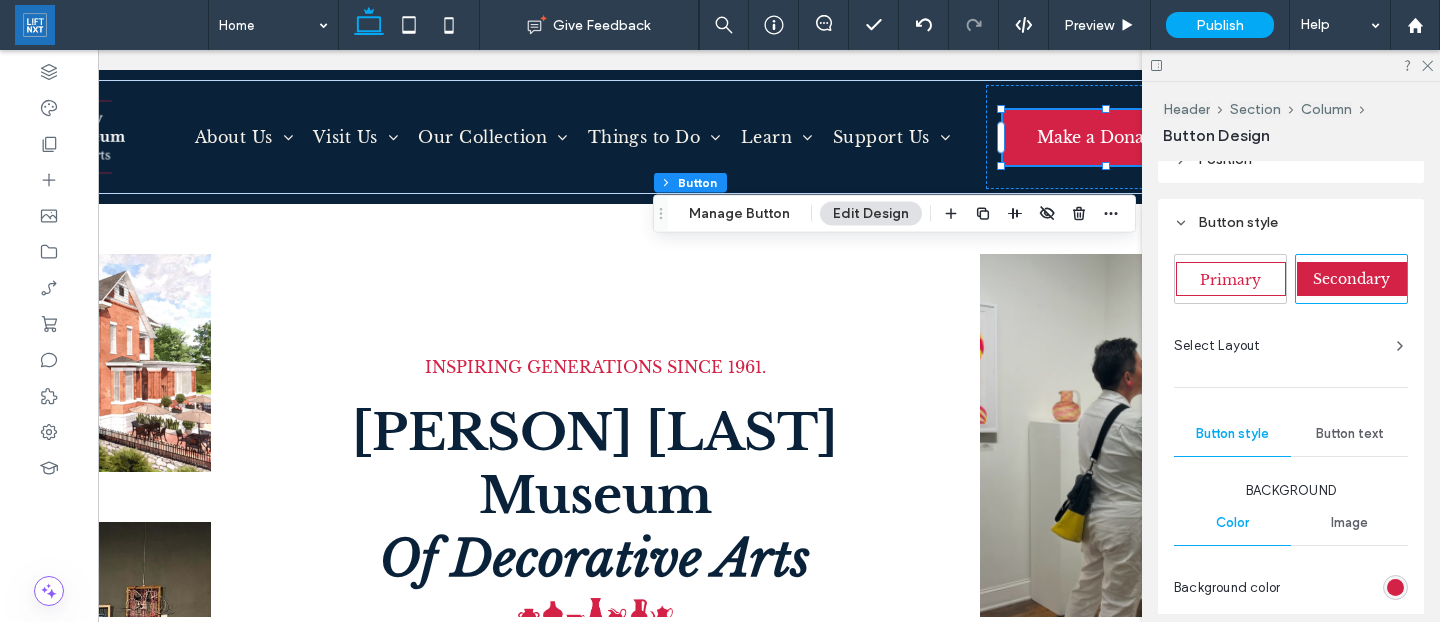 scroll, scrollTop: 749, scrollLeft: 0, axis: vertical 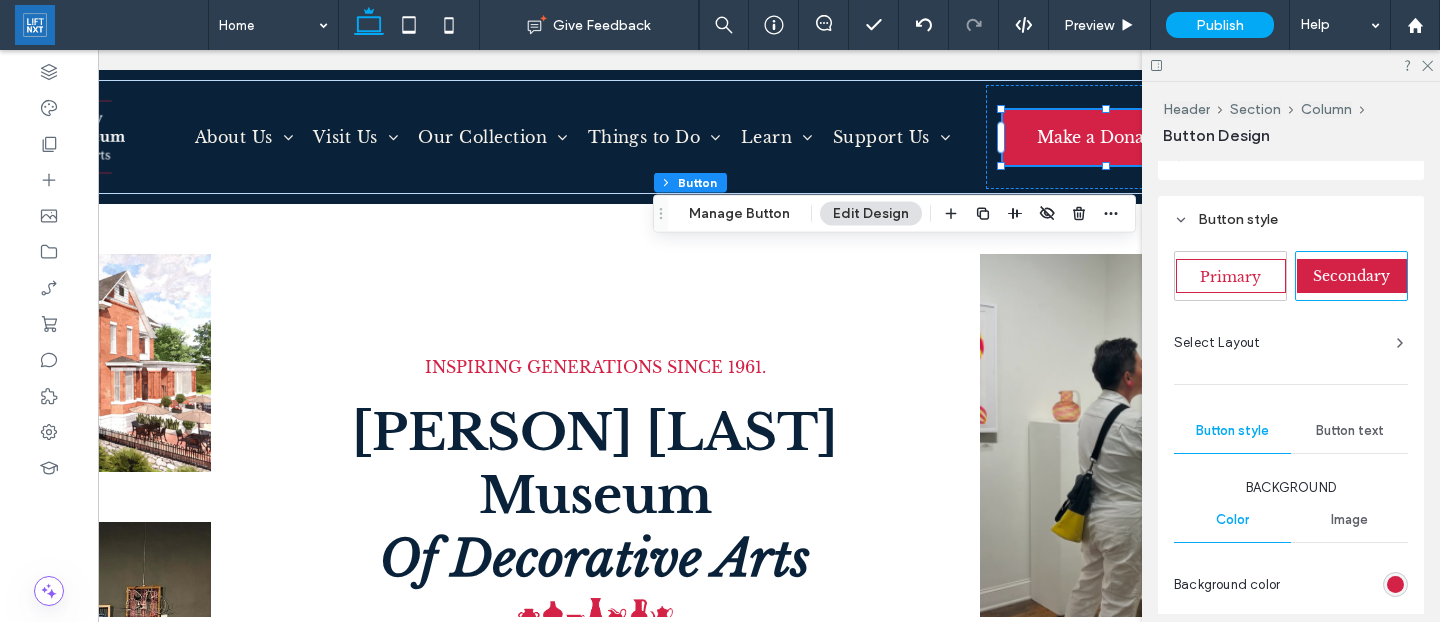 click on "Select Layout" at bounding box center [1217, 343] 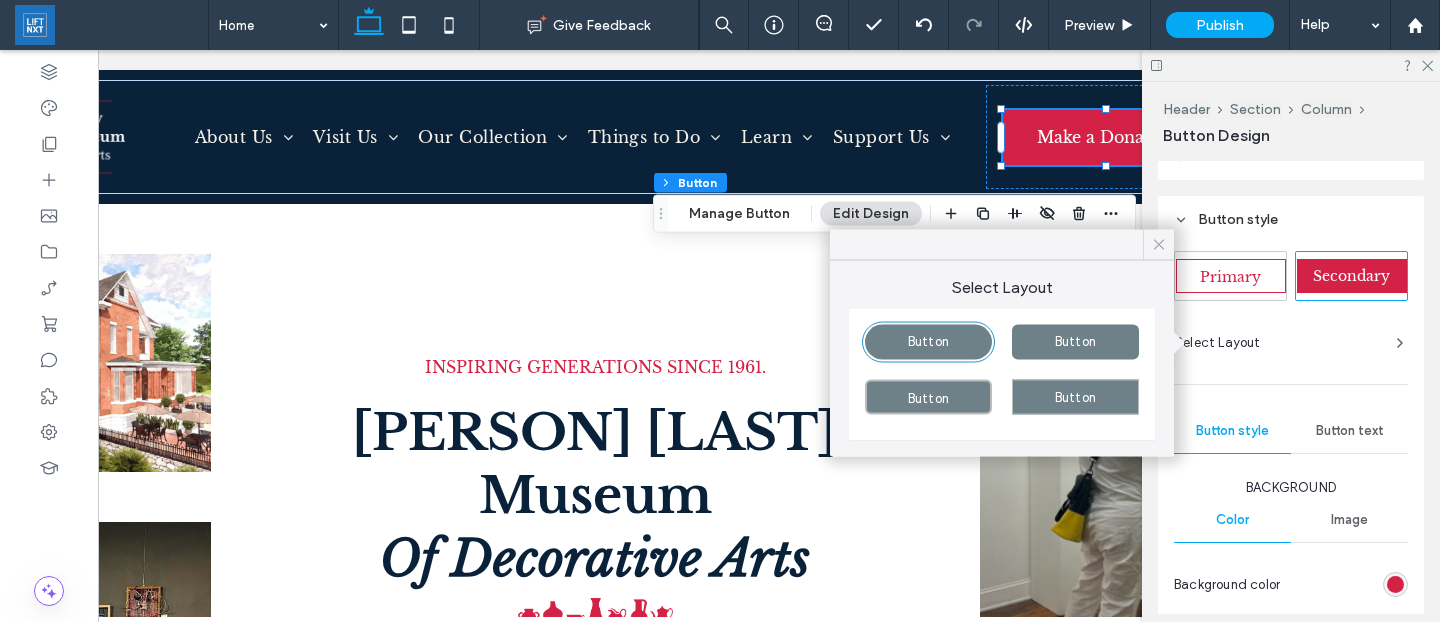 click 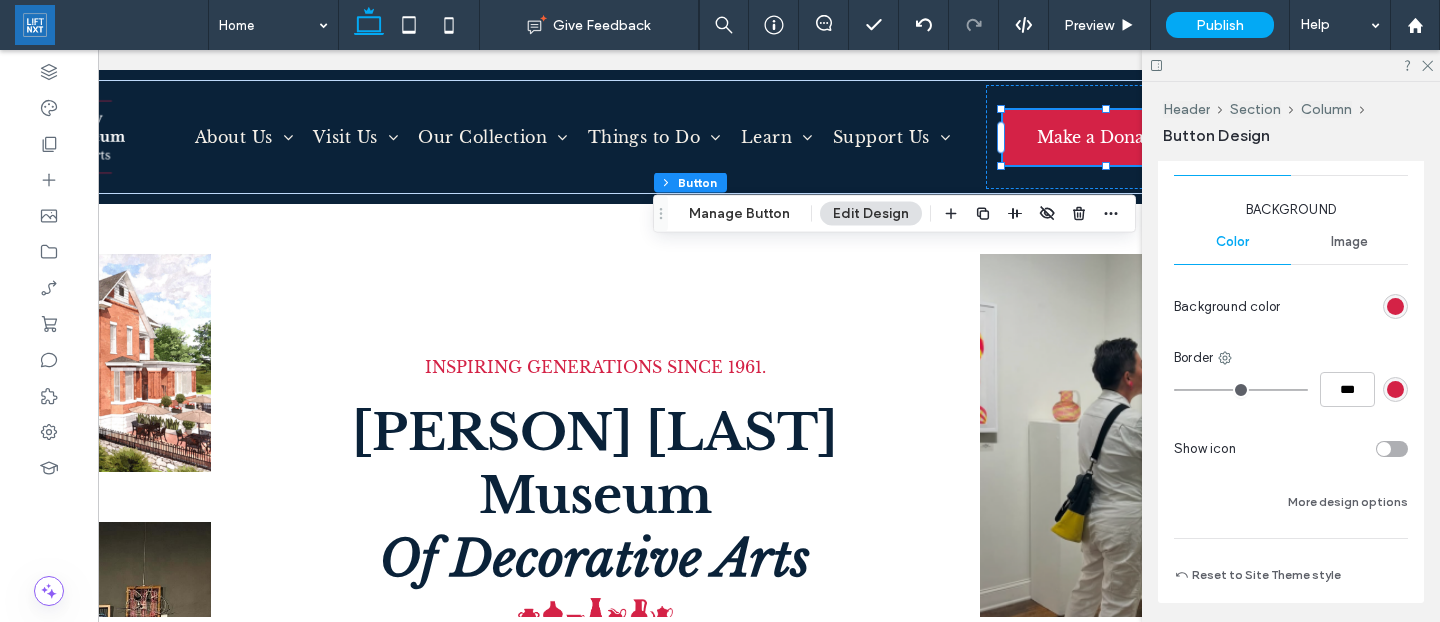 scroll, scrollTop: 1033, scrollLeft: 0, axis: vertical 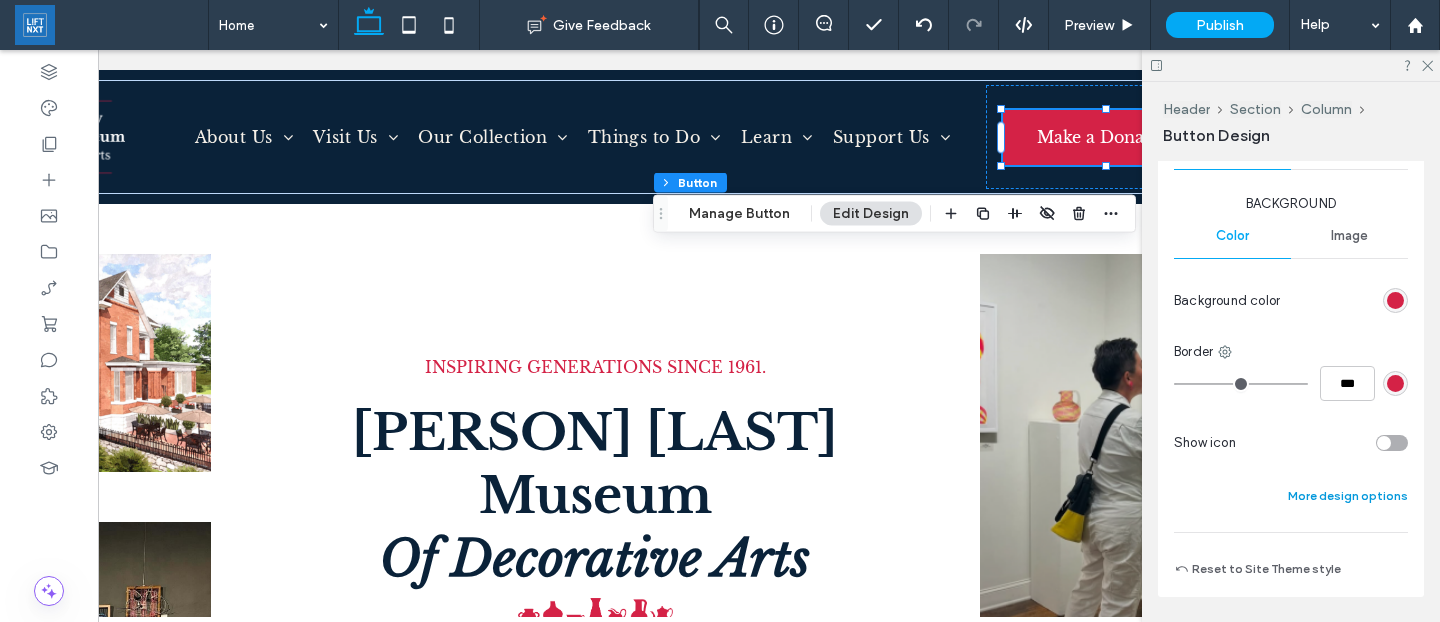 click on "More design options" at bounding box center [1348, 496] 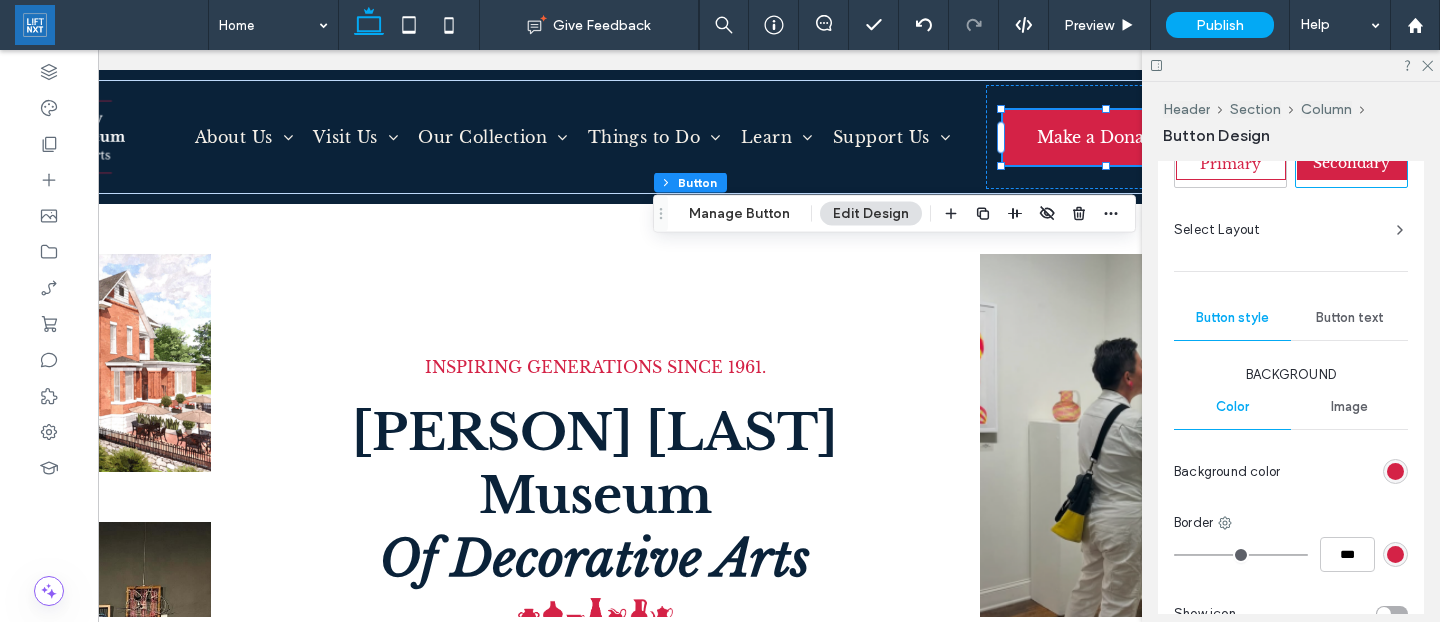 scroll, scrollTop: 866, scrollLeft: 0, axis: vertical 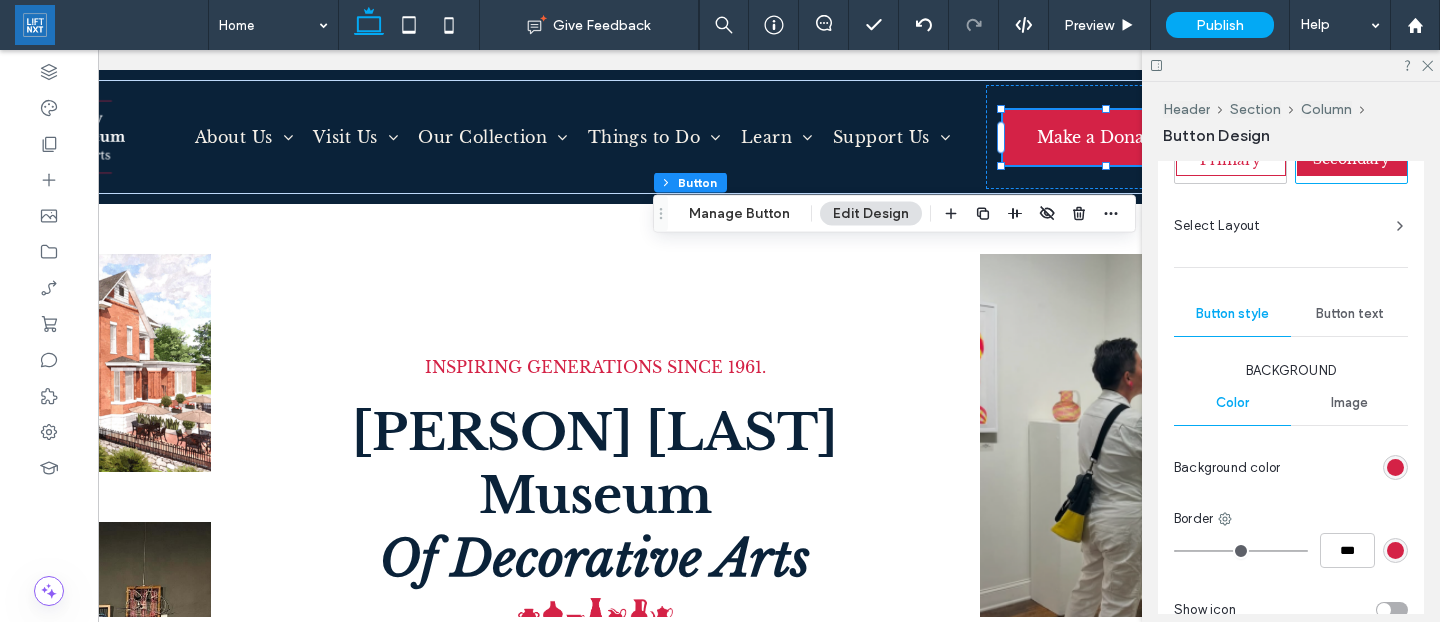 click on "Button text" at bounding box center (1350, 314) 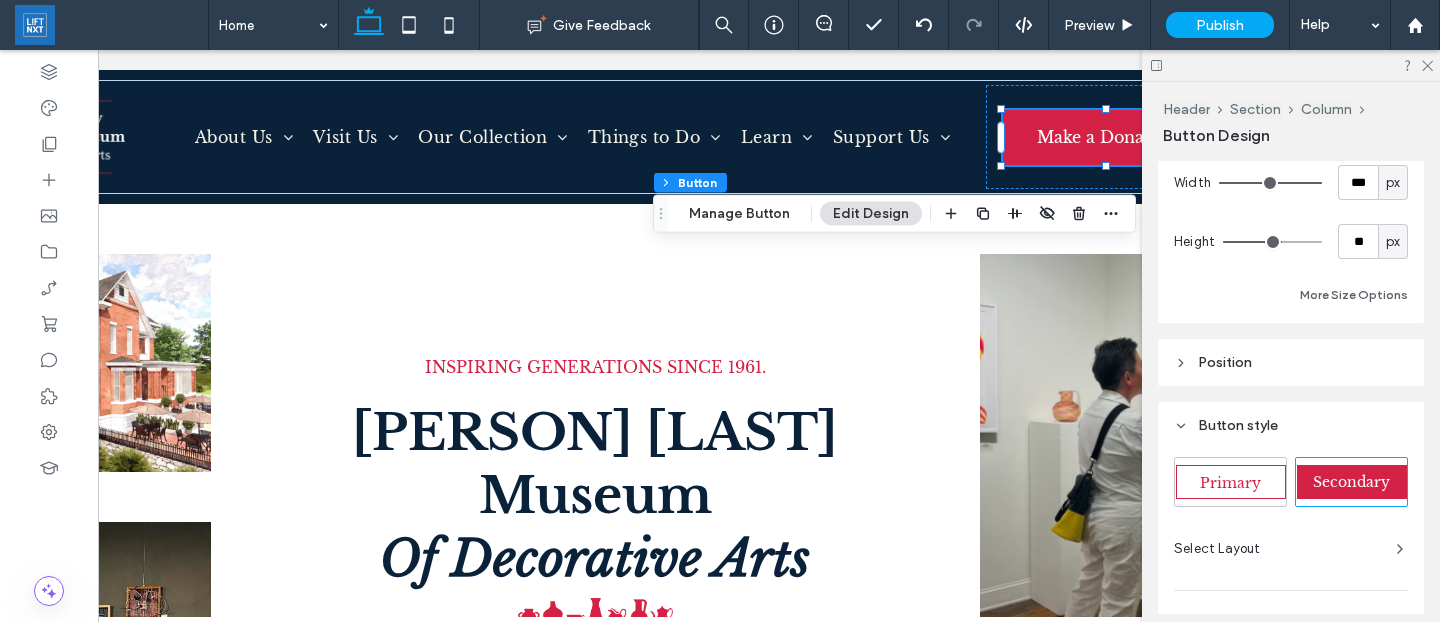 scroll, scrollTop: 544, scrollLeft: 0, axis: vertical 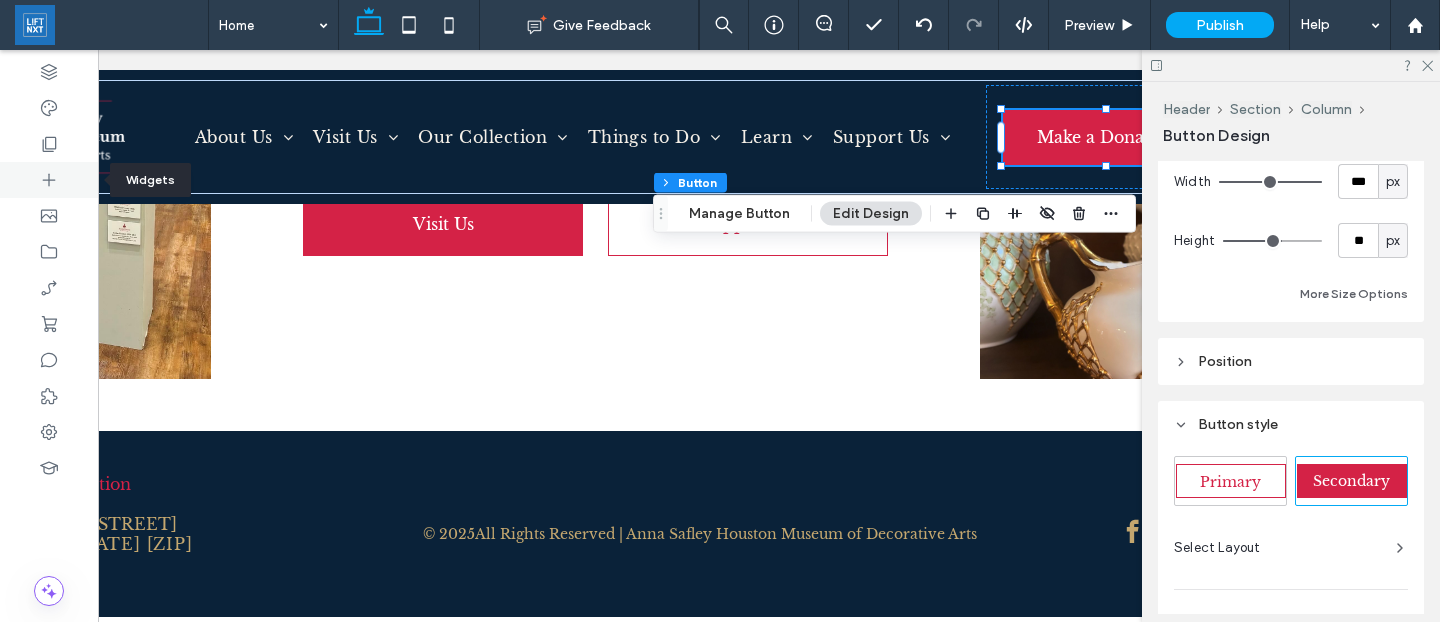 click at bounding box center (49, 180) 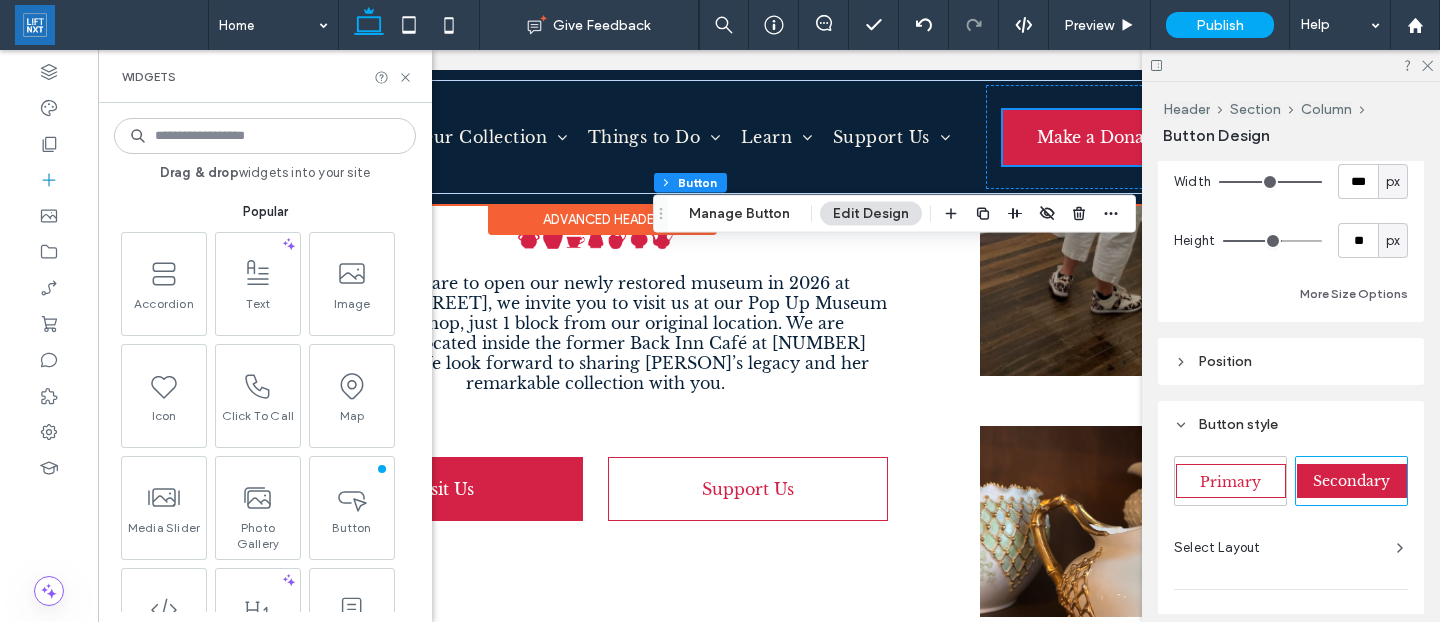 scroll, scrollTop: 381, scrollLeft: 0, axis: vertical 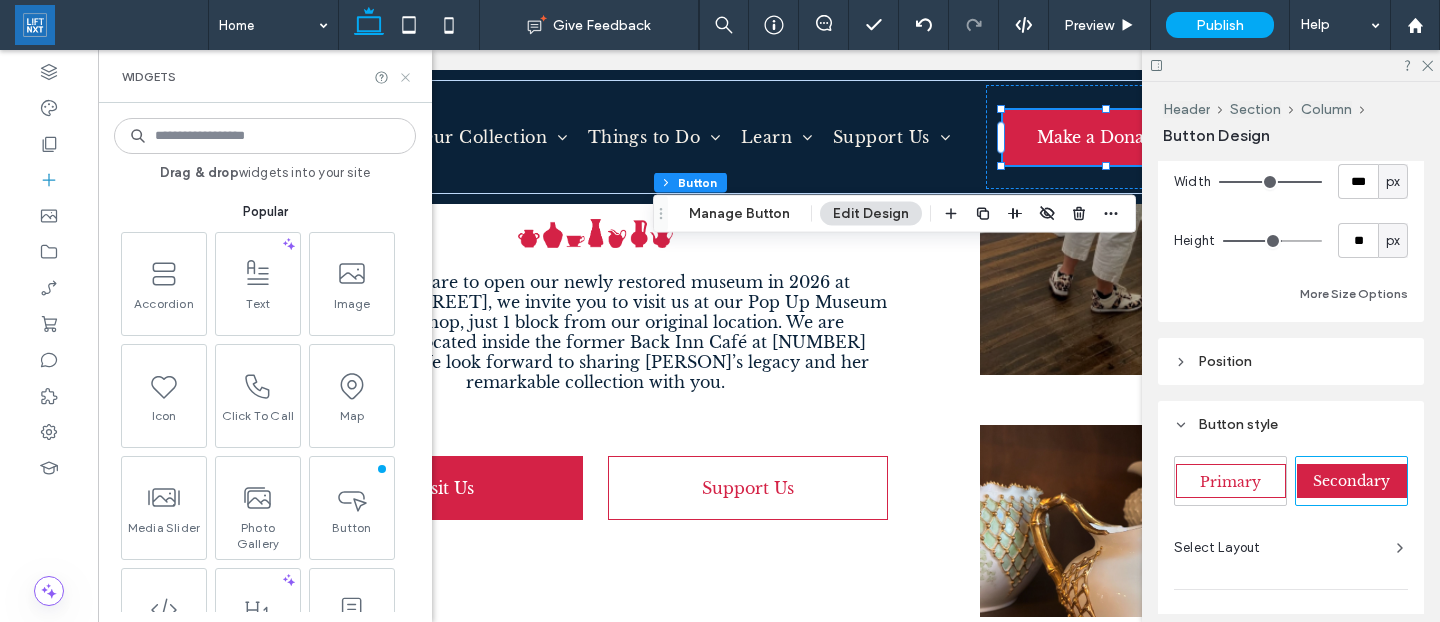 click 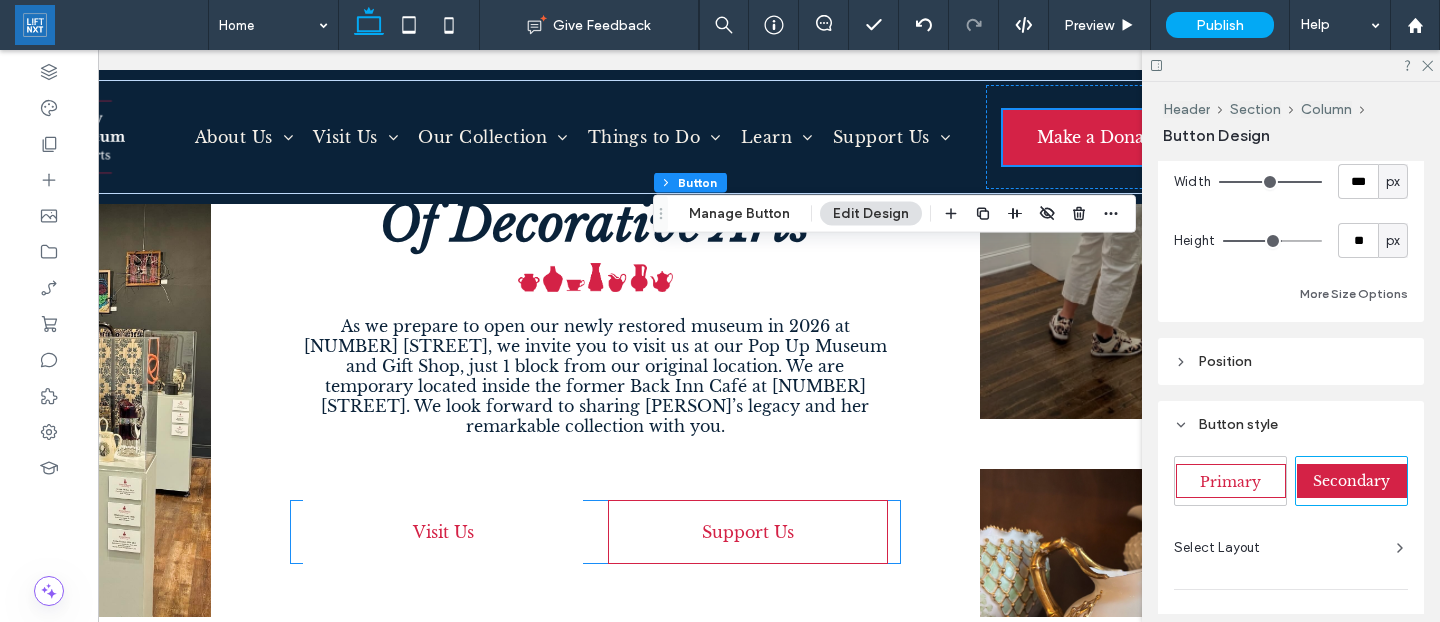 scroll, scrollTop: 338, scrollLeft: 0, axis: vertical 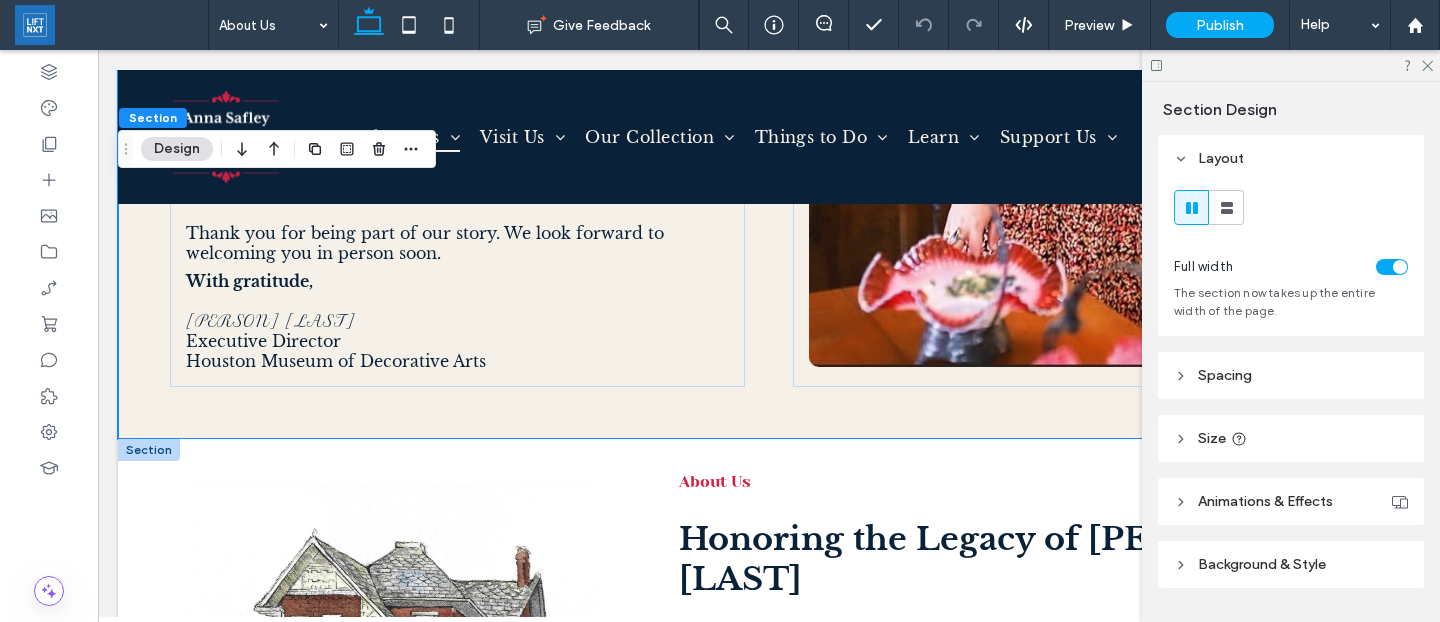 click at bounding box center (149, 450) 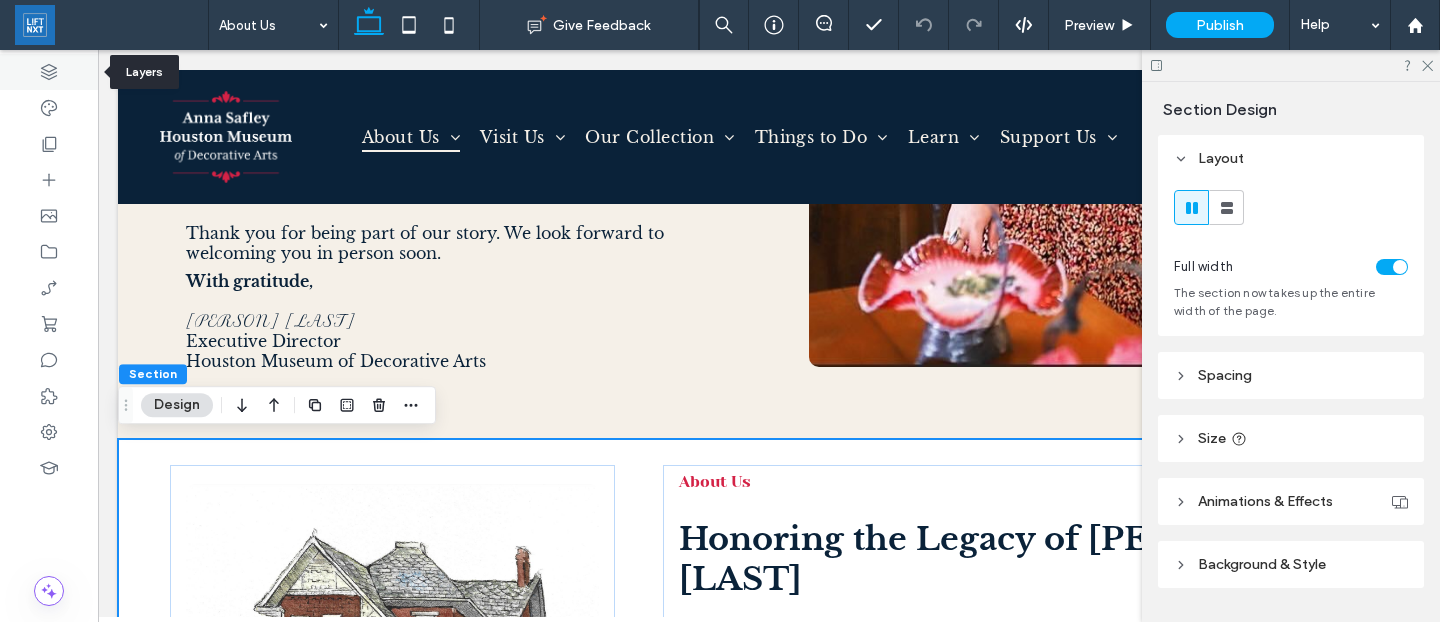 click 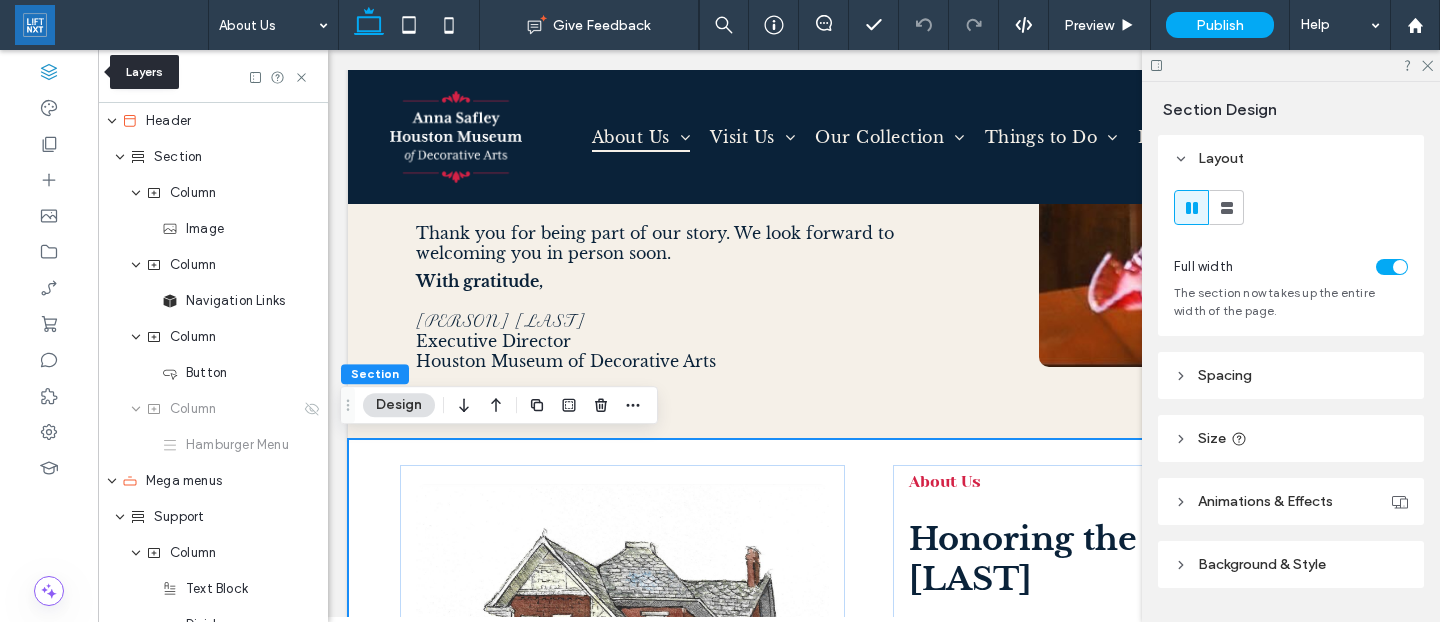 scroll, scrollTop: 0, scrollLeft: 528, axis: horizontal 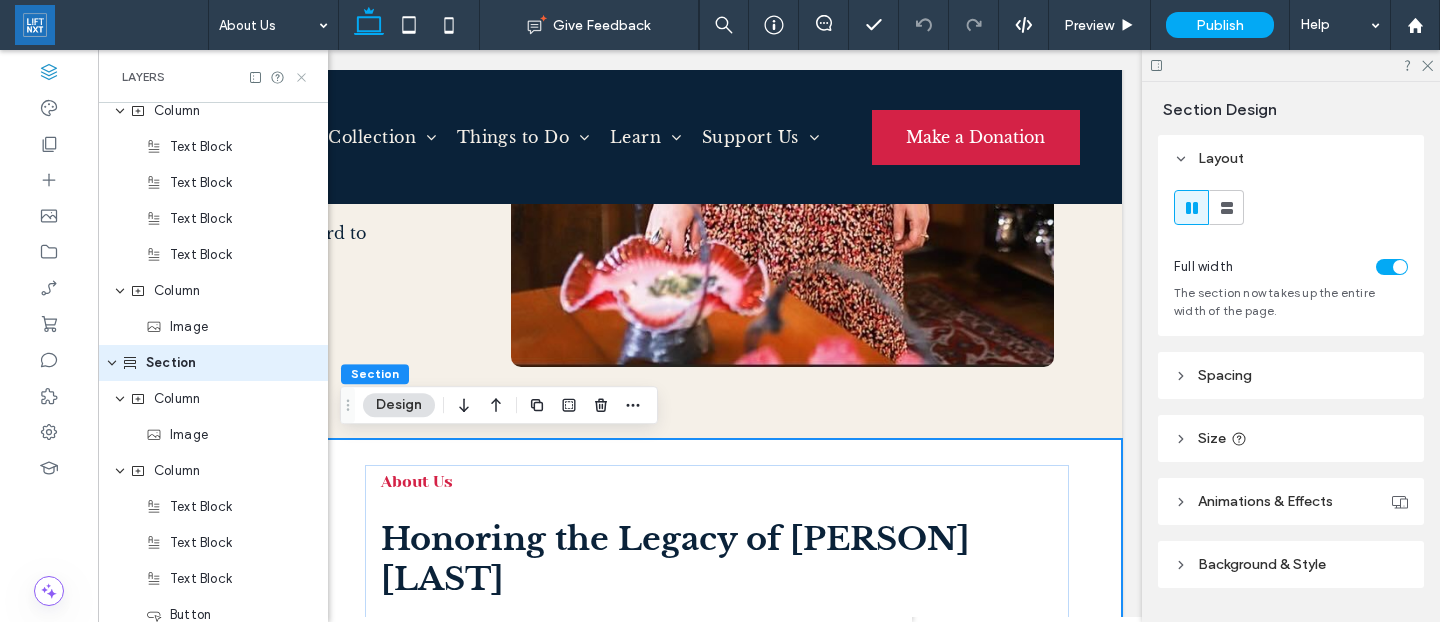 click 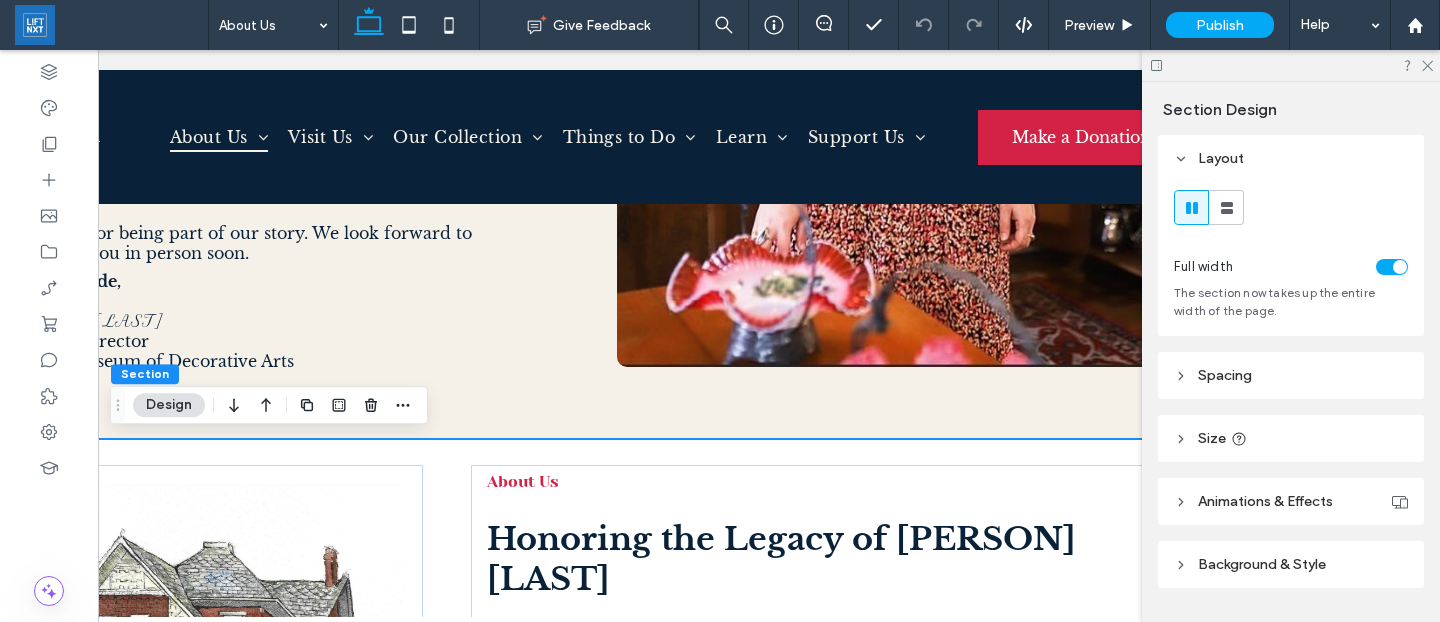 scroll, scrollTop: 0, scrollLeft: 161, axis: horizontal 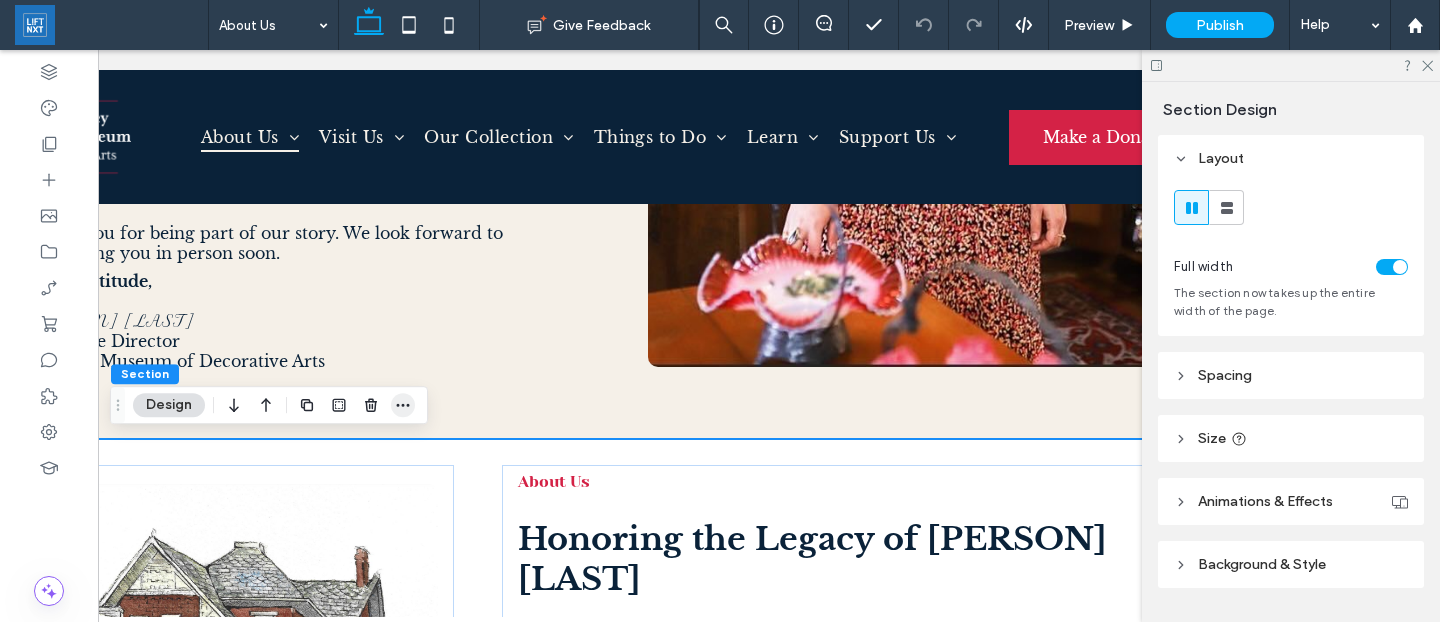 click 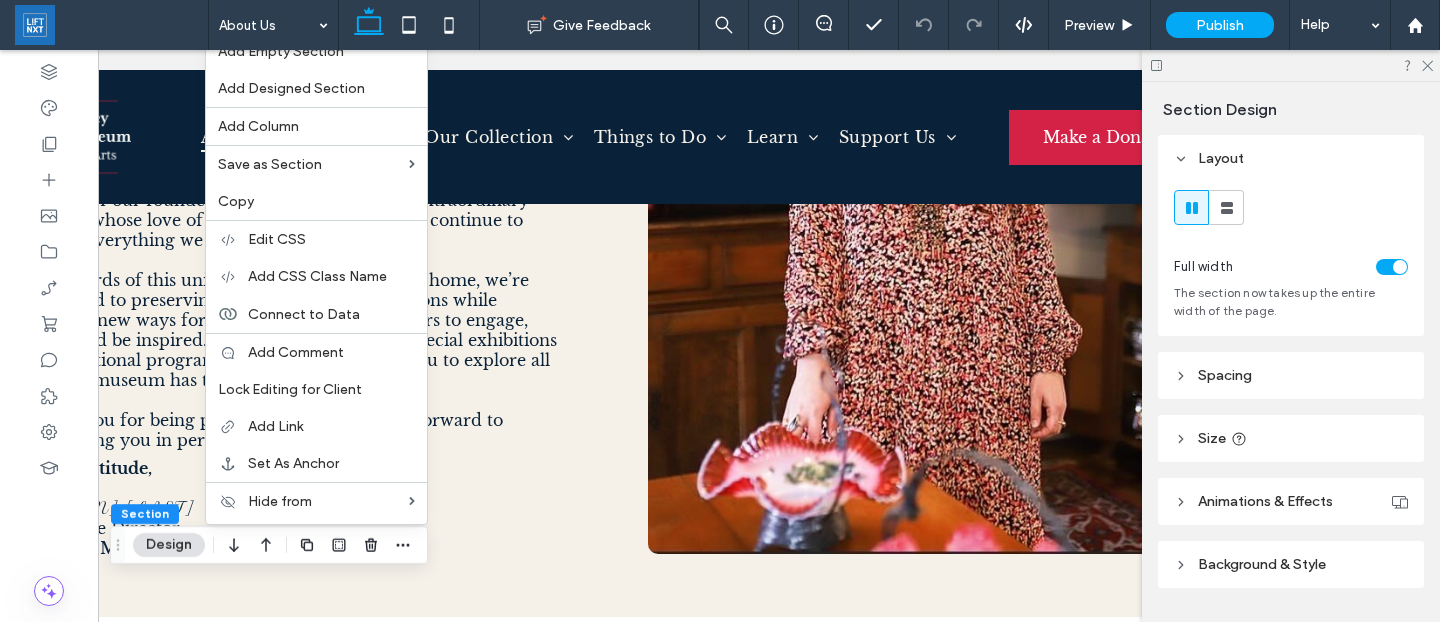 scroll, scrollTop: 665, scrollLeft: 0, axis: vertical 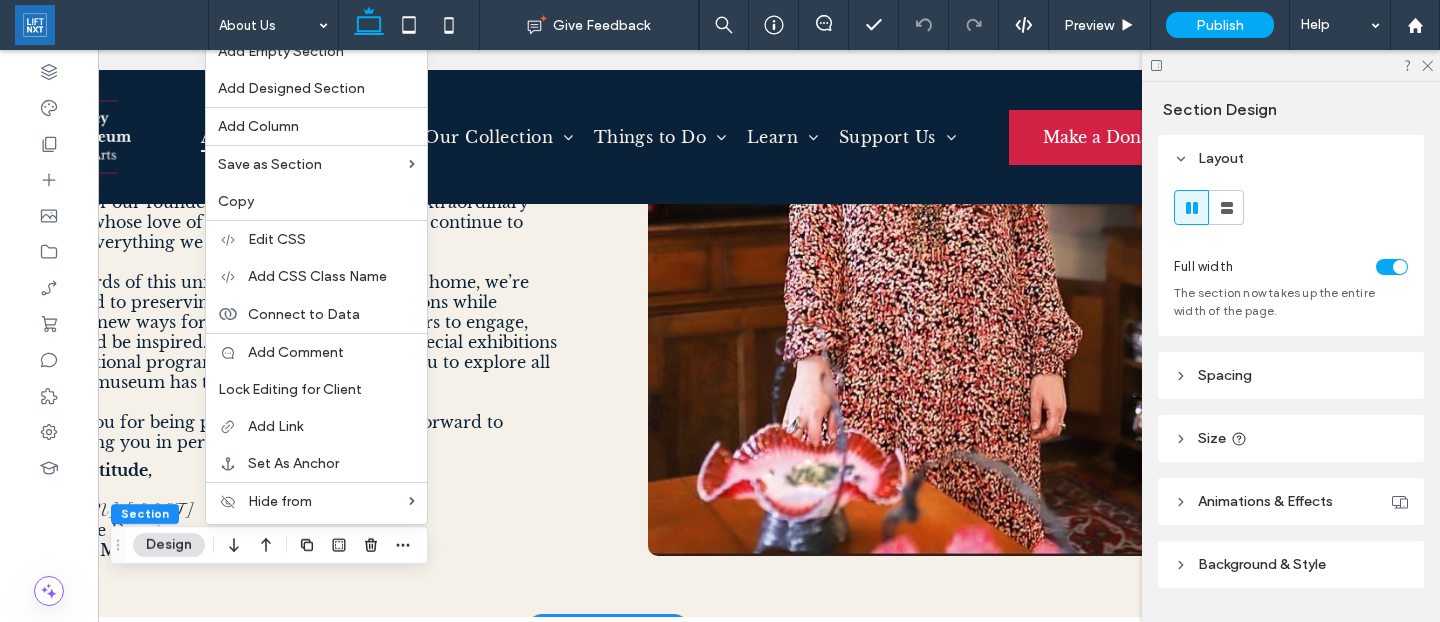 click on "About Us
Directors Welcome
Dear Friends, Welcome to the Houston Museum of Decorative Arts. Whether you’re a longtime supporter or a first-time visitor, we’re so glad you’ve found your way here. Our museum is home to a remarkable collection of decorative arts that tells the stories of everyday life, craftsmanship, and beauty from centuries past. Housed in a historic 1890s building in the heart of Chattanooga, the museum reflects the vision and passion of our founder, Anna Safley Houston—an extraordinary woman whose love of antiques and fearless spirit continue to inspire everything we do. As stewards of this unique collection and historic home, we’re dedicated to preserving both for future generations while creating new ways for our community and visitors to engage, learn, and be inspired. From guided tours and special exhibitions to educational programs and events, we invite you to explore all that the museum has to offer. ﻿
With gratitude, ﻿ Pam Reed" at bounding box center (608, 230) 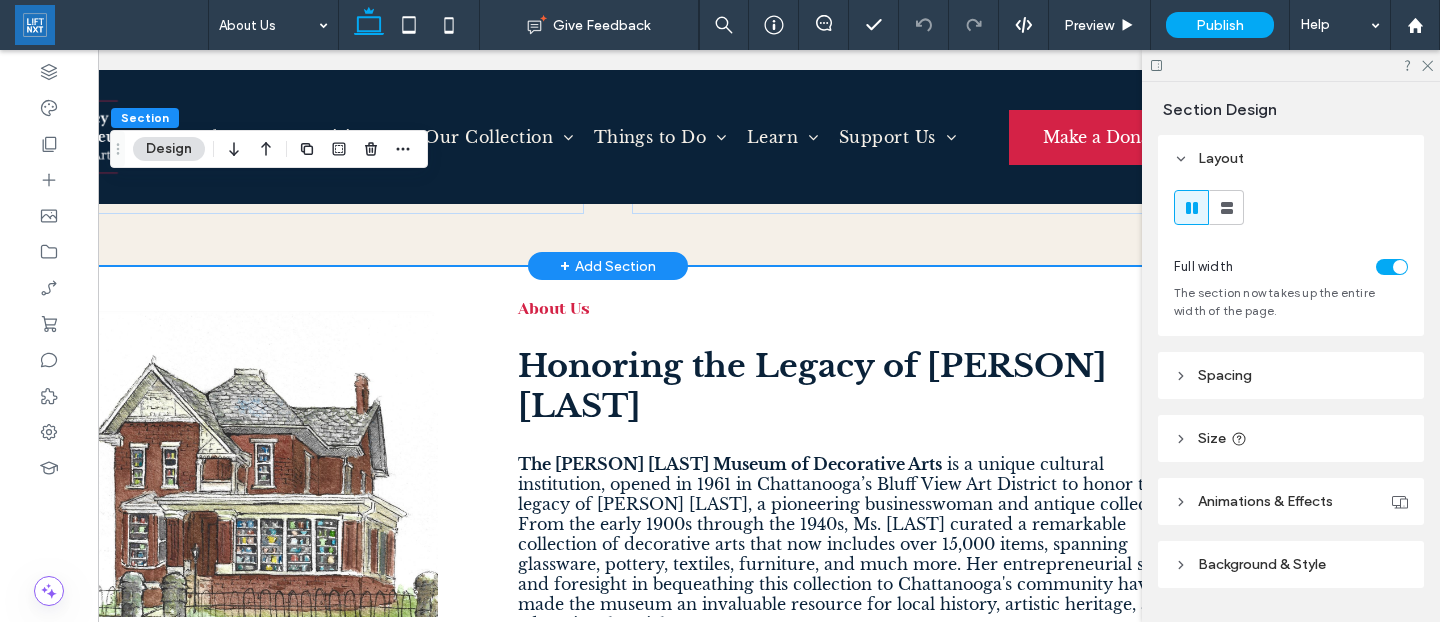 scroll, scrollTop: 1048, scrollLeft: 0, axis: vertical 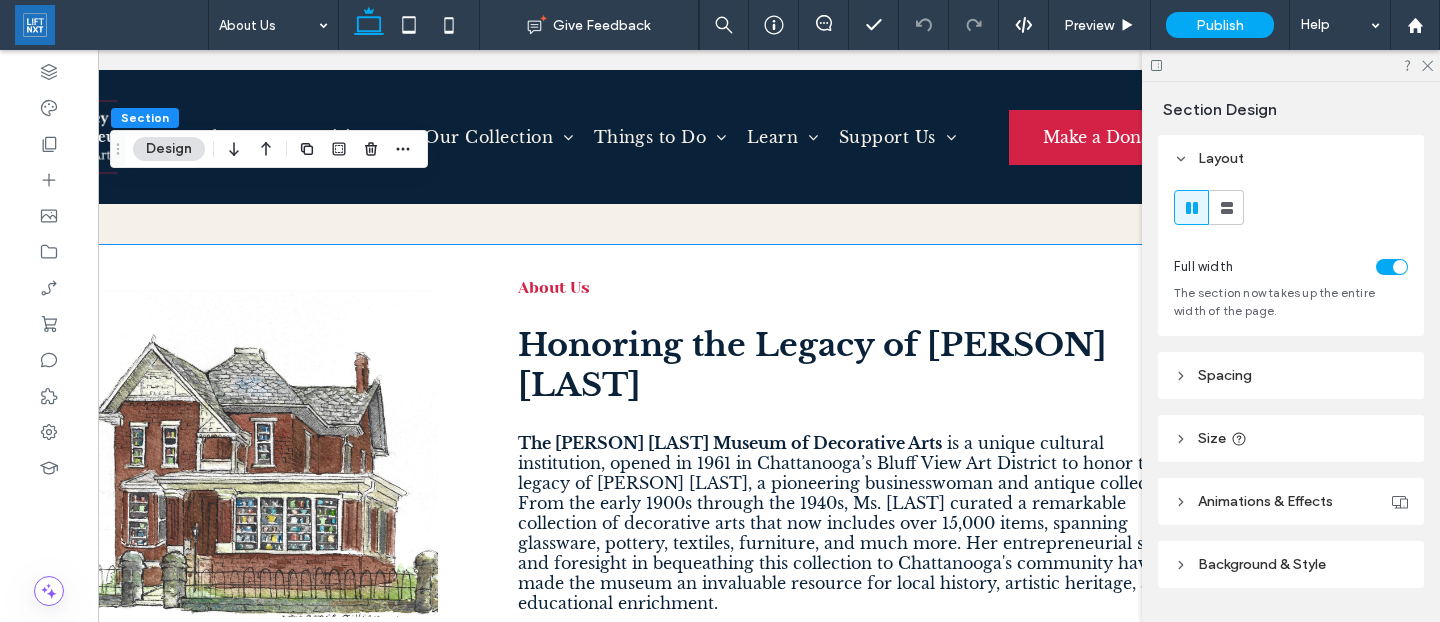 click on "About Us
Honoring the Legacy of Anna Safley Houston
The Anna Safley Houston Museum of Decorative Arts   is a unique cultural institution, opened in 1961 in Chattanooga’s Bluff View Art District to honor the legacy of Anna Safley Houston, a pioneering businesswoman and antique collector. From the early 1900s through the 1940s, Ms. Houston curated a remarkable collection of decorative arts that now includes over 15,000 items, spanning glassware, pottery, textiles, furniture, and much more. Her entrepreneurial spirit and foresight in bequeathing this collection to Chattanooga's community have made the museum an invaluable resource for local history, artistic heritage, and educational enrichment.
Our History" at bounding box center [608, 491] 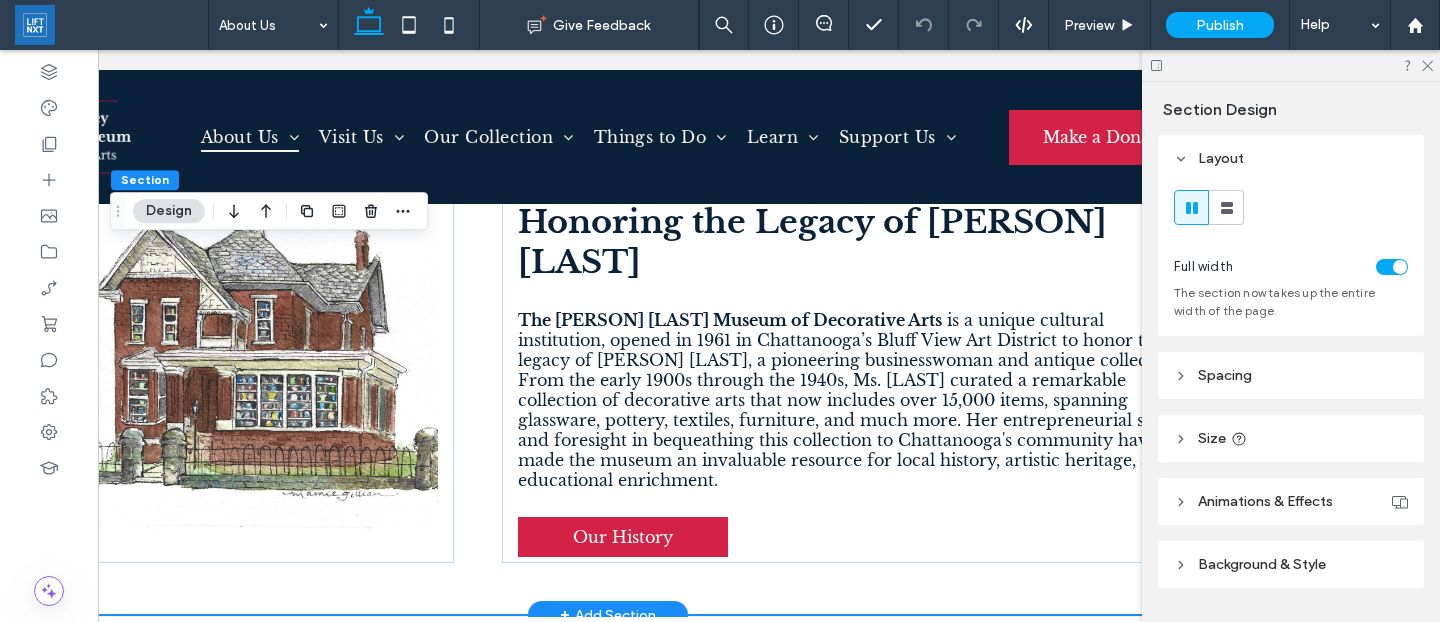 scroll, scrollTop: 1200, scrollLeft: 0, axis: vertical 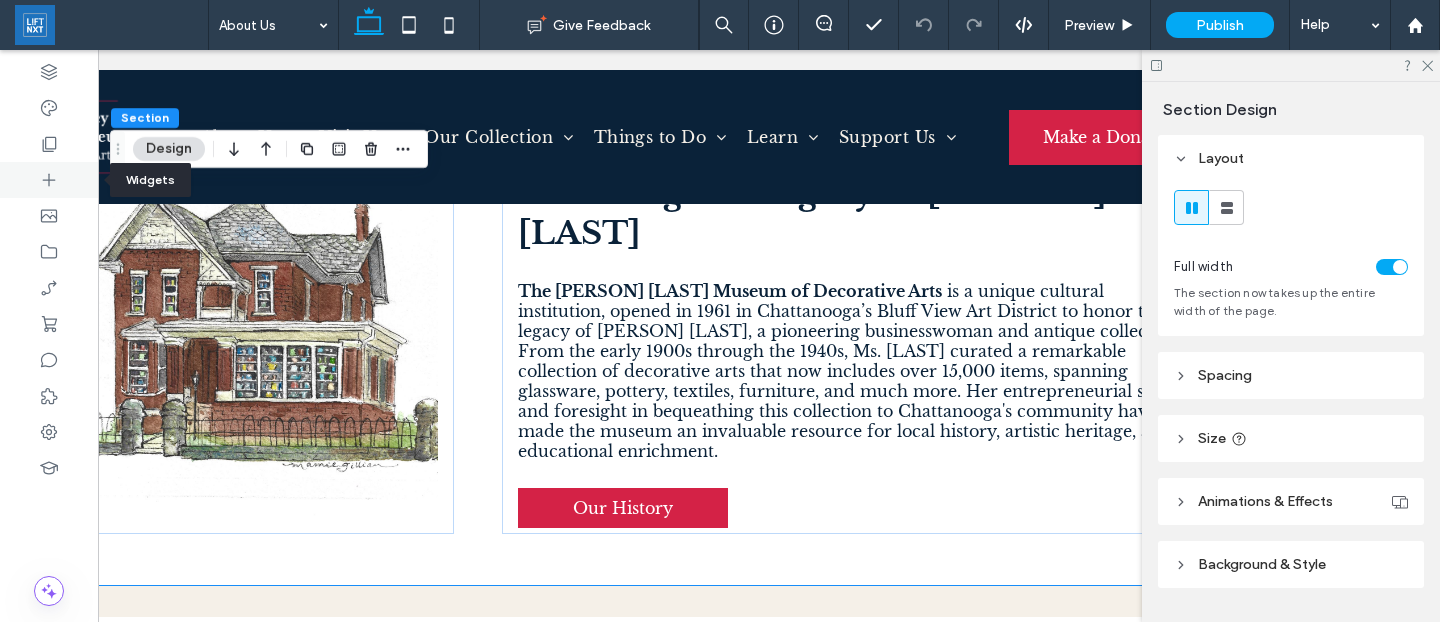 click 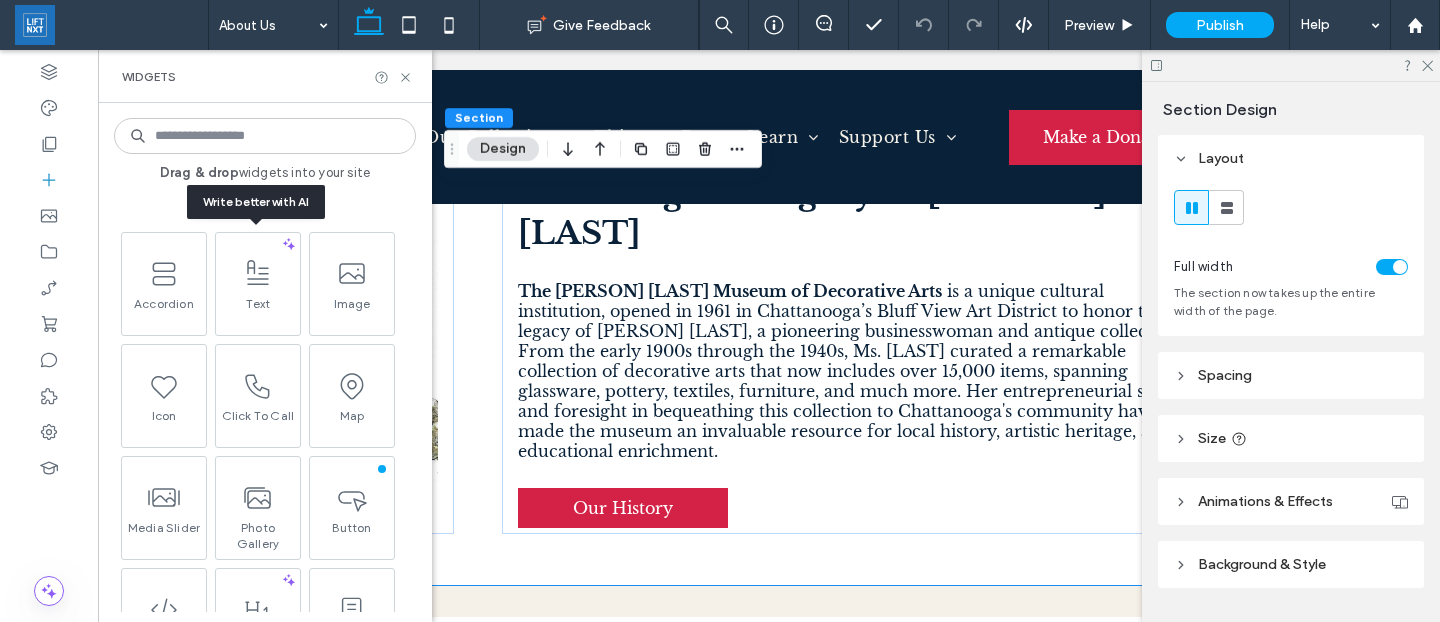 scroll, scrollTop: 2, scrollLeft: 0, axis: vertical 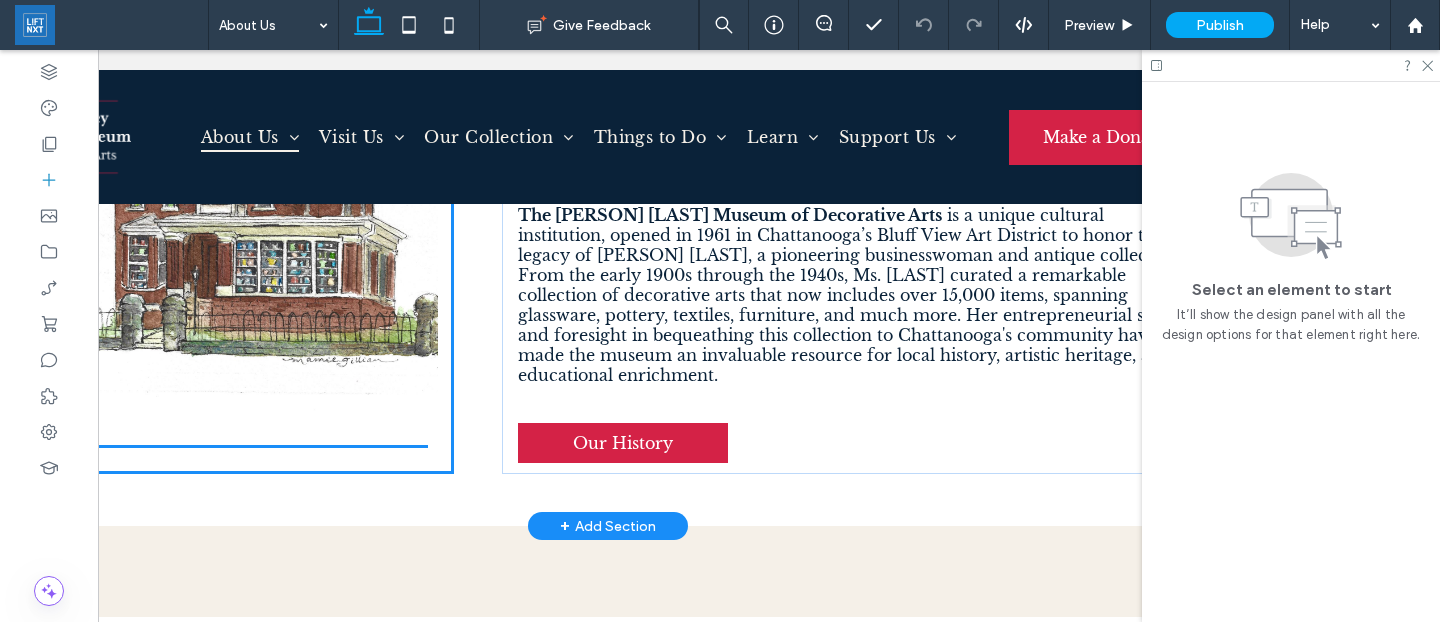 drag, startPoint x: 271, startPoint y: 329, endPoint x: 351, endPoint y: 383, distance: 96.519424 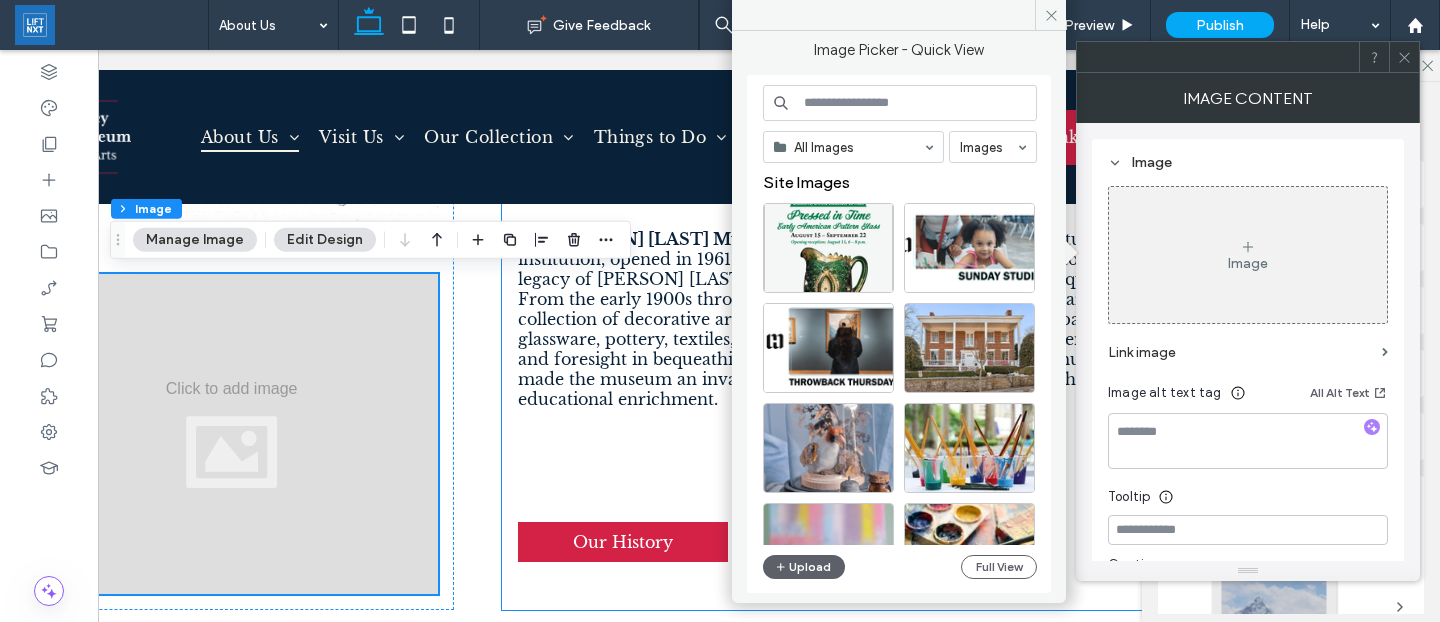 scroll, scrollTop: 1670, scrollLeft: 0, axis: vertical 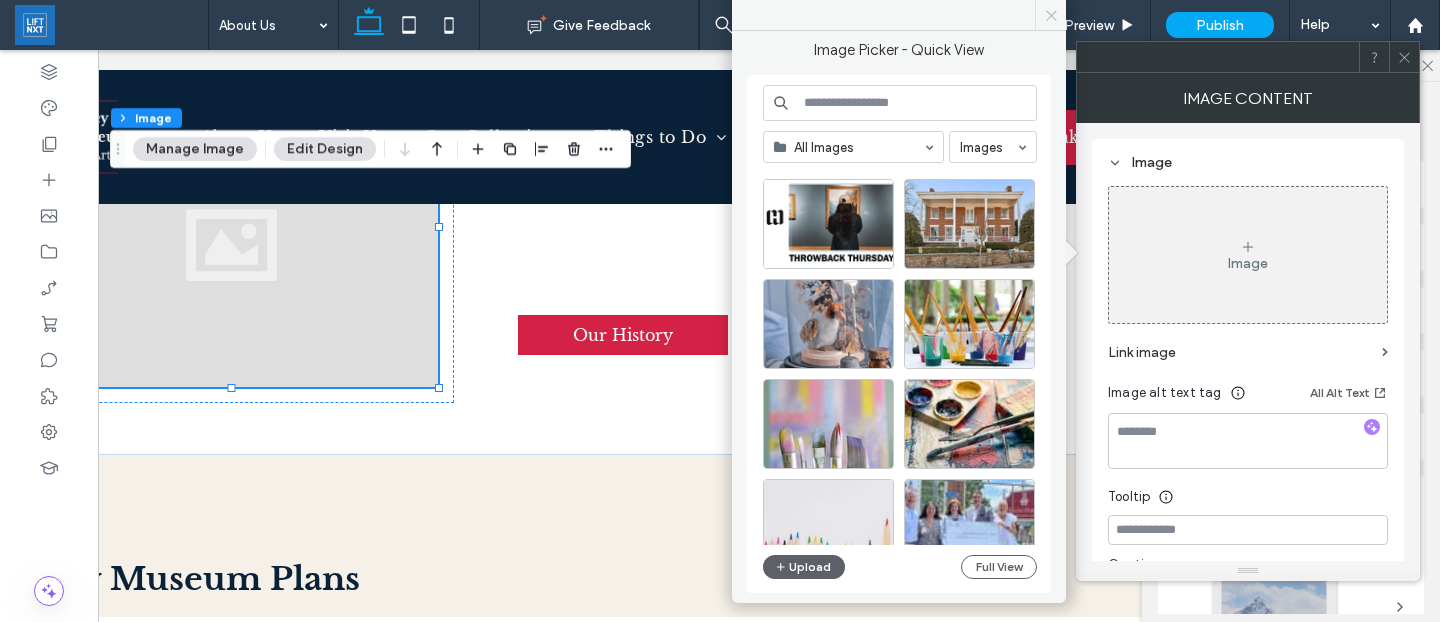 click 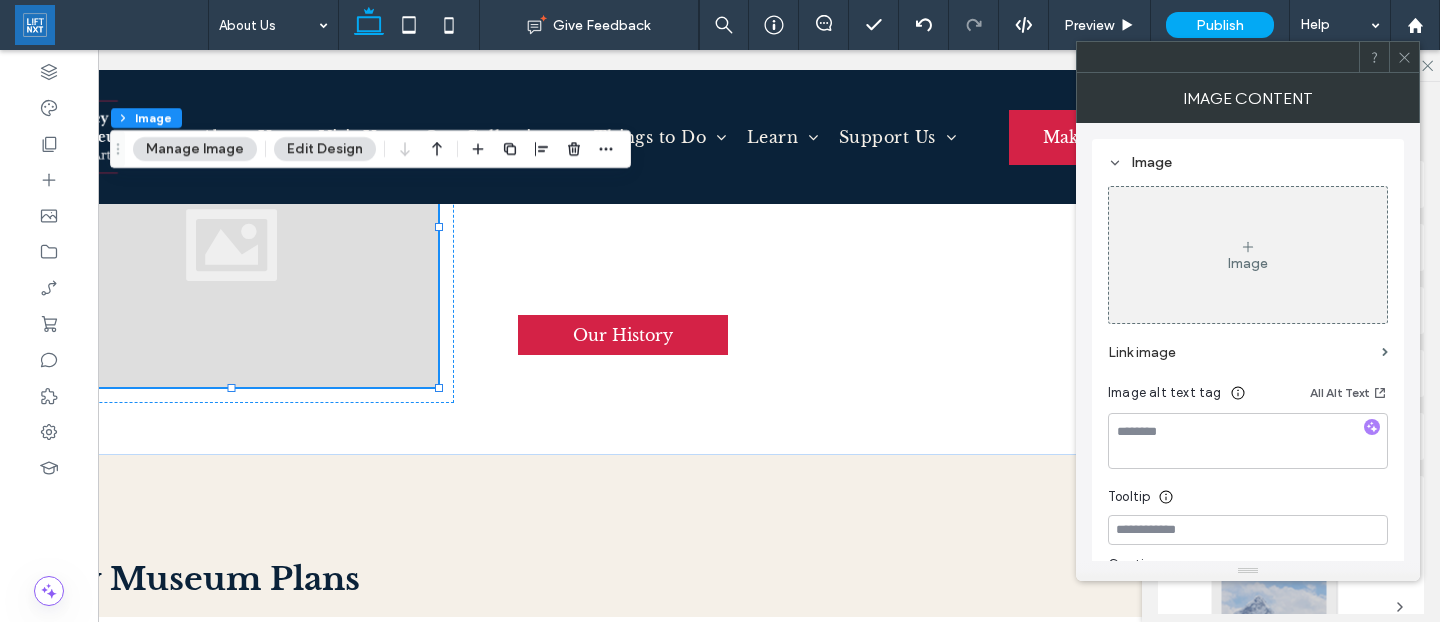 click 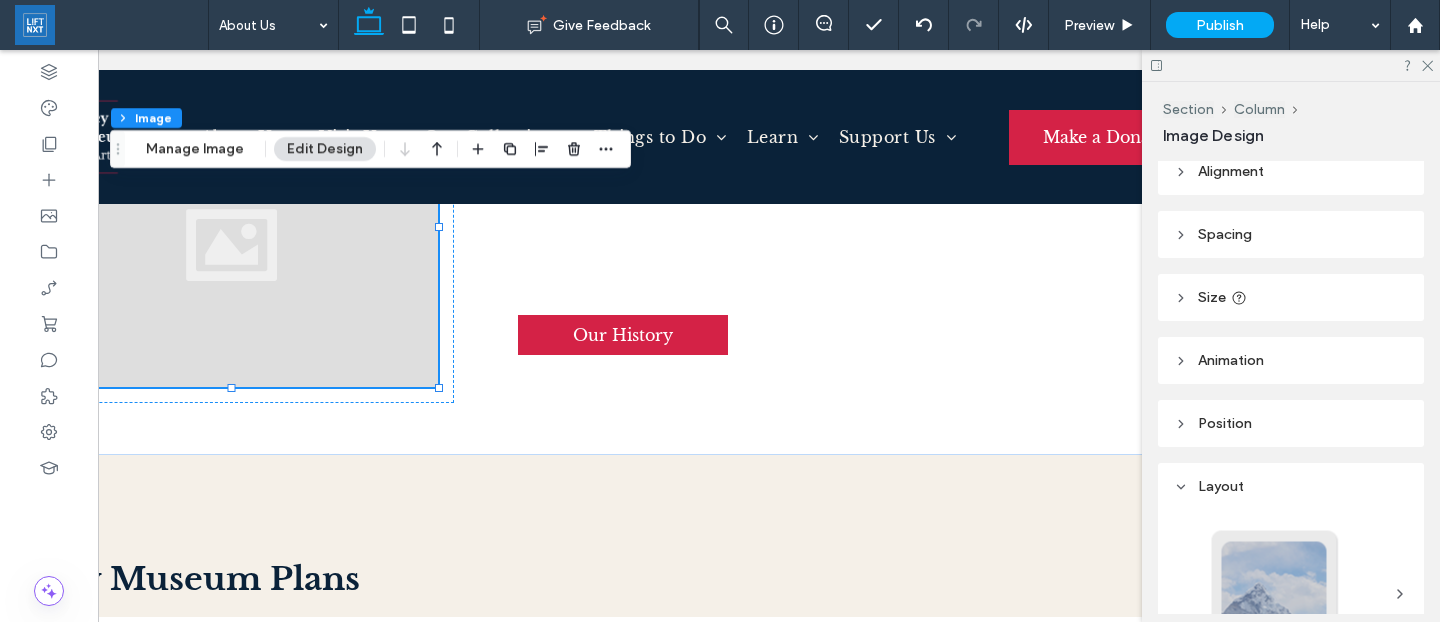 scroll, scrollTop: 15, scrollLeft: 0, axis: vertical 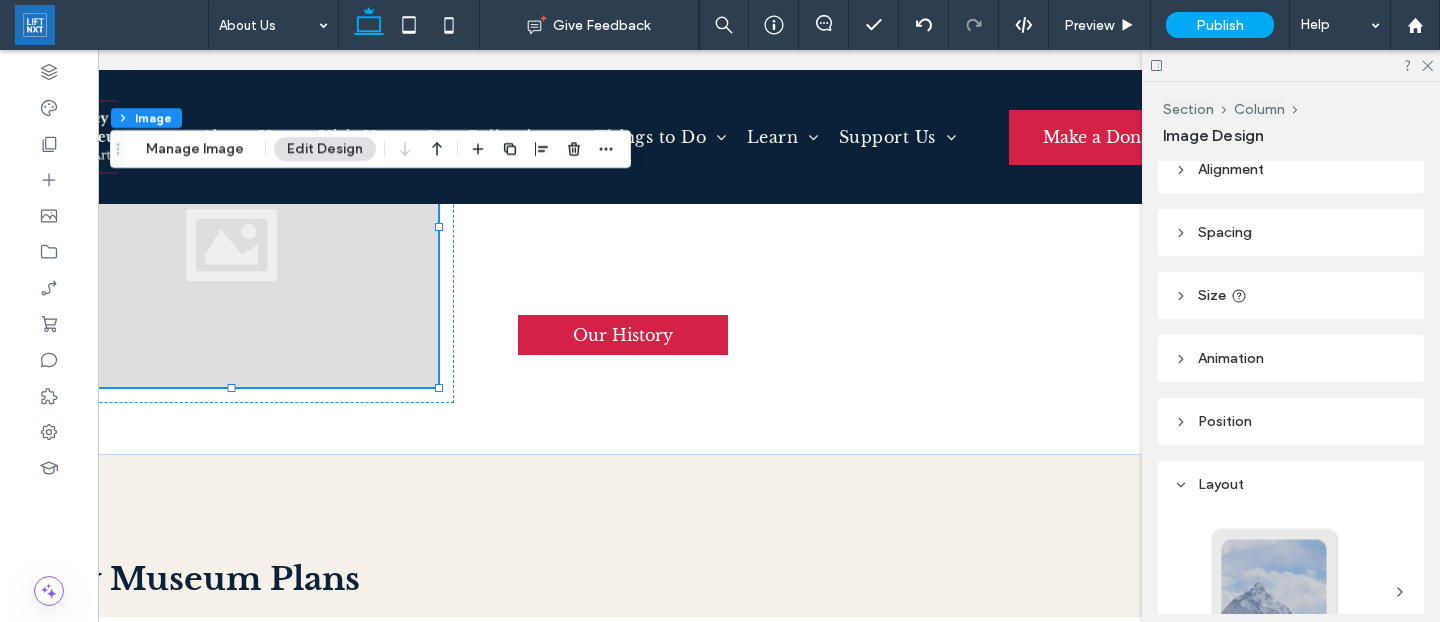click on "Animation" at bounding box center [1291, 358] 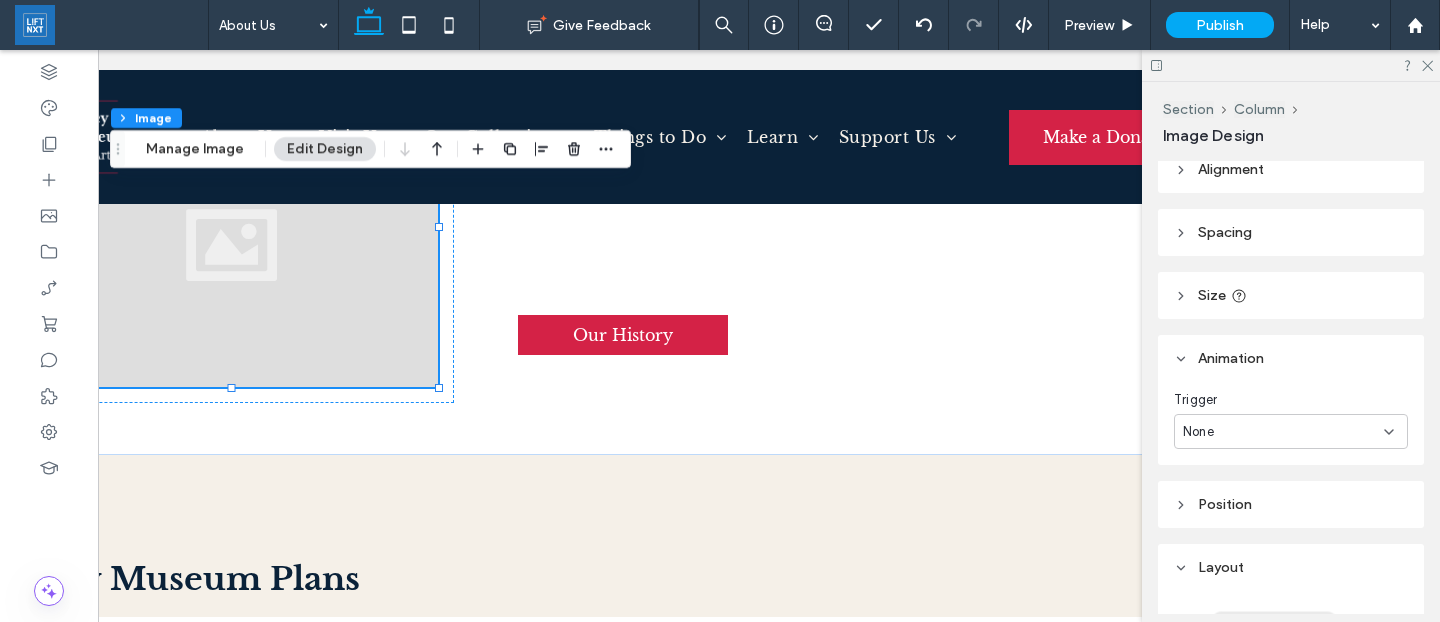 click on "None" at bounding box center (1283, 432) 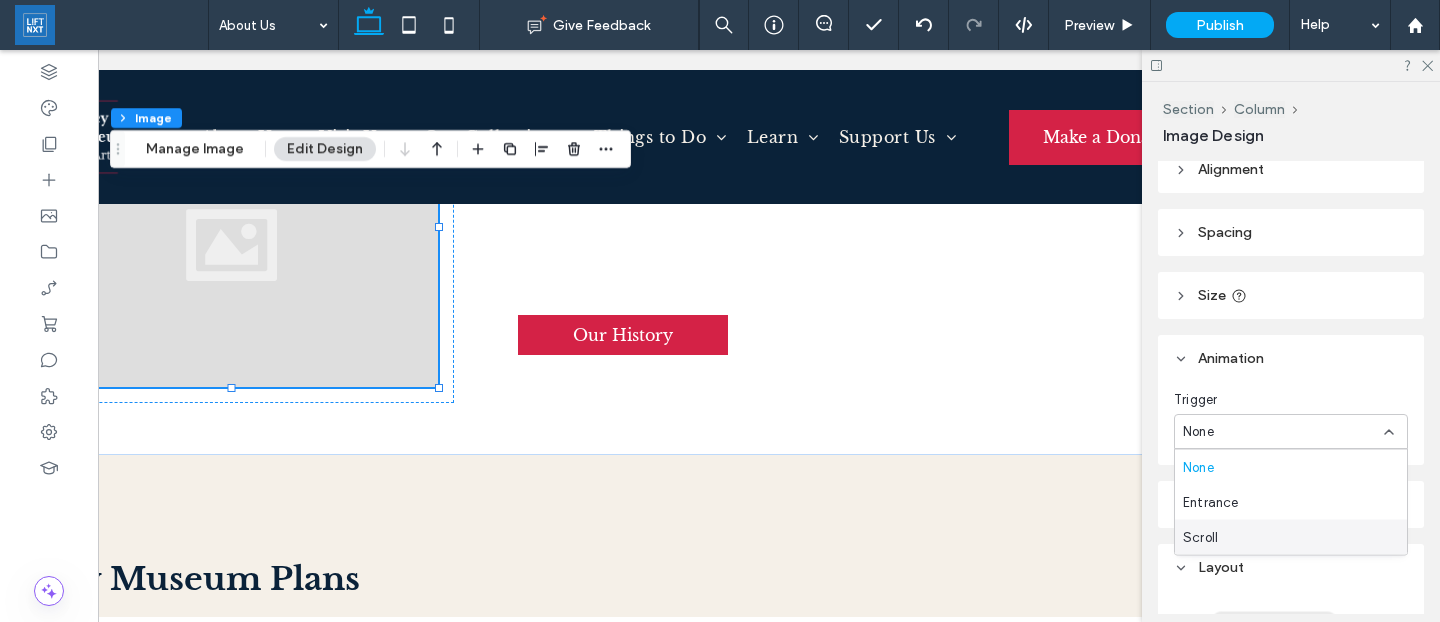 click on "Scroll" at bounding box center (1291, 537) 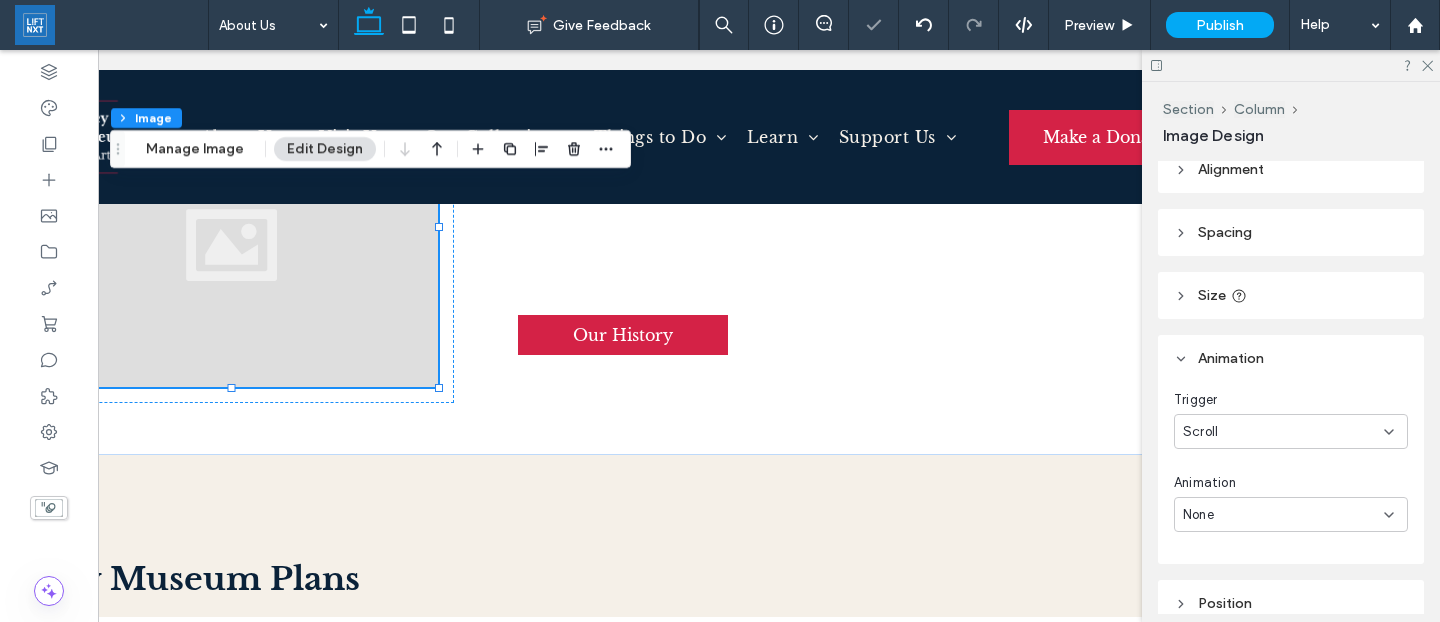 click on "None" at bounding box center (1283, 515) 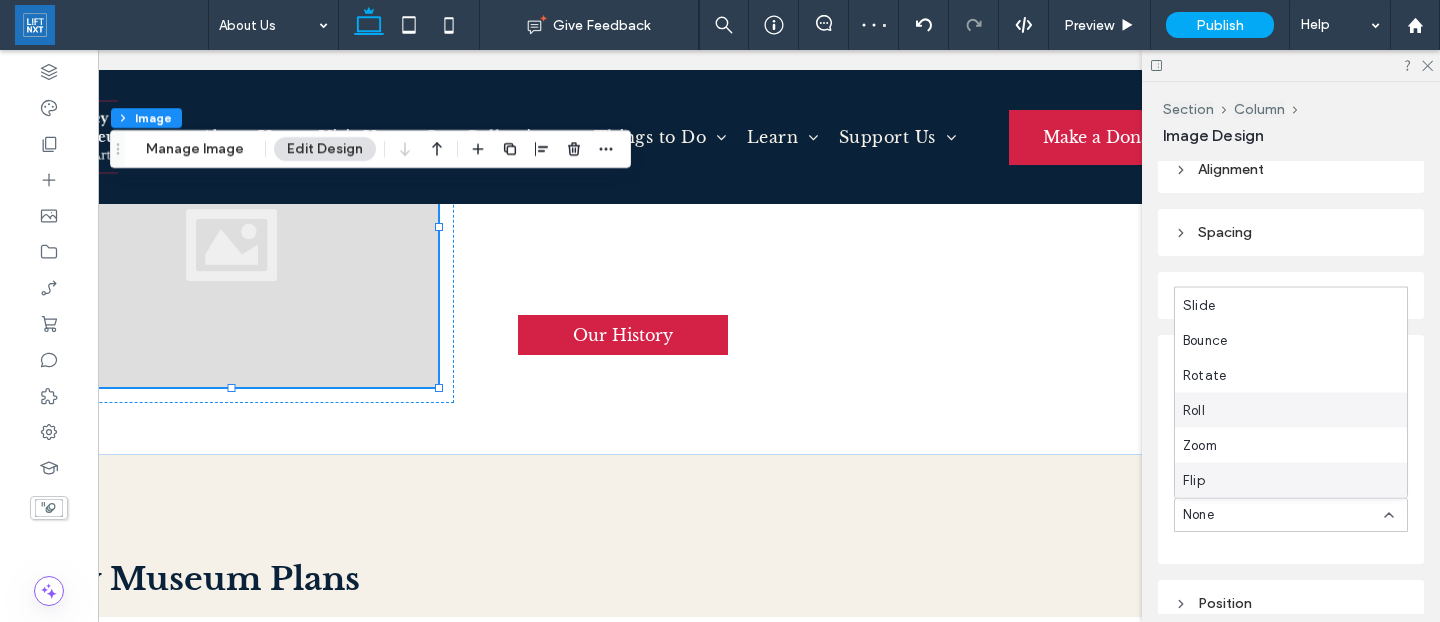 scroll, scrollTop: 0, scrollLeft: 0, axis: both 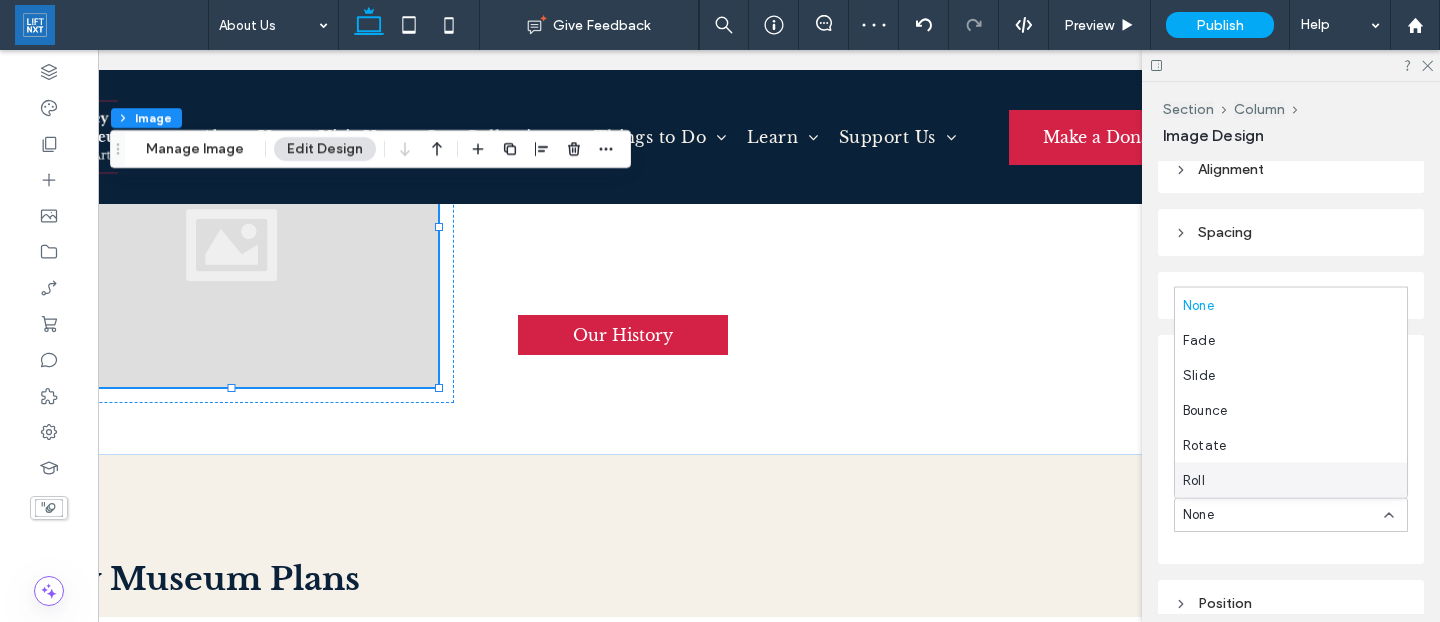 click on "Trigger Scroll Animation None" at bounding box center [1291, 473] 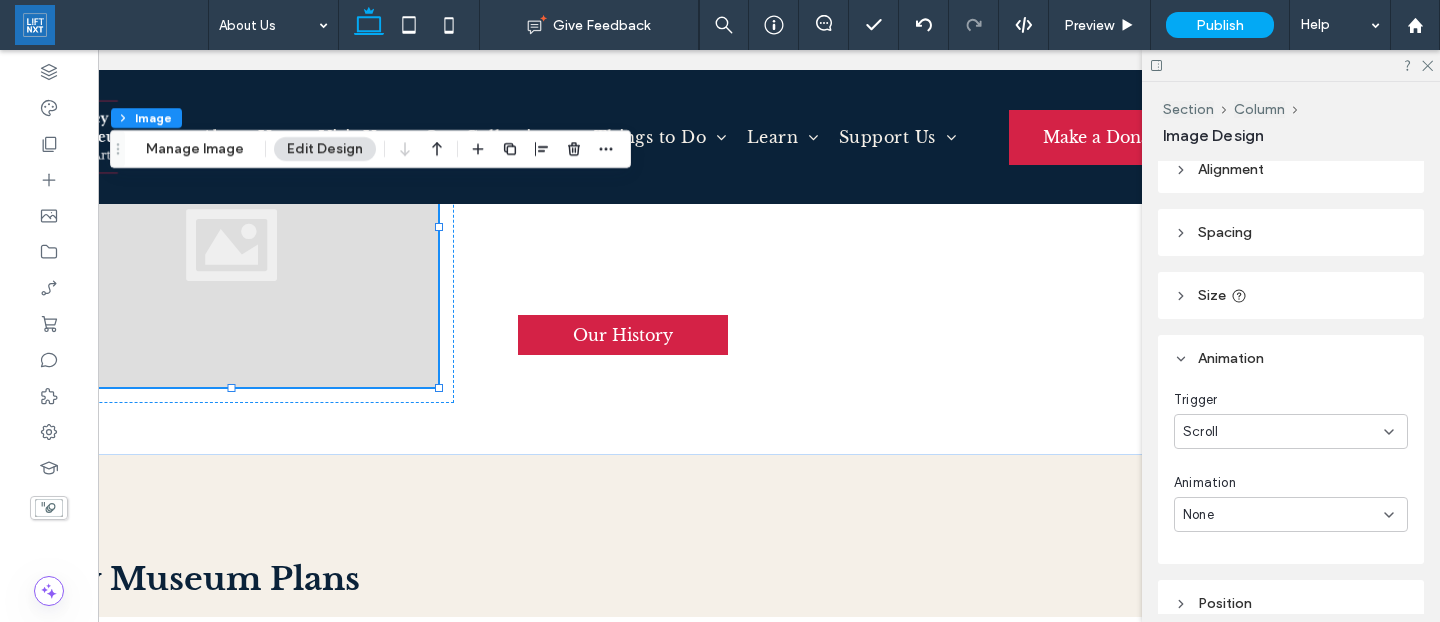 click on "Scroll" at bounding box center (1283, 432) 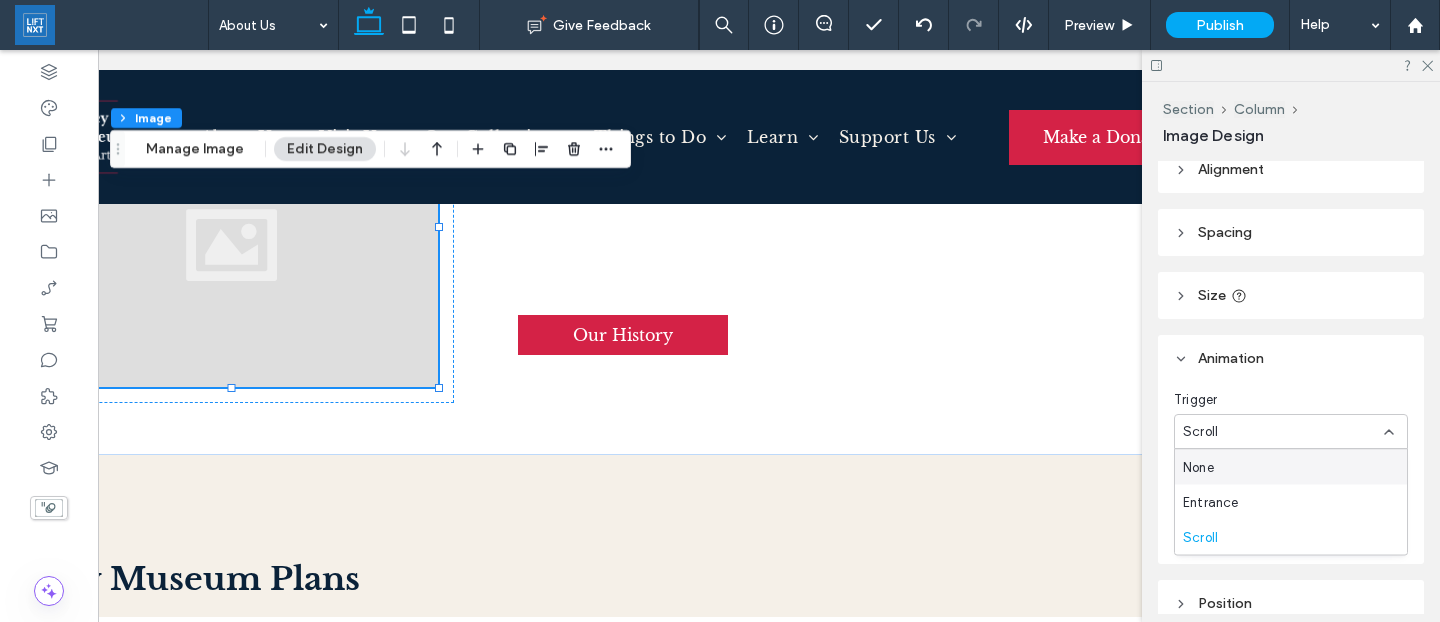 click on "None" at bounding box center [1291, 467] 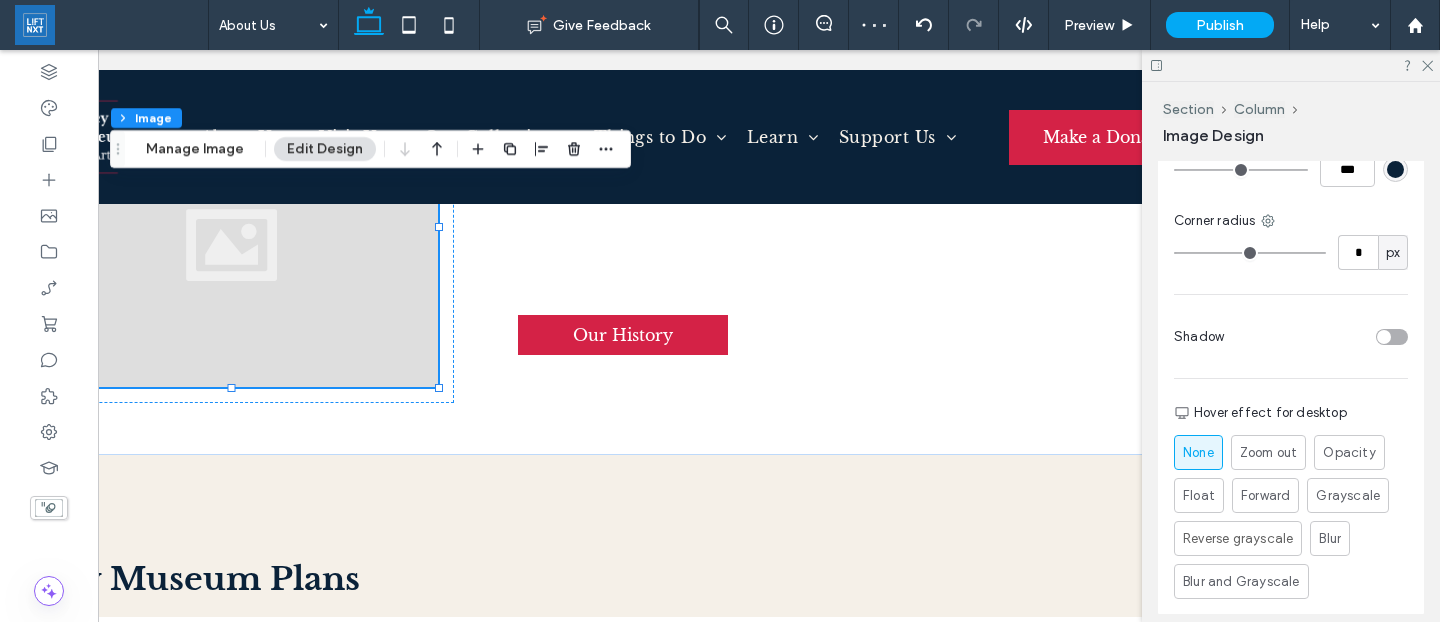 scroll, scrollTop: 1025, scrollLeft: 0, axis: vertical 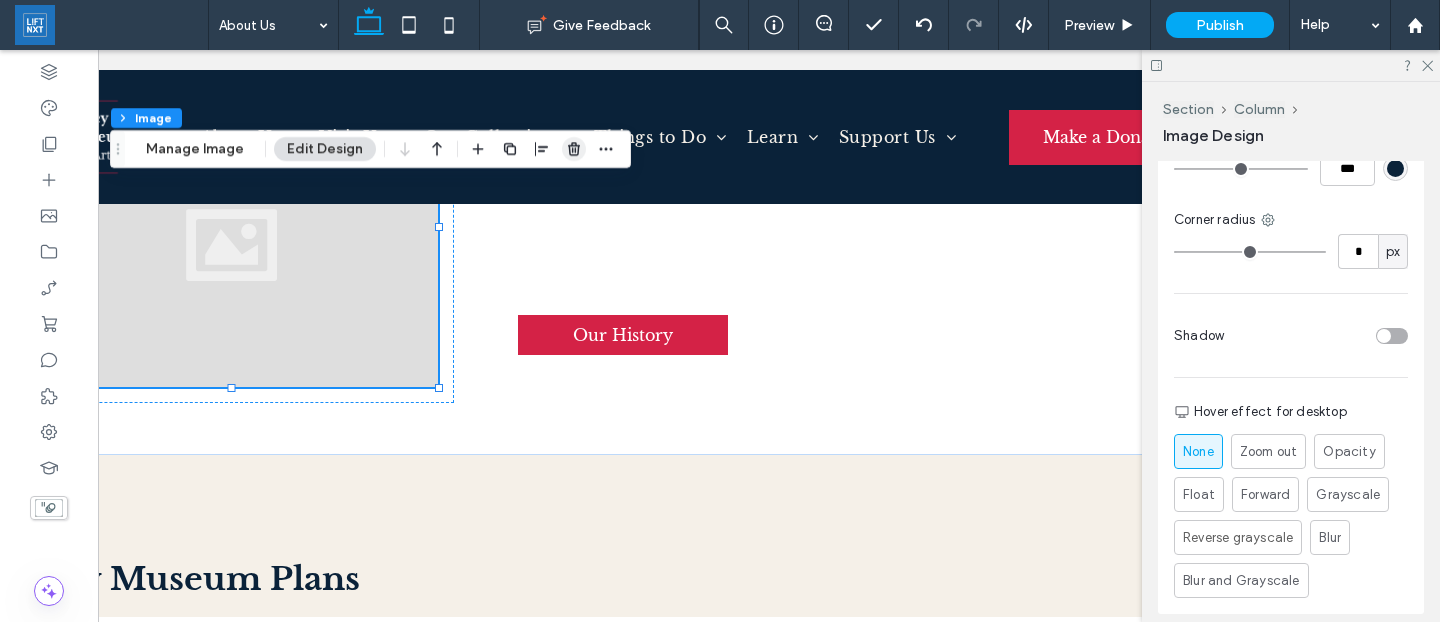 click 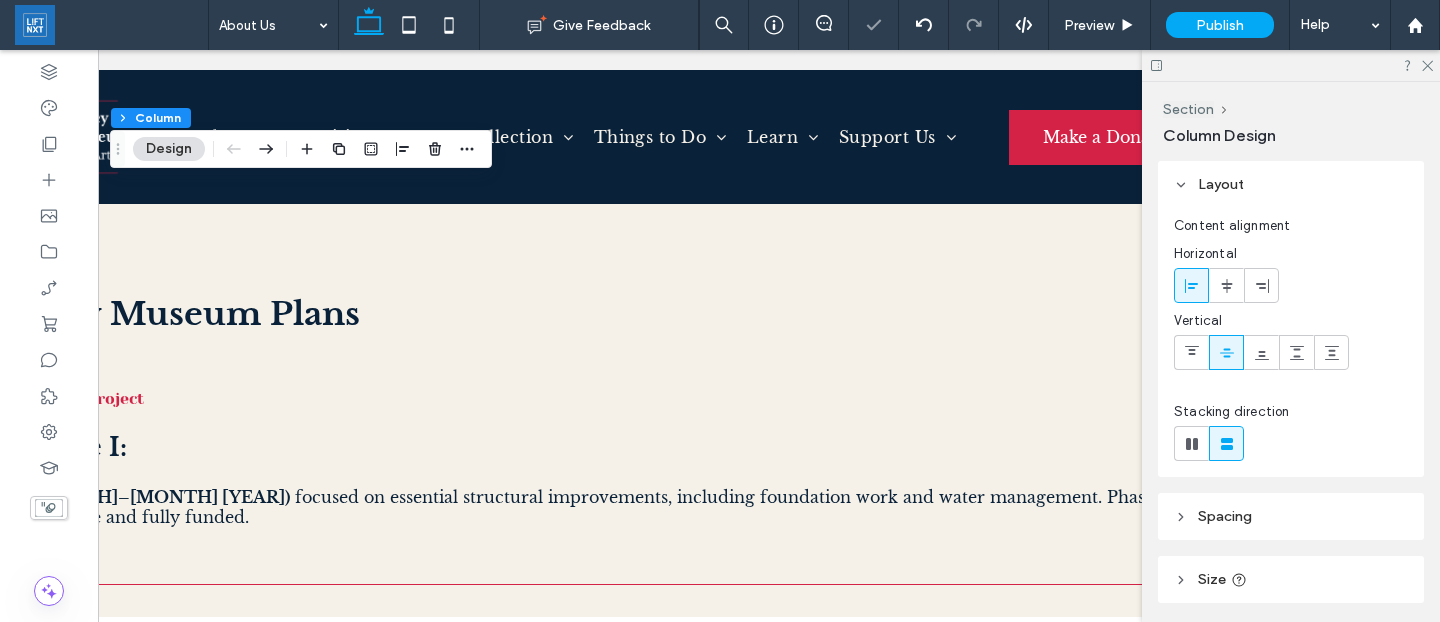 scroll, scrollTop: 1644, scrollLeft: 0, axis: vertical 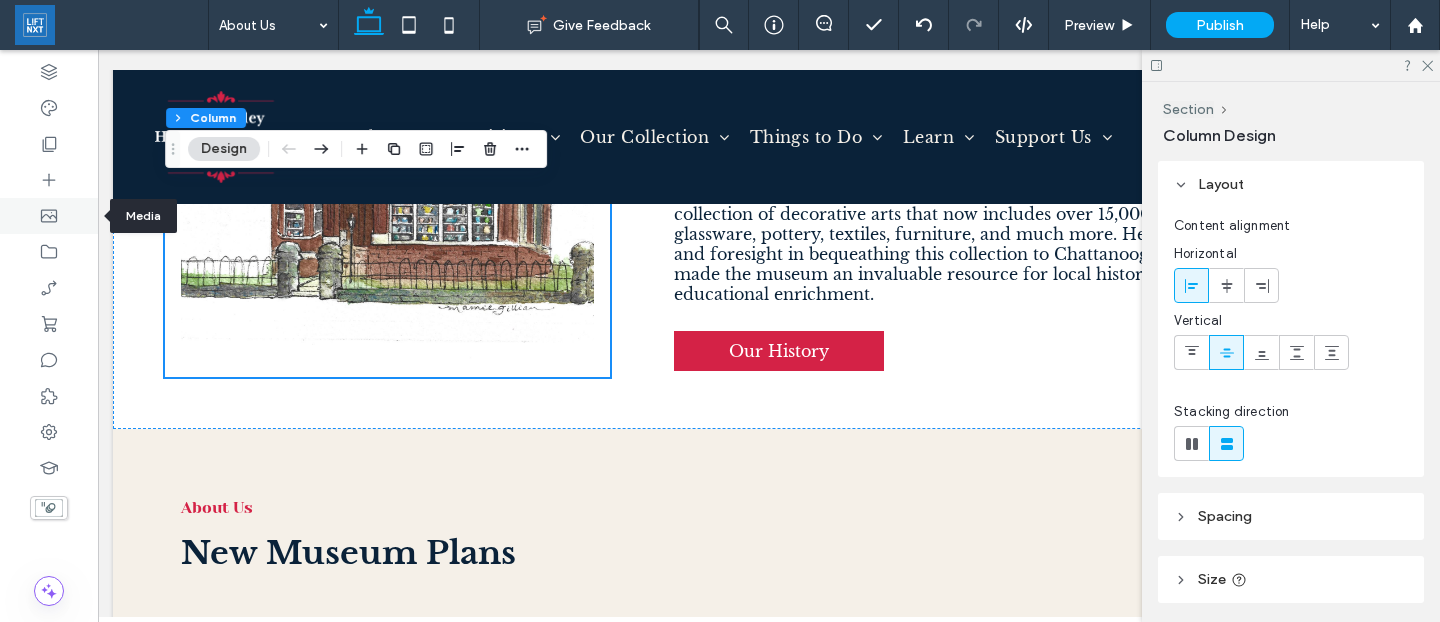 click at bounding box center (49, 216) 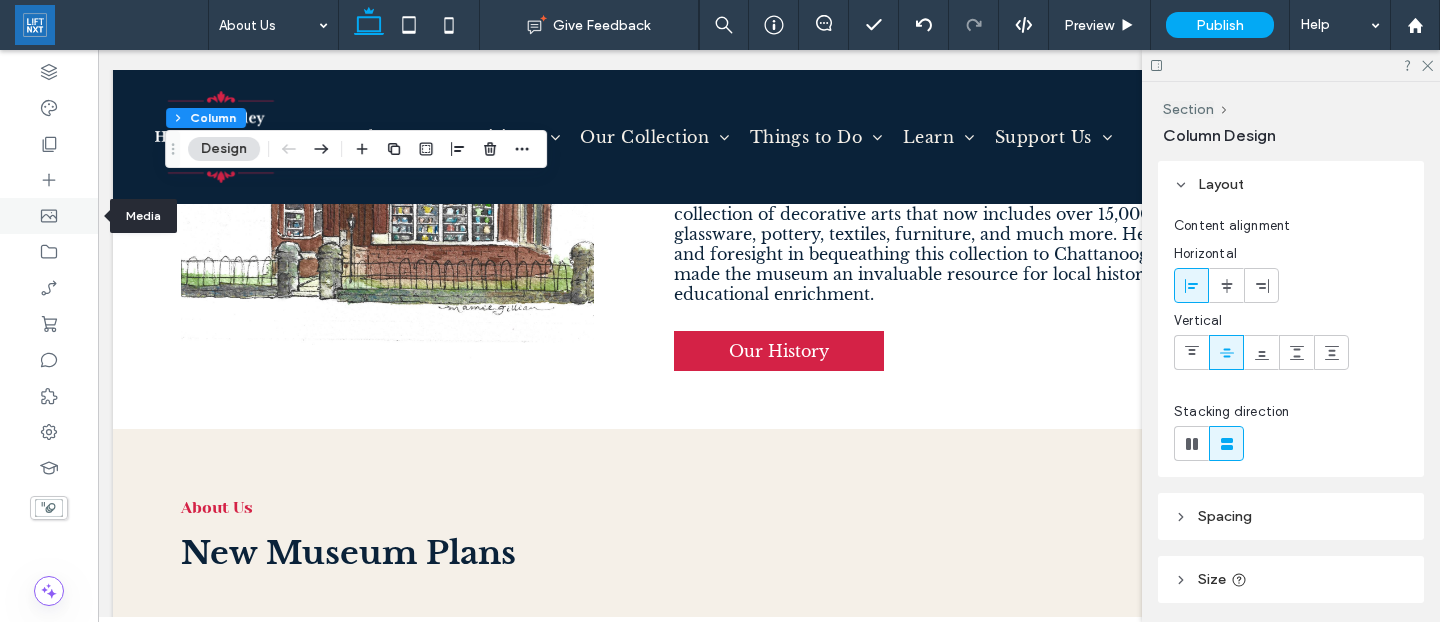 scroll, scrollTop: 0, scrollLeft: 0, axis: both 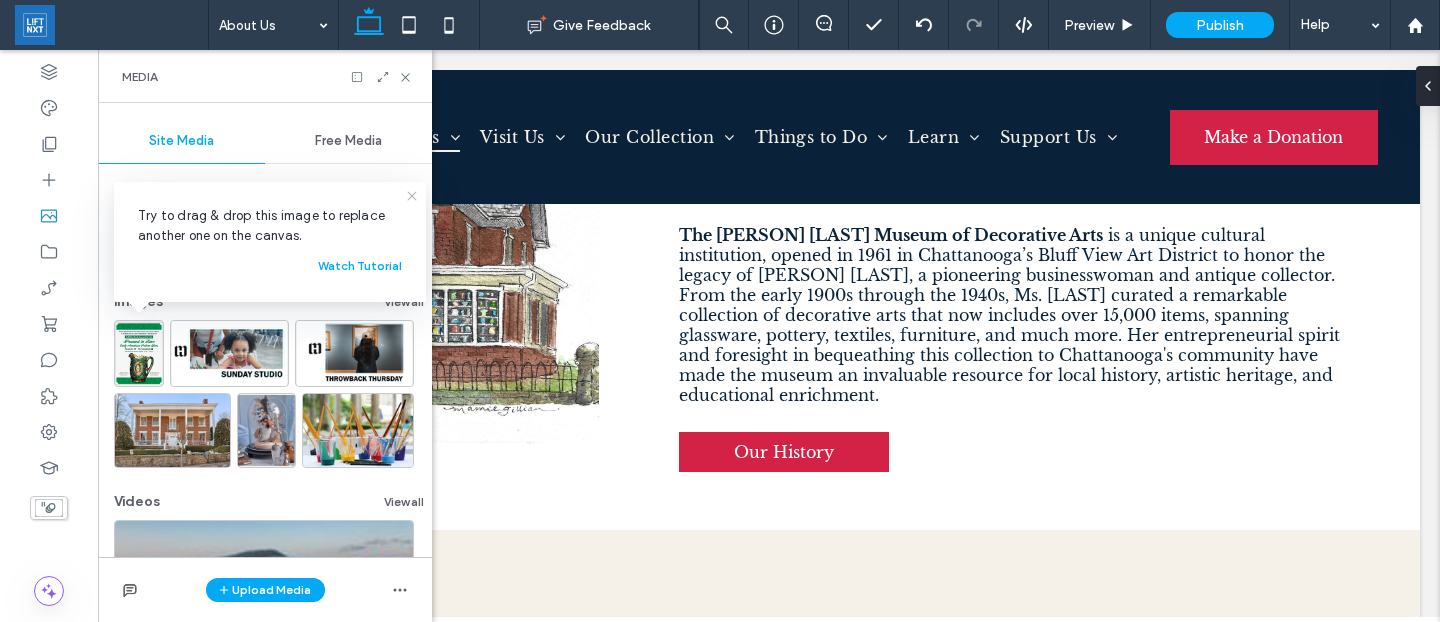 click 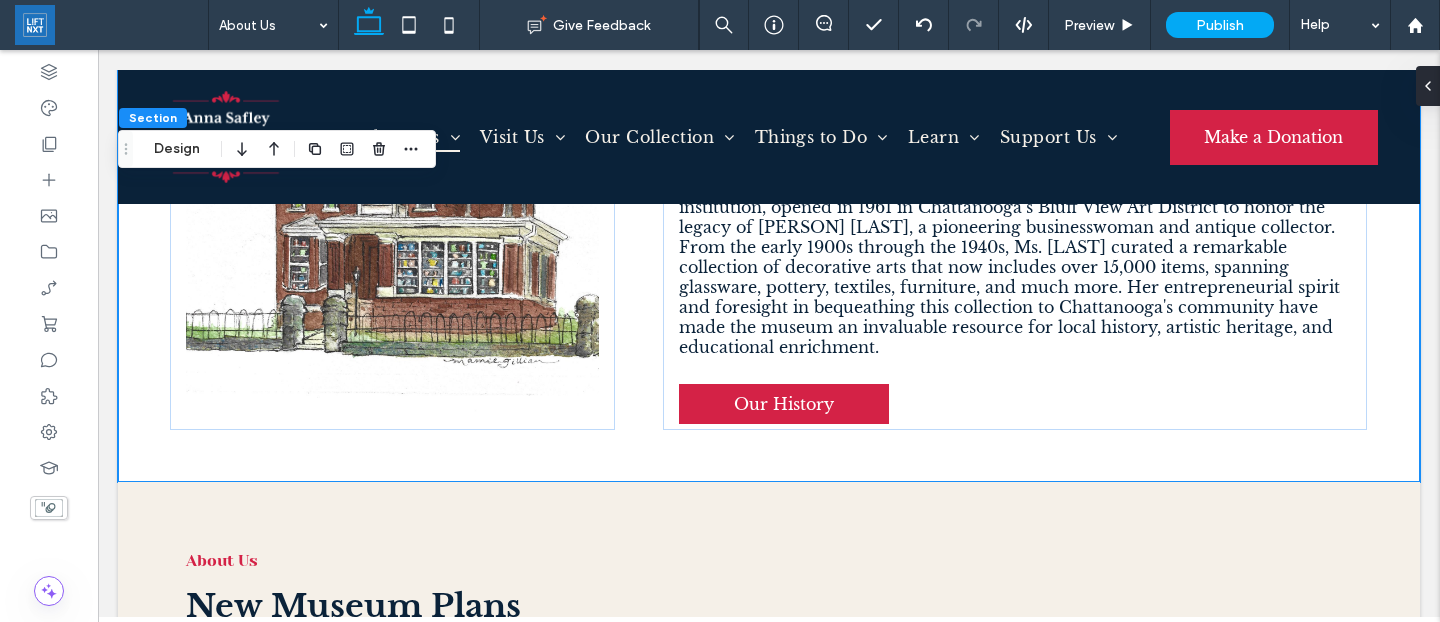 scroll, scrollTop: 1448, scrollLeft: 0, axis: vertical 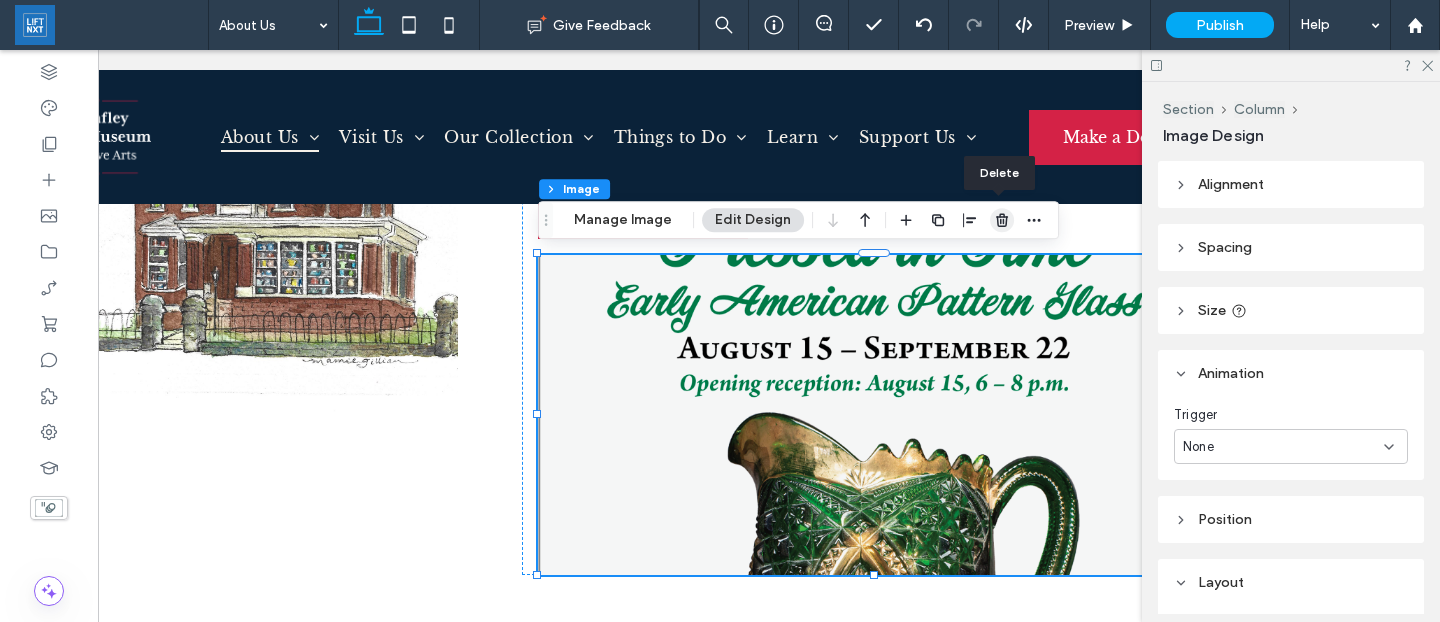 click 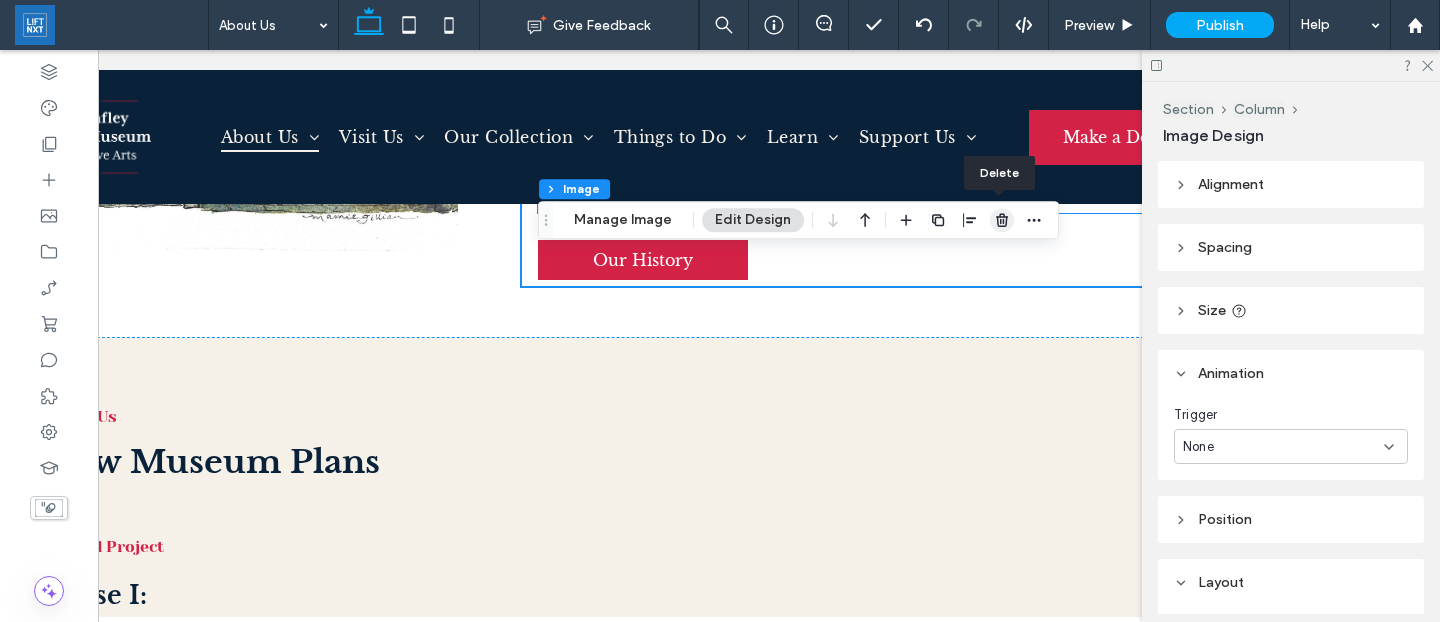 scroll, scrollTop: 1304, scrollLeft: 0, axis: vertical 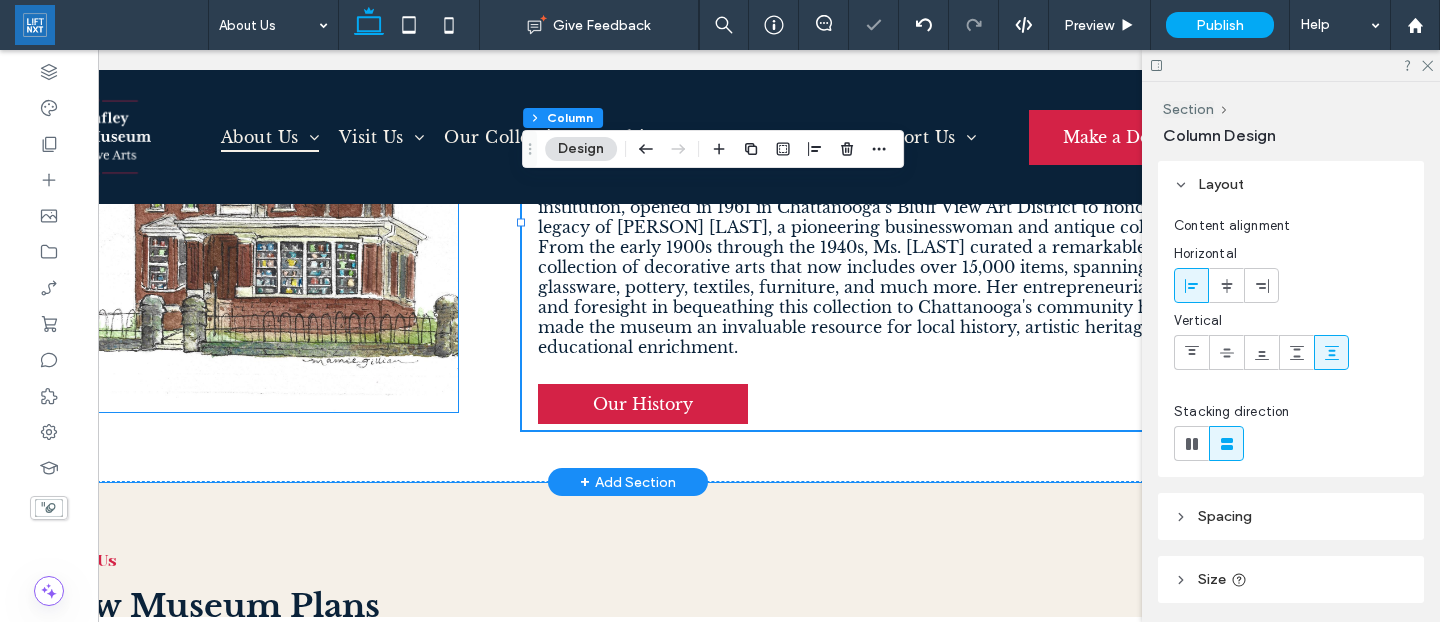 click at bounding box center [251, 223] 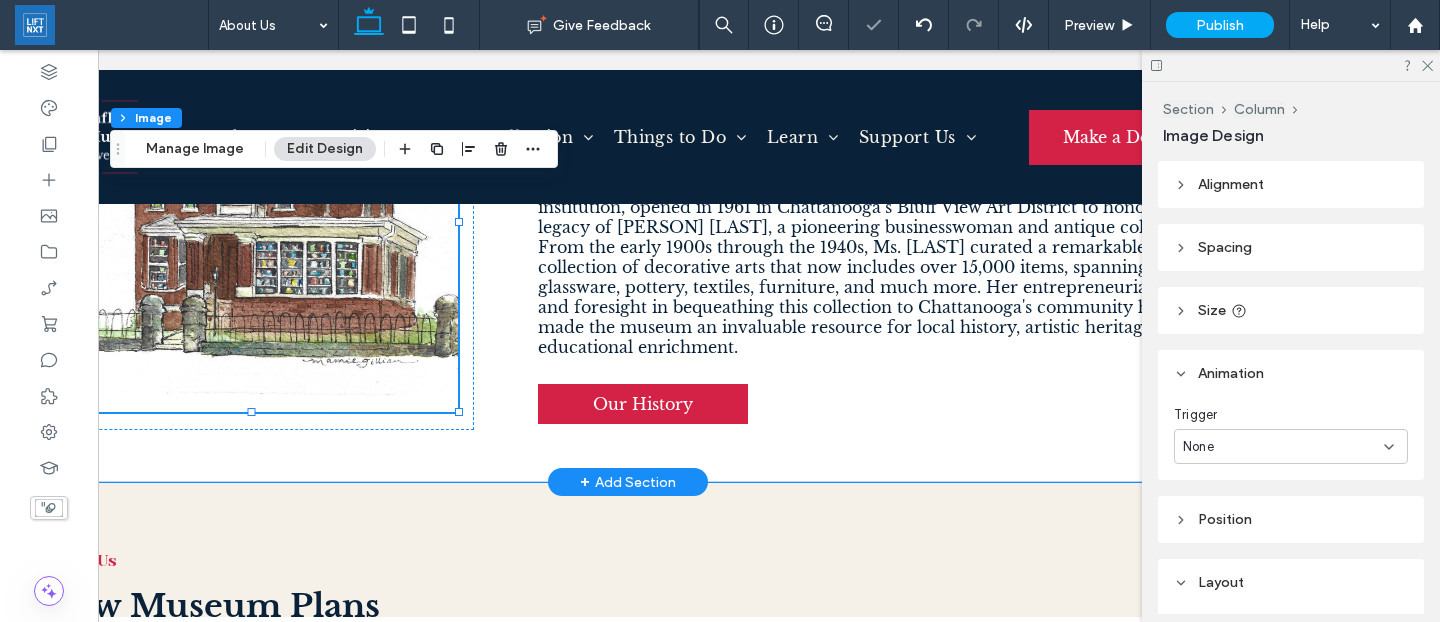 click at bounding box center [251, 223] 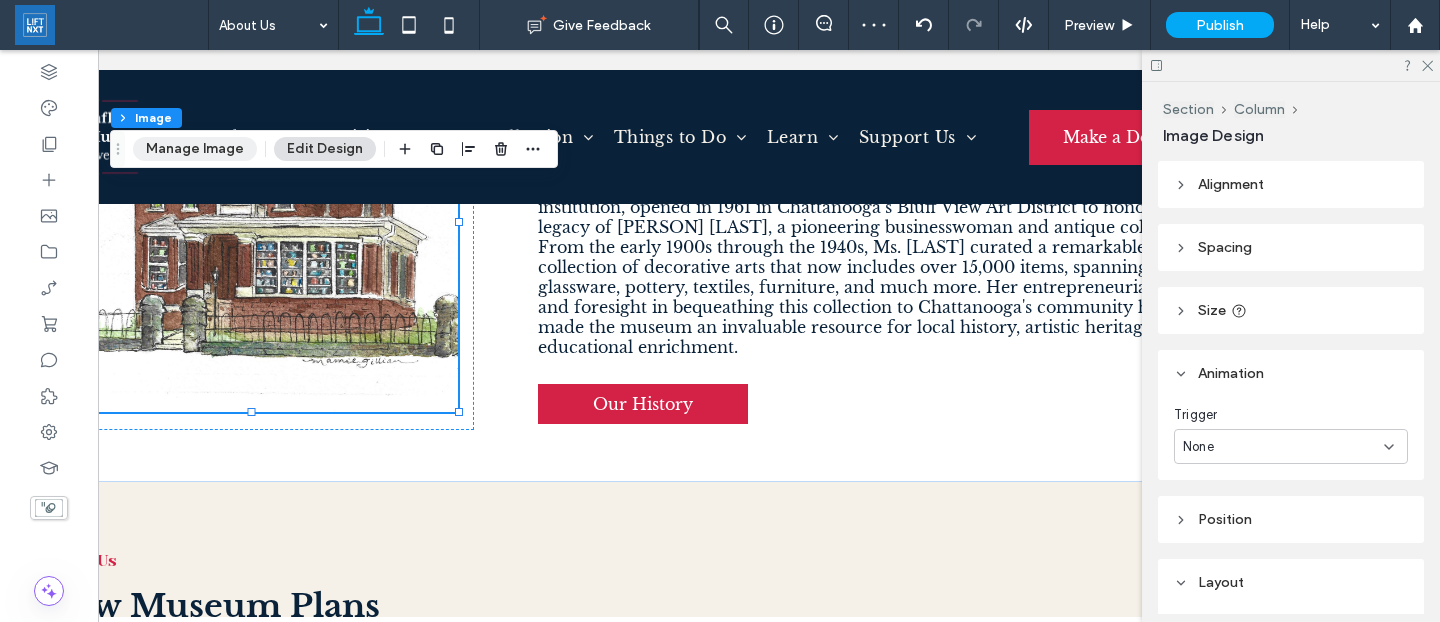 click on "Manage Image" at bounding box center (195, 149) 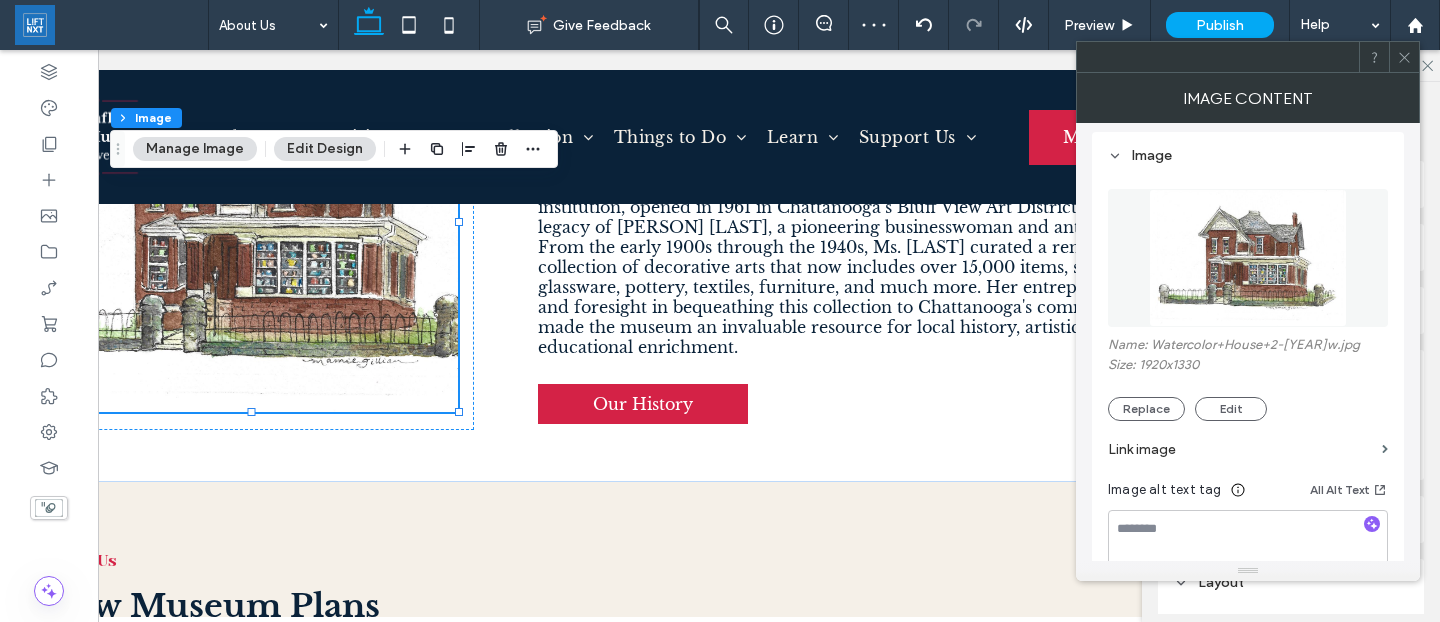 scroll, scrollTop: 184, scrollLeft: 0, axis: vertical 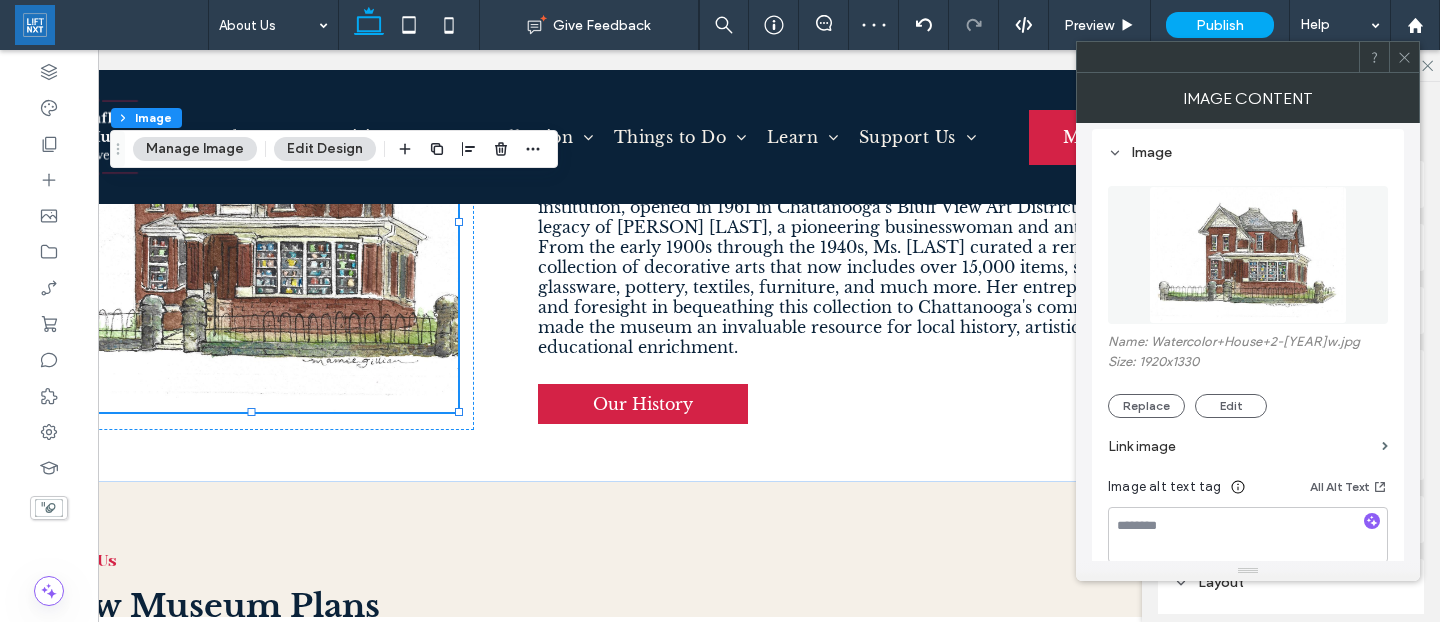 click at bounding box center [1248, 255] 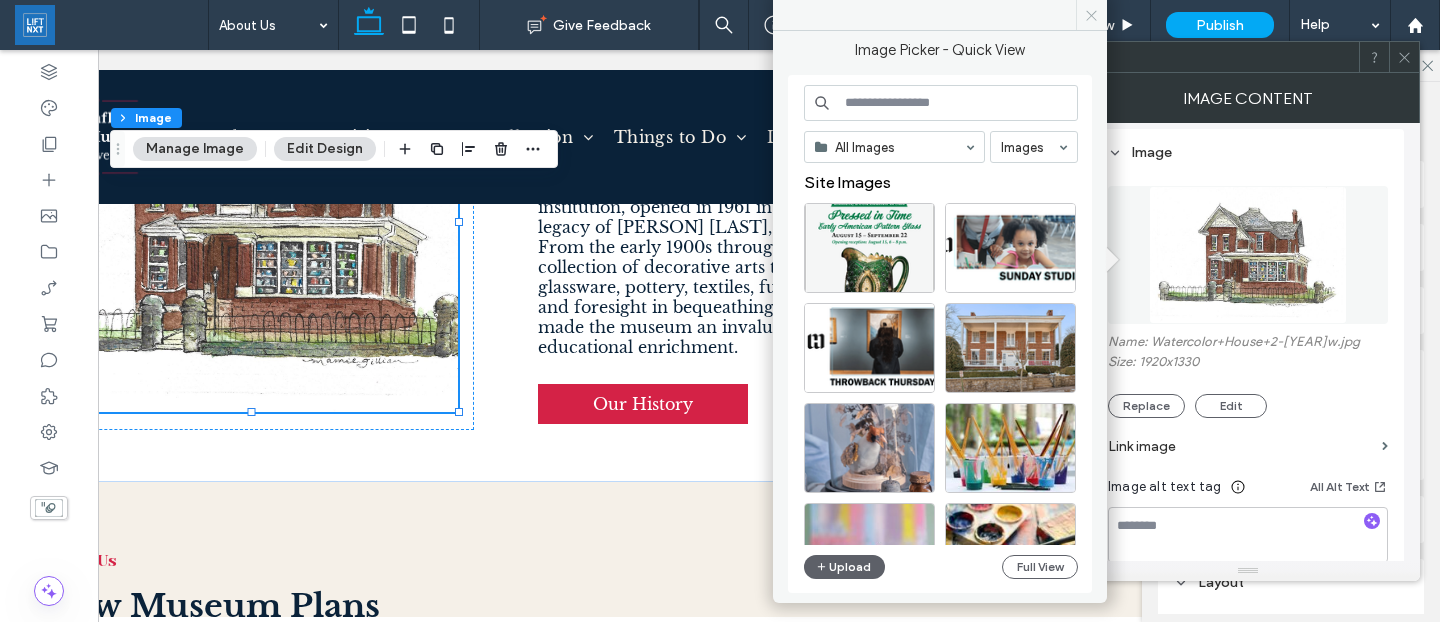 click 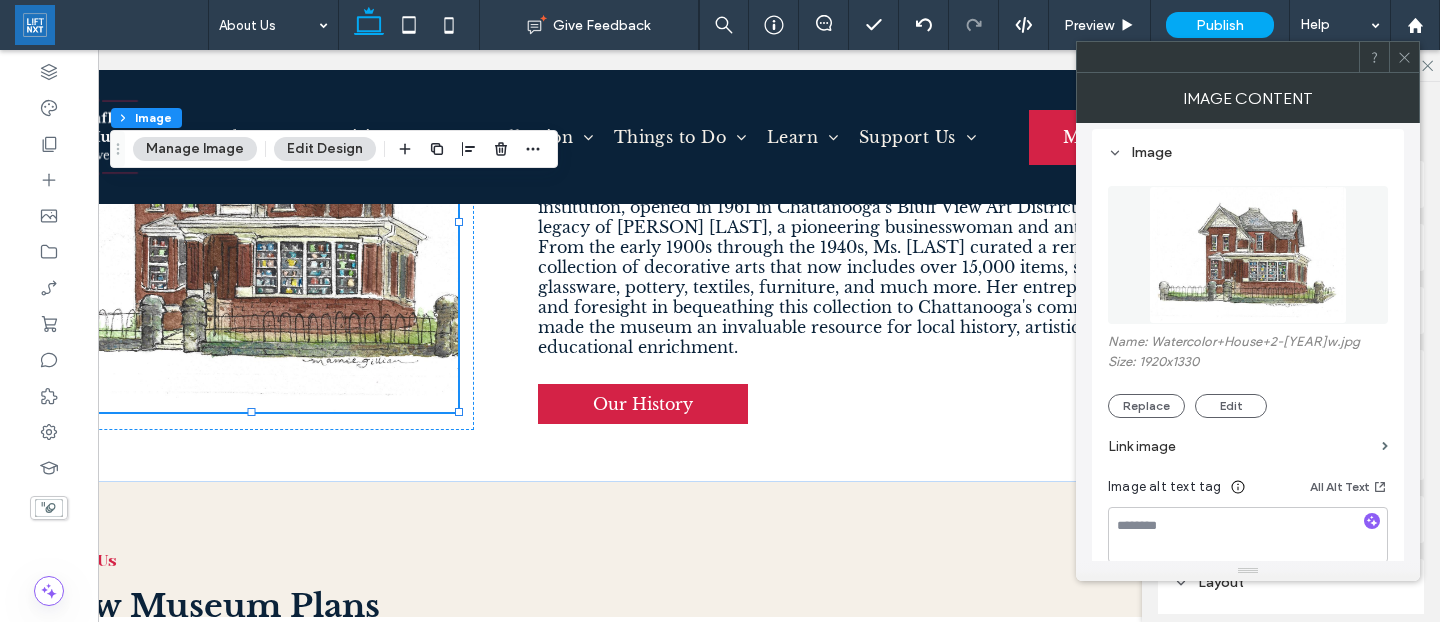 click 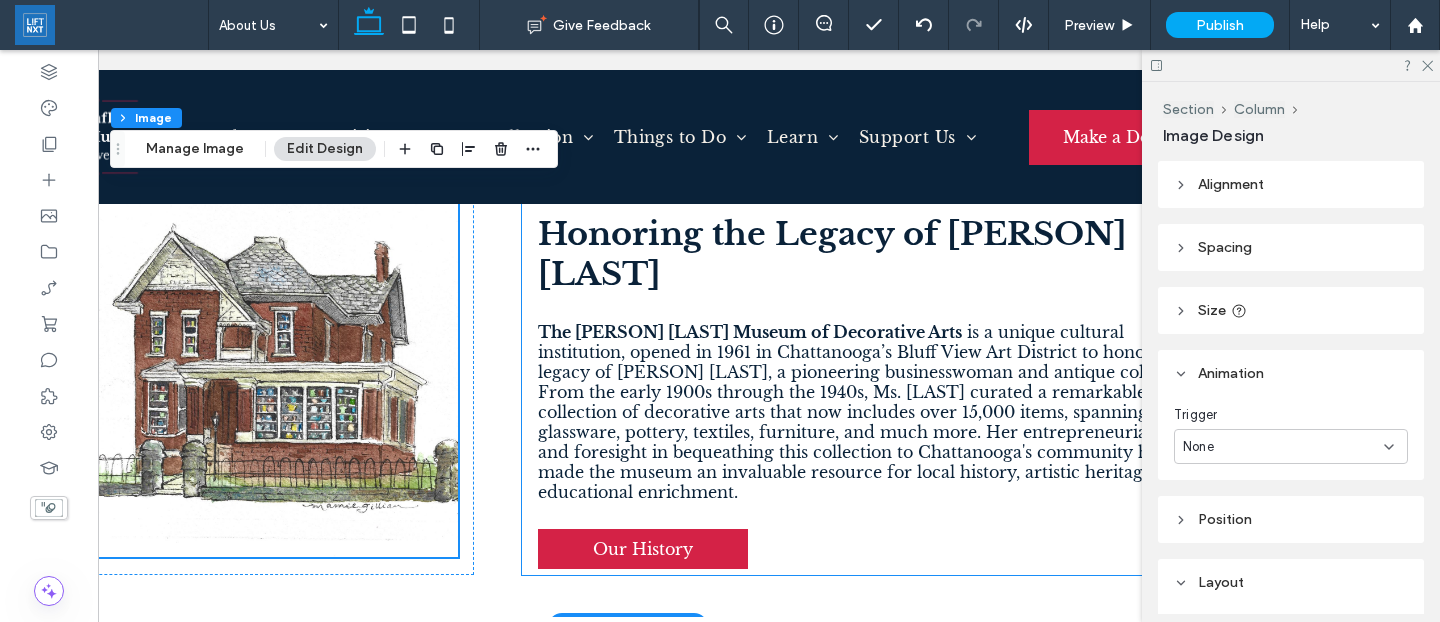 scroll, scrollTop: 1122, scrollLeft: 0, axis: vertical 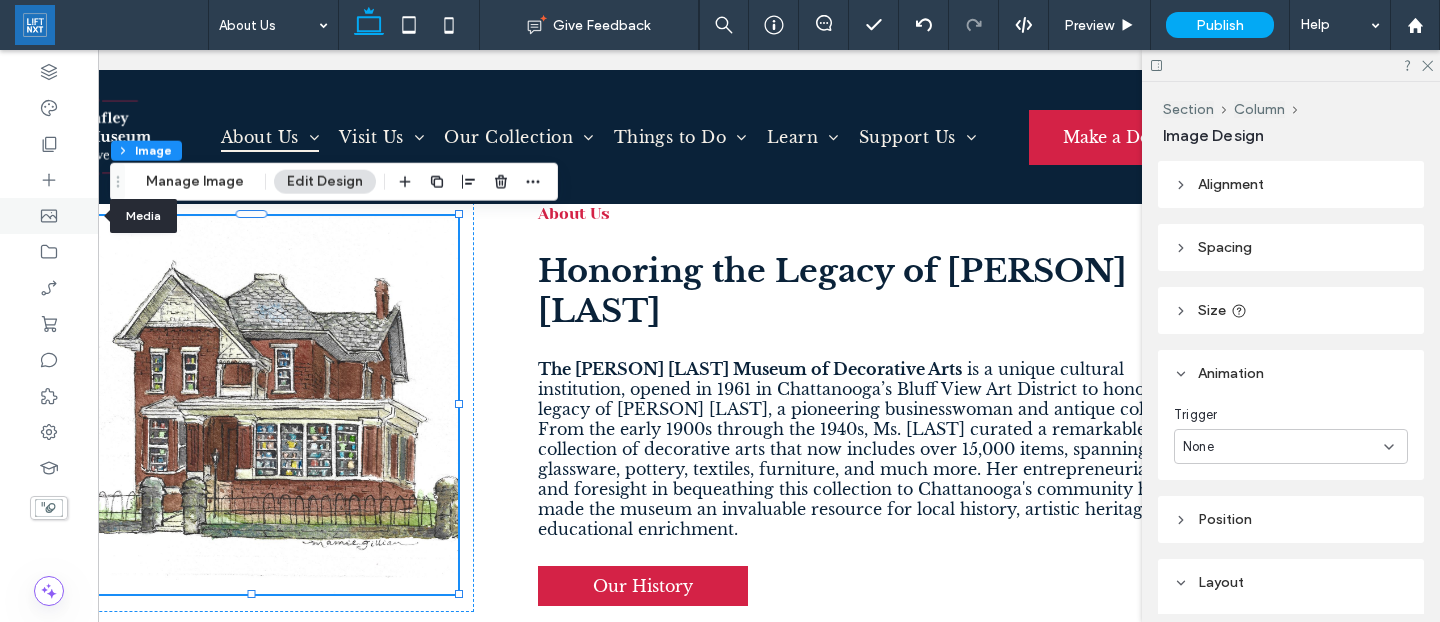 click 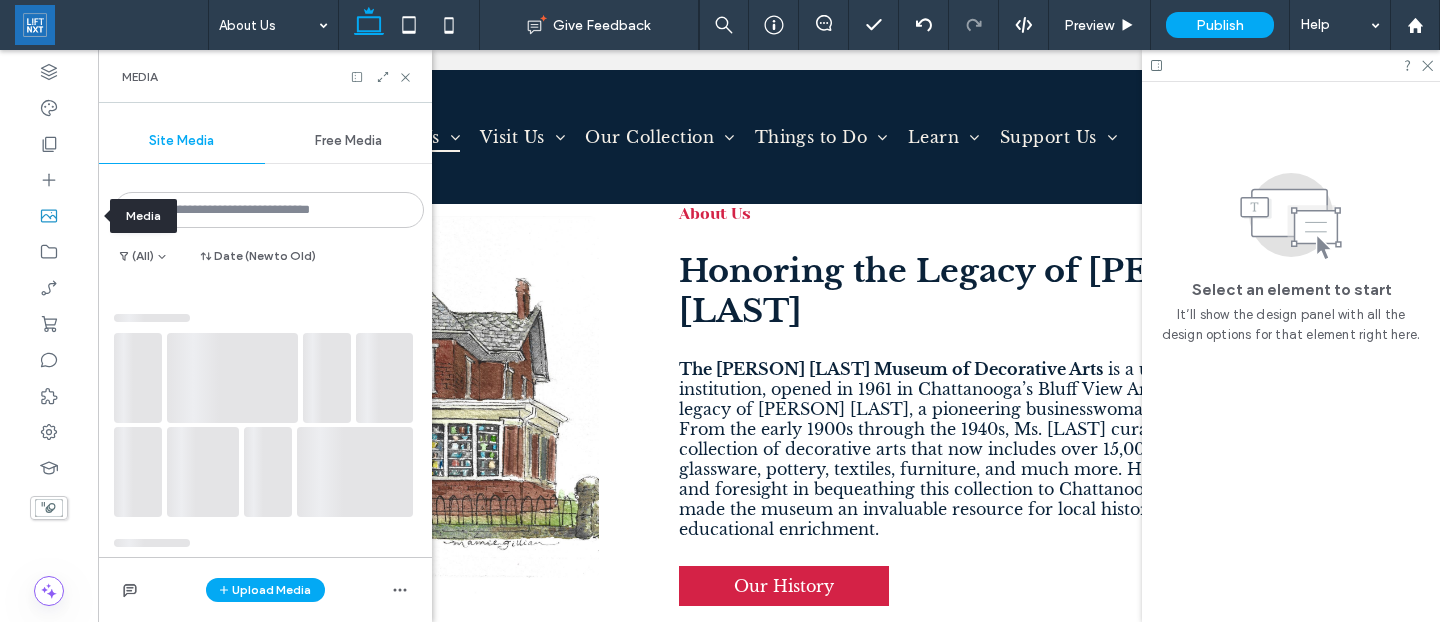 scroll, scrollTop: 0, scrollLeft: 0, axis: both 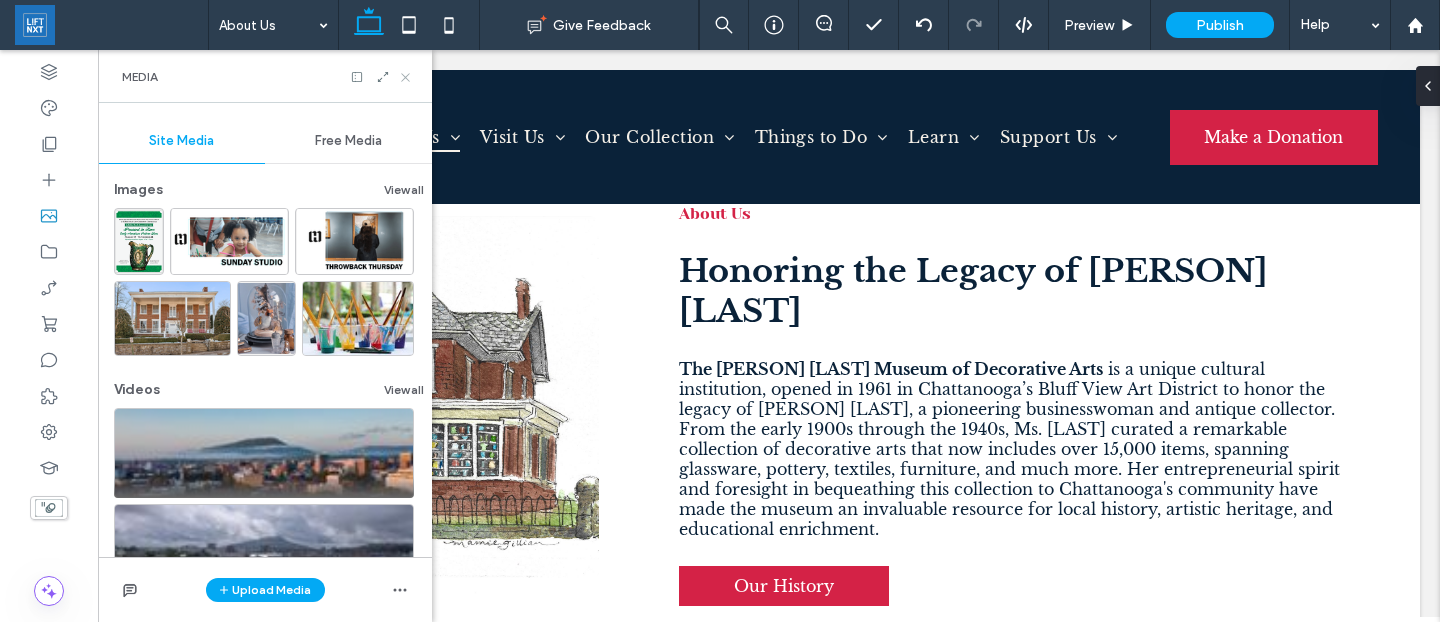click 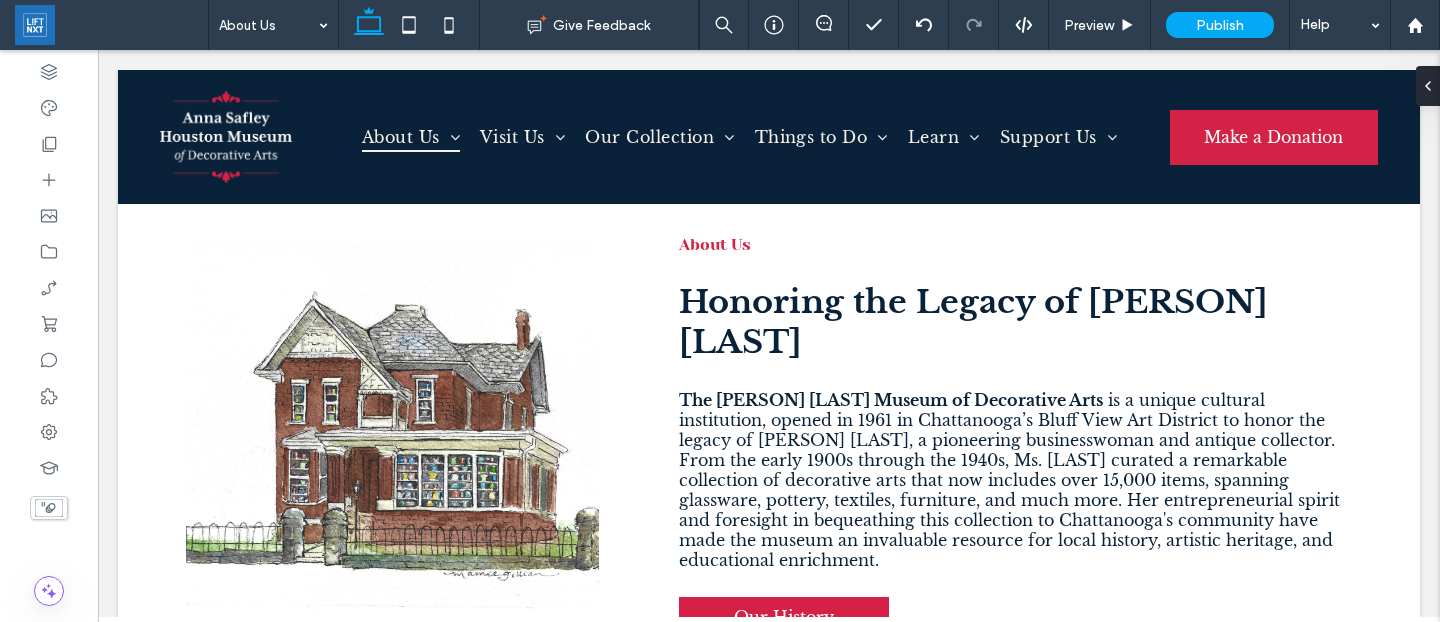 scroll, scrollTop: 984, scrollLeft: 0, axis: vertical 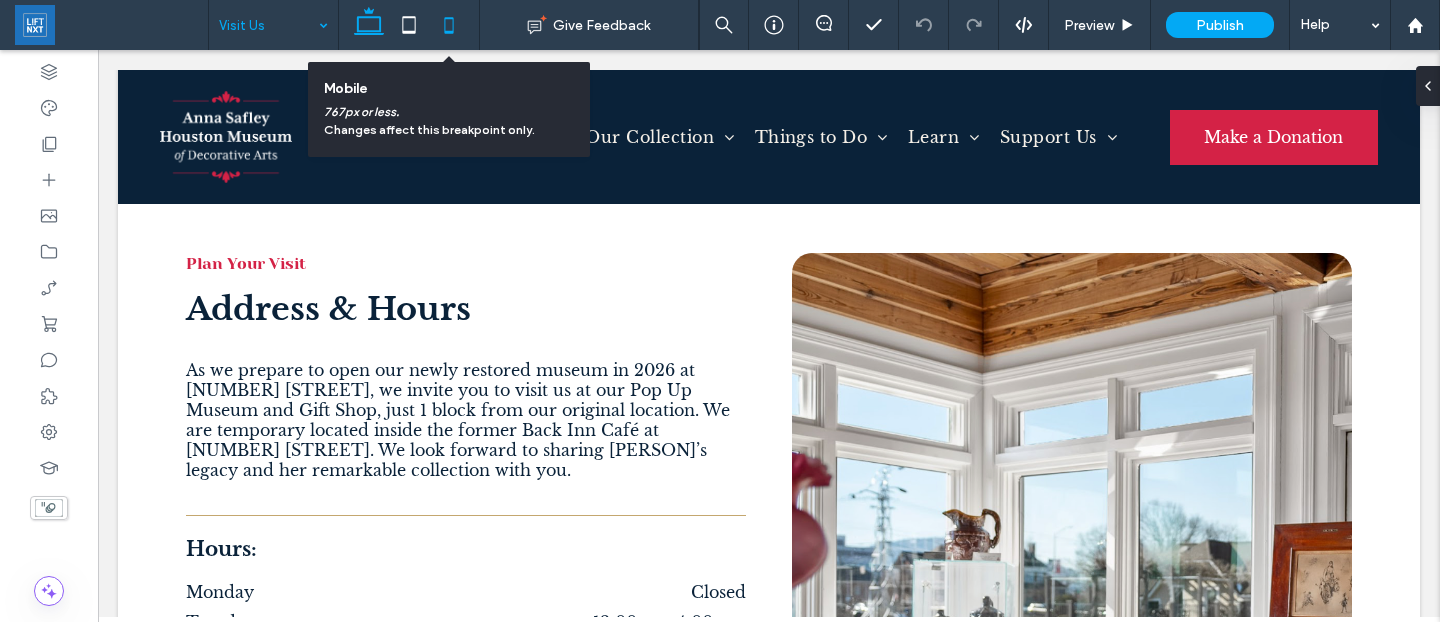 click 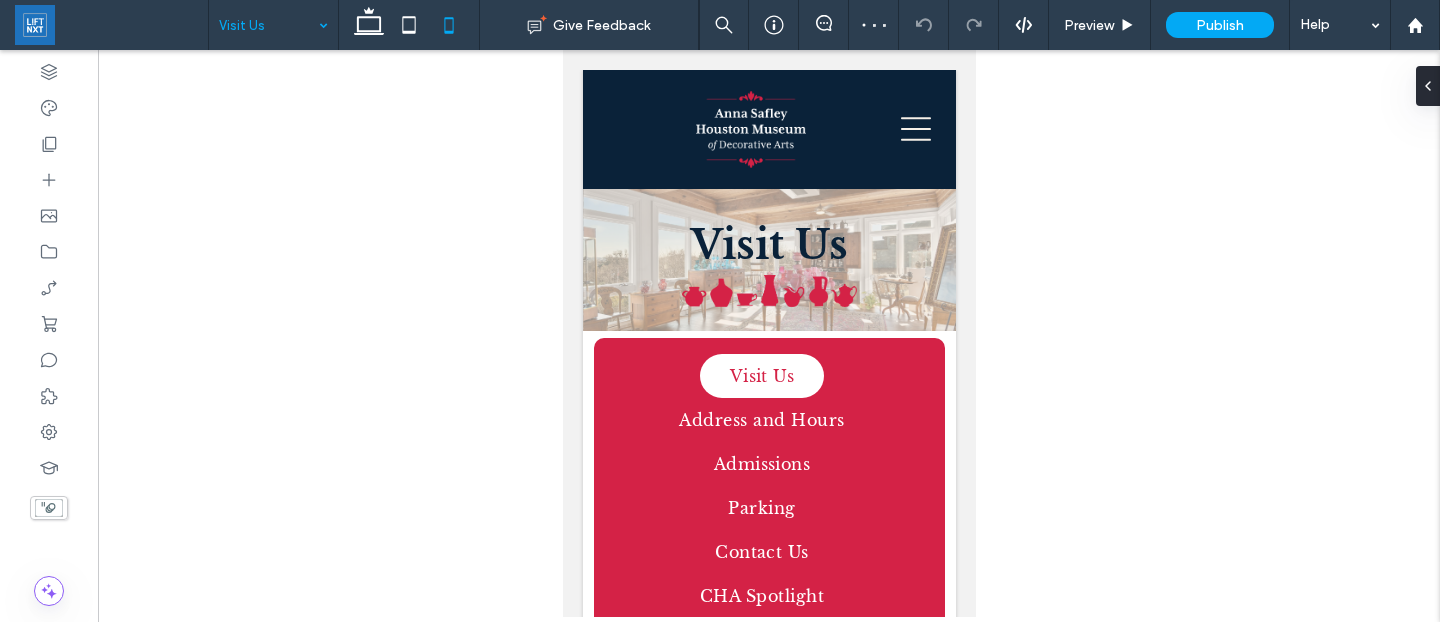 scroll, scrollTop: 1, scrollLeft: 0, axis: vertical 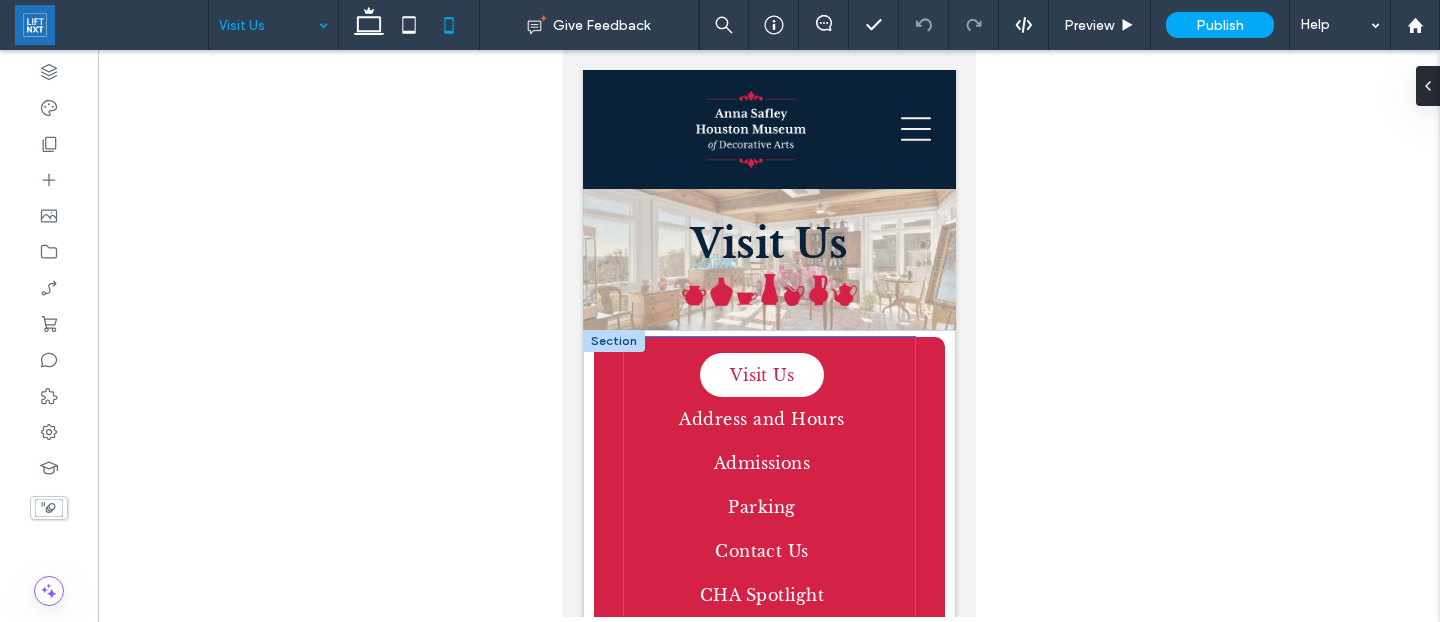 click on "Visit Us
Address and Hours
Admissions
Parking
Contact Us
CHA Spotlight" at bounding box center [768, 485] 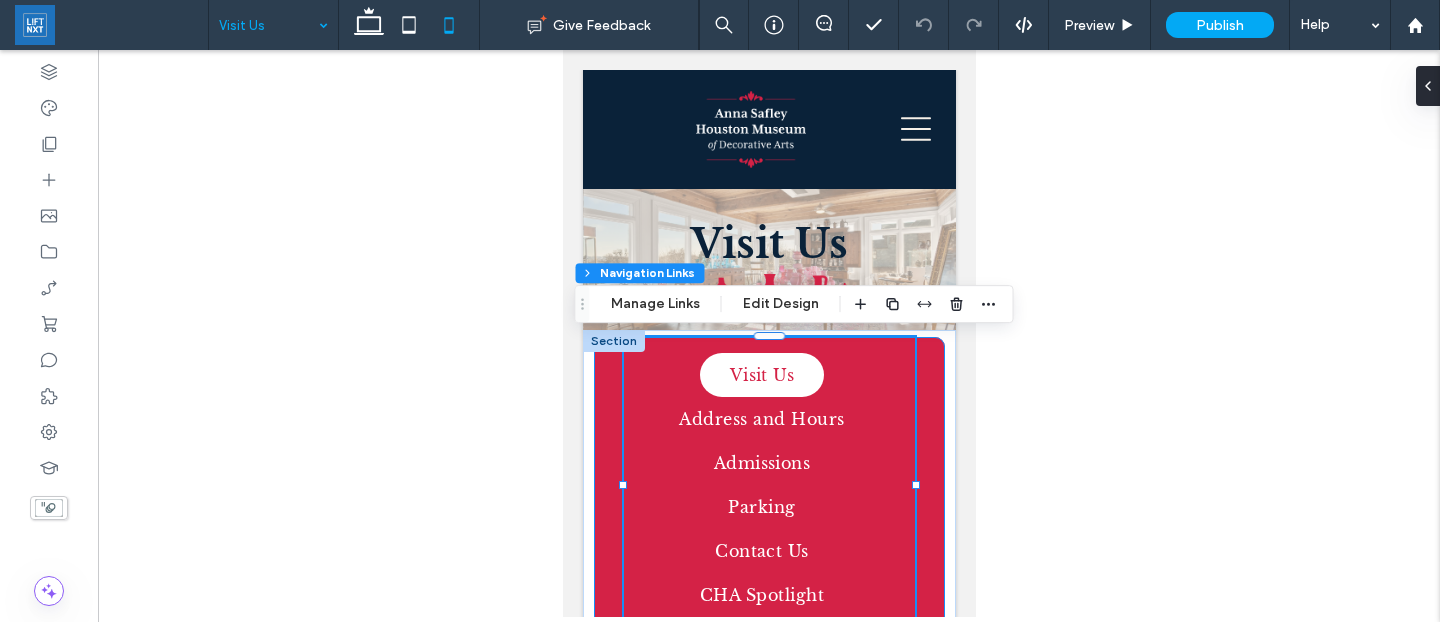 click on "Visit Us
Address and Hours
Admissions
Parking
Contact Us
CHA Spotlight" at bounding box center [768, 485] 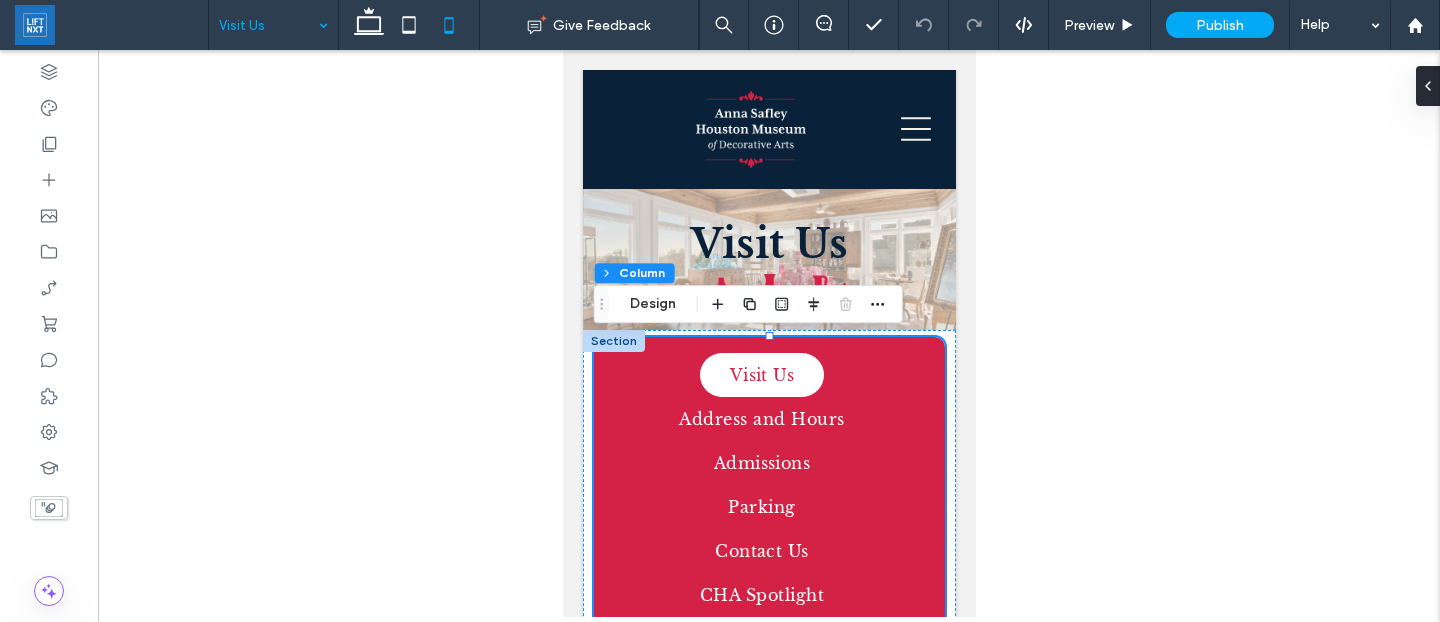 click at bounding box center [613, 341] 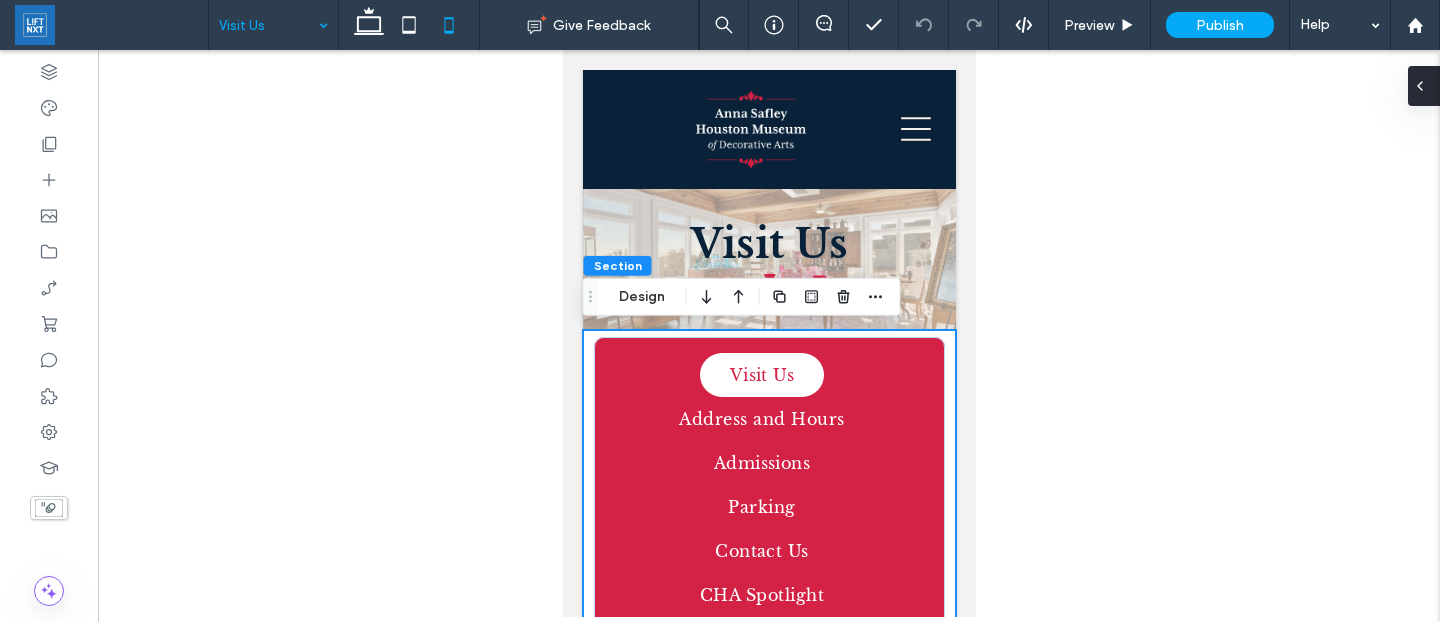 click 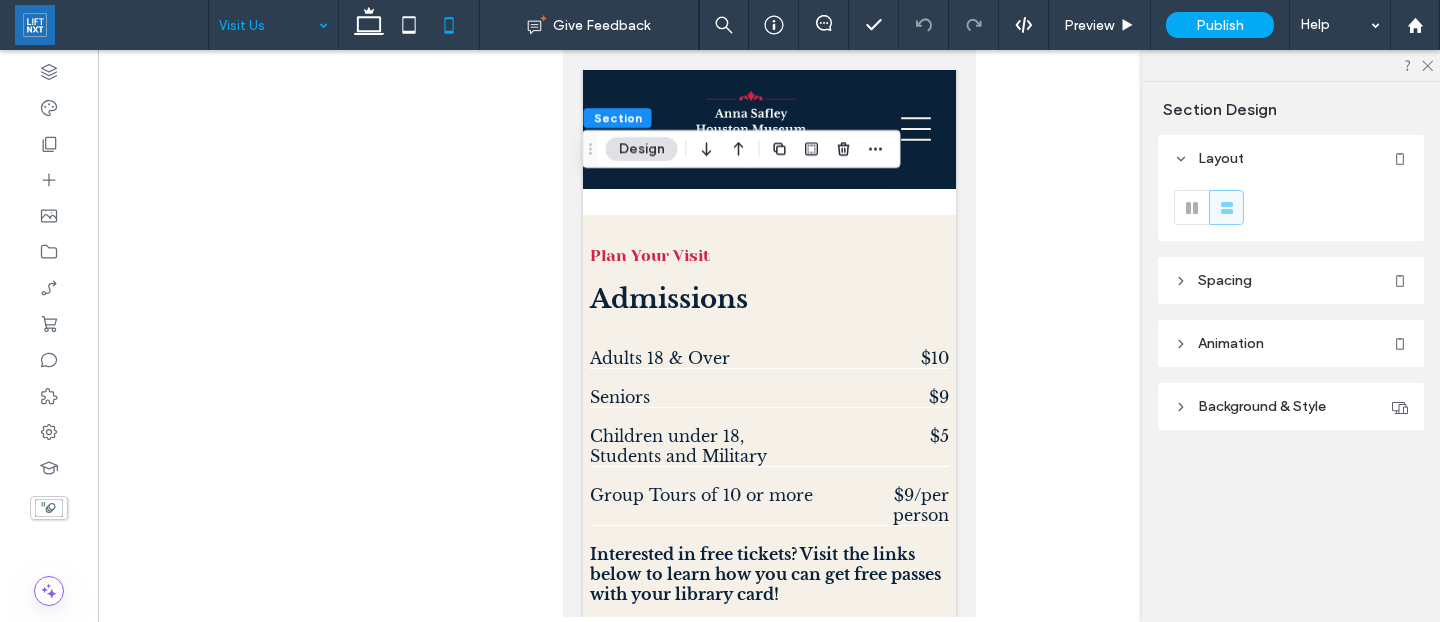 scroll, scrollTop: 1414, scrollLeft: 0, axis: vertical 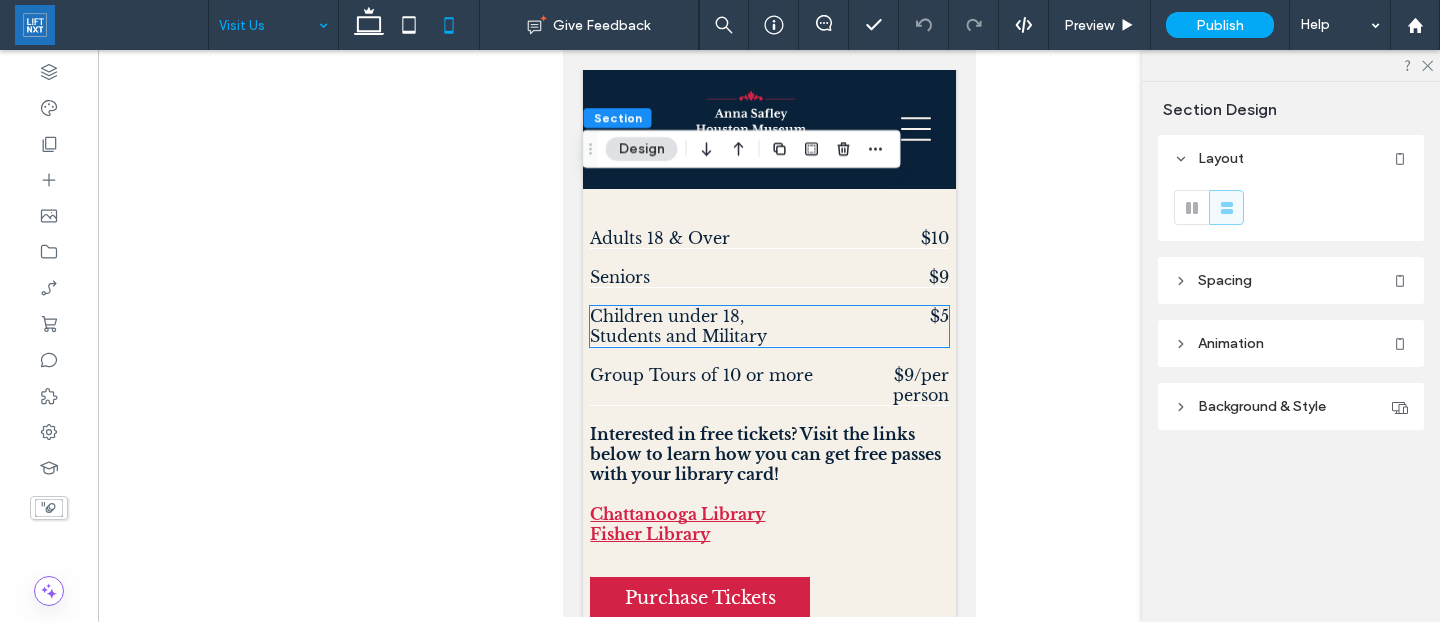 click on "Children under 18, Students and Military" at bounding box center (677, 326) 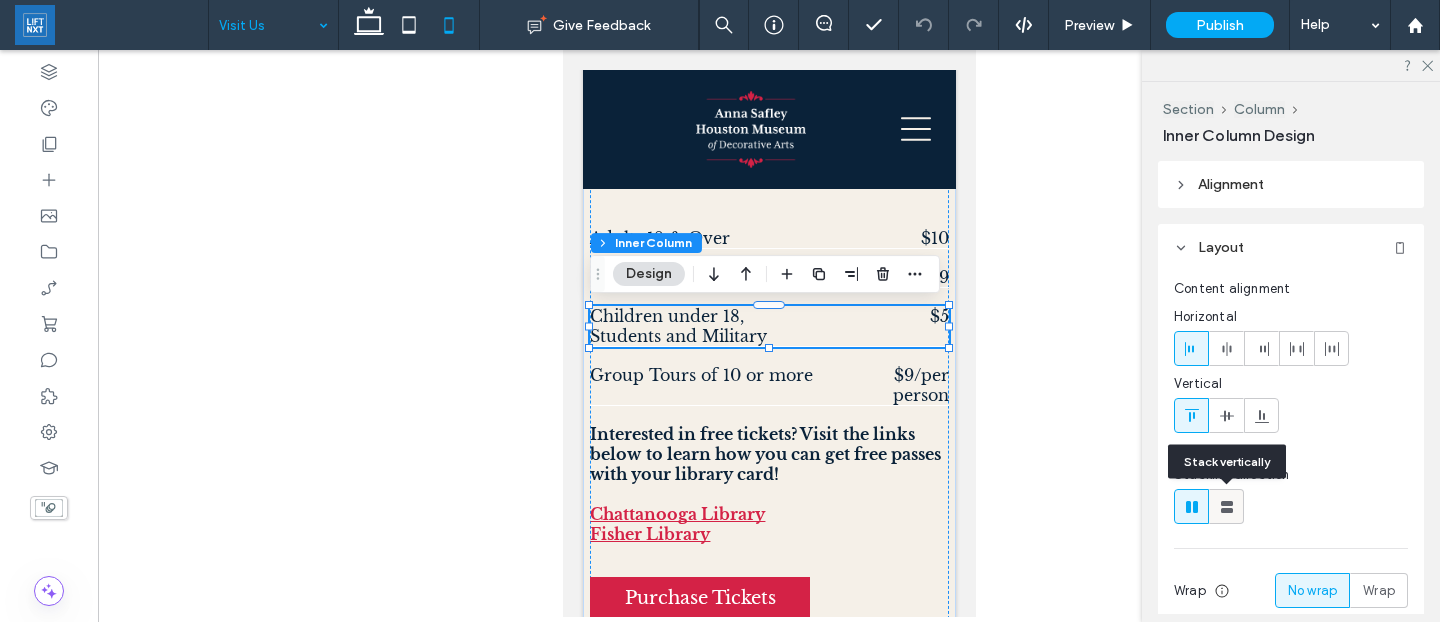 click 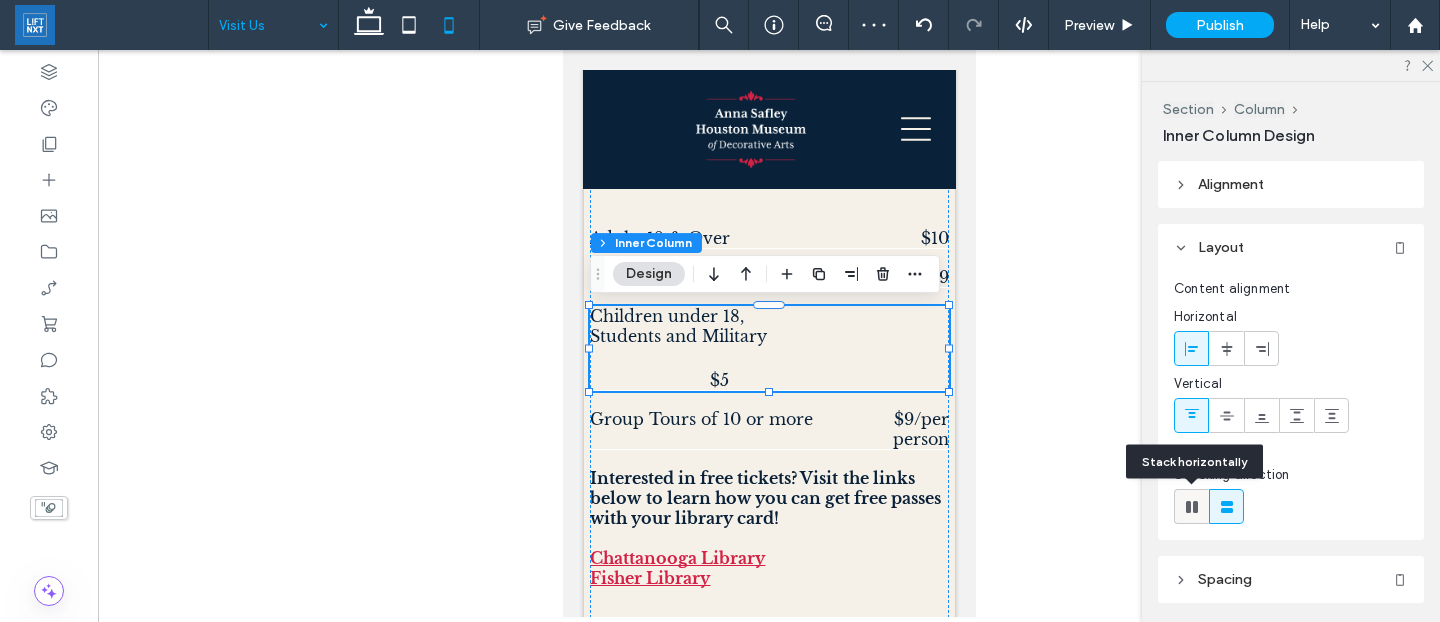 click 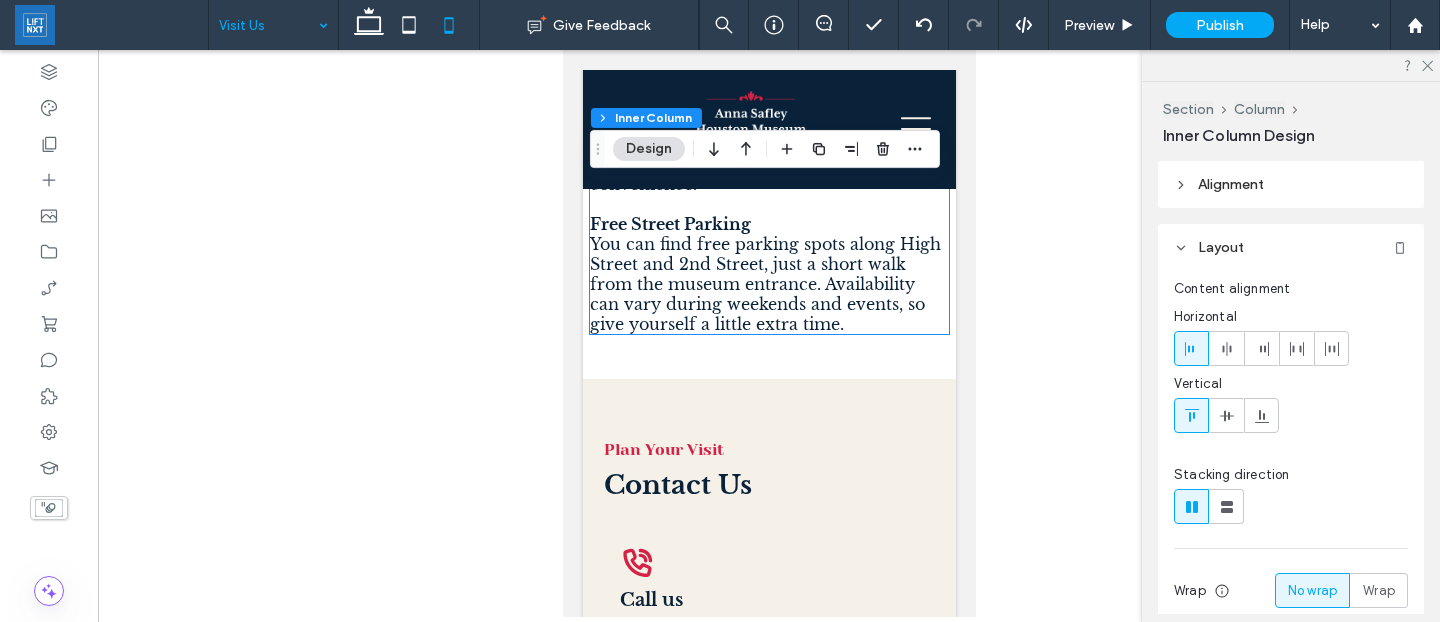 scroll, scrollTop: 2159, scrollLeft: 0, axis: vertical 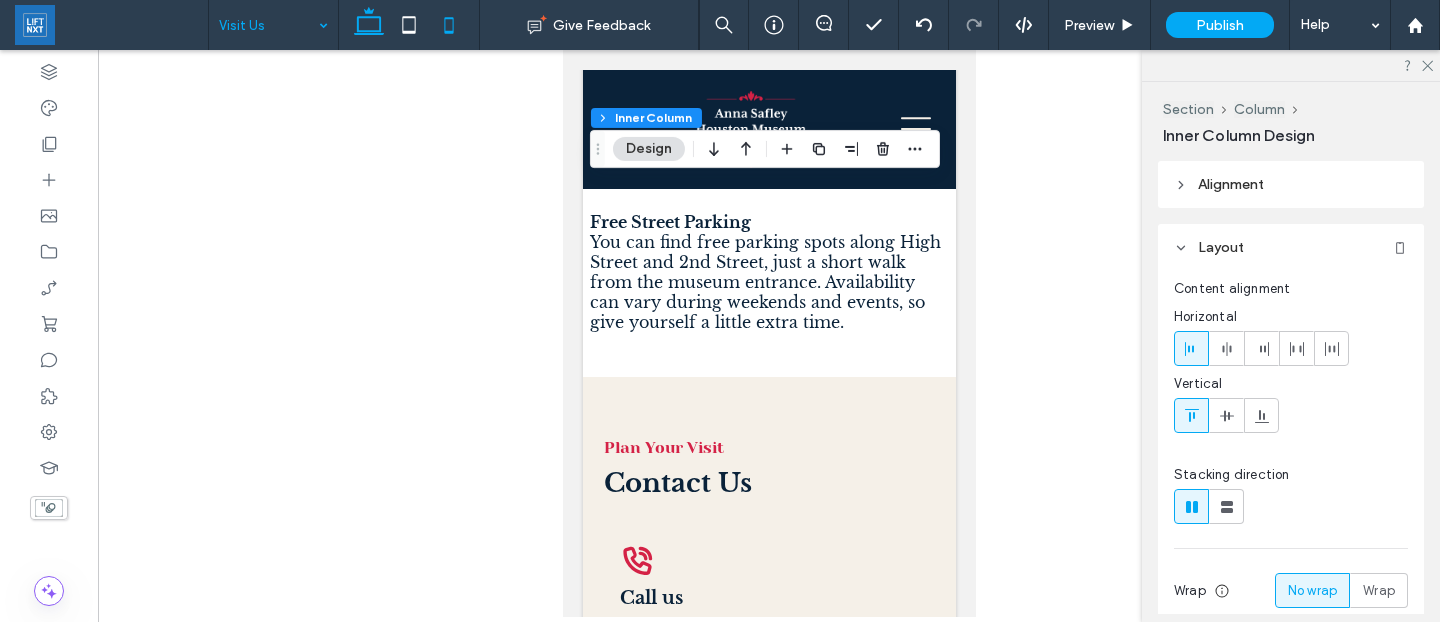 click 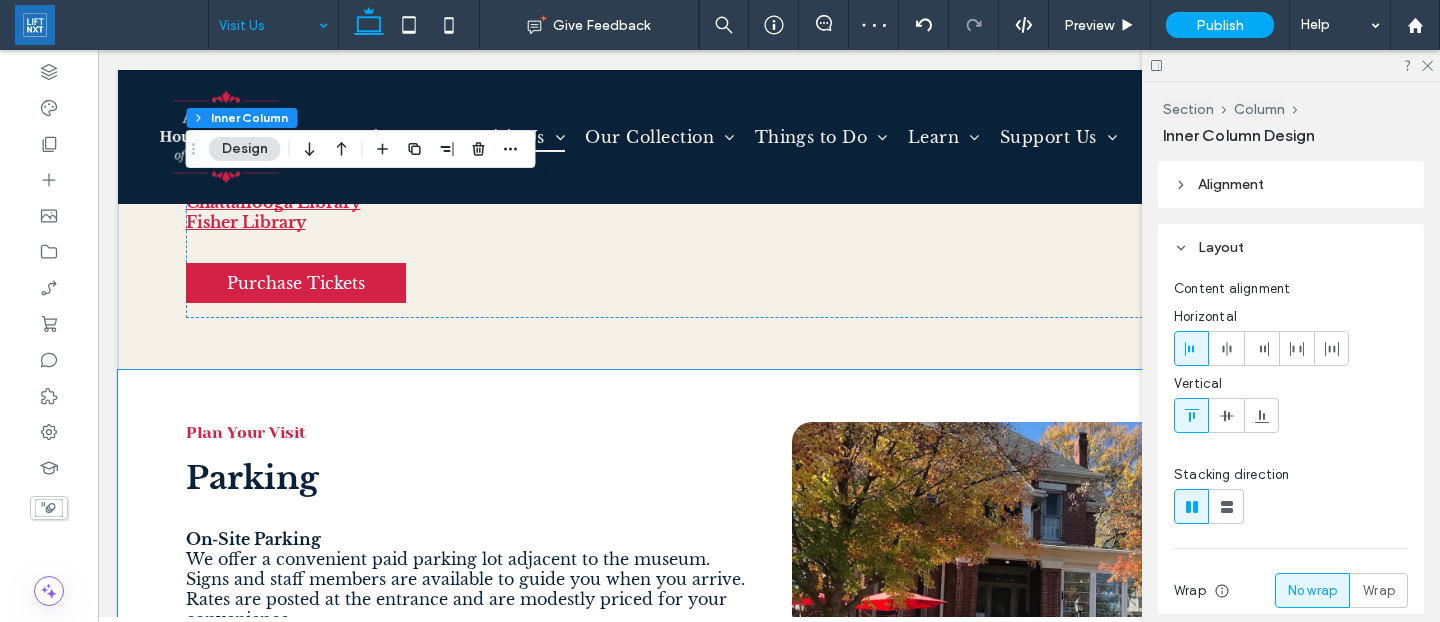 scroll, scrollTop: 1949, scrollLeft: 0, axis: vertical 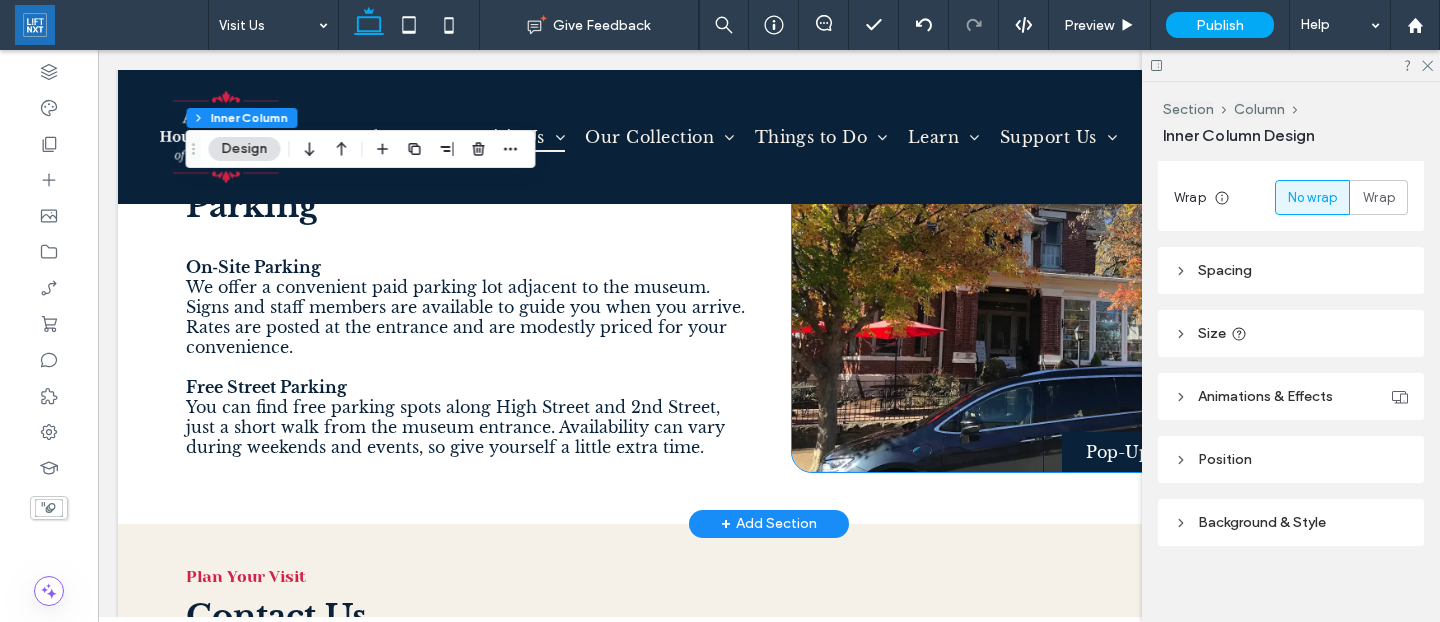 click on "Pop-Up Museum & Gift Shop" at bounding box center [1072, 311] 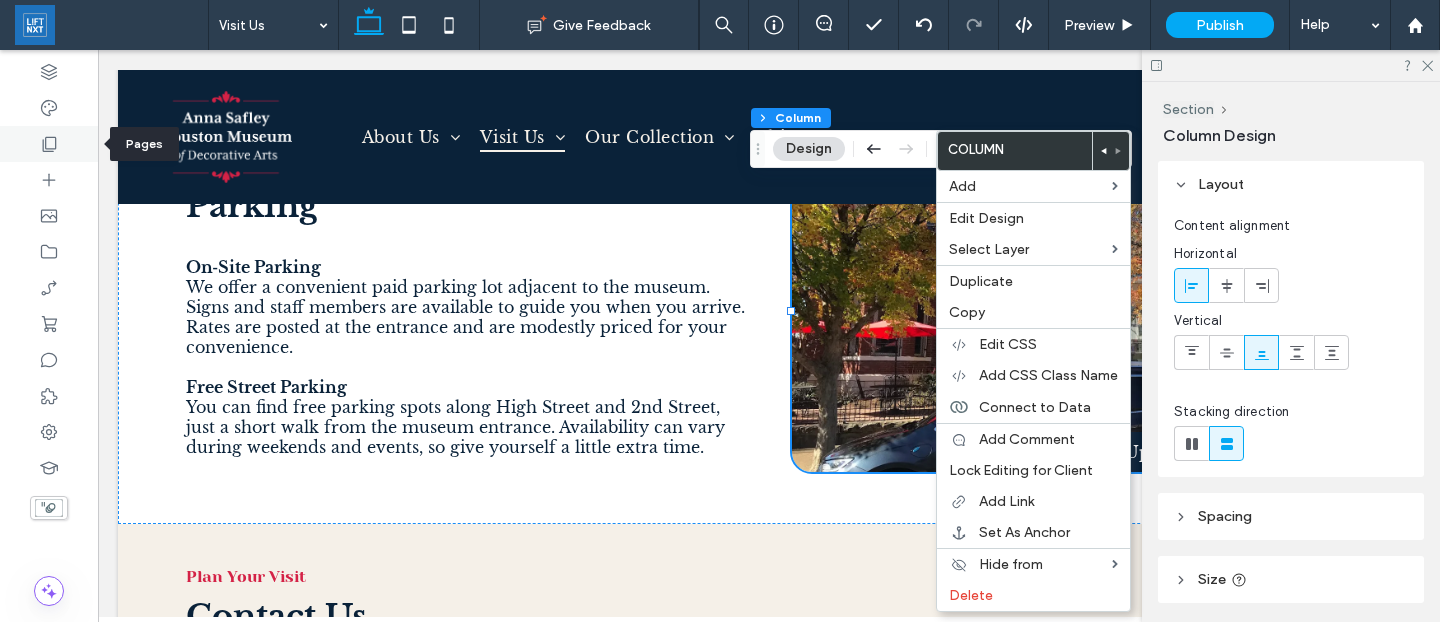 click 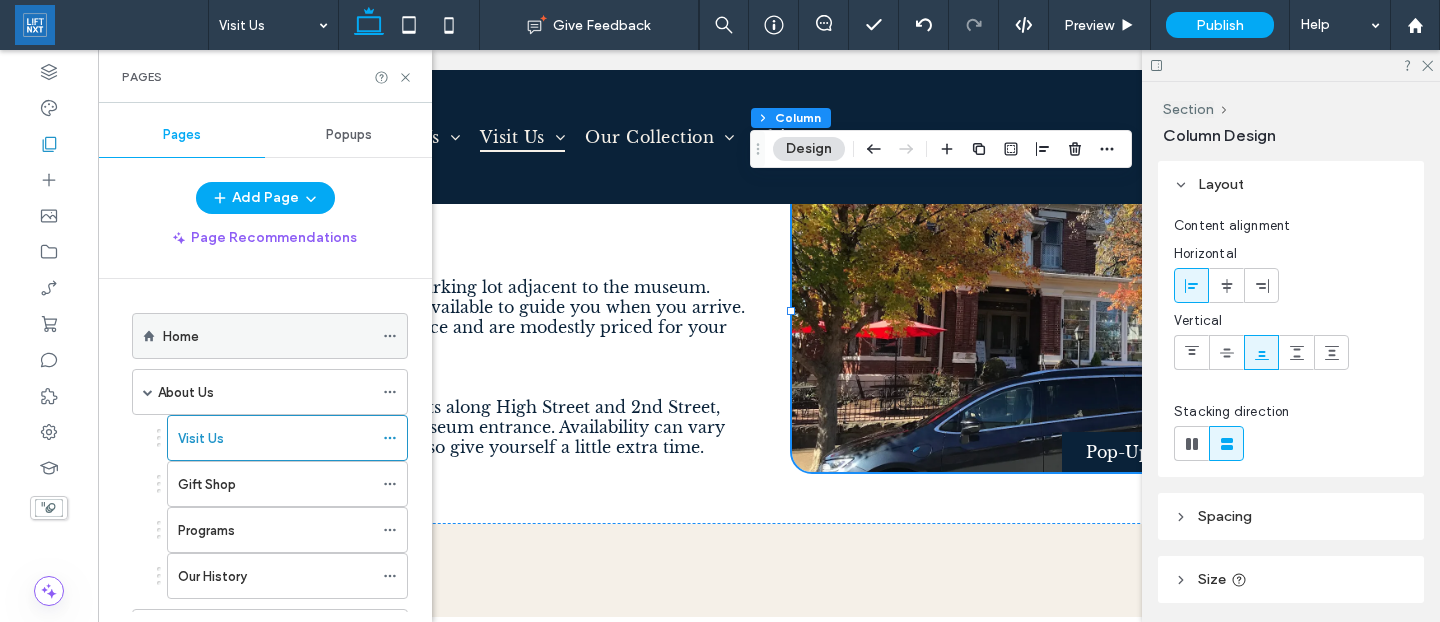 click on "Home" at bounding box center (268, 336) 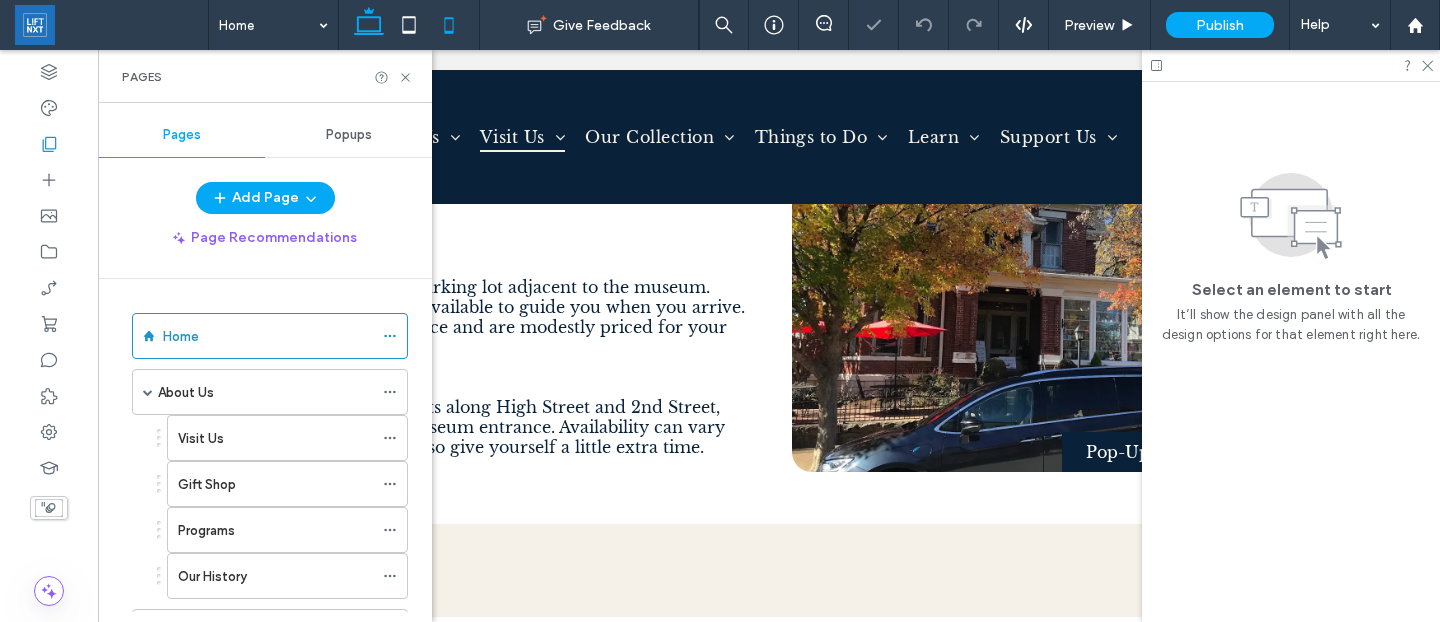 click 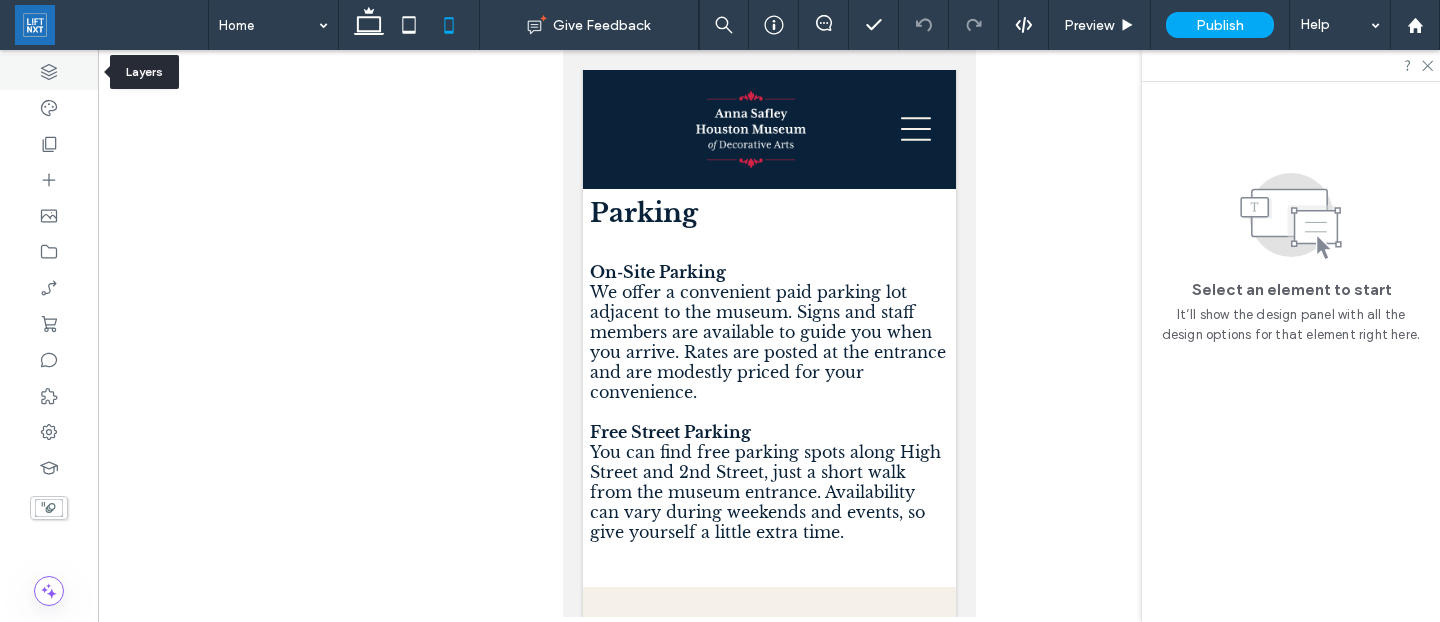 click at bounding box center (49, 72) 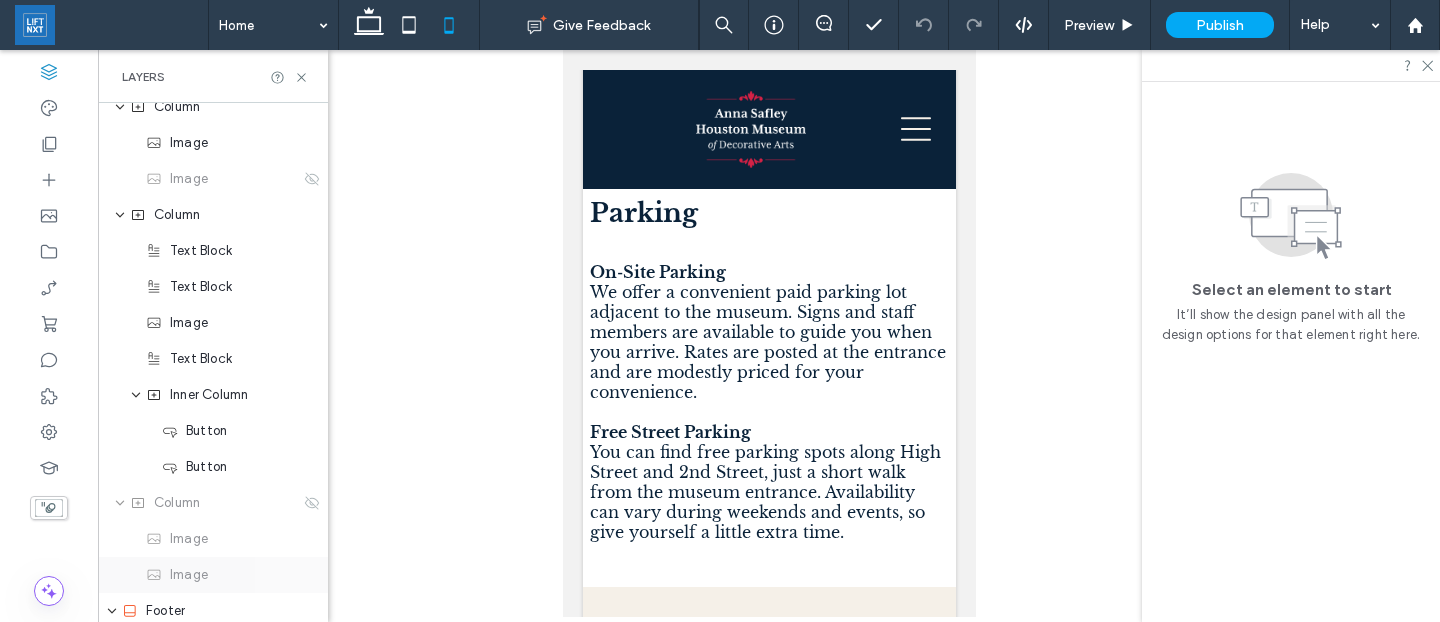 scroll, scrollTop: 839, scrollLeft: 0, axis: vertical 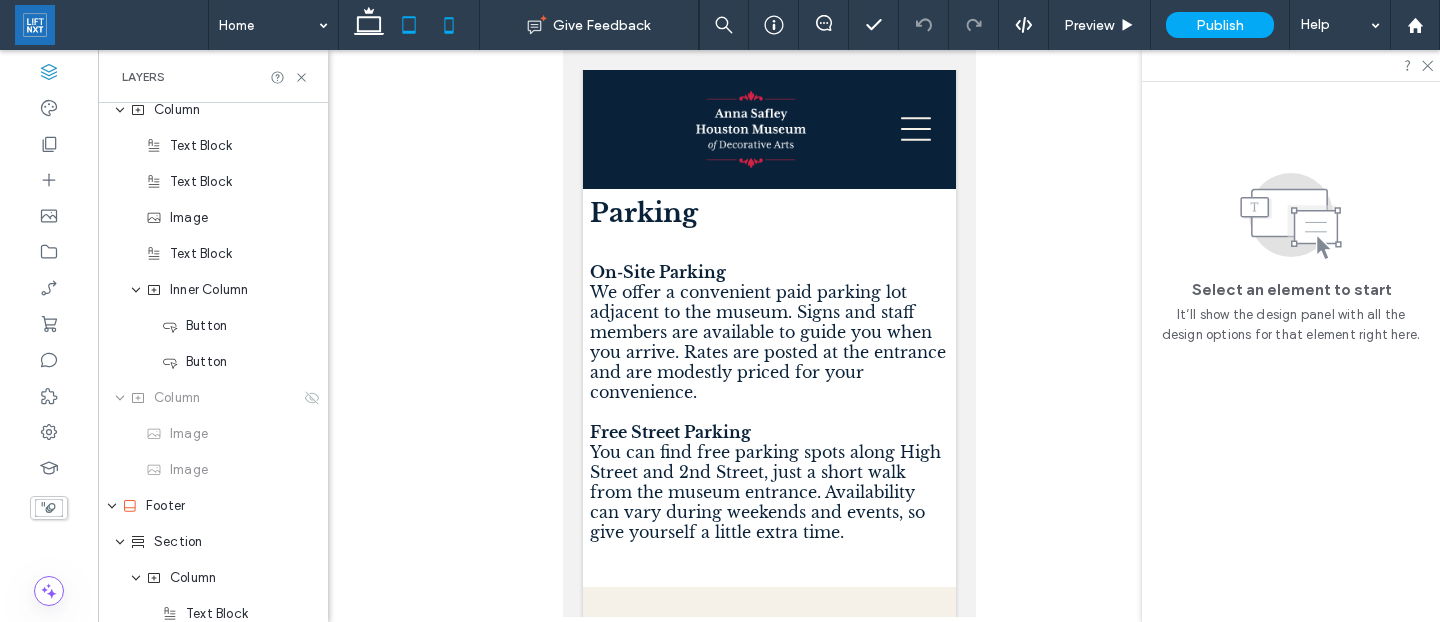click 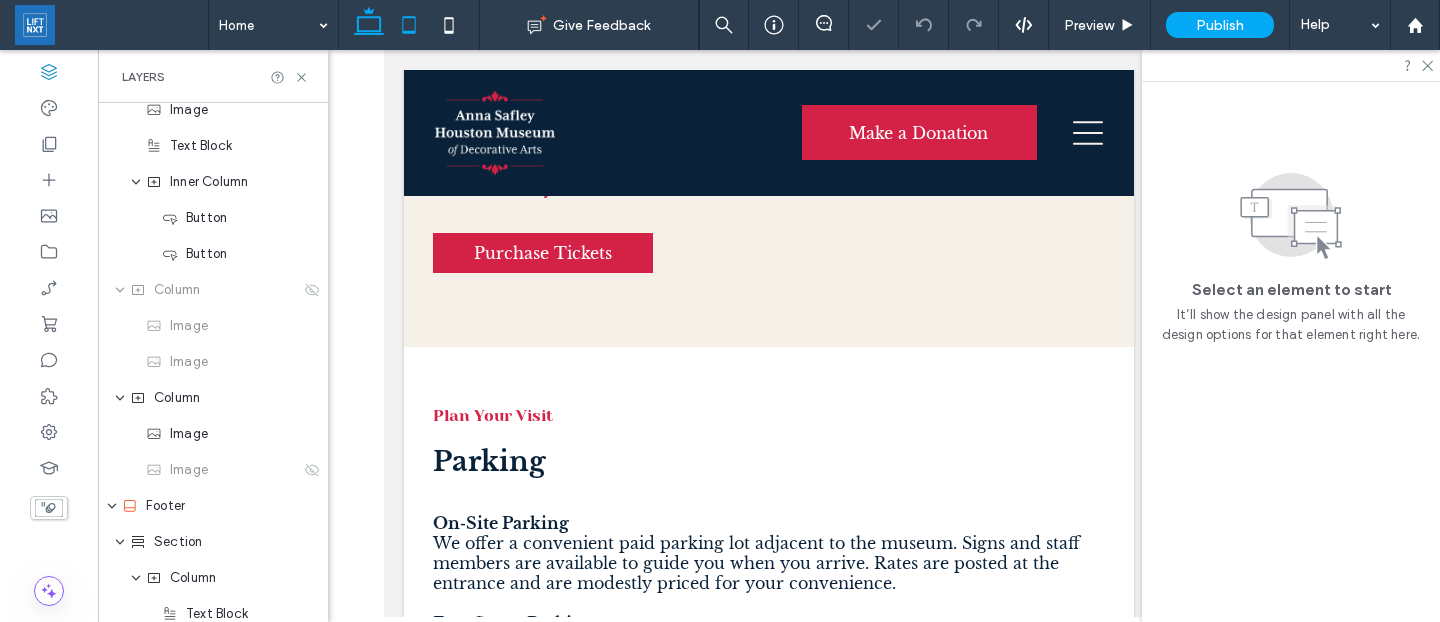 click 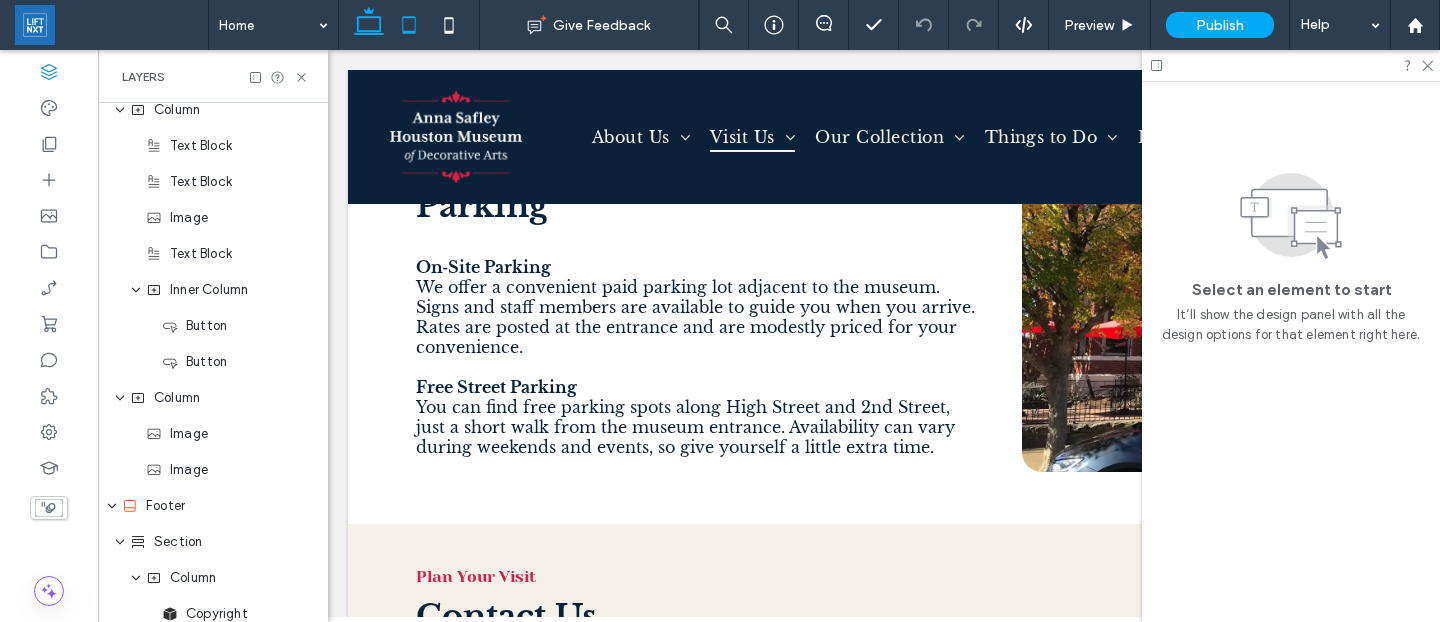click 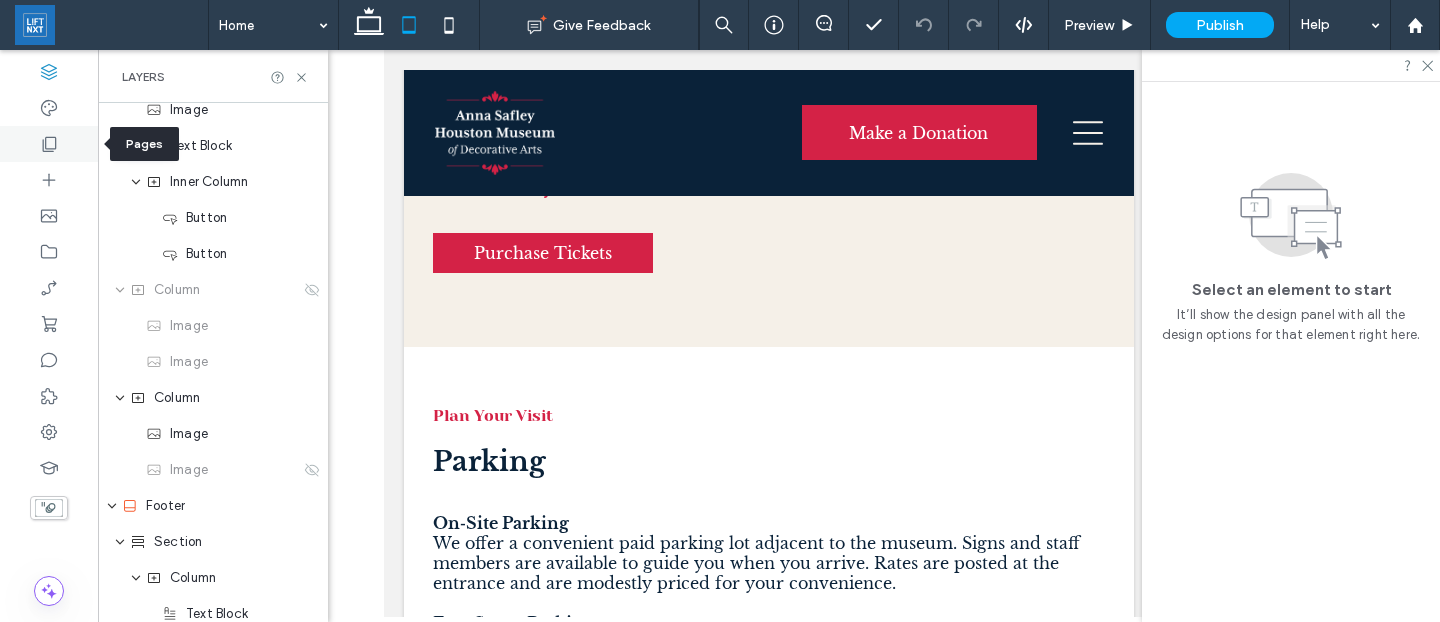 click 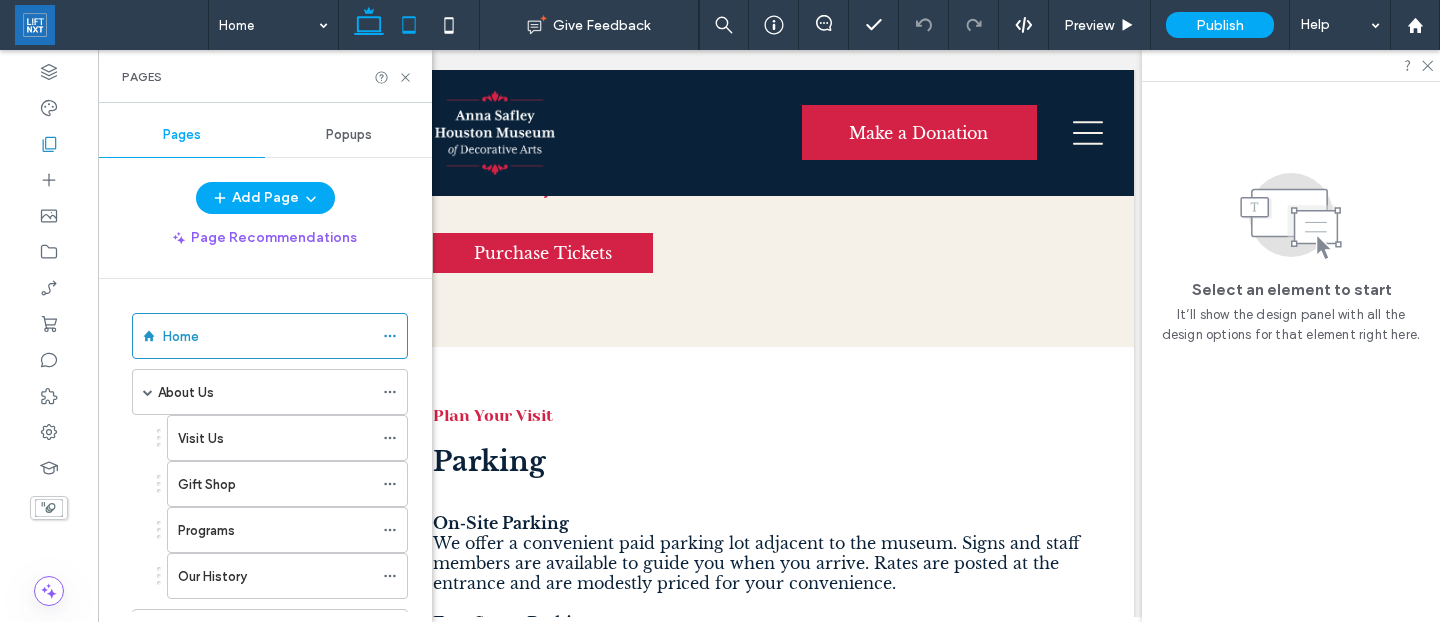click 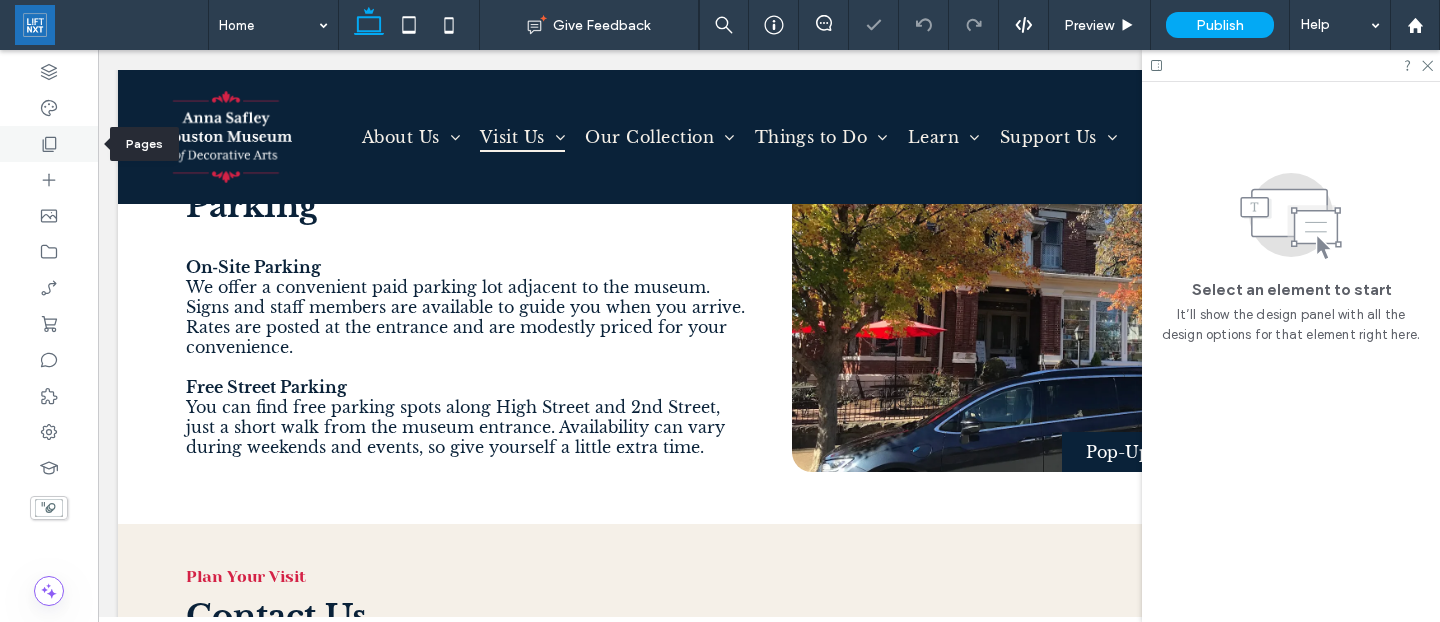 click 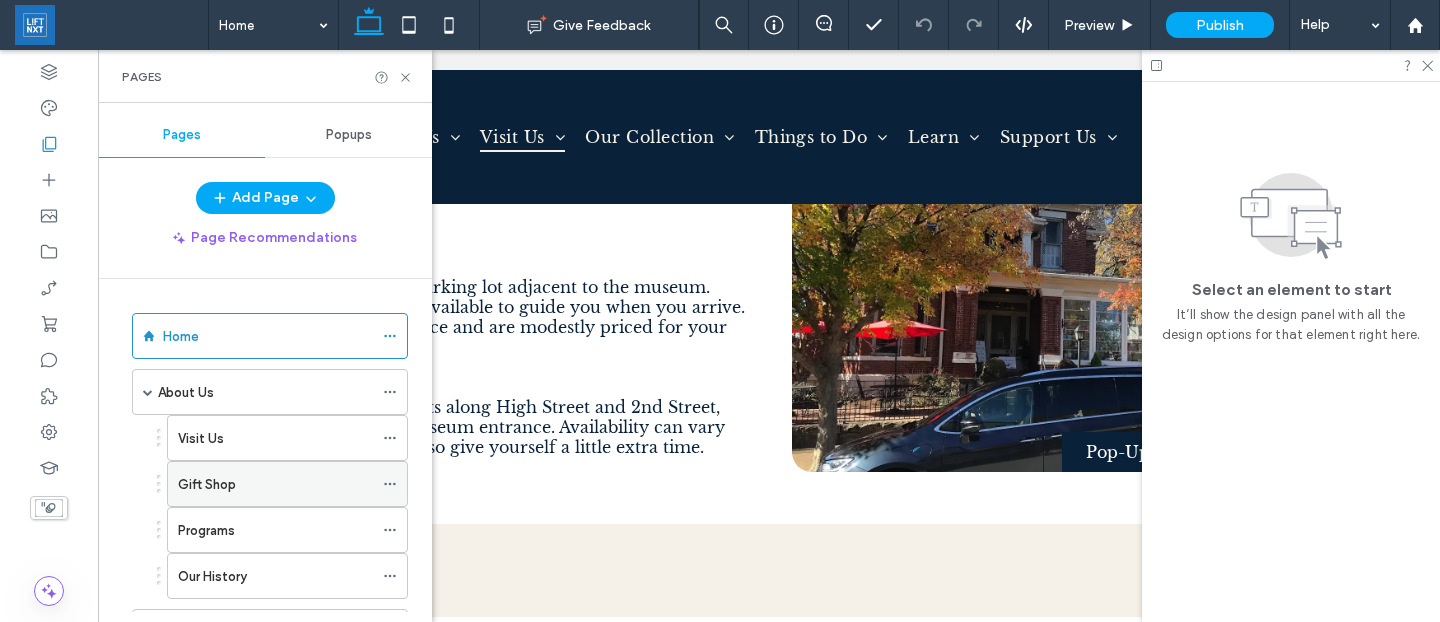 scroll, scrollTop: 142, scrollLeft: 0, axis: vertical 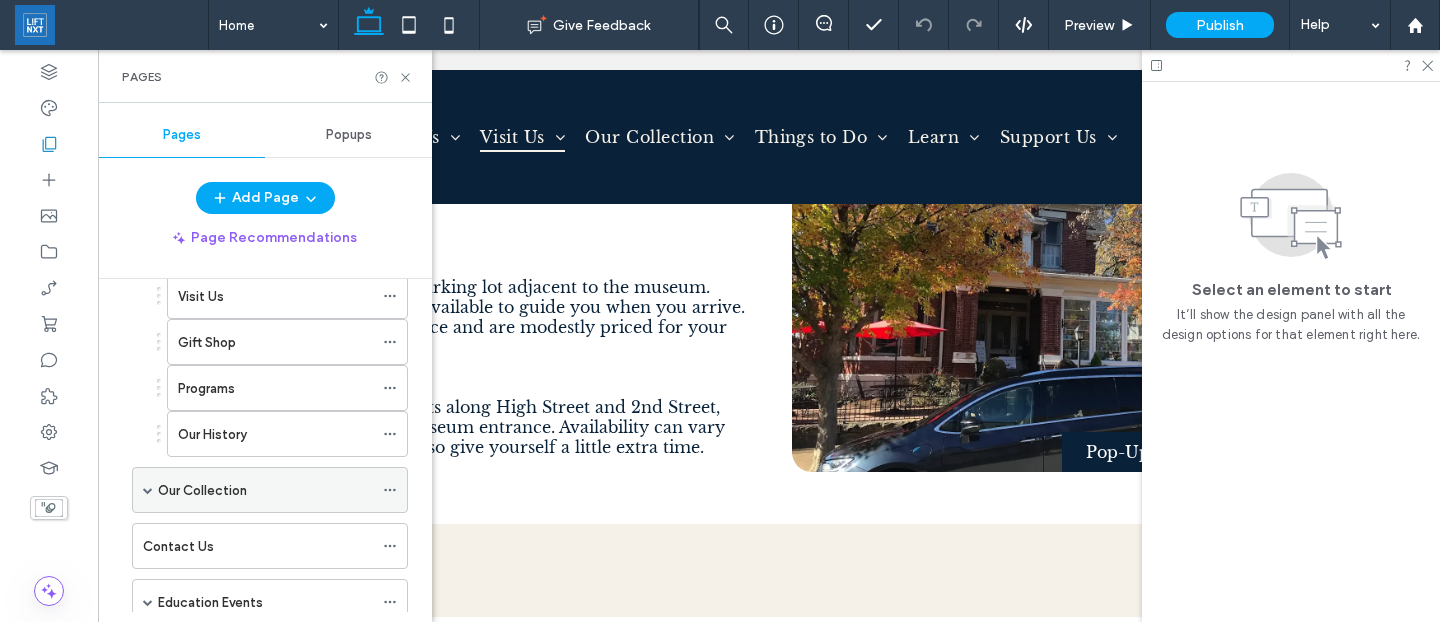 click at bounding box center [148, 490] 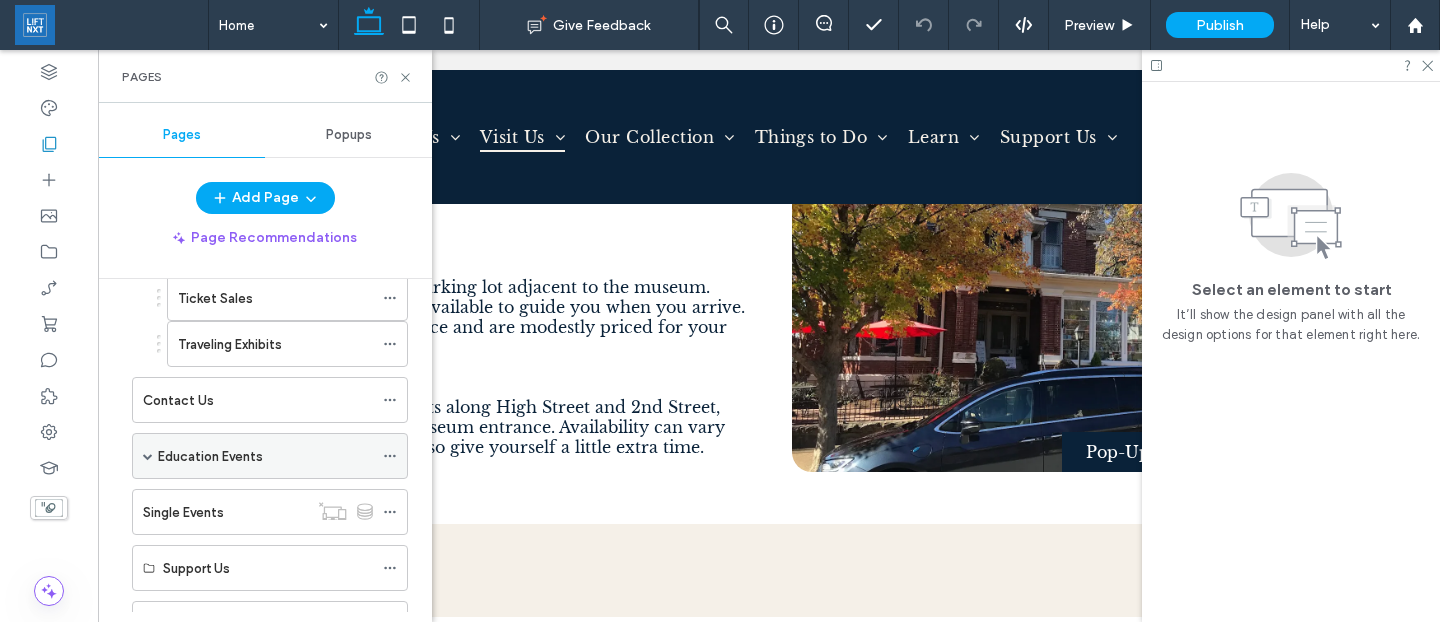 scroll, scrollTop: 387, scrollLeft: 0, axis: vertical 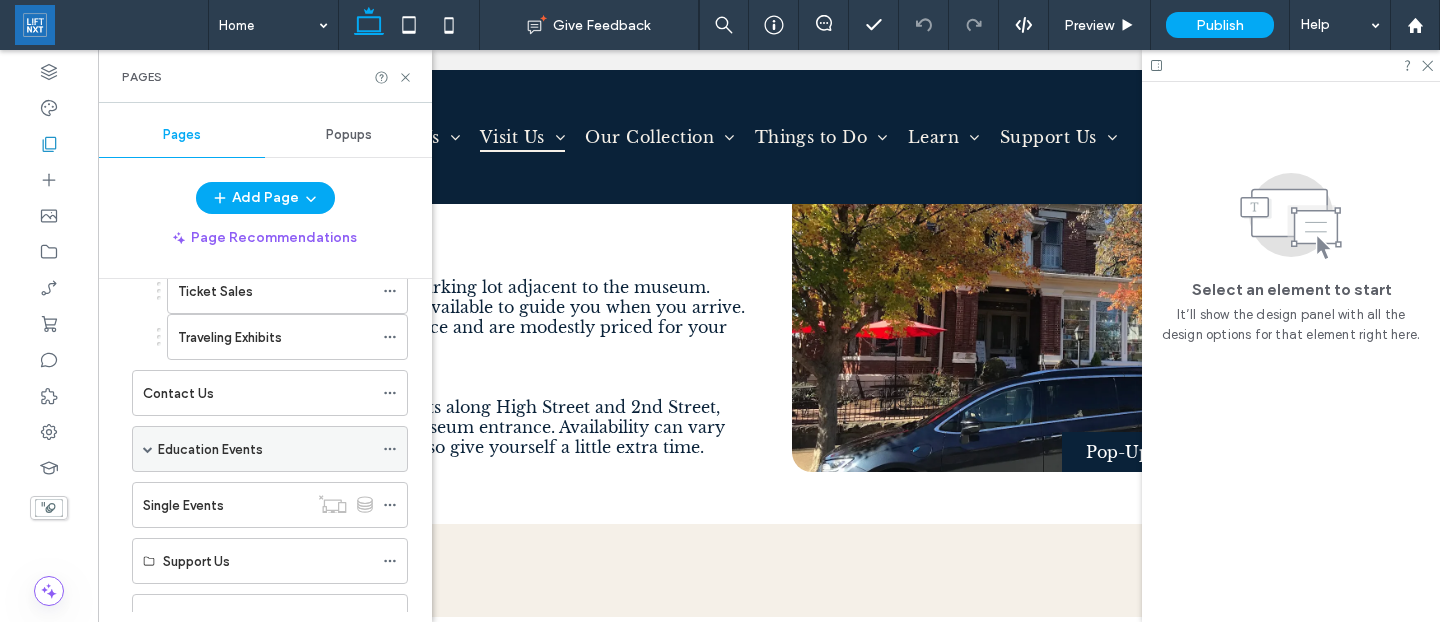 click at bounding box center [148, 449] 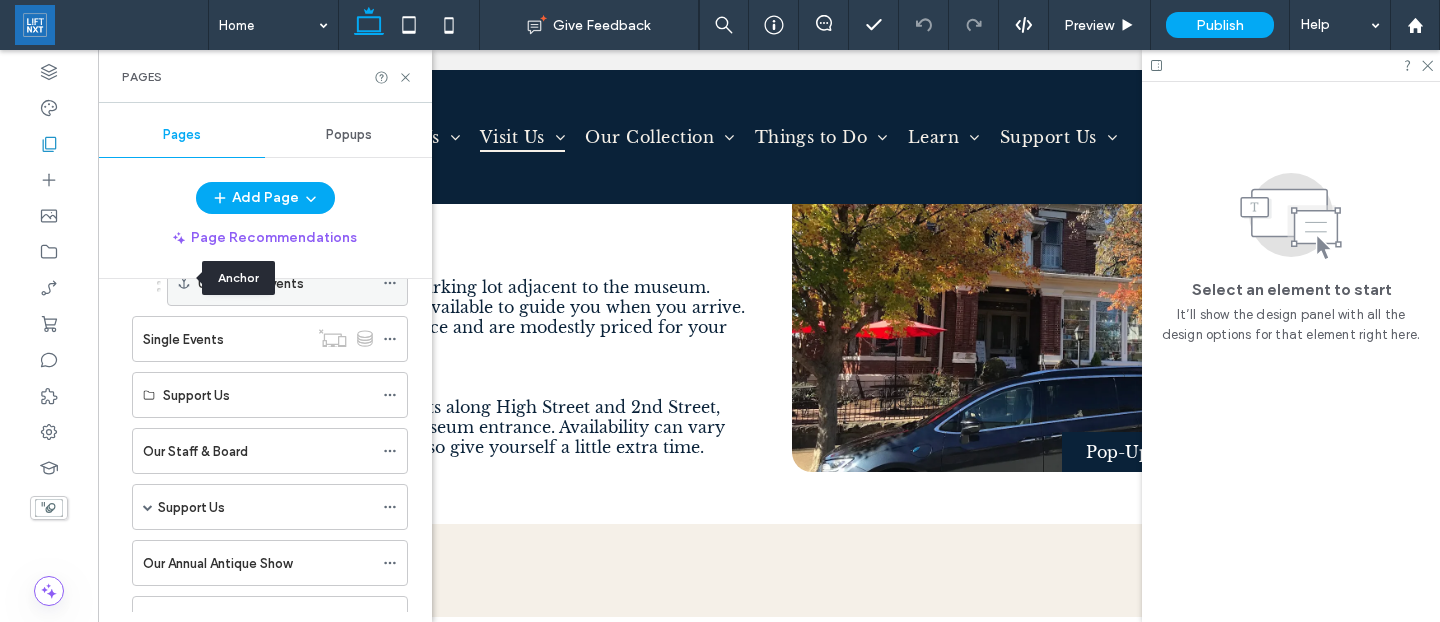 scroll, scrollTop: 604, scrollLeft: 0, axis: vertical 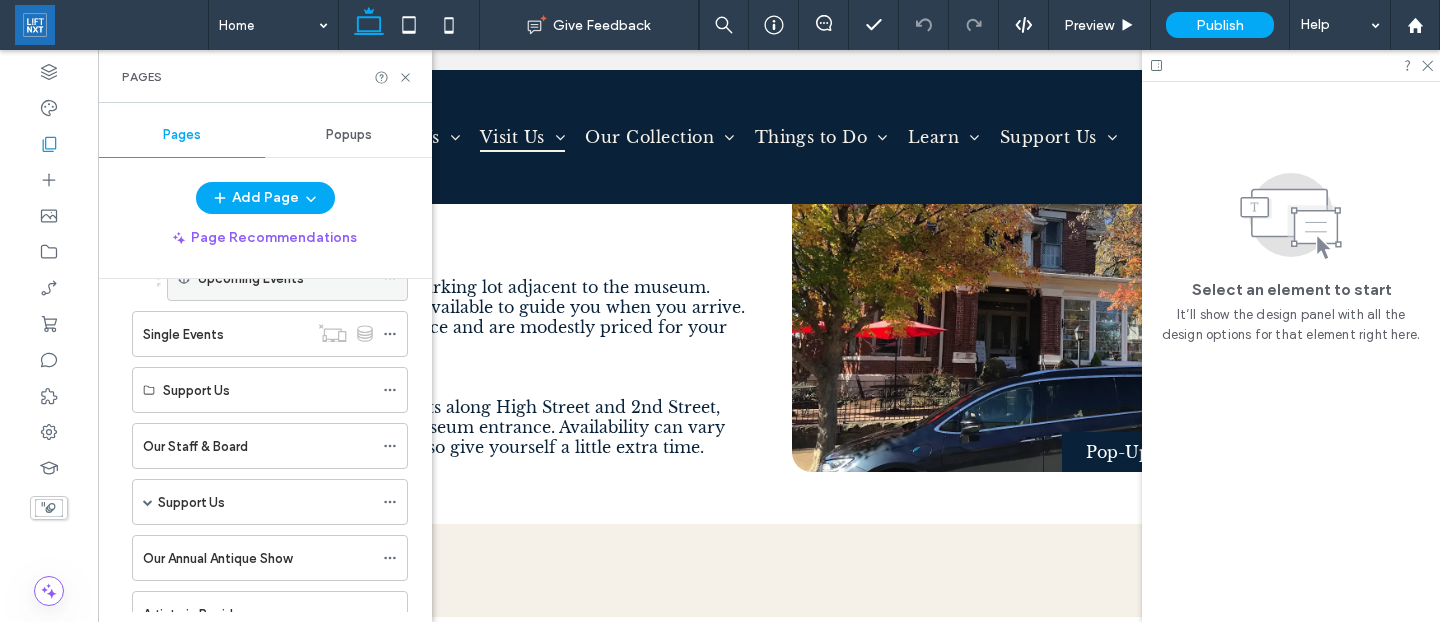 click on "Support Us" at bounding box center [191, 502] 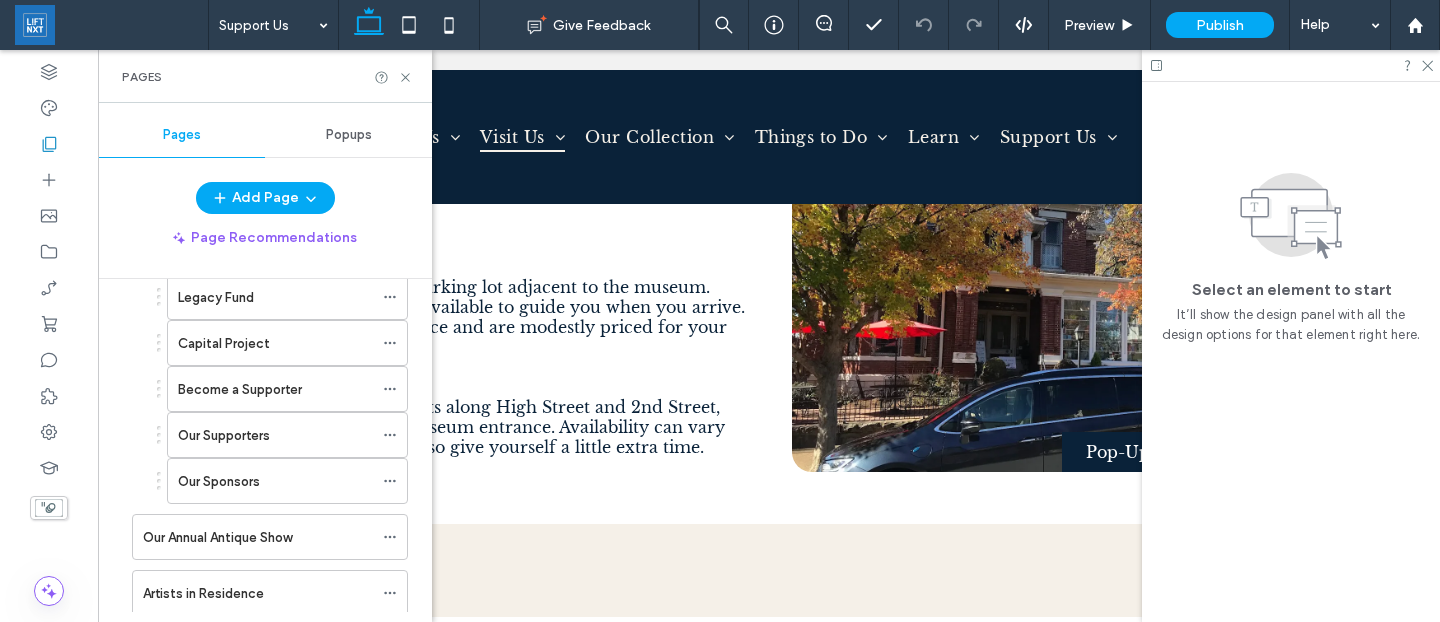scroll, scrollTop: 854, scrollLeft: 0, axis: vertical 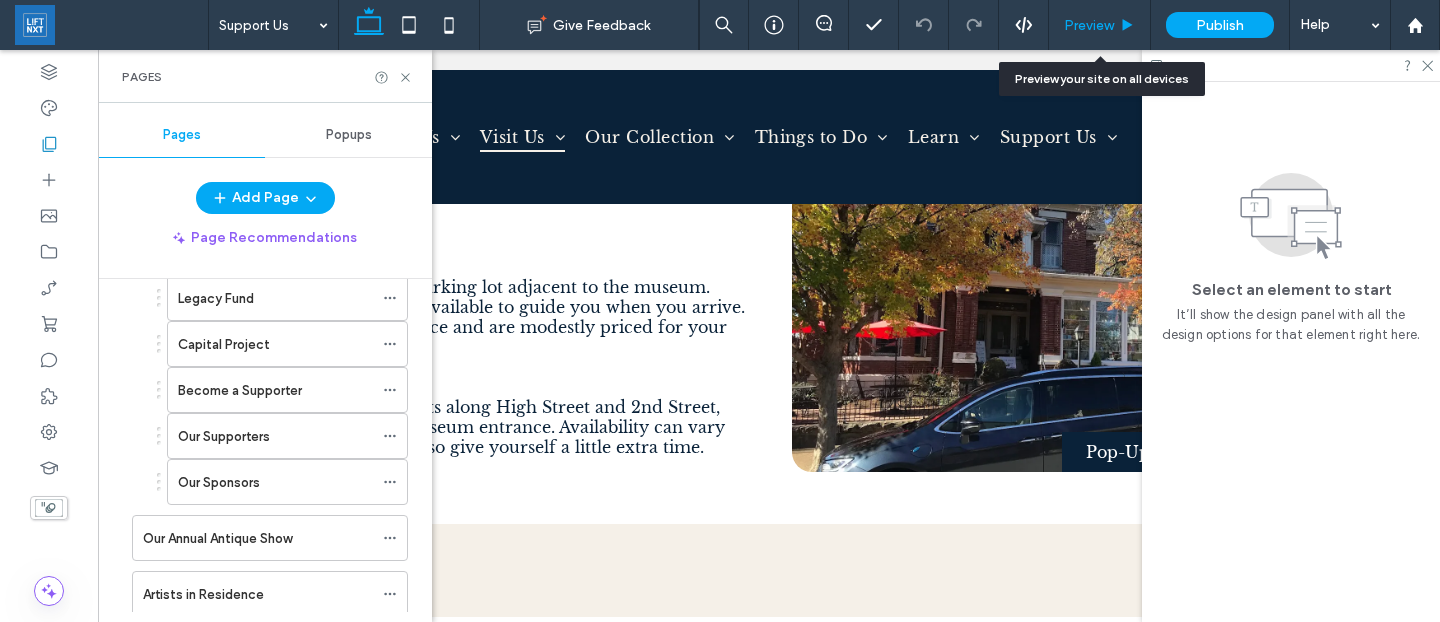 click on "Preview" at bounding box center (1089, 25) 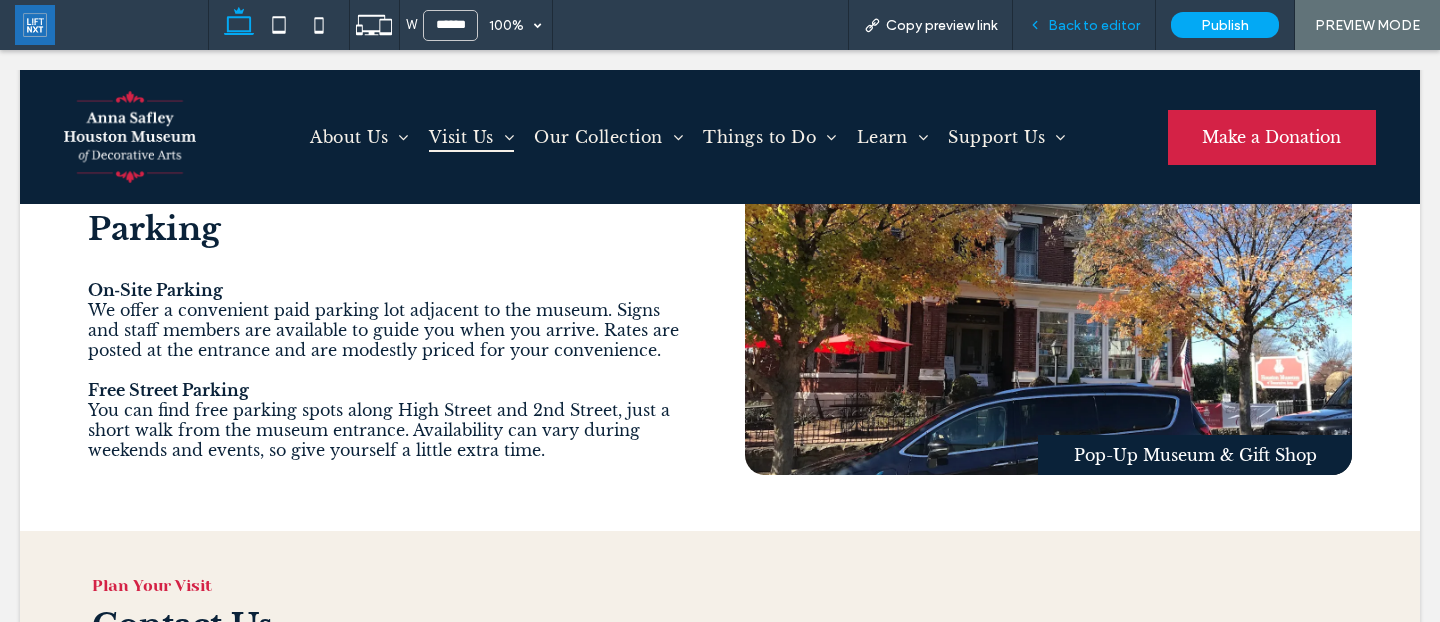 click on "Back to editor" at bounding box center [1094, 25] 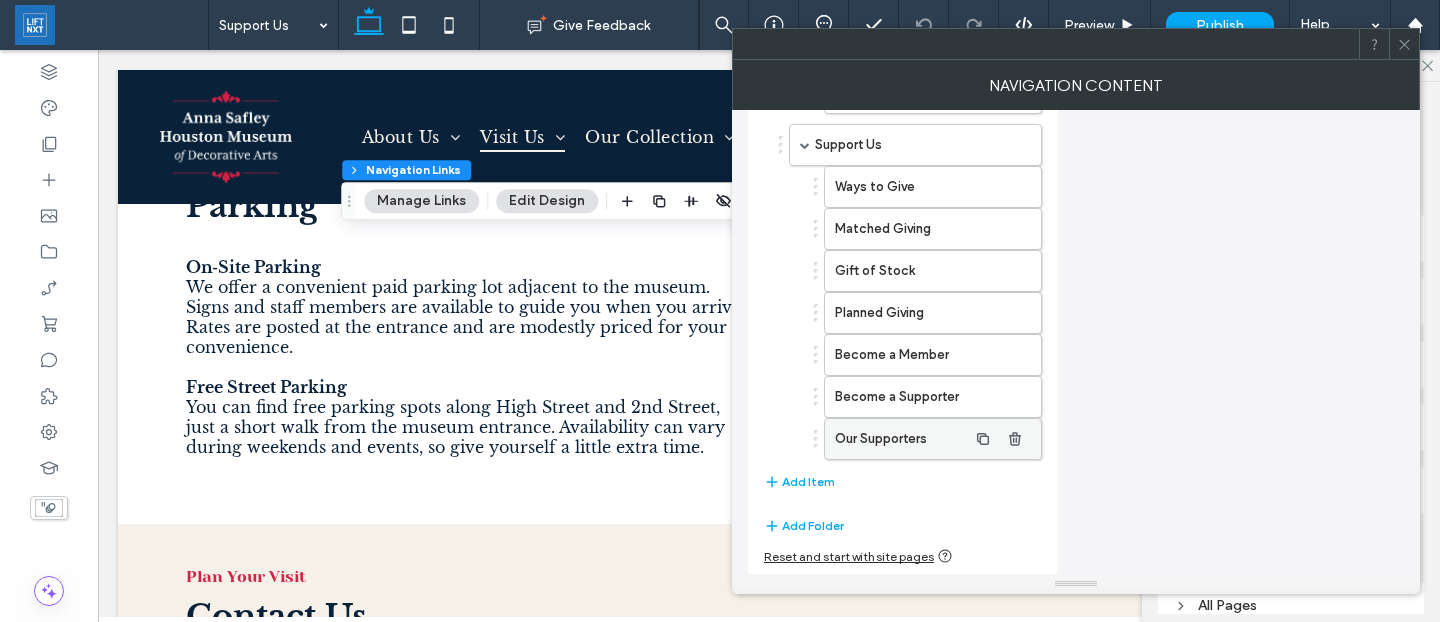 scroll, scrollTop: 1021, scrollLeft: 0, axis: vertical 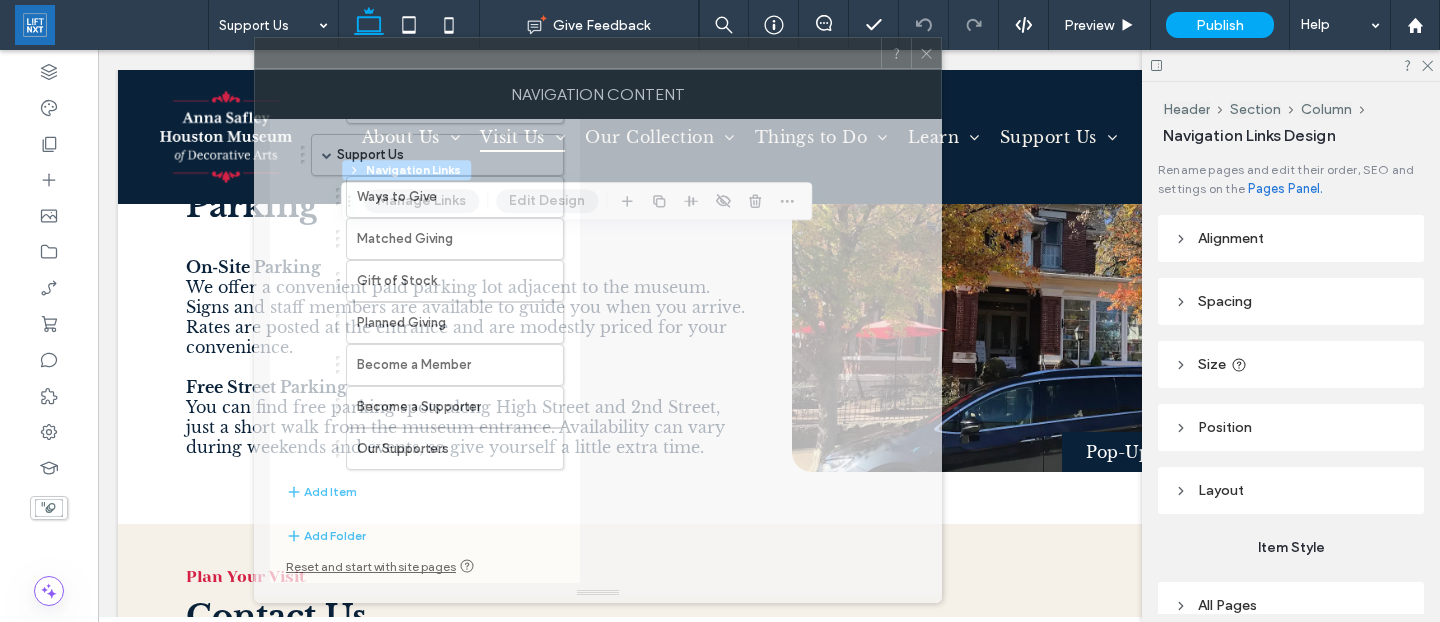drag, startPoint x: 1081, startPoint y: 82, endPoint x: 584, endPoint y: 88, distance: 497.03622 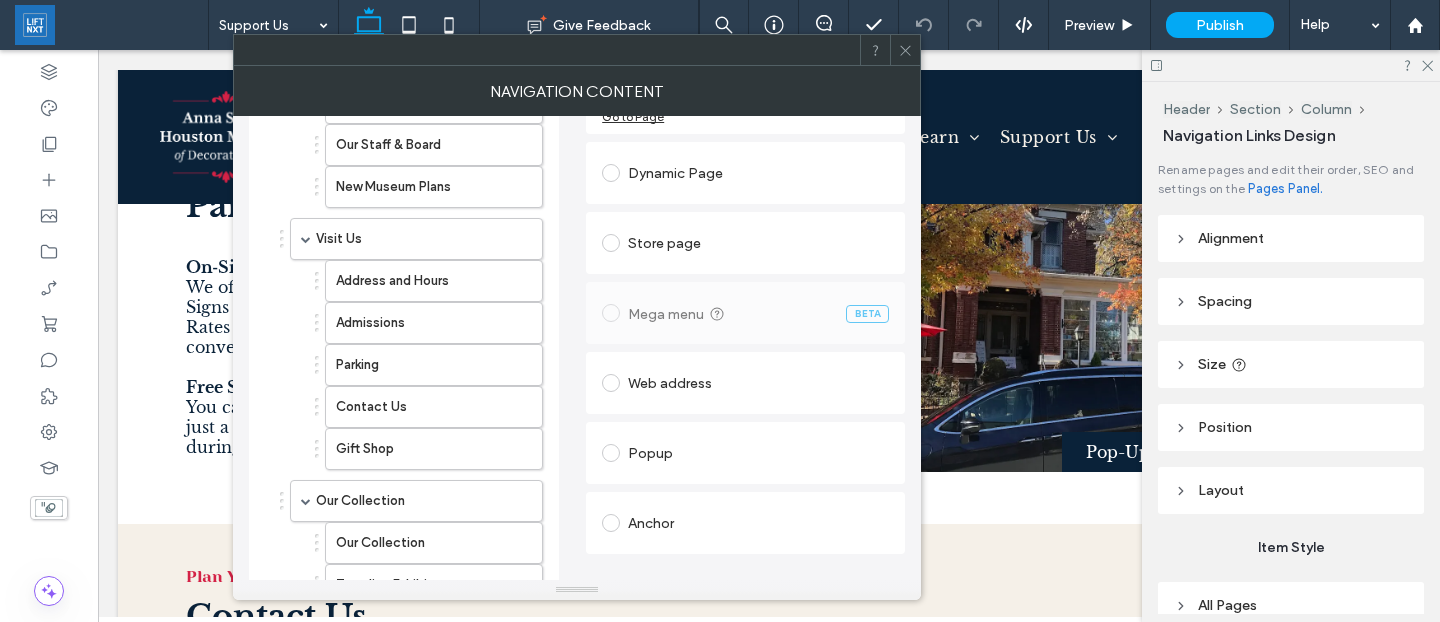 scroll, scrollTop: 221, scrollLeft: 0, axis: vertical 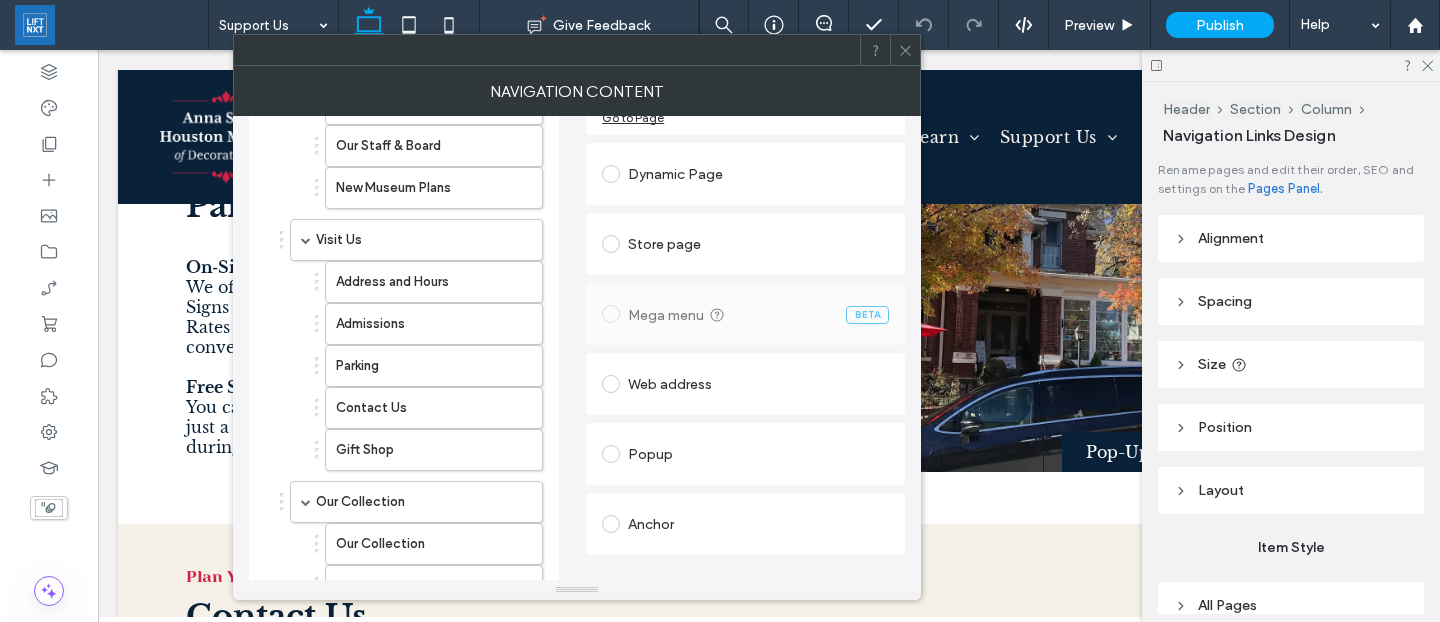 click on "Anchor" at bounding box center [745, 524] 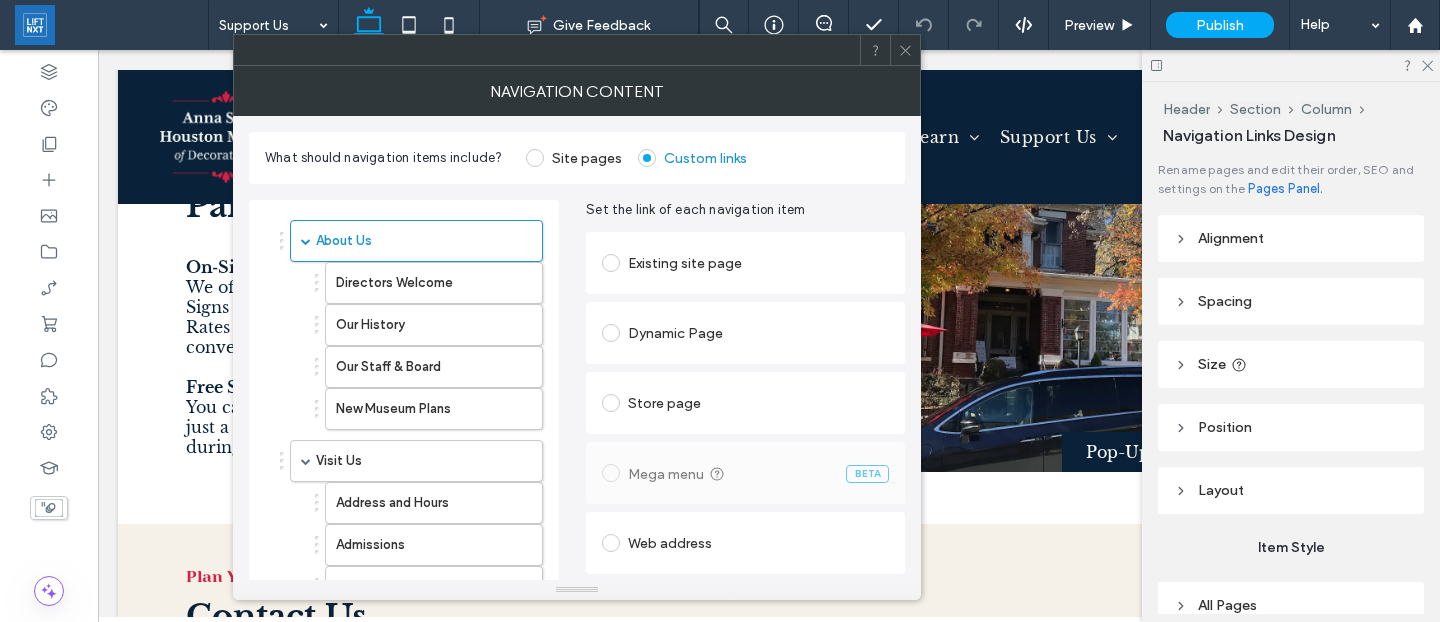 scroll, scrollTop: 1, scrollLeft: 0, axis: vertical 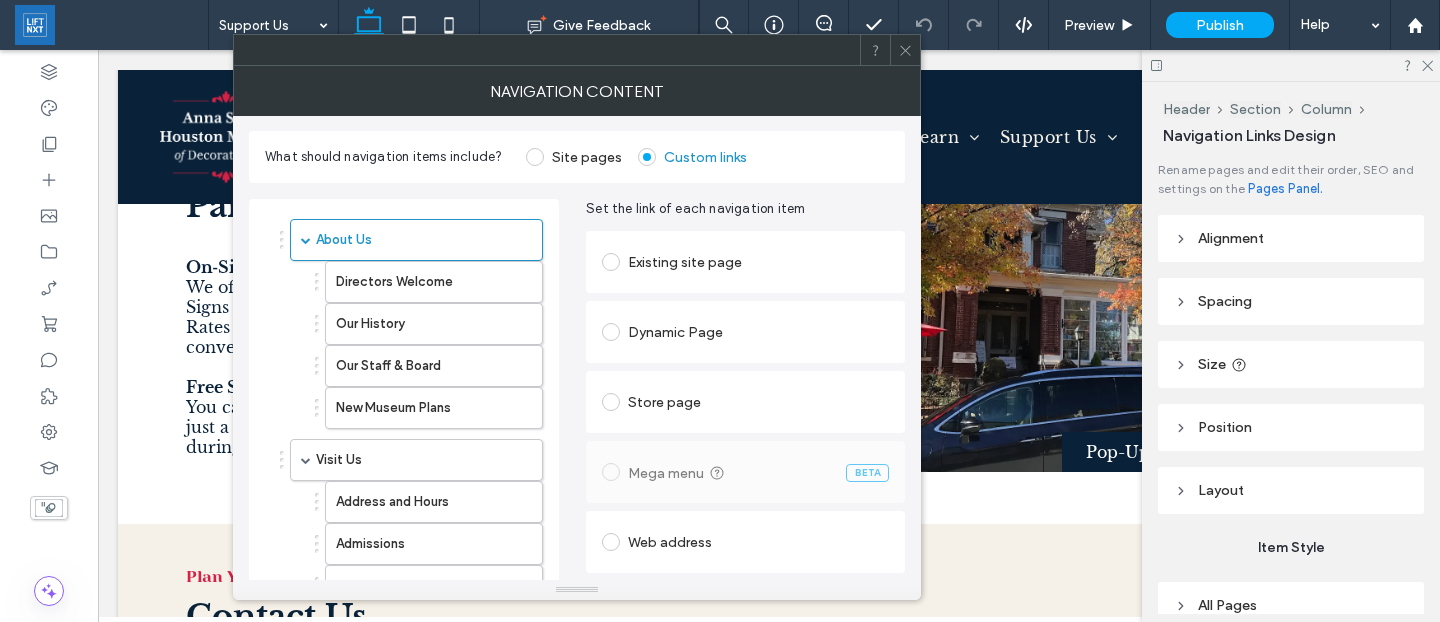 click on "Existing site page" at bounding box center (745, 262) 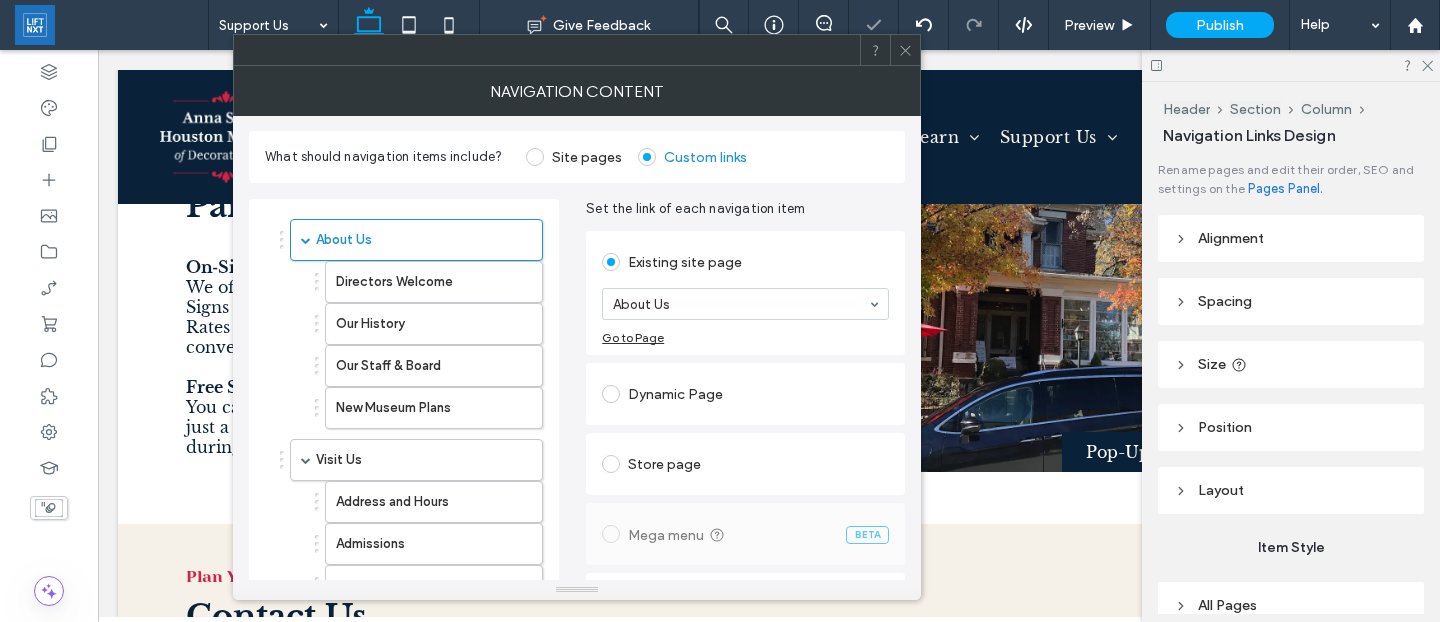 click 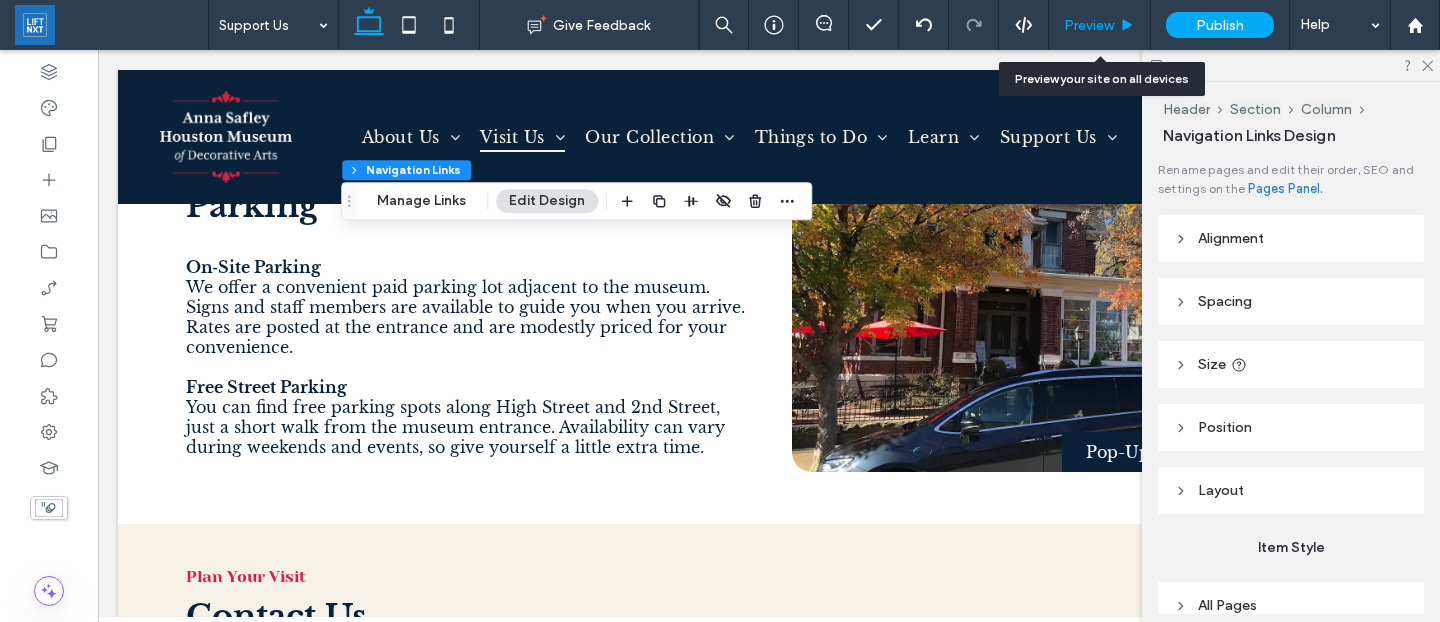 click on "Preview" at bounding box center [1100, 25] 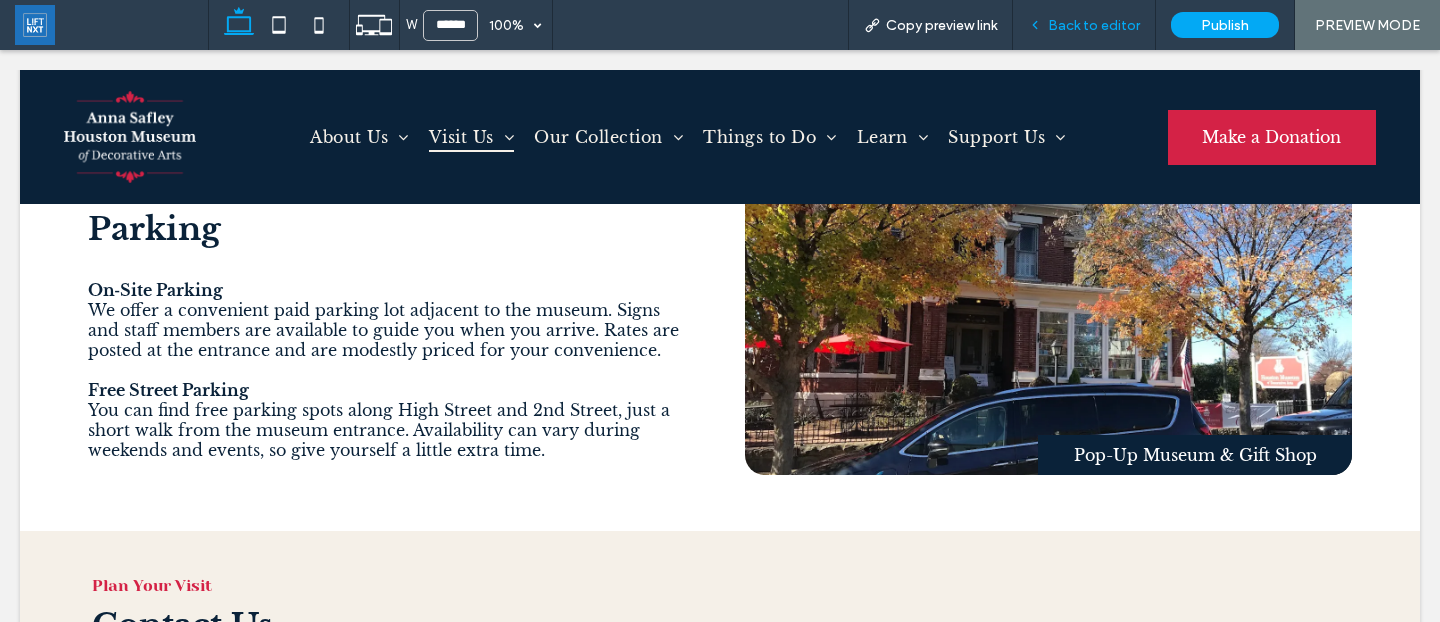click on "Back to editor" at bounding box center (1094, 25) 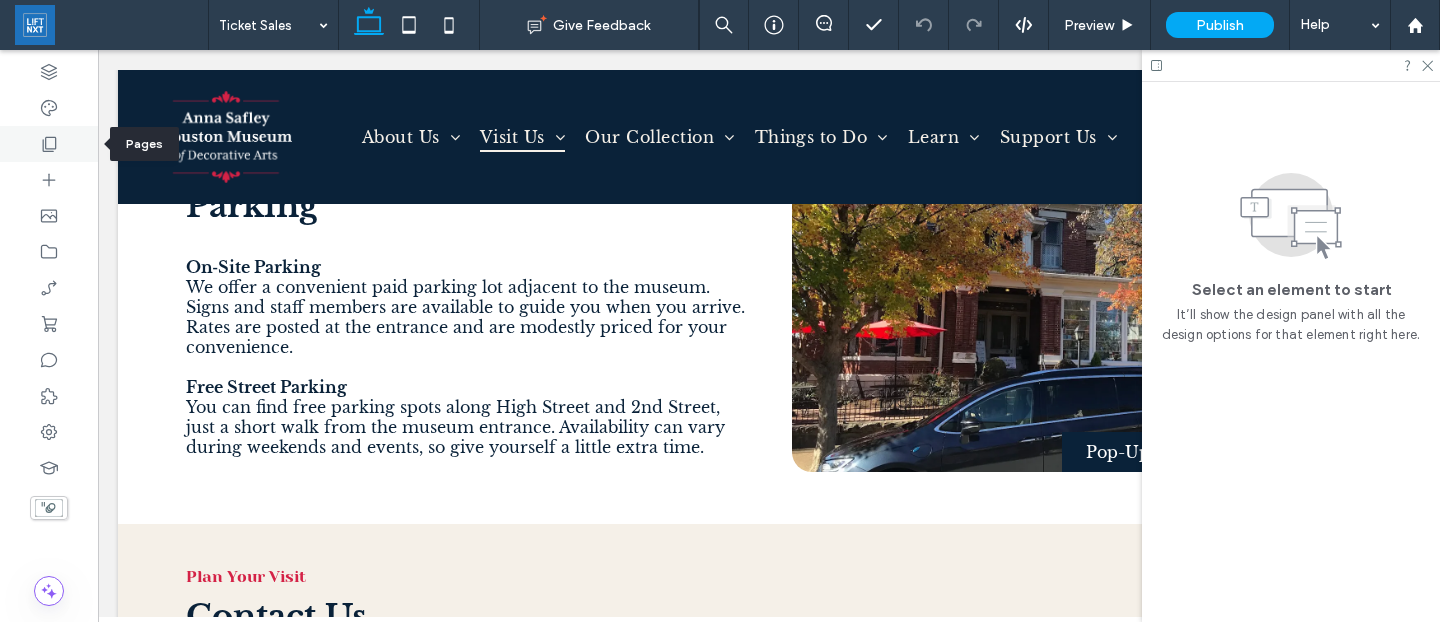 click at bounding box center [49, 144] 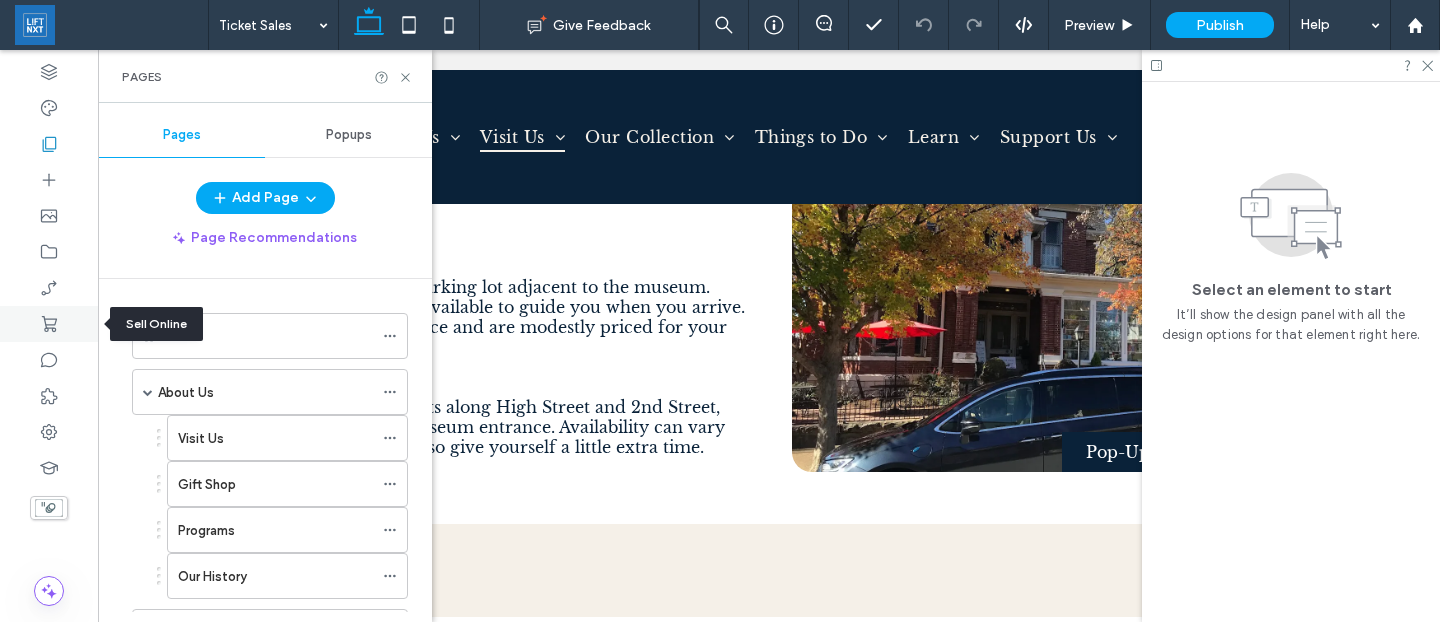 click 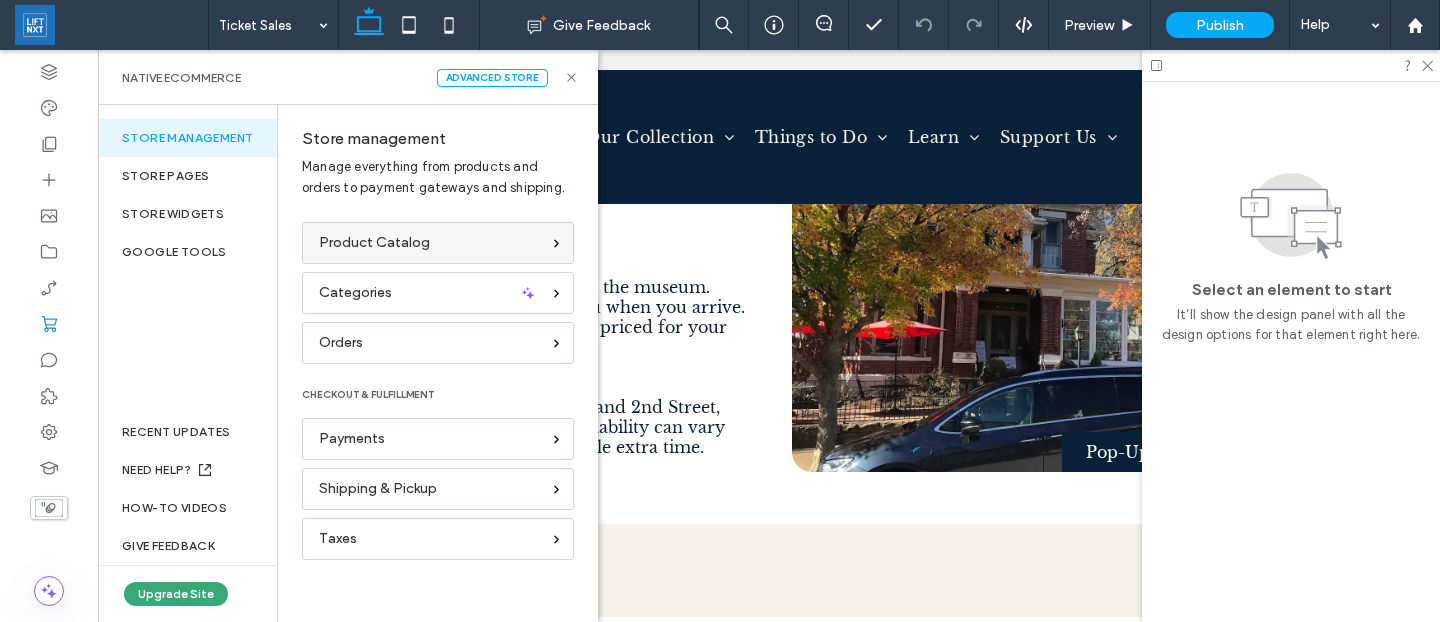 click on "Product Catalog" at bounding box center (374, 243) 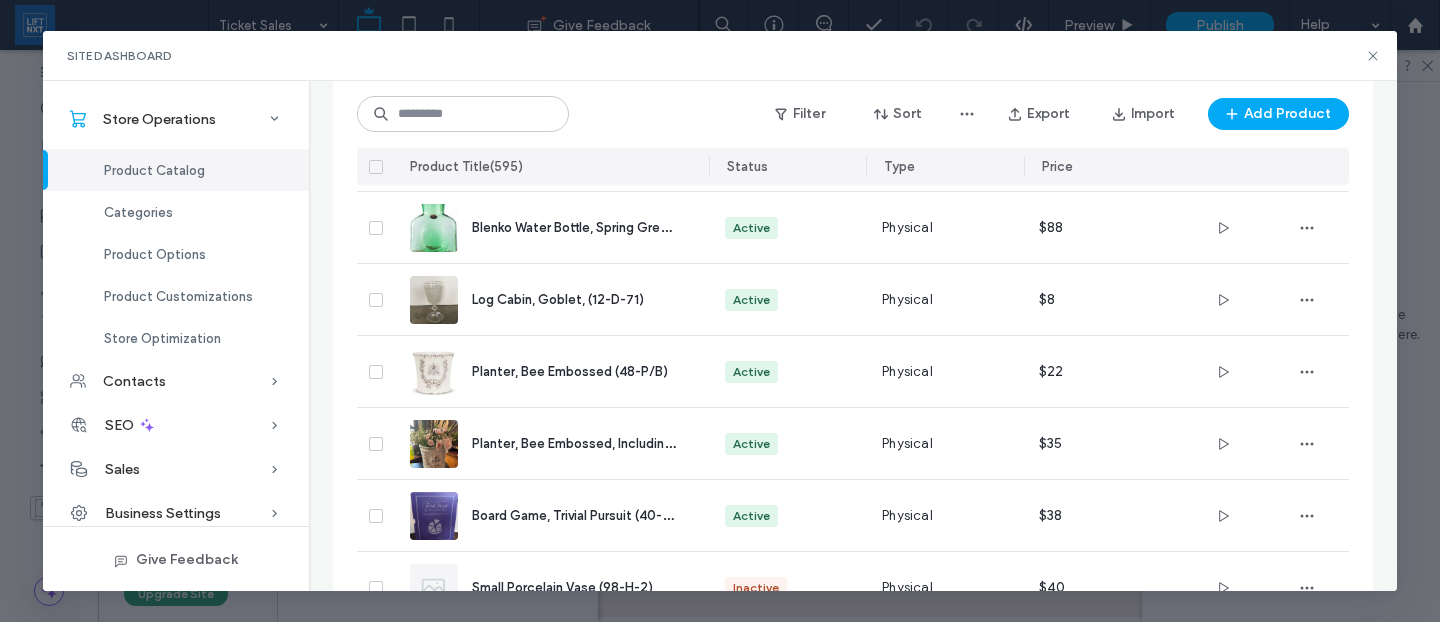 scroll, scrollTop: 0, scrollLeft: 0, axis: both 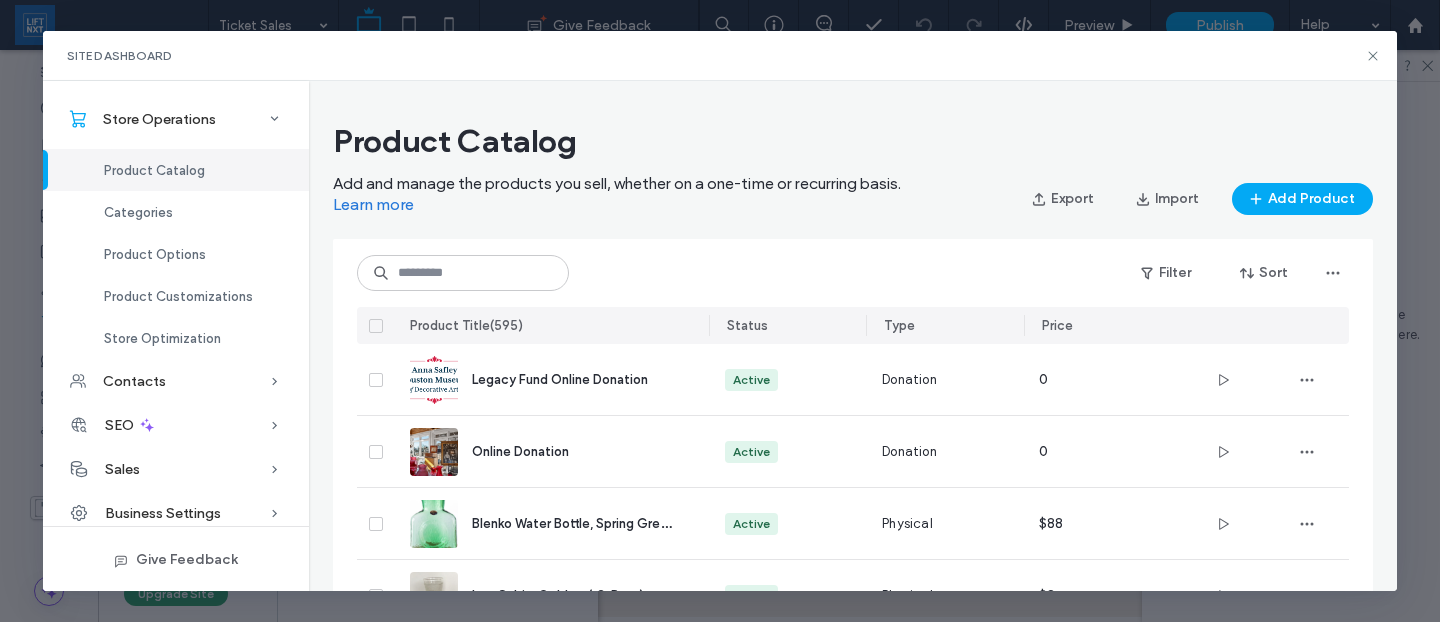 click on "Product Catalog Add and manage the products you sell, whether on a one-time or recurring basis. Learn more Export Import Add Product" at bounding box center [853, 168] 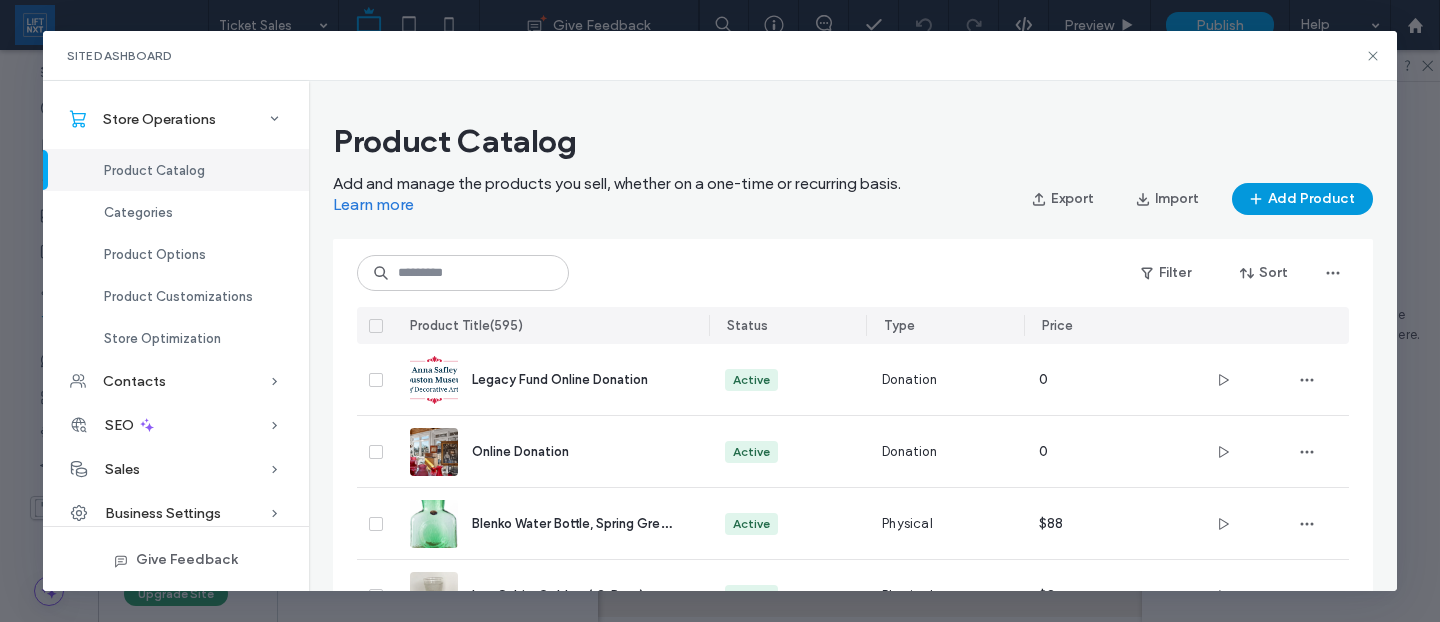 click on "Add Product" at bounding box center (1302, 199) 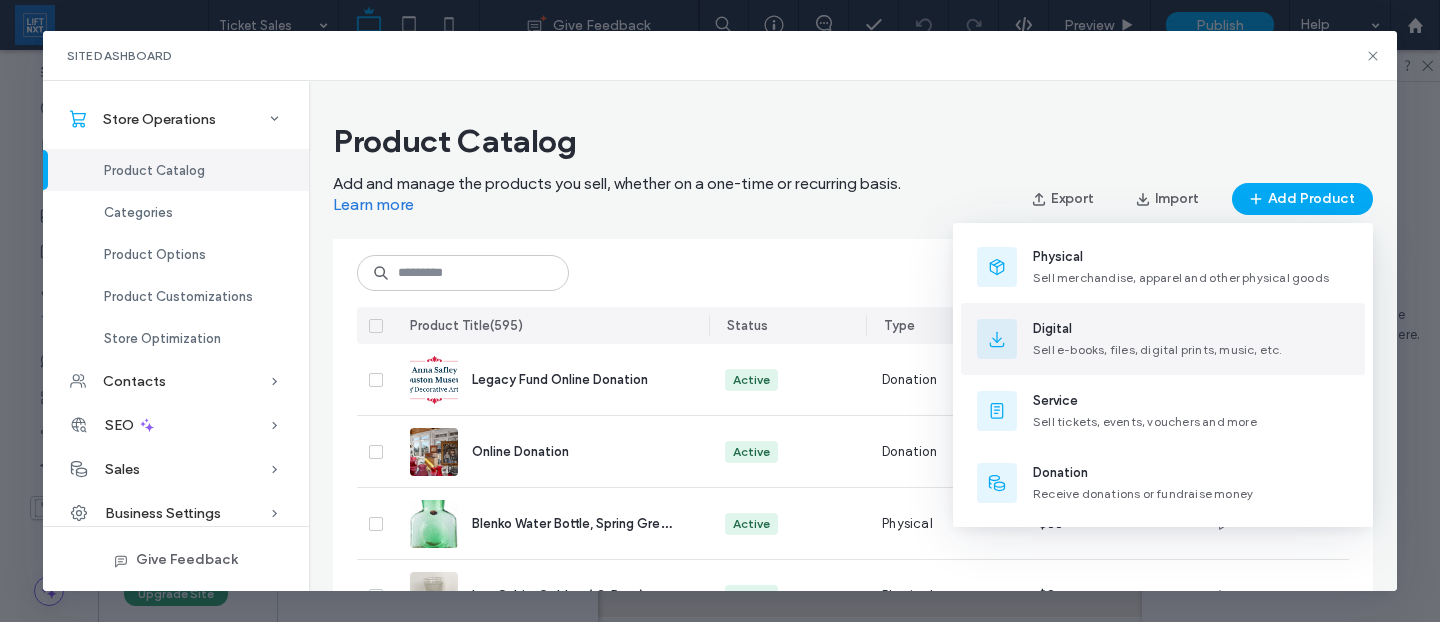 click on "Digital Sell e-books, files, digital prints, music, etc." at bounding box center (1158, 339) 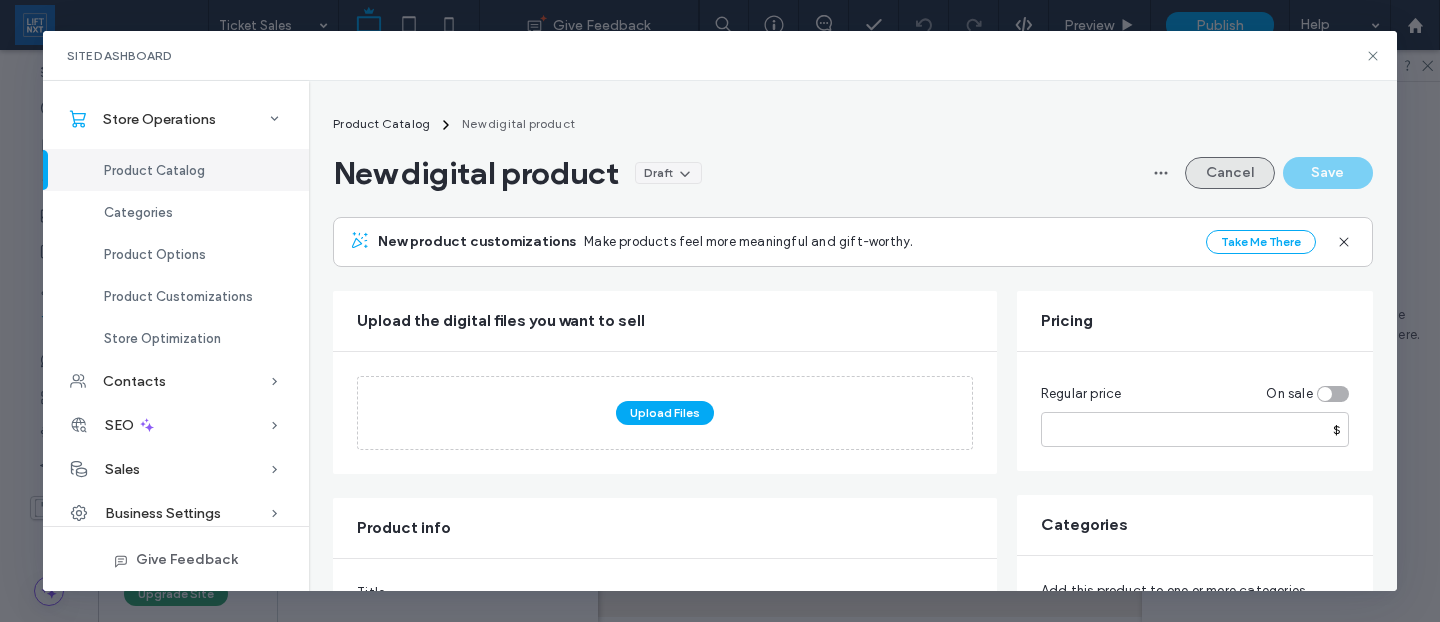 click on "Cancel" at bounding box center (1230, 173) 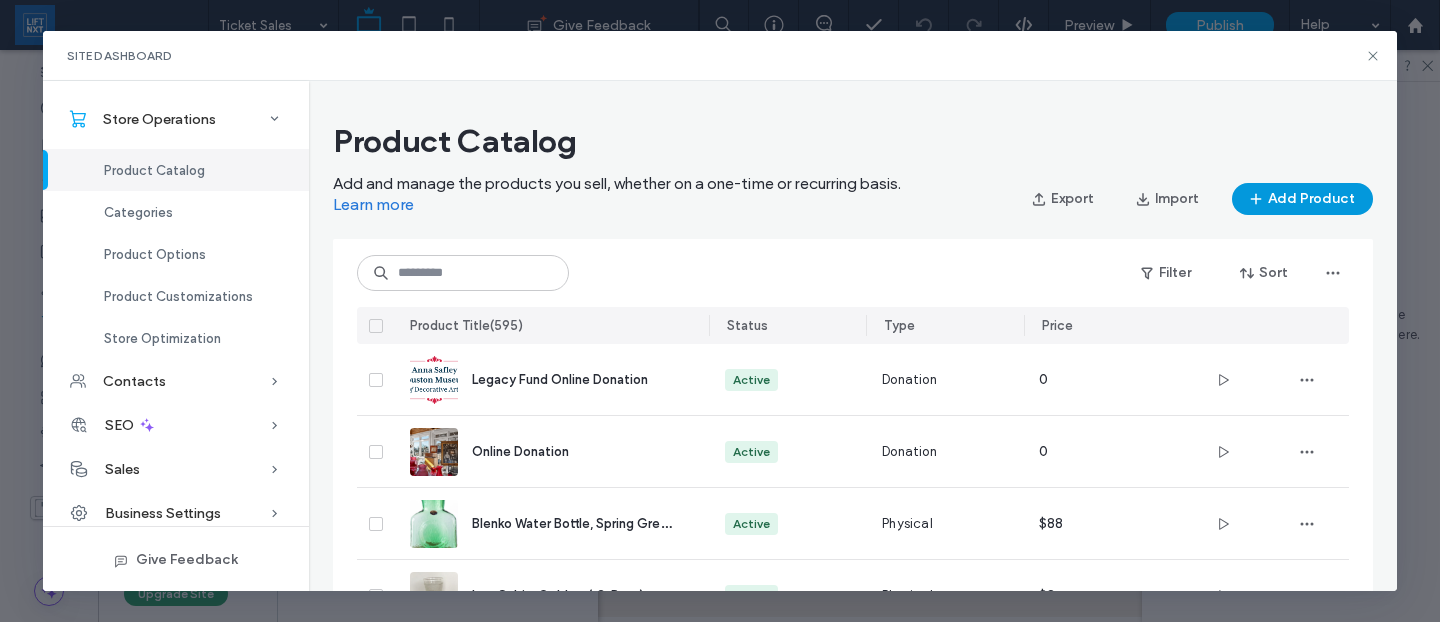 click on "Add Product" at bounding box center (1302, 199) 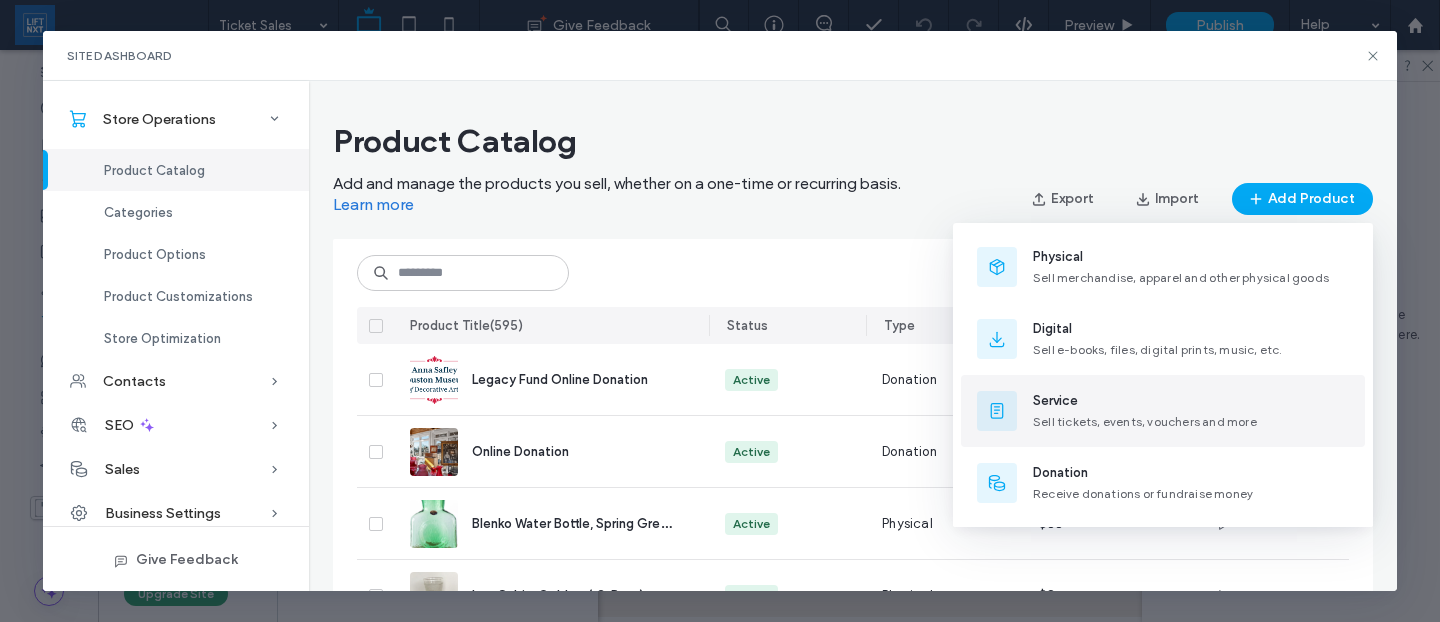 click on "Service" at bounding box center [1145, 401] 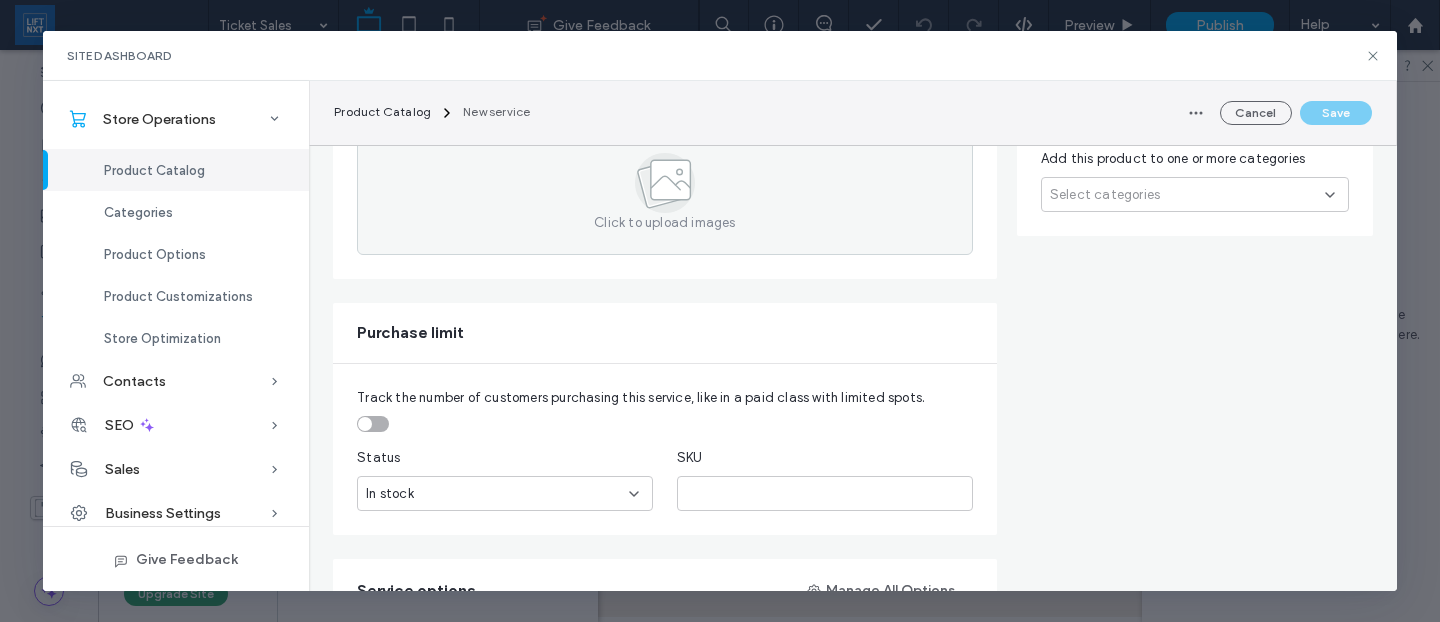 scroll, scrollTop: 497, scrollLeft: 0, axis: vertical 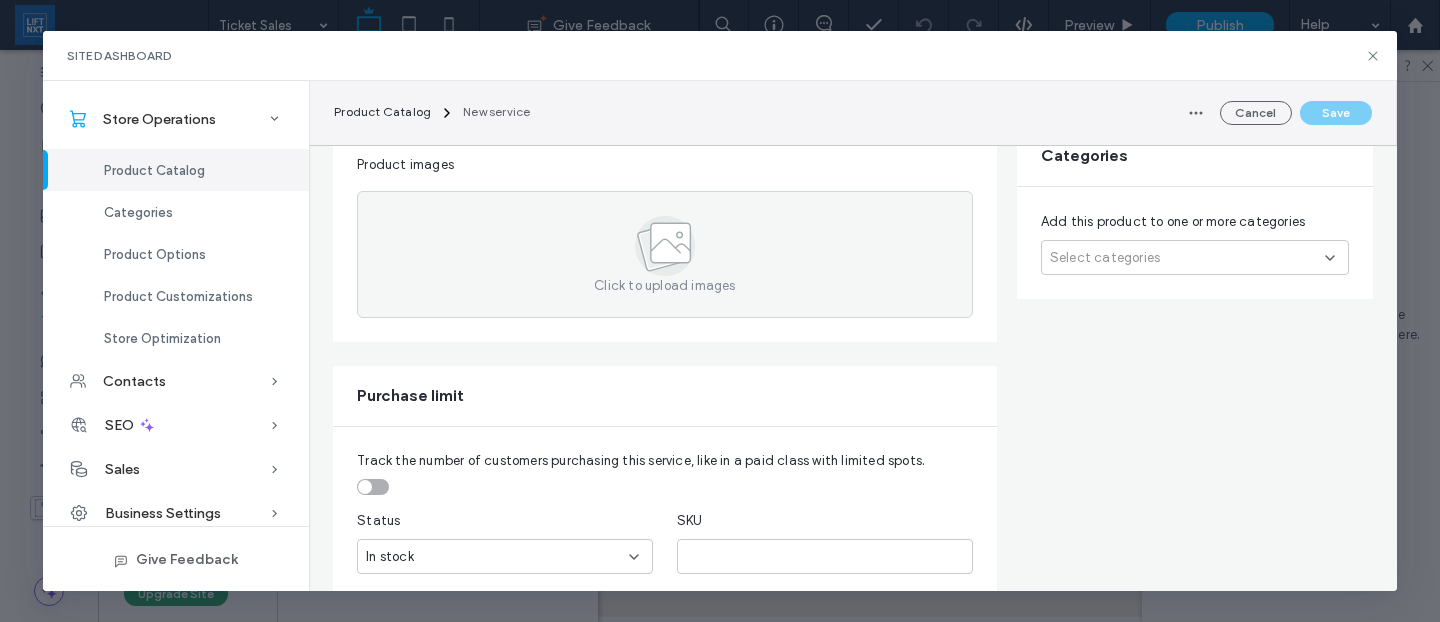 click on "Select categories" at bounding box center (1195, 257) 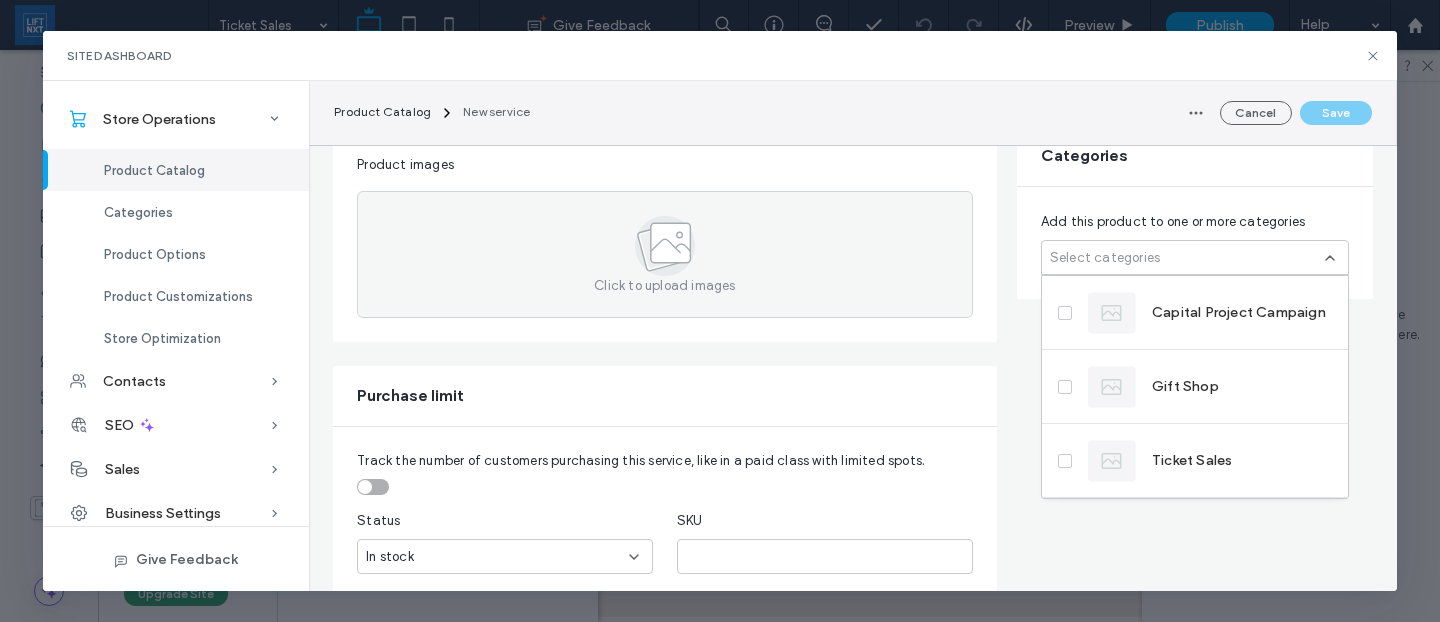 click on "Pricing Regular price On sale $ Product’s purchase type One-Time Subscription Offer this product on a recurring basis Categories Add this product to one or more categories Select categories" at bounding box center [1195, 1050] 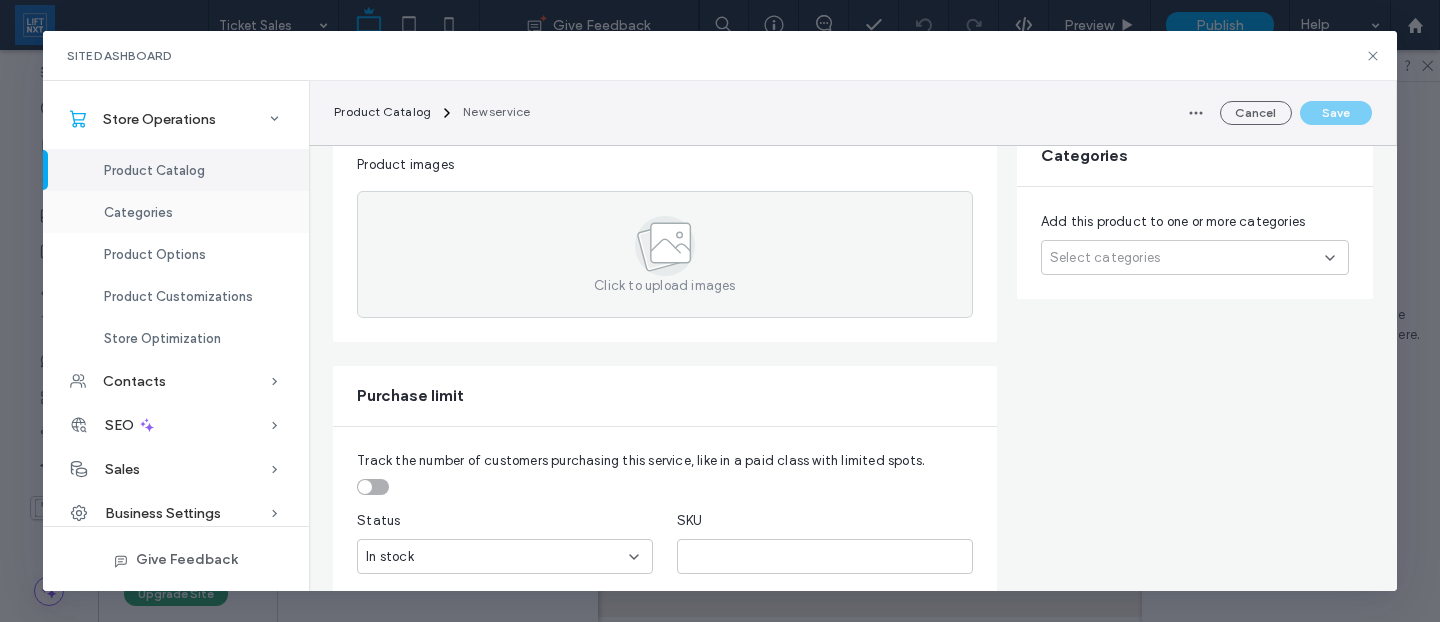 click on "Categories" at bounding box center (138, 212) 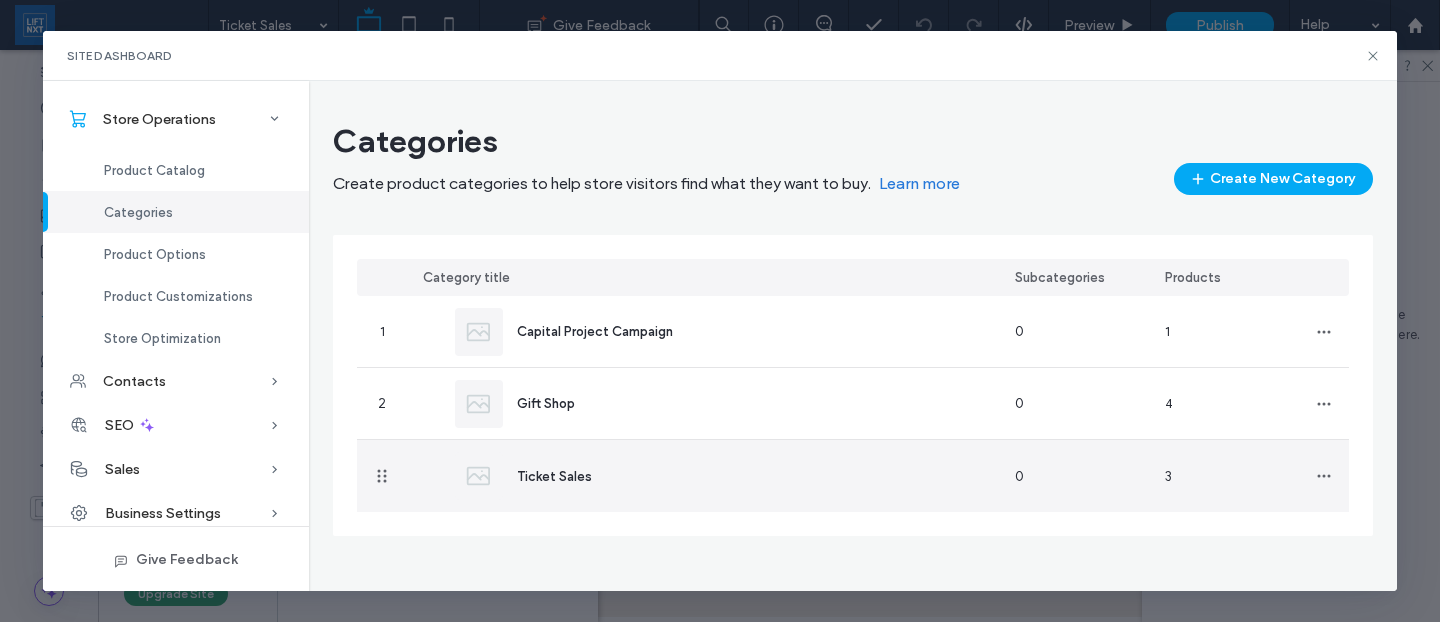 click on "Ticket Sales" at bounding box center [531, 476] 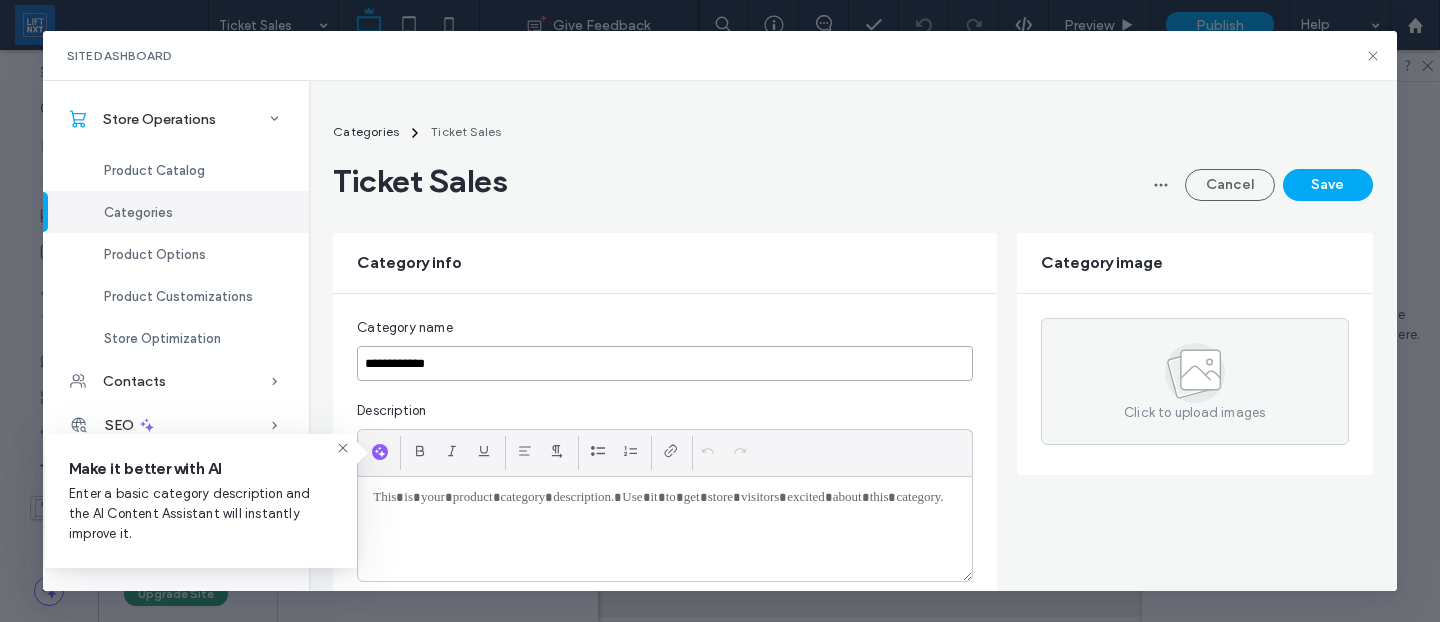 click on "**********" at bounding box center [665, 363] 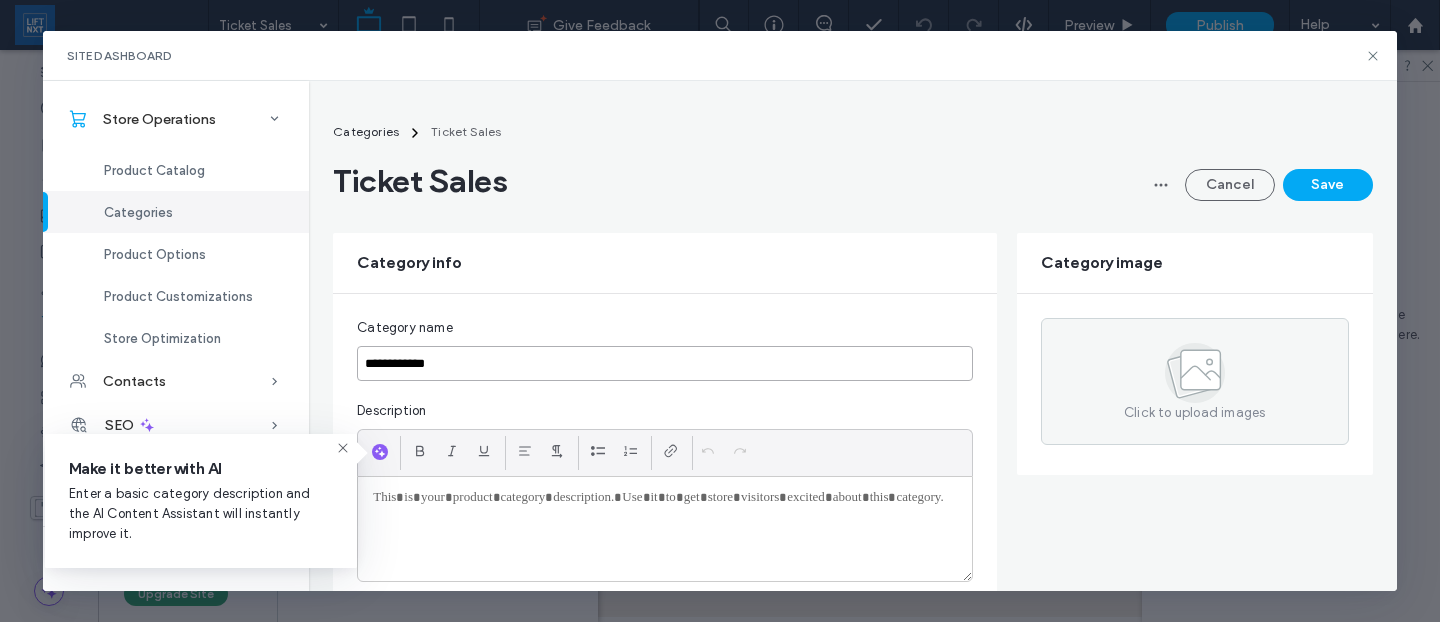 click on "**********" at bounding box center (665, 363) 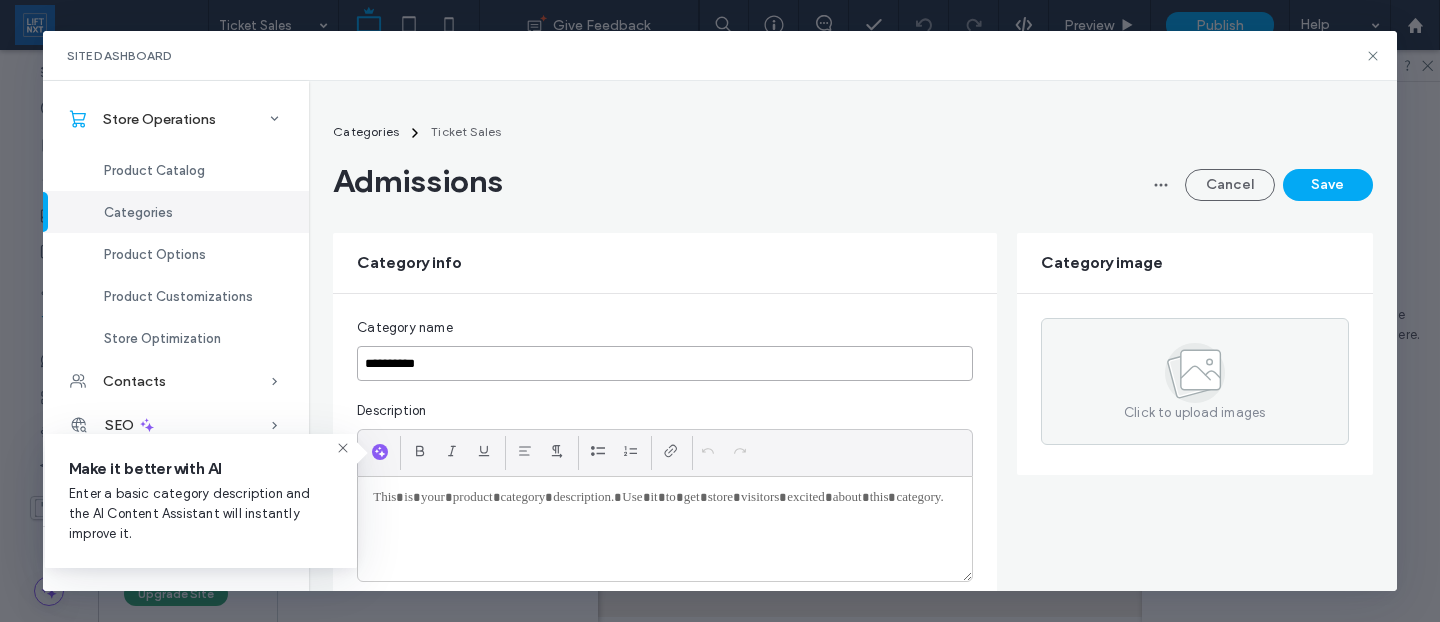 type on "**********" 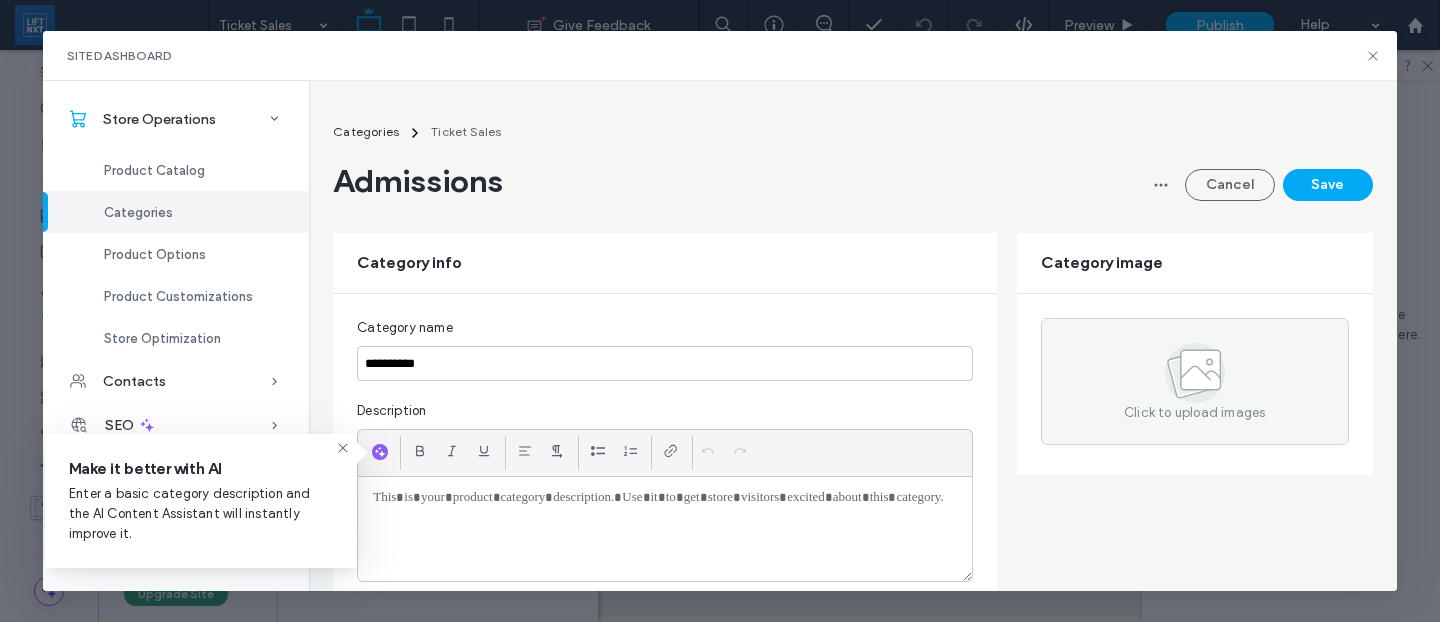 click on "Category info" at bounding box center (665, 263) 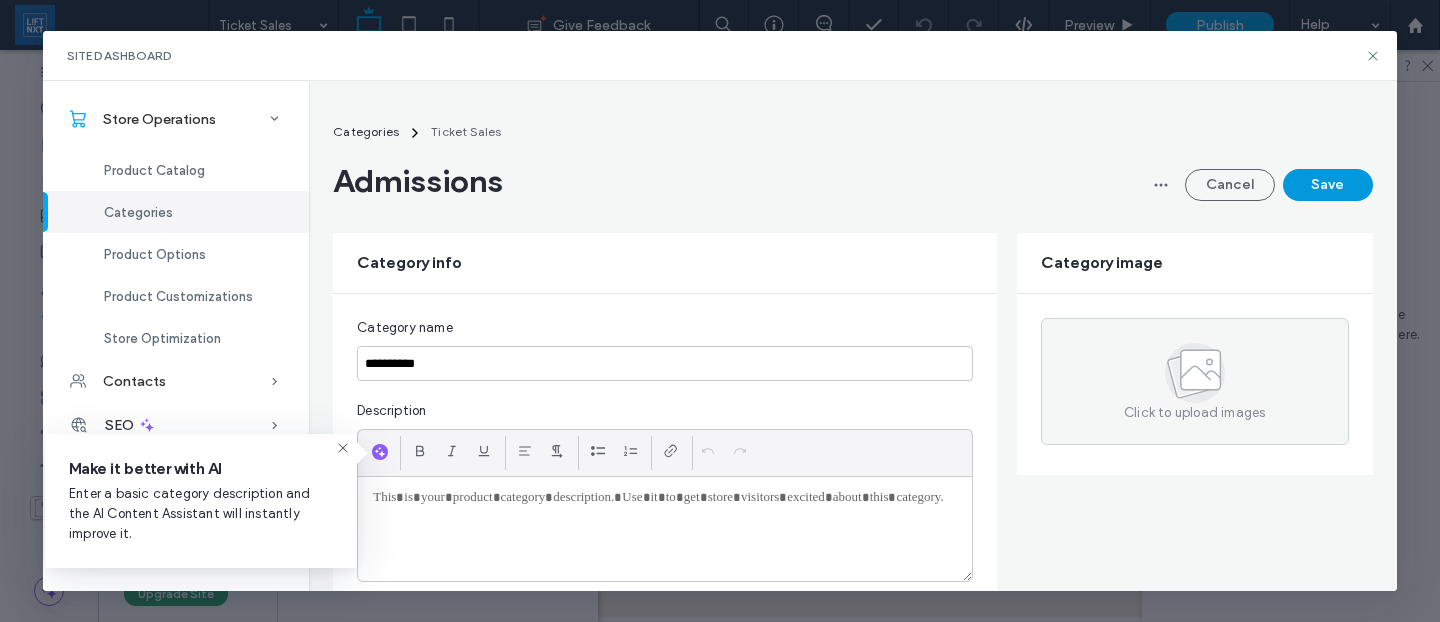 click on "Save" at bounding box center (1328, 185) 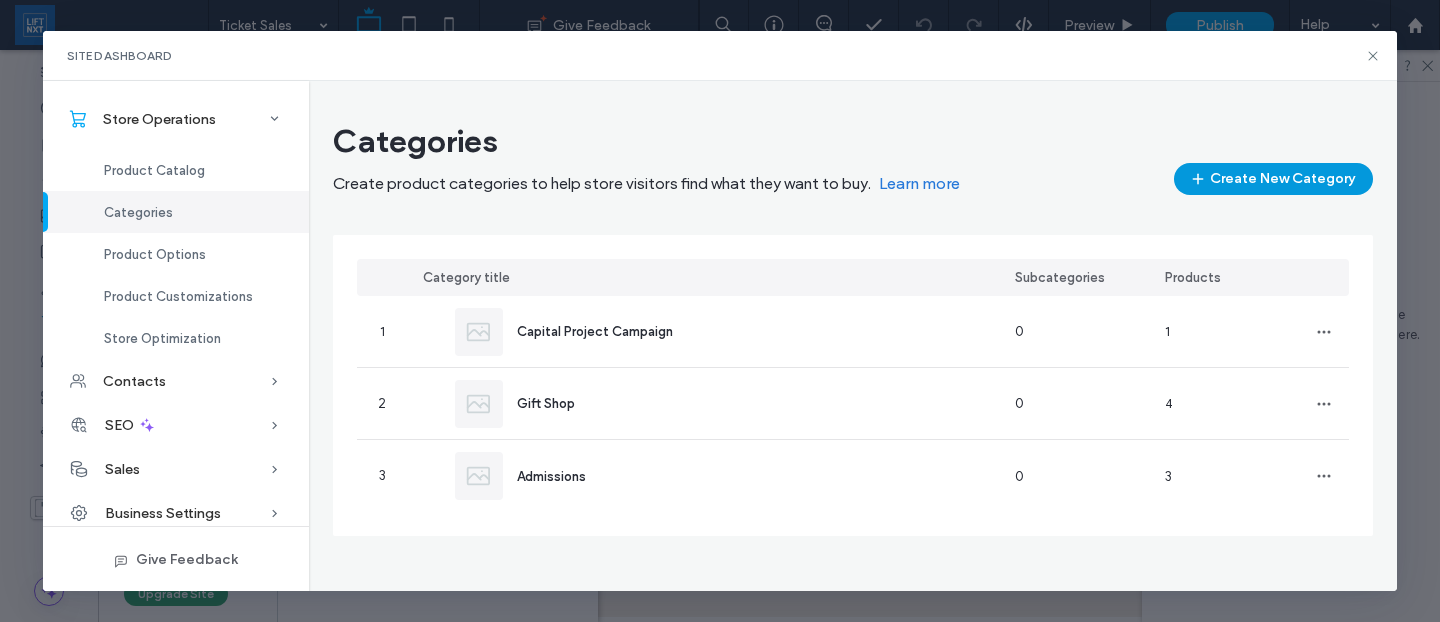 click on "Create New Category" at bounding box center [1273, 179] 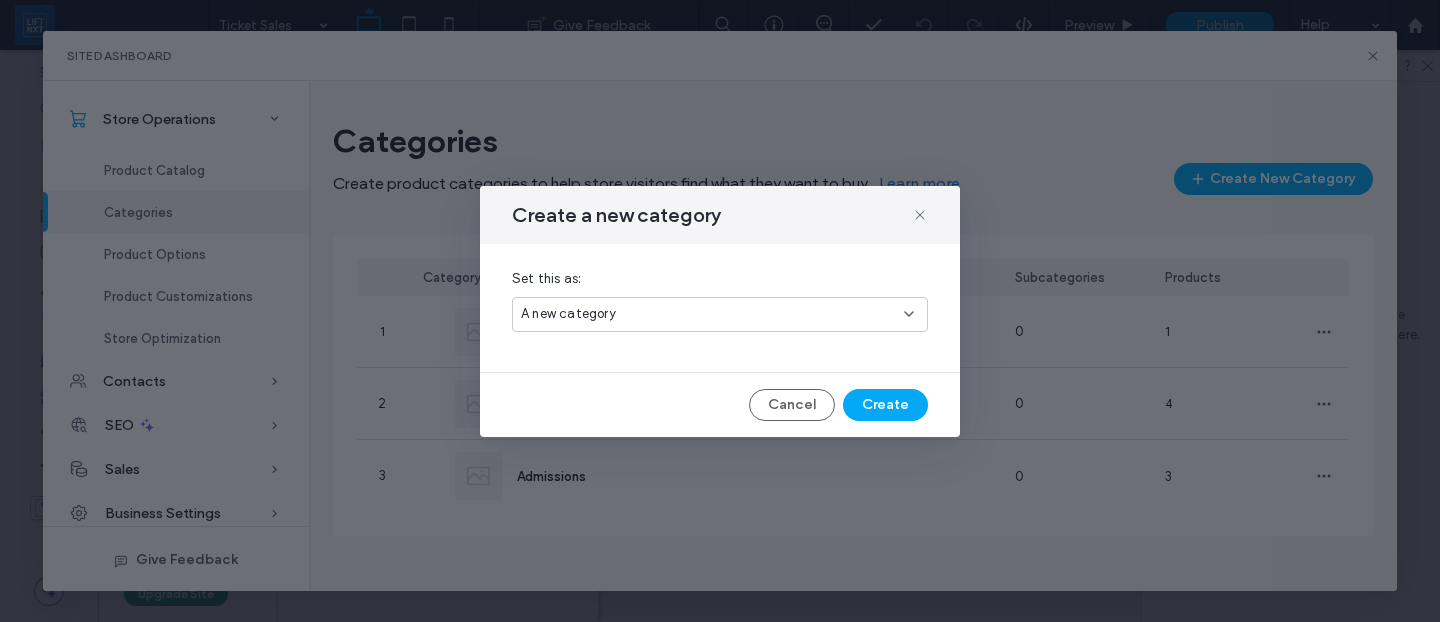 click on "A new category" at bounding box center (712, 314) 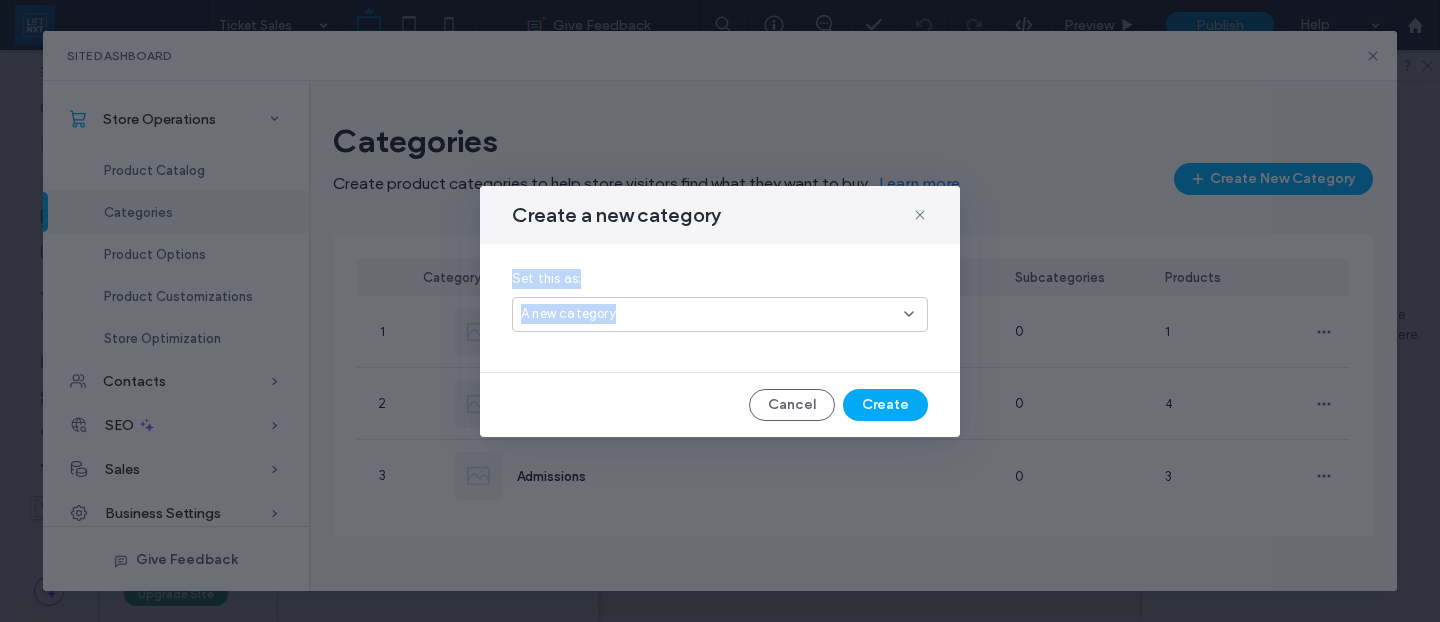 click on "A new category" at bounding box center (712, 314) 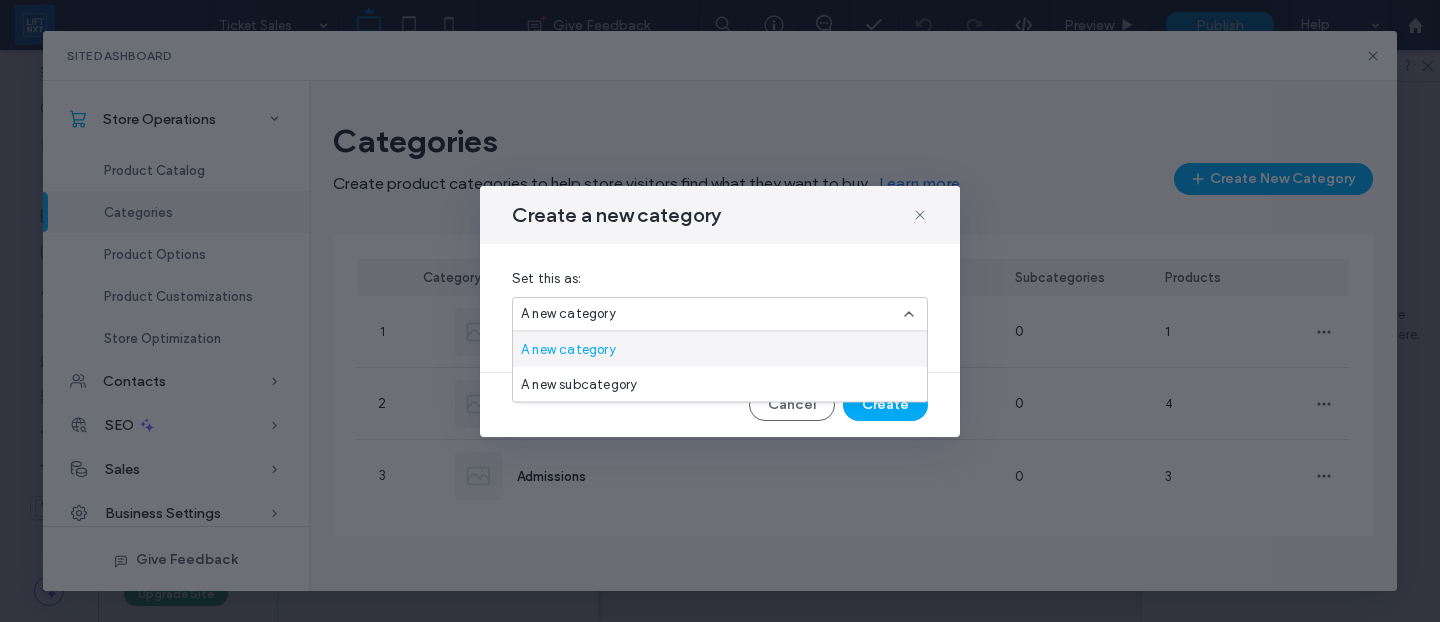 click on "A new category" at bounding box center (720, 349) 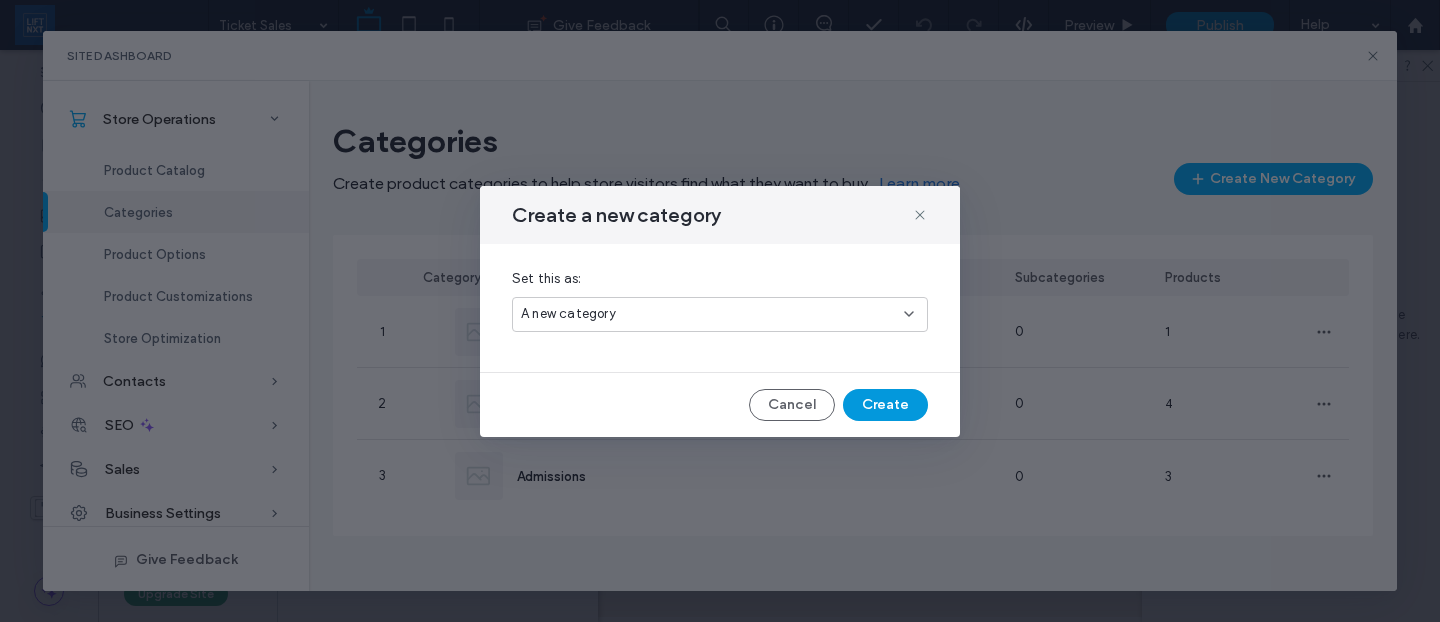 click on "Create" at bounding box center [885, 405] 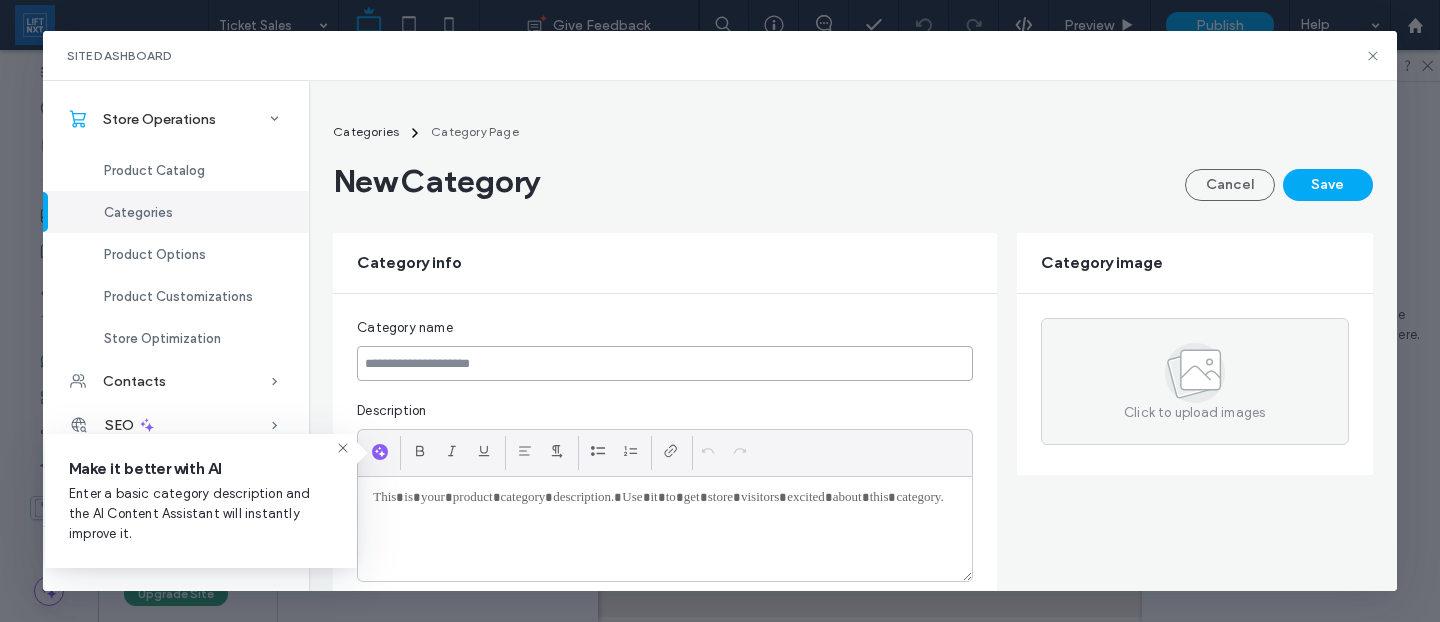 click at bounding box center [665, 363] 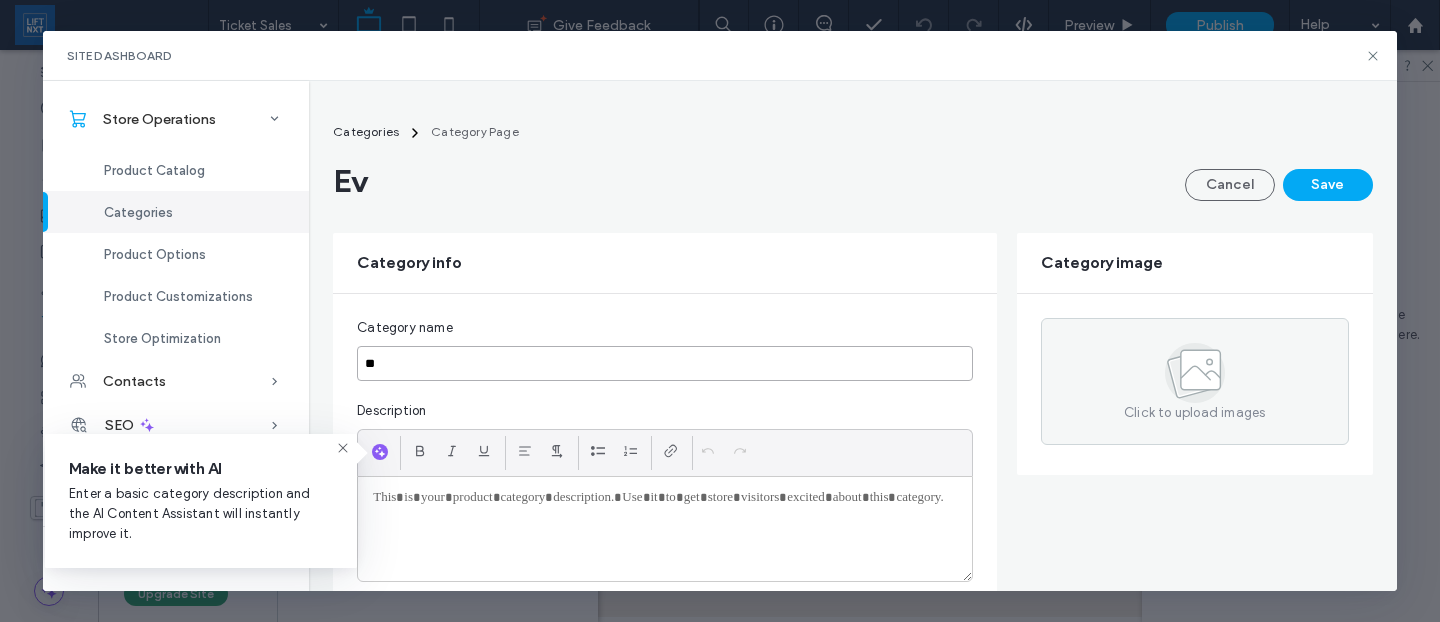 type on "*" 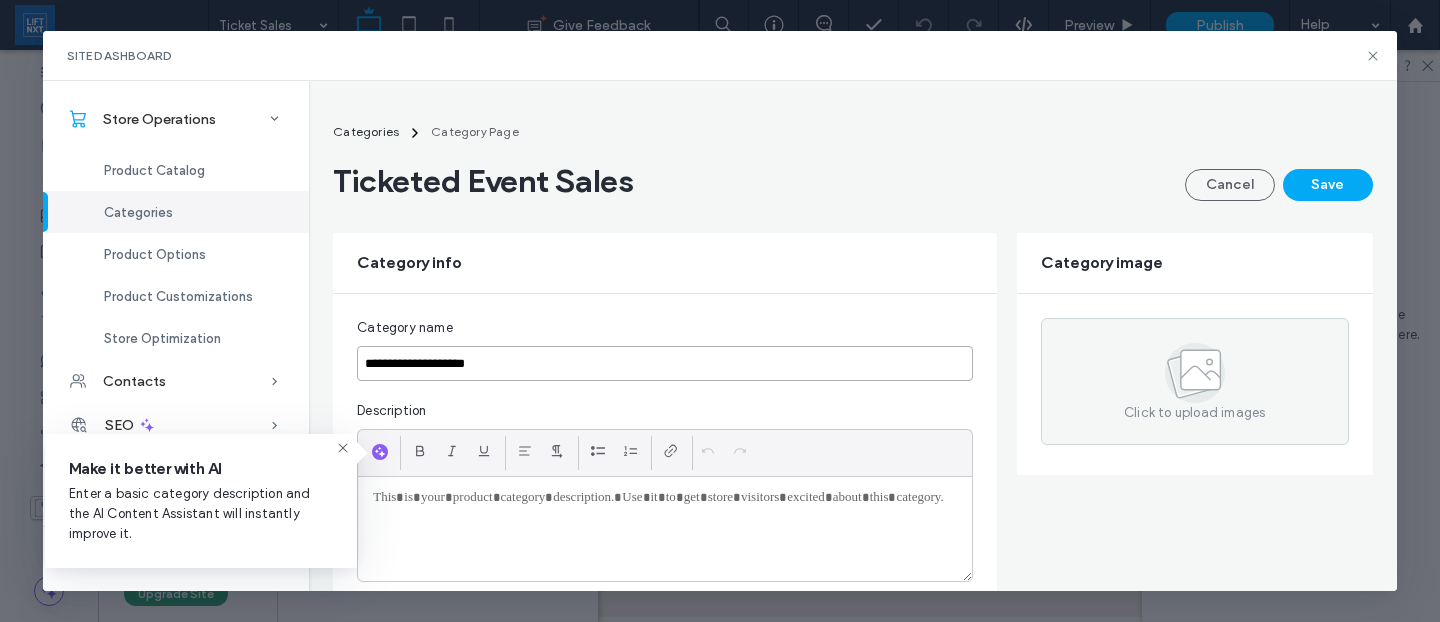 type on "**********" 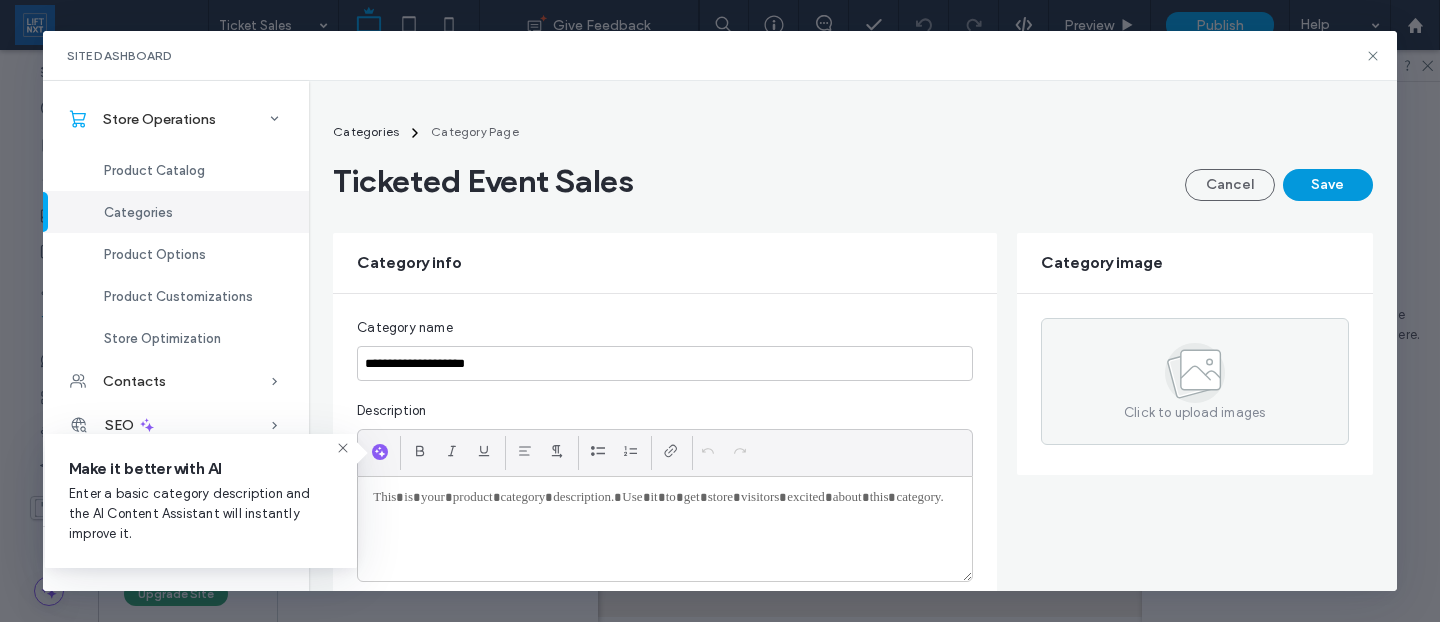 click on "Save" at bounding box center (1328, 185) 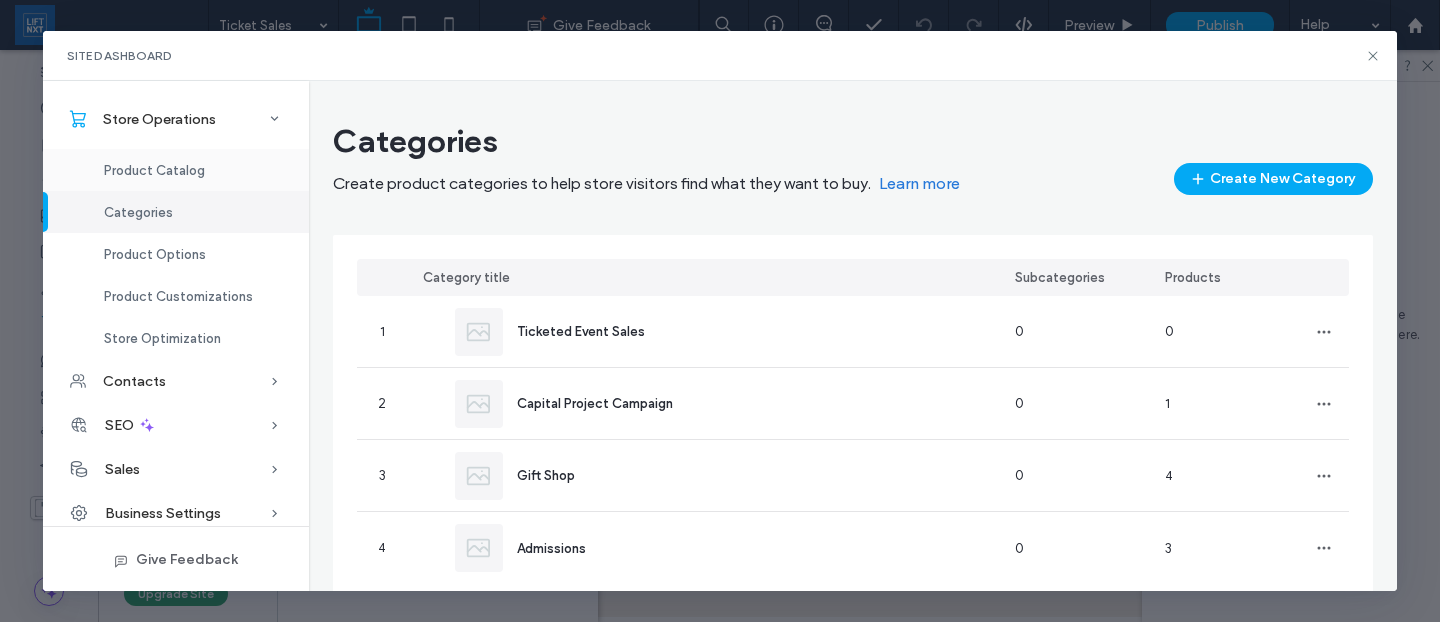 click on "Product Catalog" at bounding box center (154, 170) 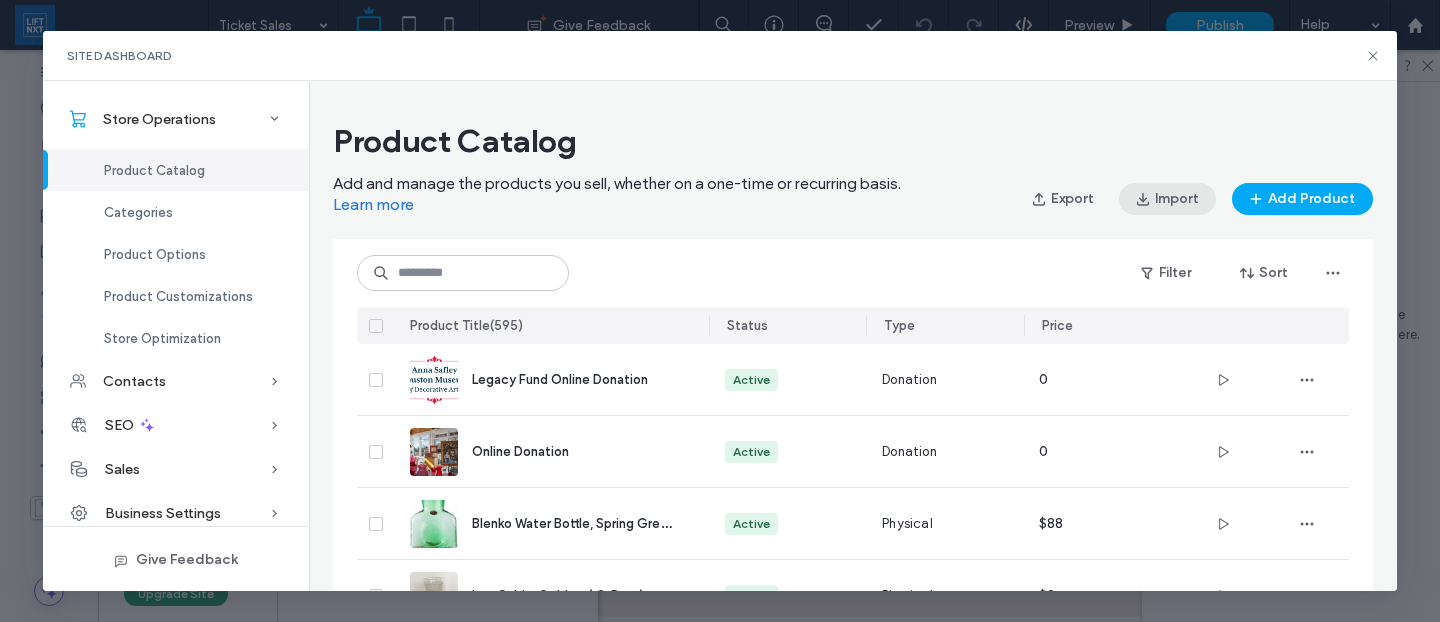 click on "Import" at bounding box center (1167, 199) 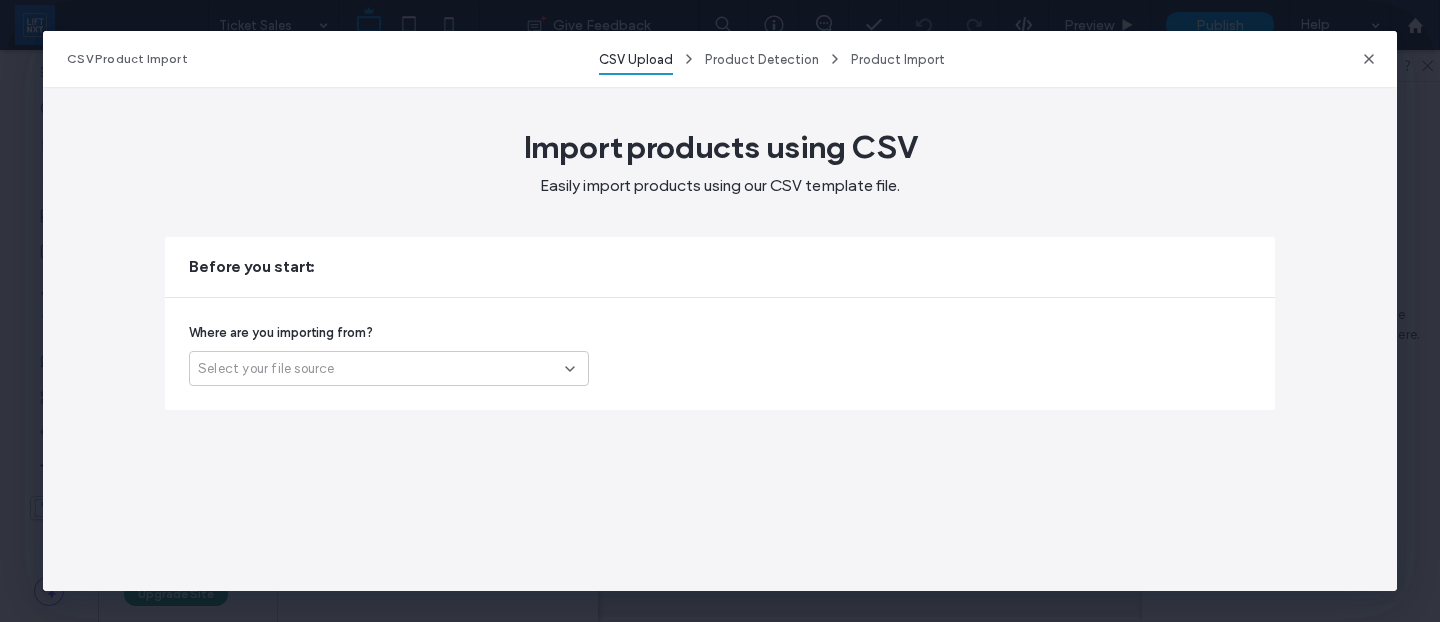 click on "Select your file source" at bounding box center (381, 369) 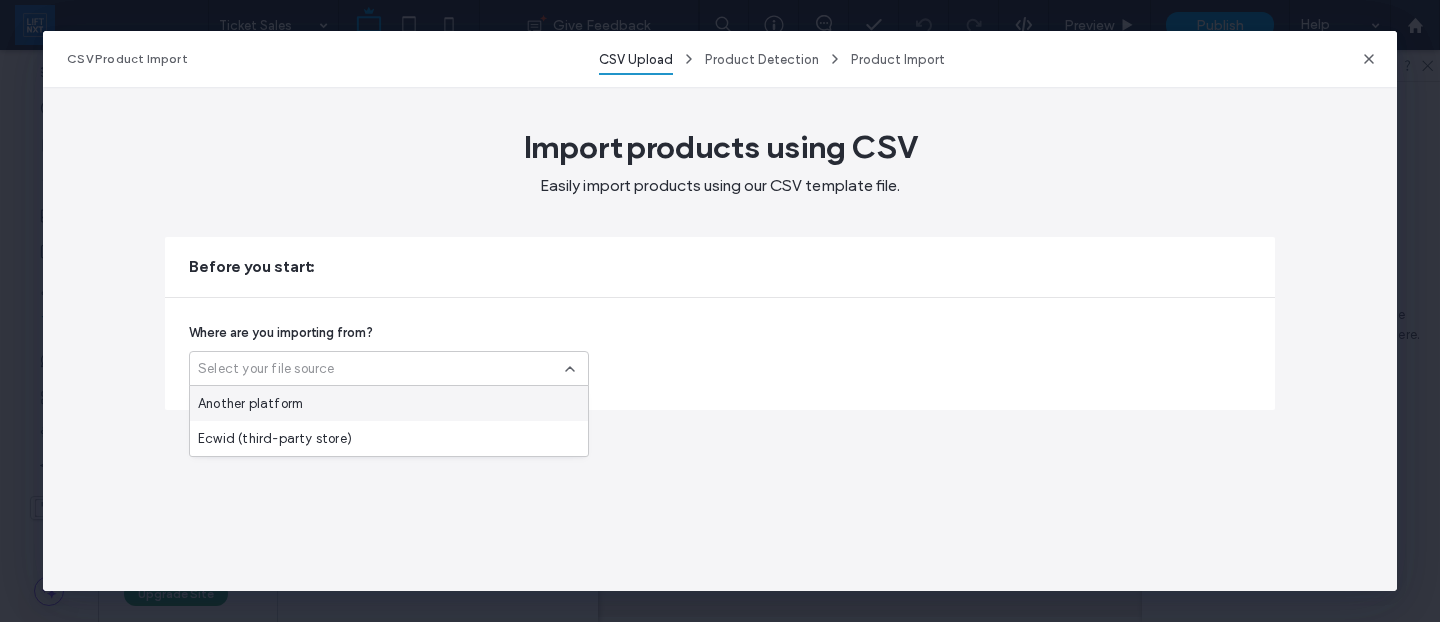 click on "Another platform" at bounding box center (389, 403) 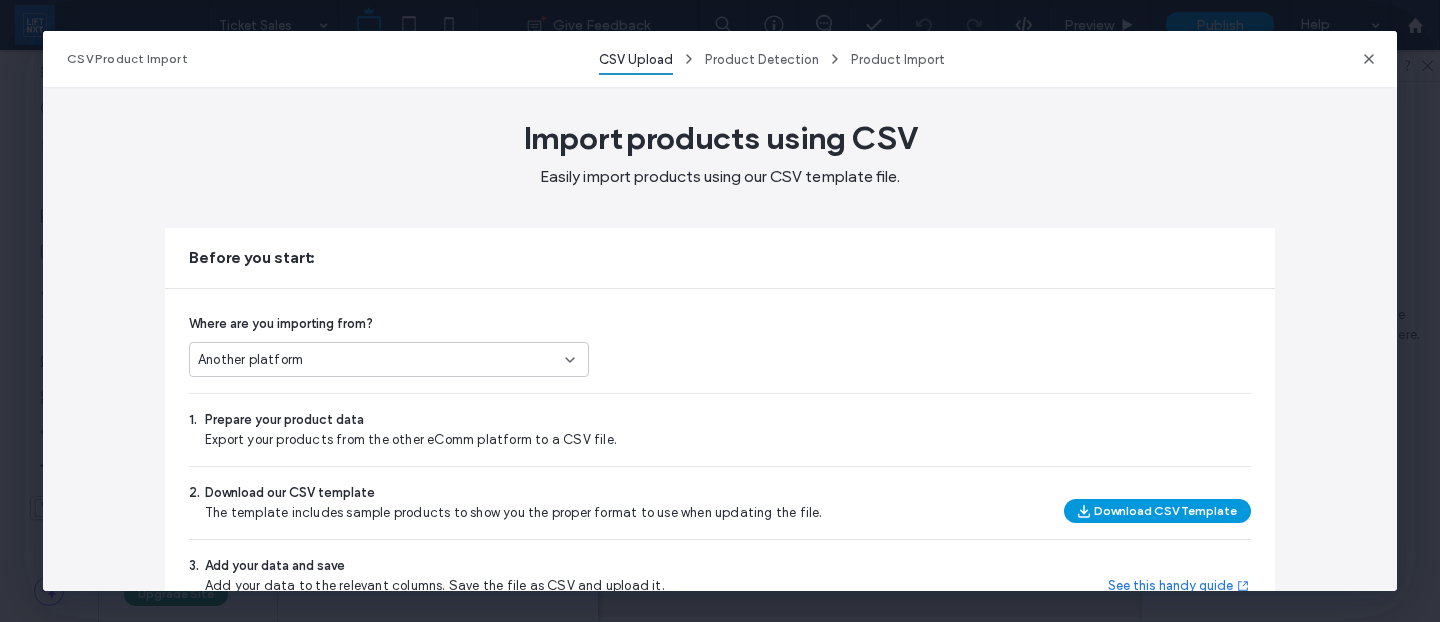 scroll, scrollTop: 0, scrollLeft: 0, axis: both 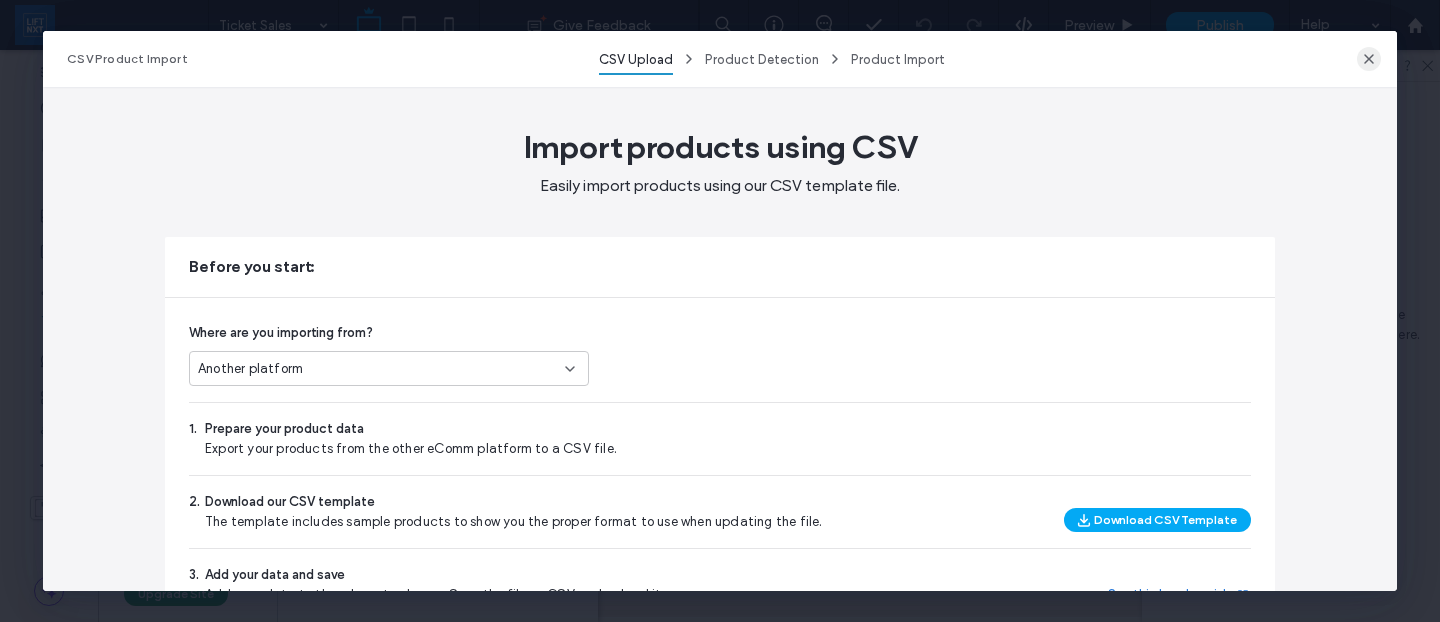 click 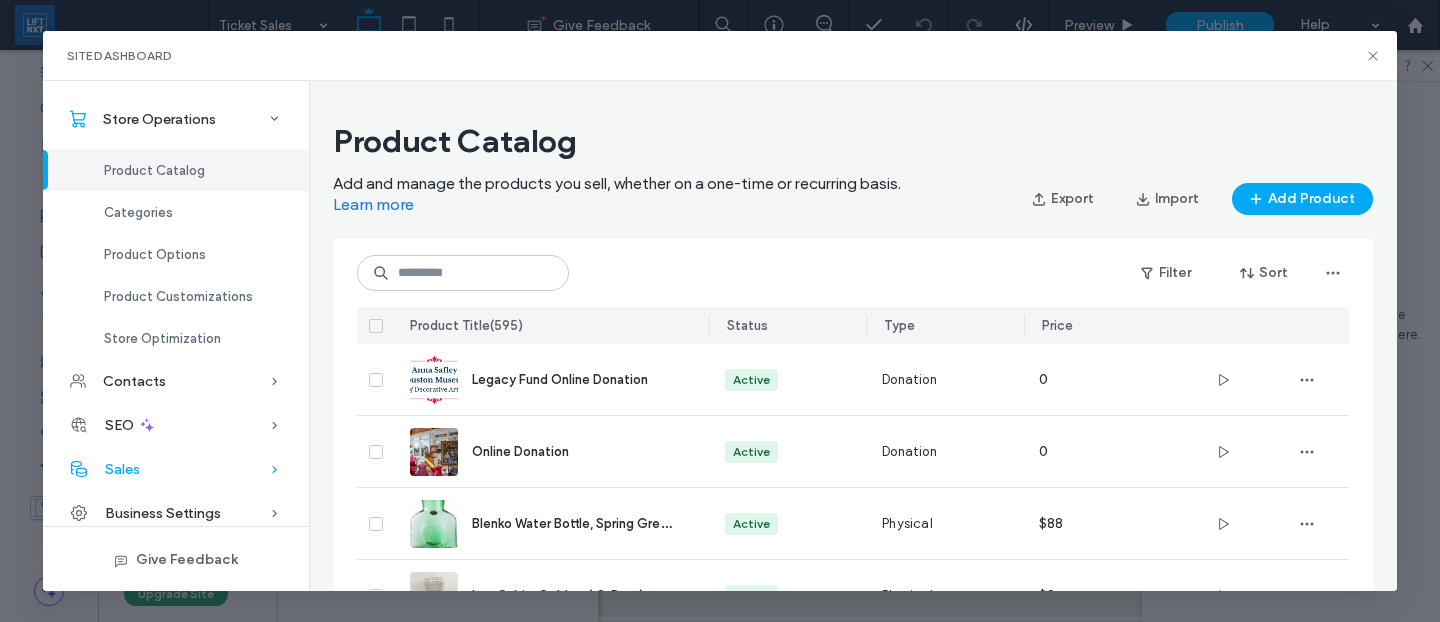 click on "Sales" at bounding box center [176, 469] 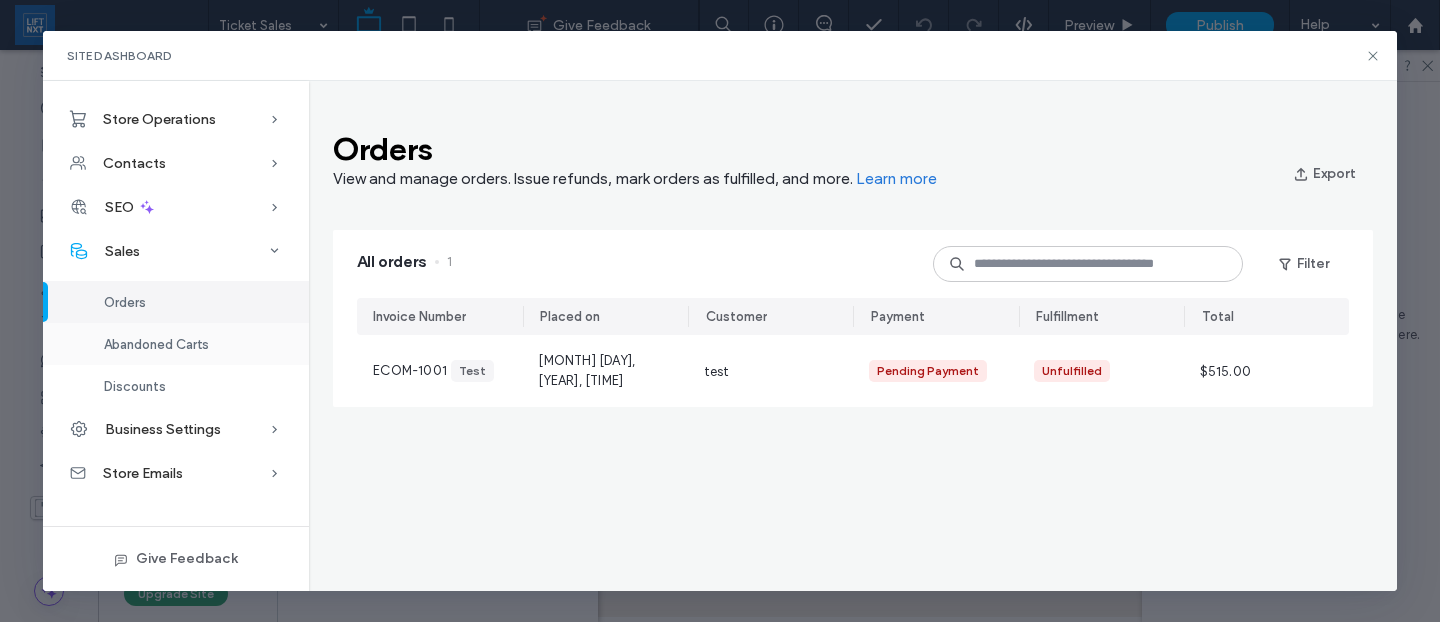 click on "Abandoned Carts" at bounding box center [176, 344] 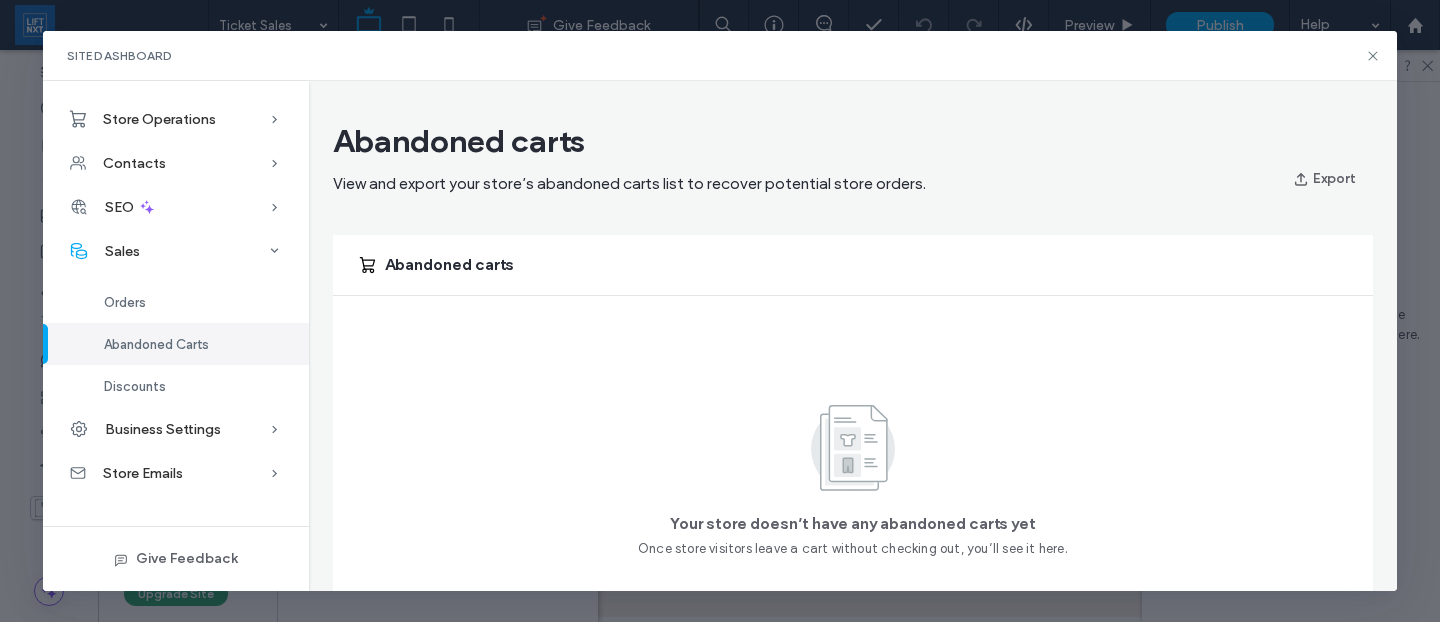 click on "Store Emails" at bounding box center [176, 473] 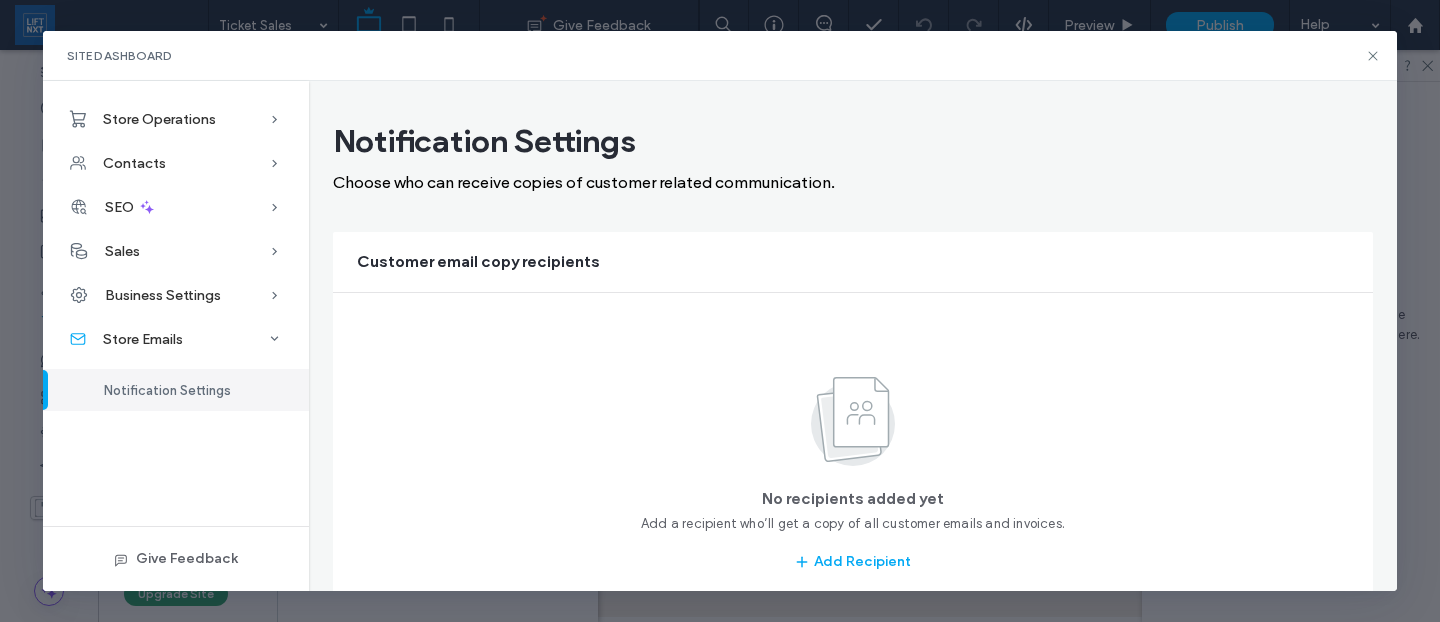 scroll, scrollTop: 70, scrollLeft: 0, axis: vertical 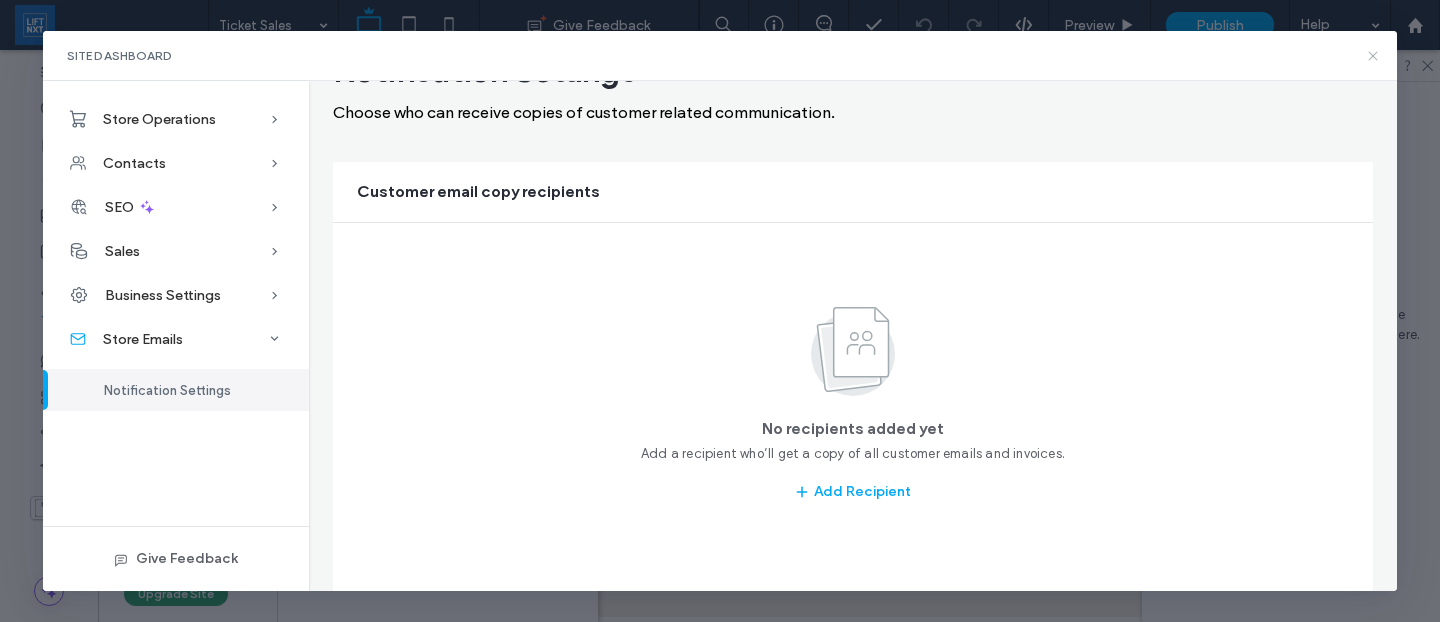 click 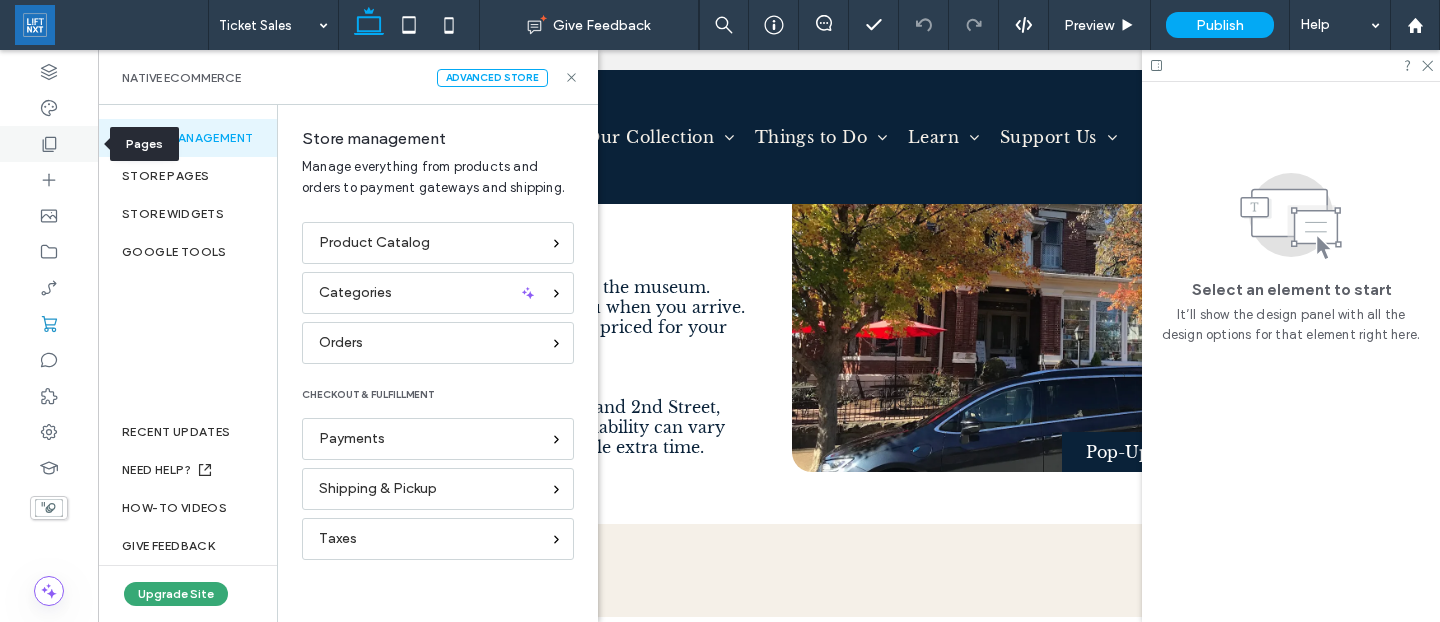 click at bounding box center (49, 144) 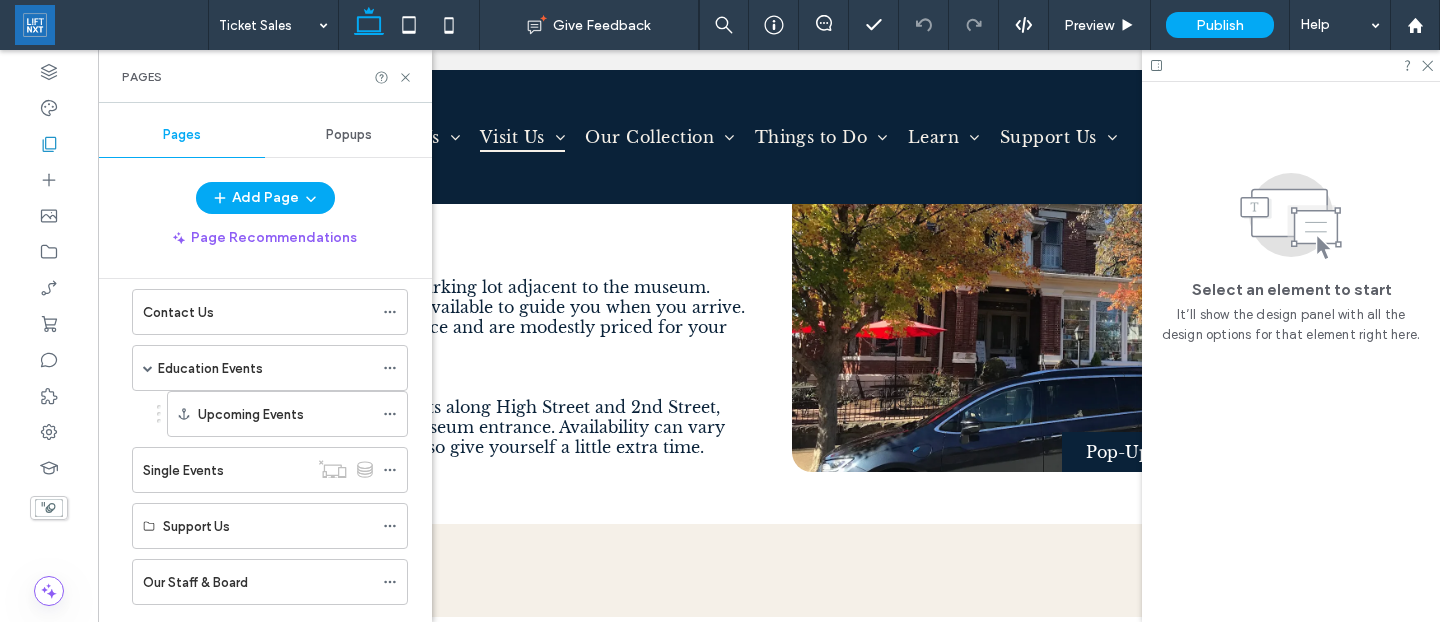scroll, scrollTop: 469, scrollLeft: 0, axis: vertical 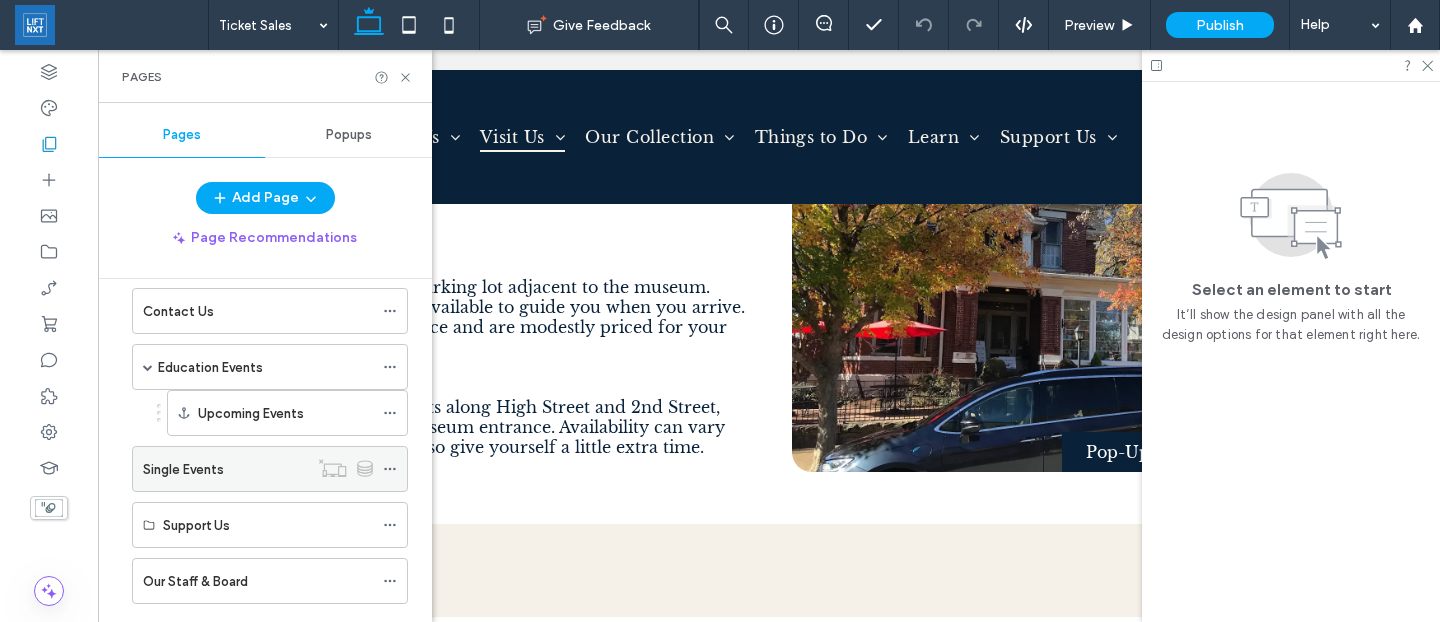 click on "Single Events" at bounding box center [225, 469] 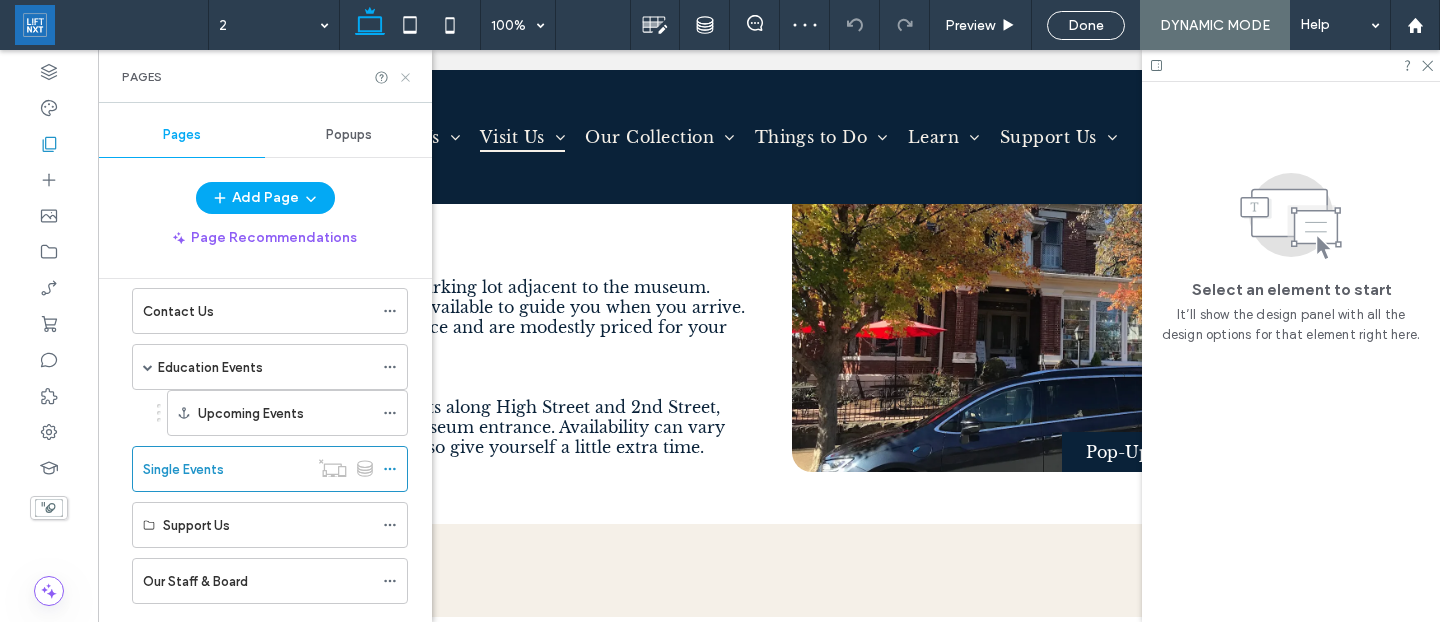 click 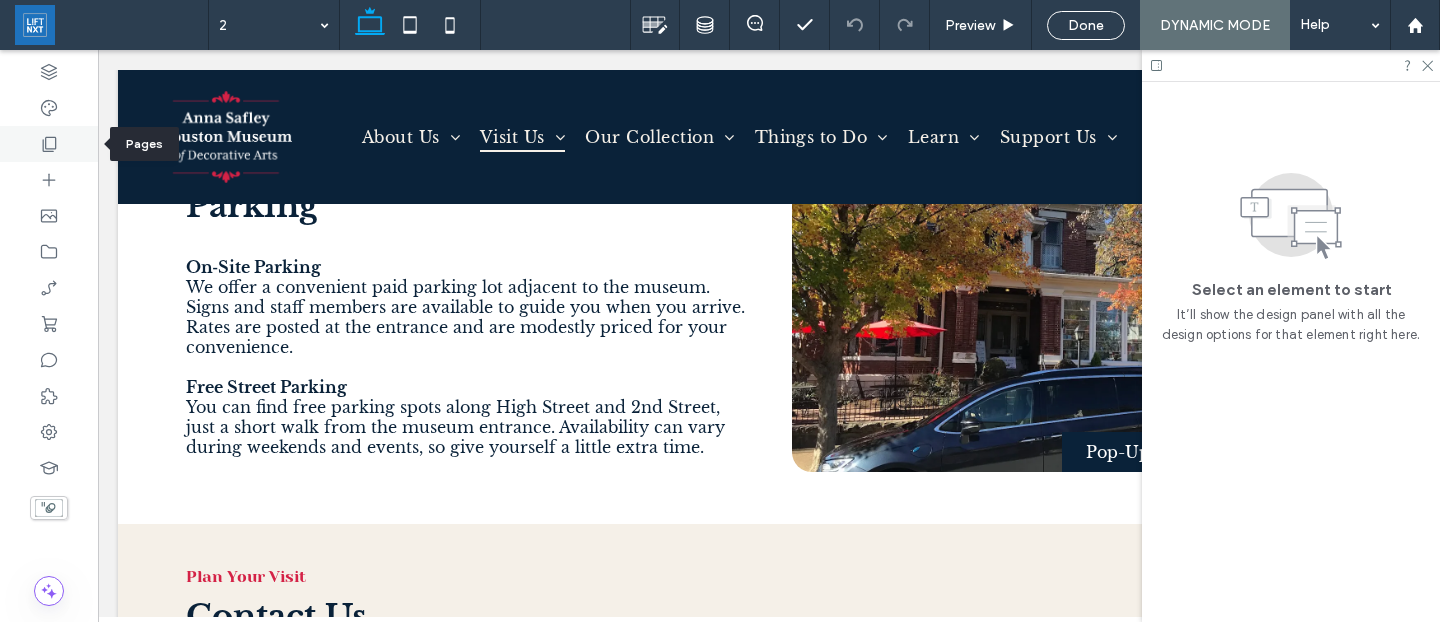 click at bounding box center (49, 144) 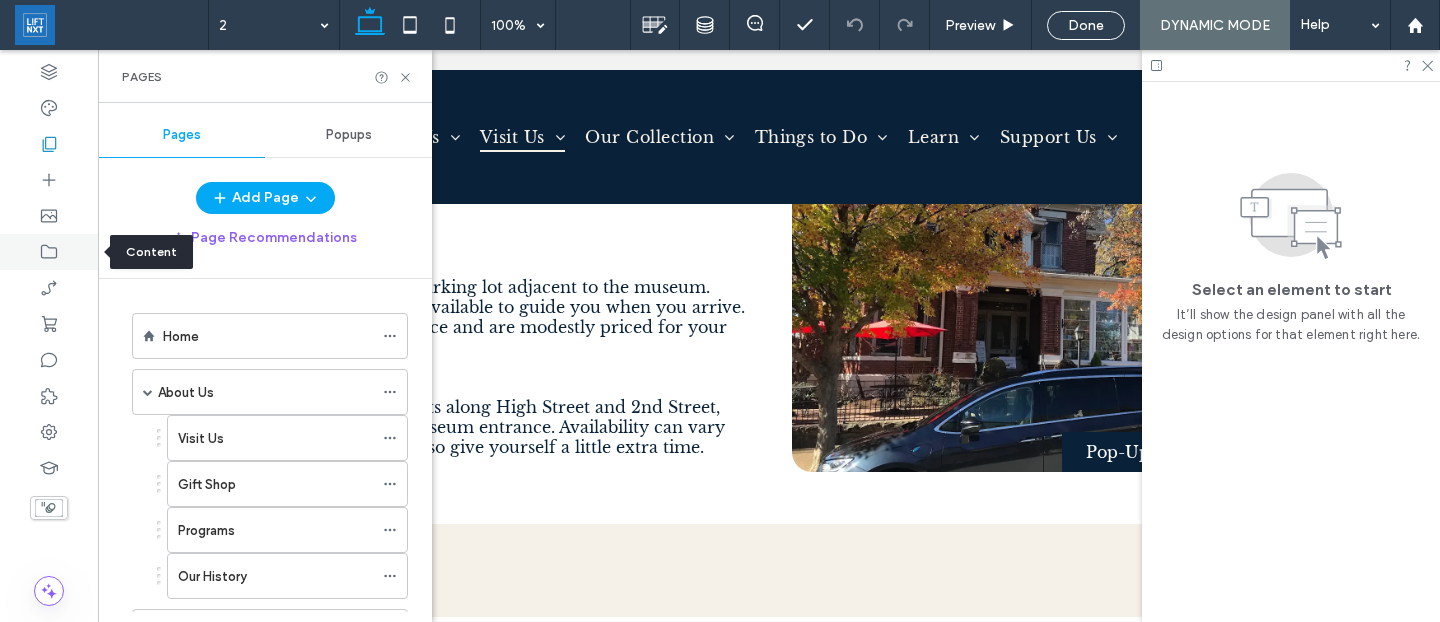 click 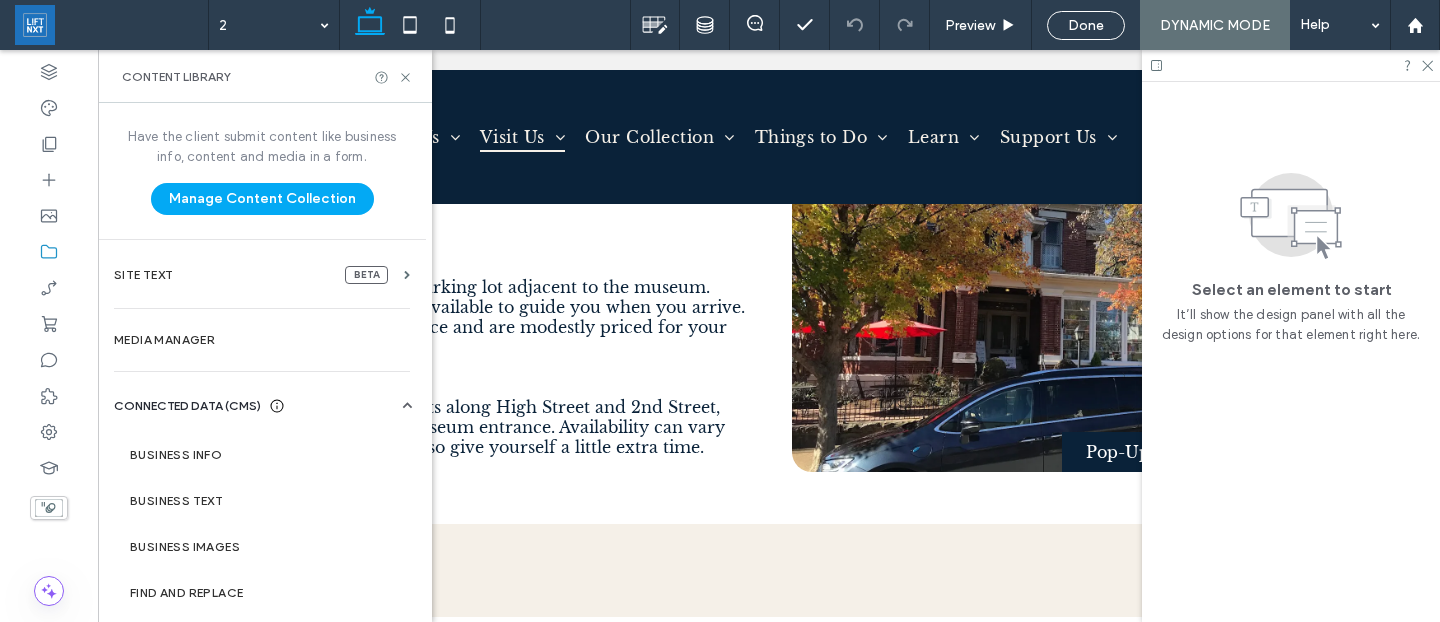 scroll, scrollTop: 61, scrollLeft: 0, axis: vertical 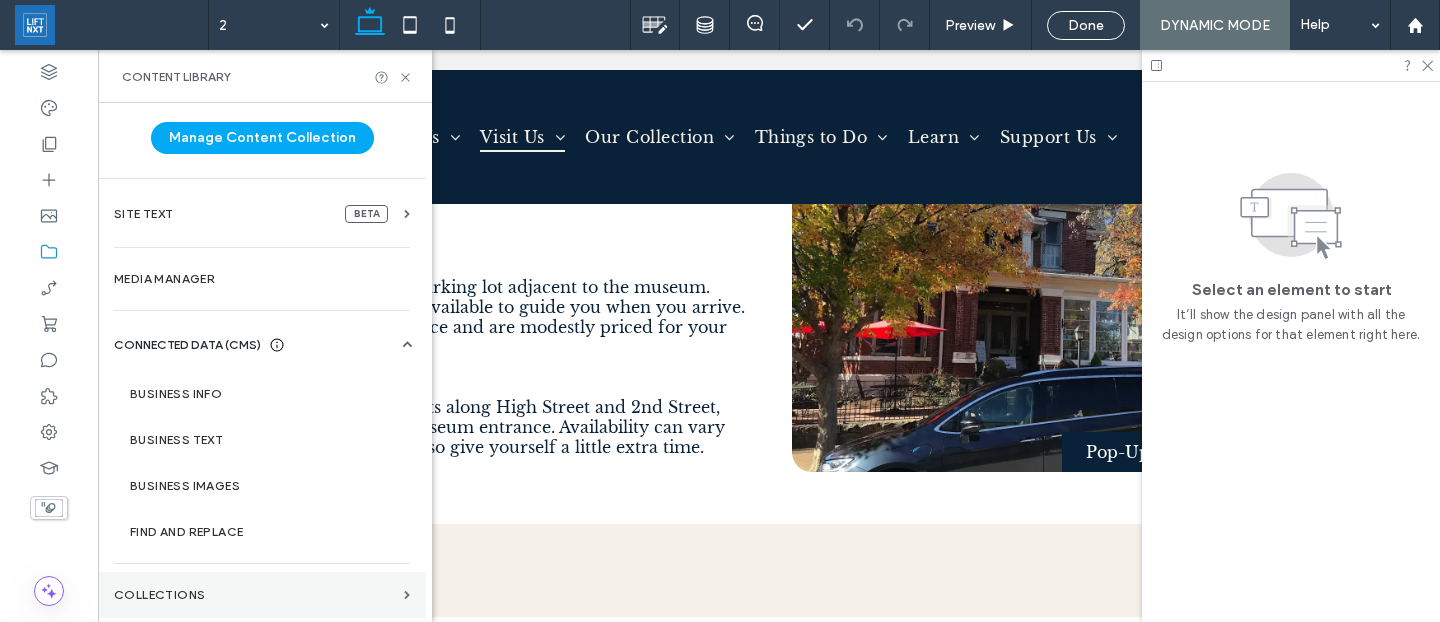 click on "Collections" at bounding box center (255, 595) 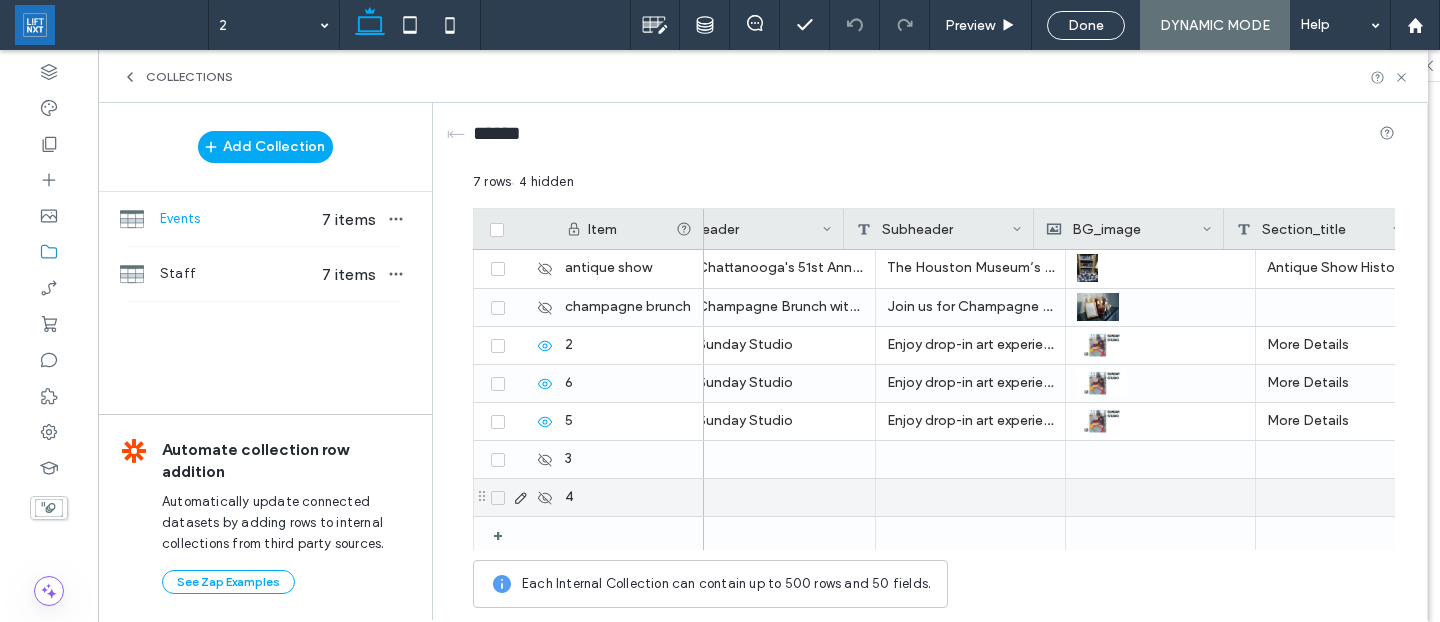 scroll, scrollTop: 0, scrollLeft: 5, axis: horizontal 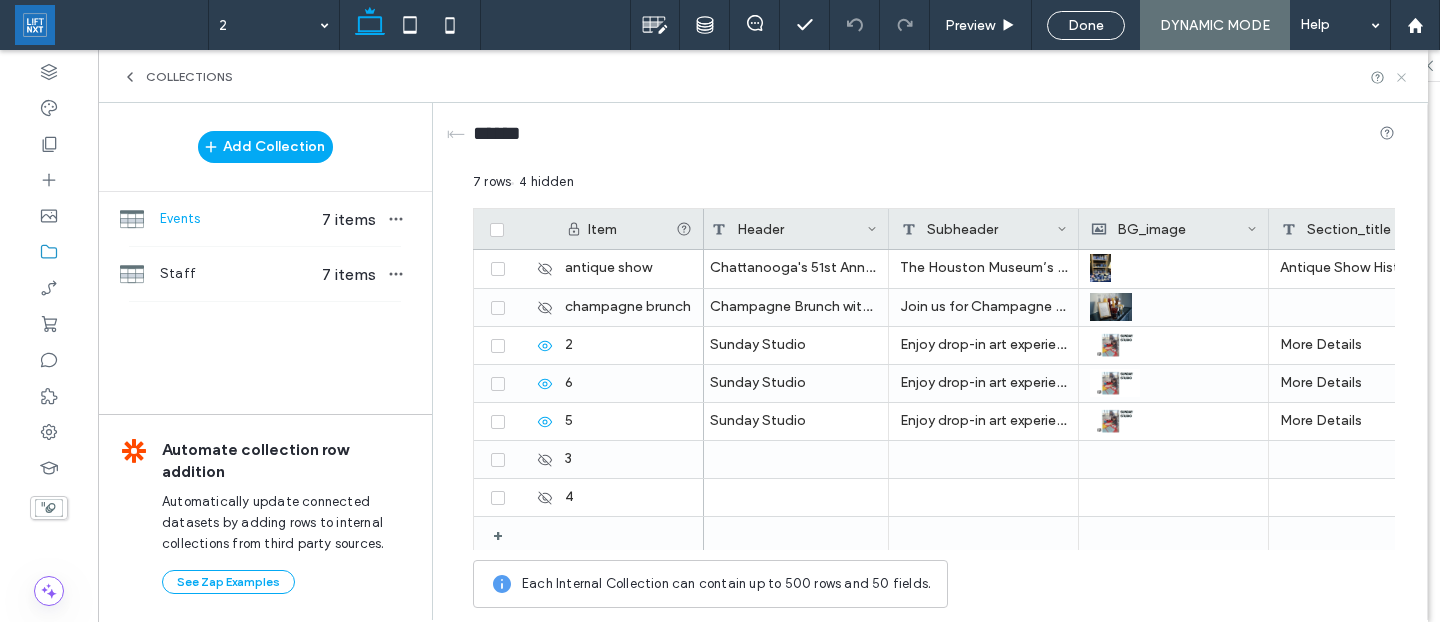 click 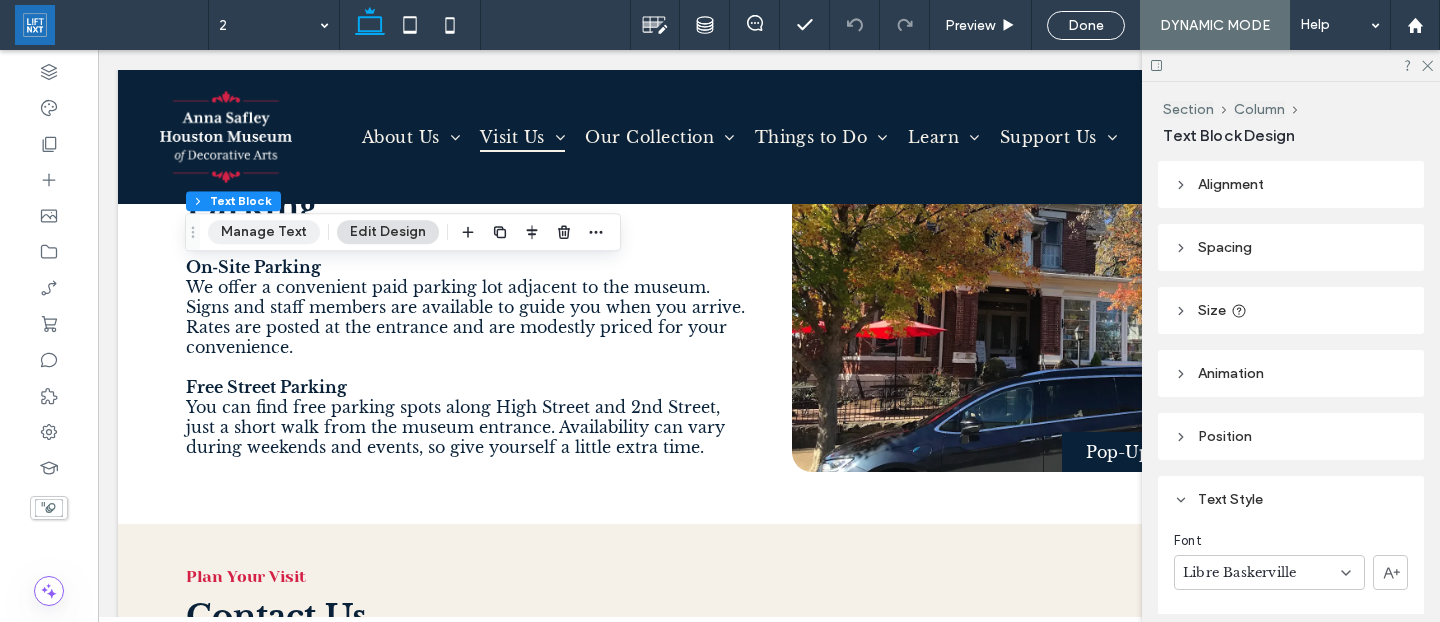 click on "Manage Text" at bounding box center (264, 232) 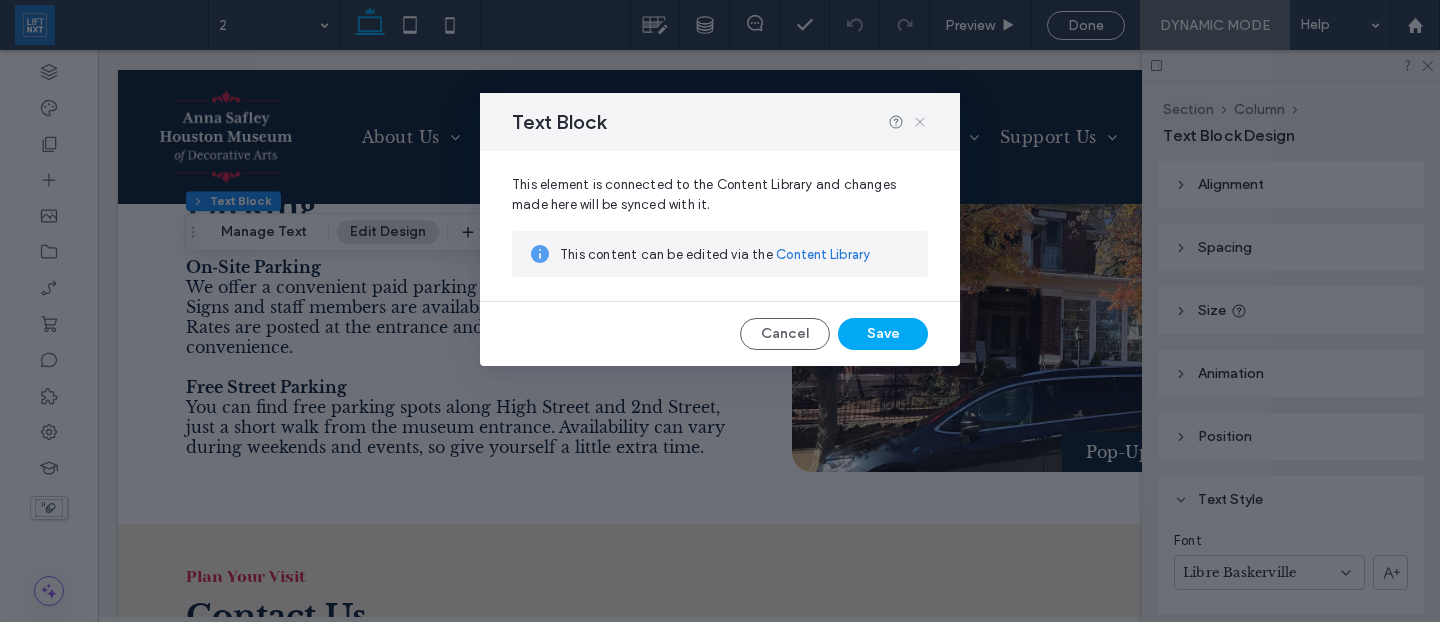 click 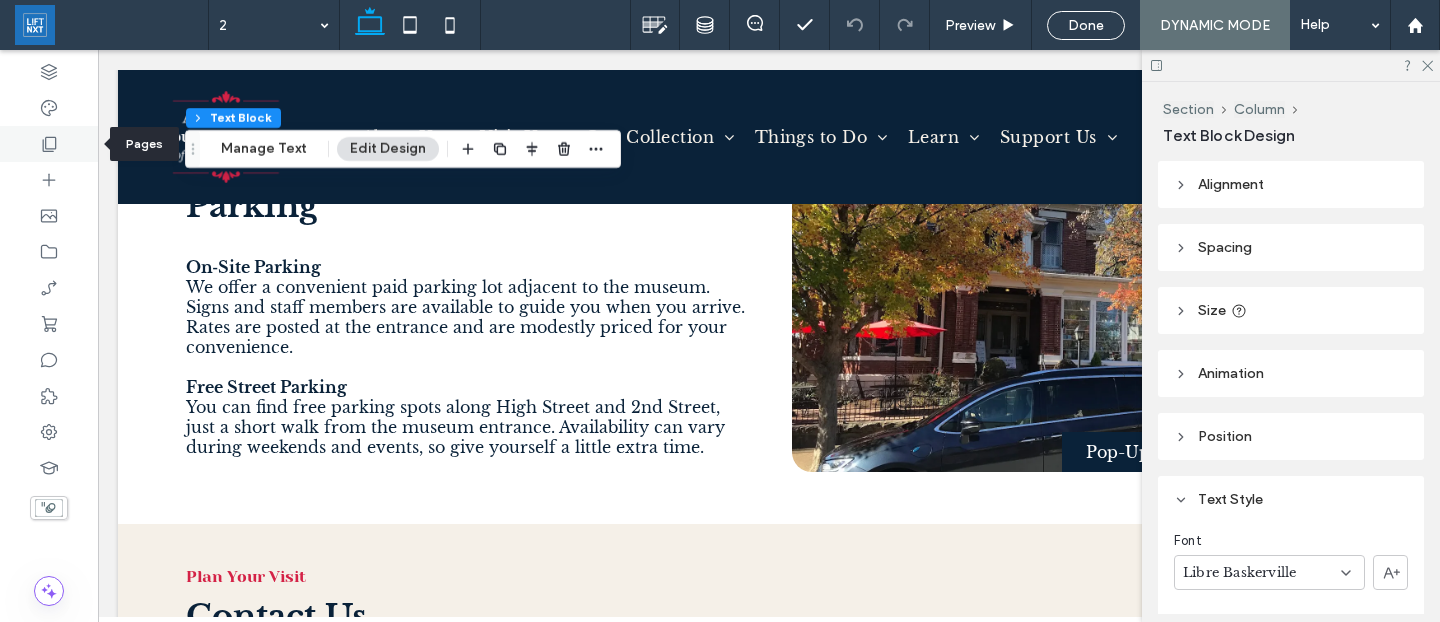 click 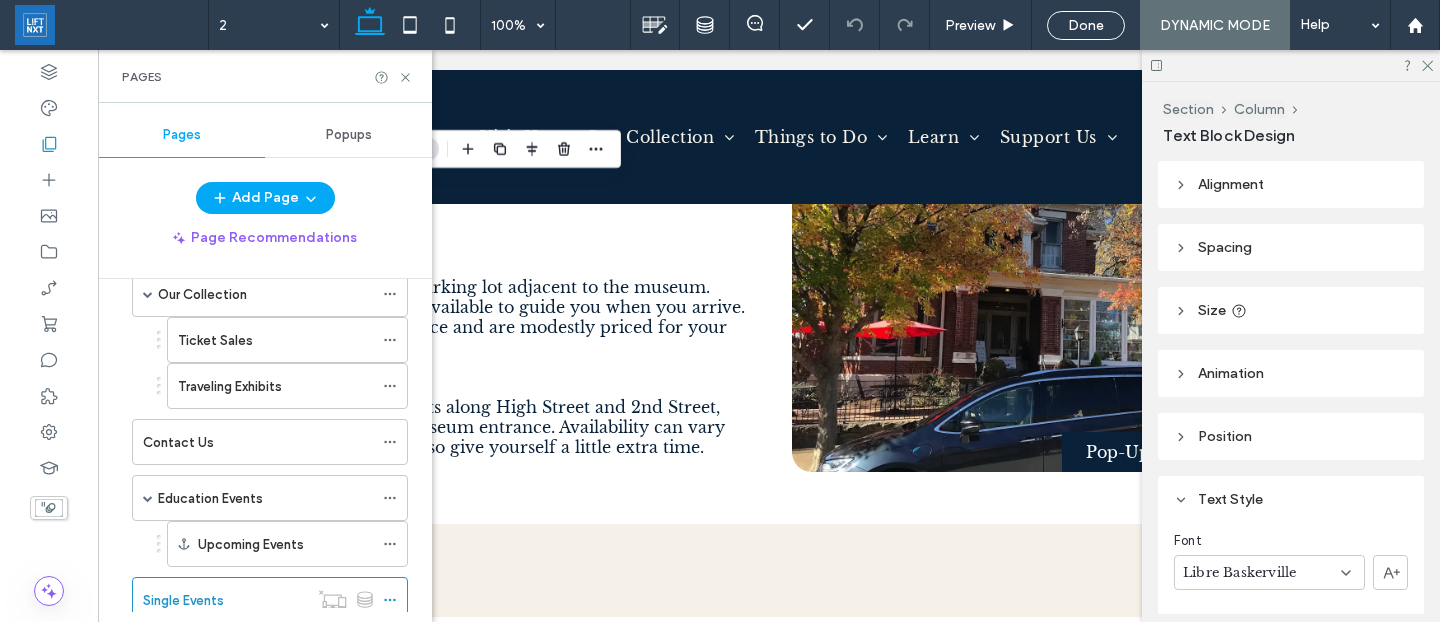 scroll, scrollTop: 340, scrollLeft: 0, axis: vertical 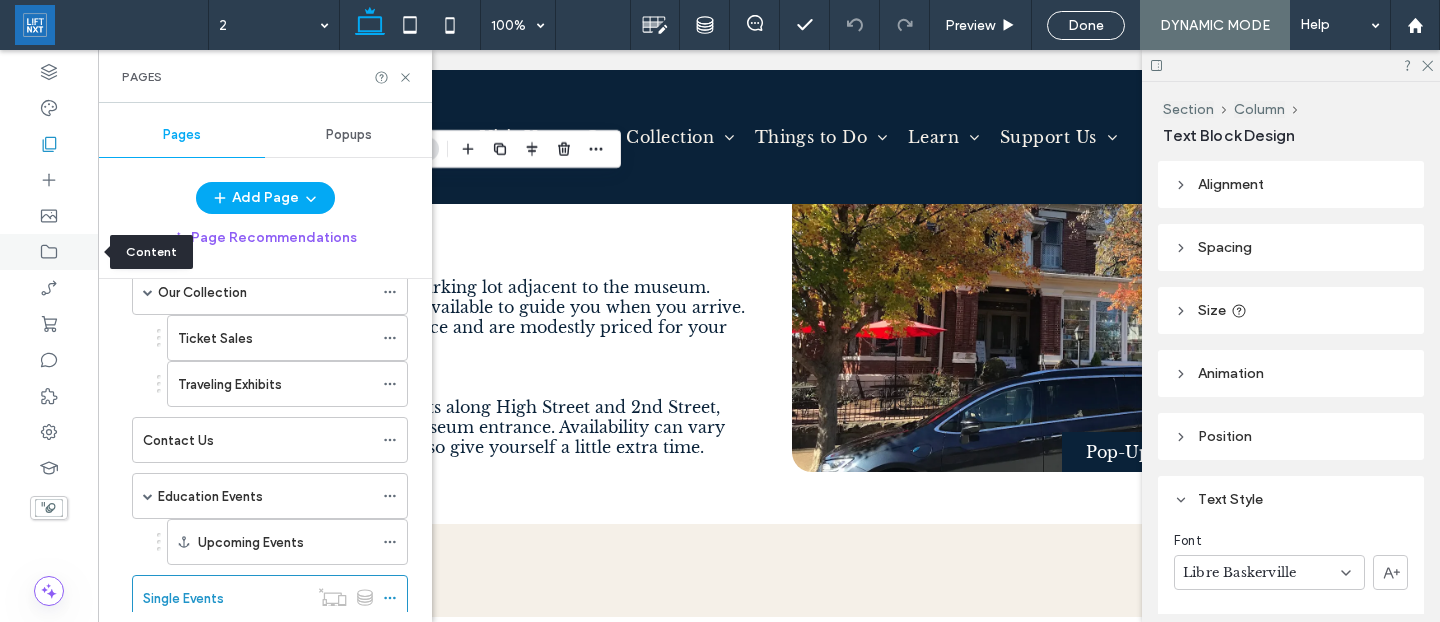 click 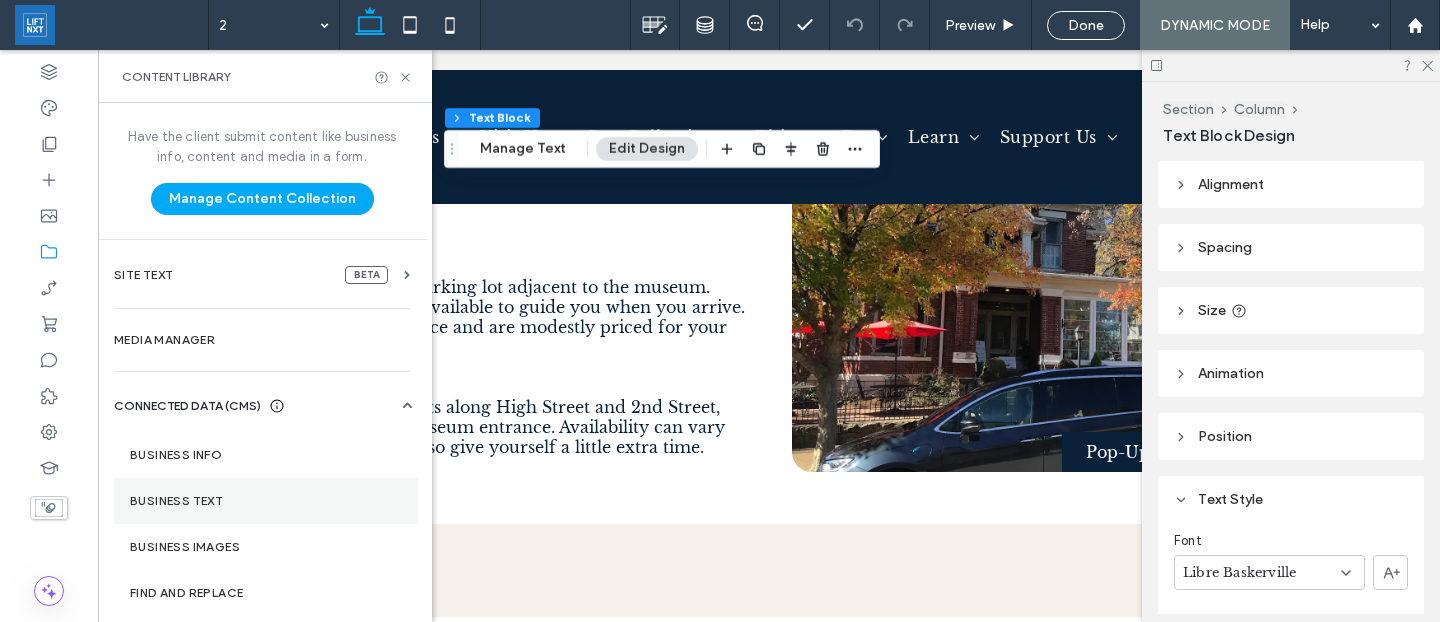 scroll, scrollTop: 61, scrollLeft: 0, axis: vertical 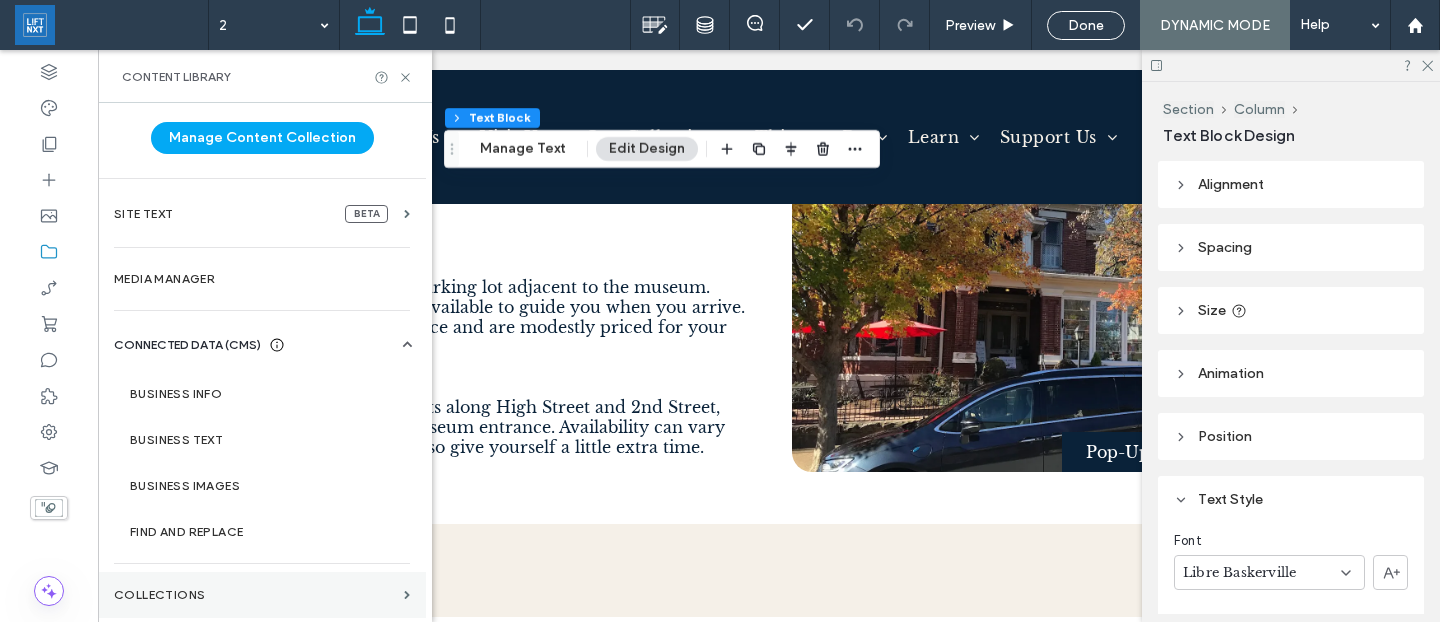 click on "Collections" at bounding box center [255, 595] 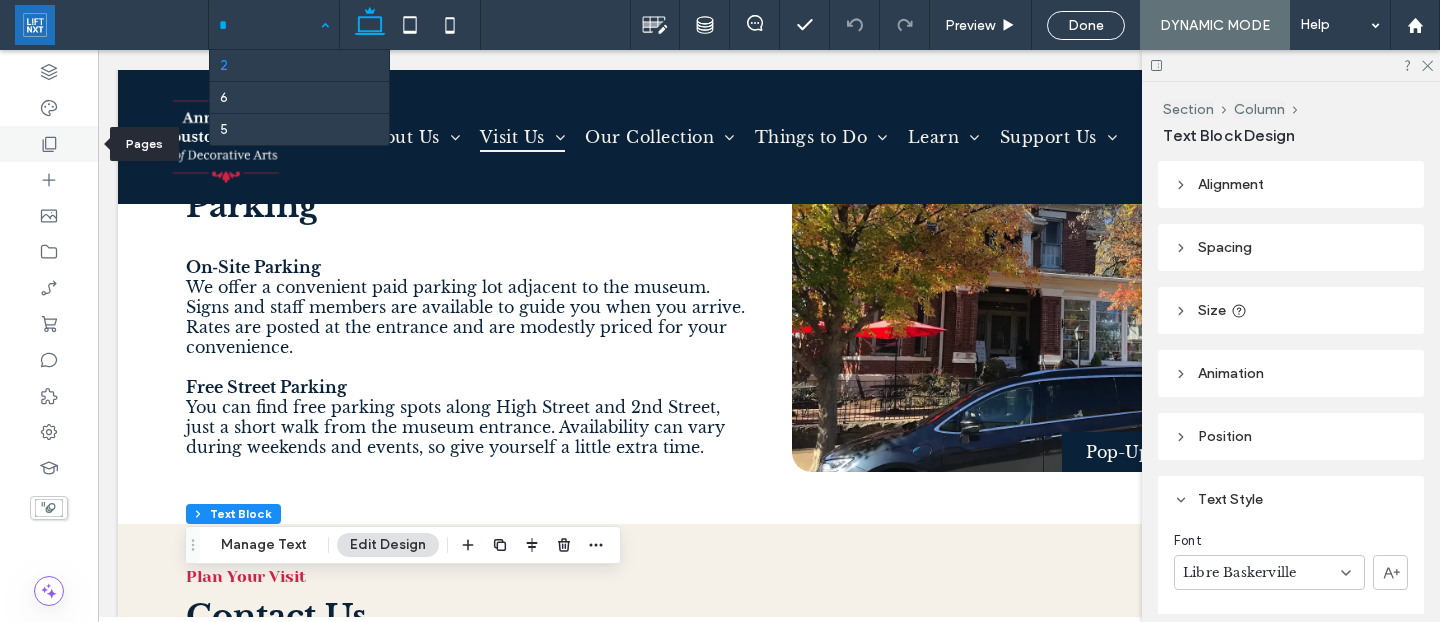 click at bounding box center (49, 144) 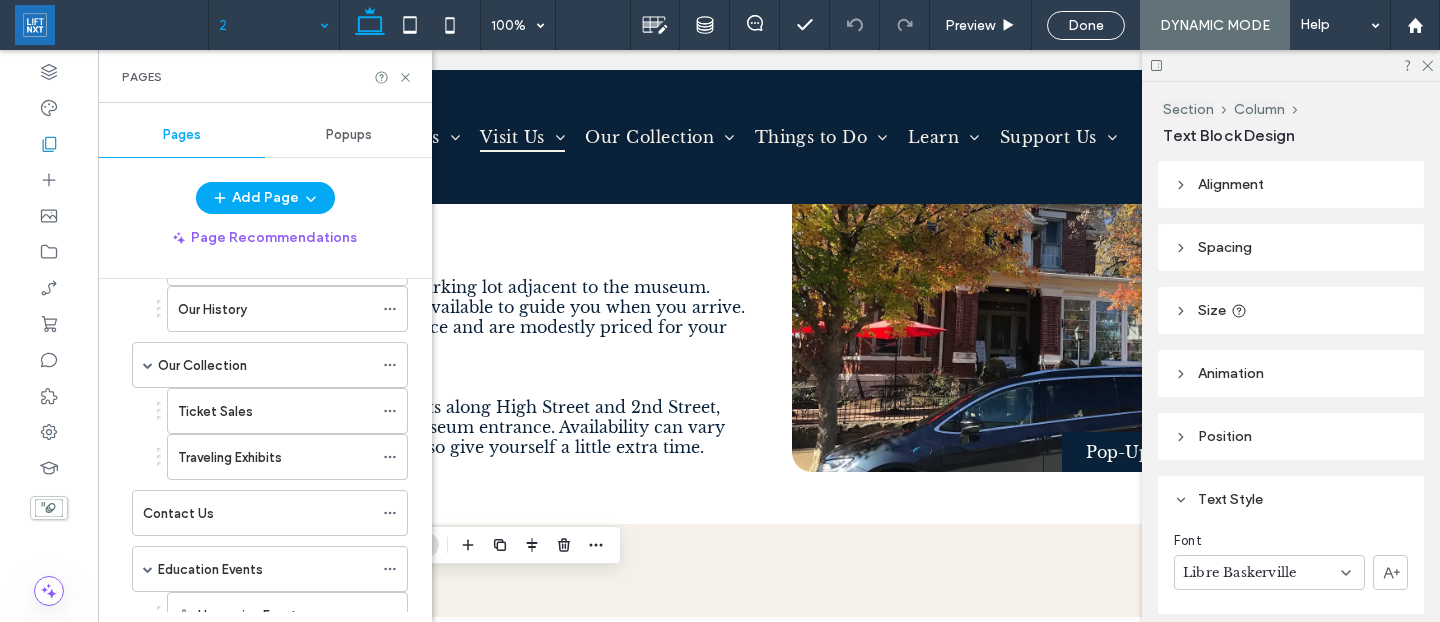 scroll, scrollTop: 284, scrollLeft: 0, axis: vertical 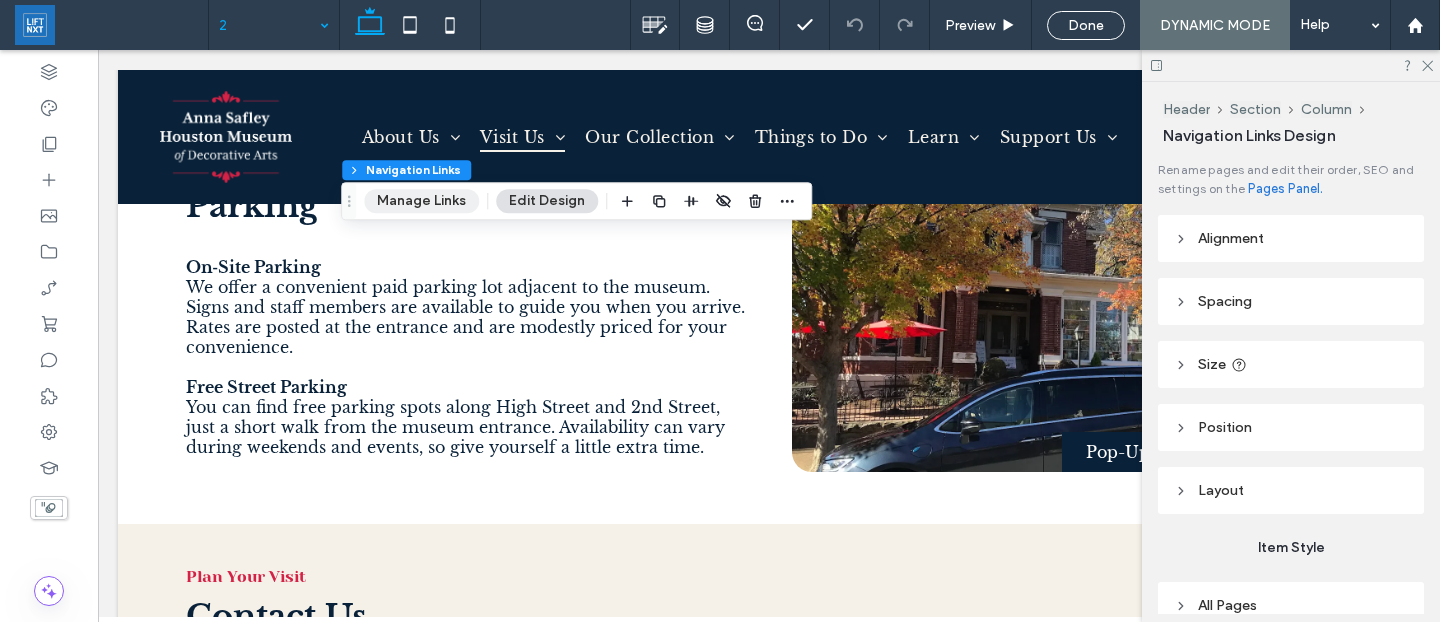 click on "Manage Links" at bounding box center (421, 201) 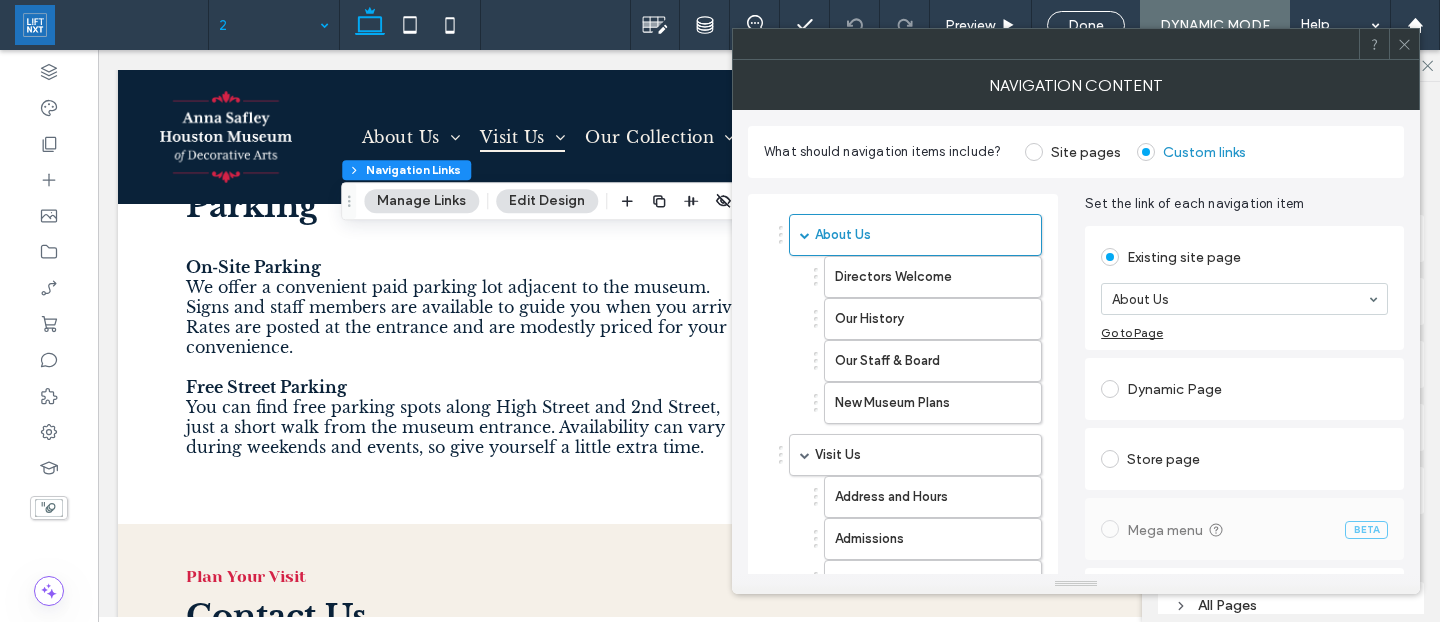 scroll, scrollTop: 1022, scrollLeft: 0, axis: vertical 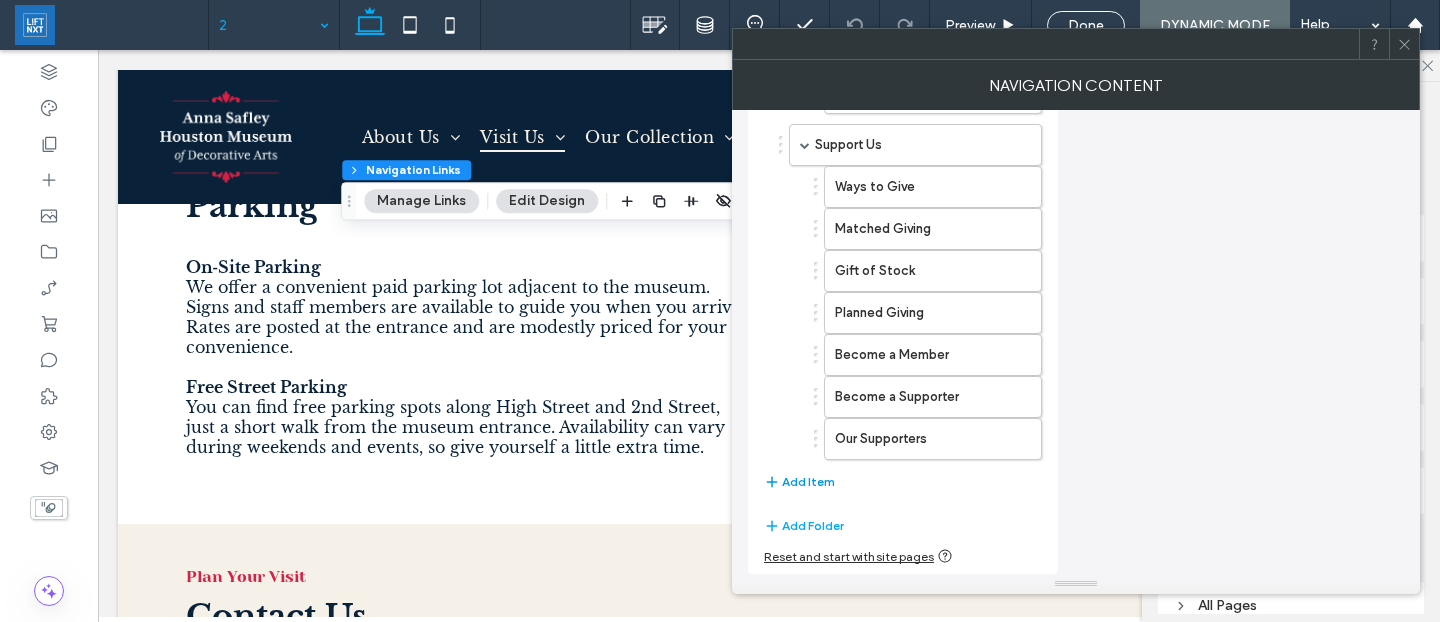 click on "Add Item" at bounding box center [799, 482] 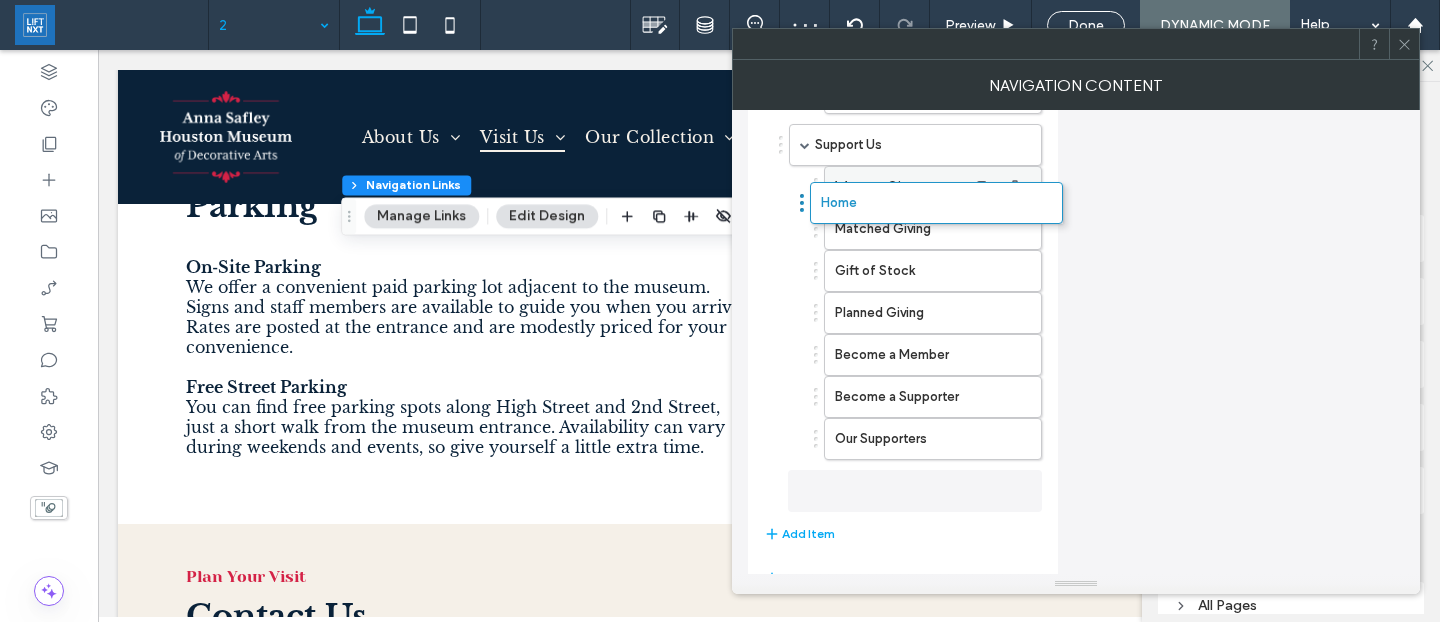 drag, startPoint x: 861, startPoint y: 478, endPoint x: 881, endPoint y: 187, distance: 291.68646 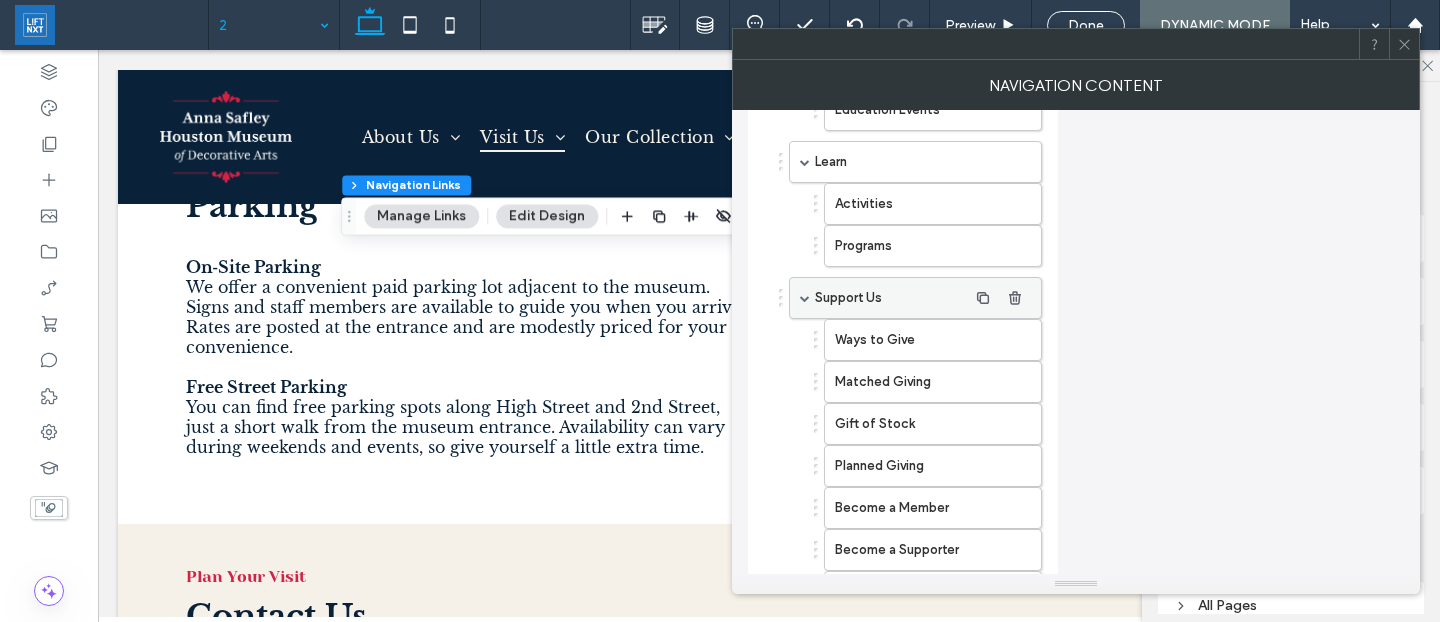 scroll, scrollTop: 1074, scrollLeft: 0, axis: vertical 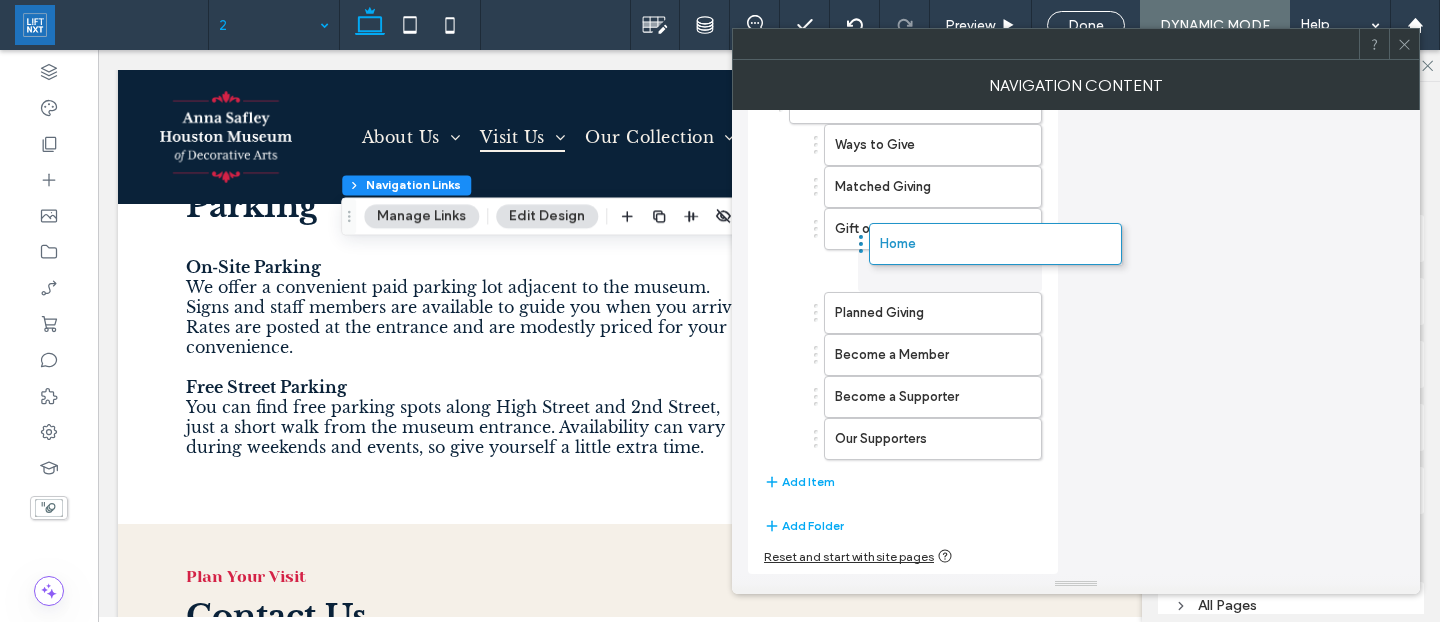 drag, startPoint x: 780, startPoint y: 437, endPoint x: 860, endPoint y: 270, distance: 185.1729 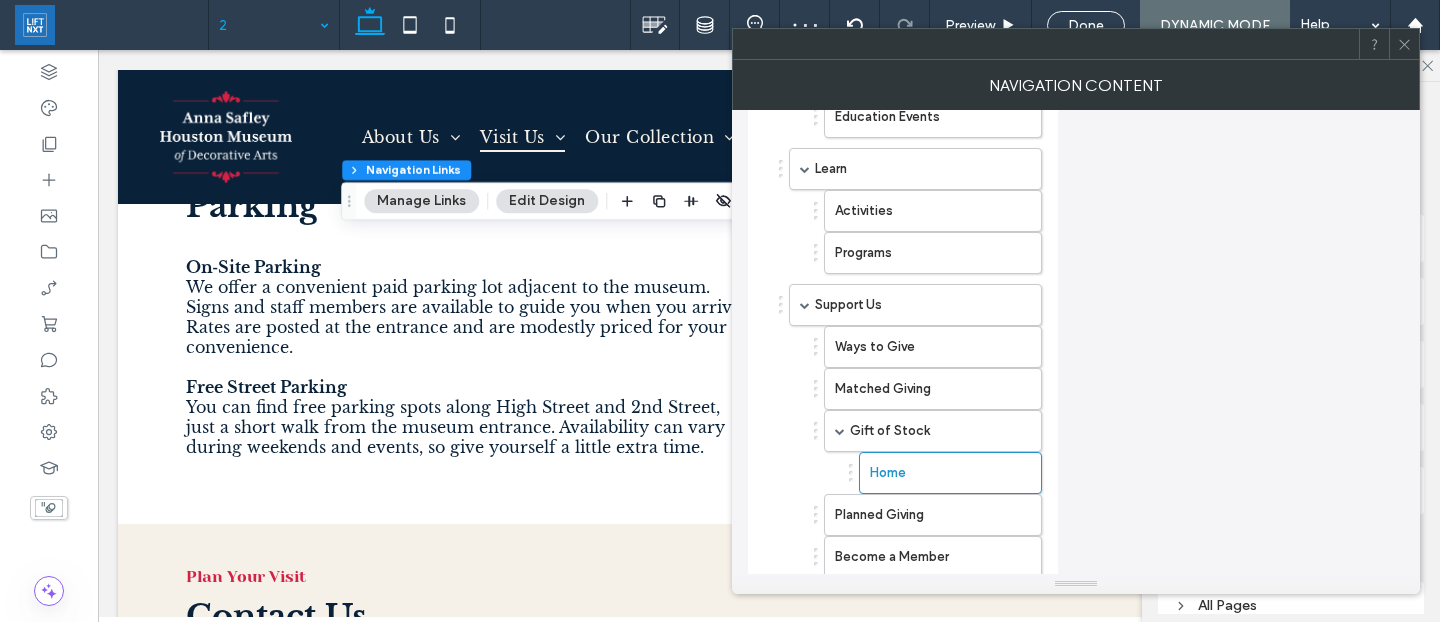 scroll, scrollTop: 866, scrollLeft: 0, axis: vertical 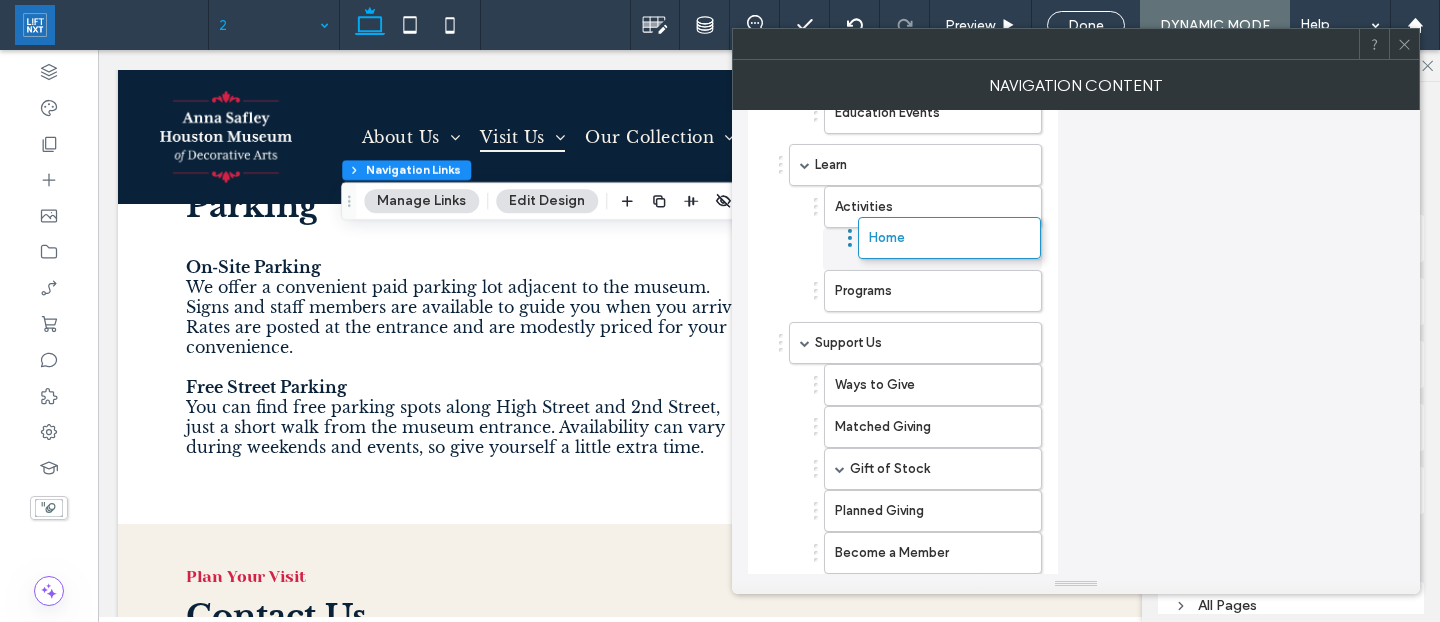 drag, startPoint x: 850, startPoint y: 464, endPoint x: 854, endPoint y: 227, distance: 237.03375 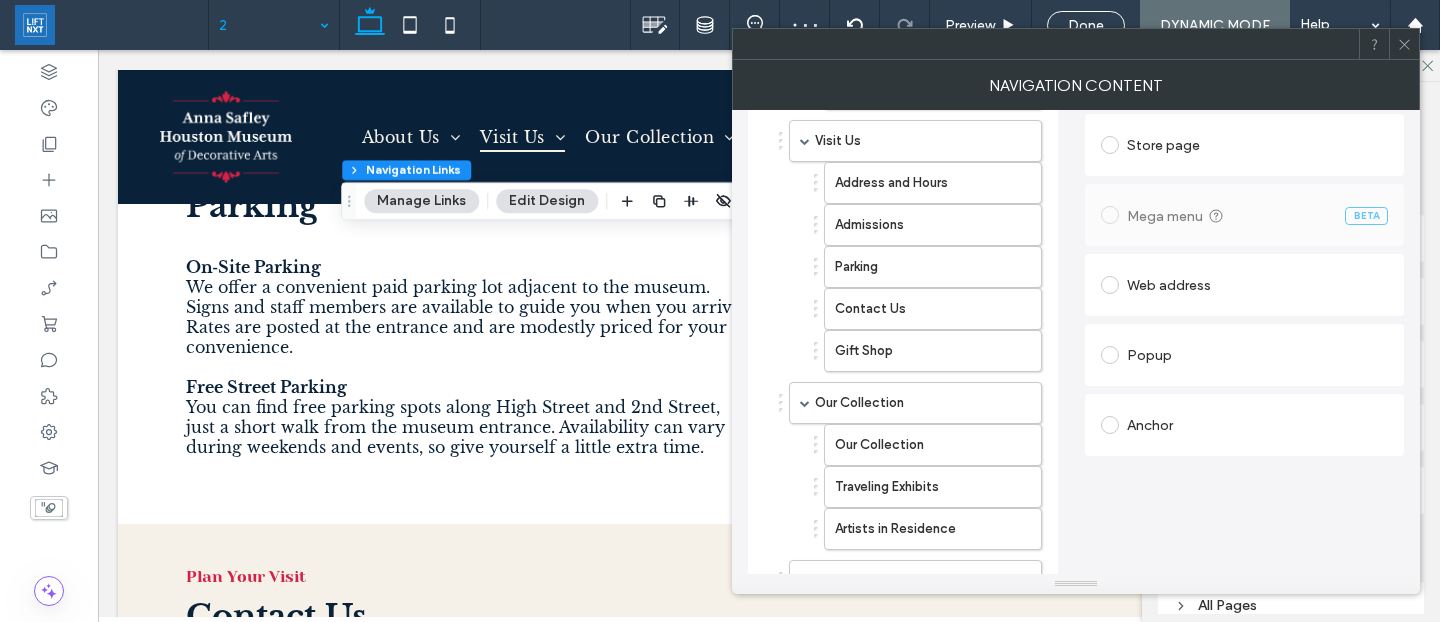 scroll, scrollTop: 0, scrollLeft: 0, axis: both 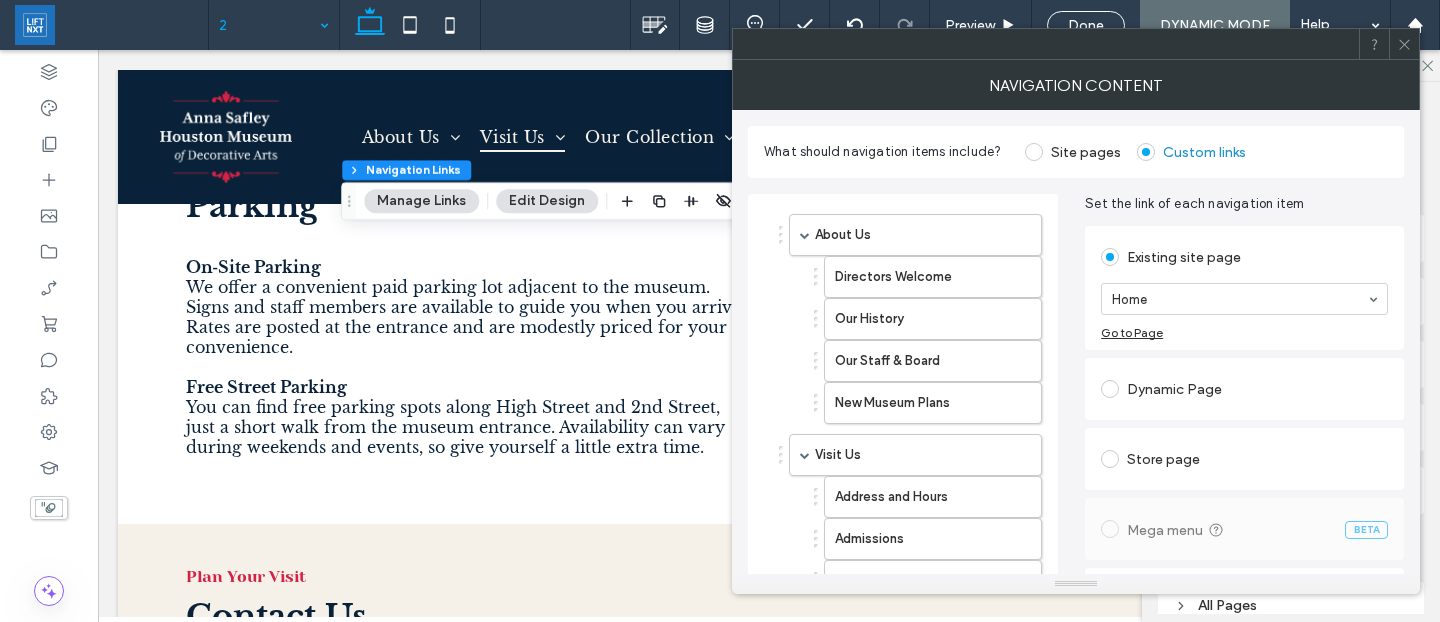 click on "Dynamic Page" at bounding box center [1244, 389] 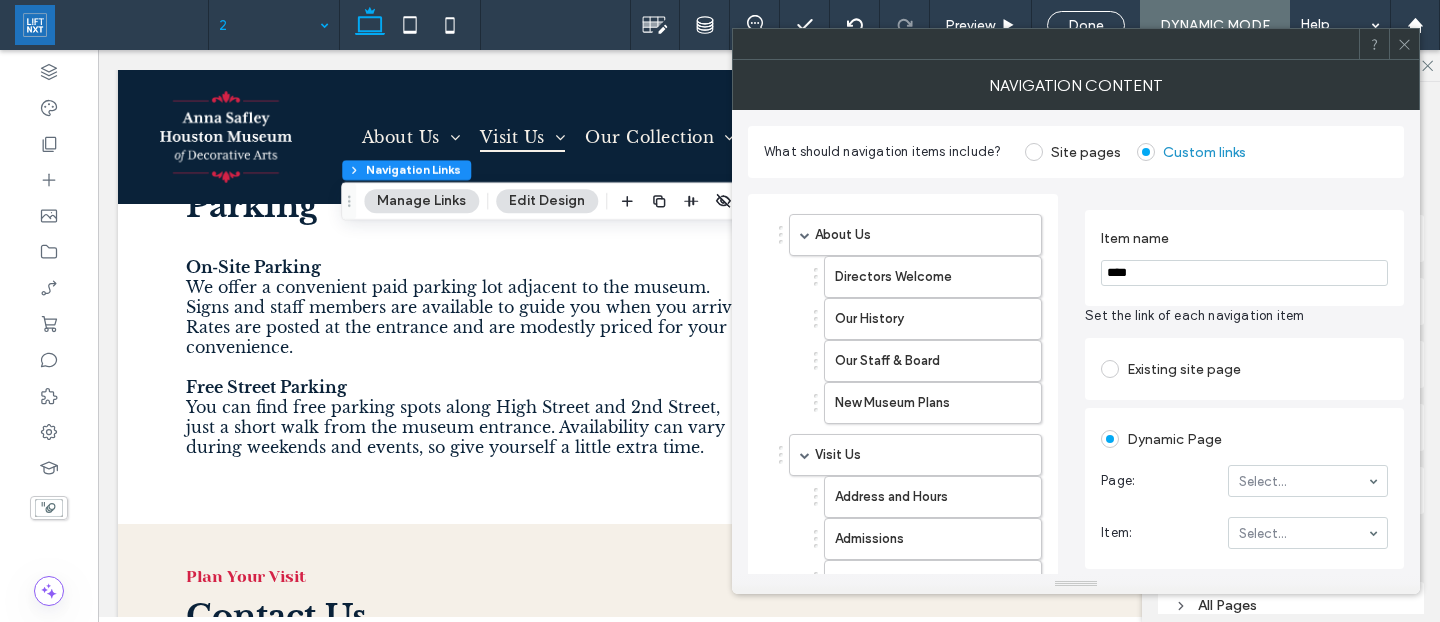 click on "****" at bounding box center (1244, 273) 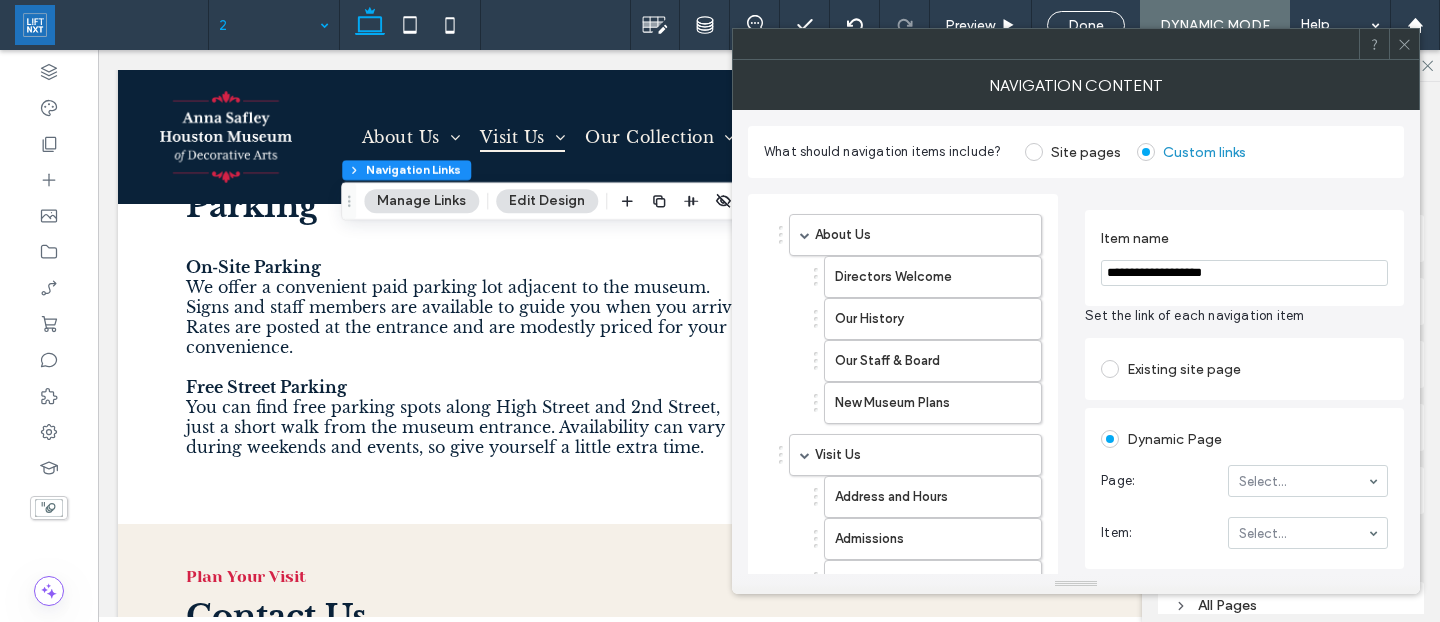 type on "**********" 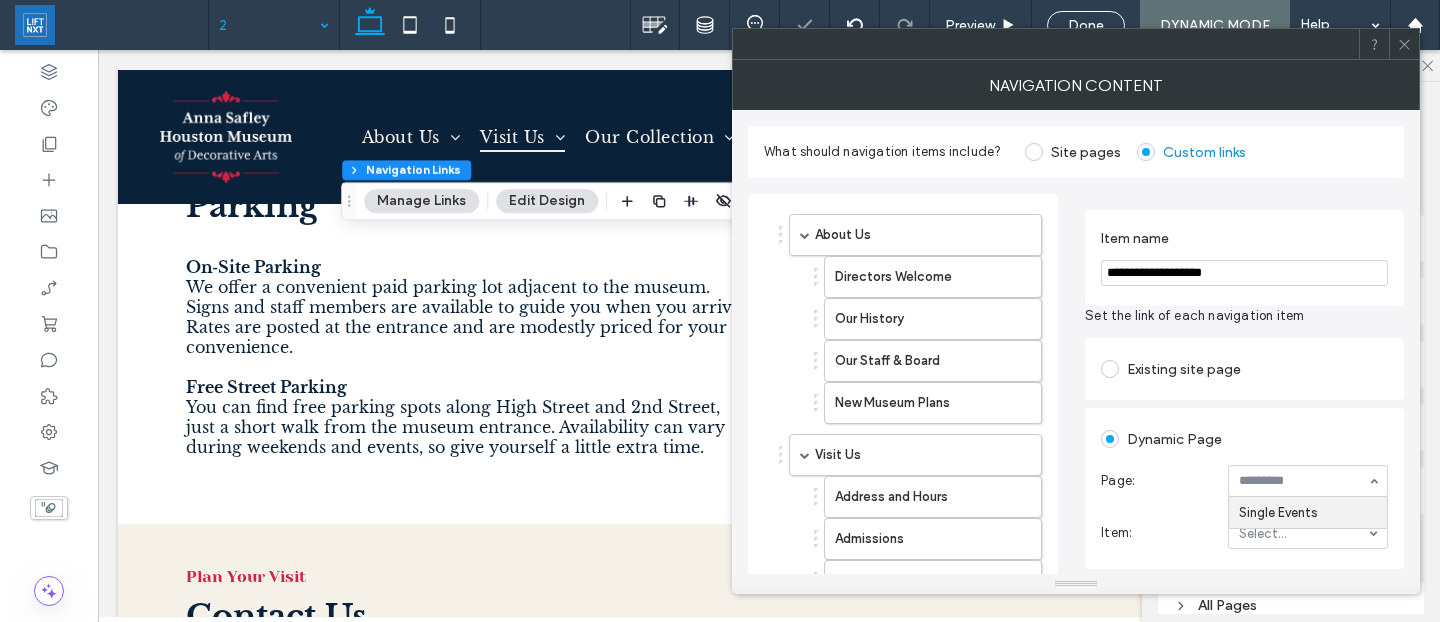 scroll, scrollTop: 20, scrollLeft: 0, axis: vertical 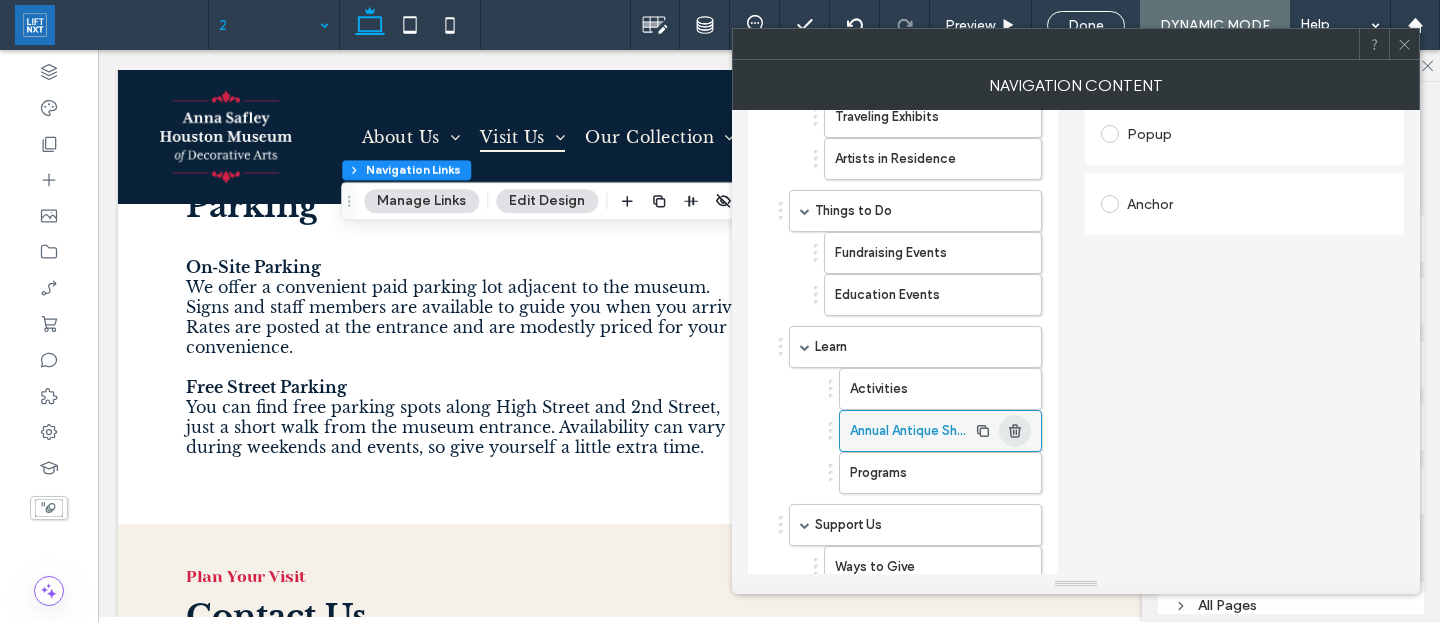 click 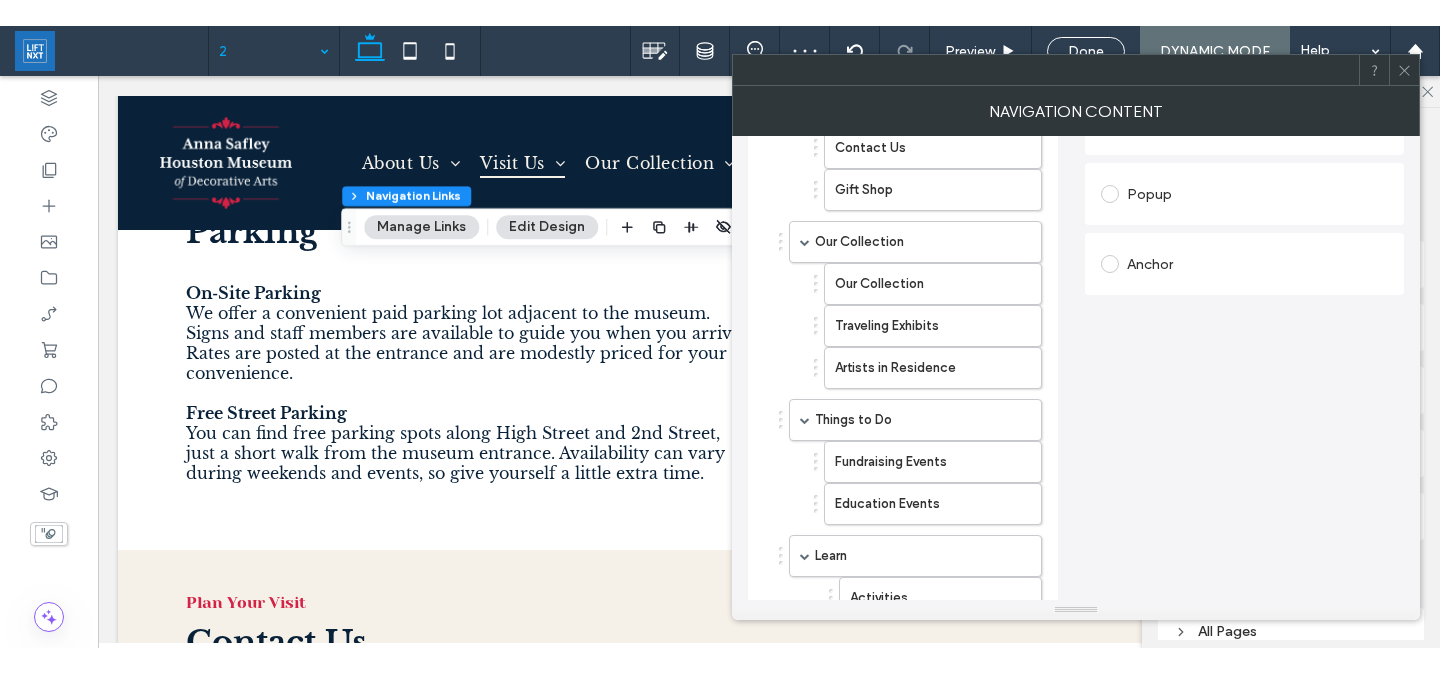 scroll, scrollTop: 451, scrollLeft: 0, axis: vertical 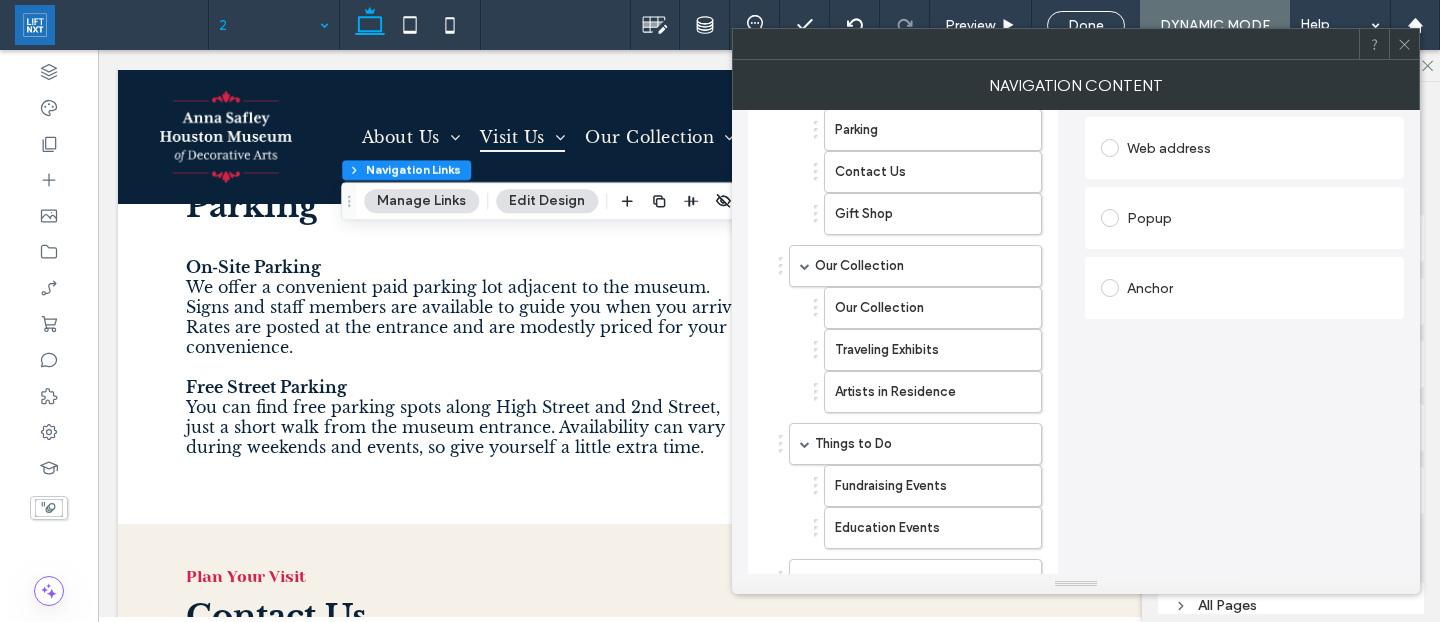 click 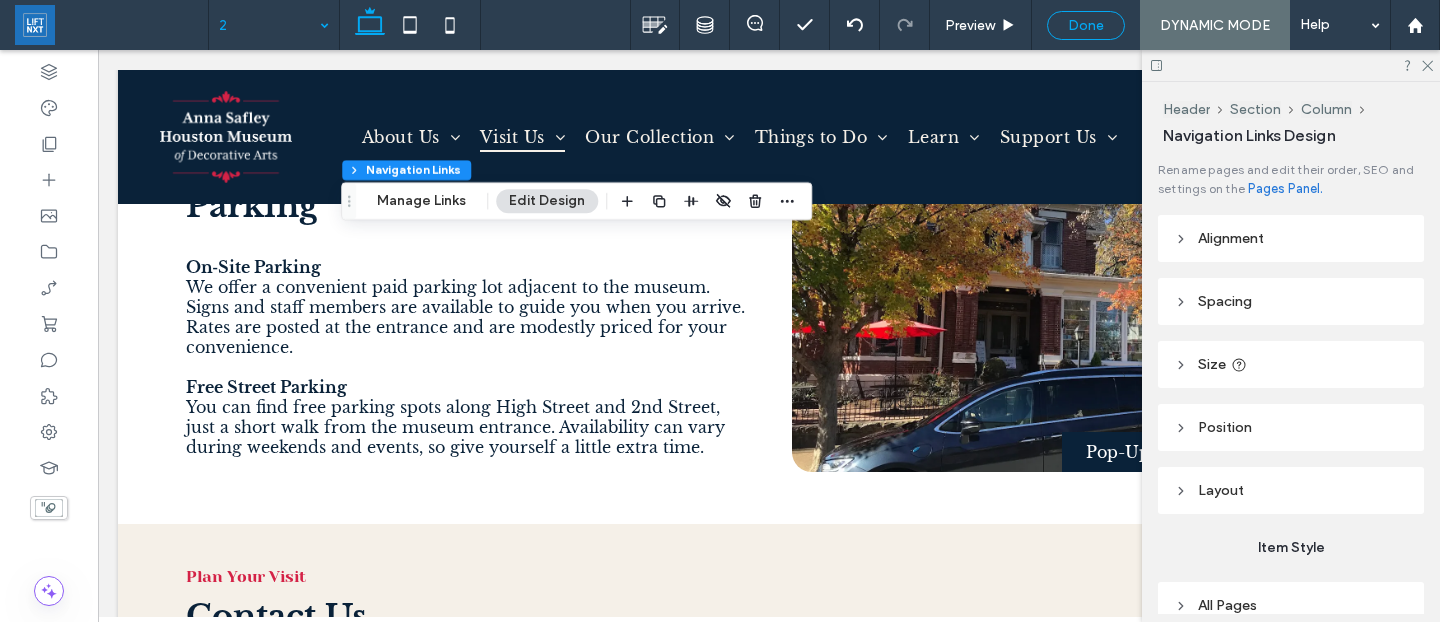 click on "Done" at bounding box center (1086, 25) 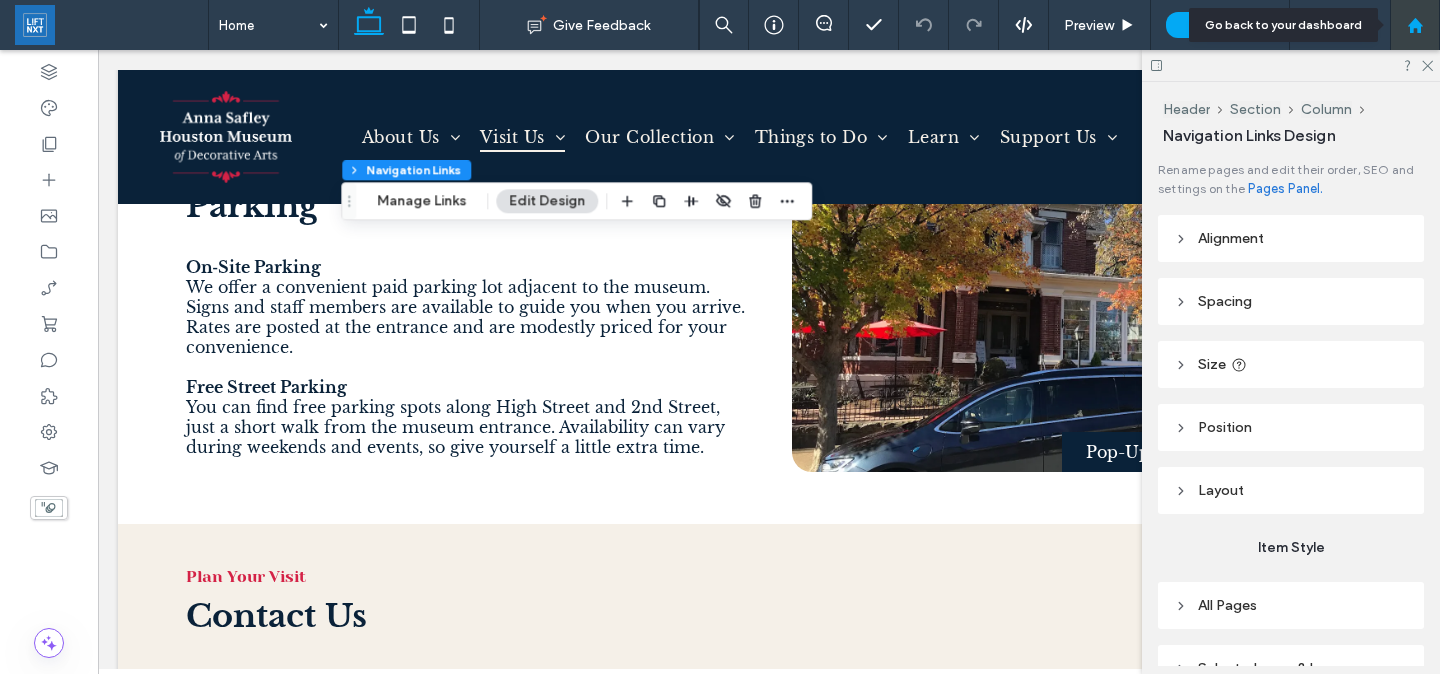 click 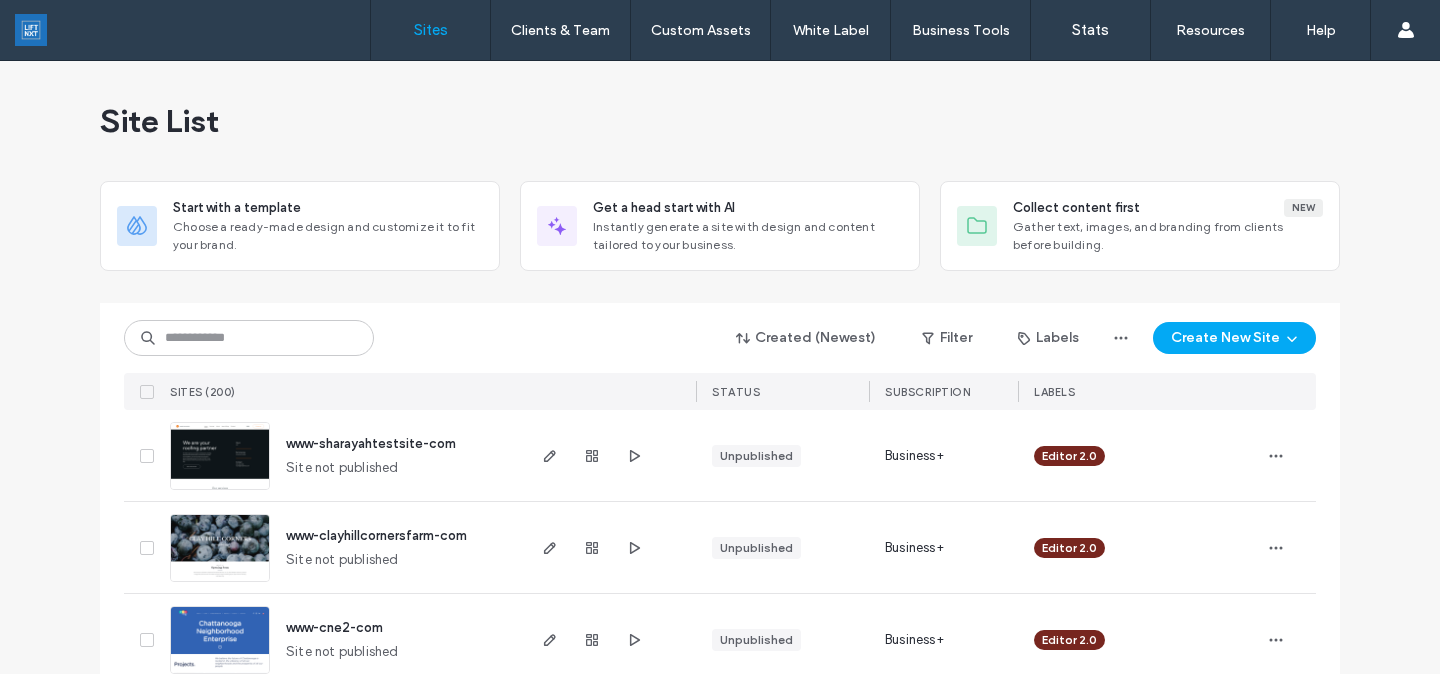 scroll, scrollTop: 0, scrollLeft: 0, axis: both 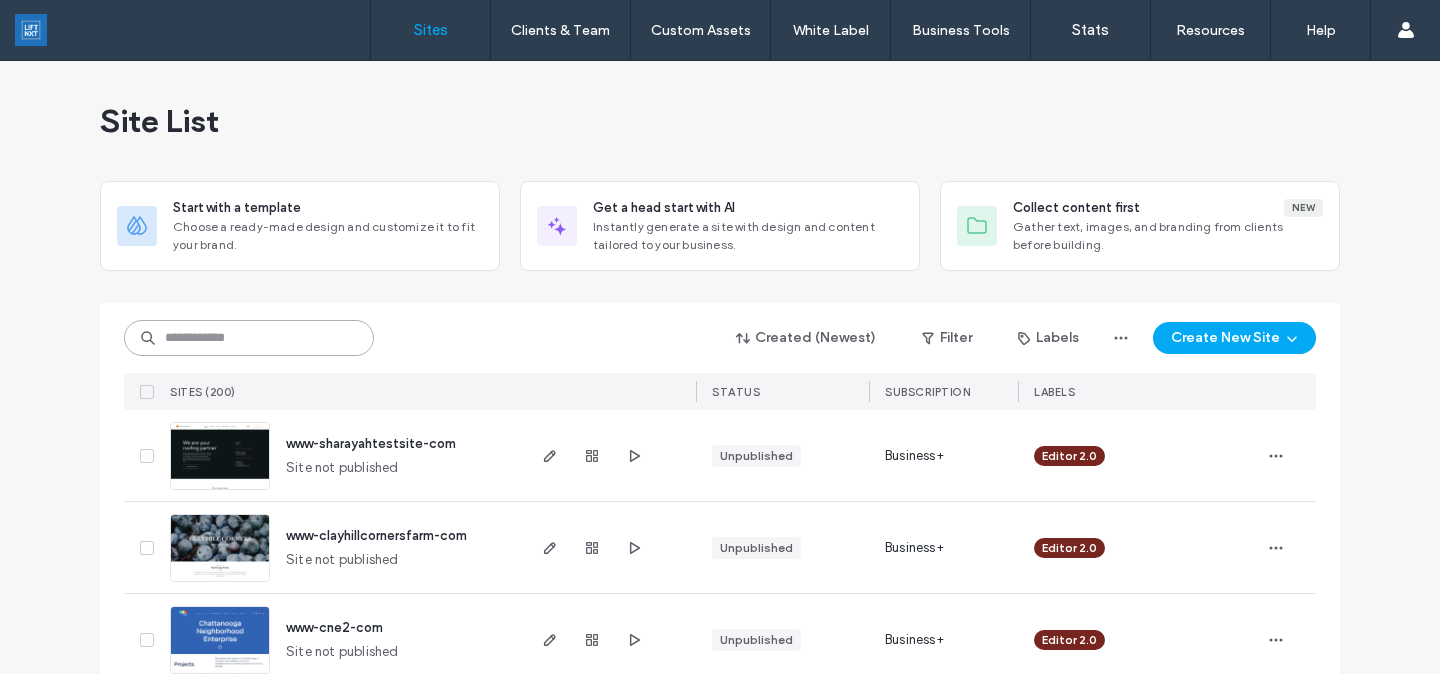 click at bounding box center (249, 338) 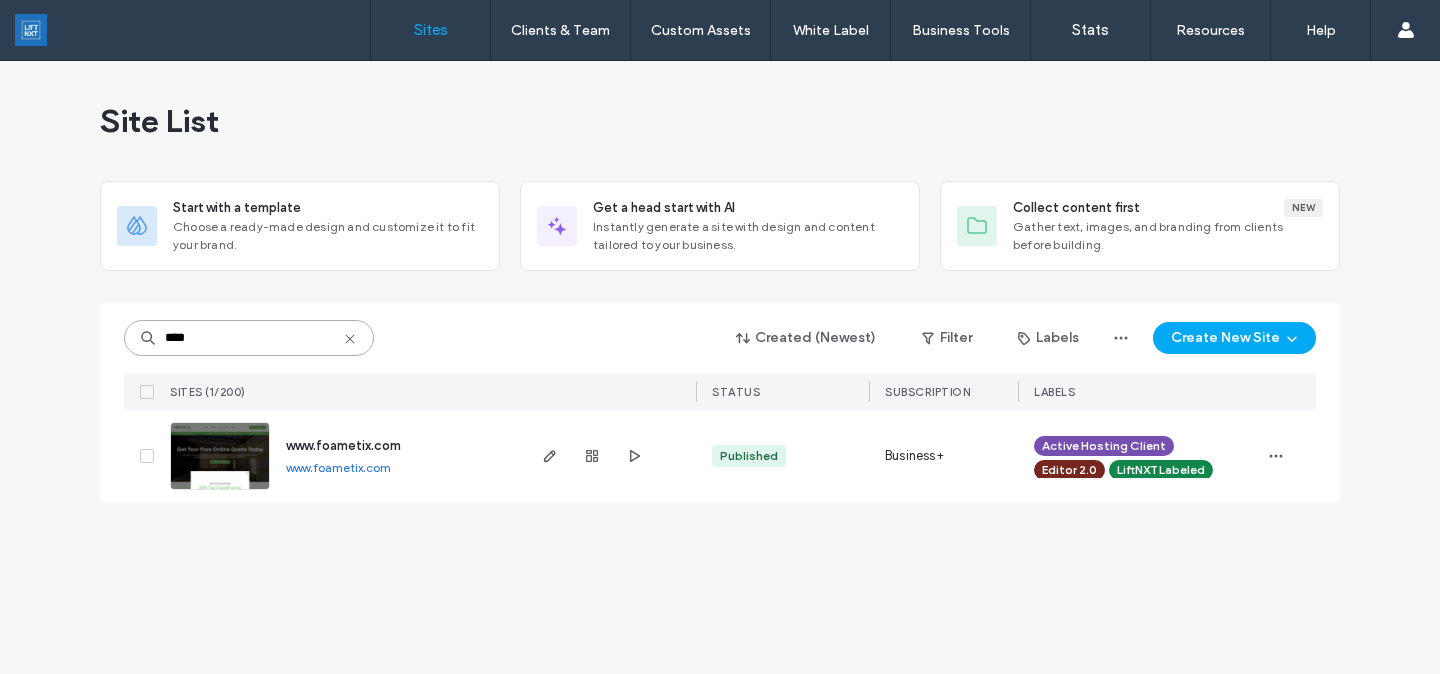 type on "****" 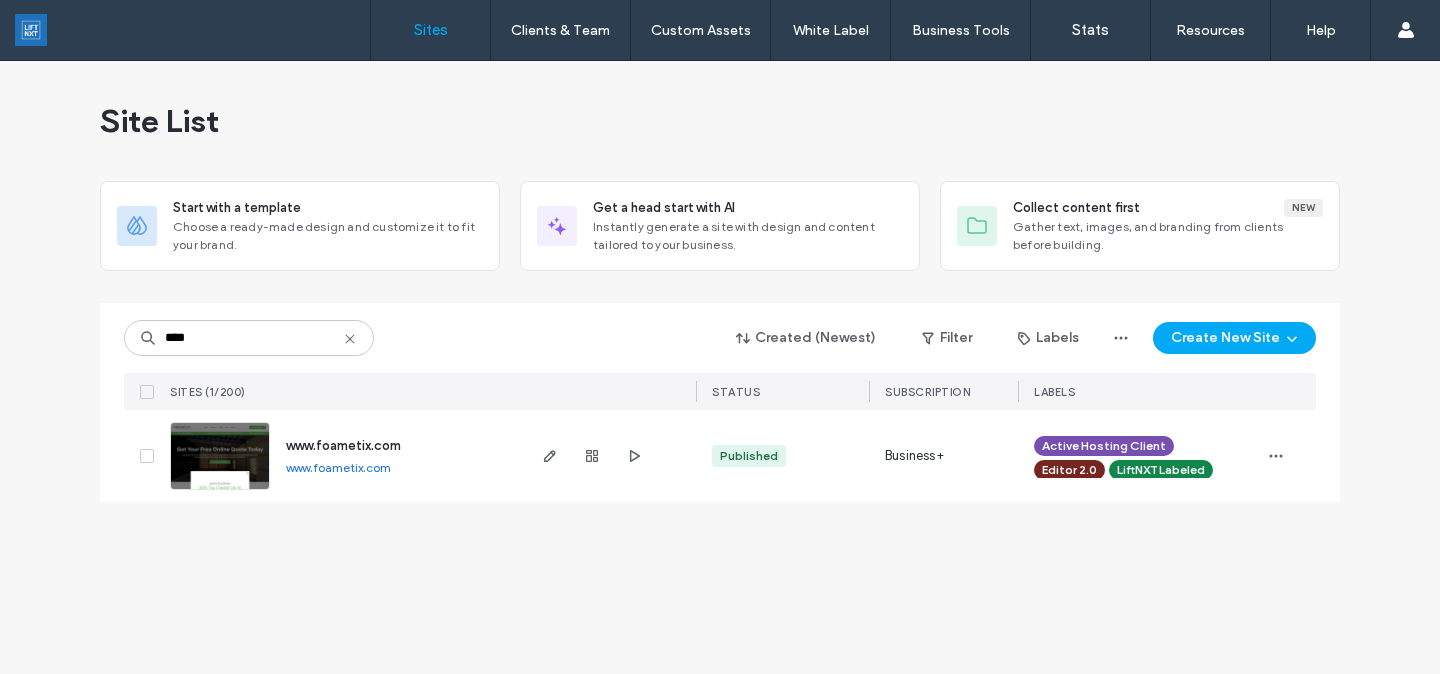 click at bounding box center (1288, 456) 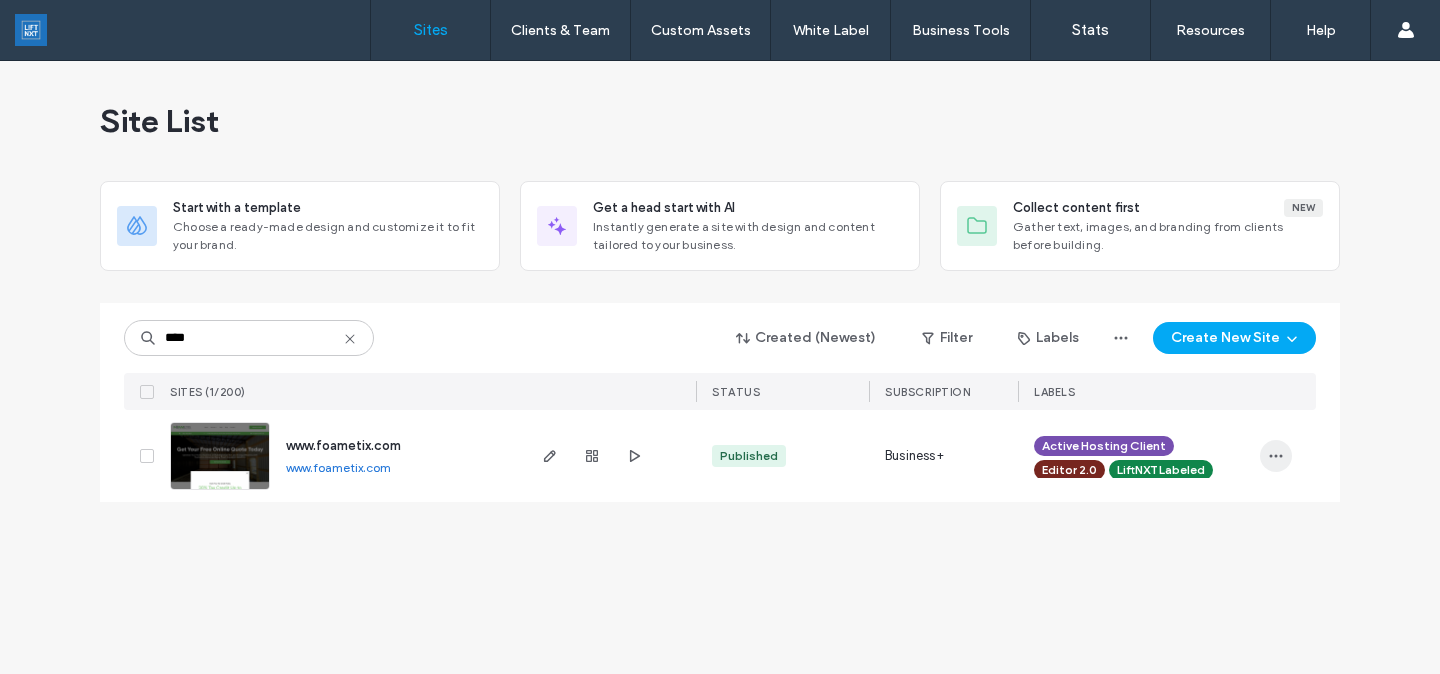 click 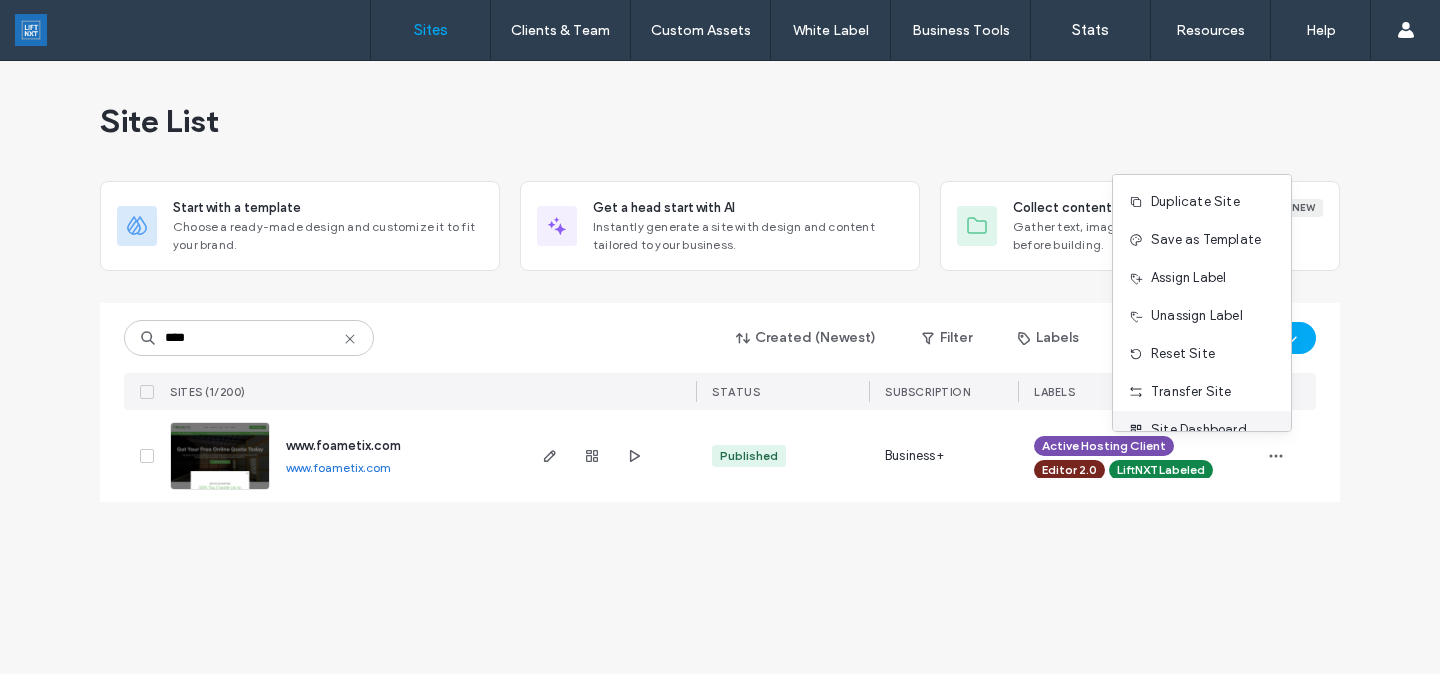 click on "Site Dashboard" at bounding box center [1202, 430] 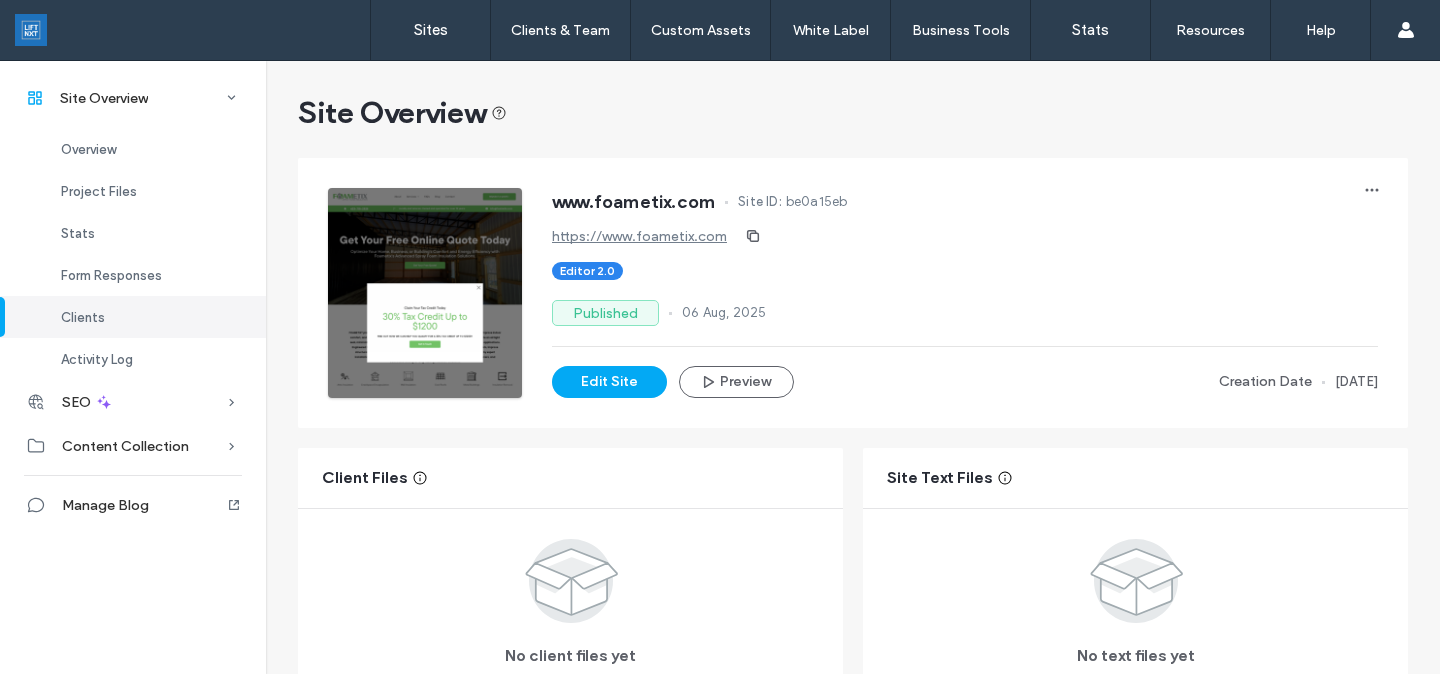 scroll, scrollTop: 1834, scrollLeft: 0, axis: vertical 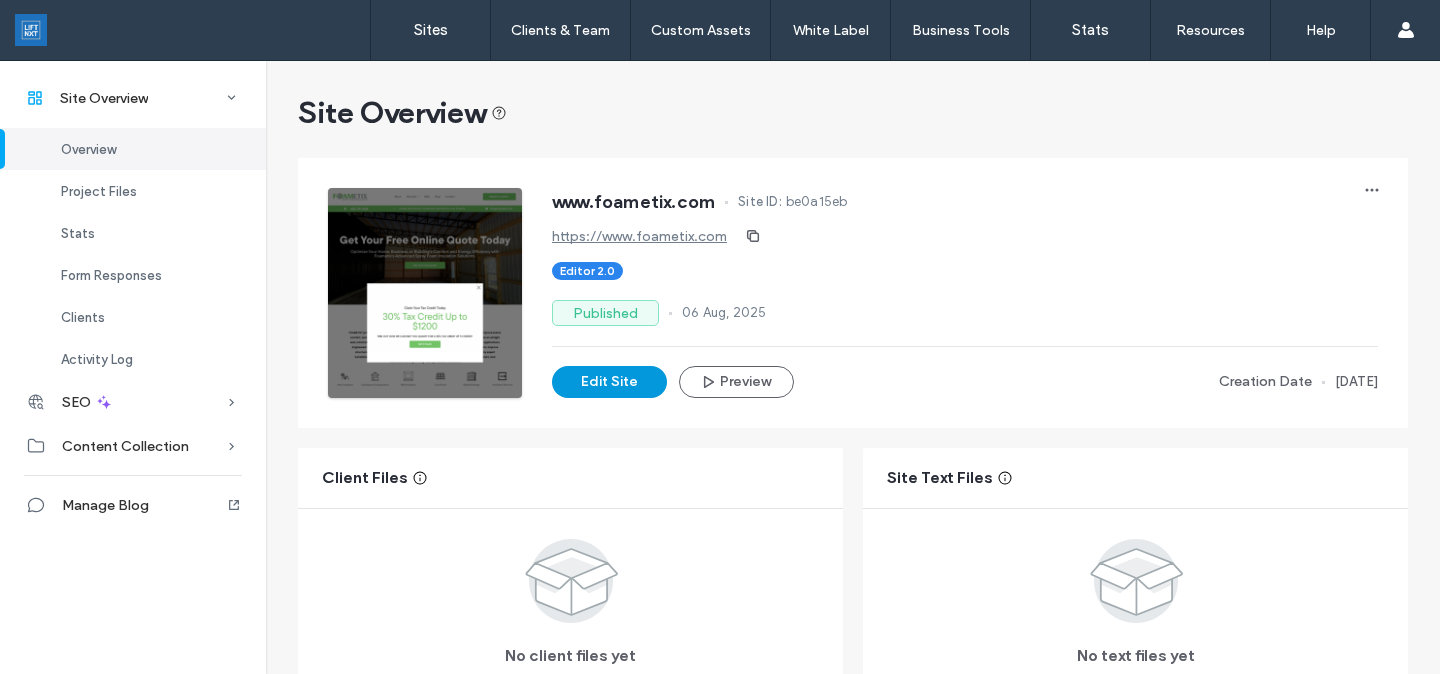 click on "Edit Site" at bounding box center (609, 382) 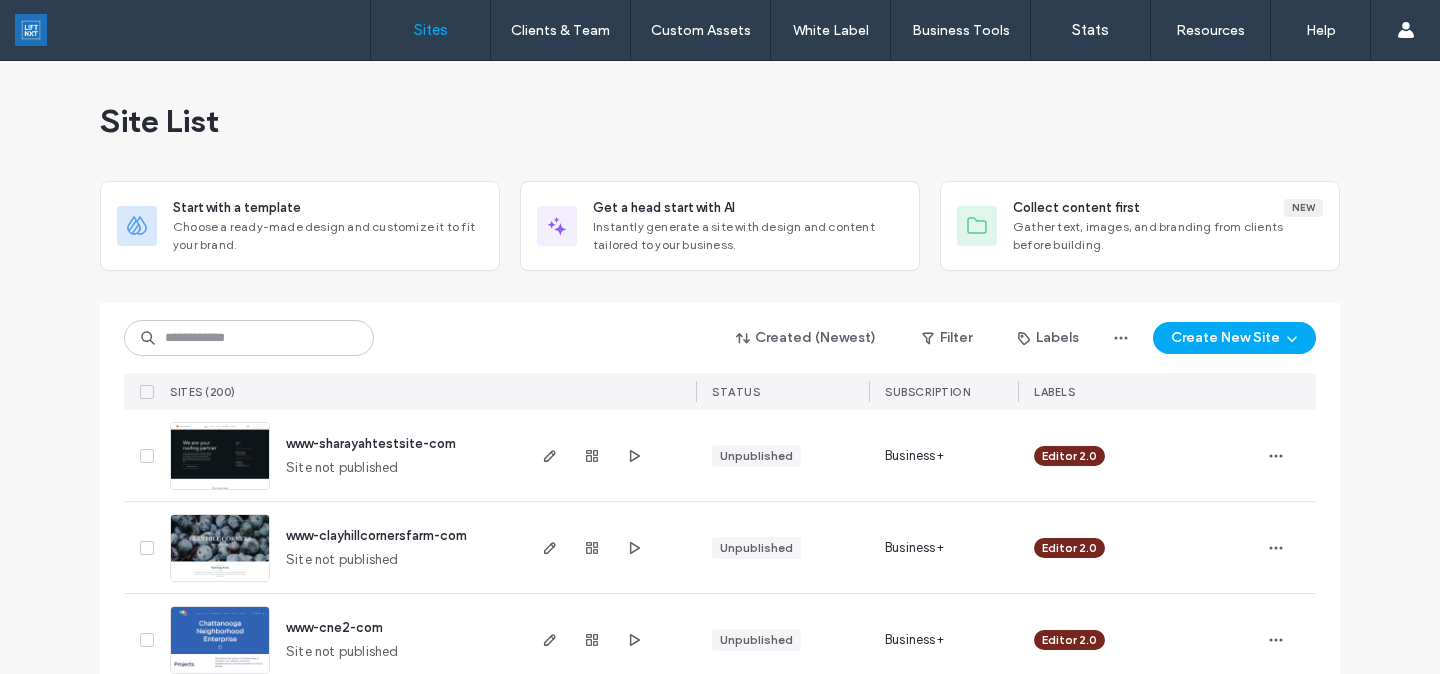 scroll, scrollTop: 0, scrollLeft: 0, axis: both 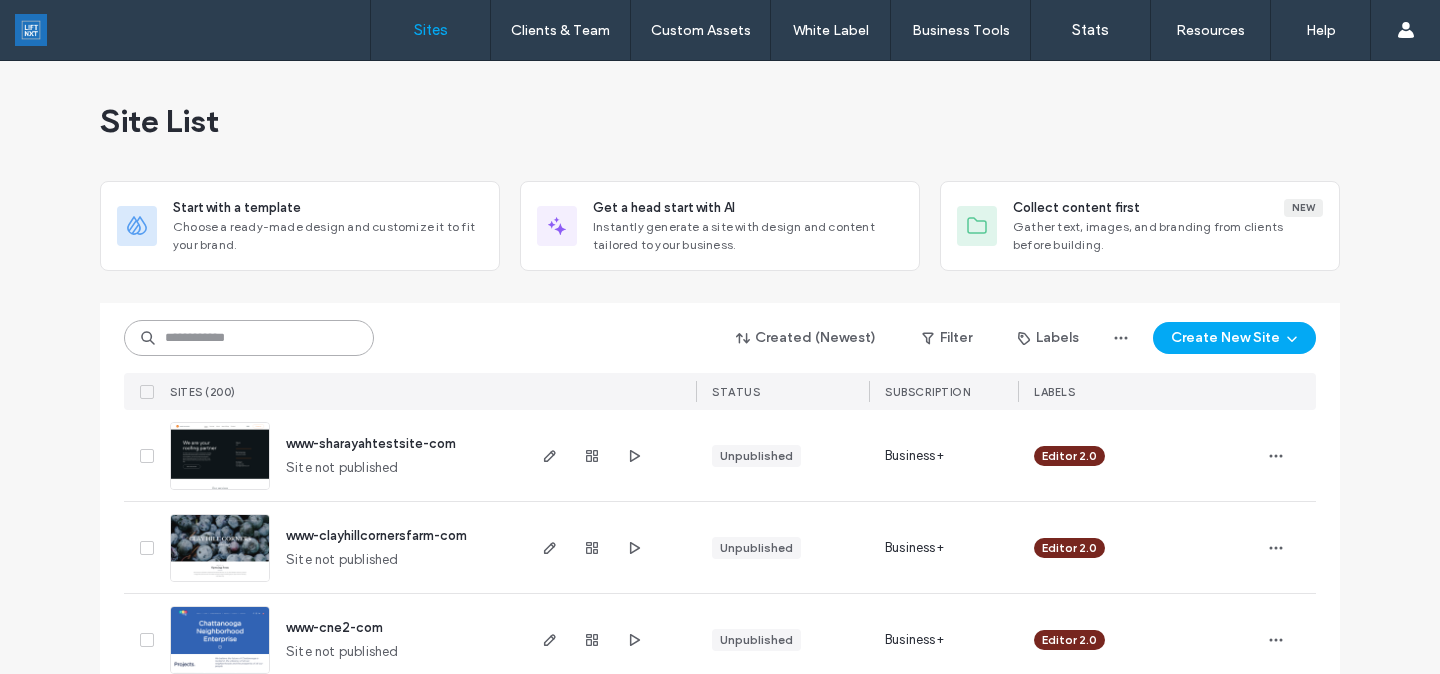 click at bounding box center [249, 338] 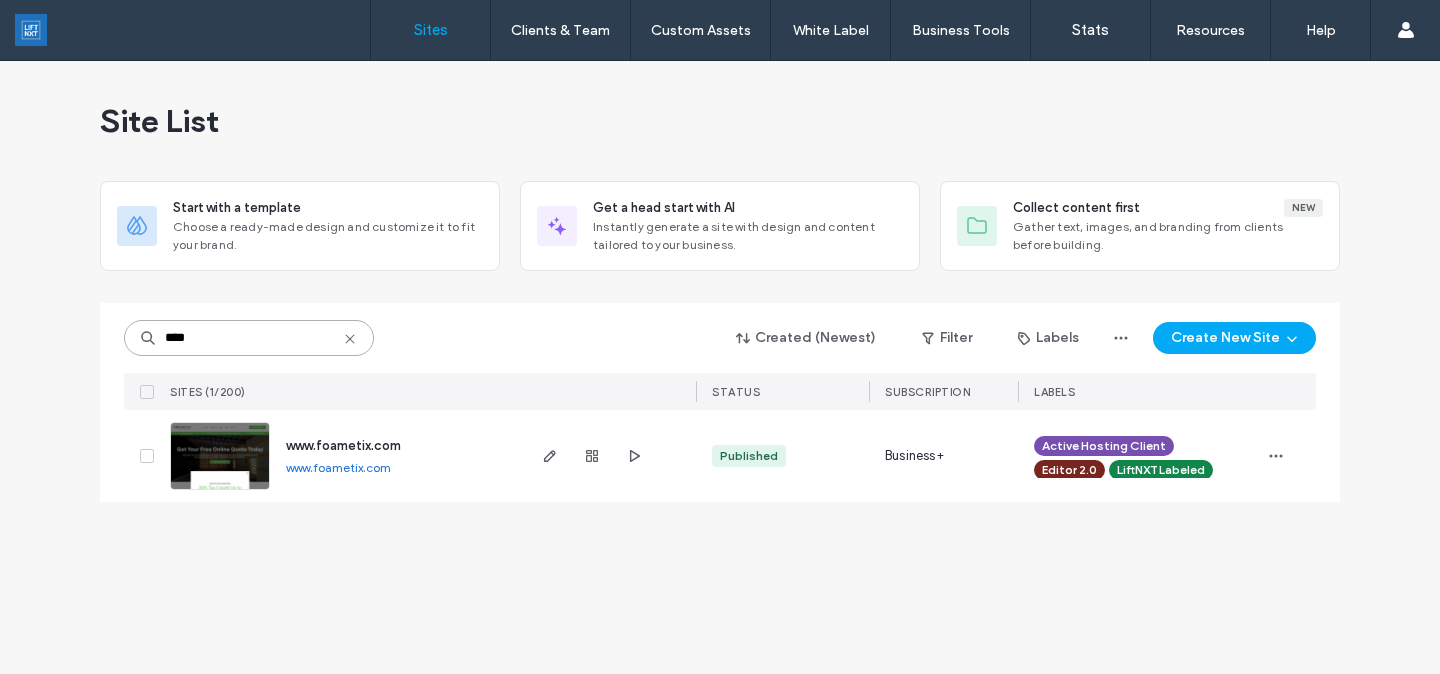type on "****" 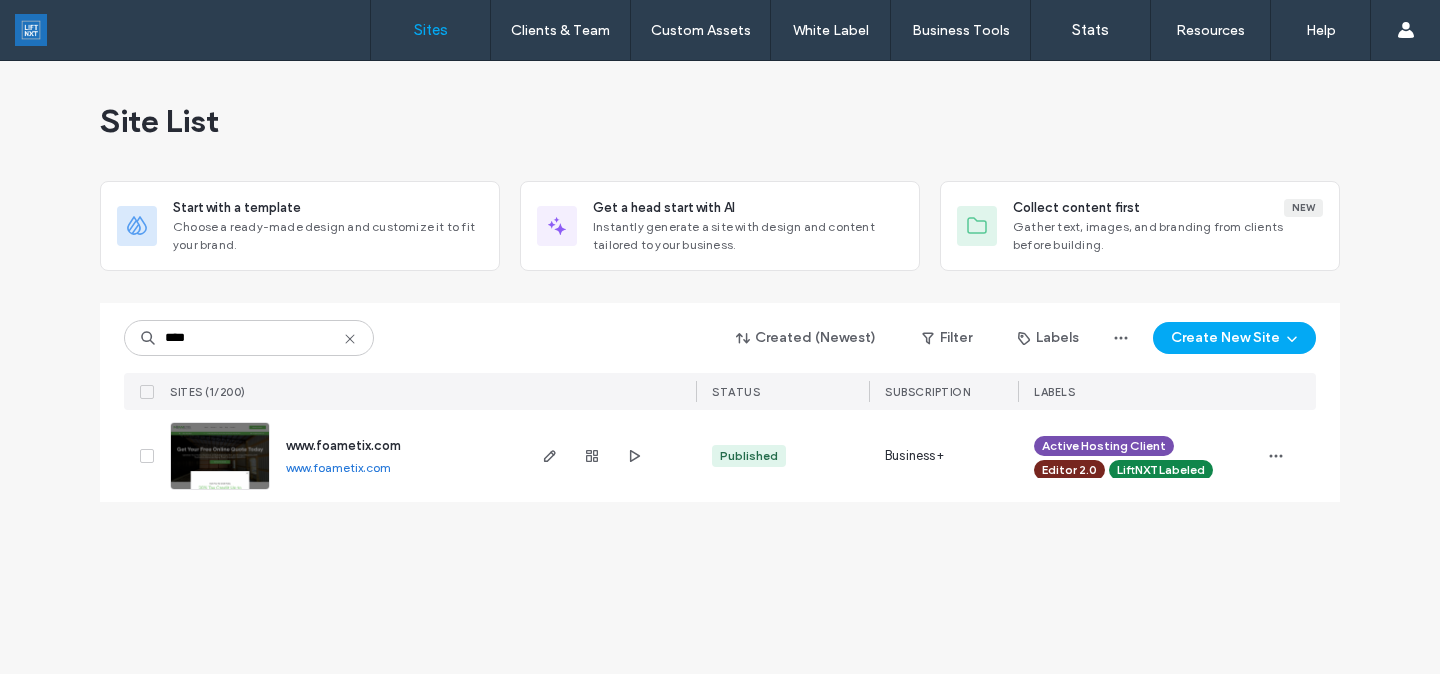 click at bounding box center (220, 491) 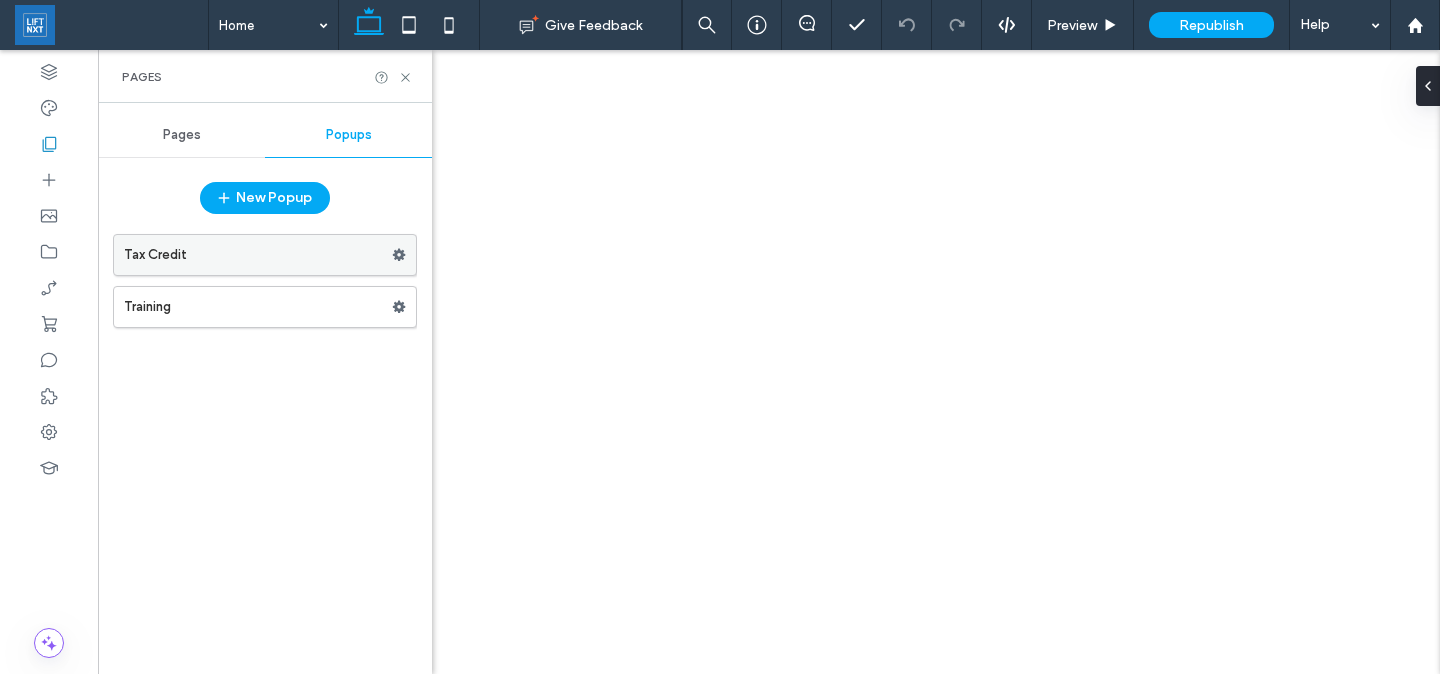 scroll, scrollTop: 0, scrollLeft: 0, axis: both 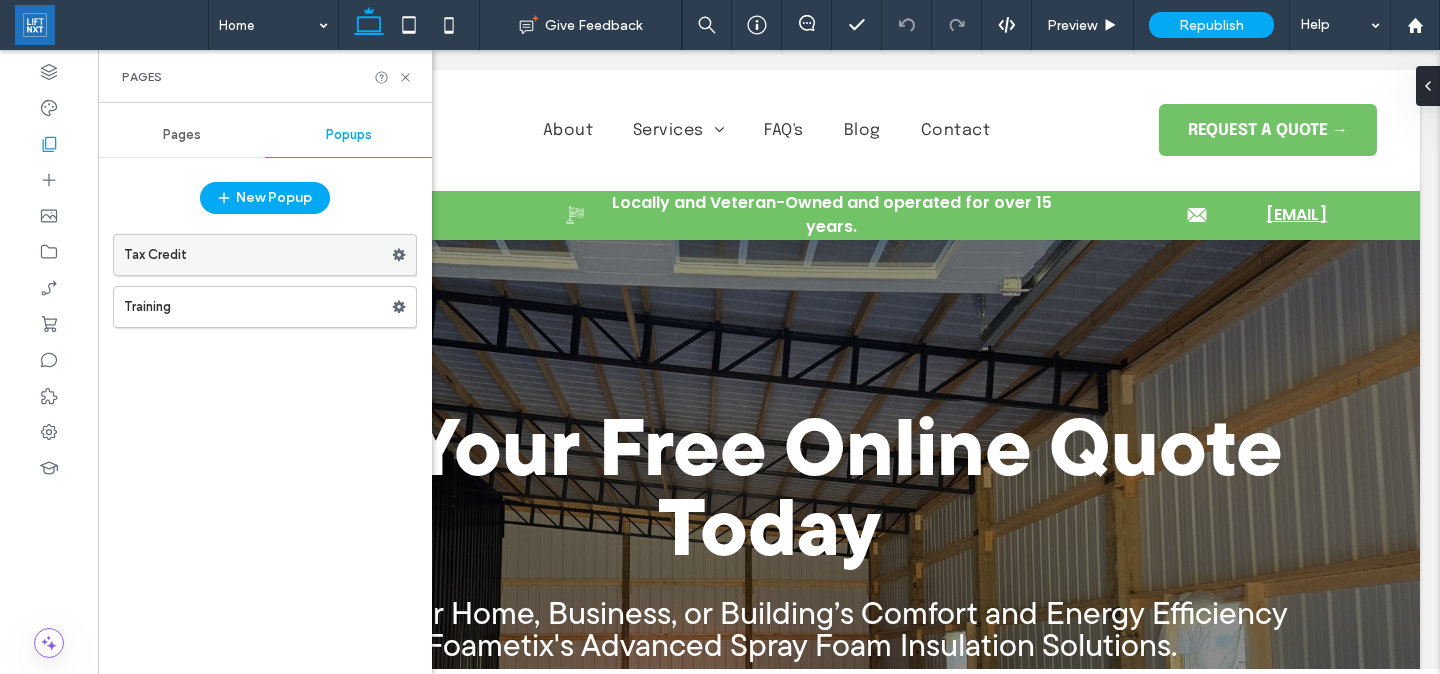 click on "Tax Credit" at bounding box center (258, 255) 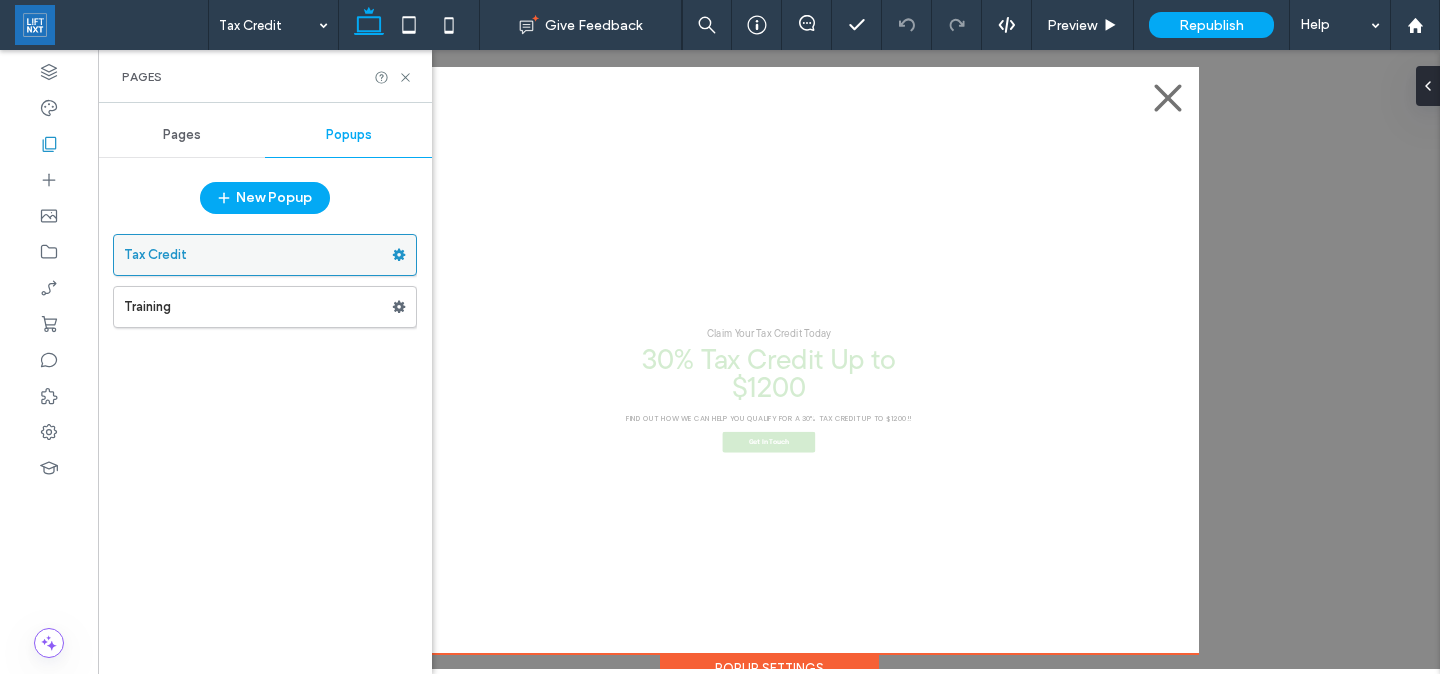 scroll, scrollTop: 0, scrollLeft: 0, axis: both 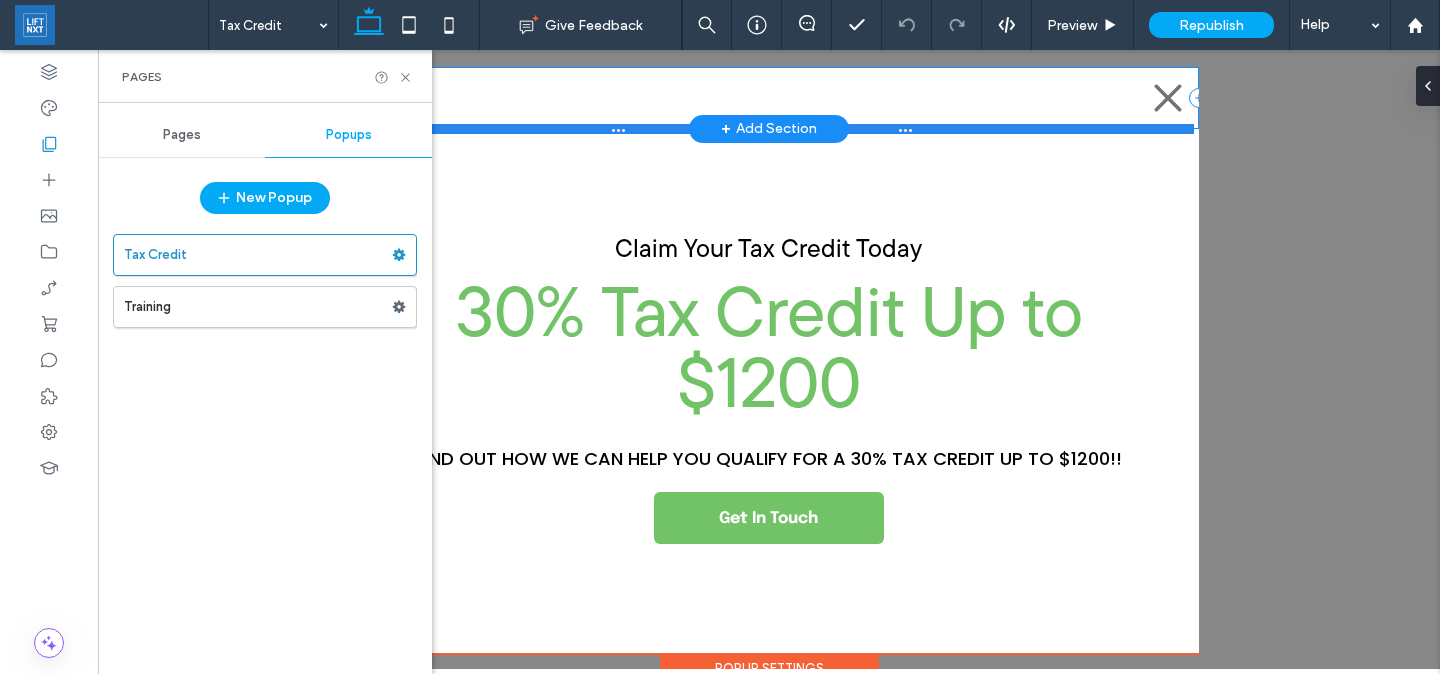 click at bounding box center (766, 129) 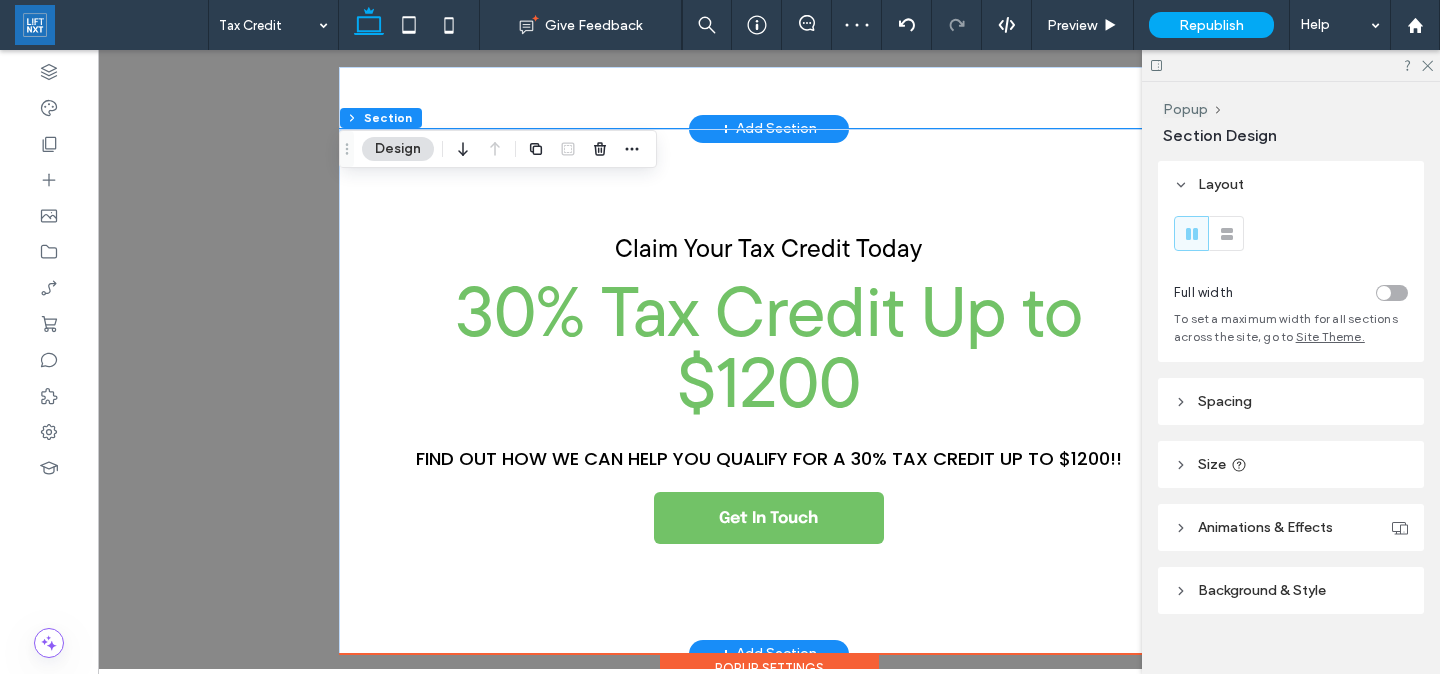 click on "Claim Your Tax Credit Today
30% Tax Credit Up to $1200
find out how we can help you qualify for a 30% tax credit up to $1200!!
Get In Touch" at bounding box center [769, 391] 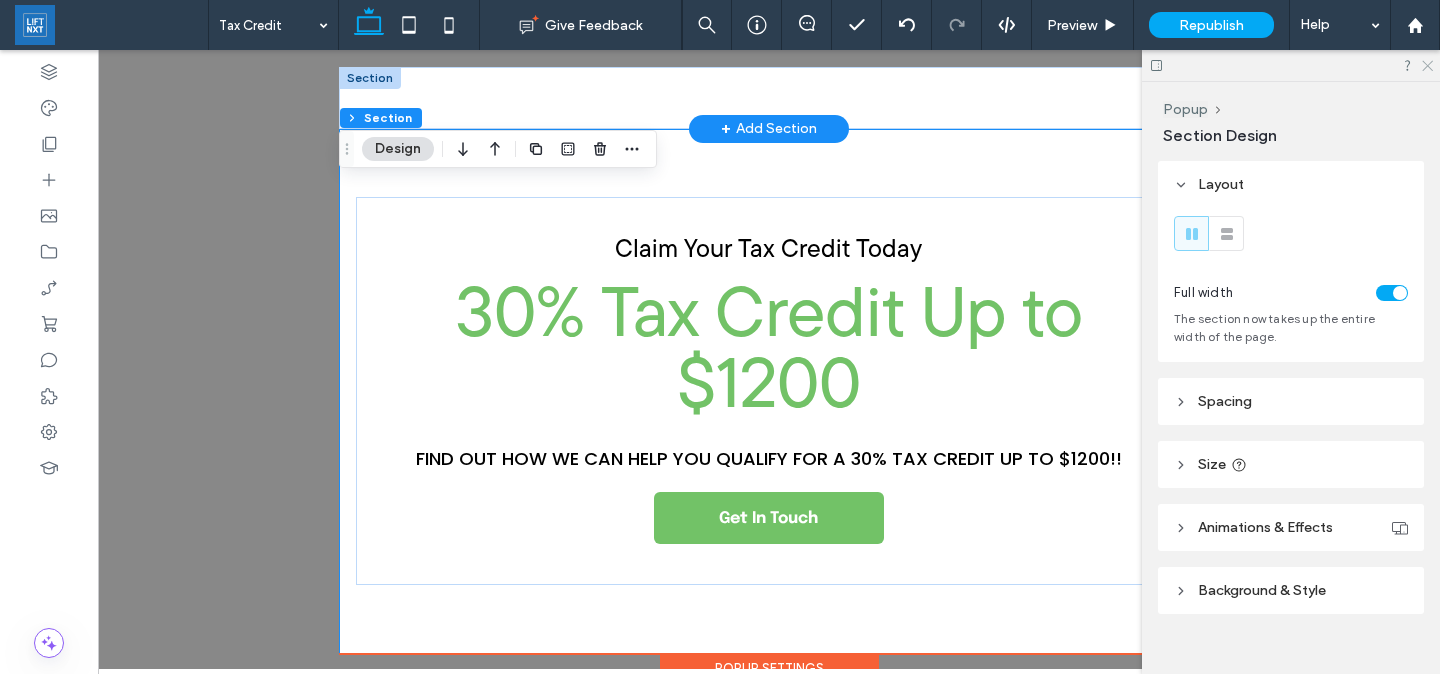drag, startPoint x: 1423, startPoint y: 63, endPoint x: 1307, endPoint y: 26, distance: 121.75796 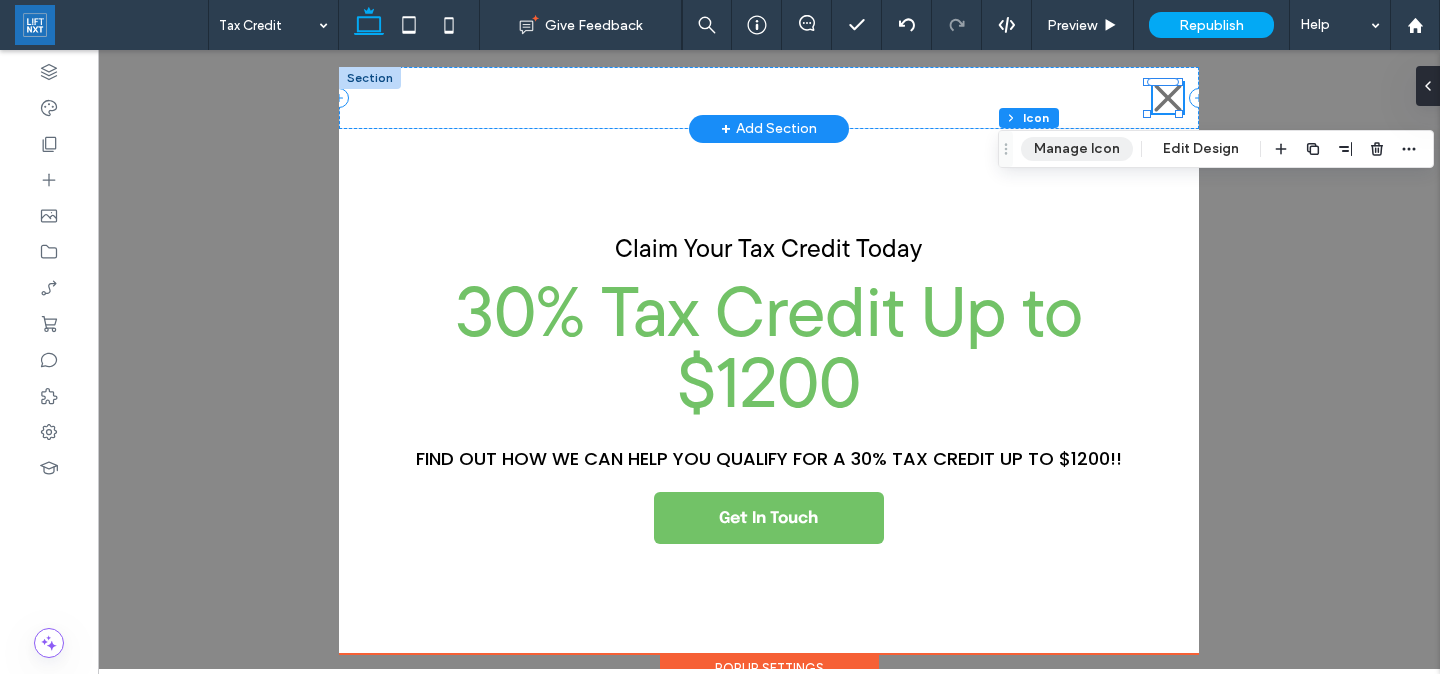 click on "Manage Icon" at bounding box center (1077, 149) 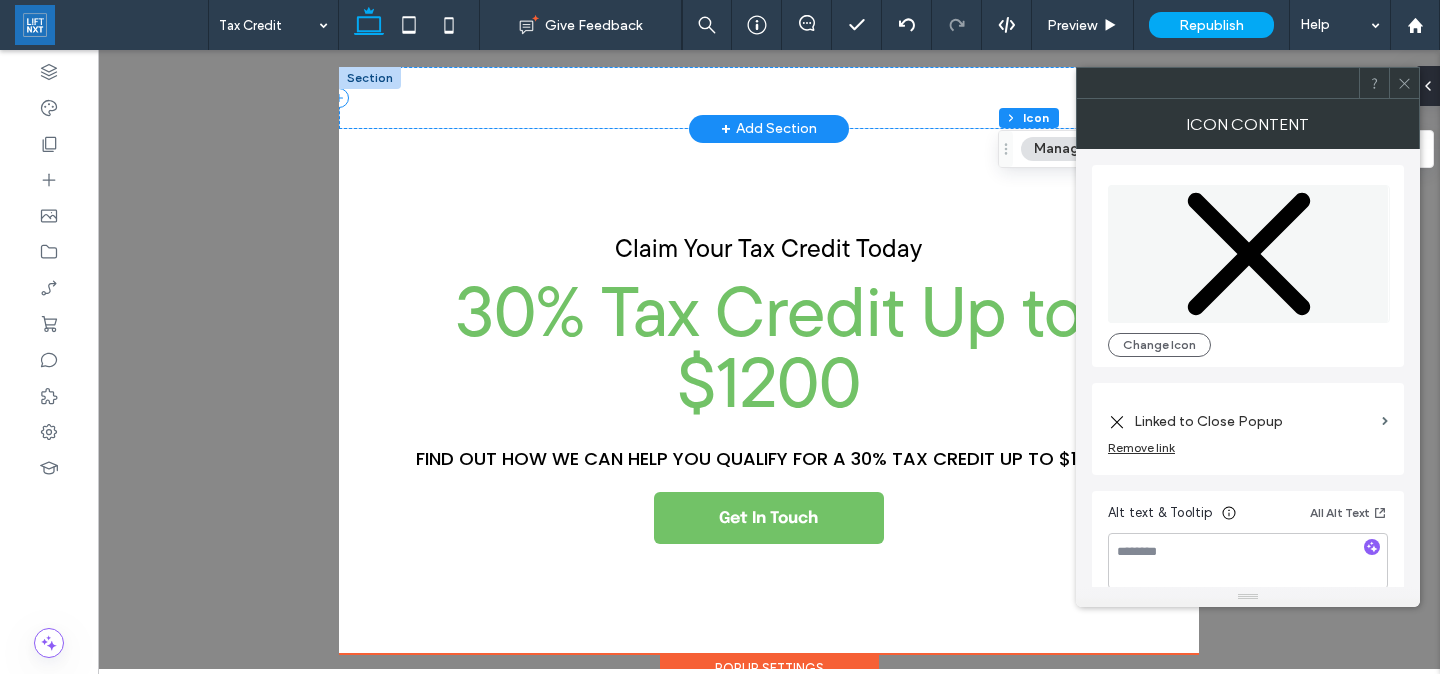 click at bounding box center [1404, 83] 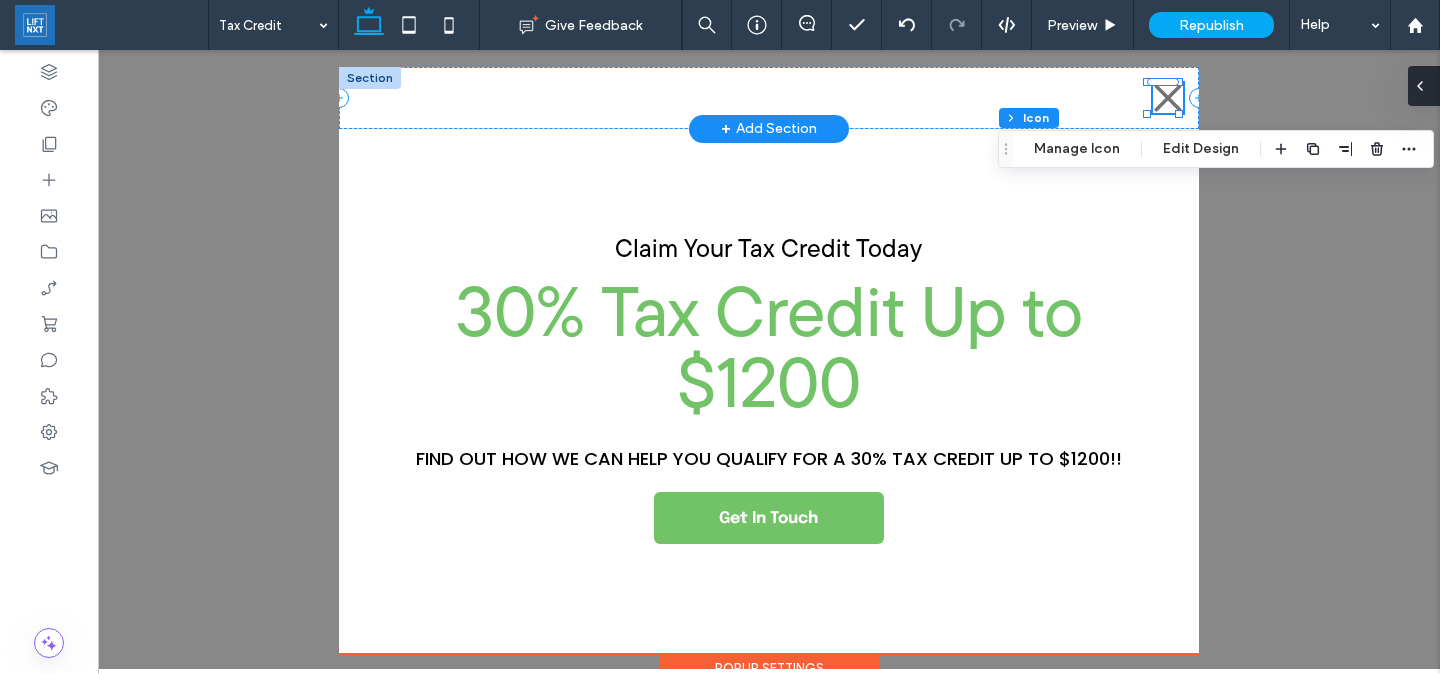 drag, startPoint x: 1427, startPoint y: 91, endPoint x: 1329, endPoint y: 41, distance: 110.01818 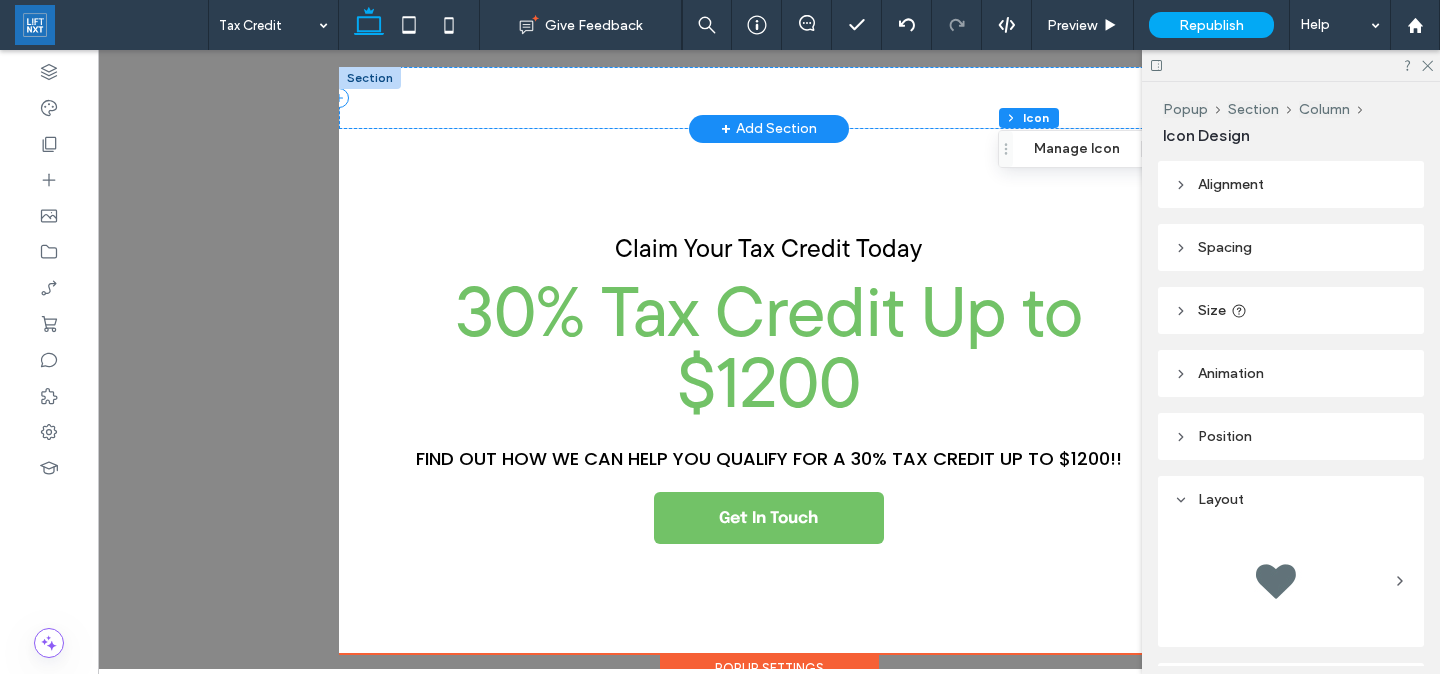 click on "Position" at bounding box center [1291, 436] 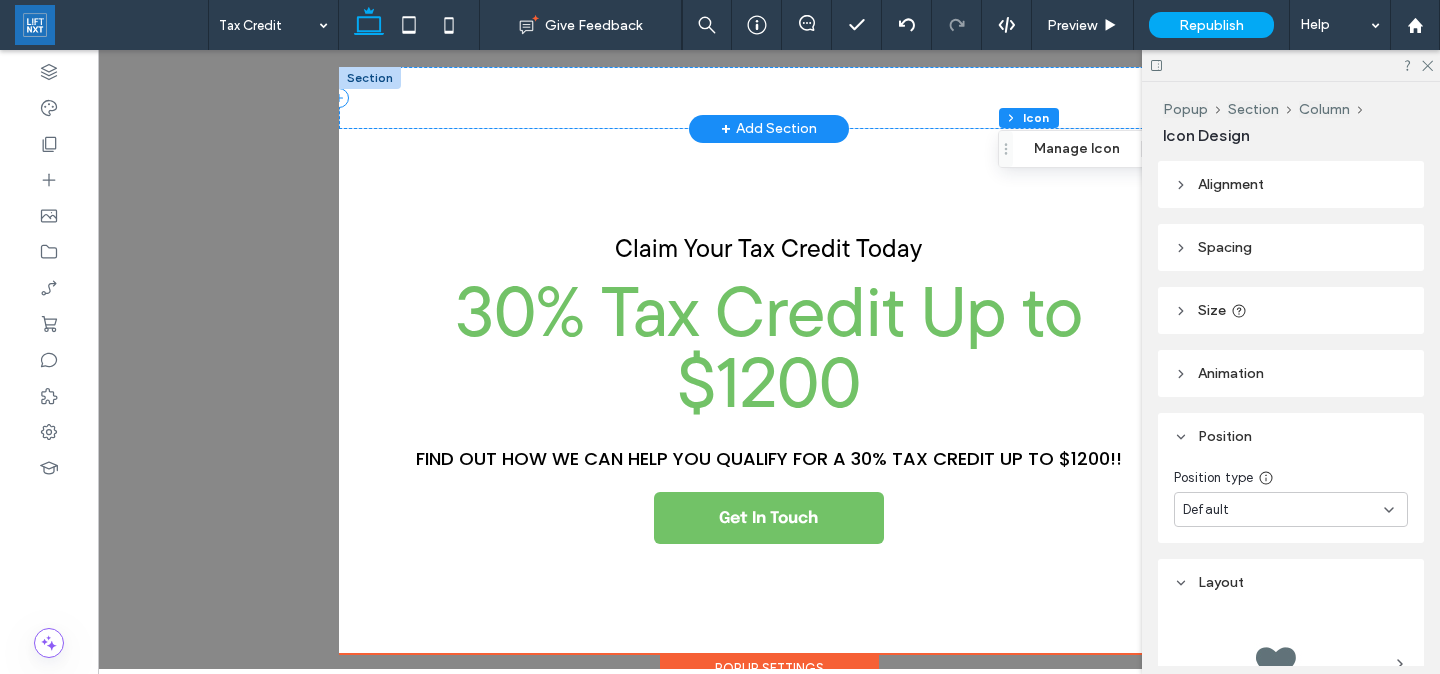 click on "Default" at bounding box center [1291, 509] 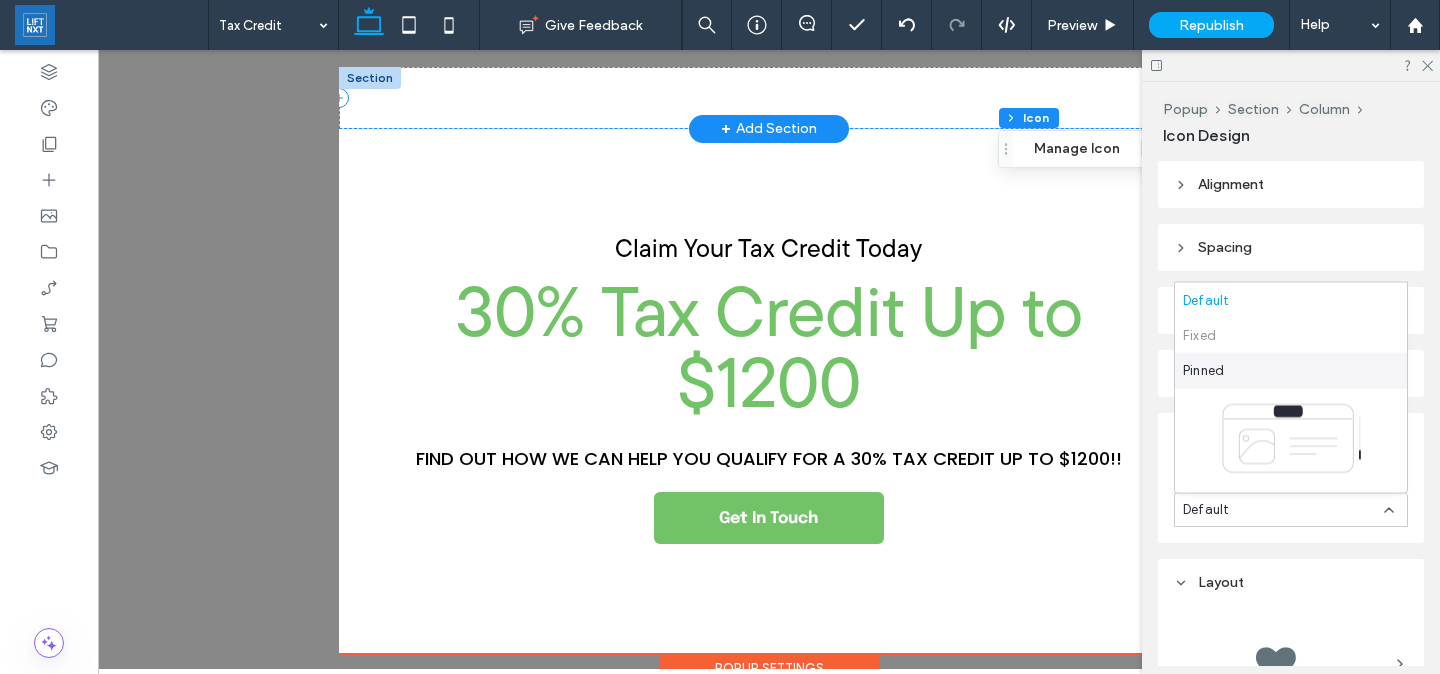 click on "Pinned" at bounding box center [1291, 370] 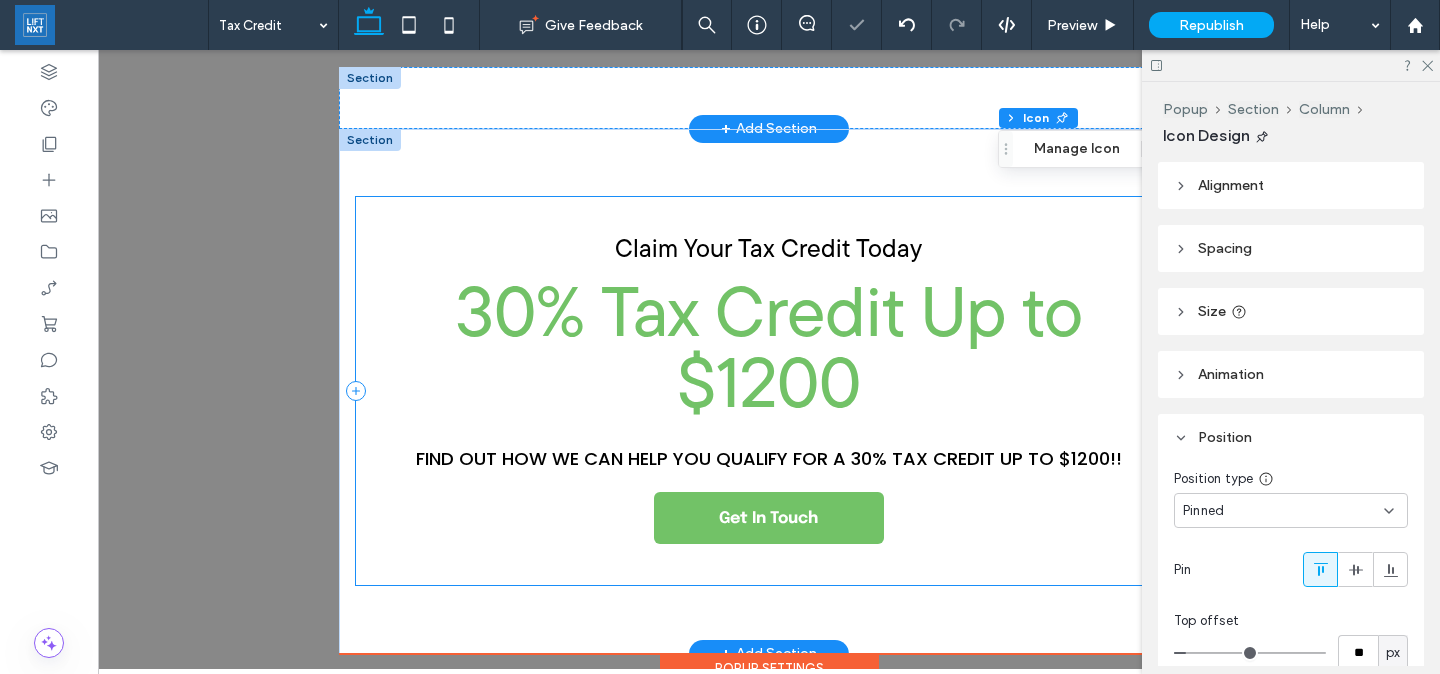 click on "Claim Your Tax Credit Today
30% Tax Credit Up to $1200
find out how we can help you qualify for a 30% tax credit up to $1200!!
Get In Touch" at bounding box center [769, 390] 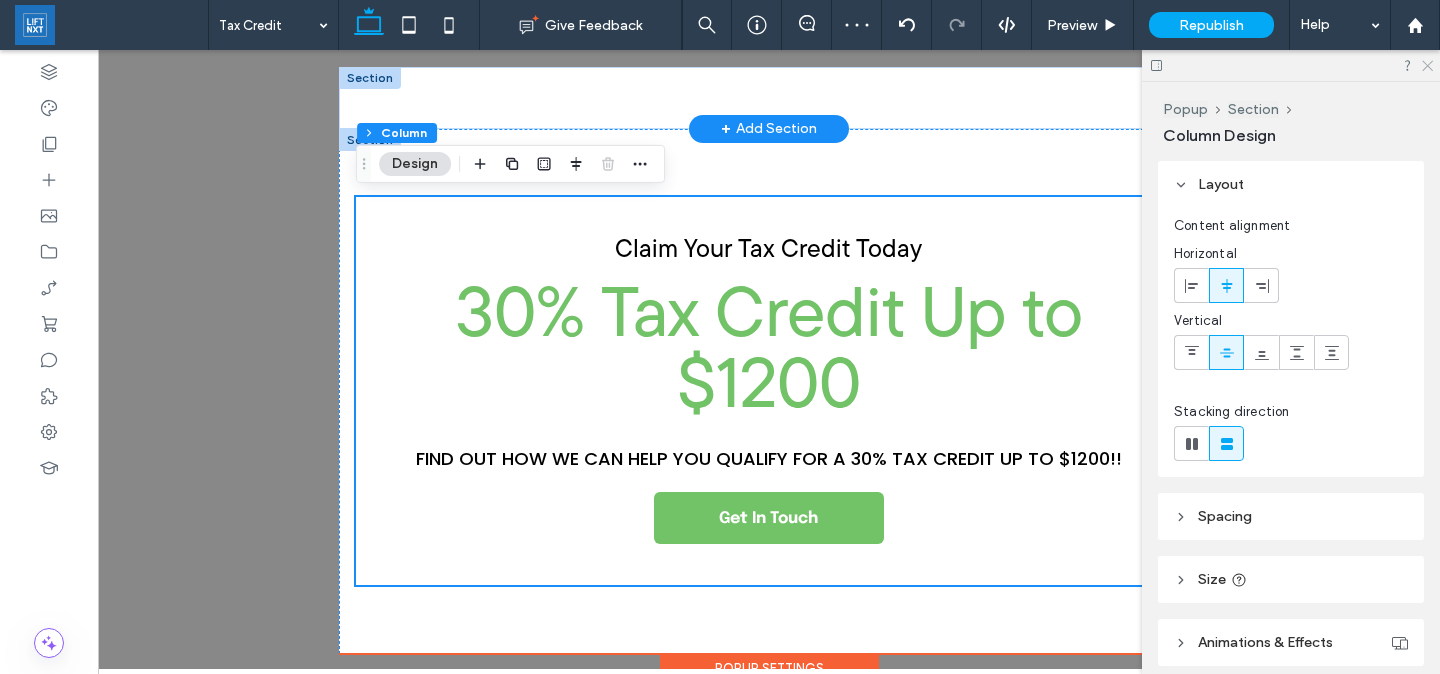 click 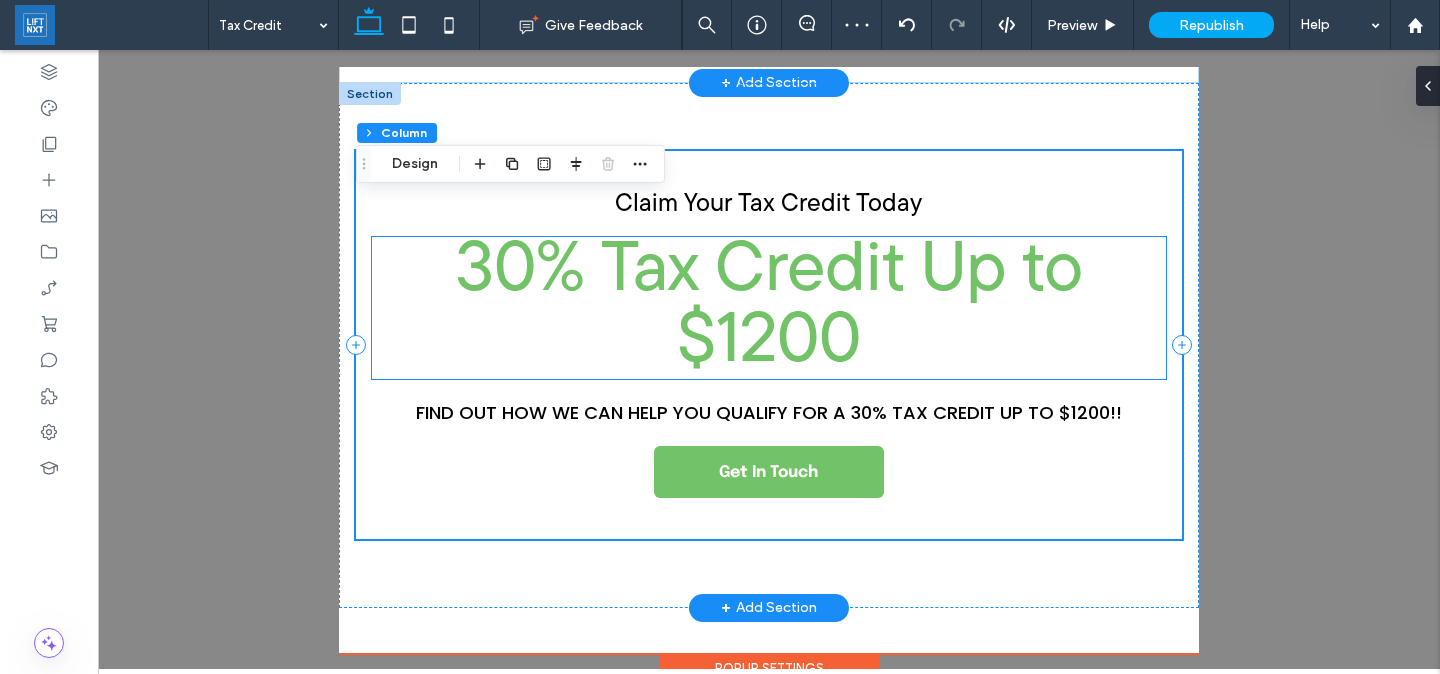 scroll, scrollTop: 0, scrollLeft: 0, axis: both 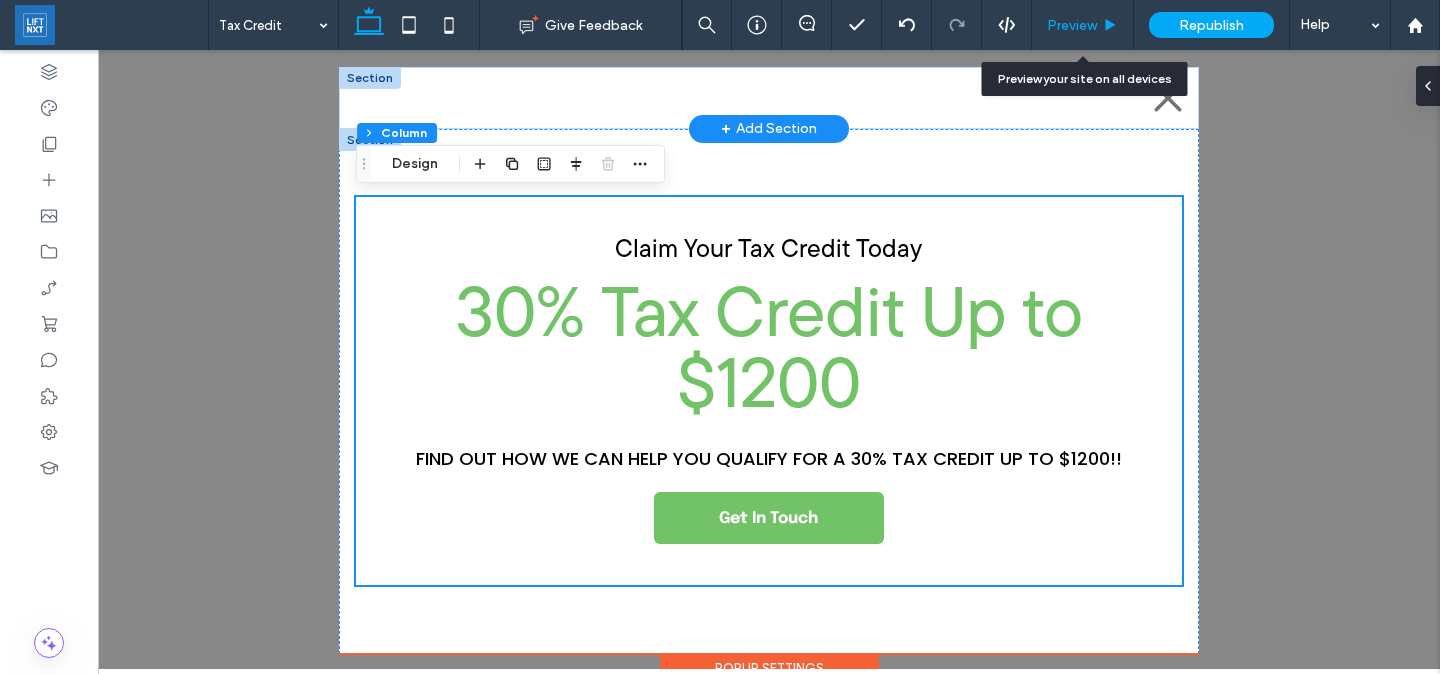 click on "Preview" at bounding box center (1082, 25) 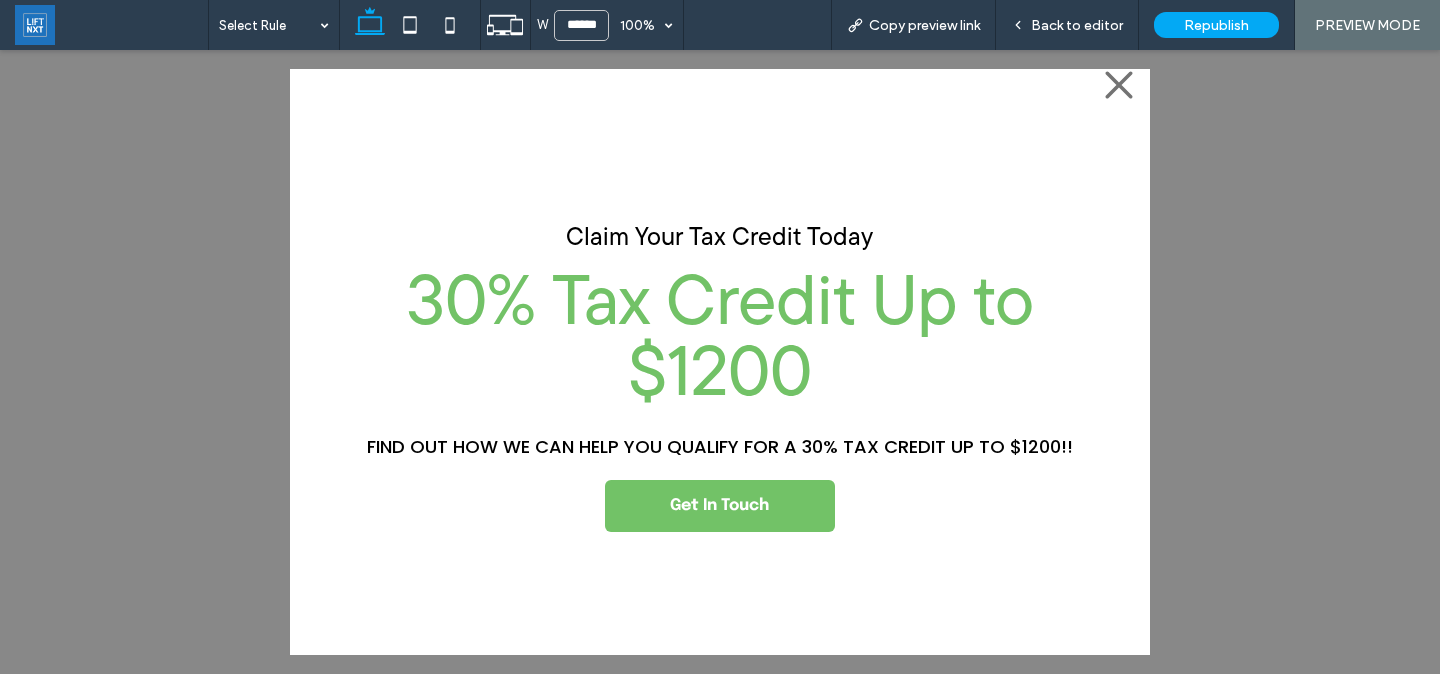scroll, scrollTop: 0, scrollLeft: 0, axis: both 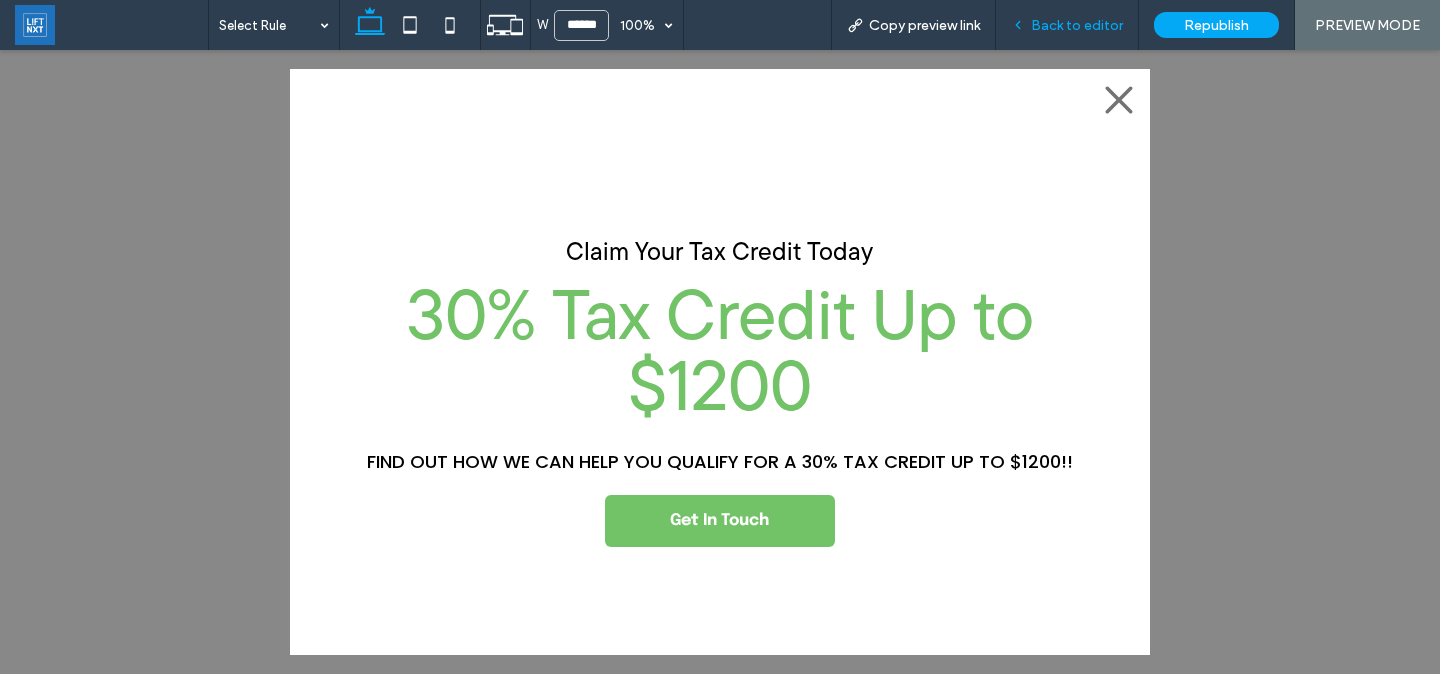 click on "Back to editor" at bounding box center (1077, 25) 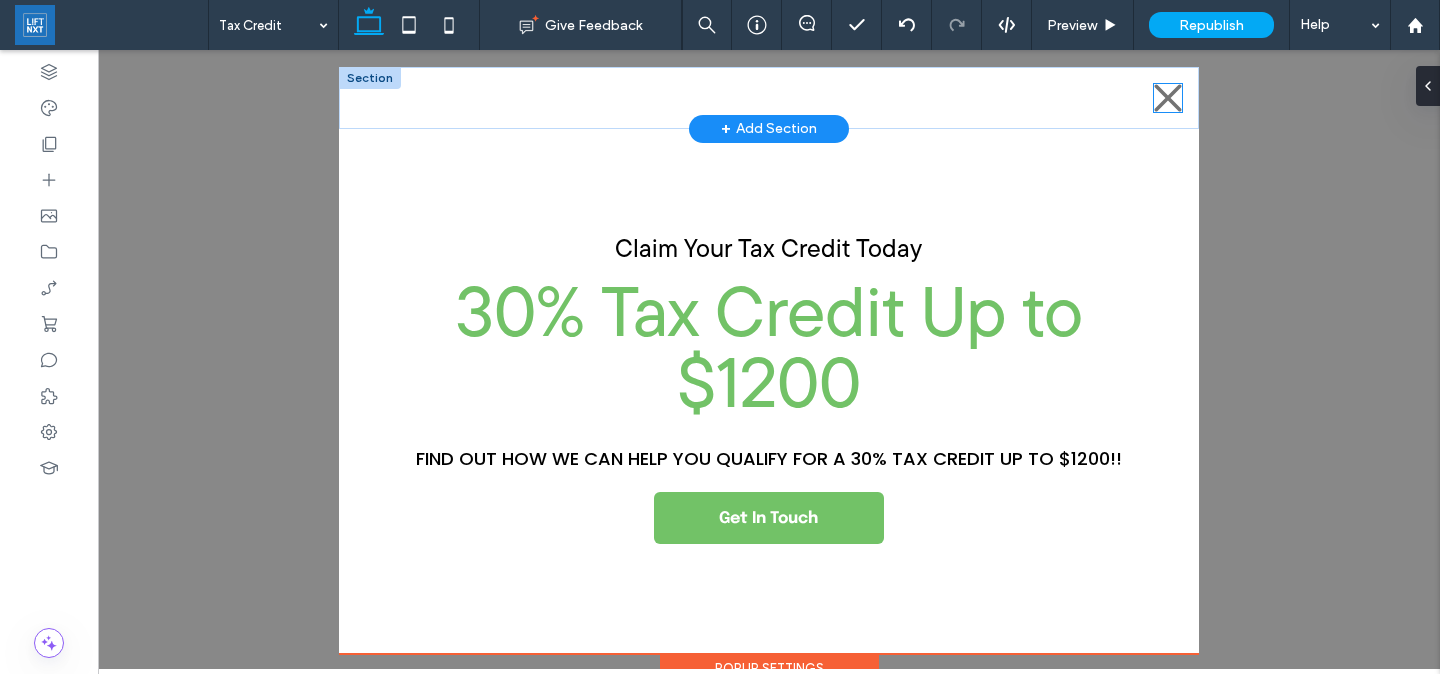 click 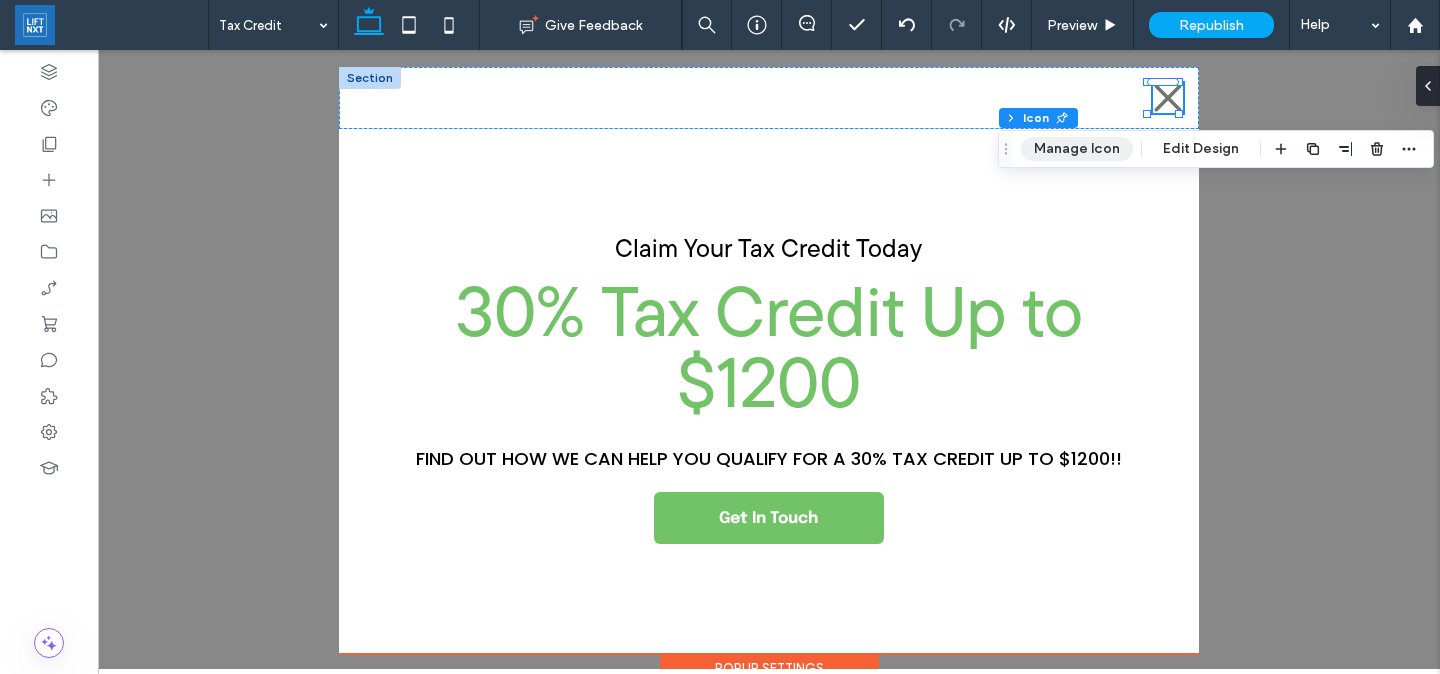 click on "Manage Icon" at bounding box center [1077, 149] 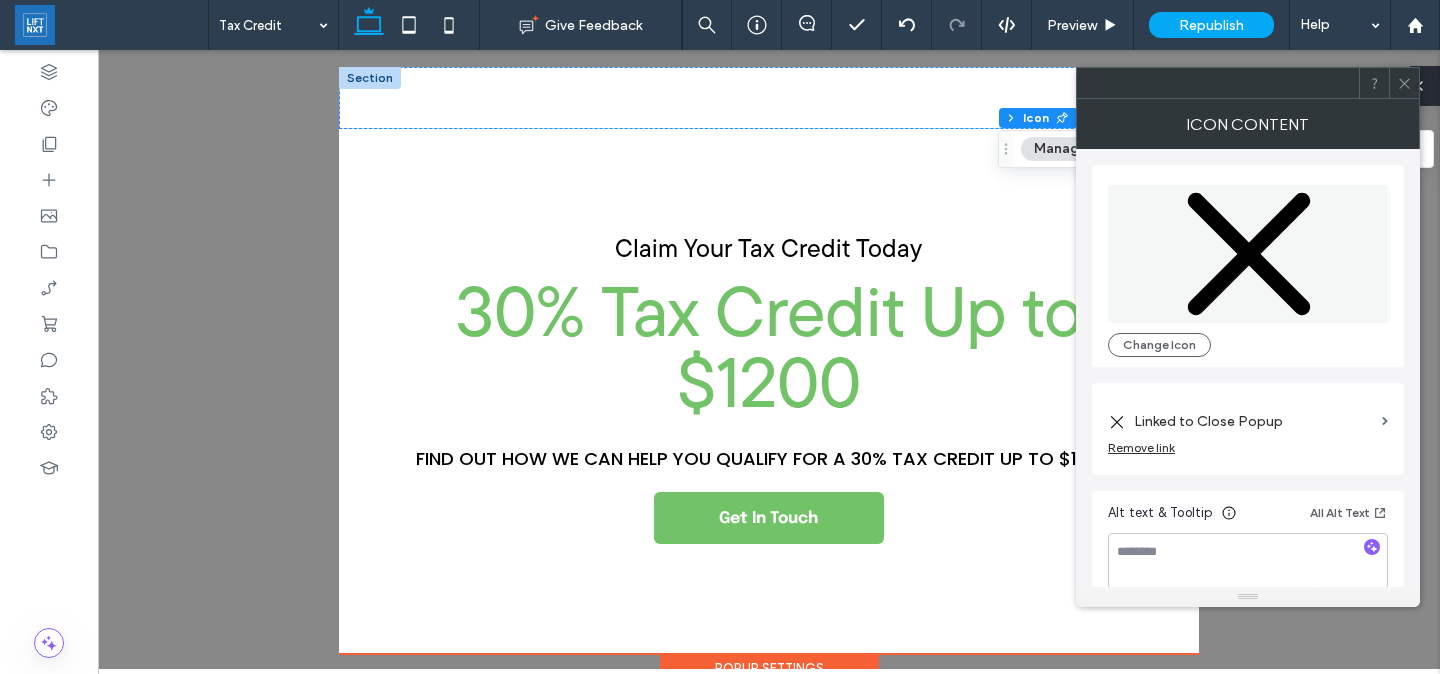 click at bounding box center [1424, 86] 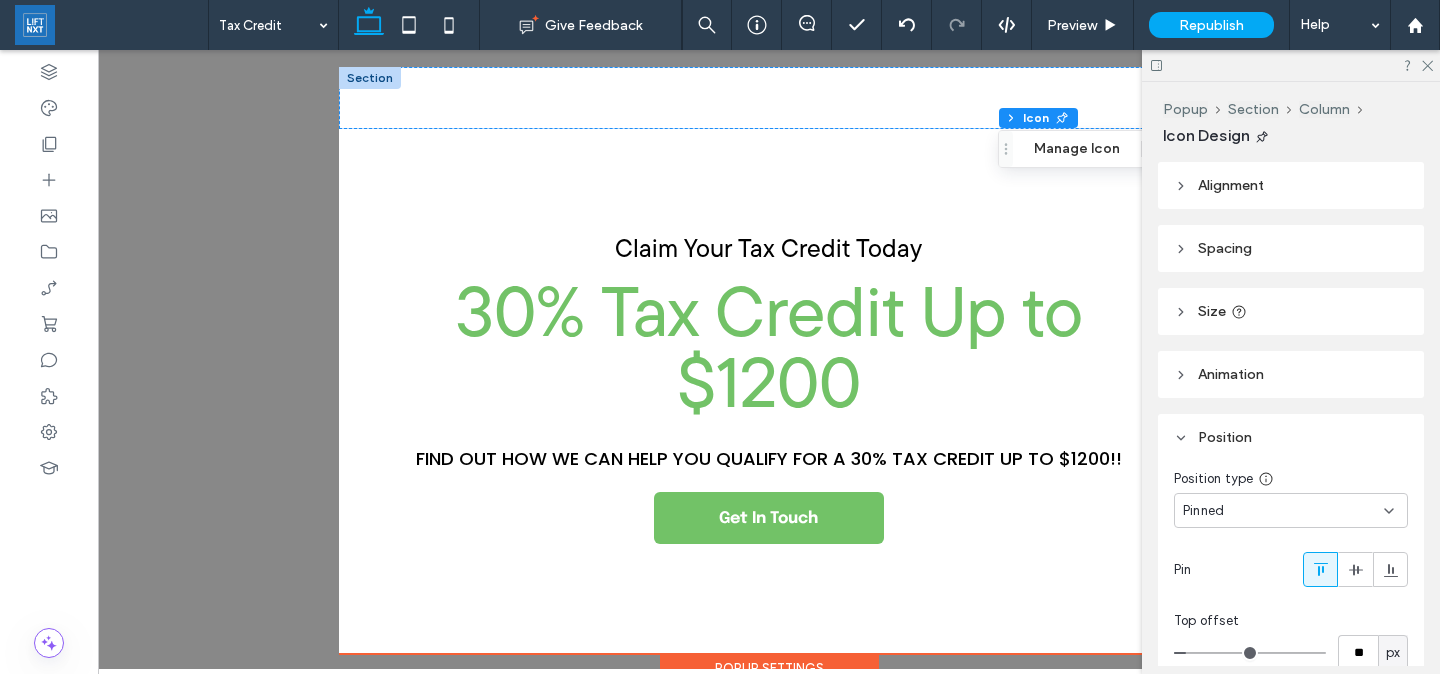 scroll, scrollTop: 144, scrollLeft: 0, axis: vertical 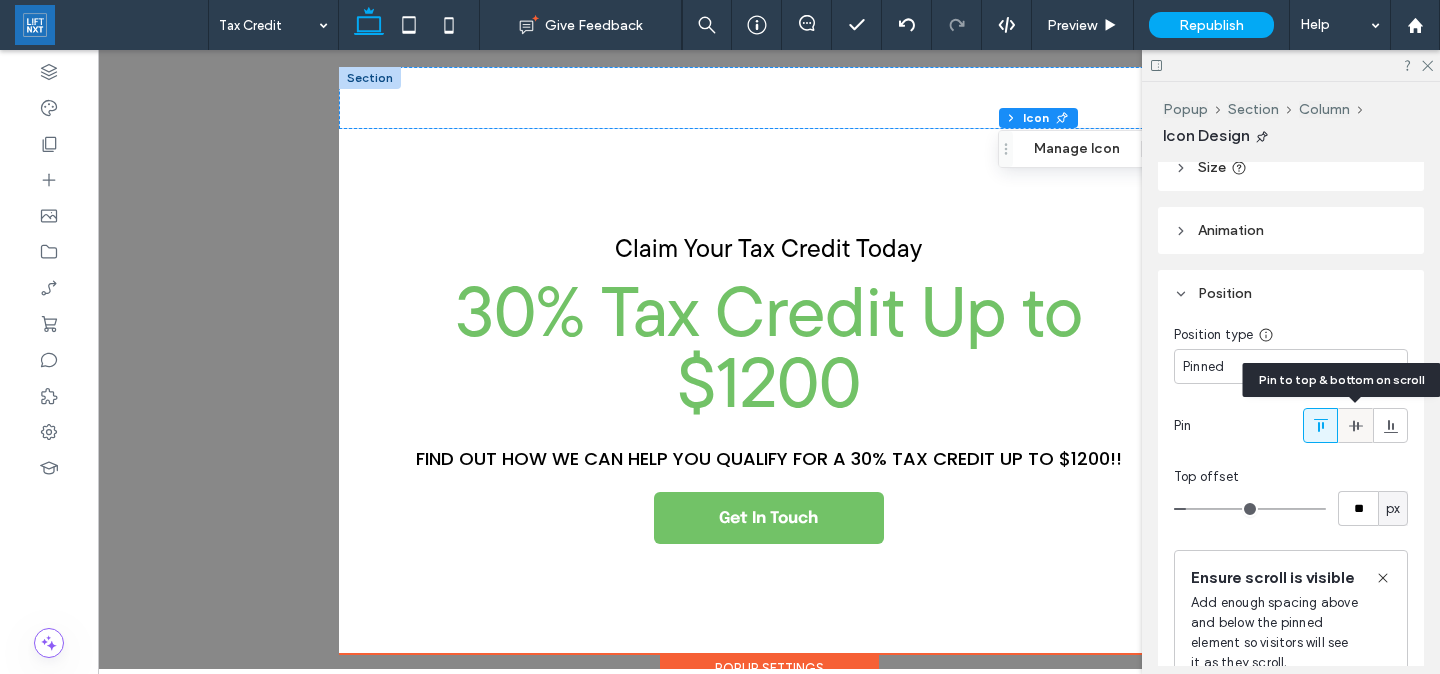 click at bounding box center (1355, 425) 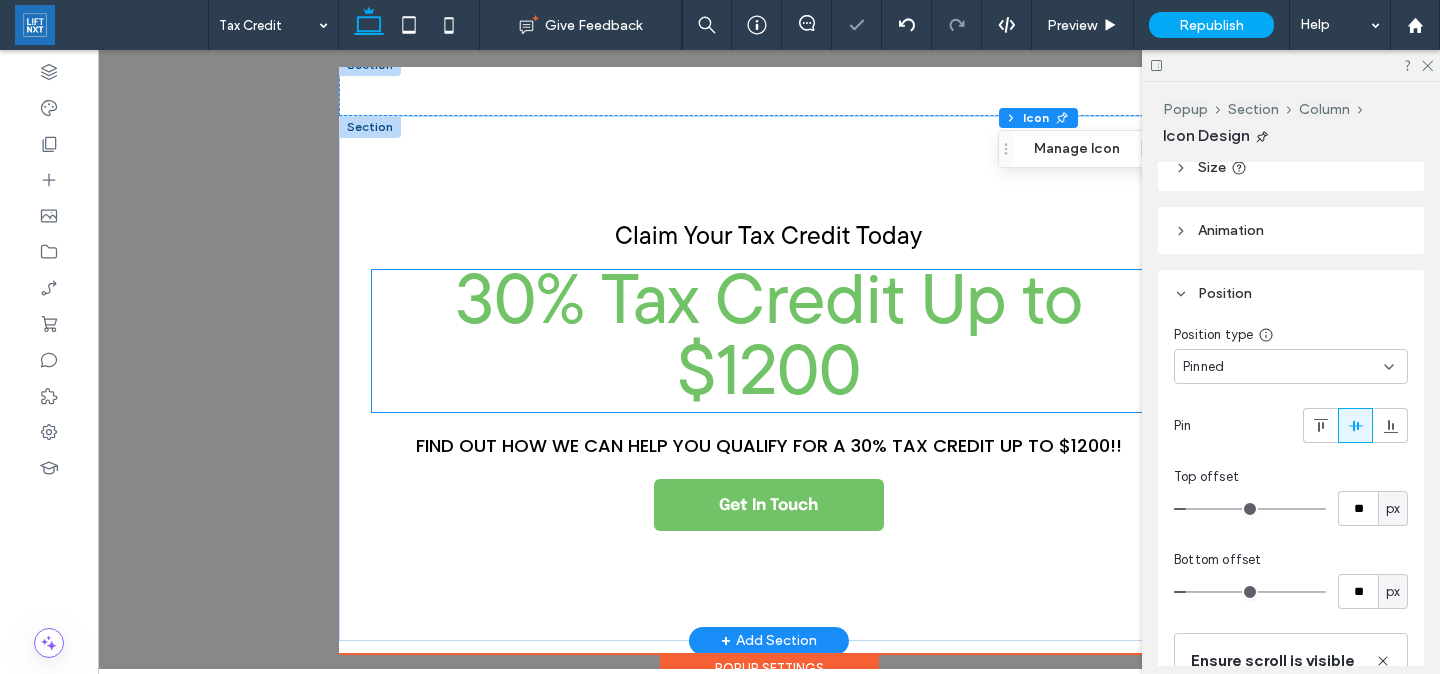 scroll, scrollTop: 0, scrollLeft: 0, axis: both 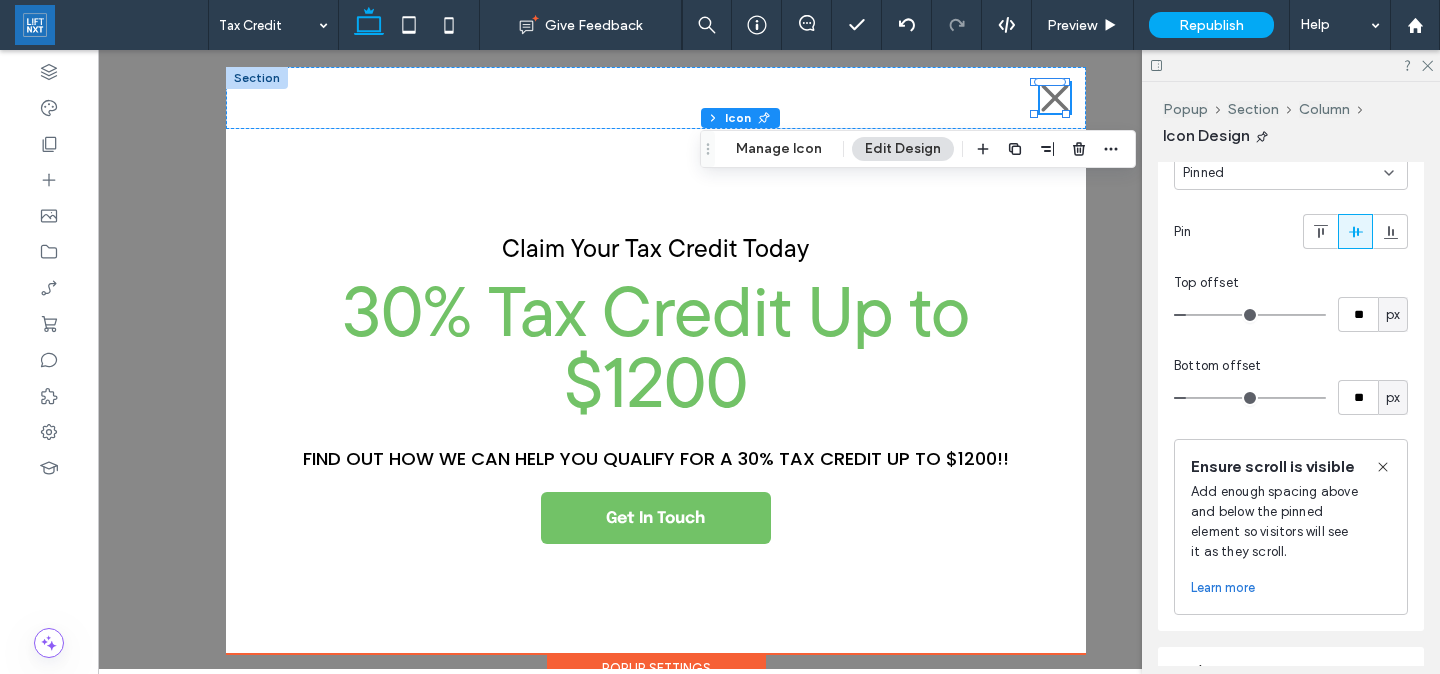 type on "***" 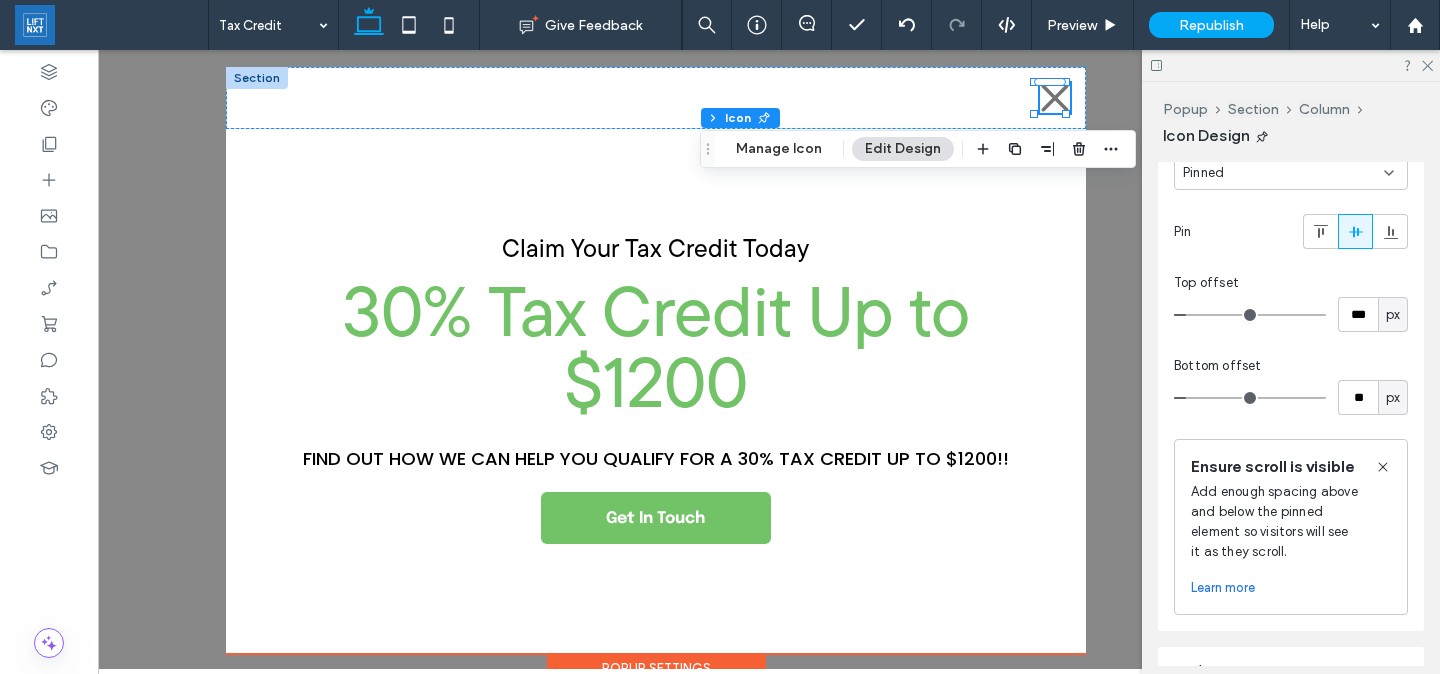 type on "***" 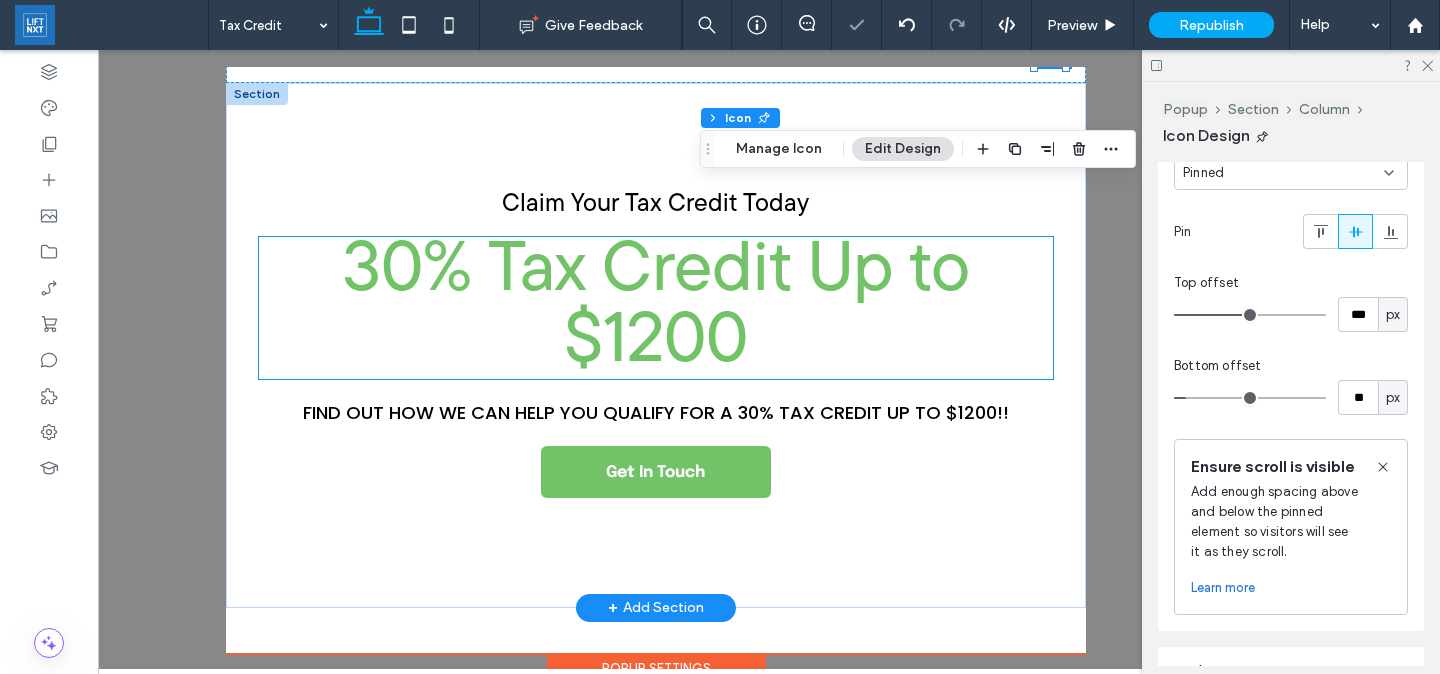 scroll, scrollTop: 0, scrollLeft: 0, axis: both 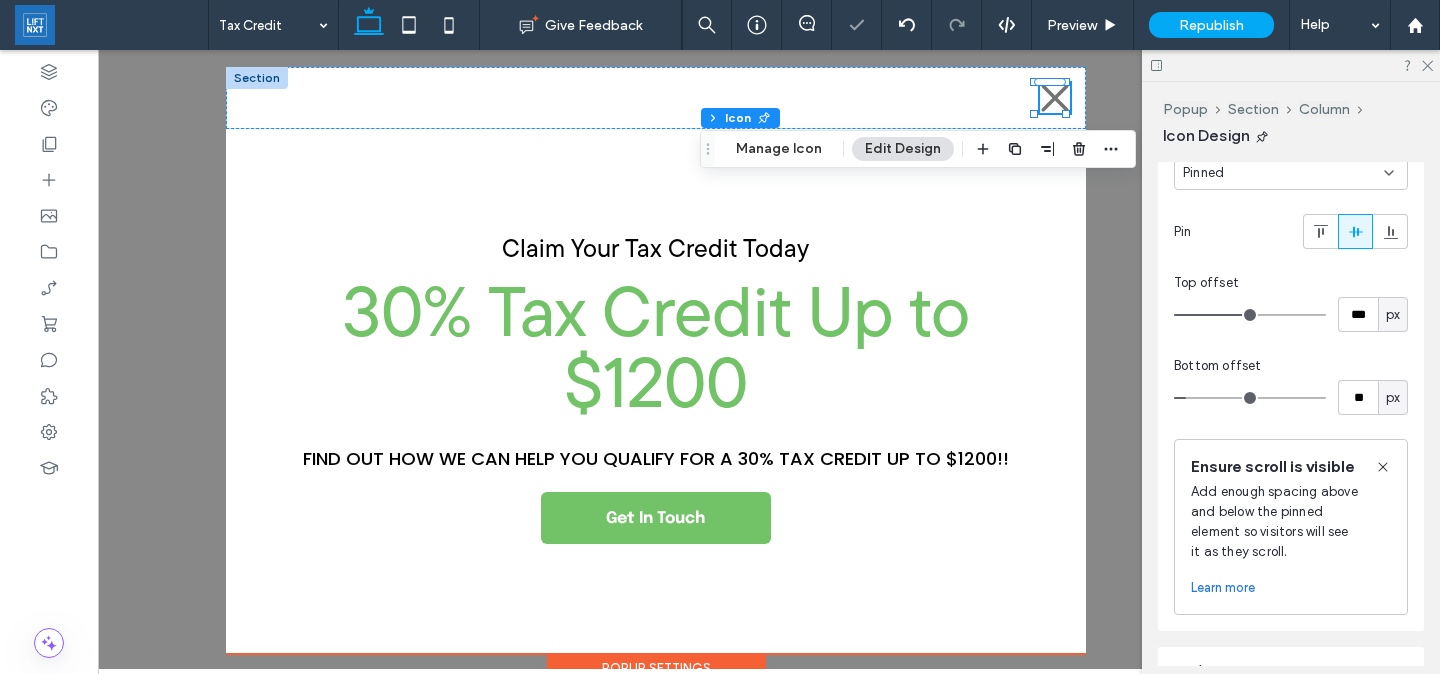 type on "***" 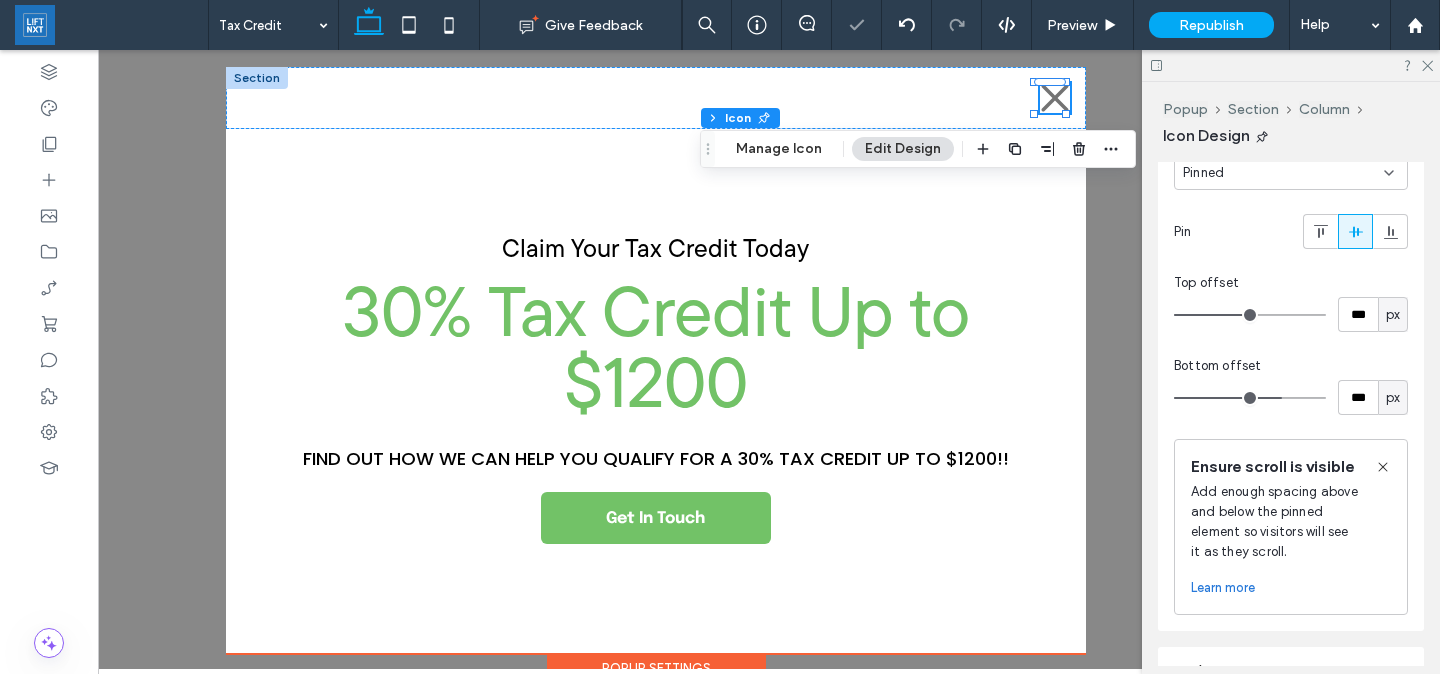 type on "***" 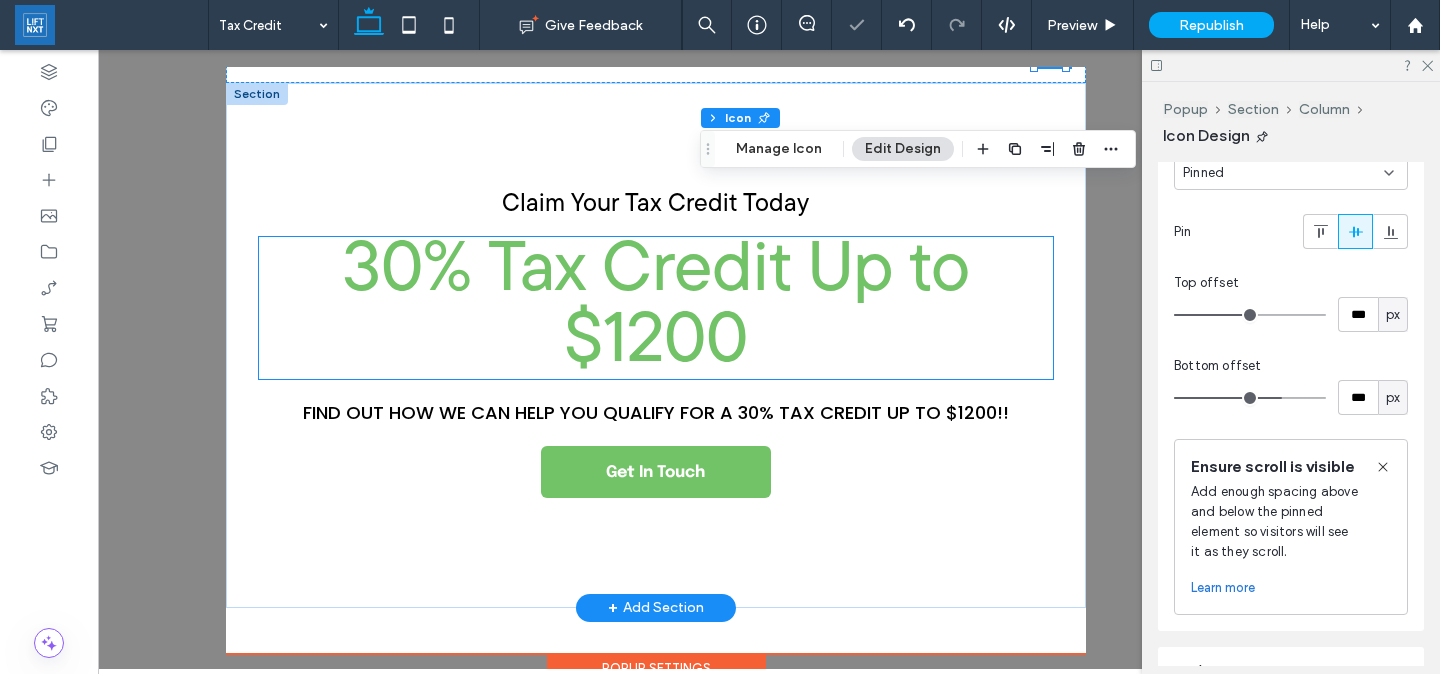 scroll, scrollTop: 0, scrollLeft: 0, axis: both 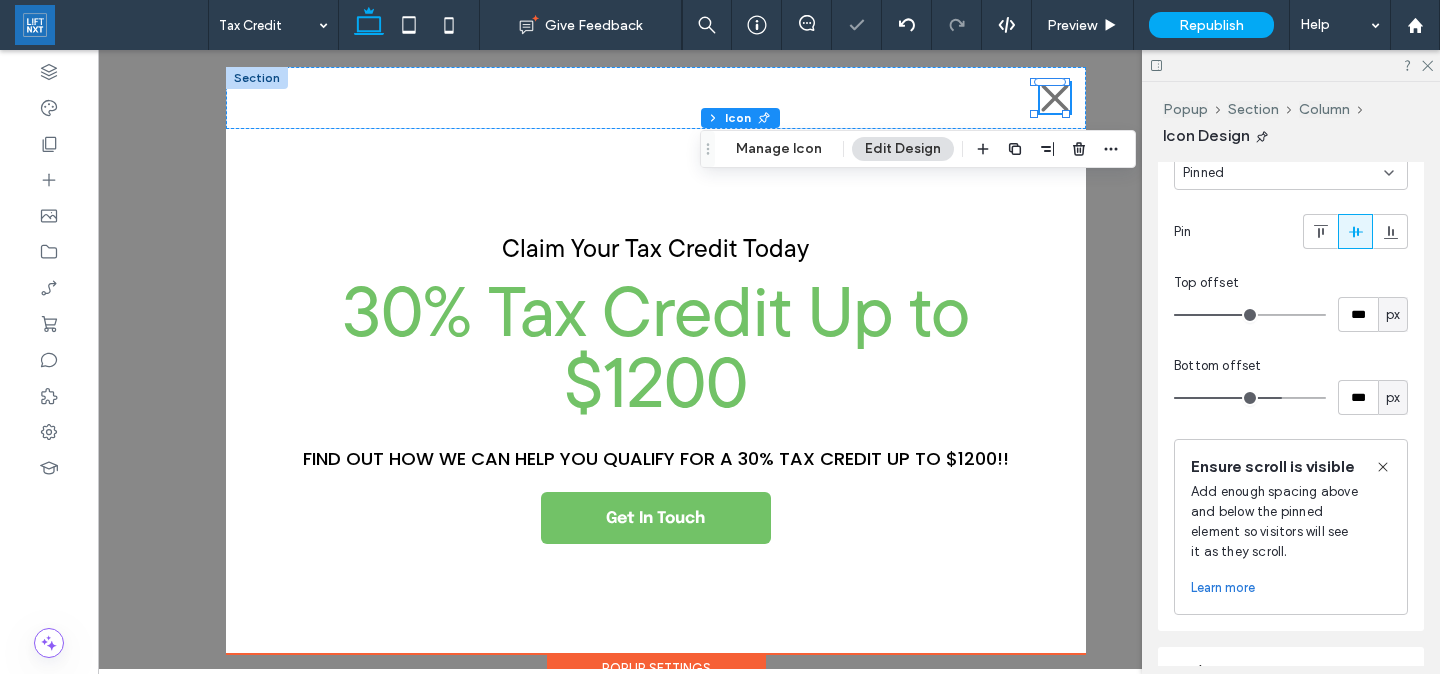type on "***" 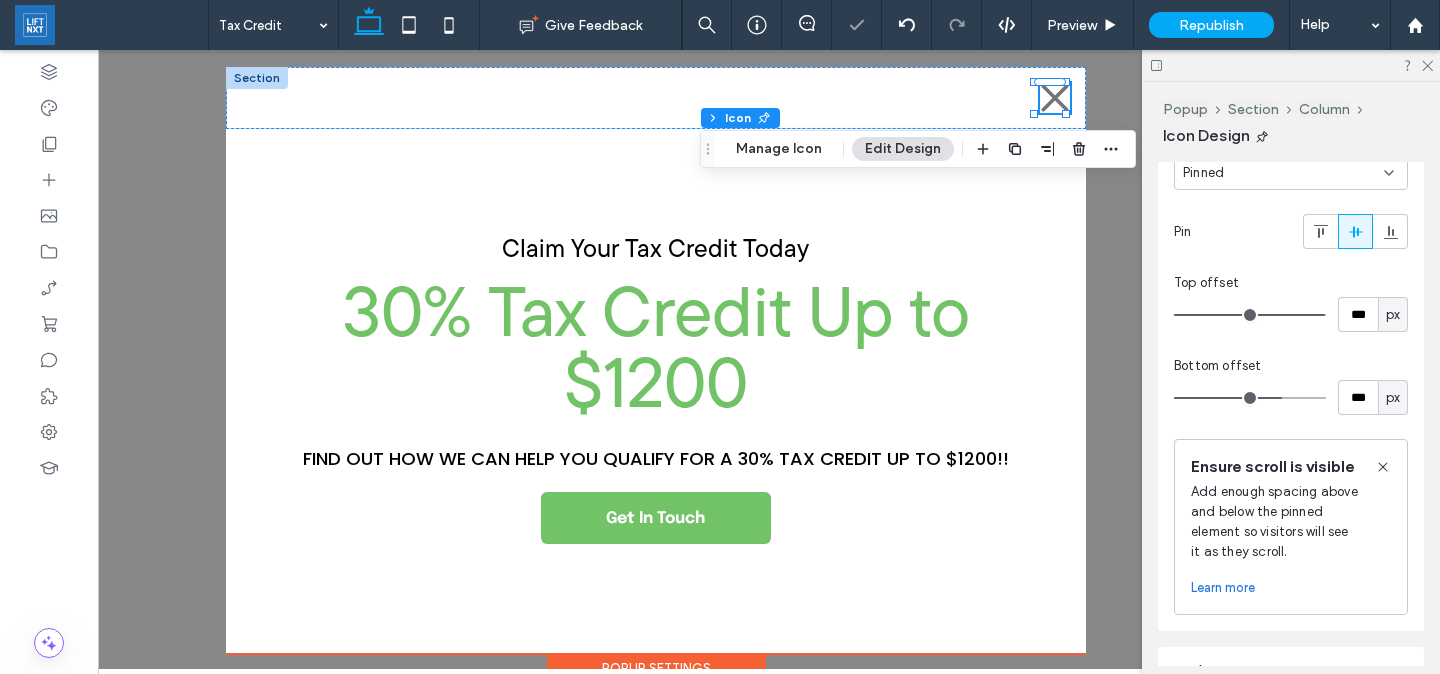 type on "***" 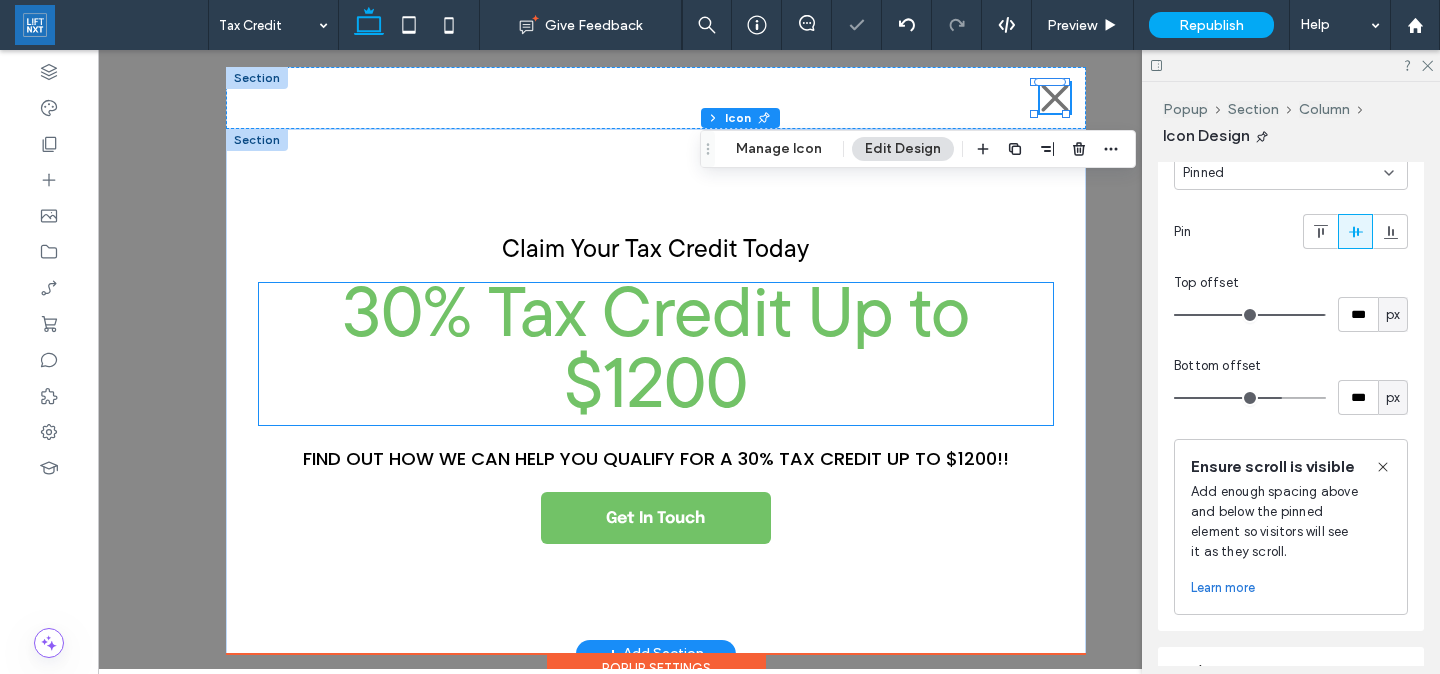 scroll, scrollTop: 6, scrollLeft: 0, axis: vertical 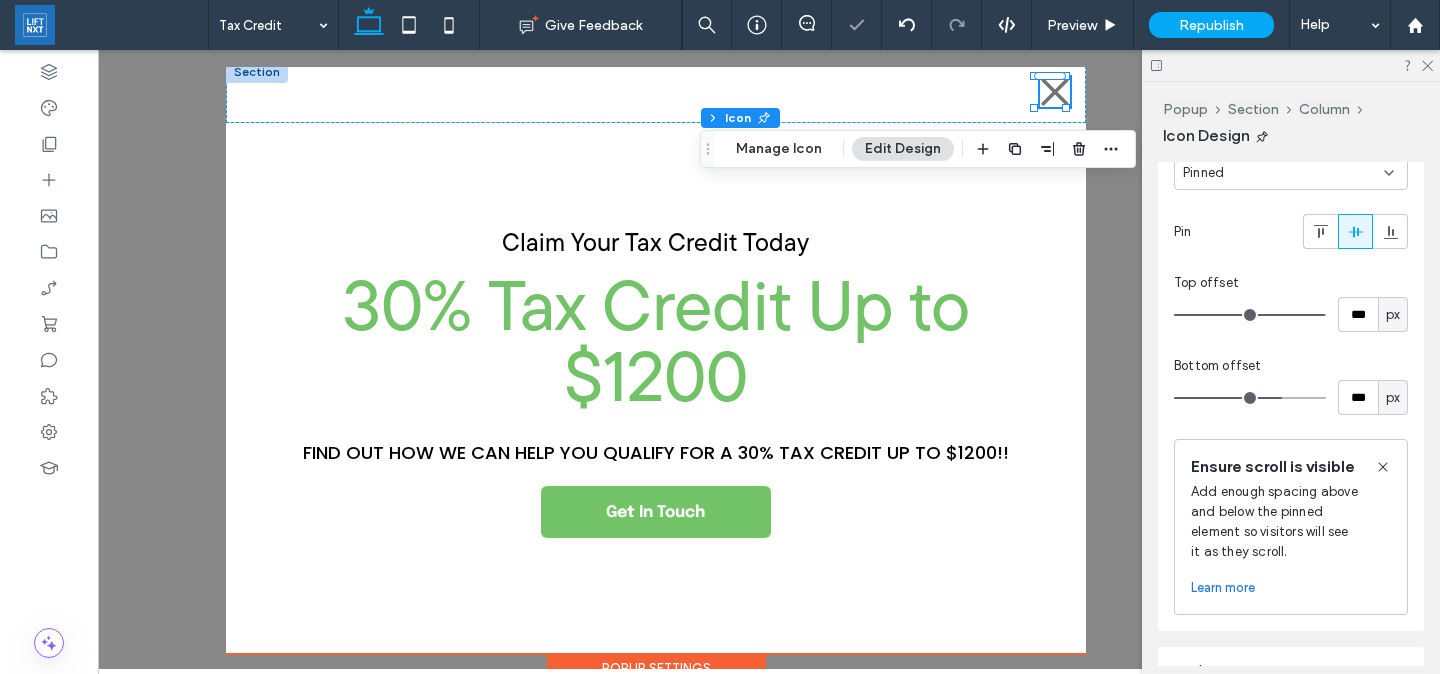 type on "**" 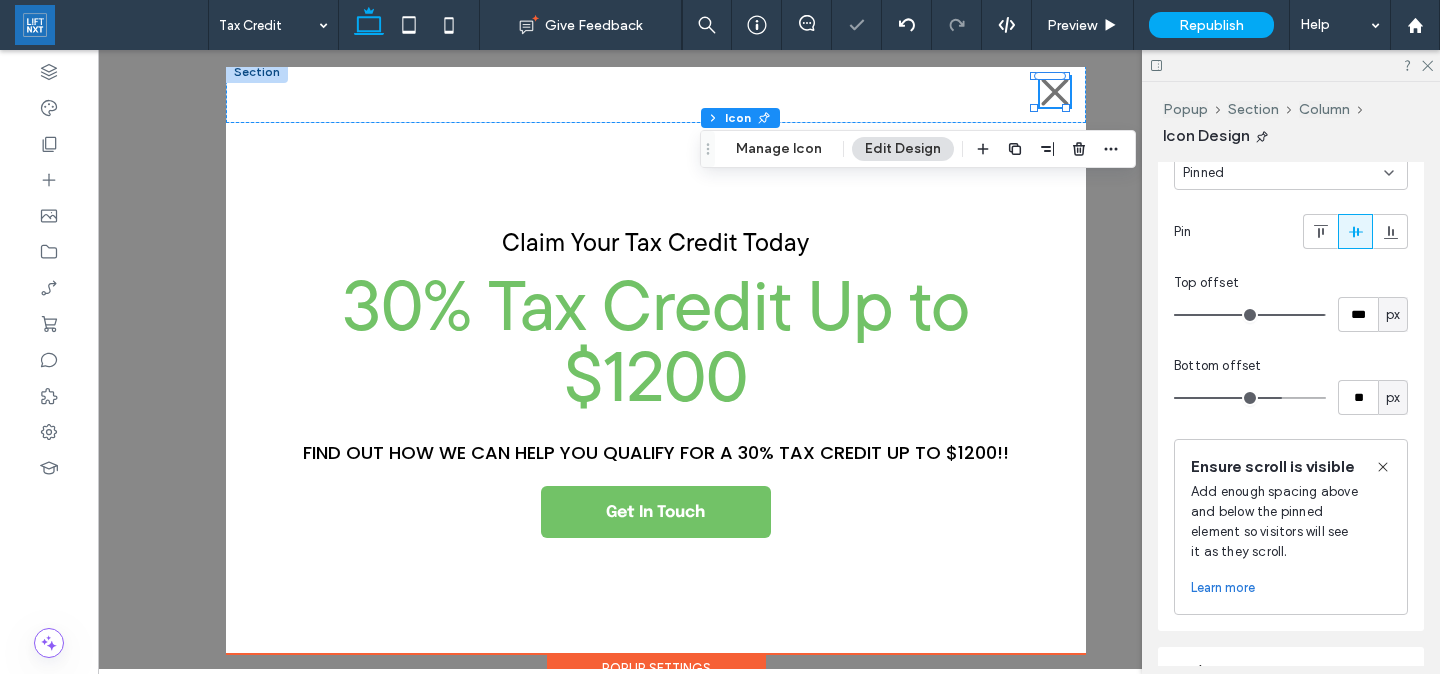 type on "**" 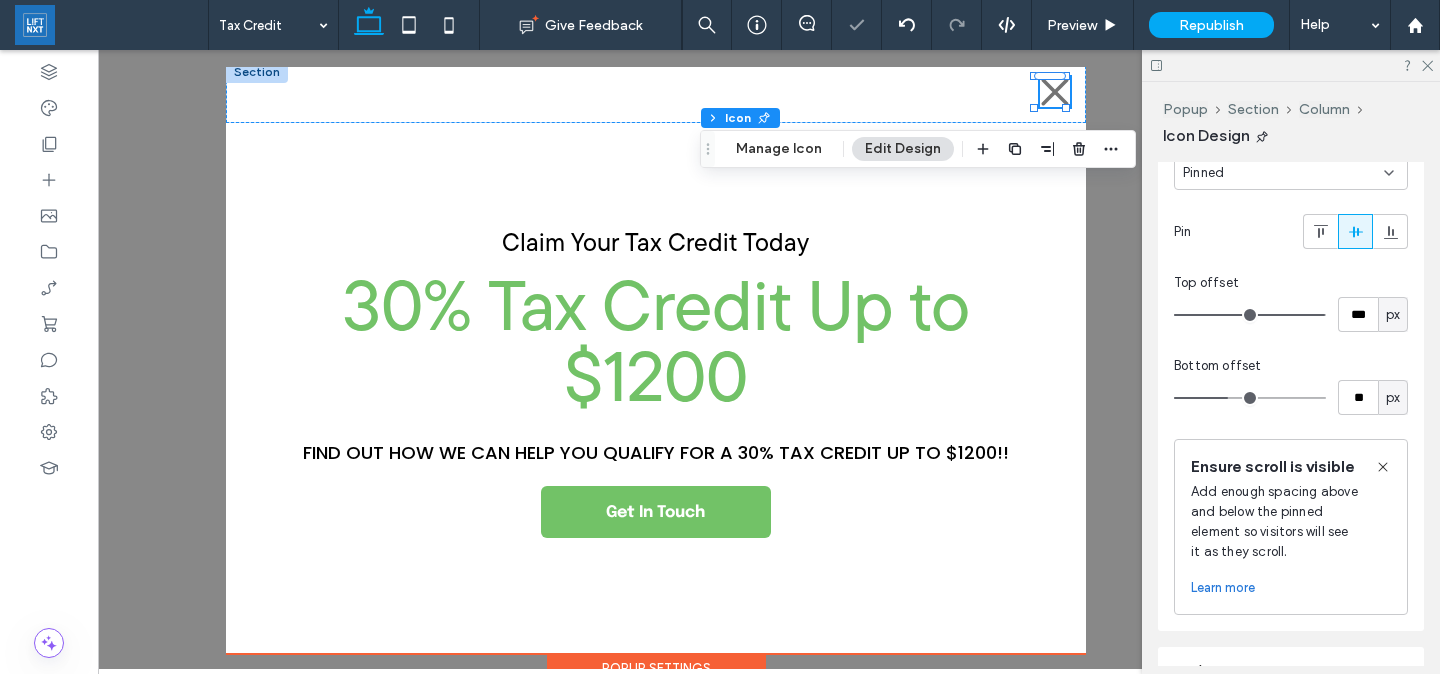 type on "**" 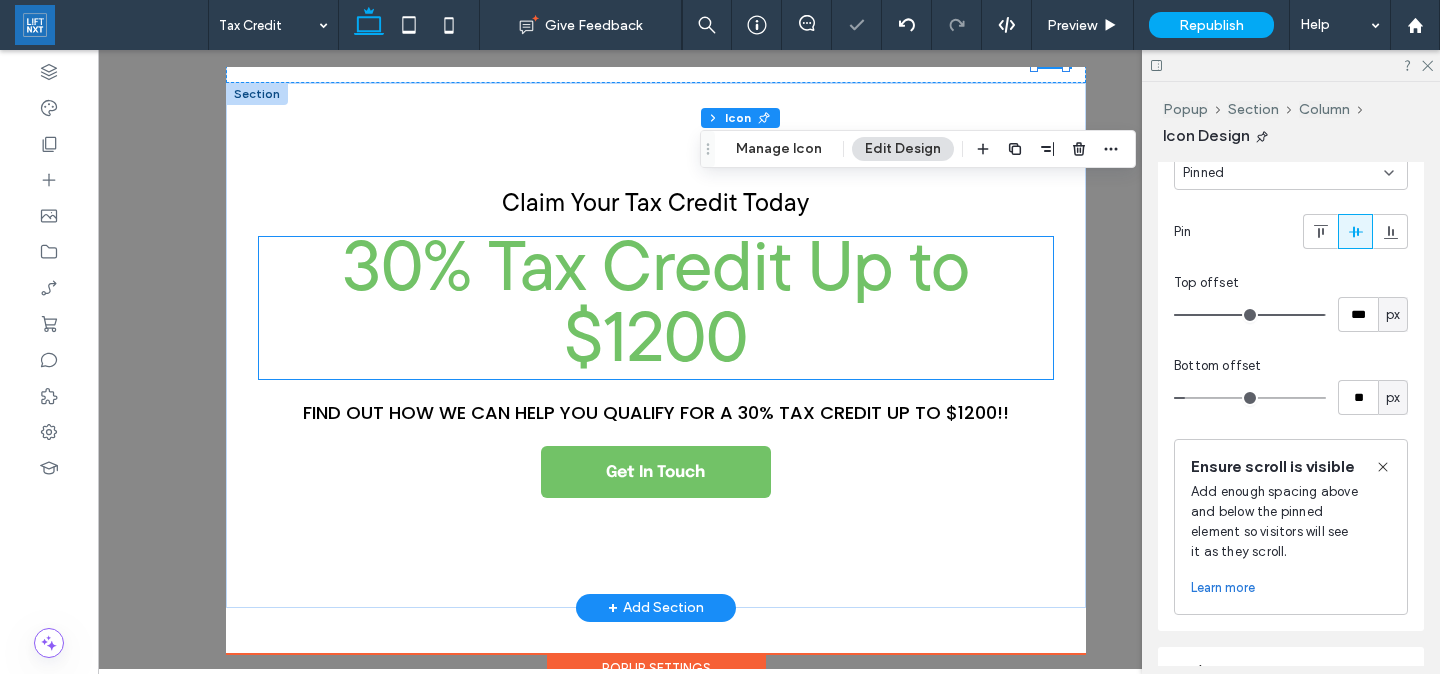 scroll, scrollTop: 0, scrollLeft: 0, axis: both 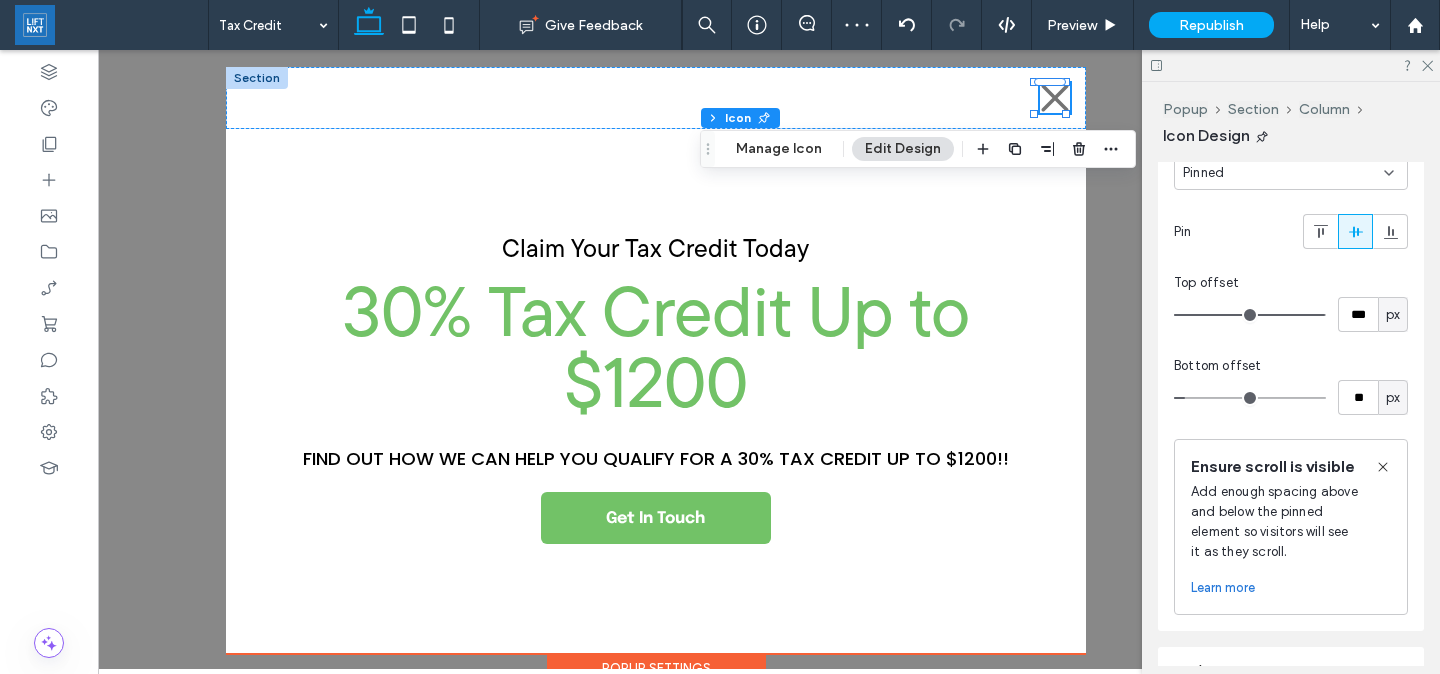 type on "***" 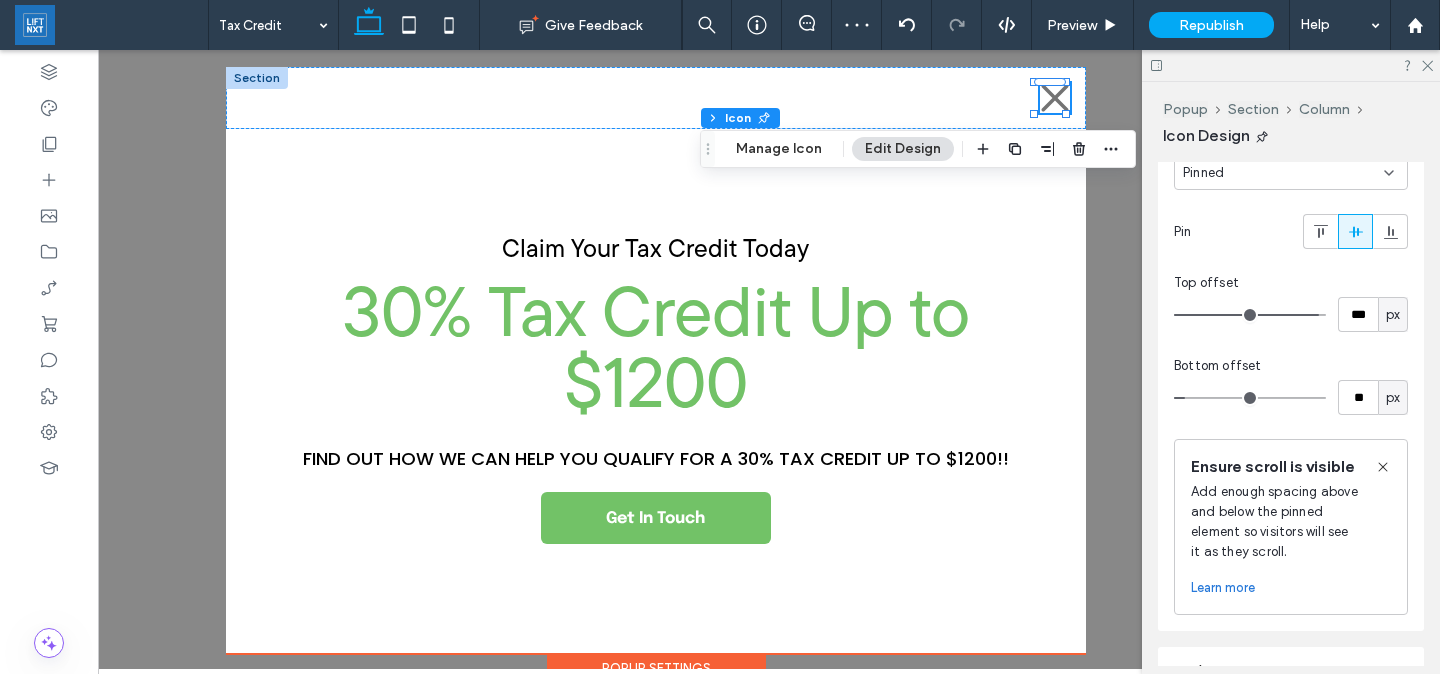 type on "***" 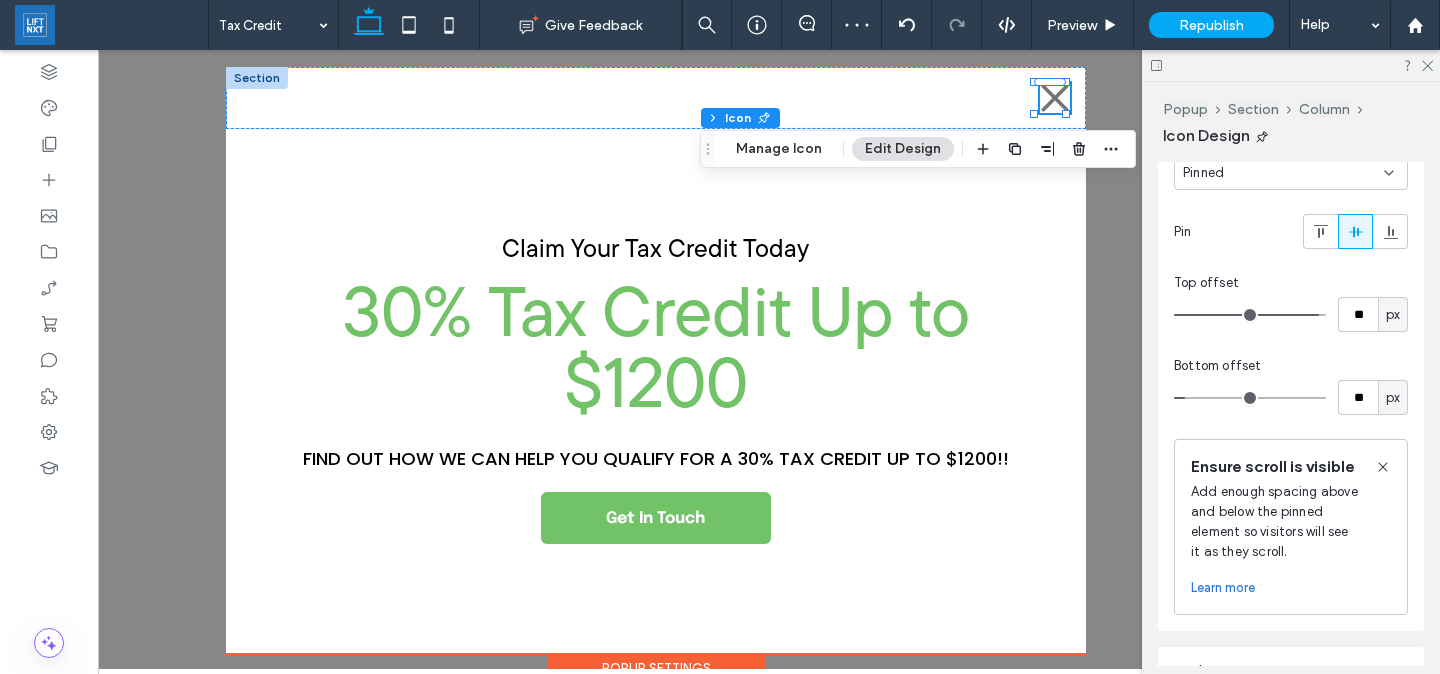 type on "*" 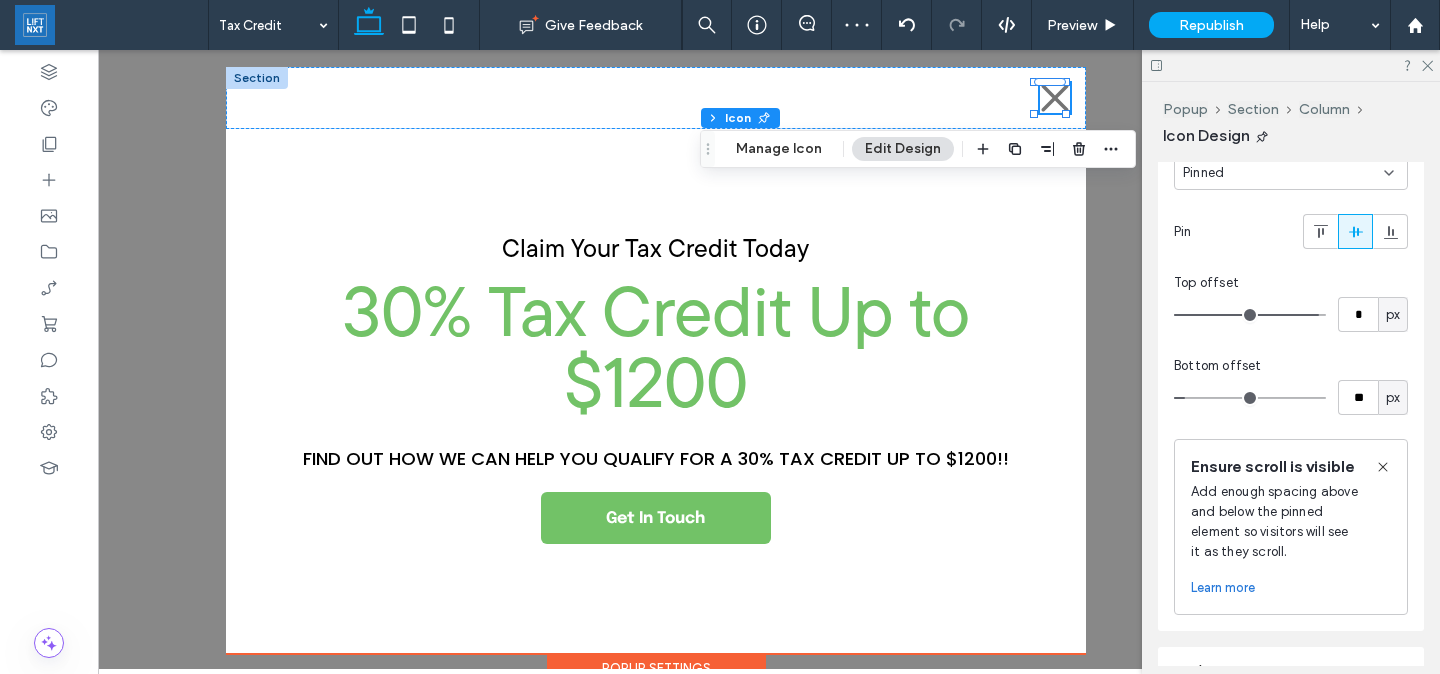 type on "*" 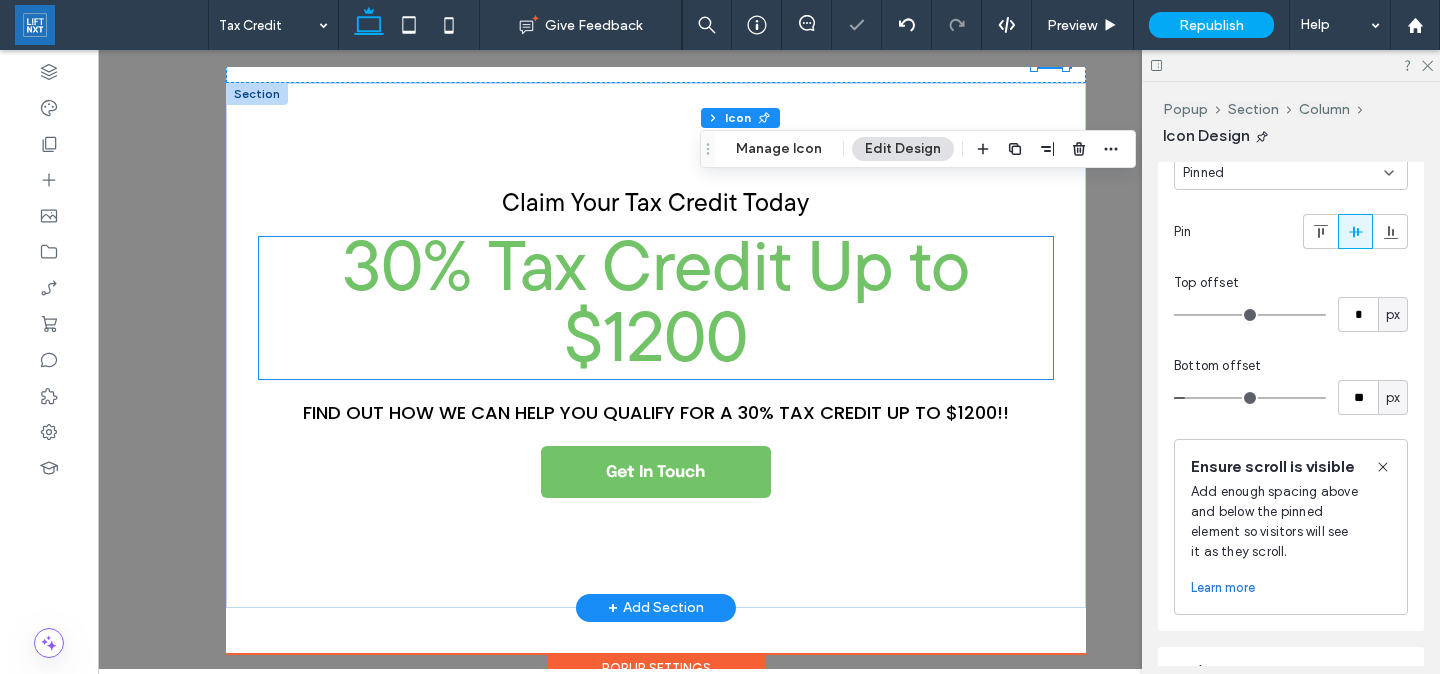 scroll, scrollTop: 0, scrollLeft: 0, axis: both 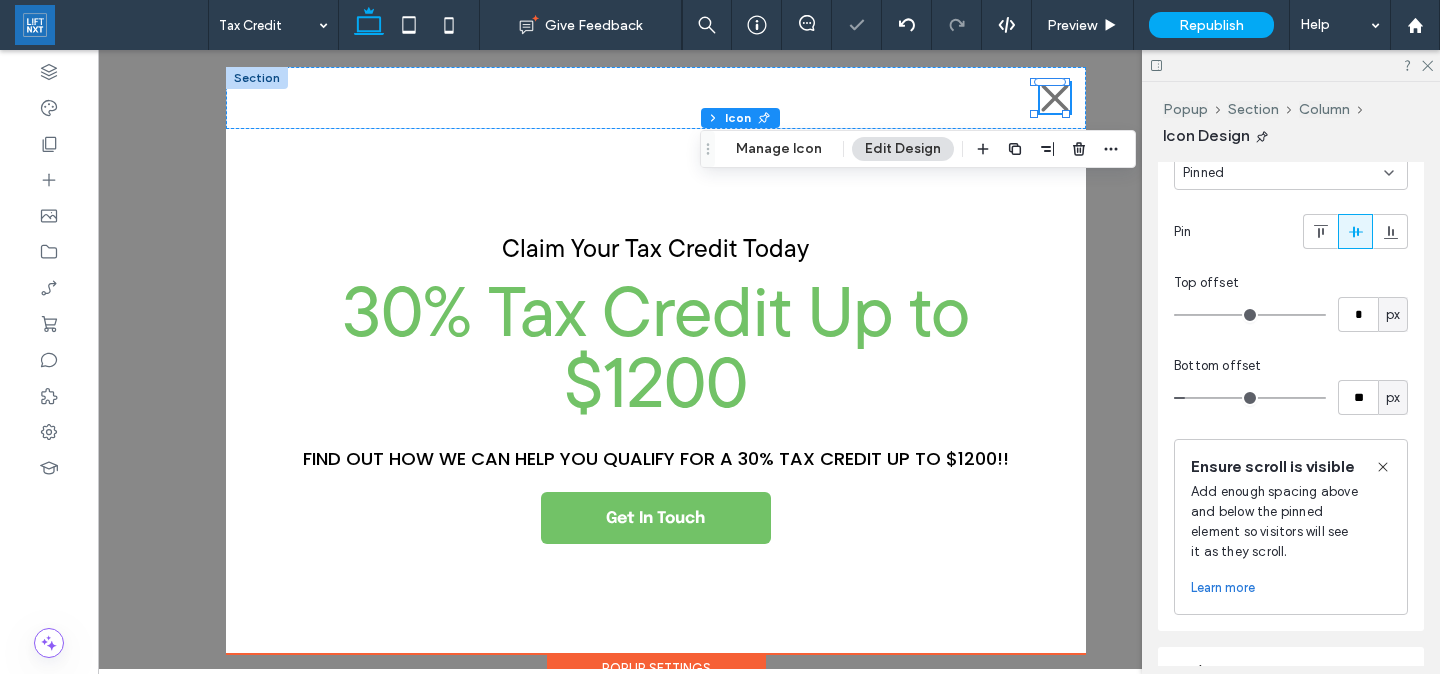 type on "**" 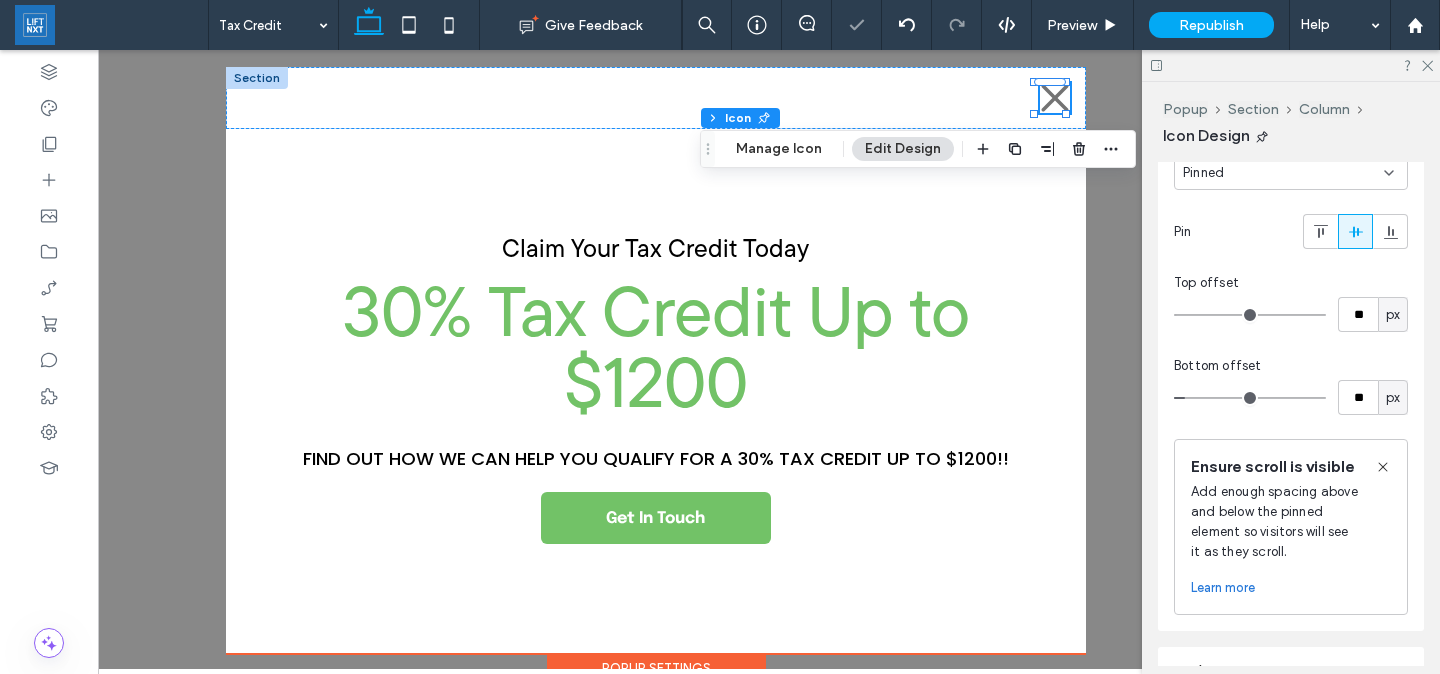 type on "***" 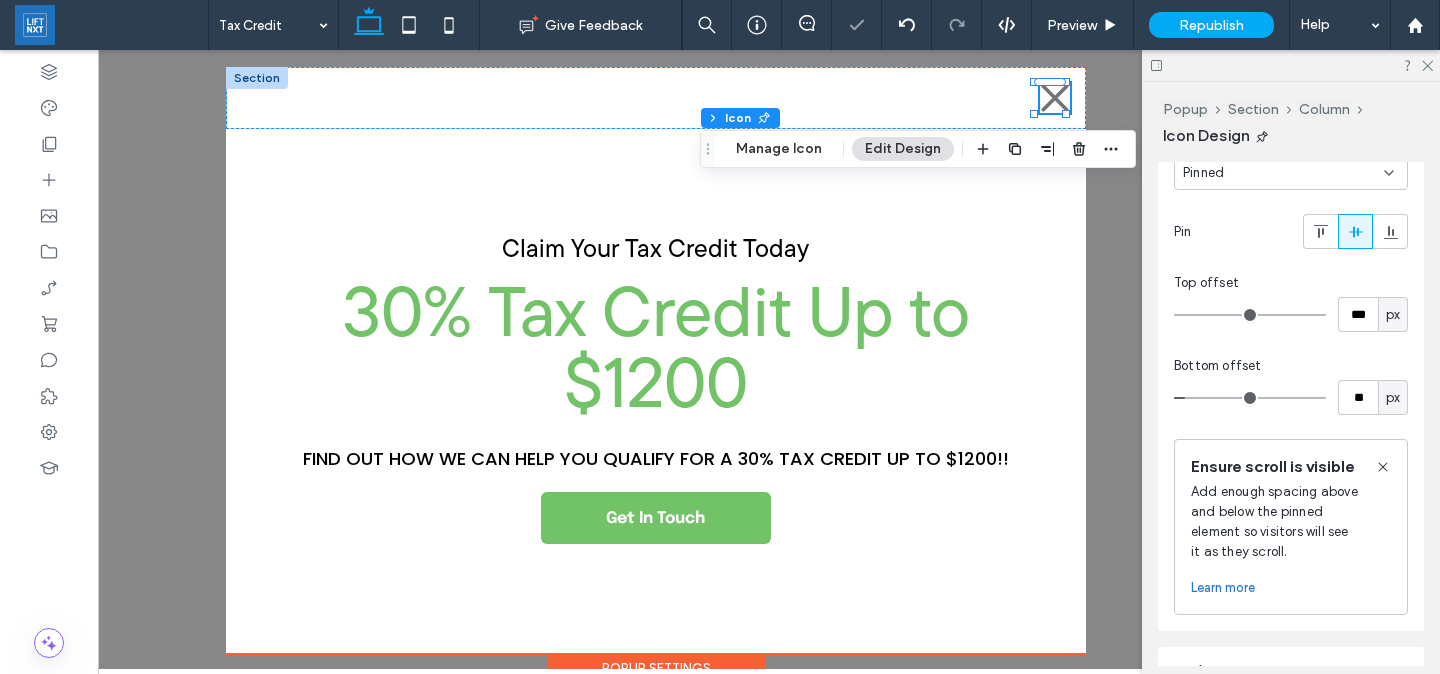 click at bounding box center [1250, 315] 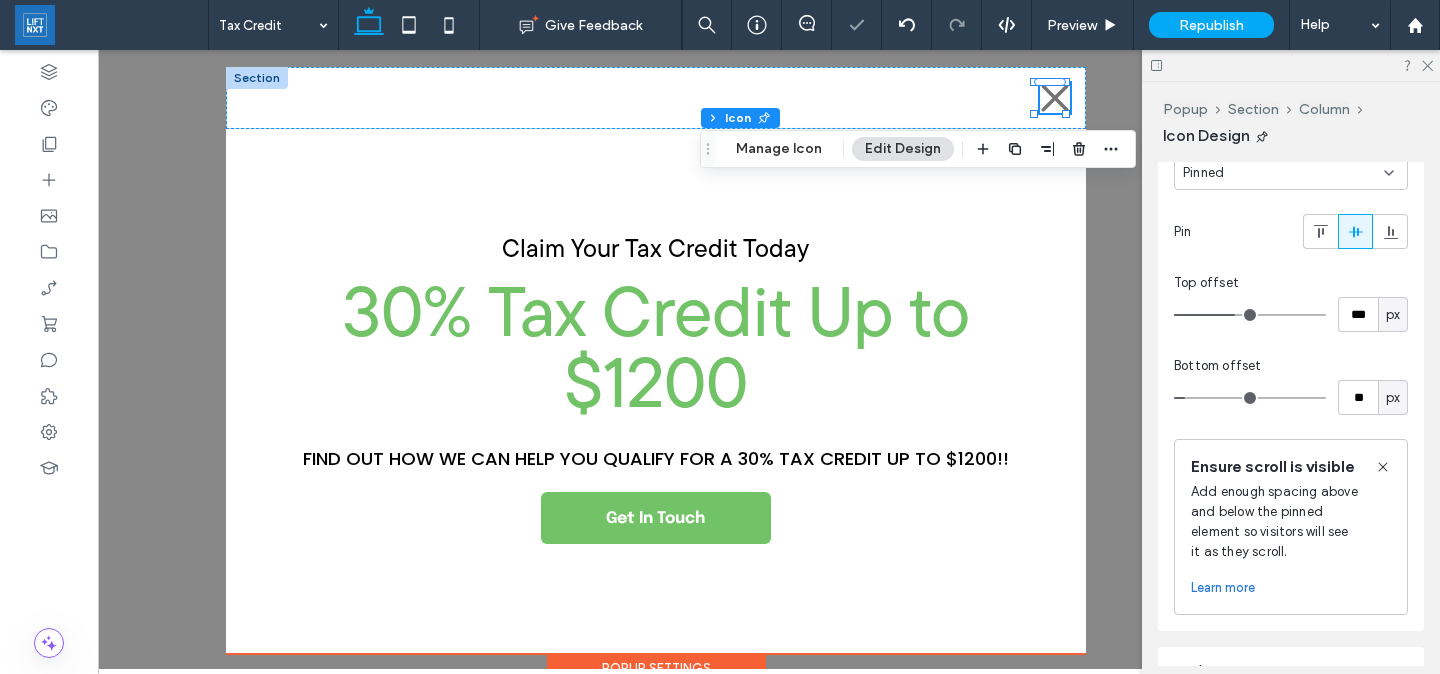 click on "Learn more" at bounding box center (1223, 588) 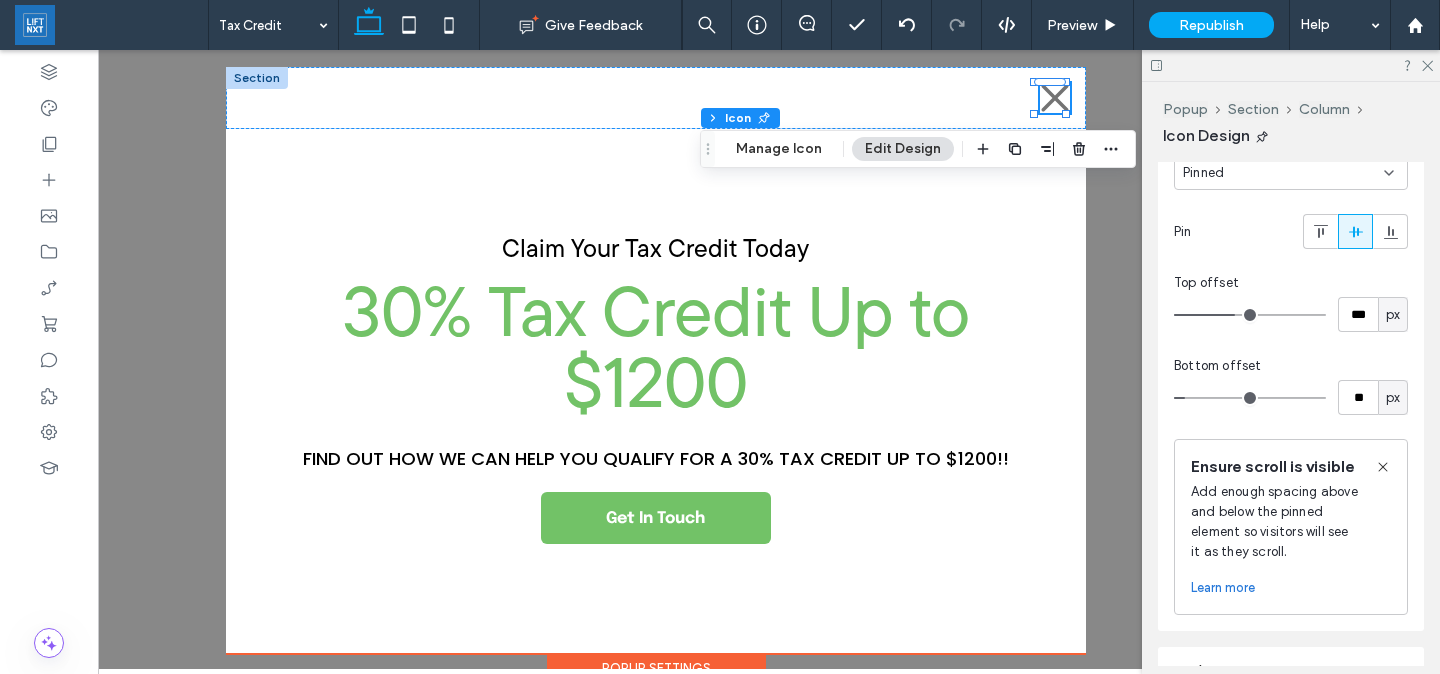 type on "***" 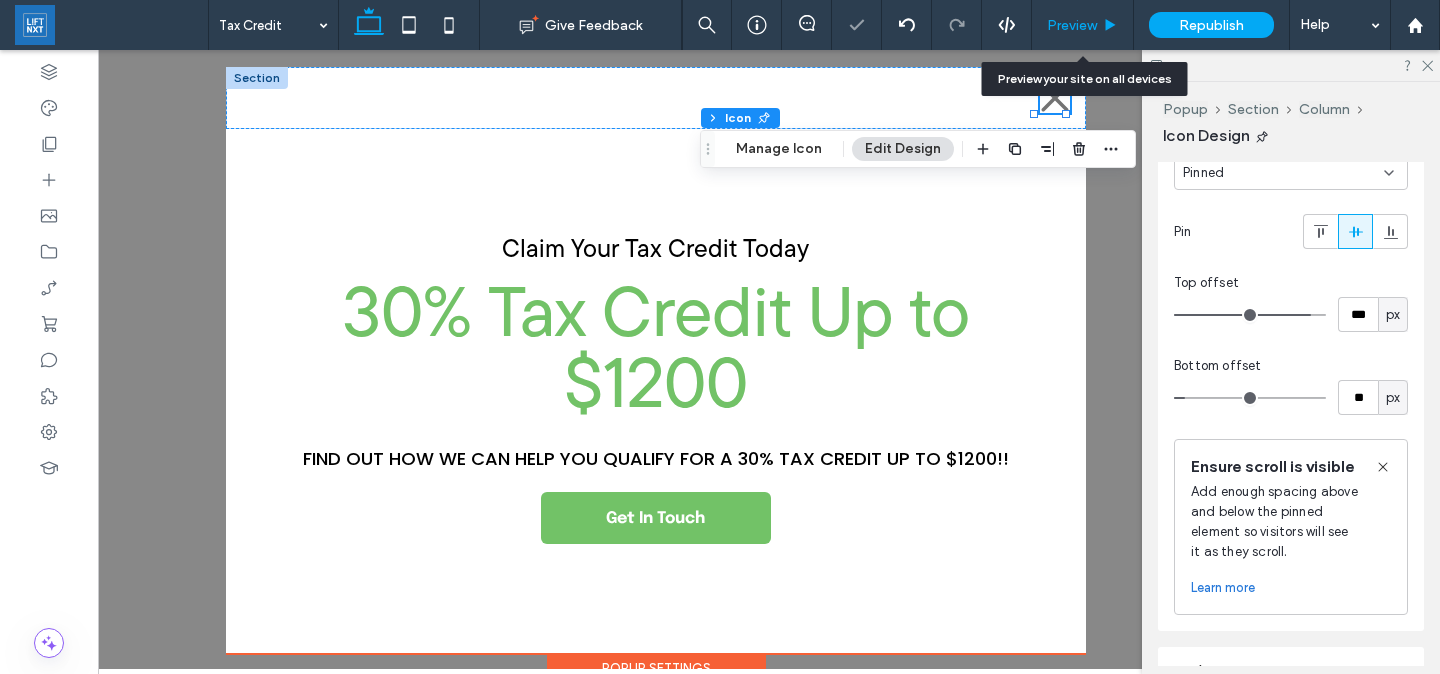 click 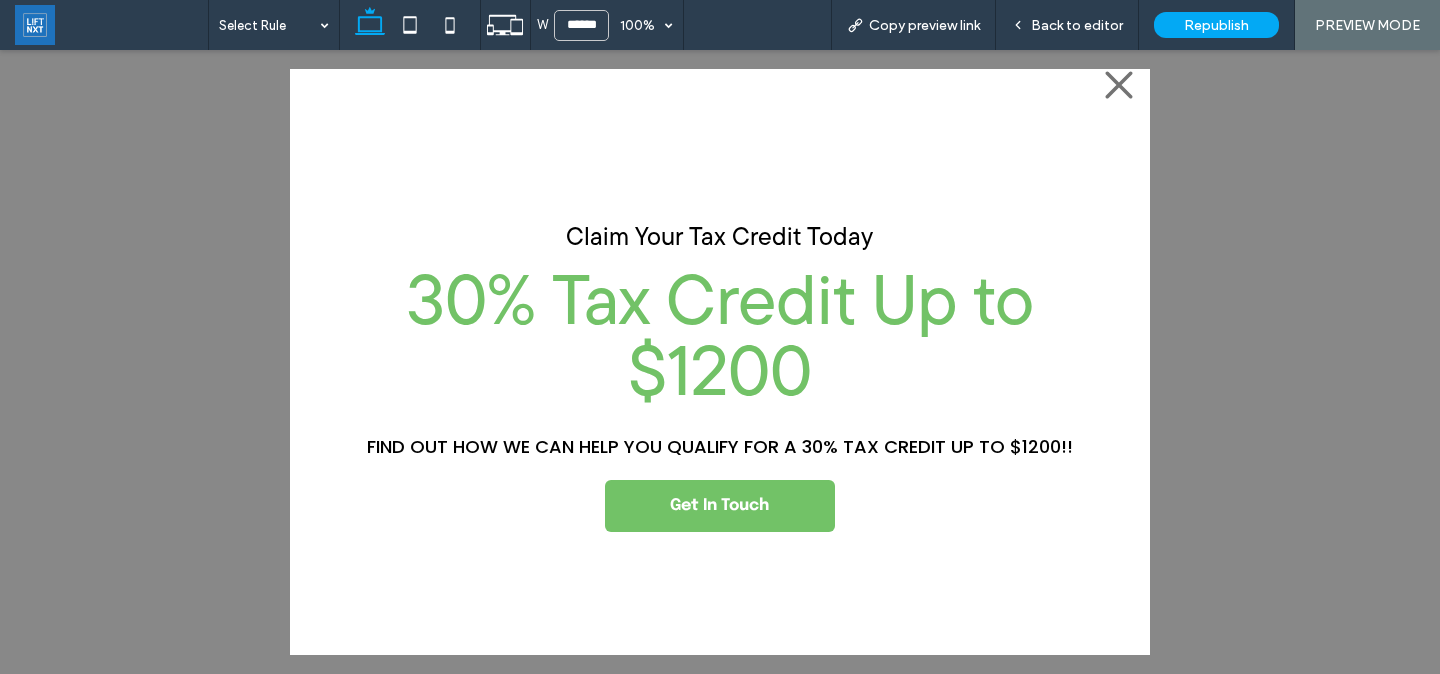 scroll, scrollTop: 0, scrollLeft: 0, axis: both 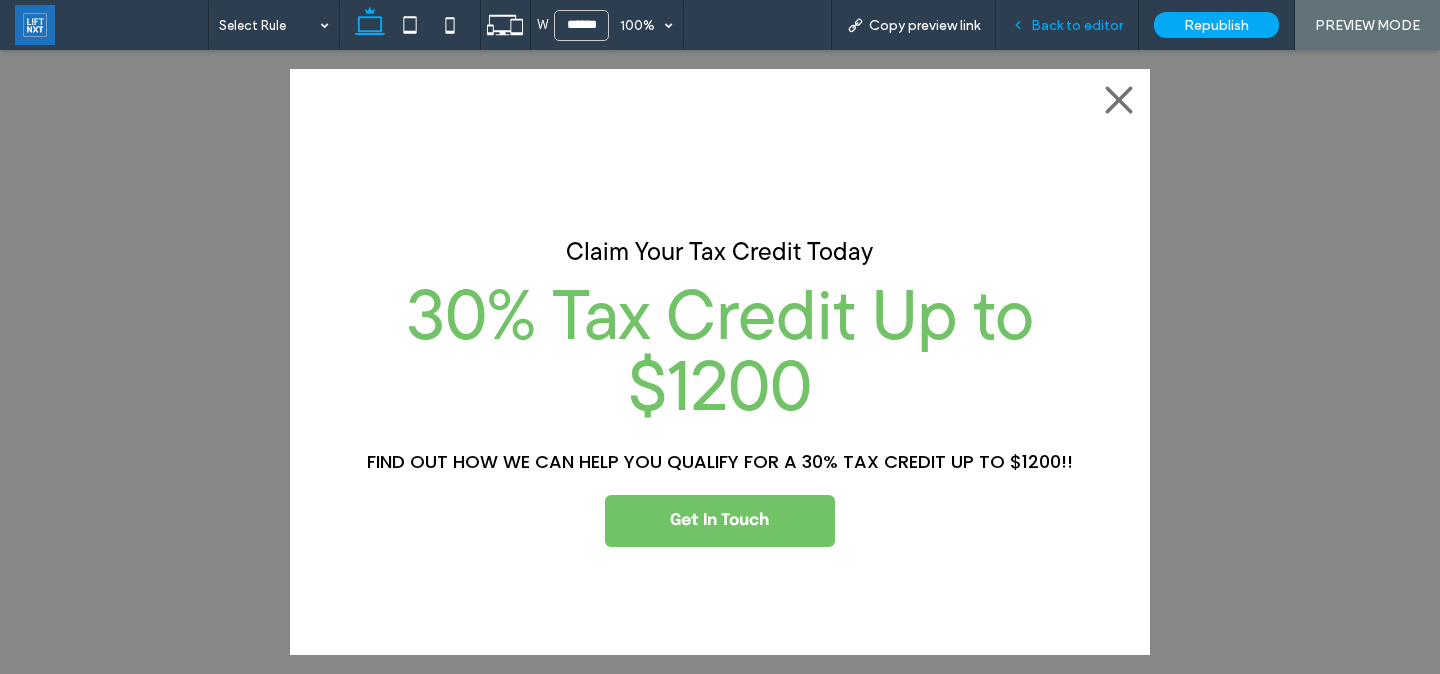 click on "Back to editor" at bounding box center (1077, 25) 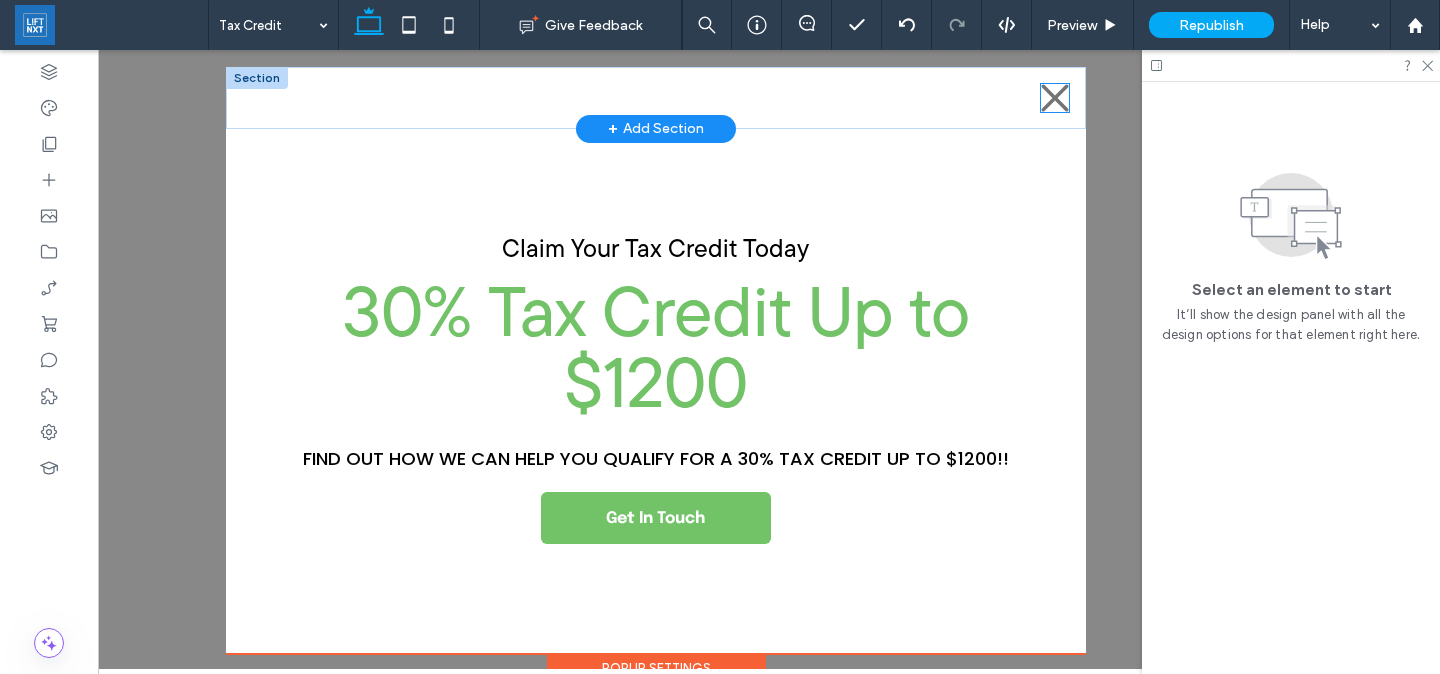 click 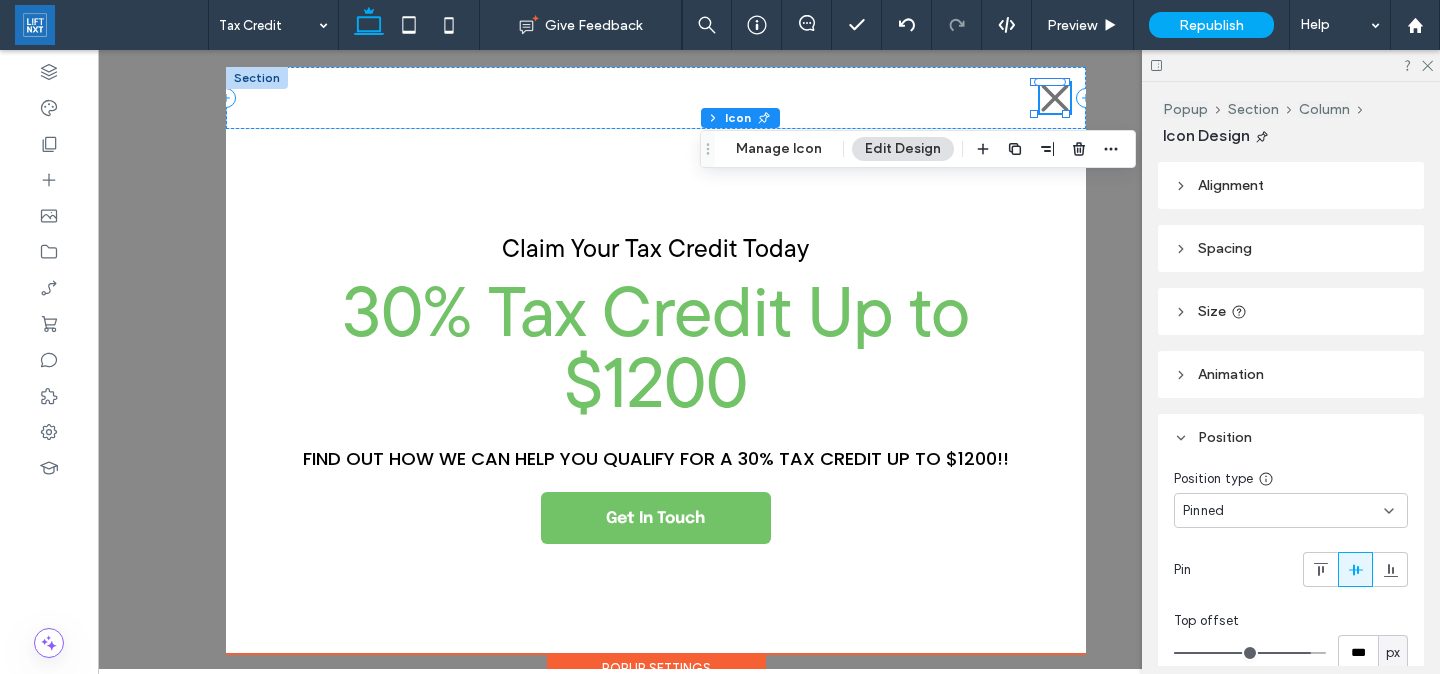 scroll, scrollTop: 98, scrollLeft: 0, axis: vertical 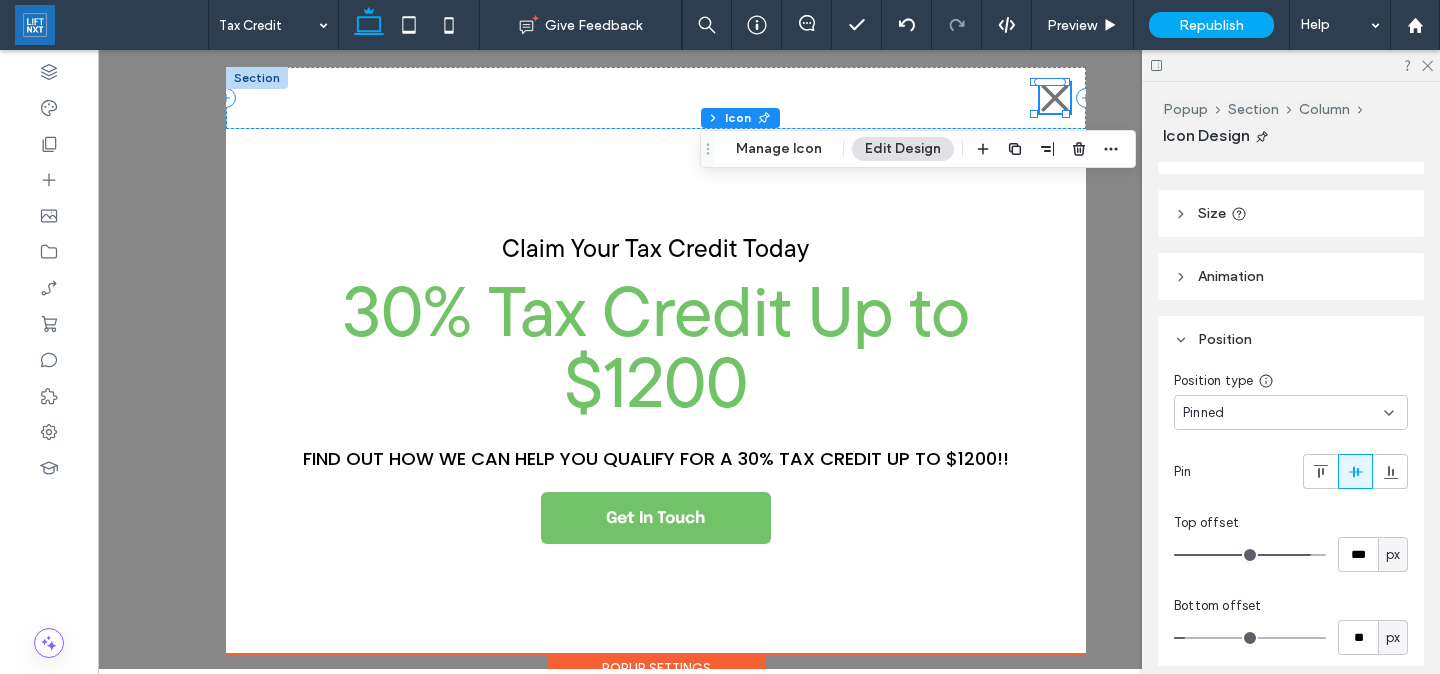 type on "**" 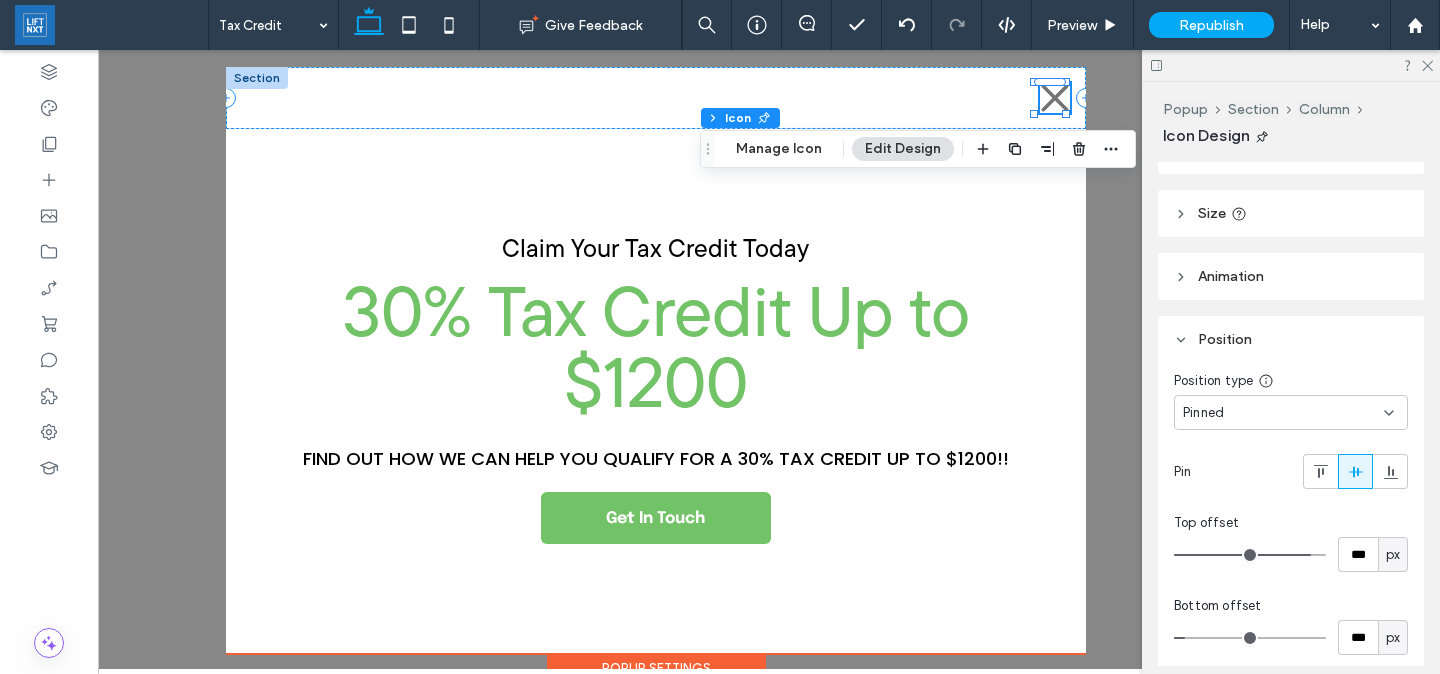 type on "***" 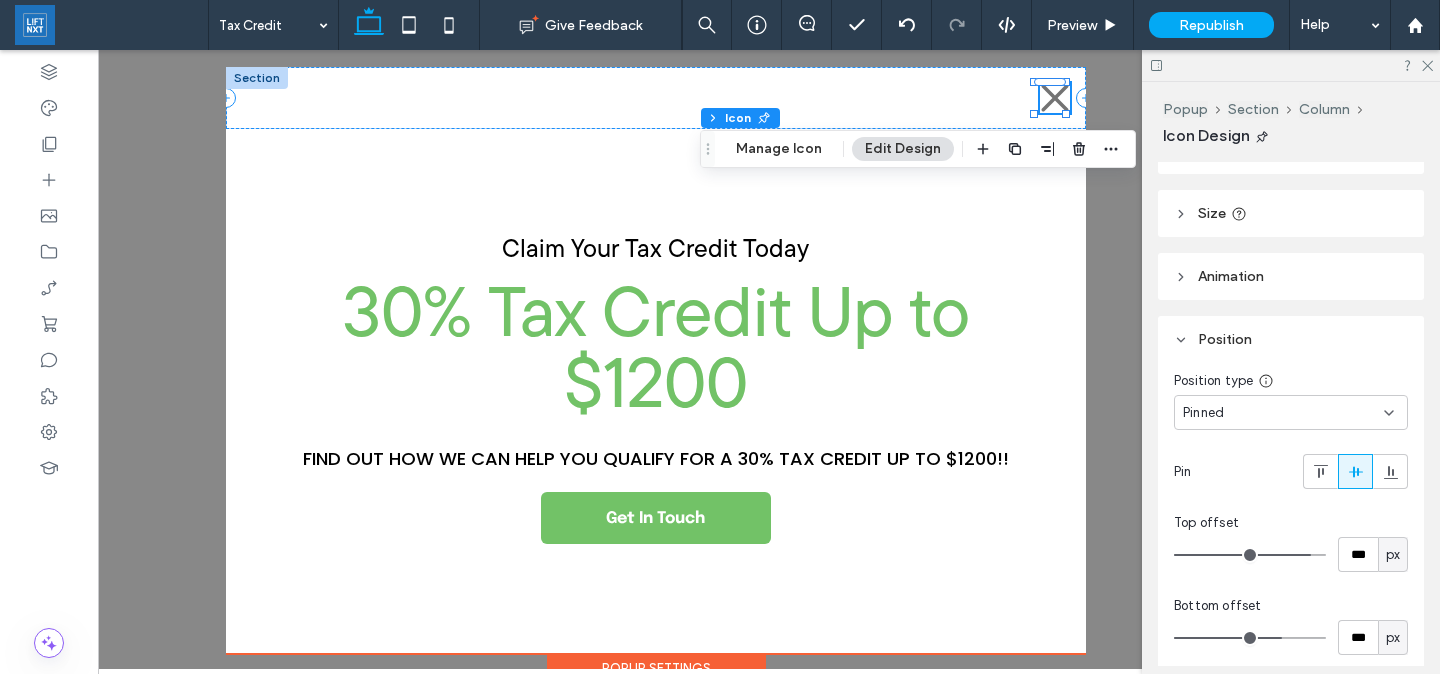 type on "***" 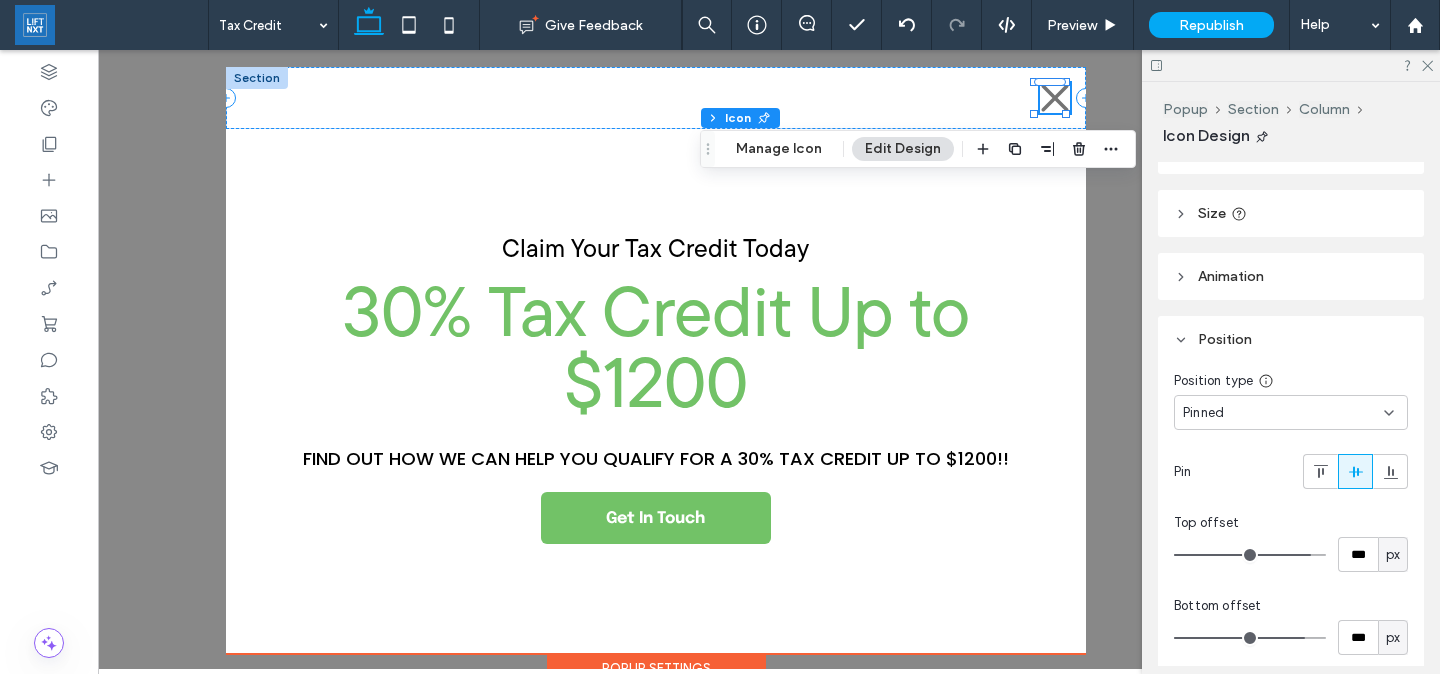 type on "***" 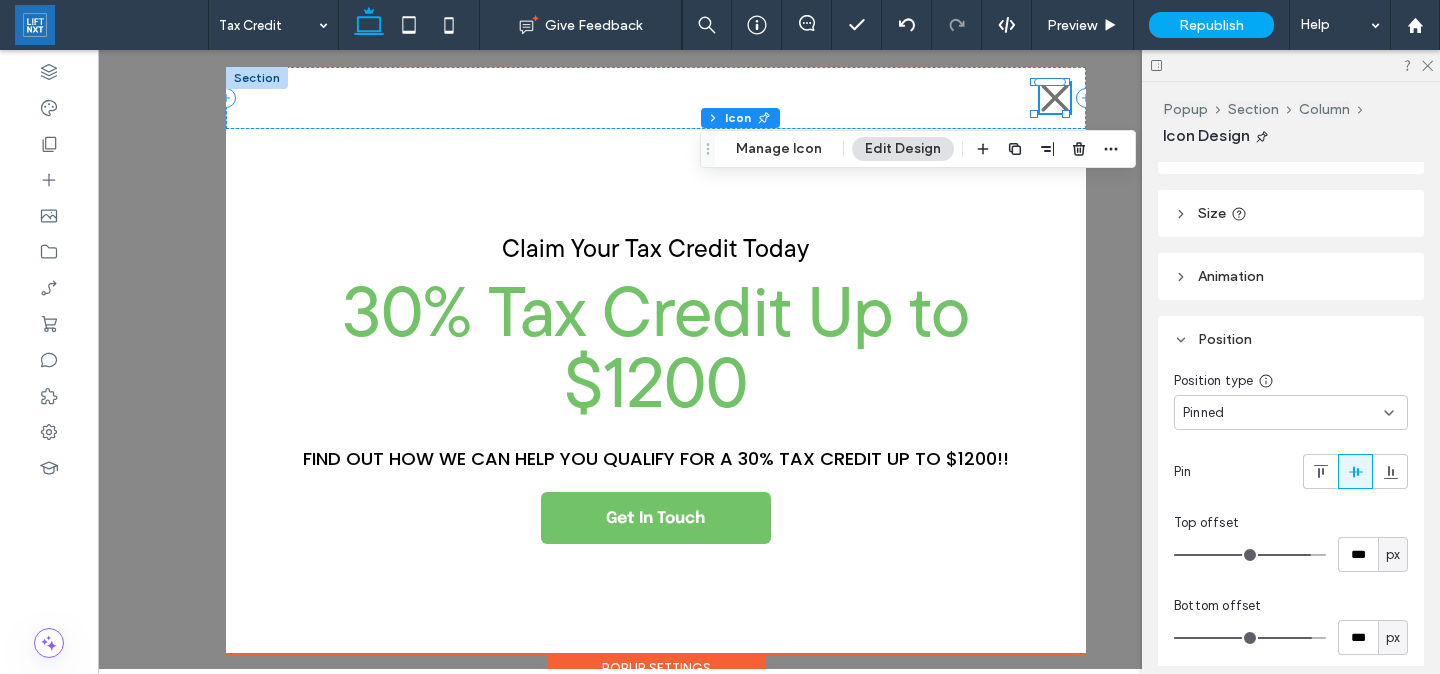 type on "***" 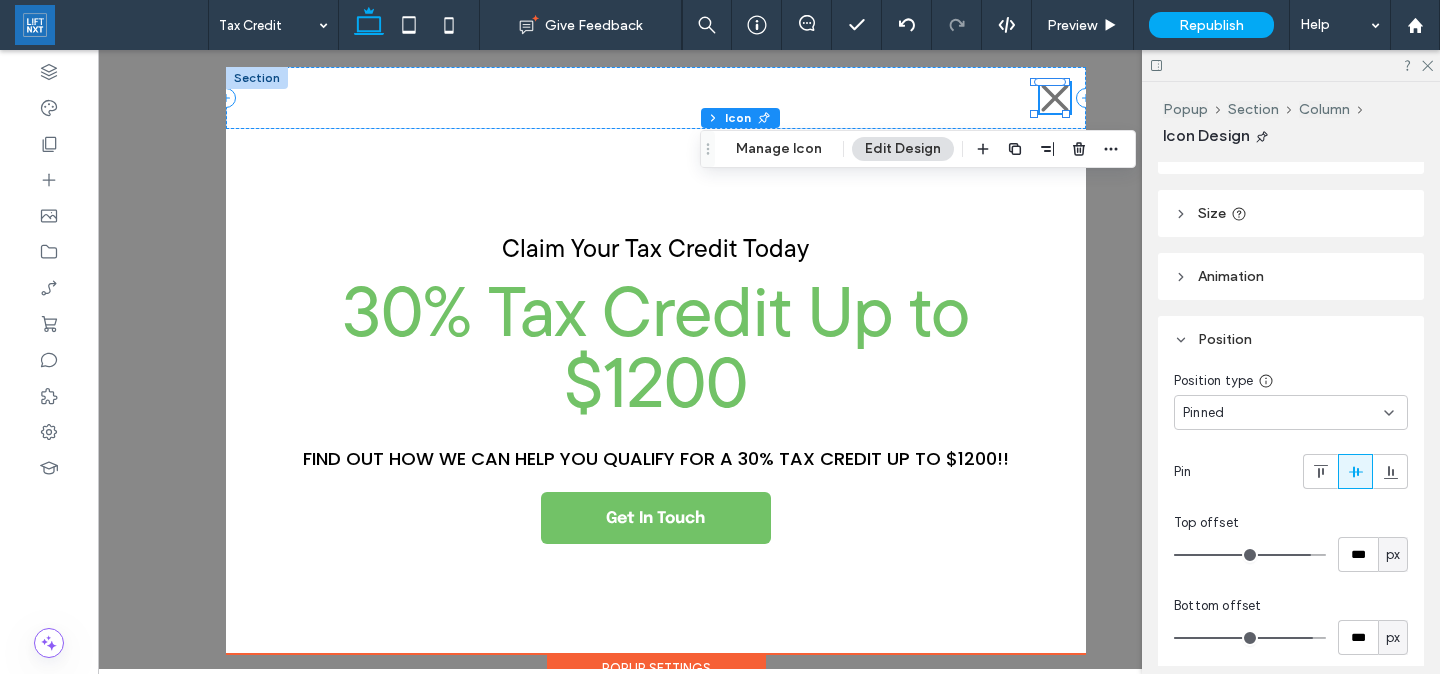 type on "***" 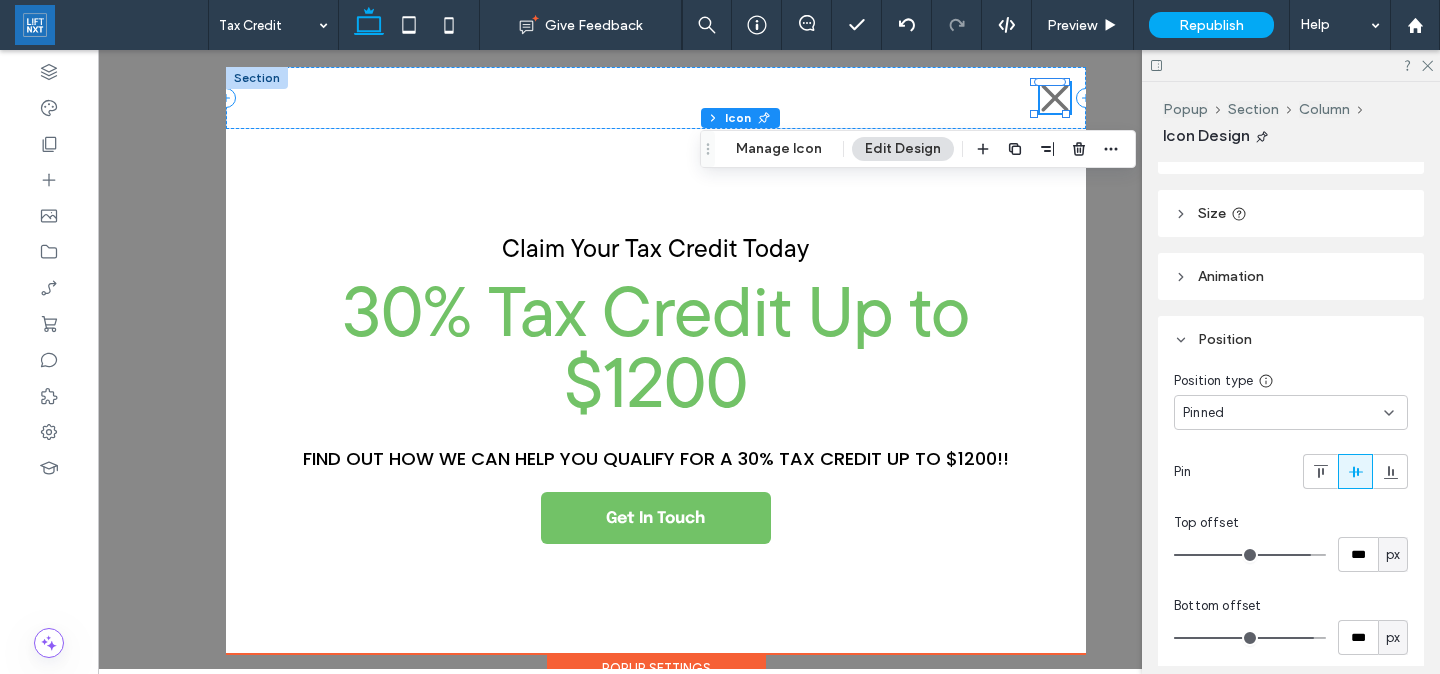 type on "***" 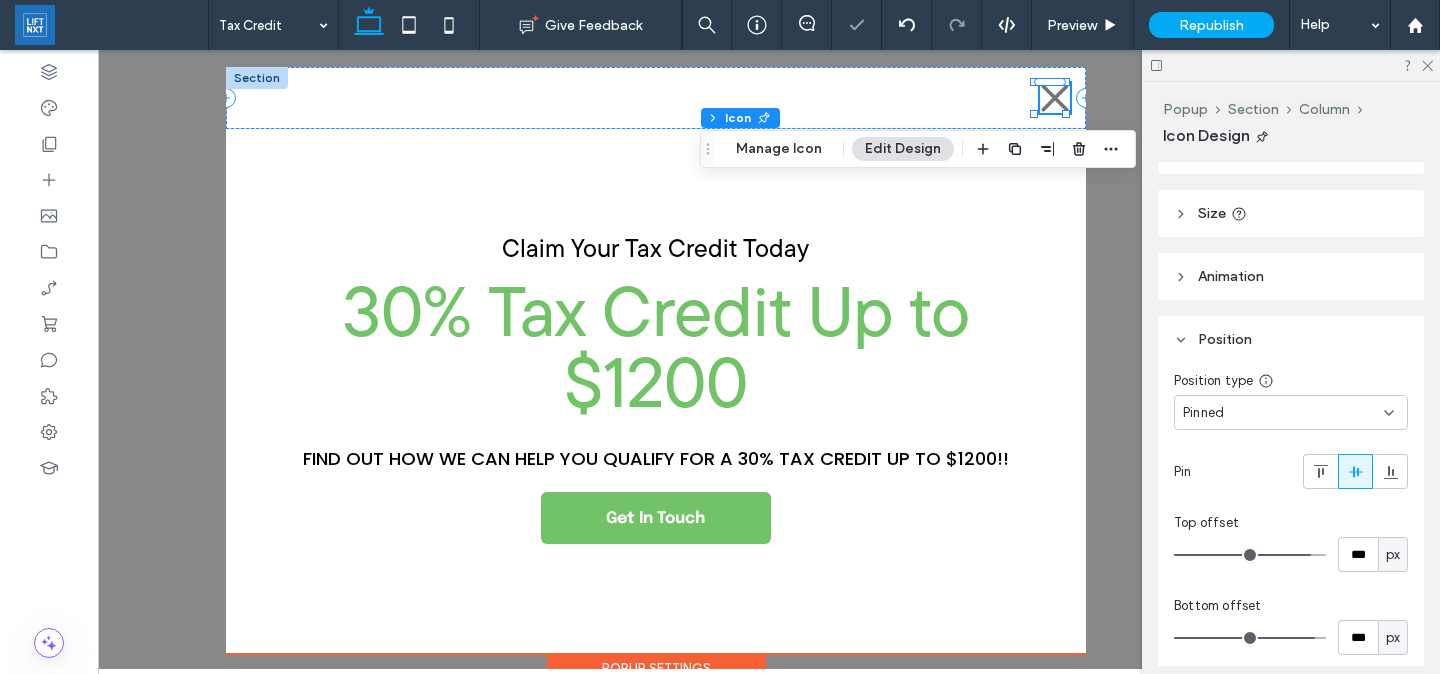 type on "***" 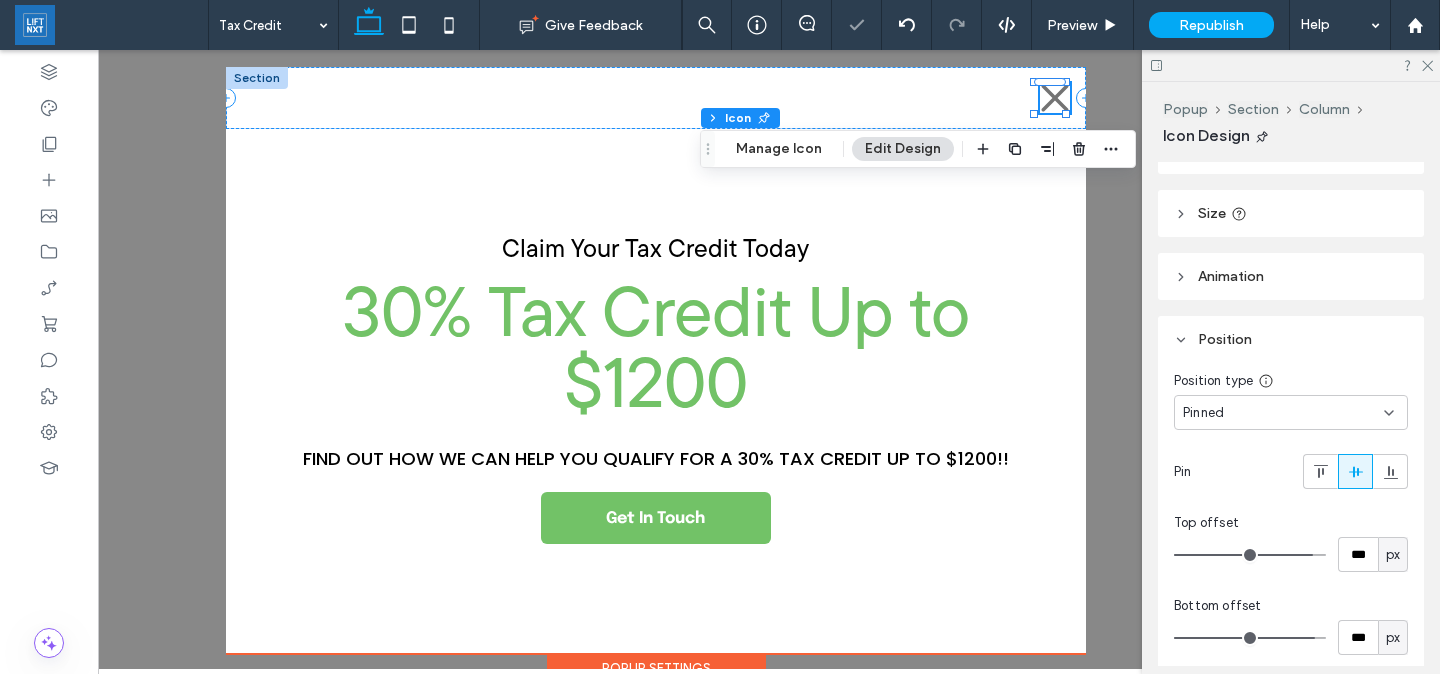 type on "***" 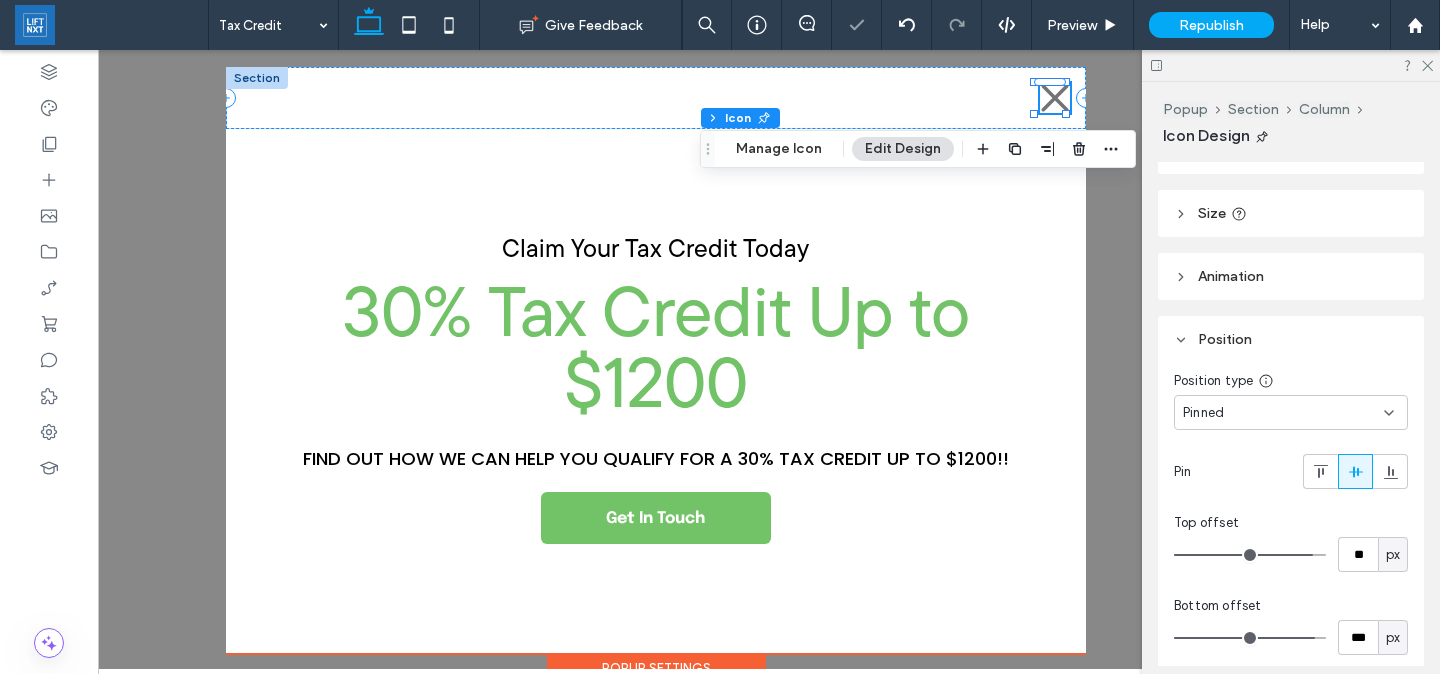 type on "**" 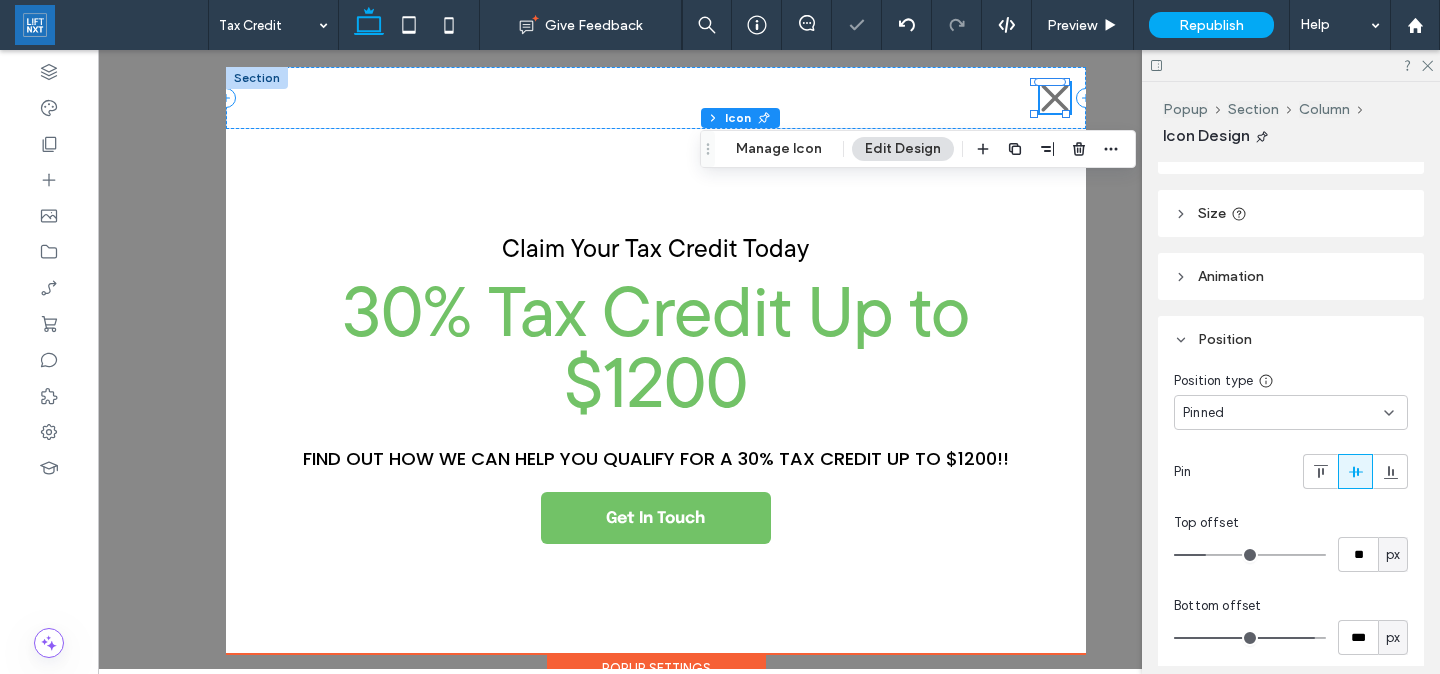 type on "**" 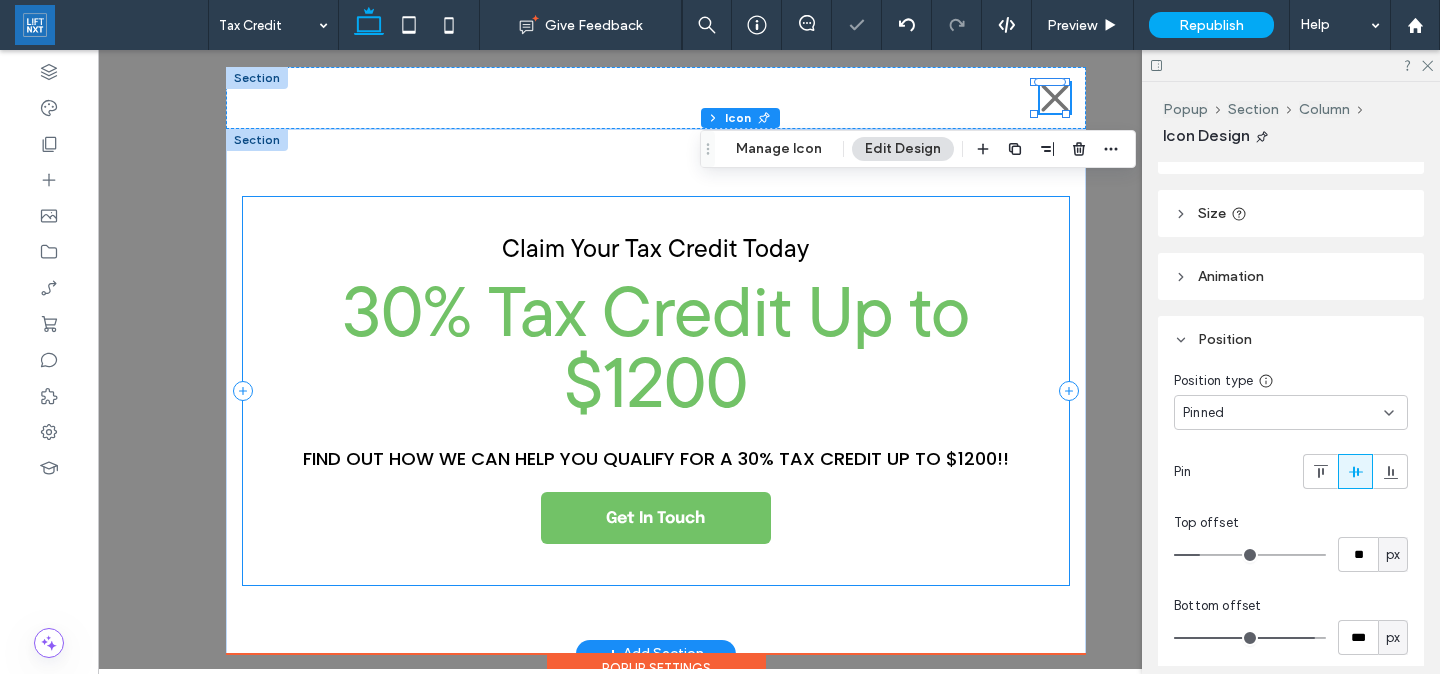scroll, scrollTop: 55, scrollLeft: 0, axis: vertical 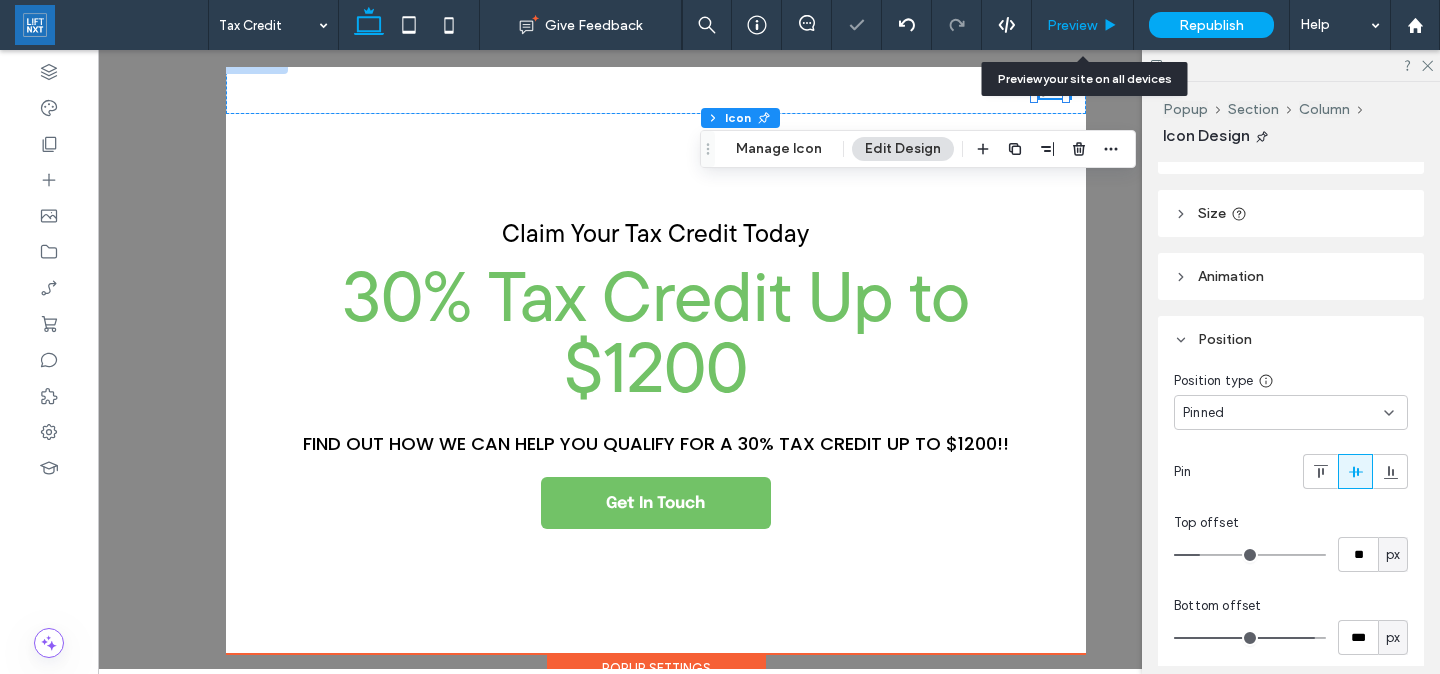 click on "Preview" at bounding box center [1072, 25] 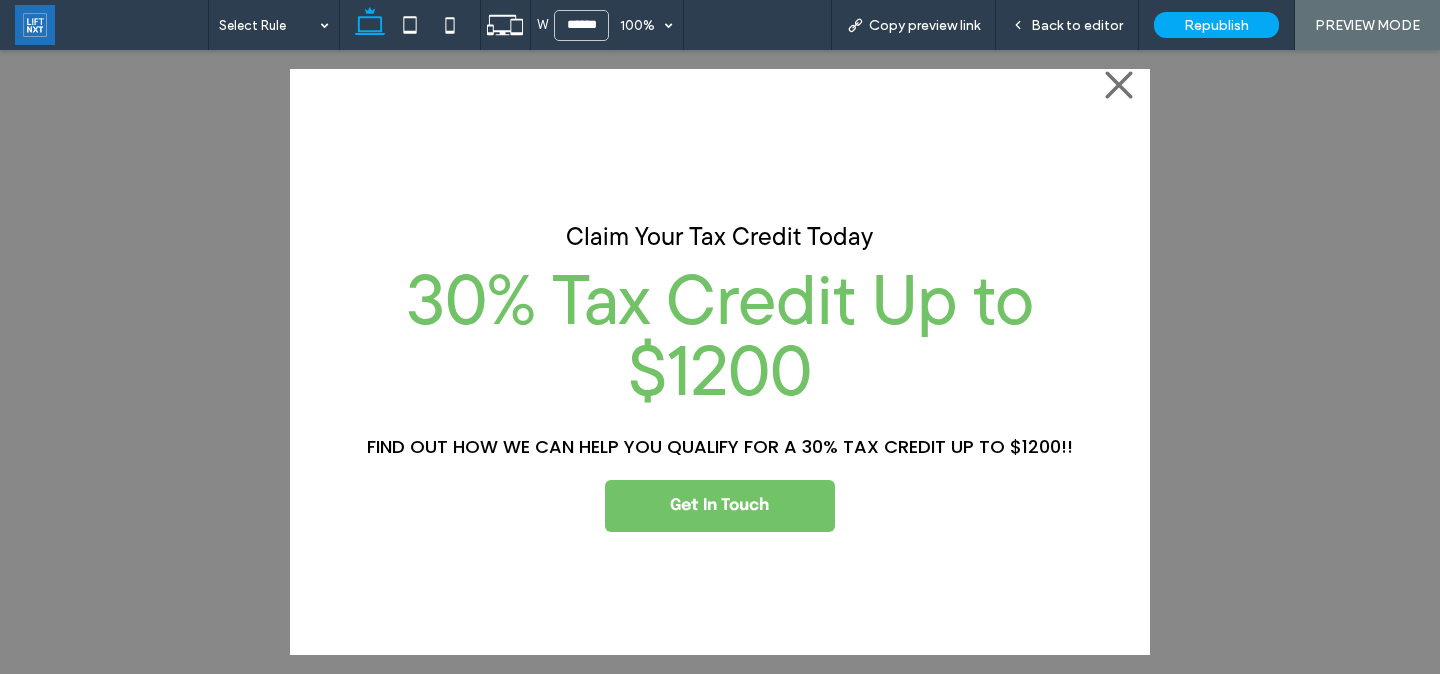 scroll, scrollTop: 0, scrollLeft: 0, axis: both 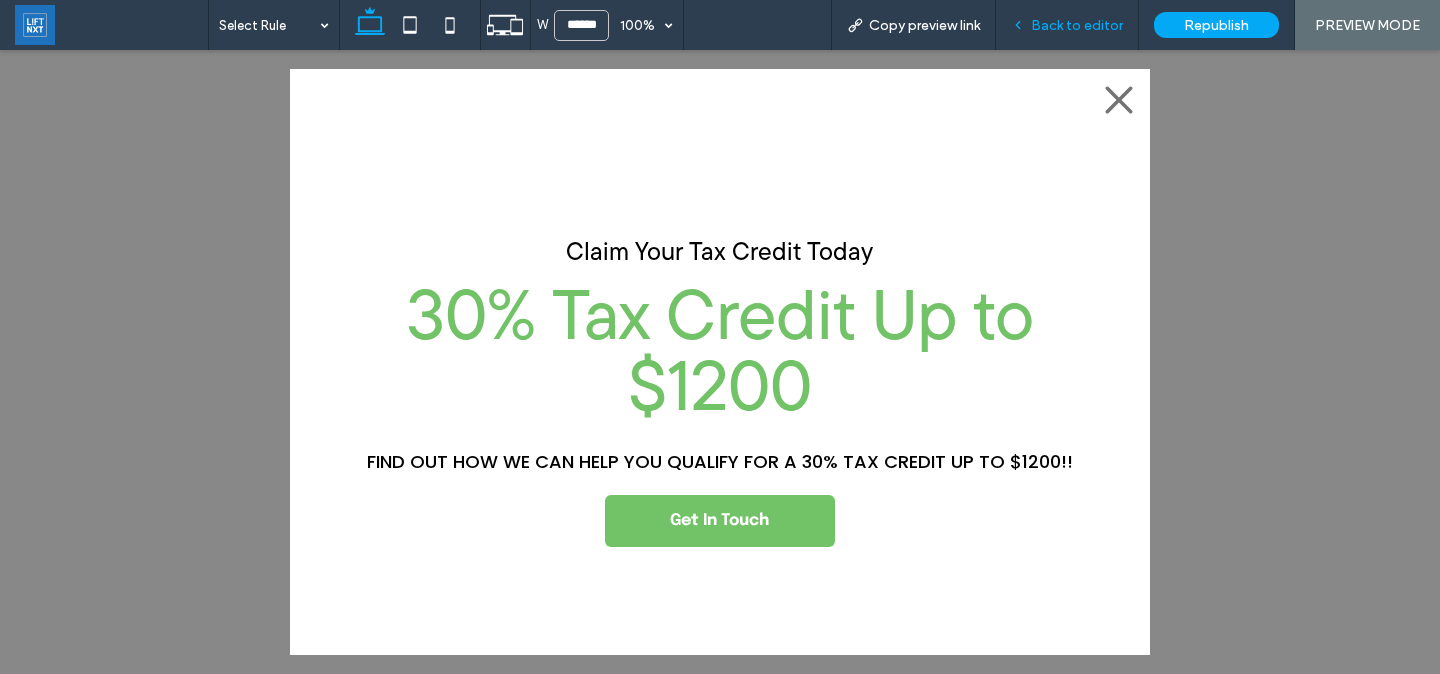click on "Back to editor" at bounding box center [1067, 25] 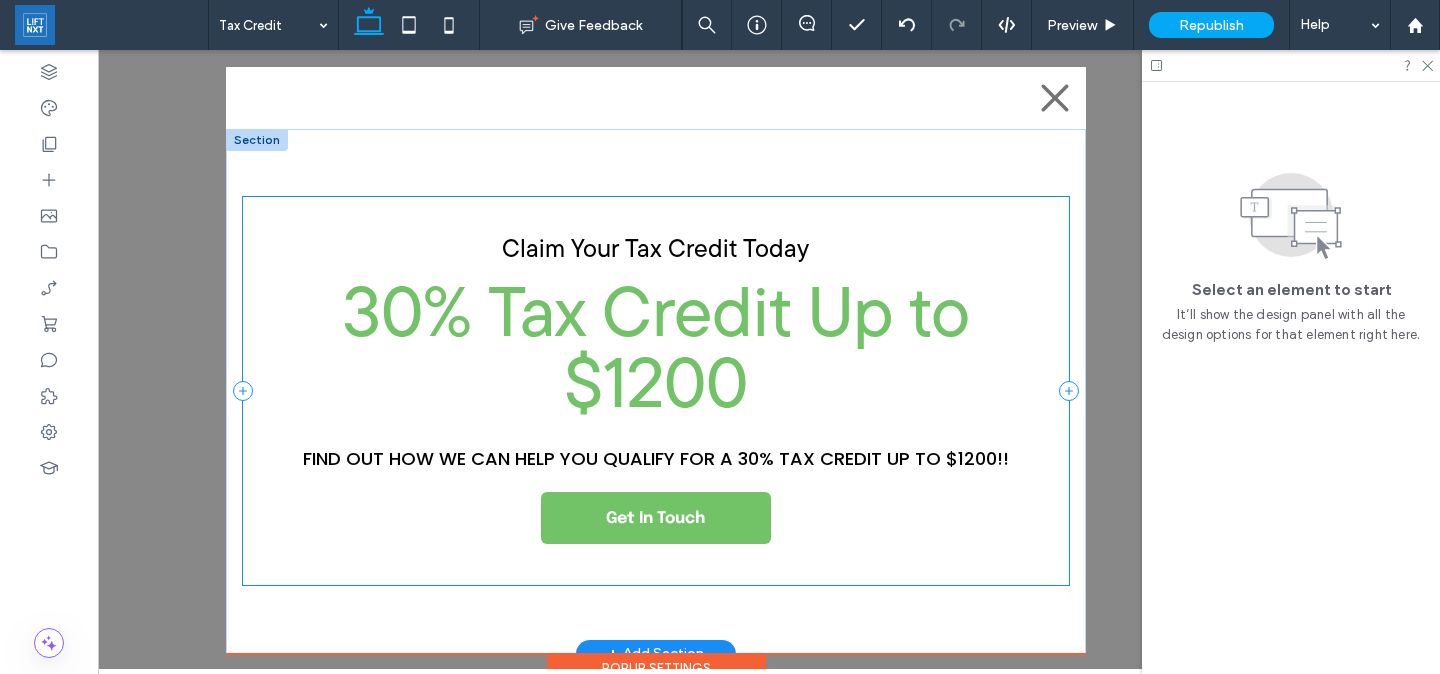 scroll, scrollTop: 55, scrollLeft: 0, axis: vertical 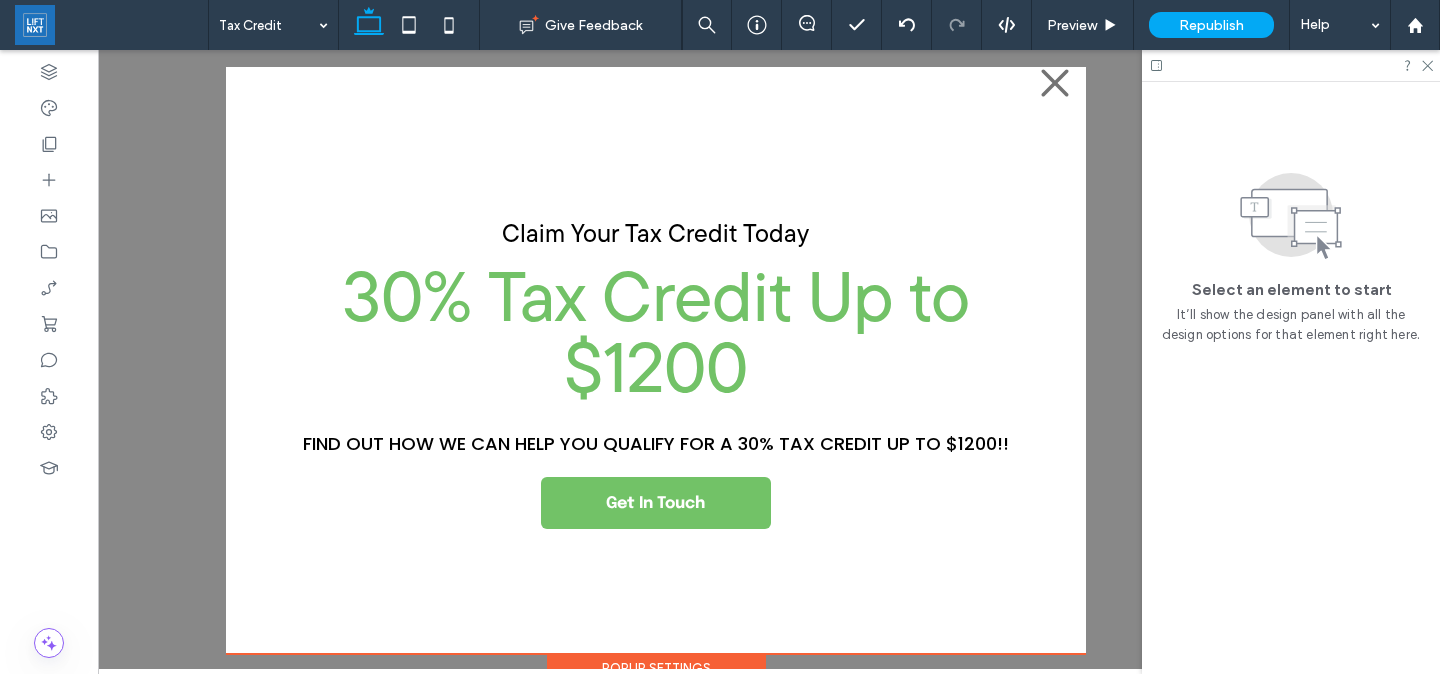 click on "Popup Settings" at bounding box center [656, 668] 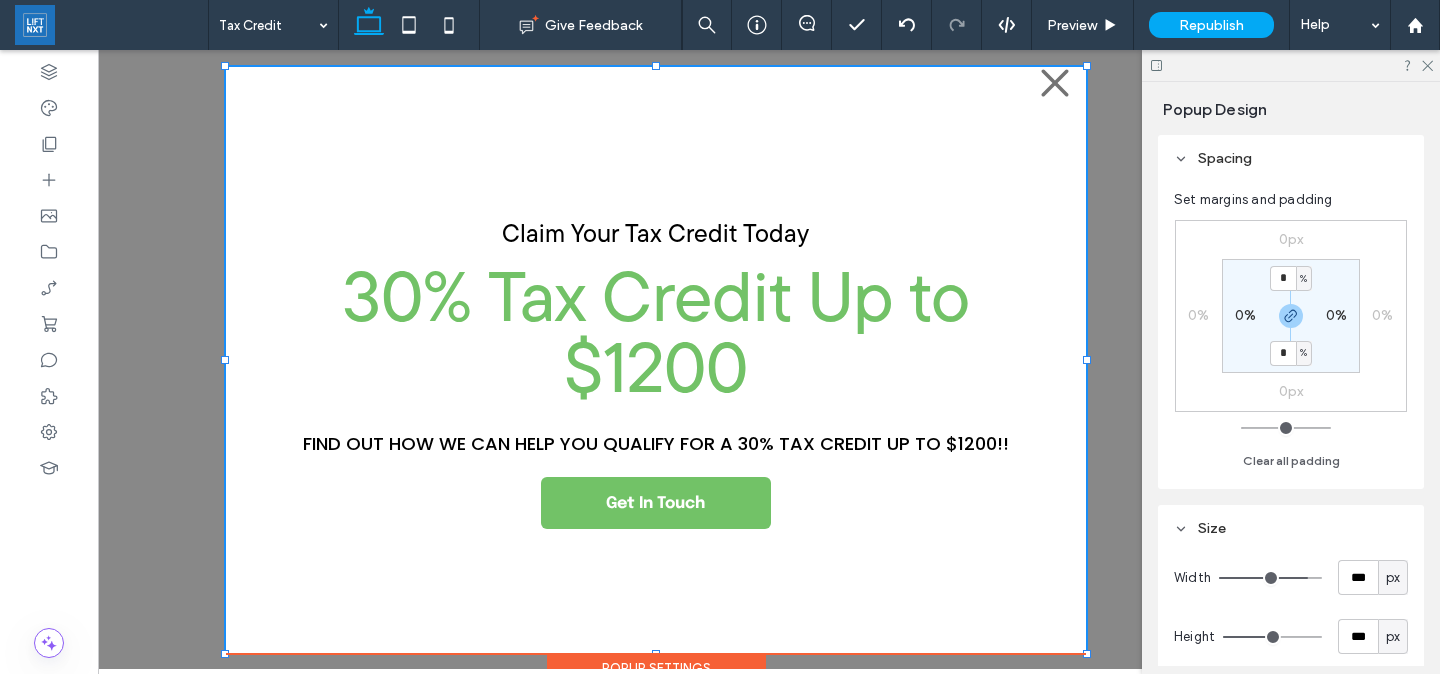 click on "Popup Settings" at bounding box center (656, 654) 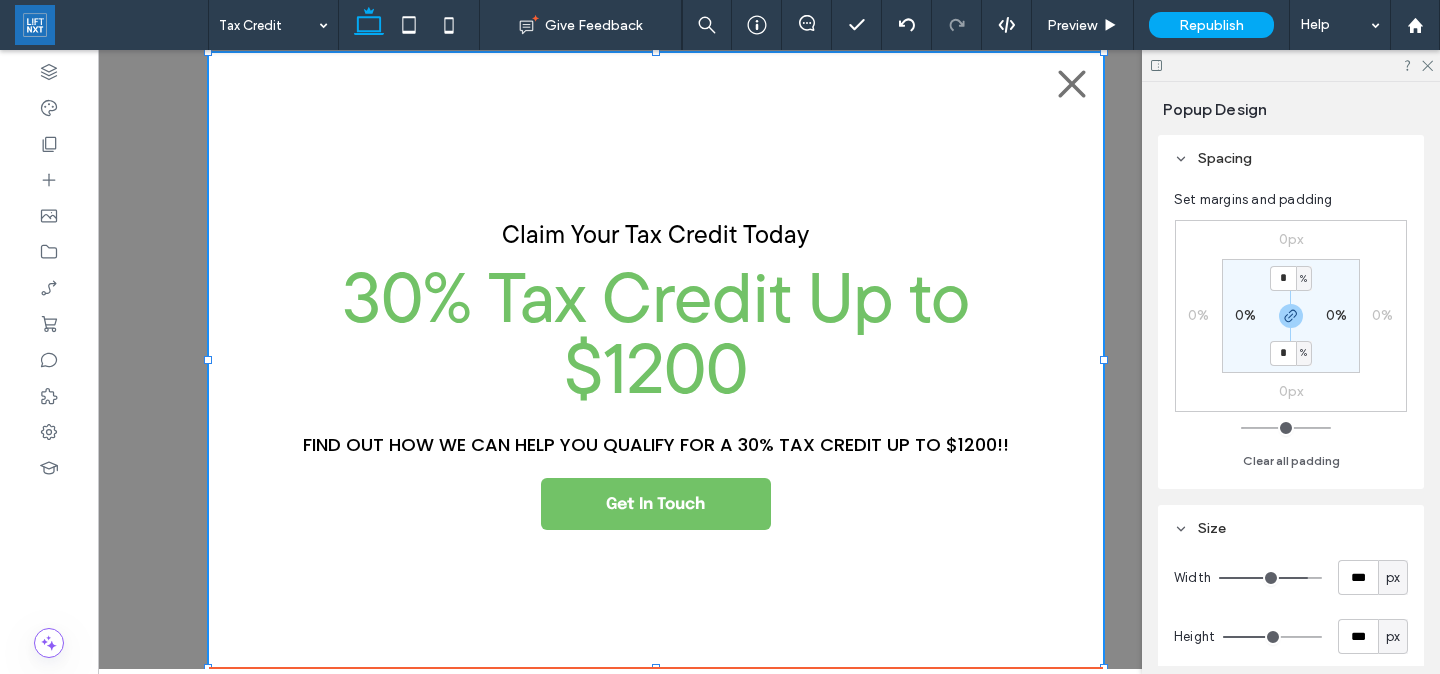 scroll, scrollTop: 0, scrollLeft: 0, axis: both 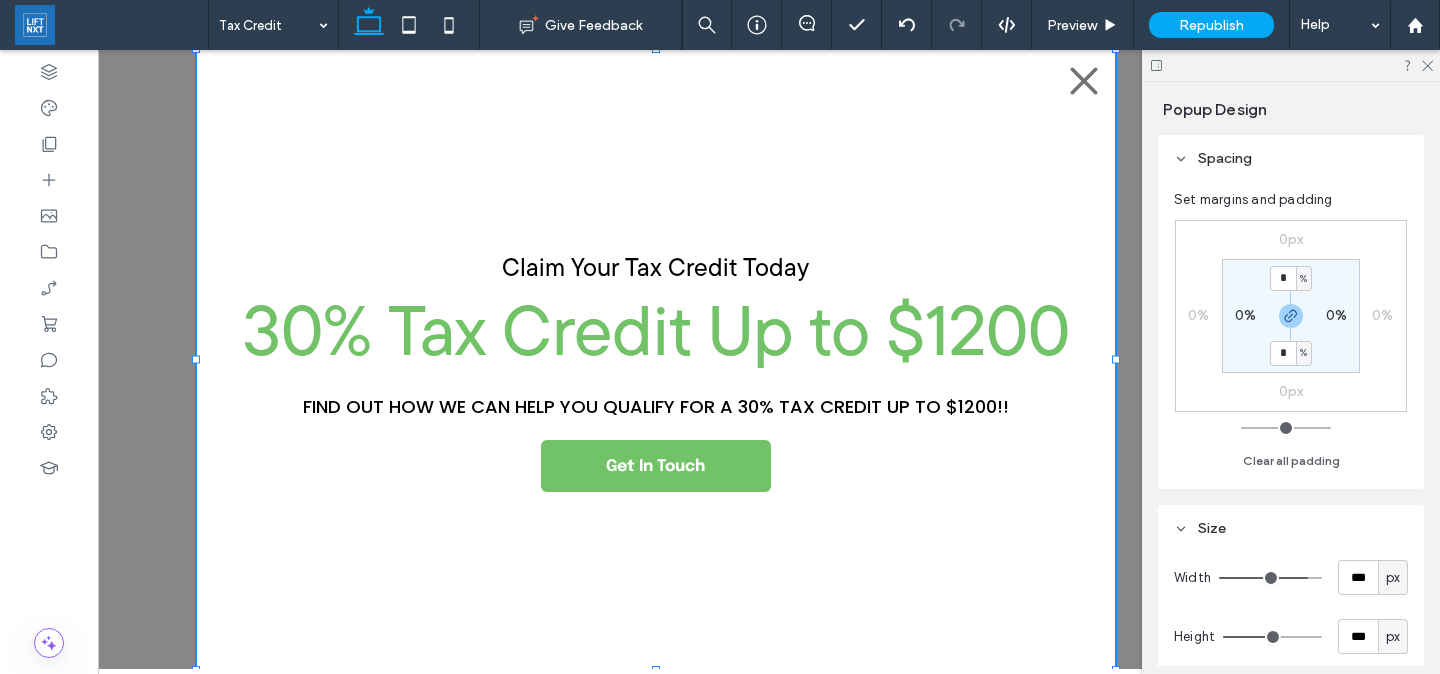 drag, startPoint x: 1090, startPoint y: 655, endPoint x: 1118, endPoint y: 671, distance: 32.24903 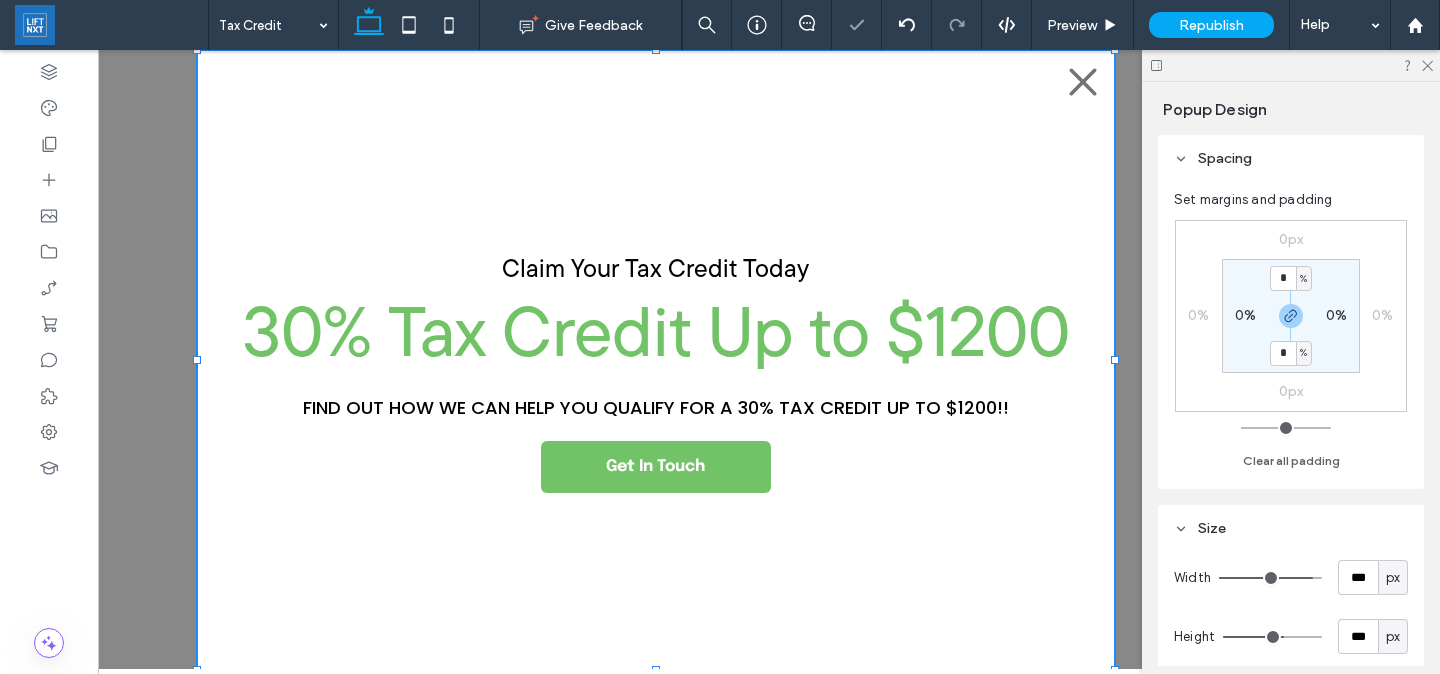 drag, startPoint x: 1113, startPoint y: 668, endPoint x: 1153, endPoint y: 645, distance: 46.141087 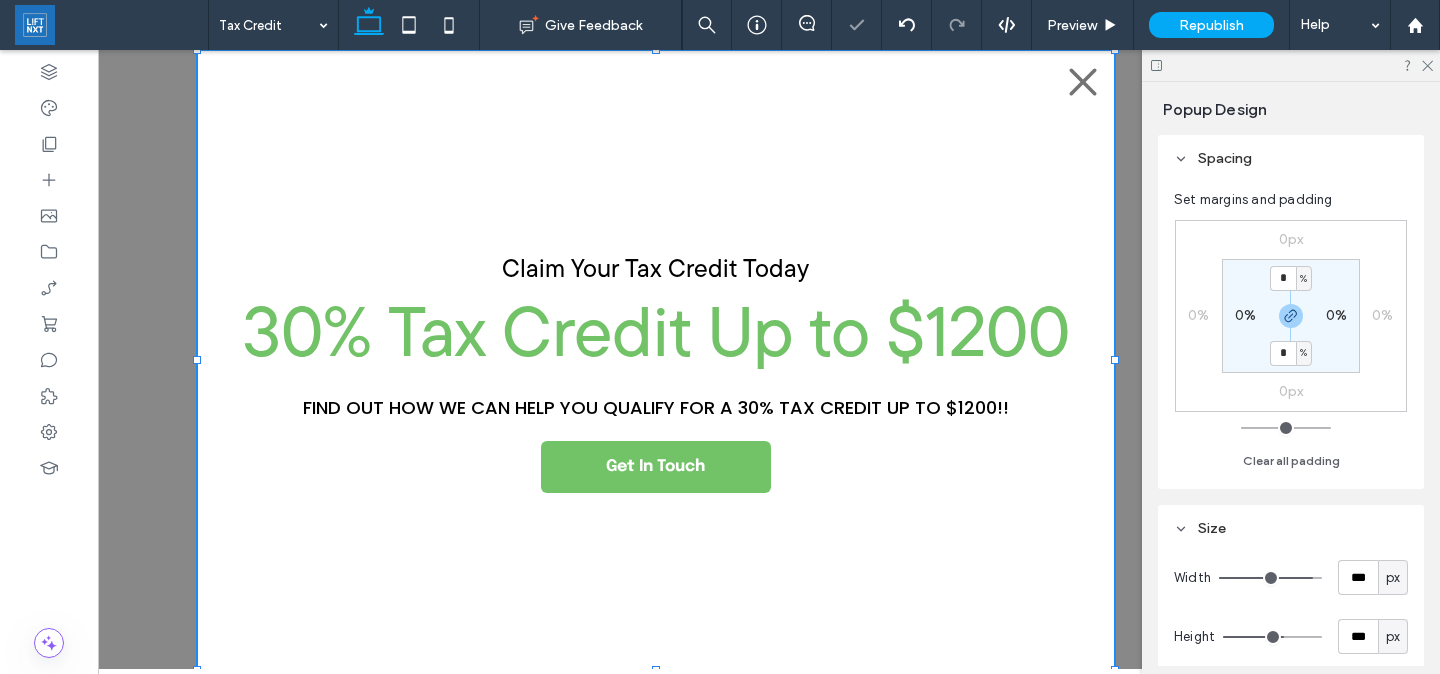 click on "+ Add Section
Claim Your Tax Credit Today
30% Tax Credit Up to $1200
find out how we can help you qualify for a 30% tax credit up to $1200!!
Get In Touch
+ Add Section
Popup Settings
916px , 618px" at bounding box center (656, 359) 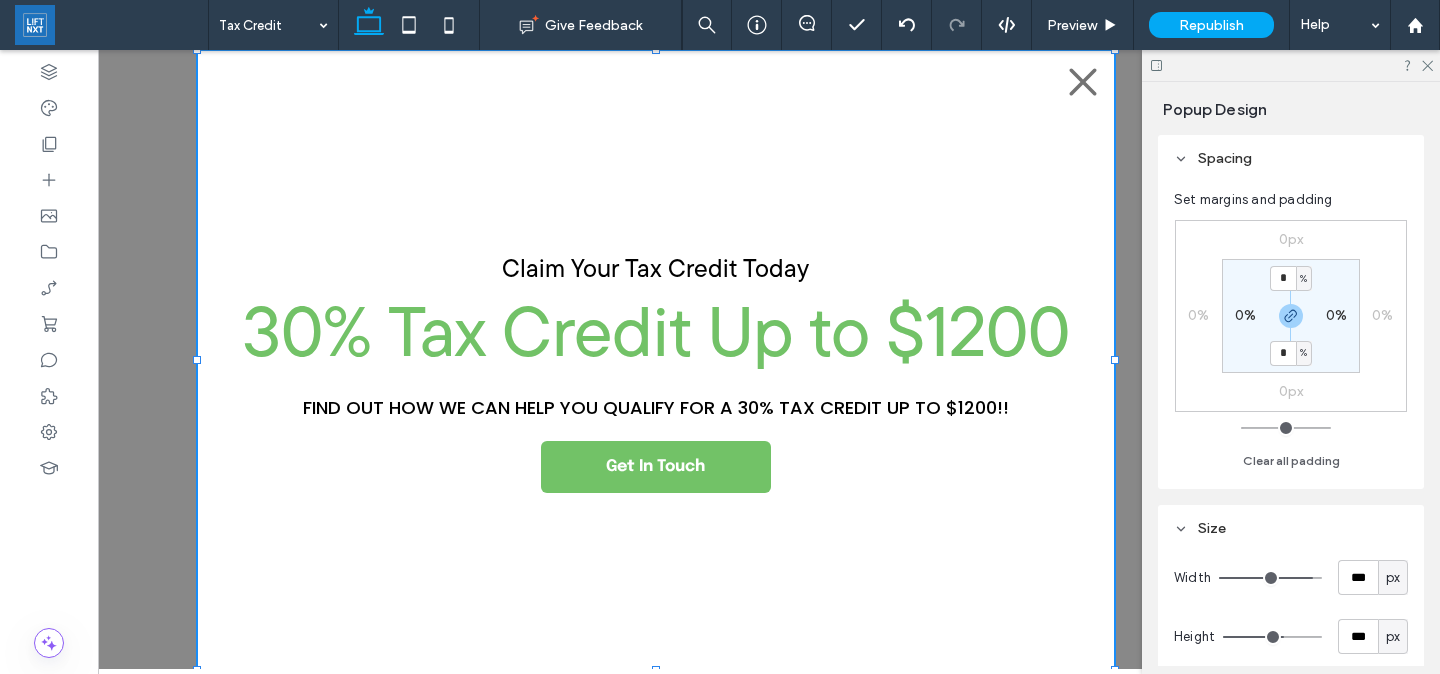 click on "+ Add Section
Claim Your Tax Credit Today
30% Tax Credit Up to $1200
find out how we can help you qualify for a 30% tax credit up to $1200!!
Get In Touch
+ Add Section" at bounding box center [656, 360] 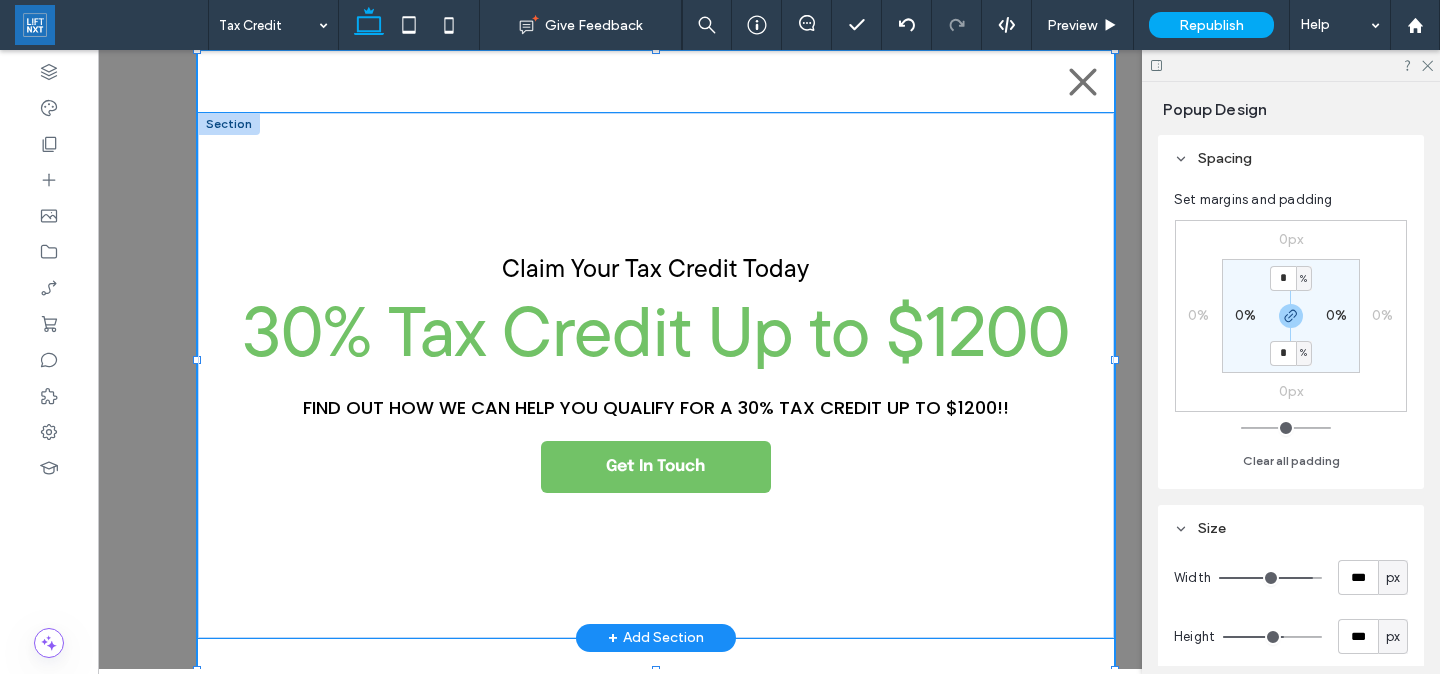 click on "Claim Your Tax Credit Today
30% Tax Credit Up to $1200
find out how we can help you qualify for a 30% tax credit up to $1200!!
Get In Touch" at bounding box center (656, 375) 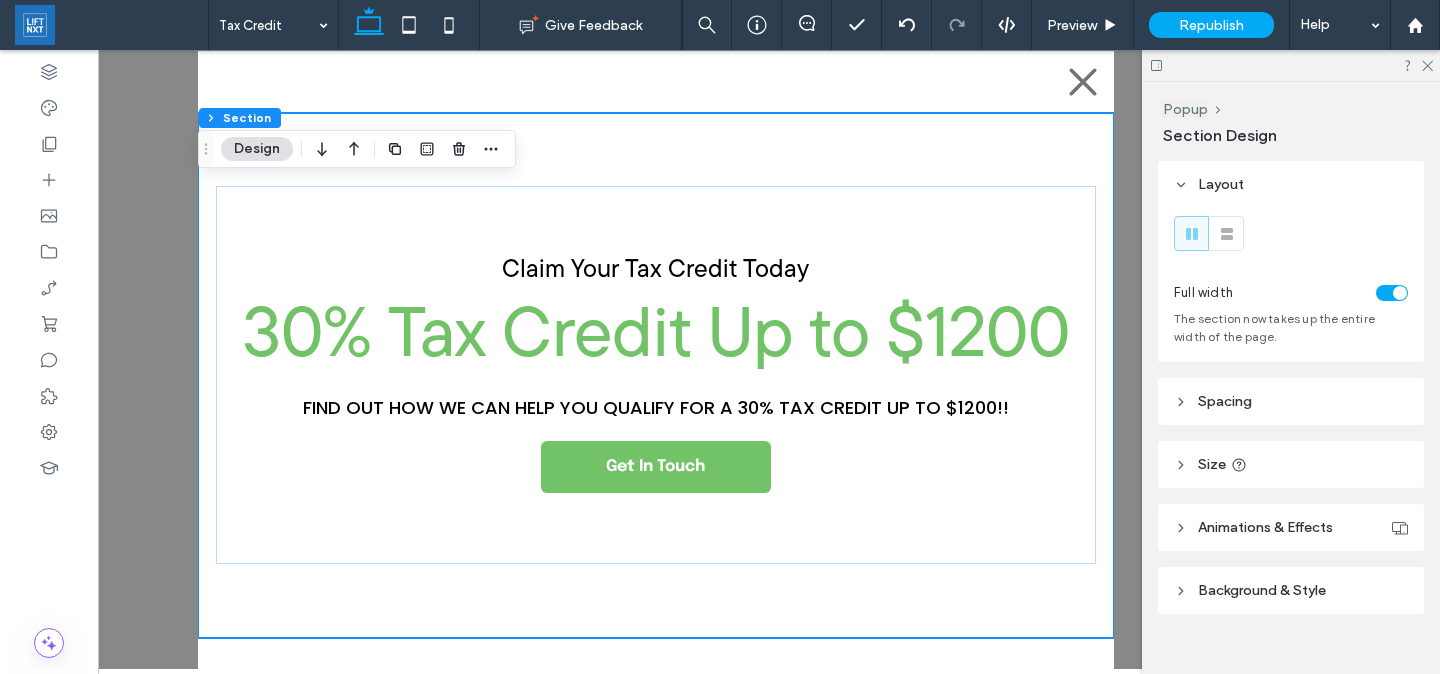 click on "Spacing" at bounding box center (1291, 401) 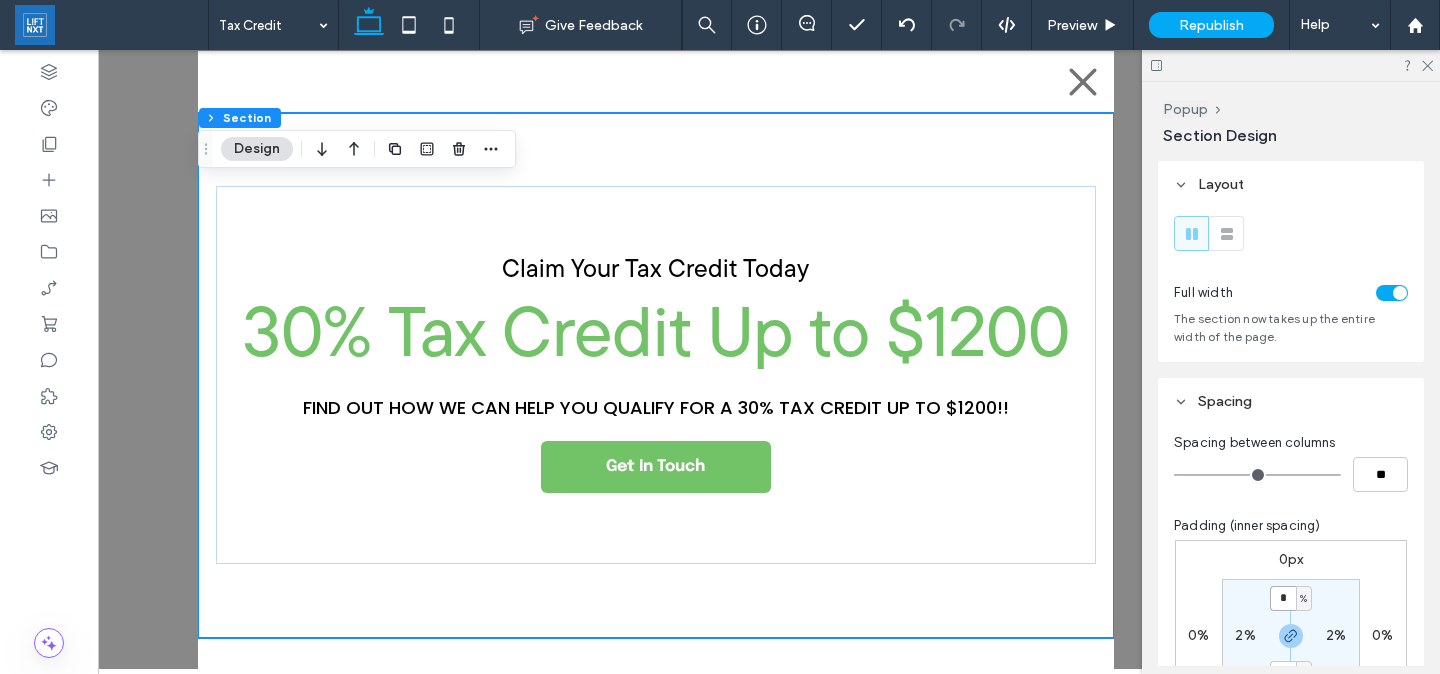 click on "*" at bounding box center (1283, 598) 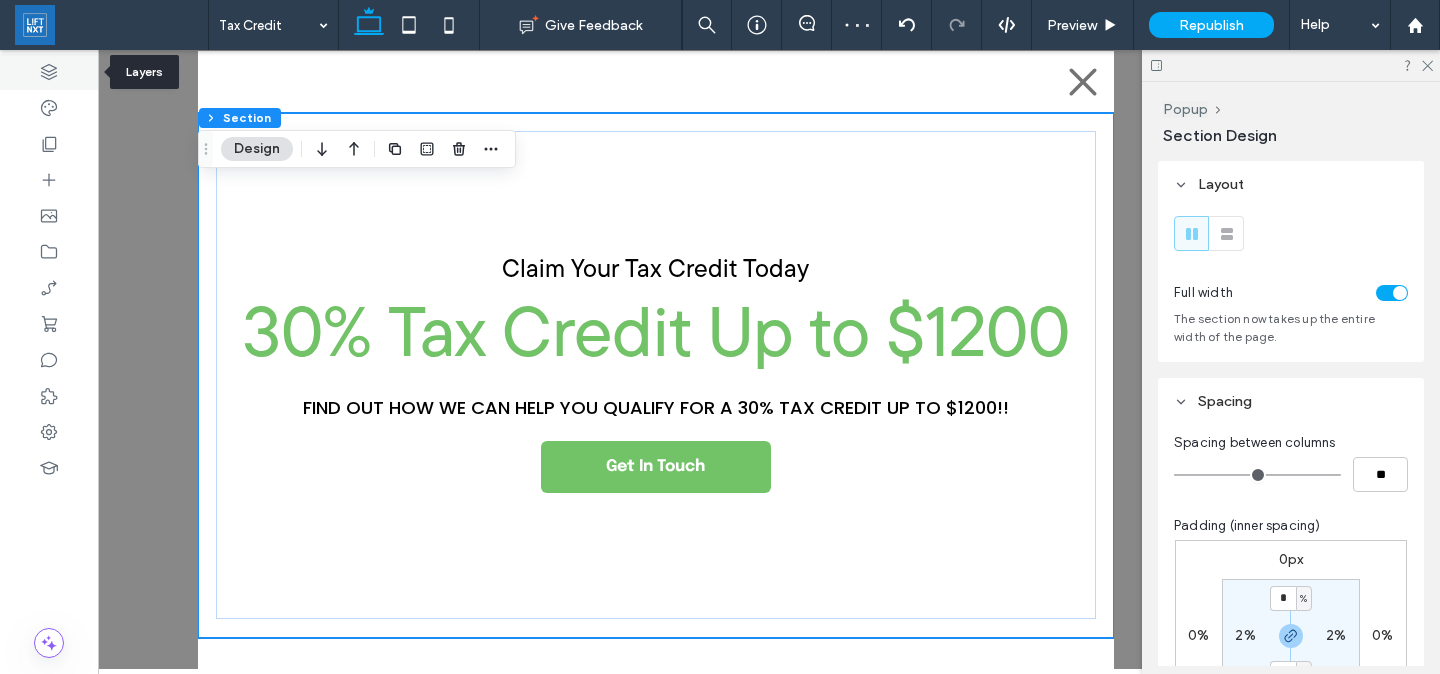 click at bounding box center (49, 72) 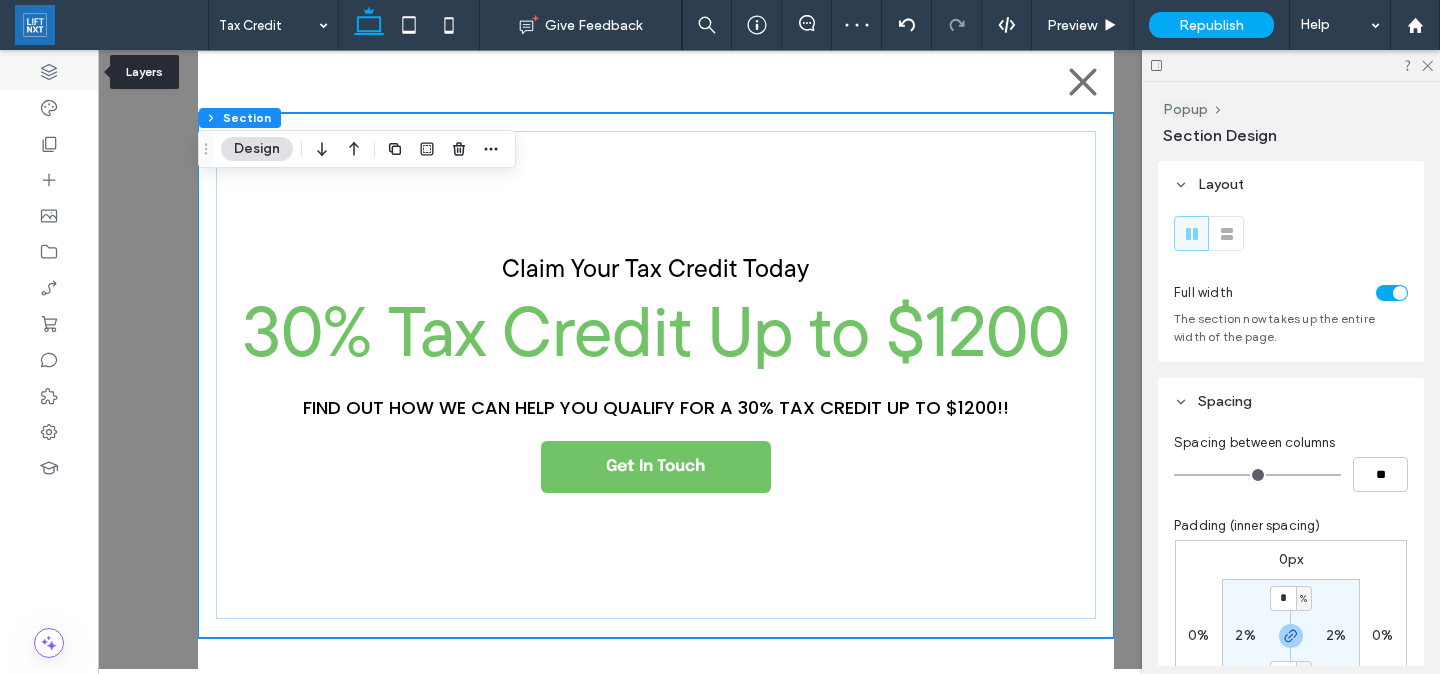 scroll, scrollTop: 0, scrollLeft: 528, axis: horizontal 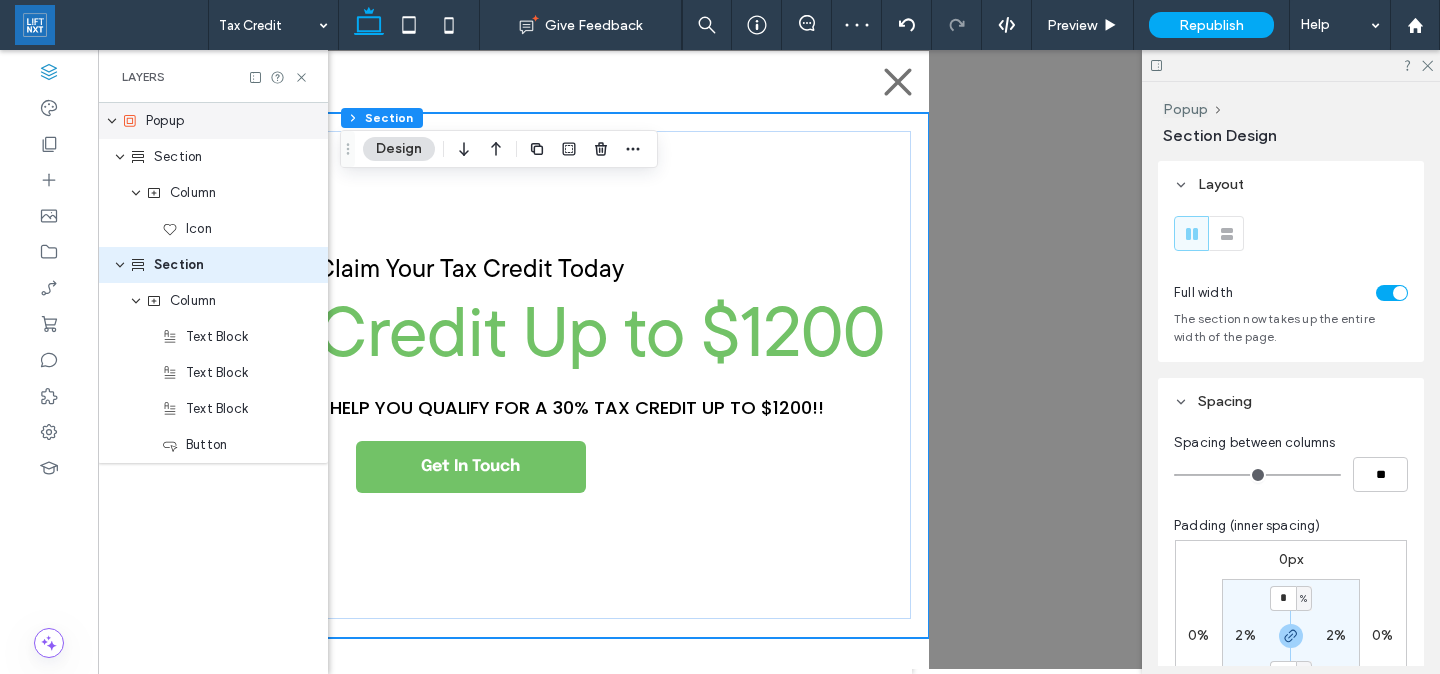 click on "Popup" at bounding box center (165, 121) 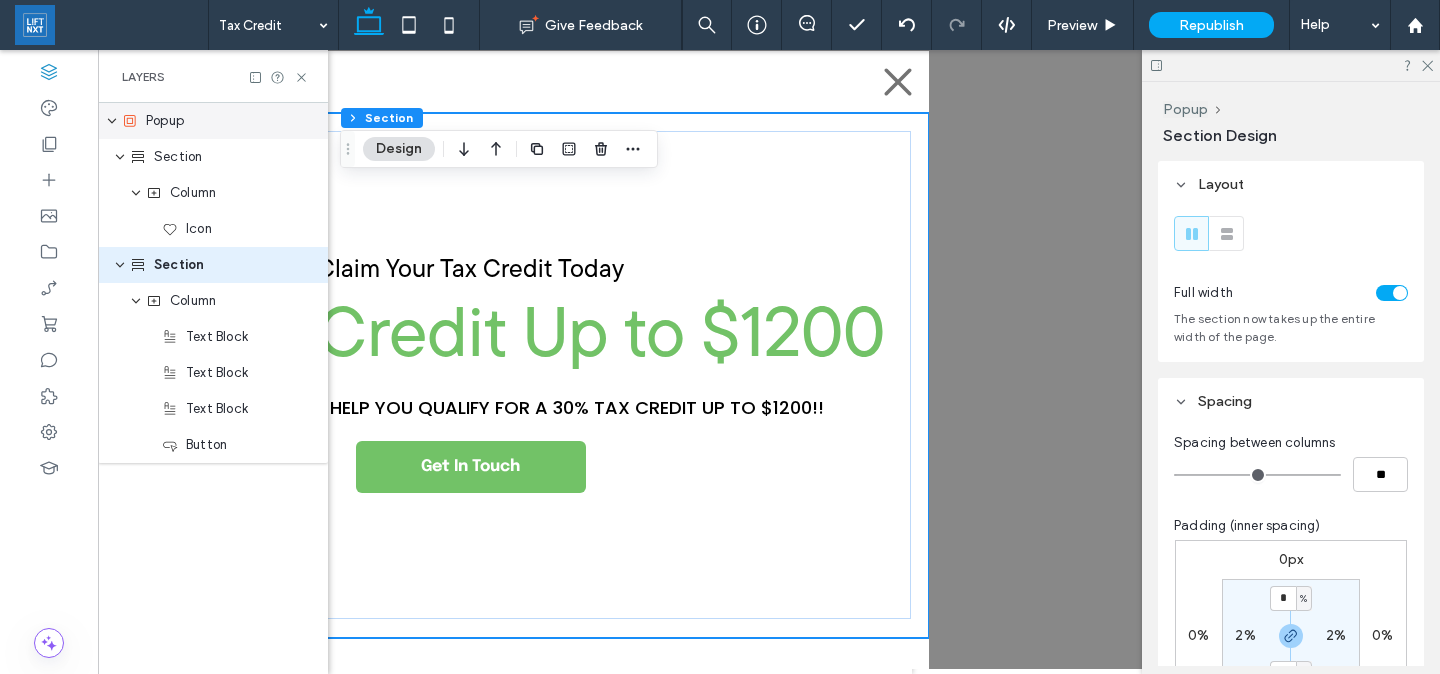 click on "Popup" at bounding box center (165, 121) 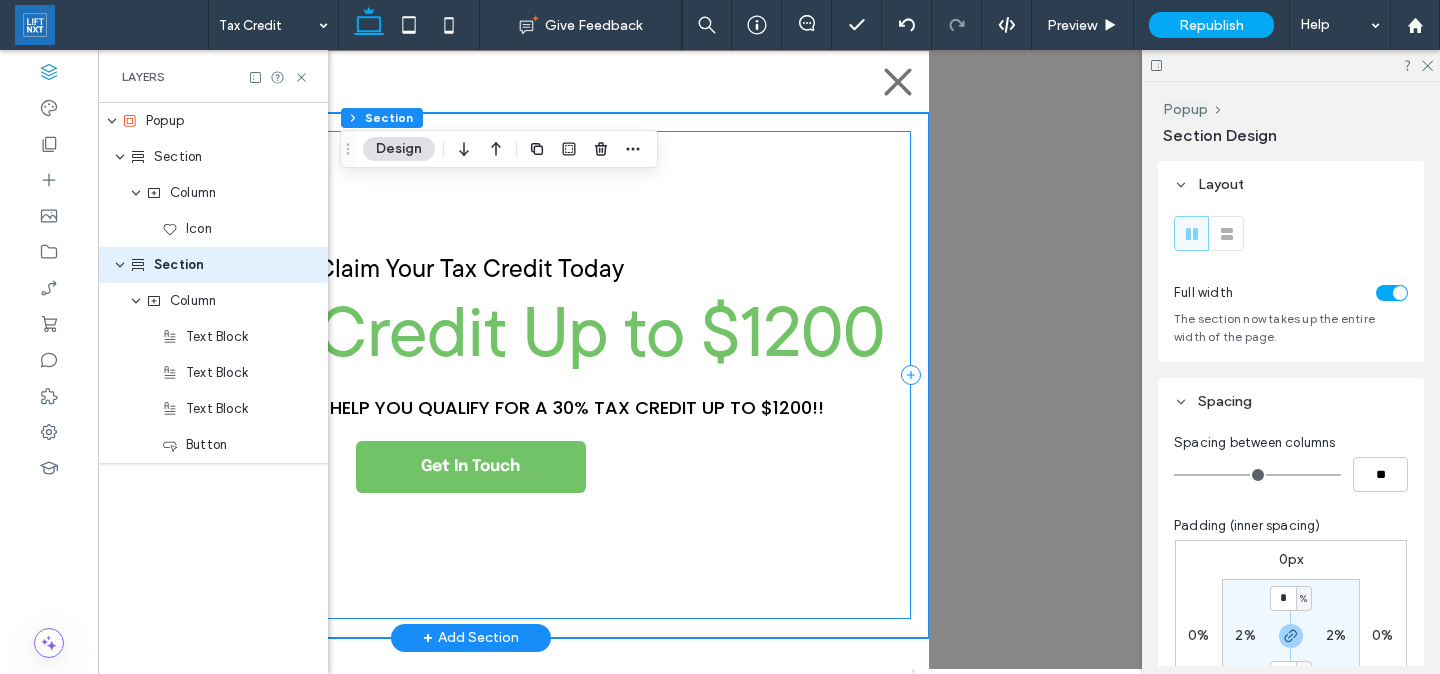 click on "Claim Your Tax Credit Today
30% Tax Credit Up to $1200
find out how we can help you qualify for a 30% tax credit up to $1200!!
Get In Touch" at bounding box center [470, 375] 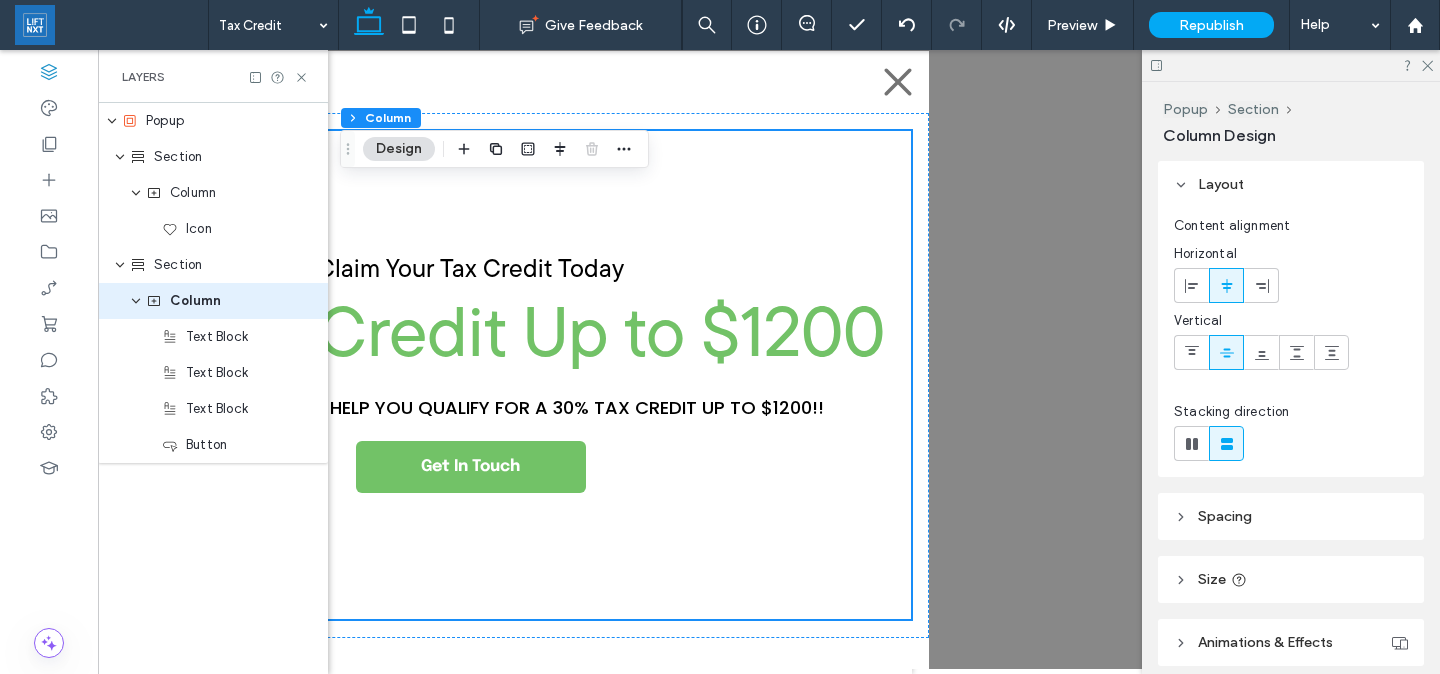 click on "+ Add Section
Claim Your Tax Credit Today
30% Tax Credit Up to $1200
find out how we can help you qualify for a 30% tax credit up to $1200!!
Get In Touch
+ Add Section" at bounding box center (471, 360) 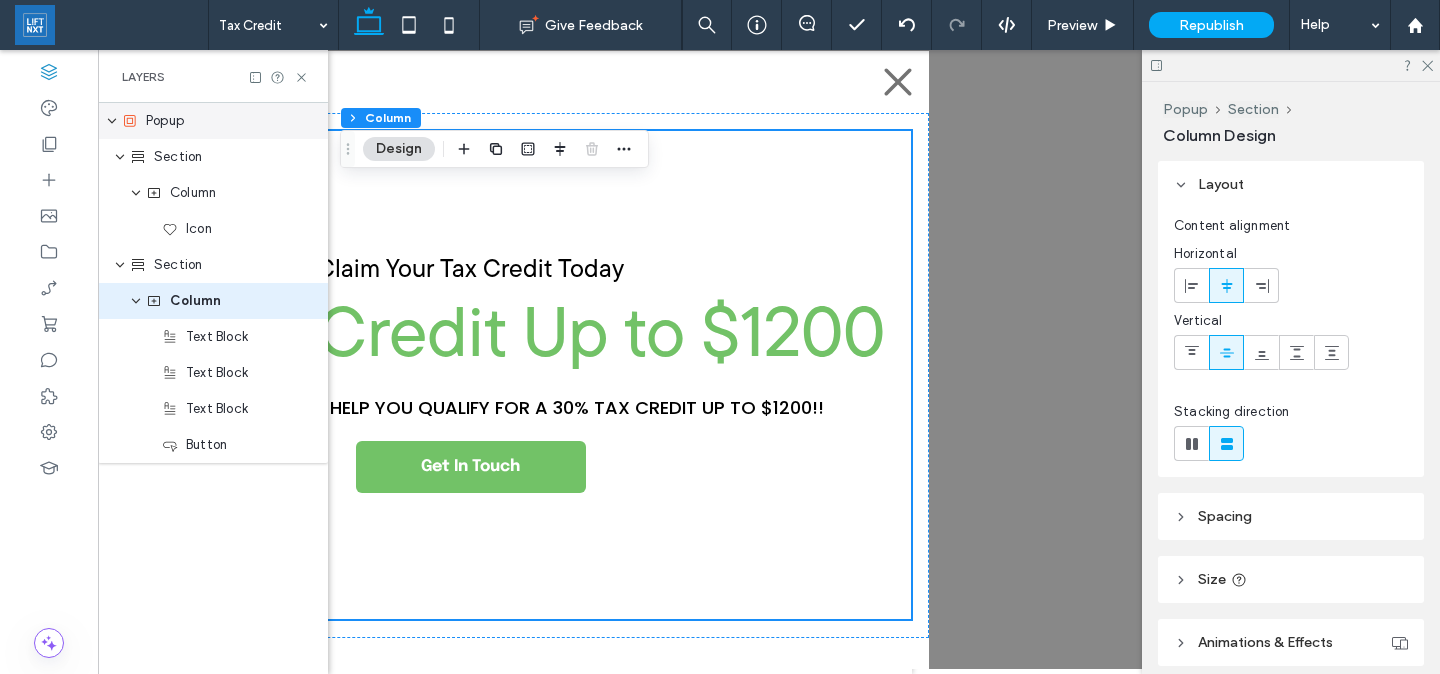 click on "Popup" at bounding box center [219, 121] 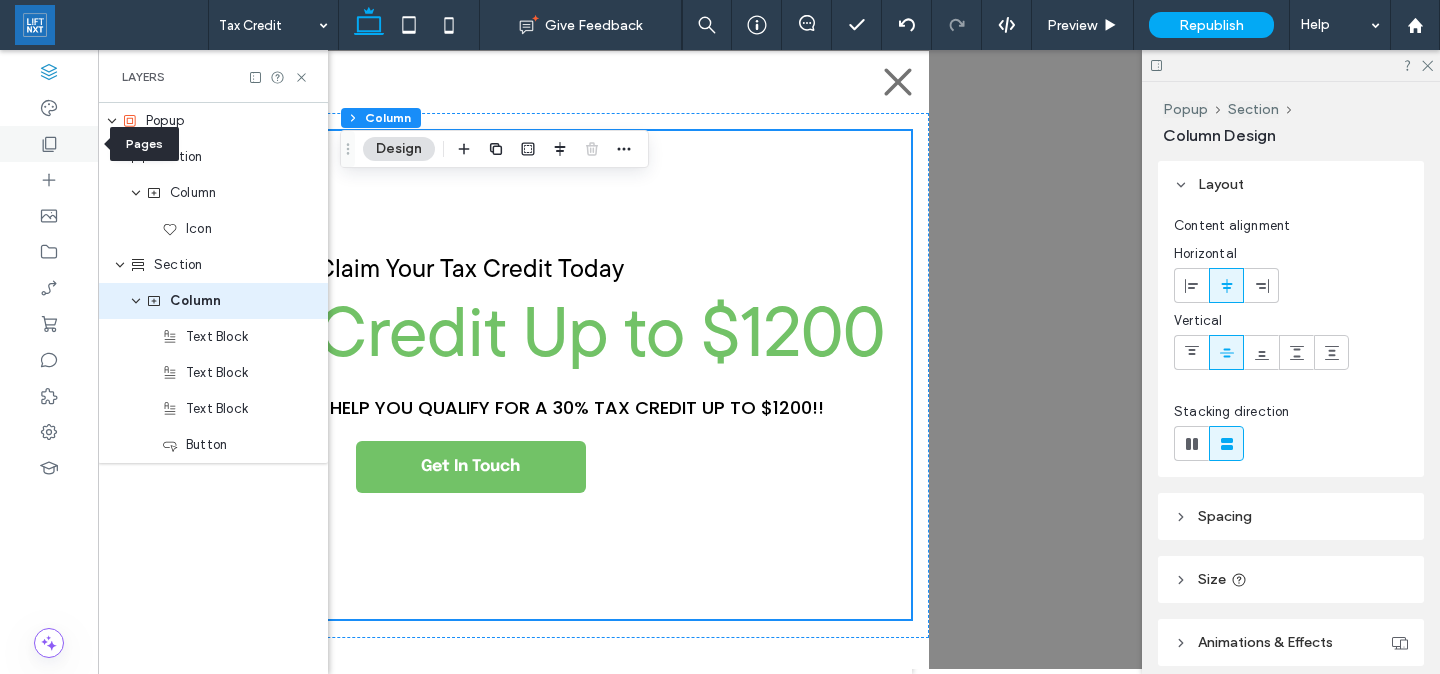 click at bounding box center [49, 144] 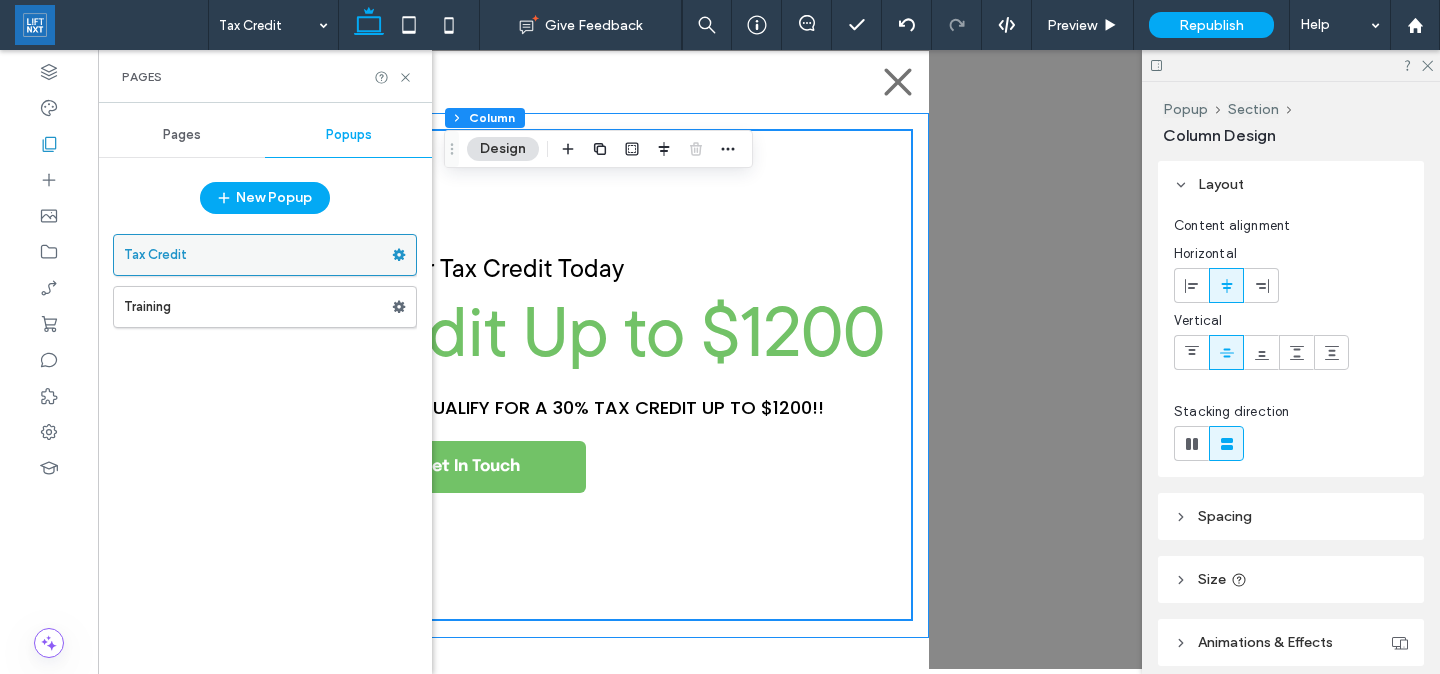 click on "Tax Credit" at bounding box center (258, 255) 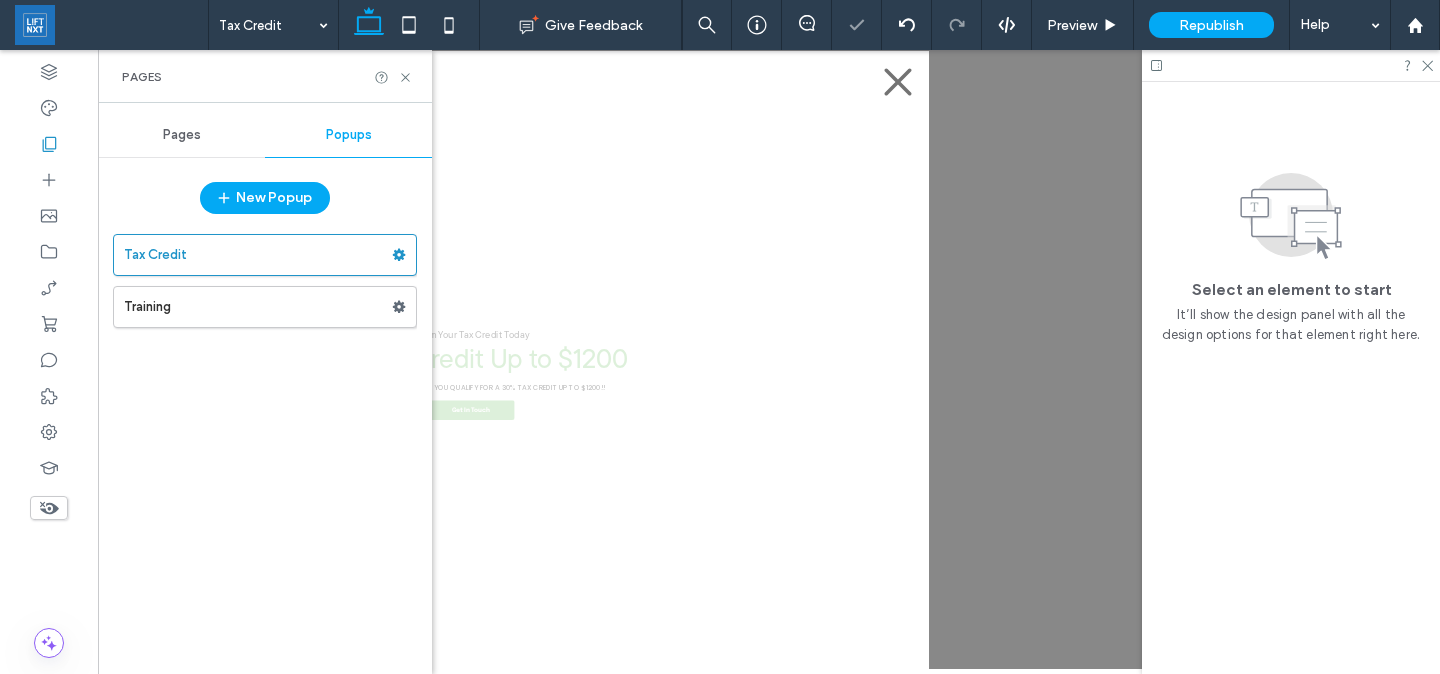 scroll, scrollTop: 0, scrollLeft: 0, axis: both 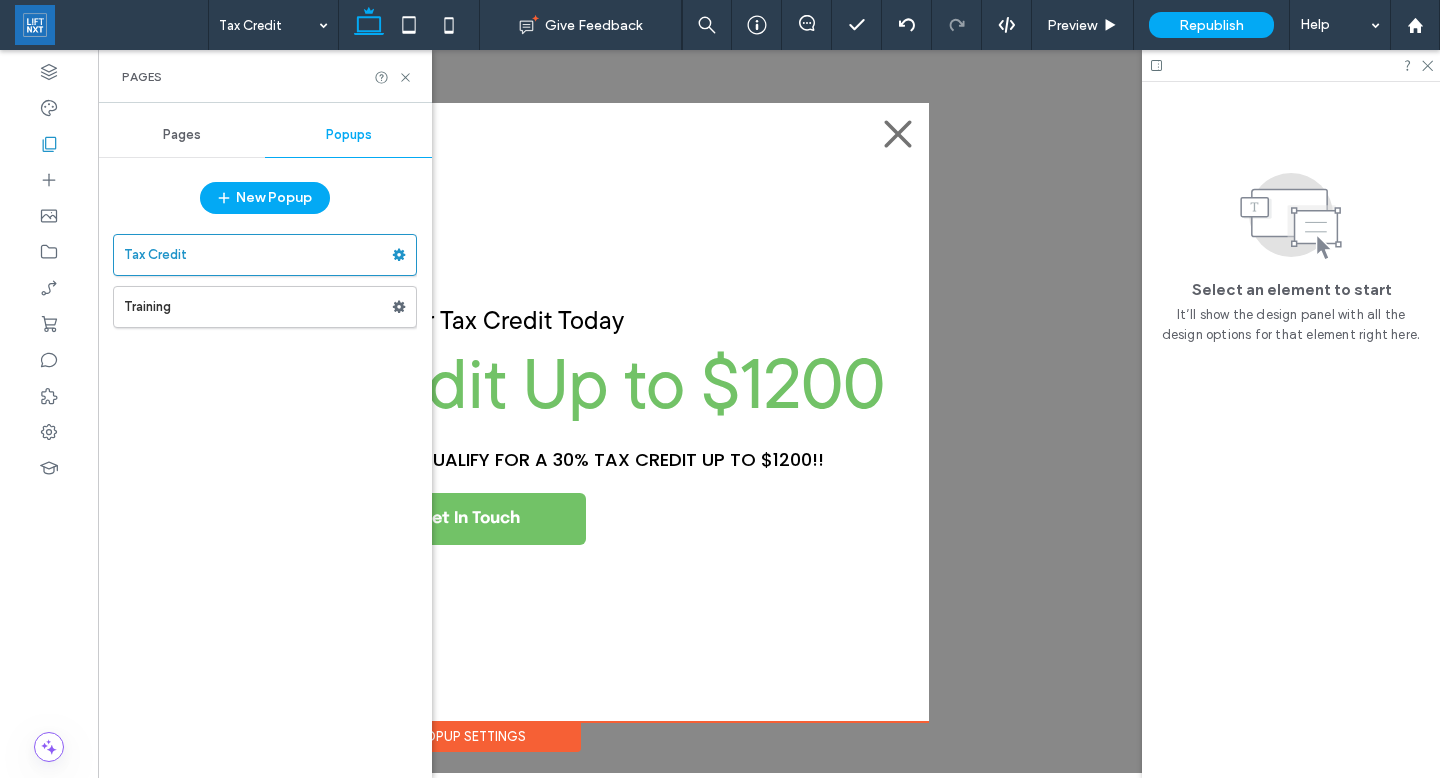 click on "Popup Settings" at bounding box center [471, 736] 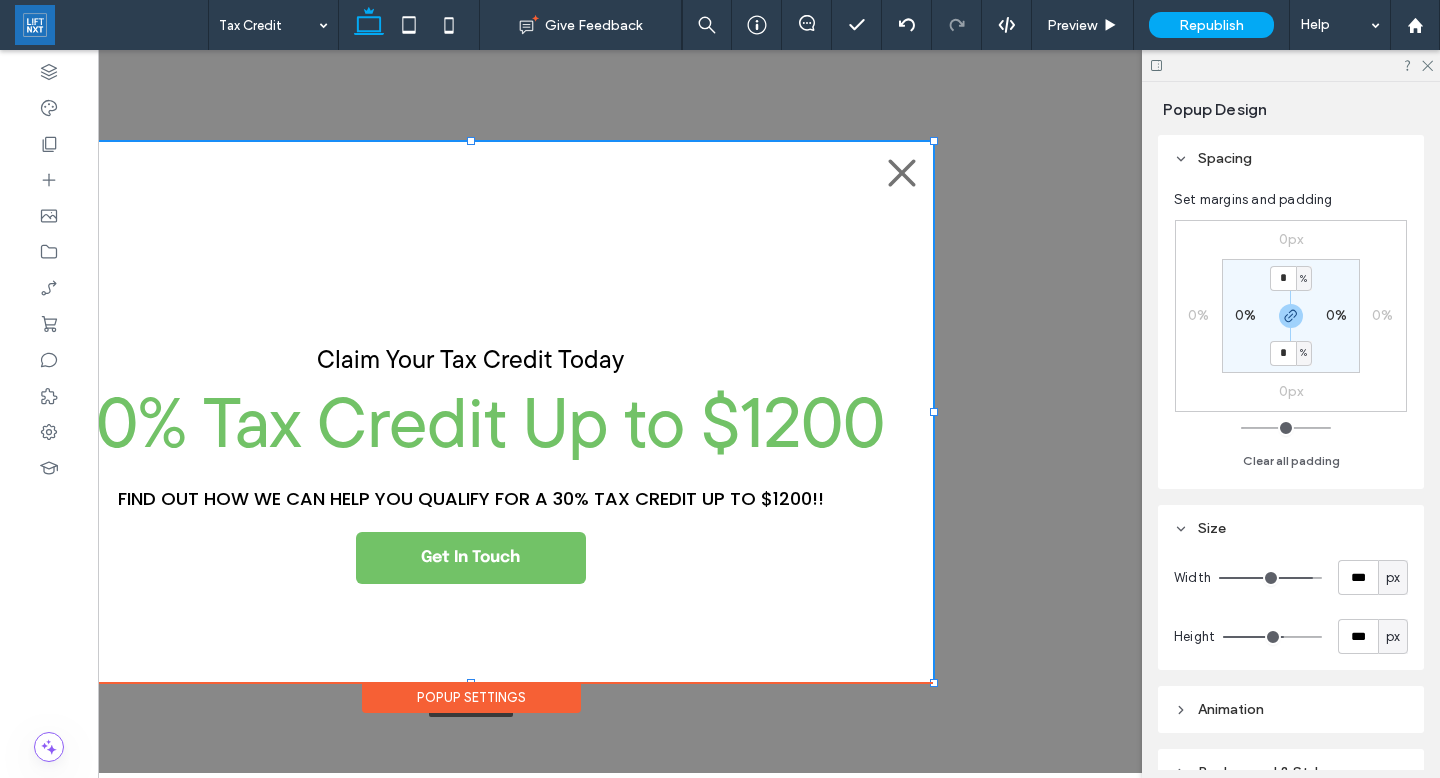 drag, startPoint x: 933, startPoint y: 719, endPoint x: 937, endPoint y: 680, distance: 39.20459 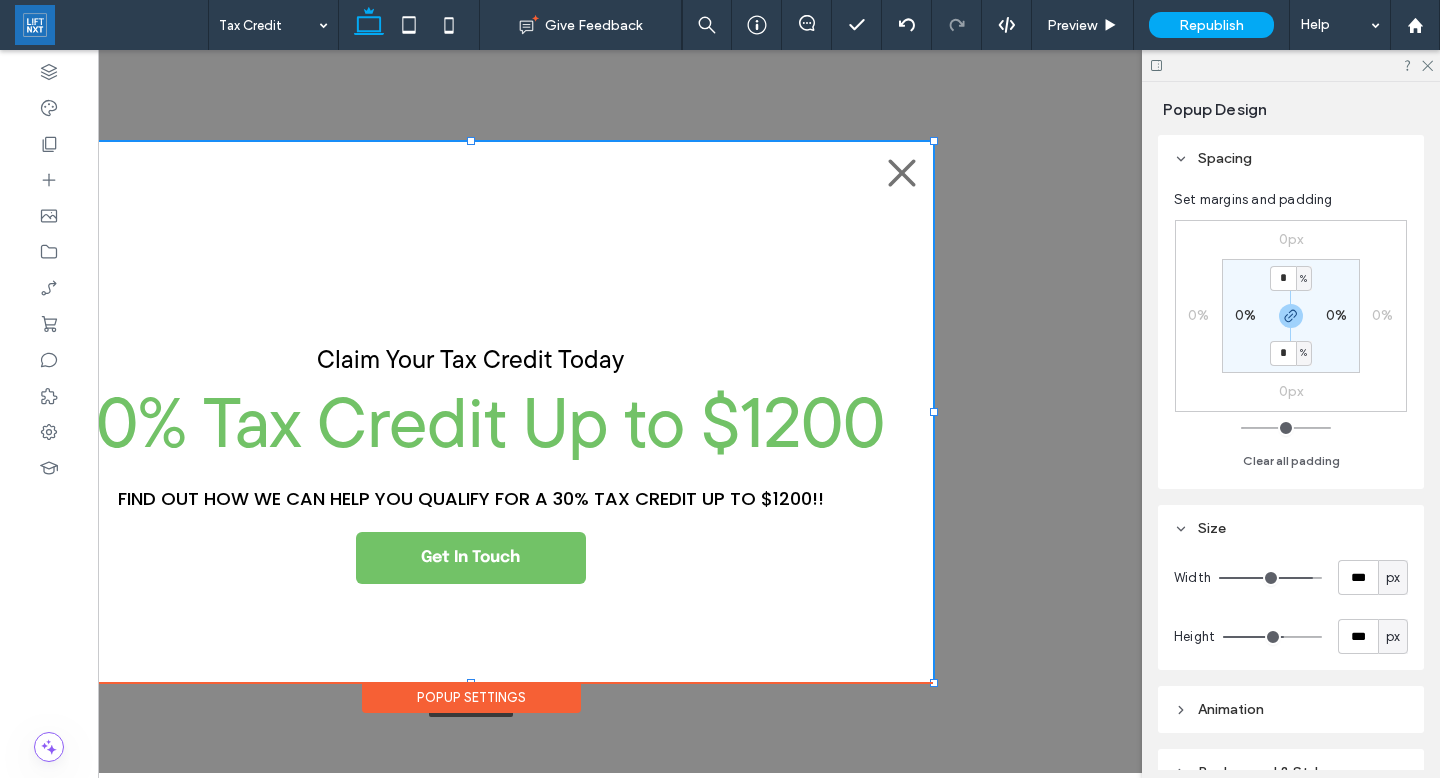 click at bounding box center (934, 683) 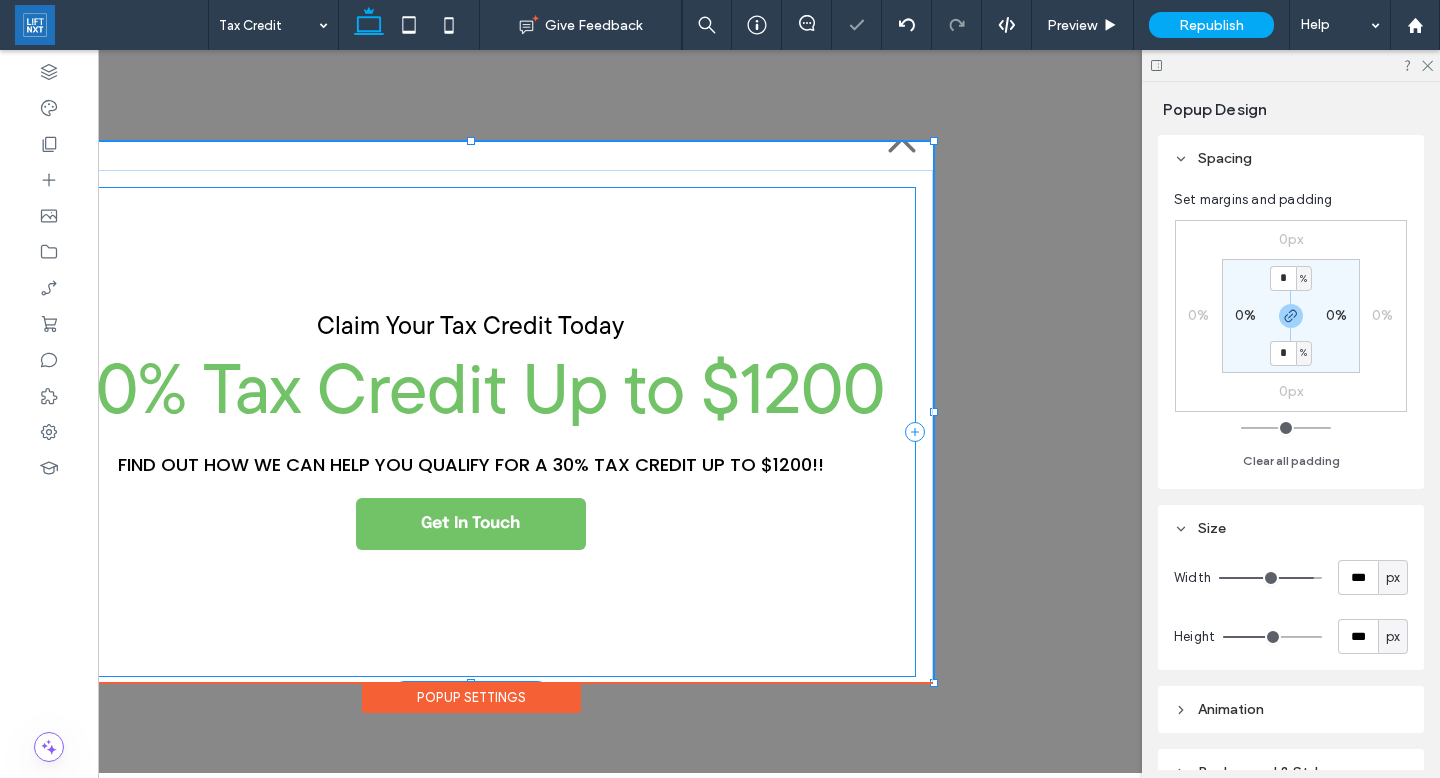 scroll, scrollTop: 0, scrollLeft: 0, axis: both 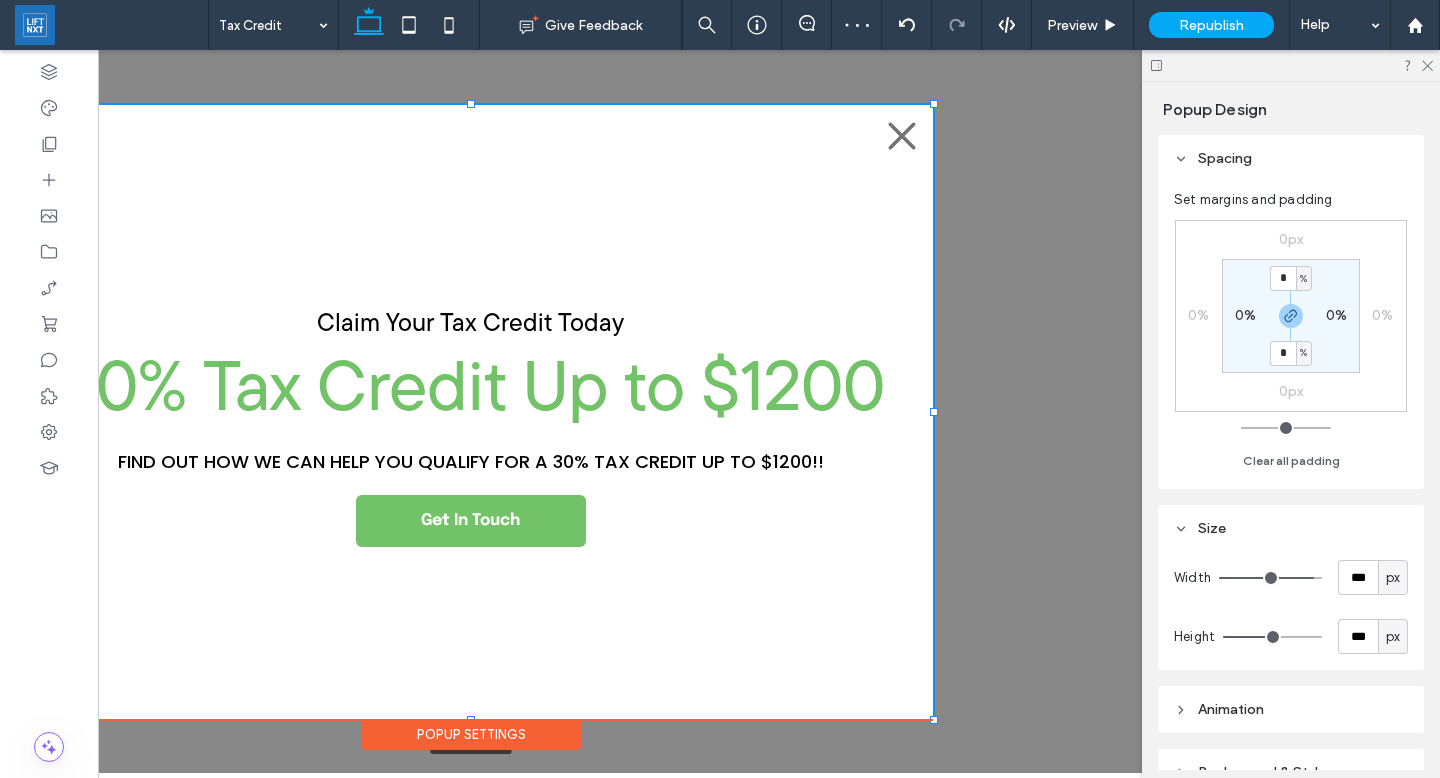 drag, startPoint x: 934, startPoint y: 684, endPoint x: 935, endPoint y: 721, distance: 37.01351 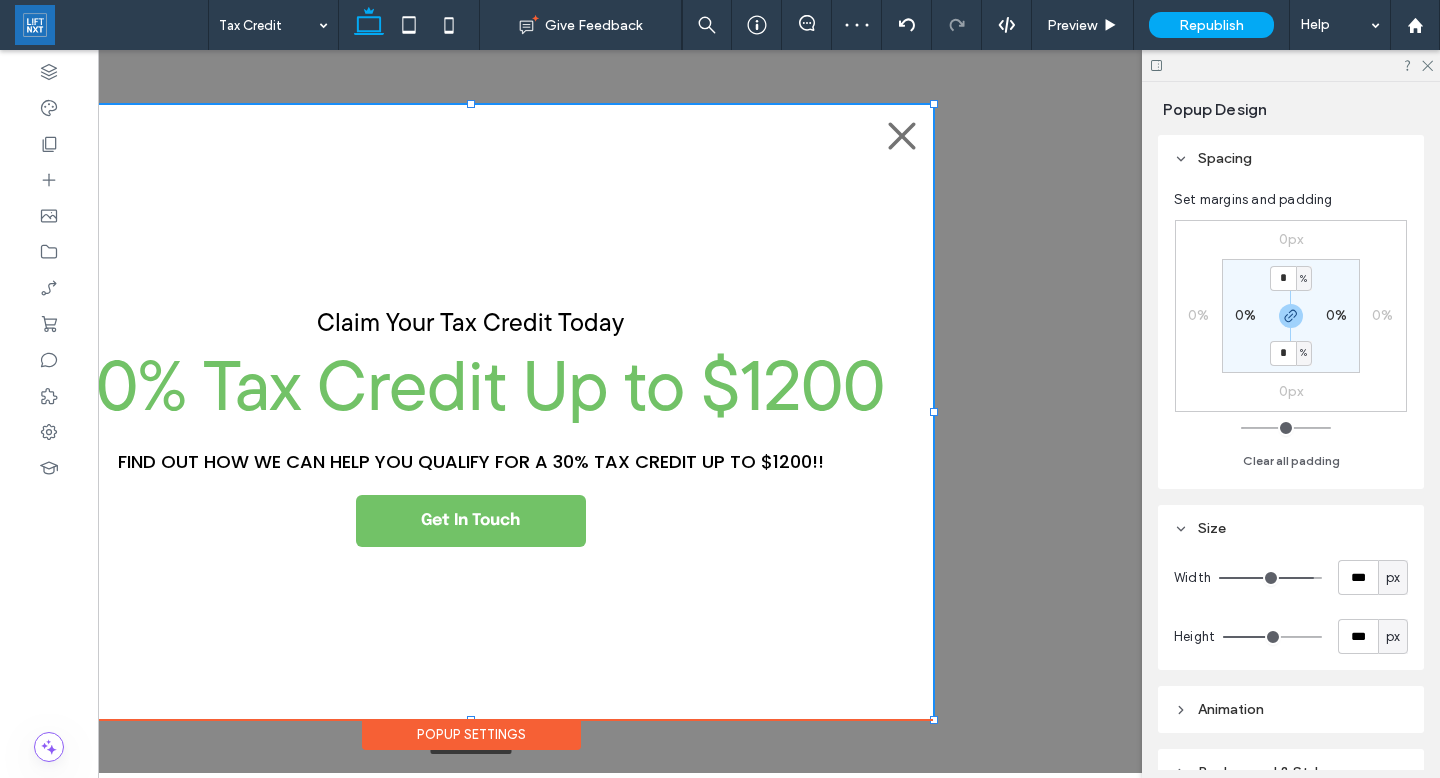 click at bounding box center (934, 720) 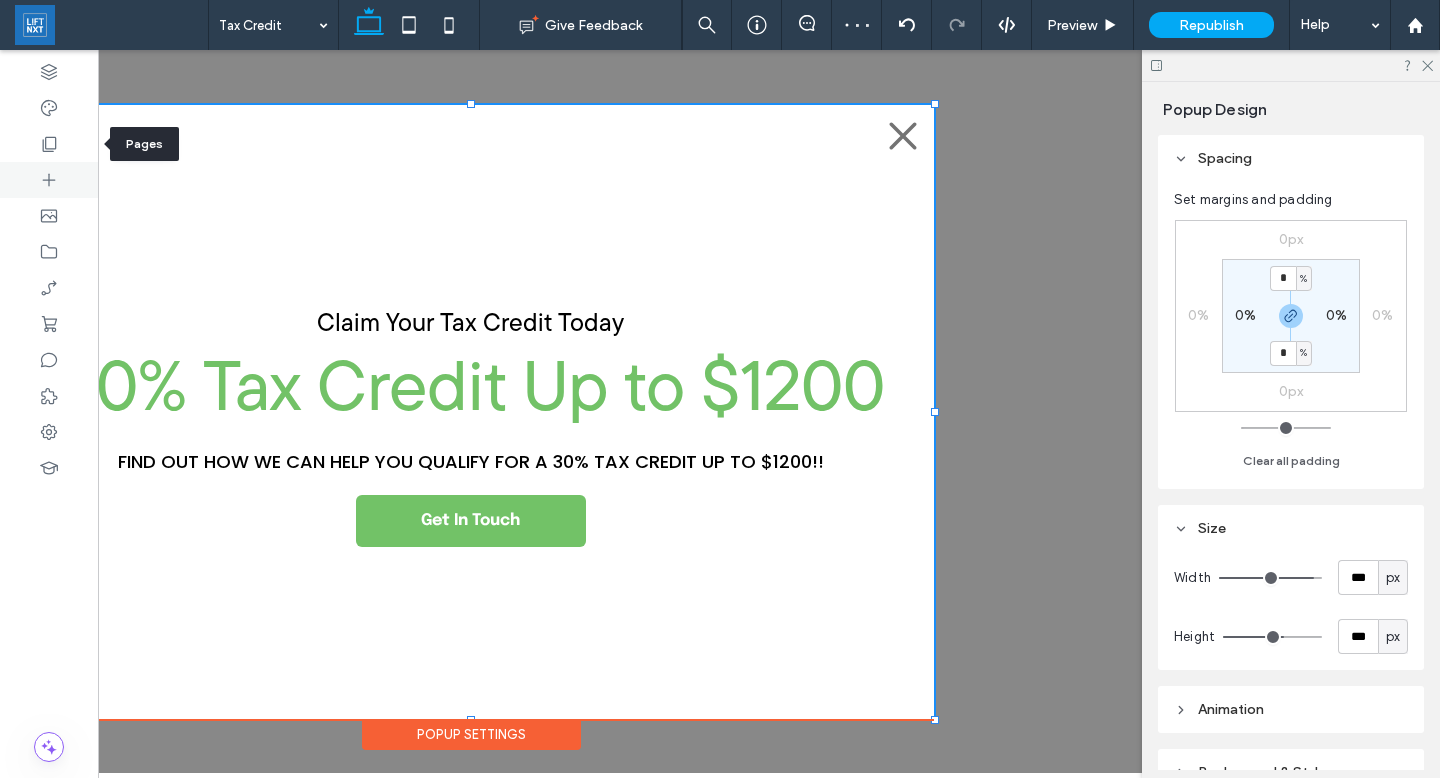 click at bounding box center [49, 180] 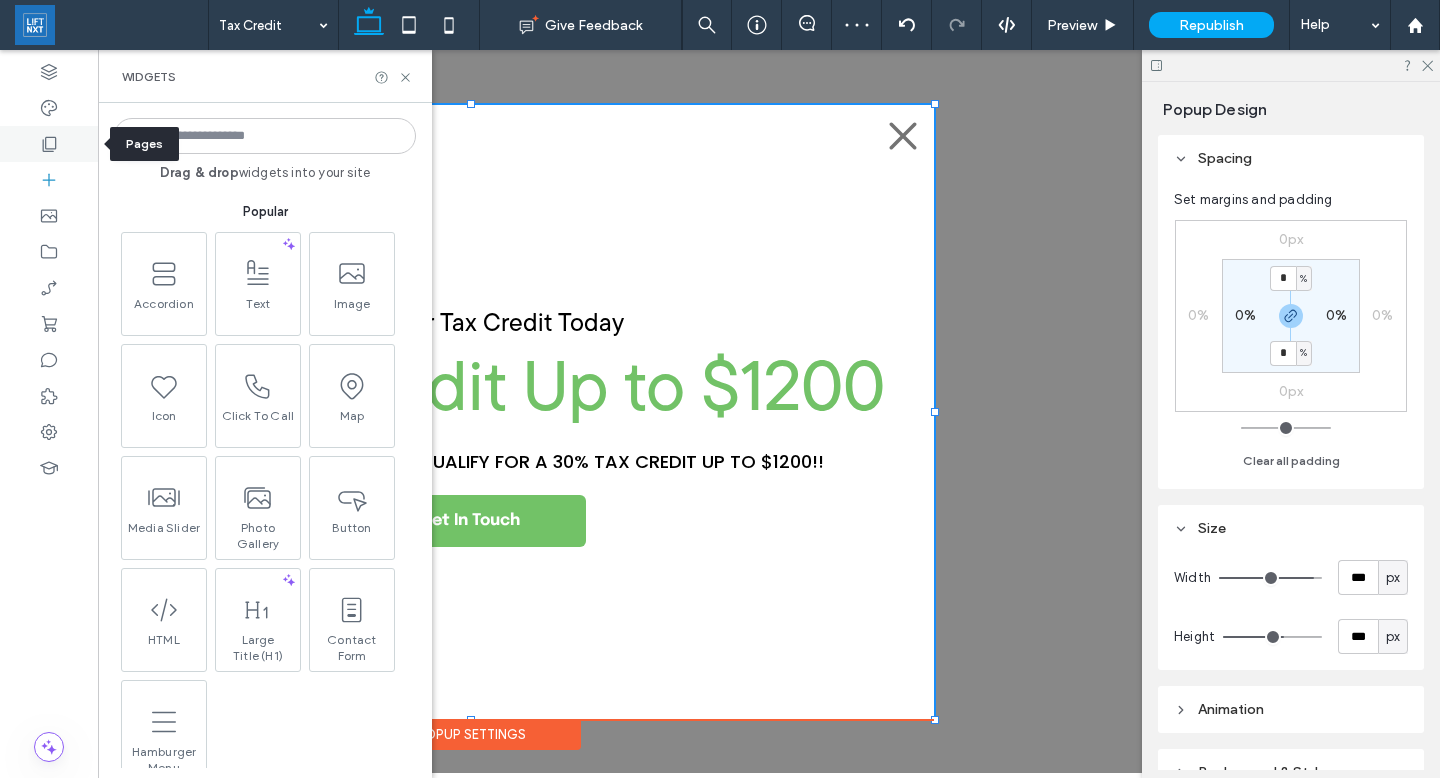 click 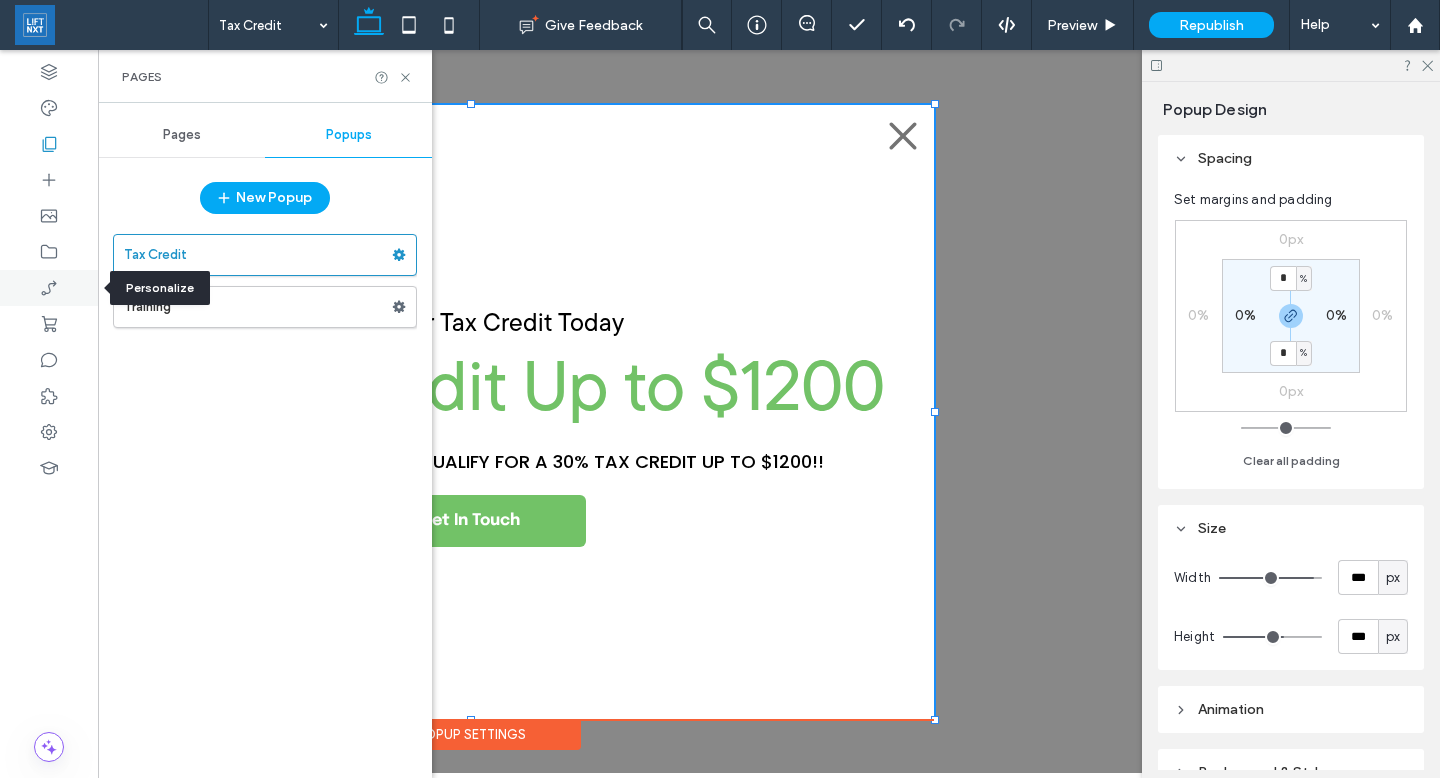 click 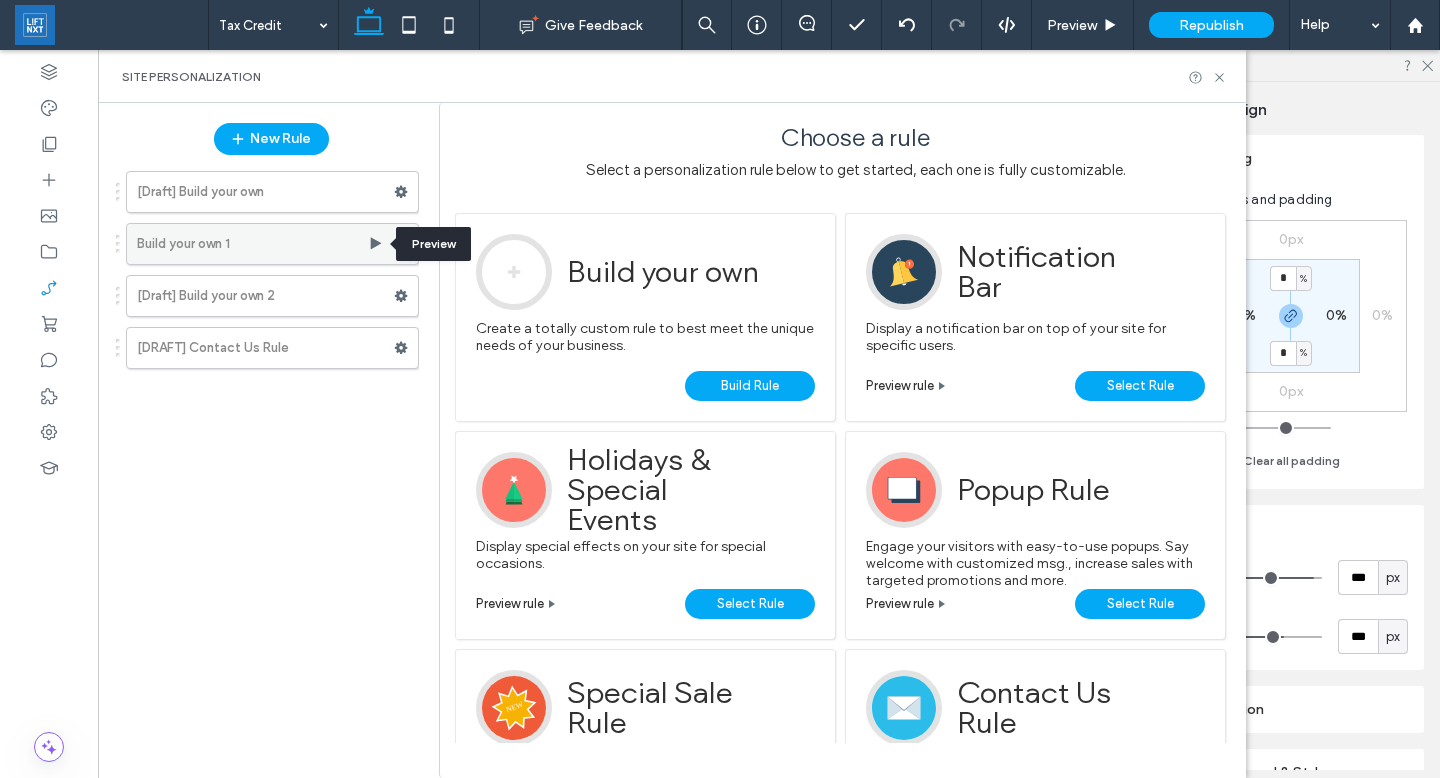 click 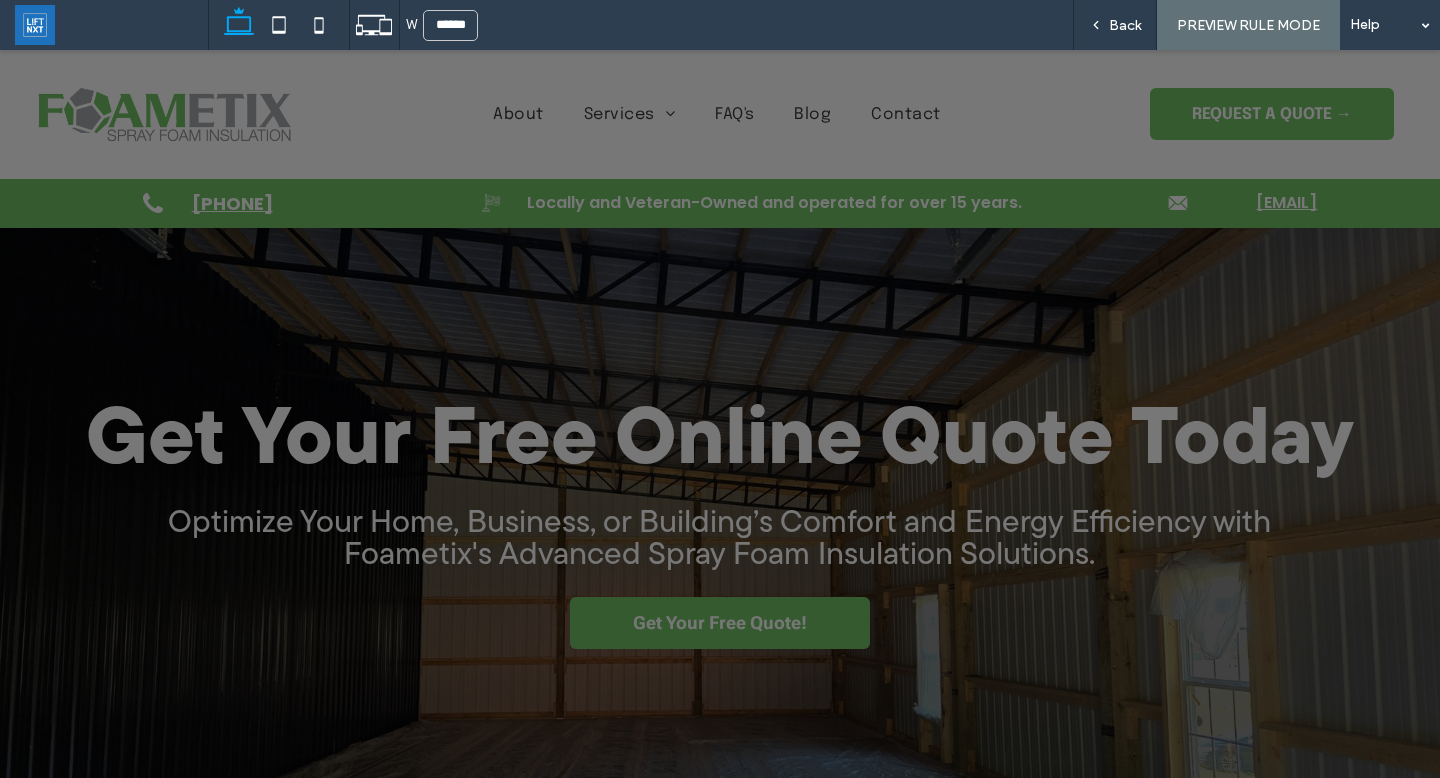 scroll, scrollTop: 0, scrollLeft: 0, axis: both 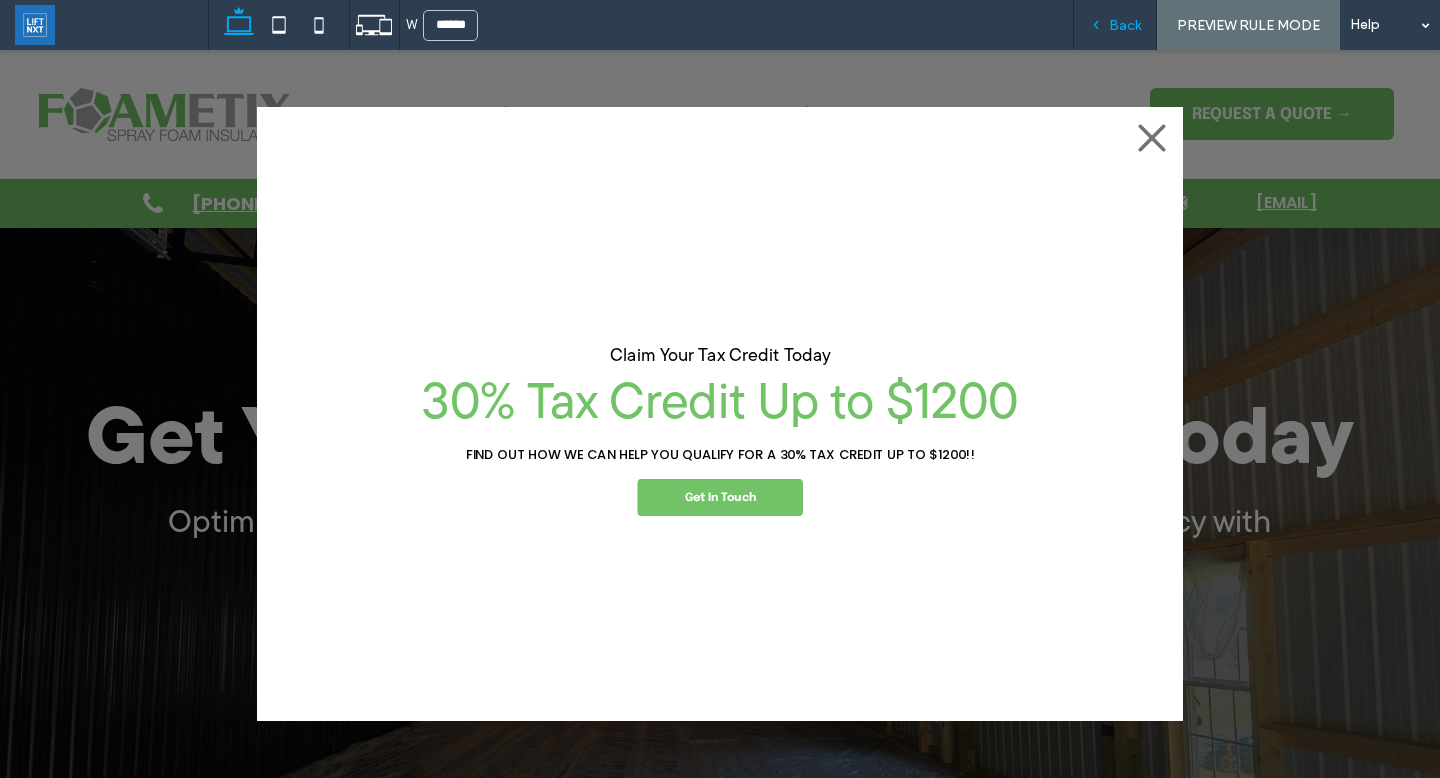 click on "Back" at bounding box center (1115, 25) 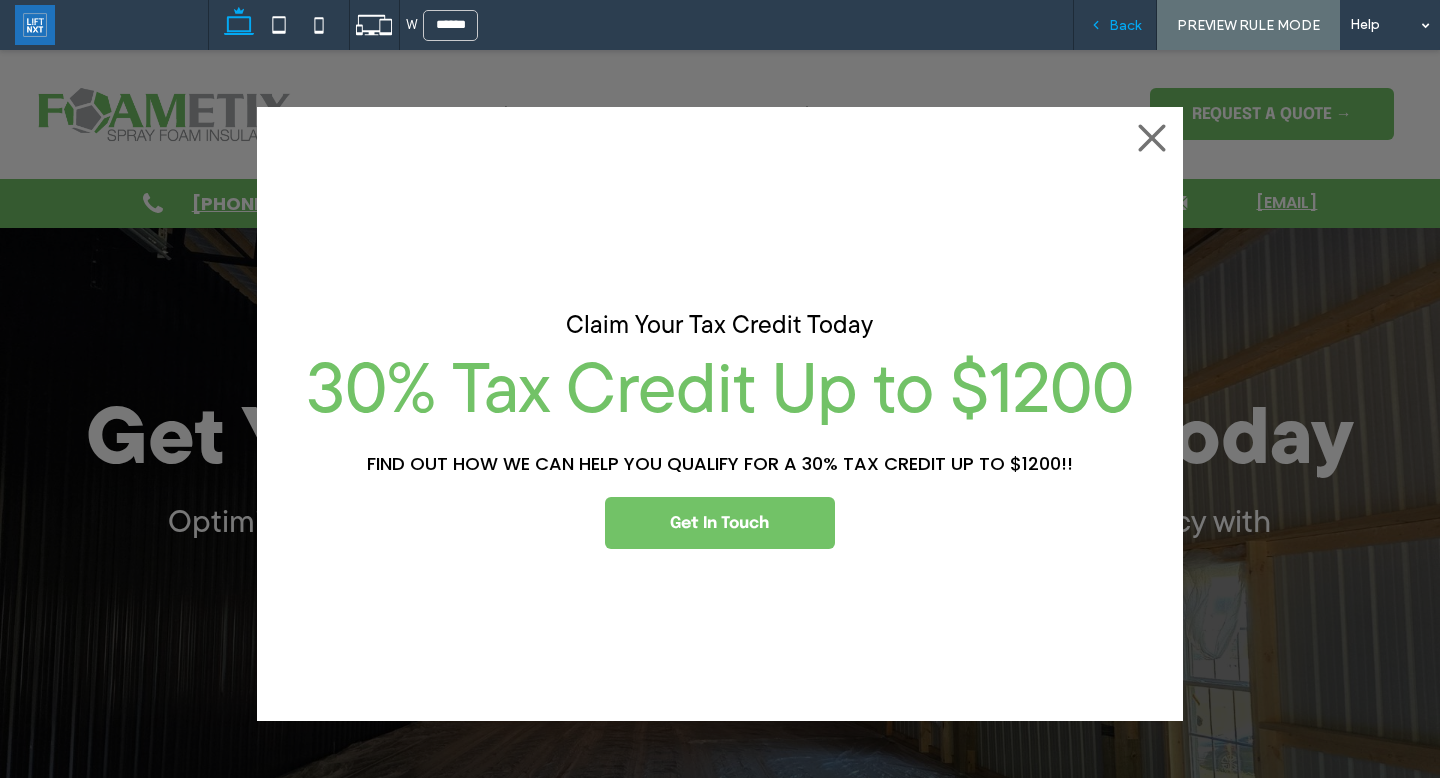 click on "Back" at bounding box center (1125, 25) 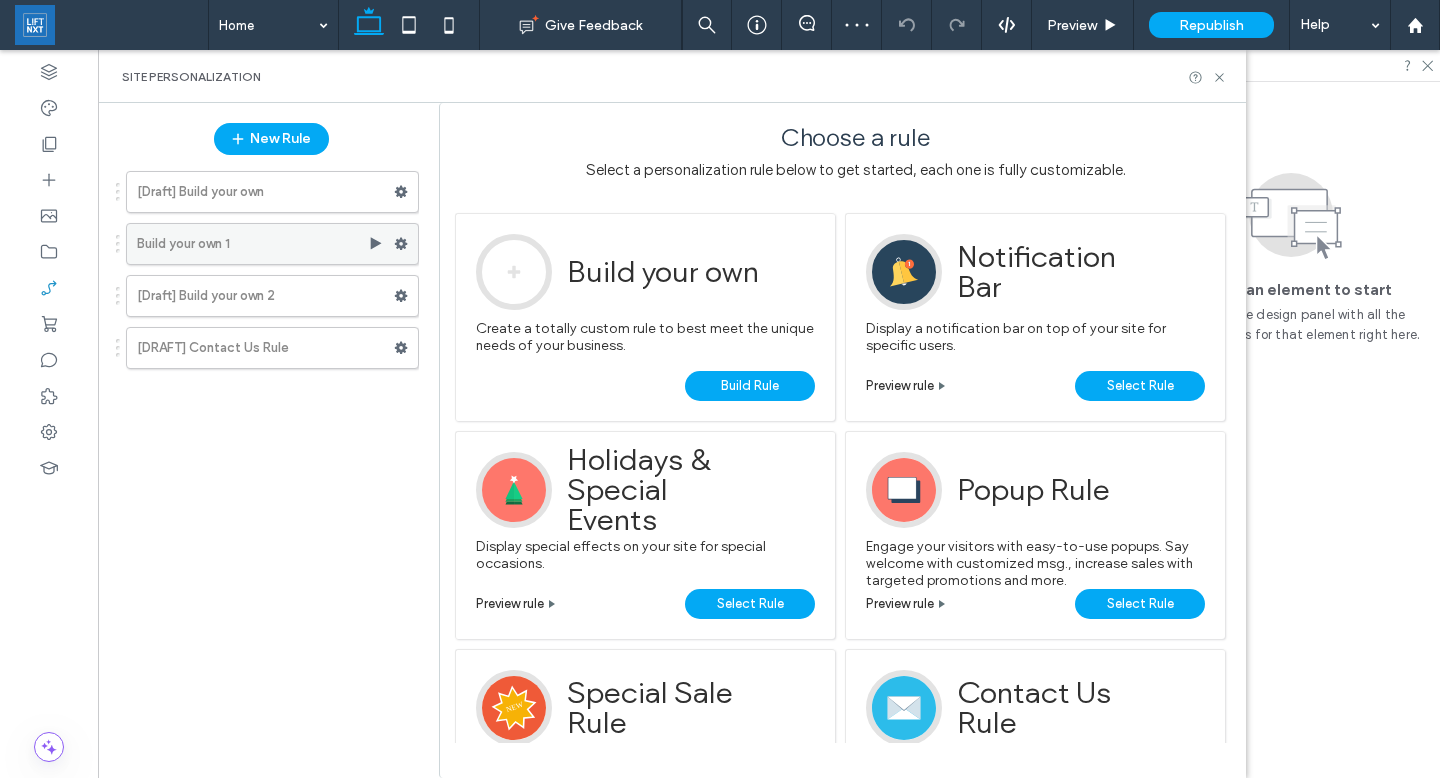 scroll, scrollTop: 0, scrollLeft: 0, axis: both 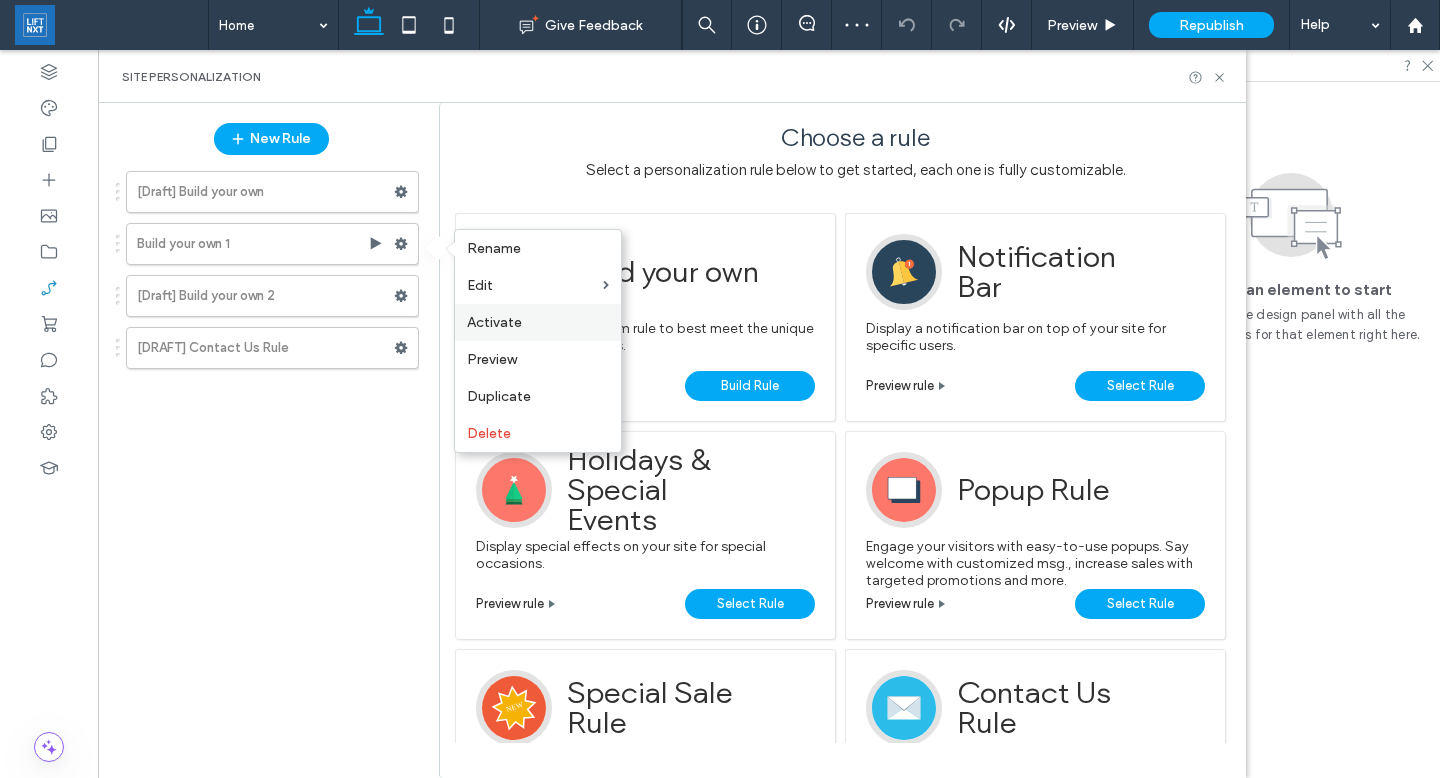 click on "Activate" at bounding box center [494, 322] 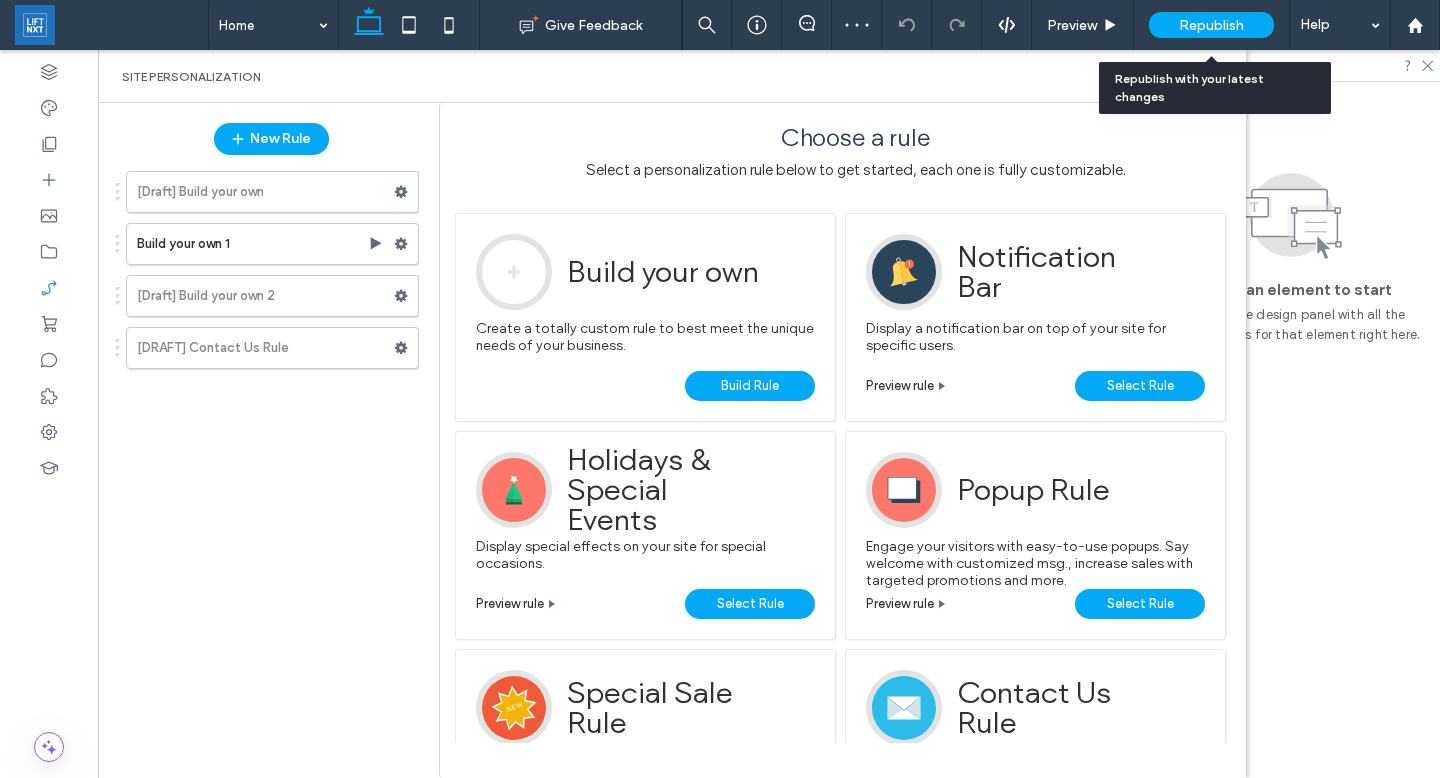 click on "Republish" at bounding box center (1211, 25) 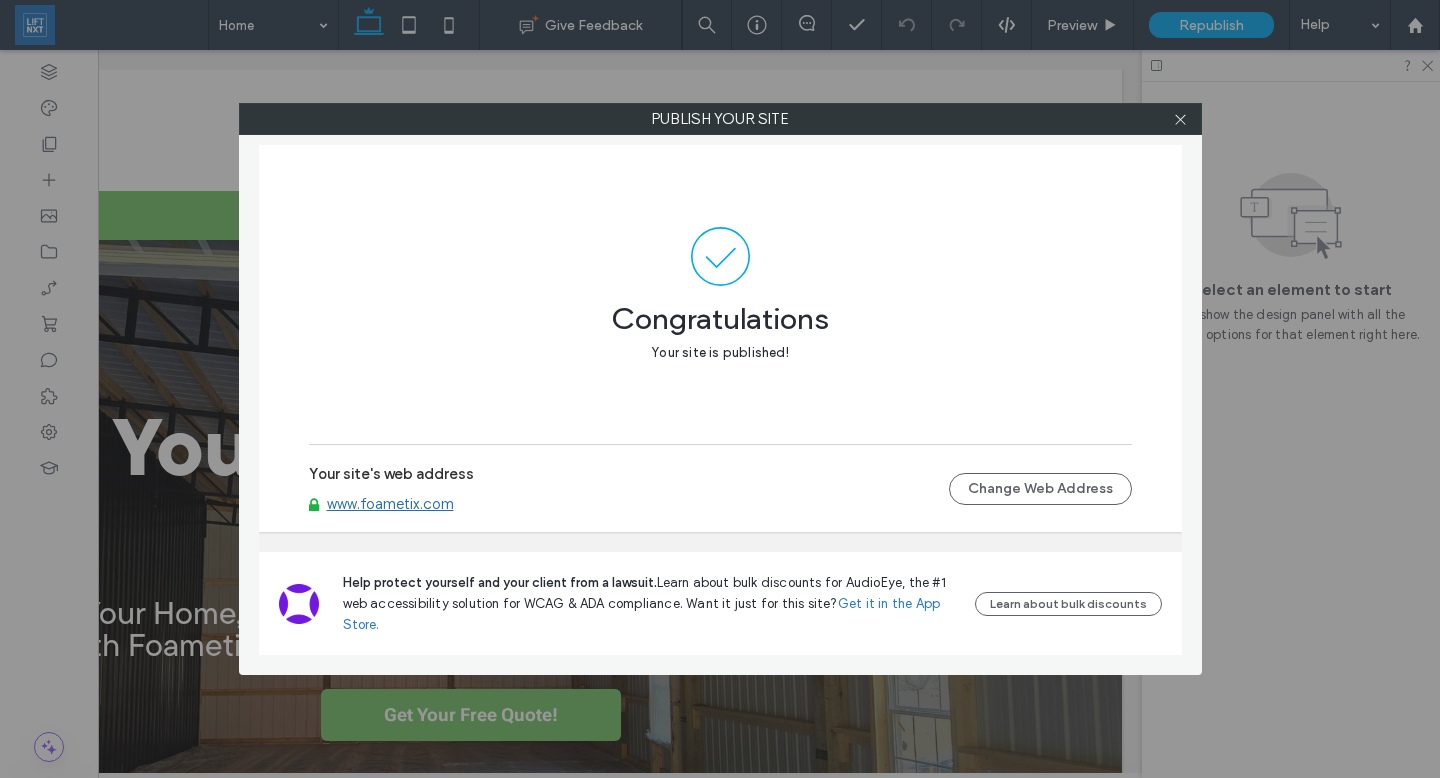 scroll, scrollTop: 0, scrollLeft: 0, axis: both 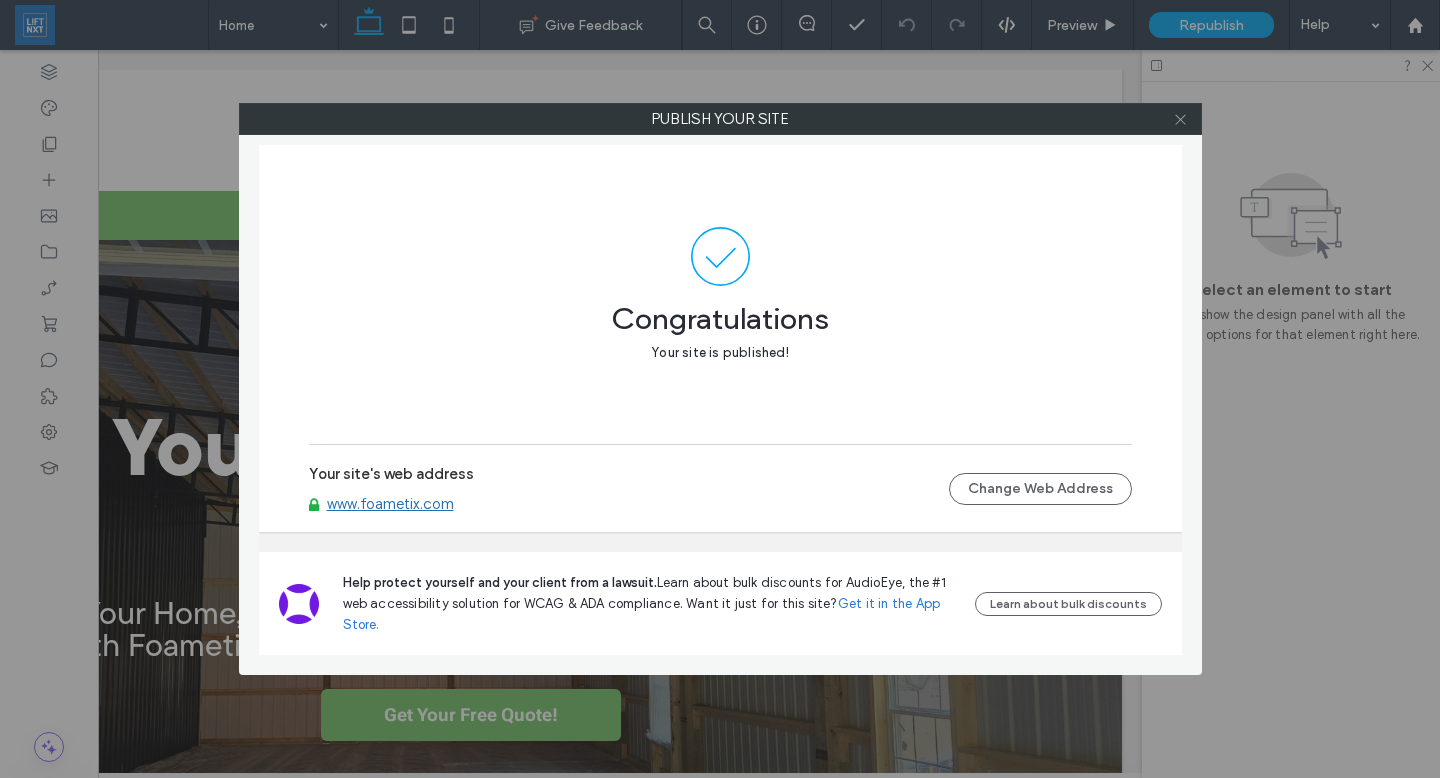 click 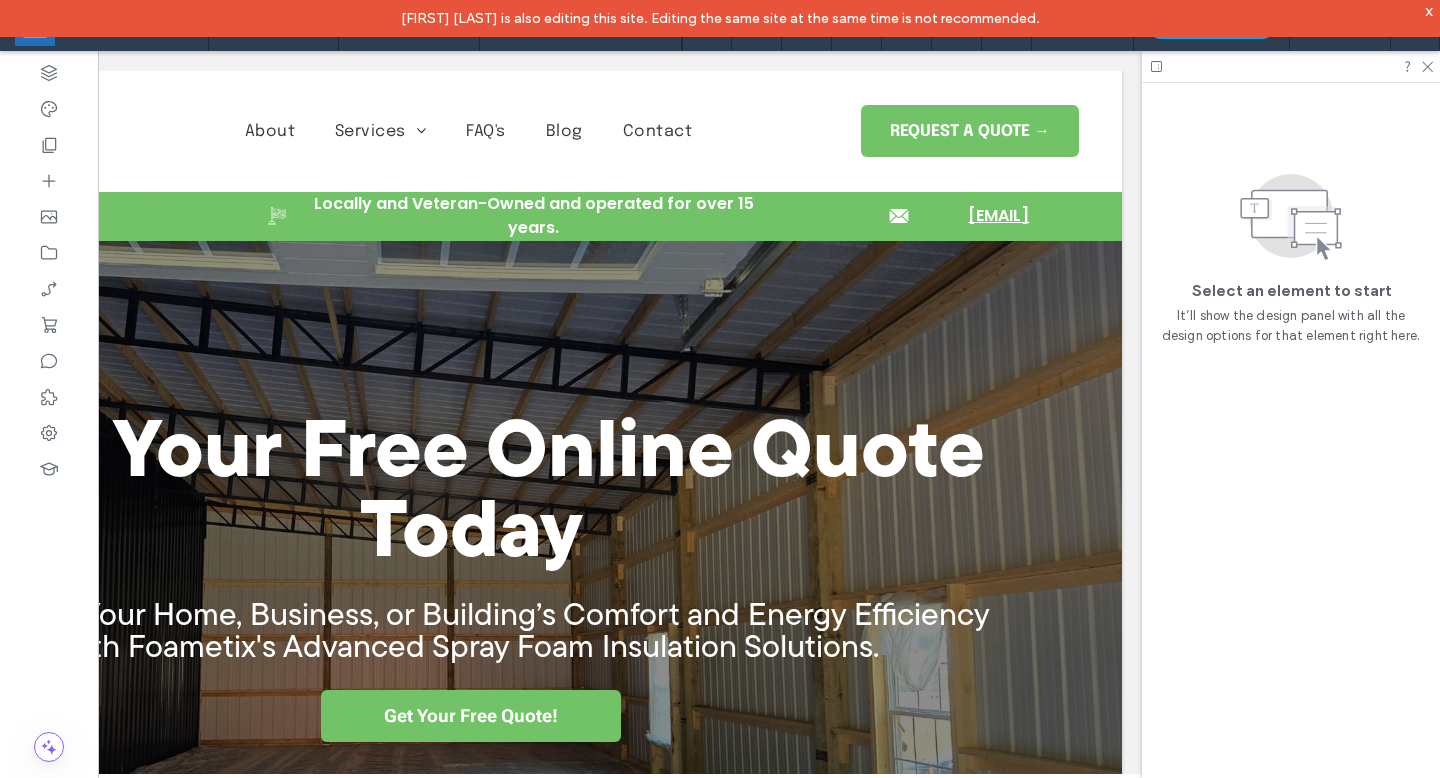 click on "x" at bounding box center [1429, 10] 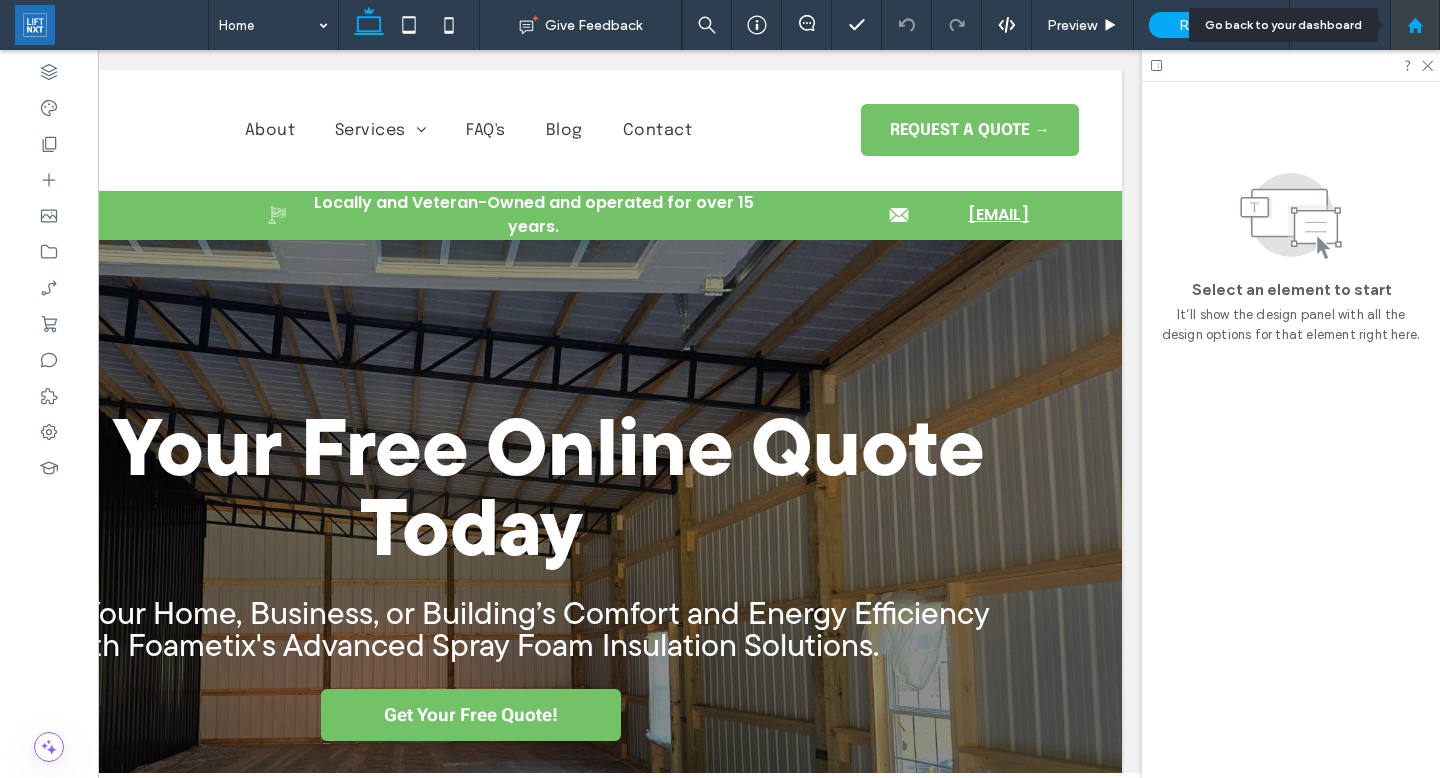 click 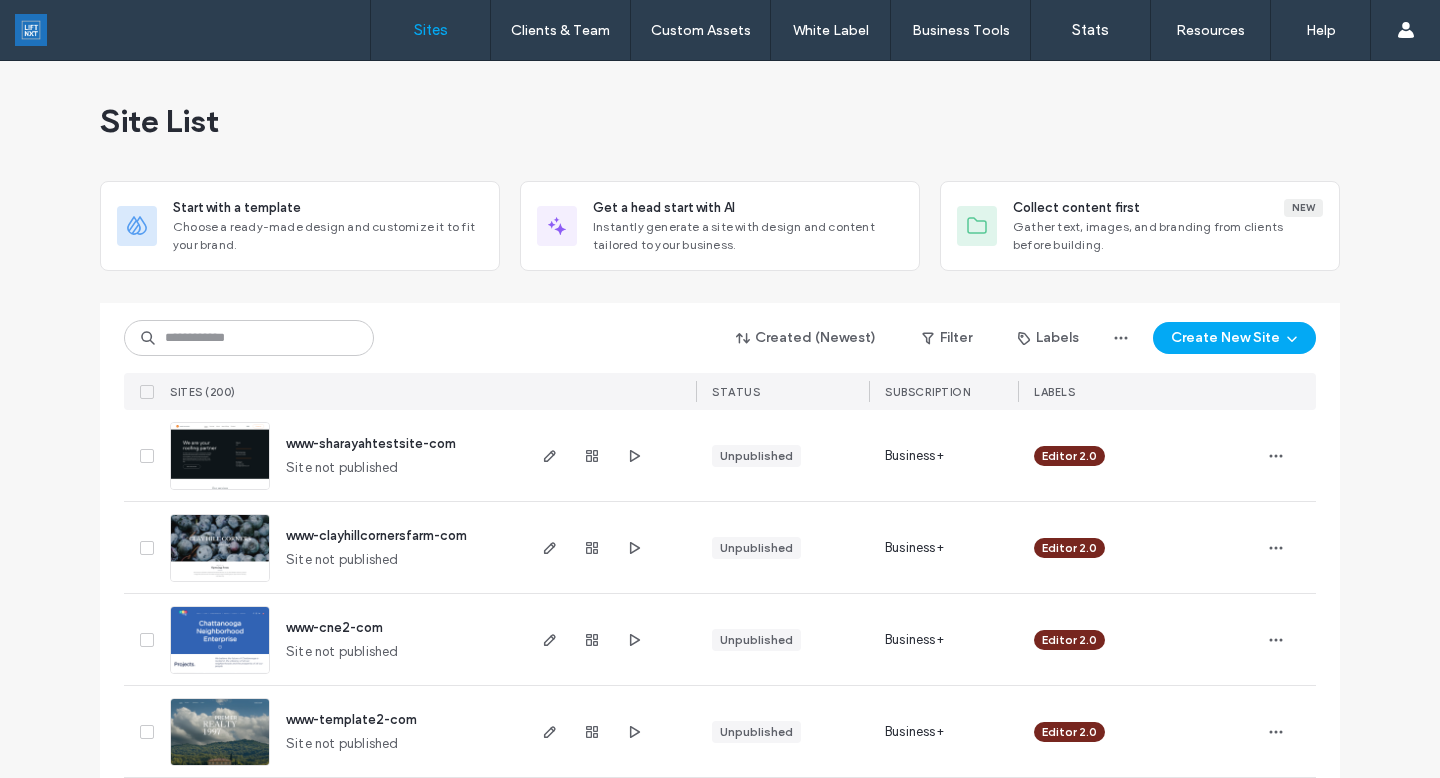scroll, scrollTop: 0, scrollLeft: 0, axis: both 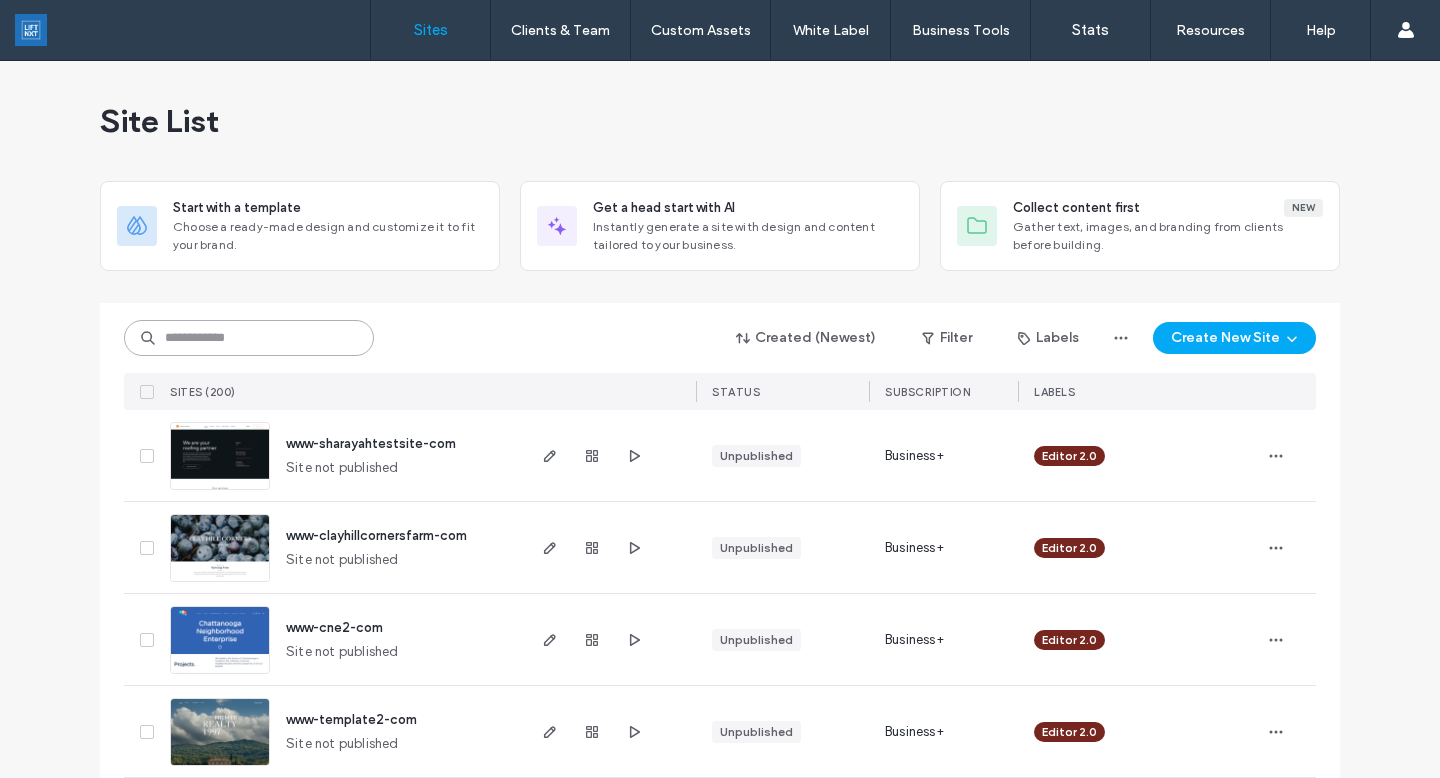 click at bounding box center [249, 338] 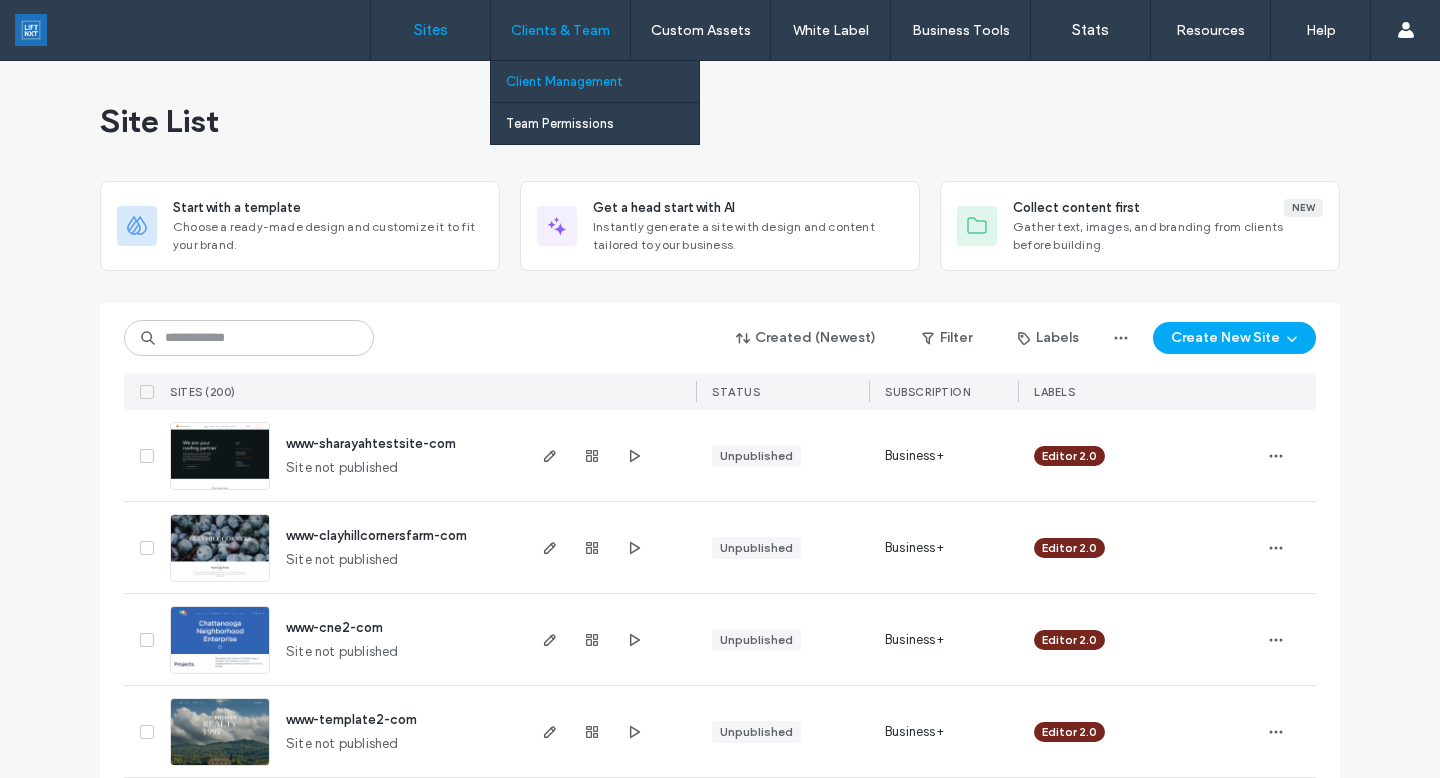 click on "Client Management" at bounding box center (602, 81) 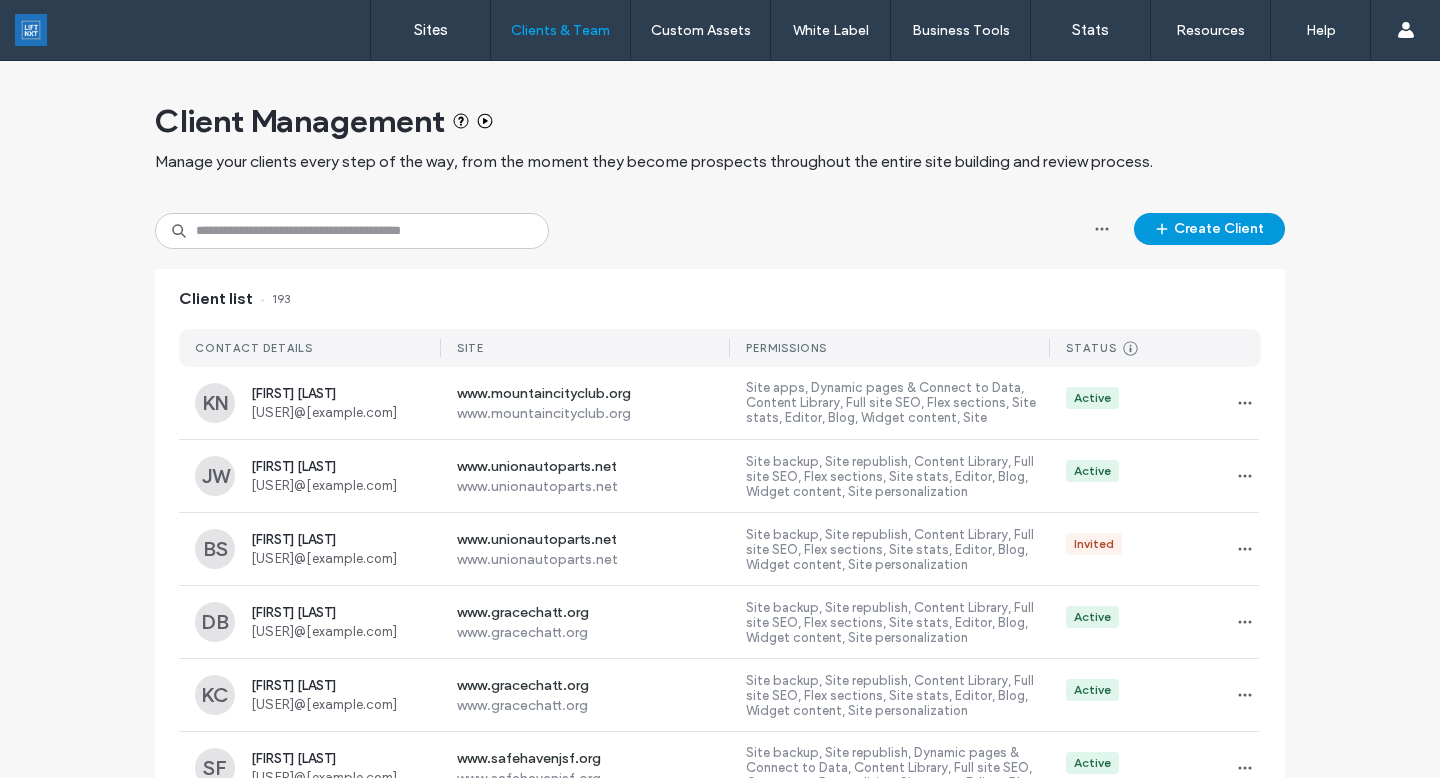 click on "Create Client" at bounding box center (1209, 229) 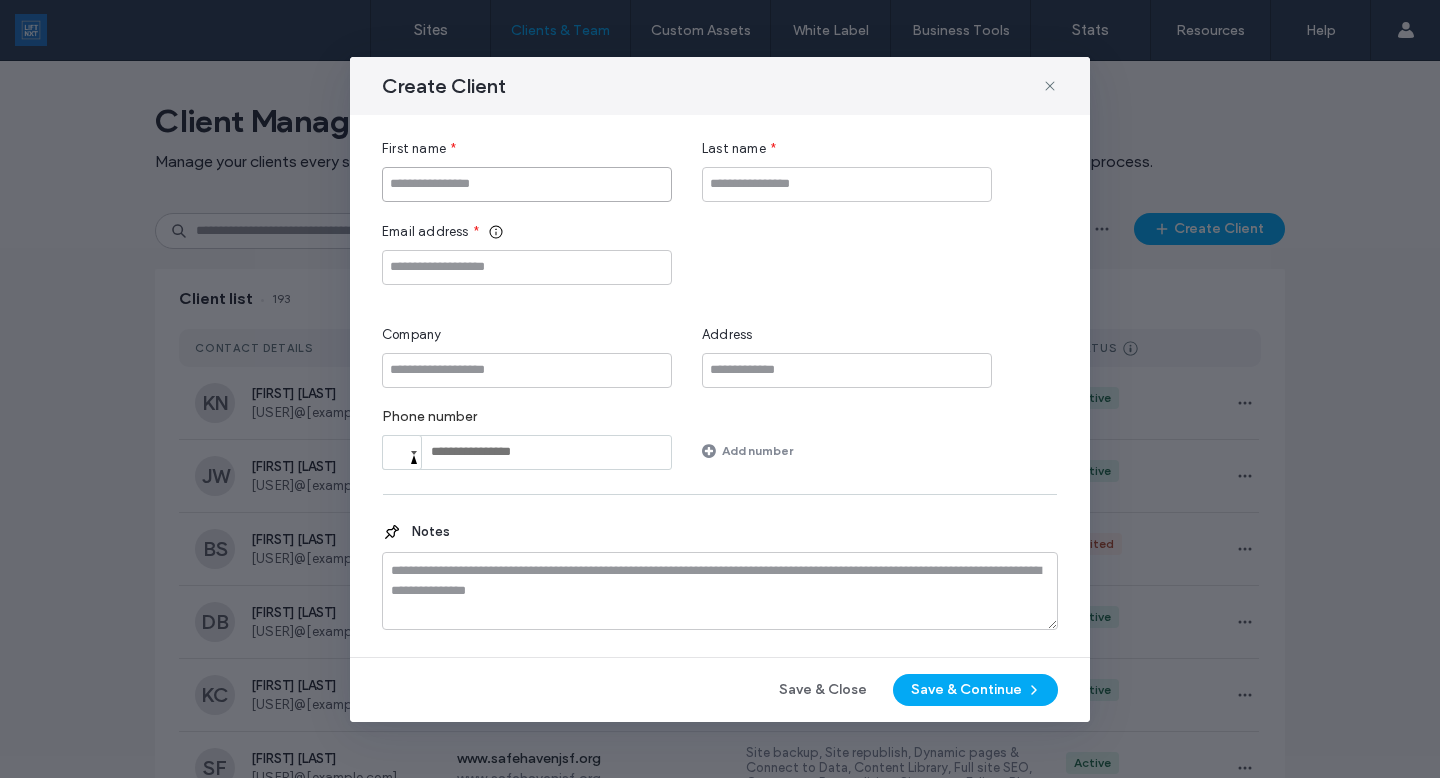 click on ".wqwq-1{fill:#231f20;}
.cls-1q, .cls-2q { fill-rule: evenodd; }
.cls-2q { fill: #6e8188; }
True_local
Agendize
HealthEngine
x_close_popup
from_your_site
multi_language
zoom-out
zoom-in
z_vimeo
z_yelp
z_picassa
w_vCita
youtube
yelp
x2
x
x_x
x_alignright
x_handwritten
wrench
wordpress
windowsvv
win8
whats_app
wallet
warning-sign
w_youtube
w_youtube_channel
w_yelp
w_video
w_twitter
w_title
w_tabs
w_social_icons
w_spacer
w_share
w_rss_feed
w_recent-posts
w_push
w_paypal
w_photo_gallery" at bounding box center [720, 389] 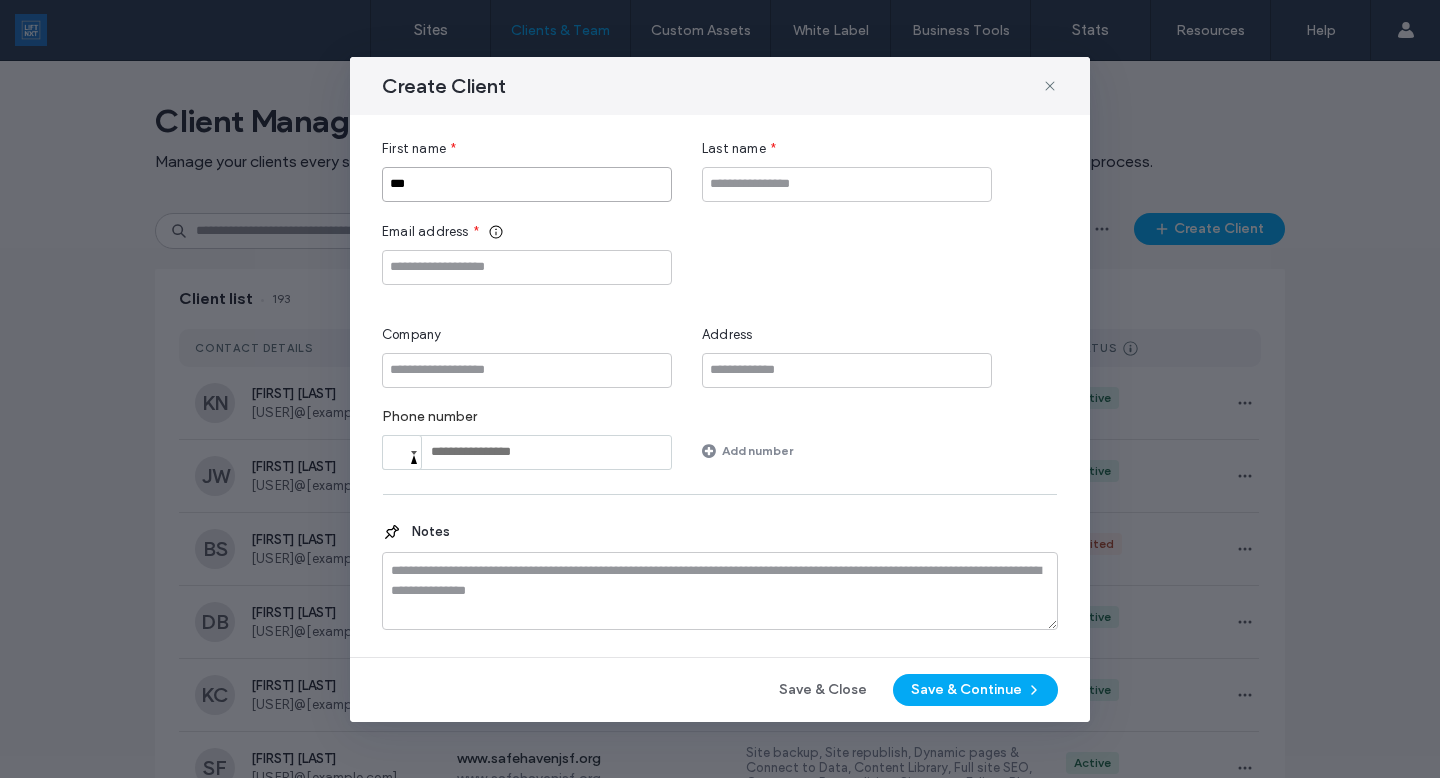 type on "***" 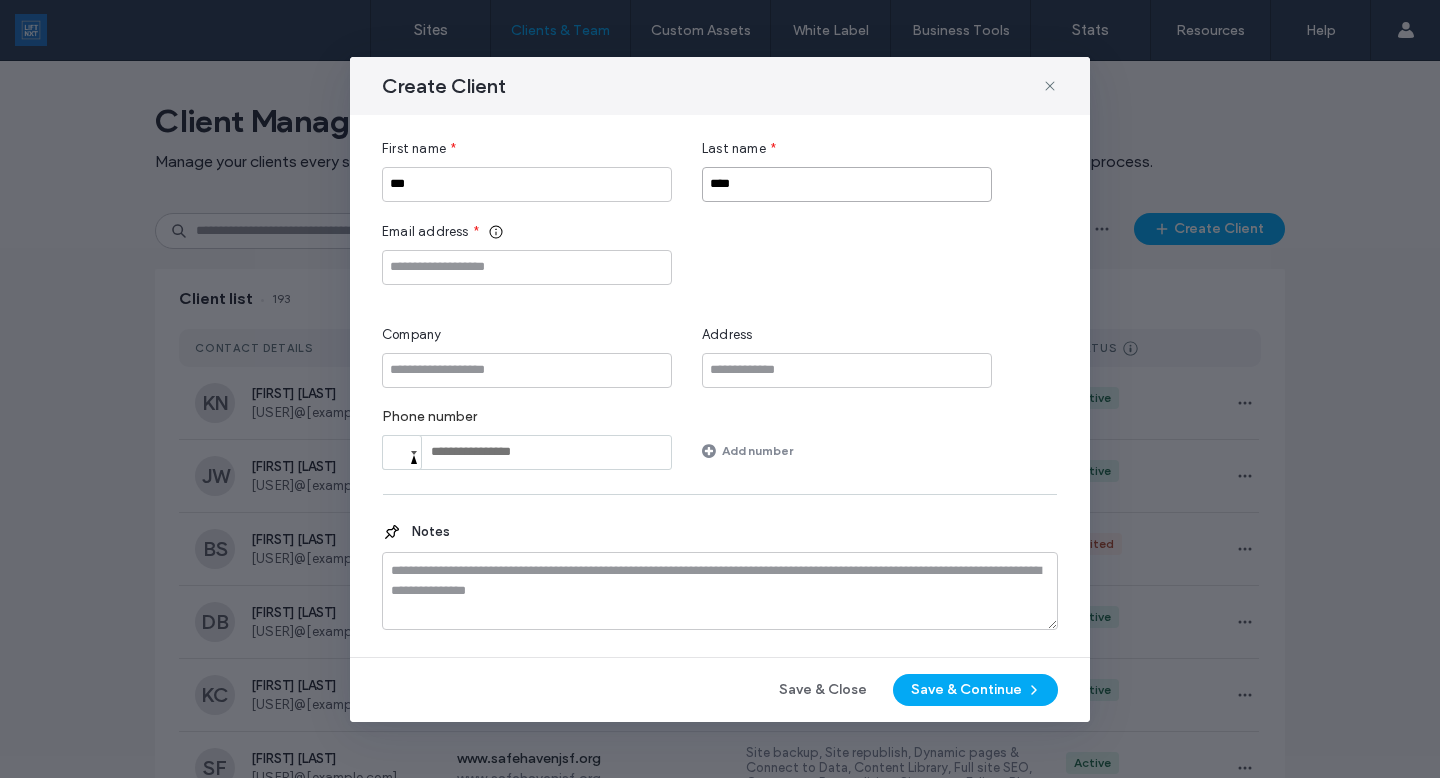 type on "****" 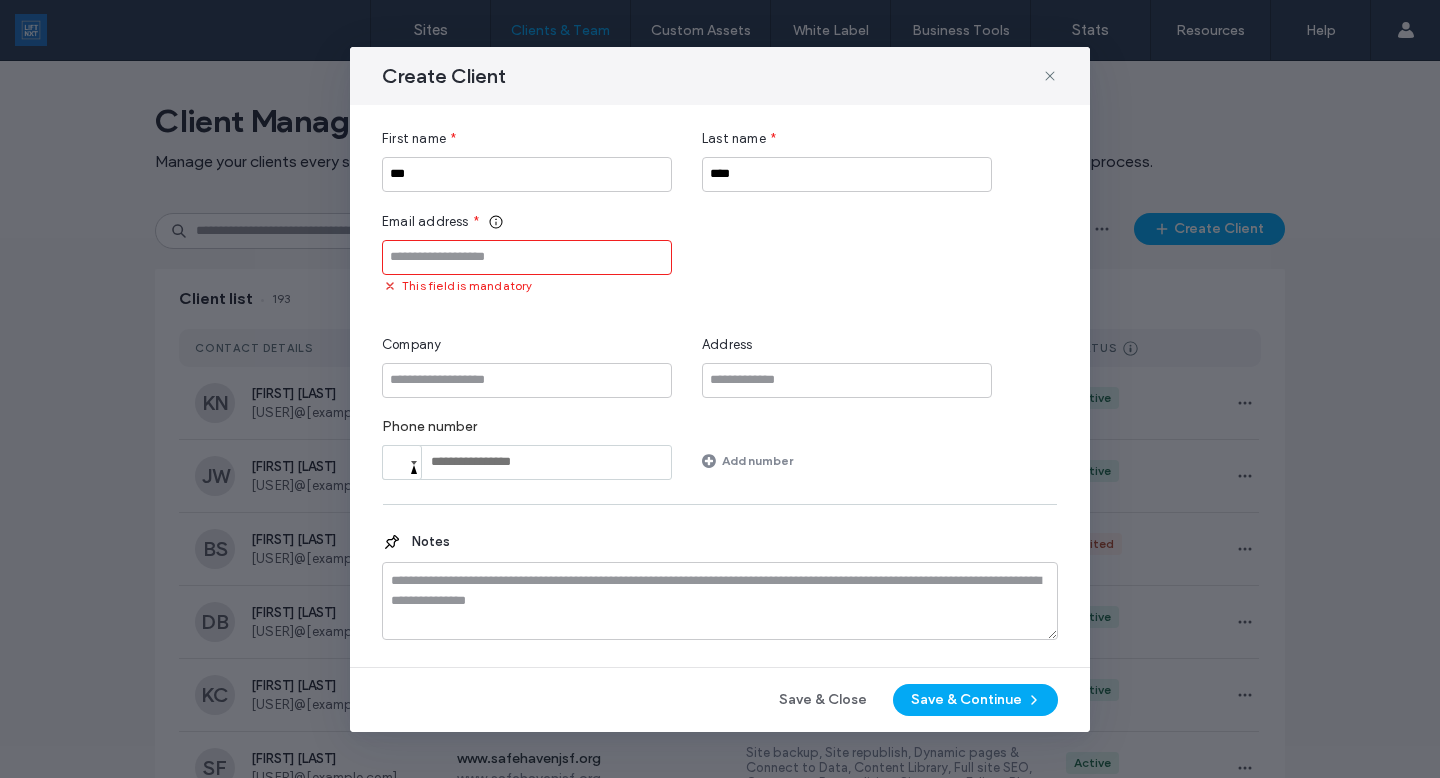 paste on "**********" 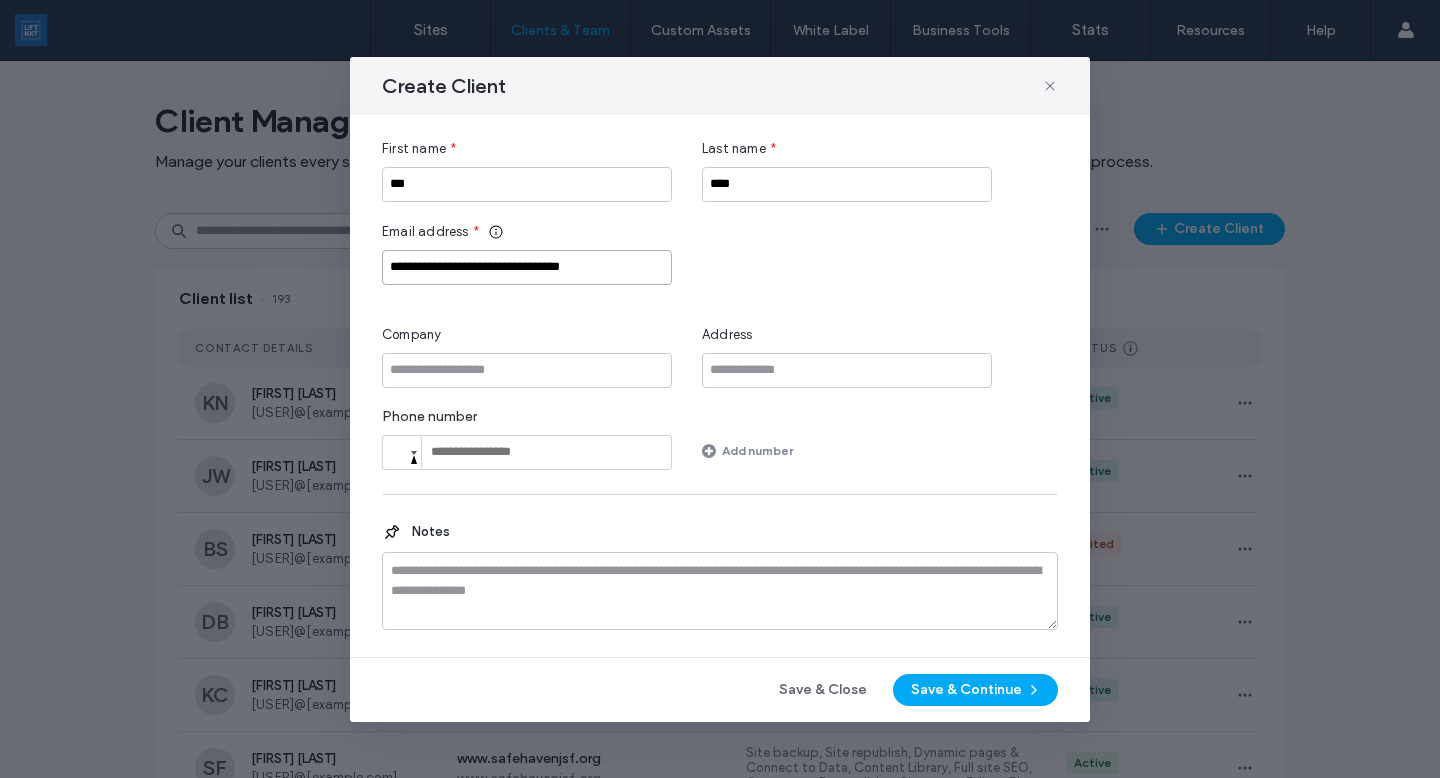 type on "**********" 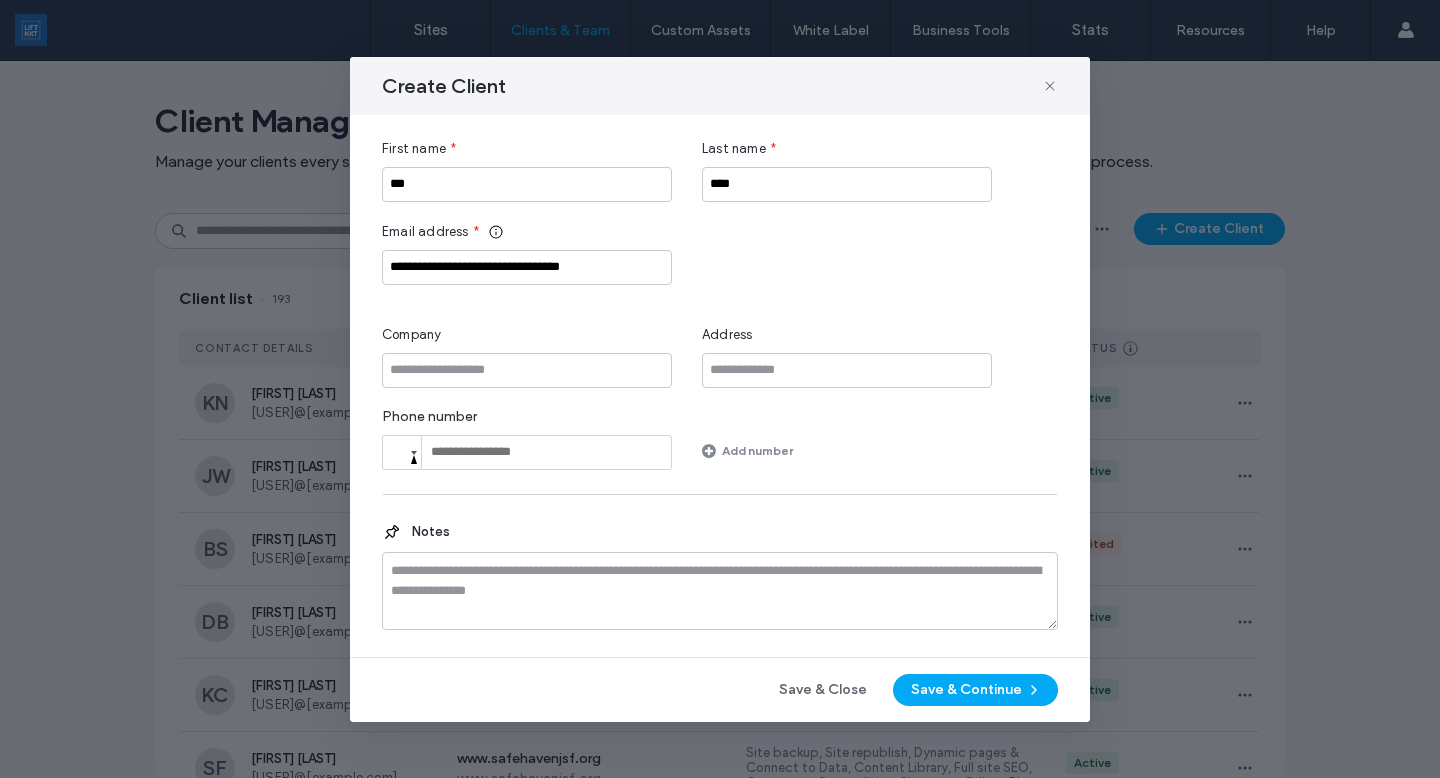 click on "Email address * [EMAIL]" at bounding box center [720, 253] 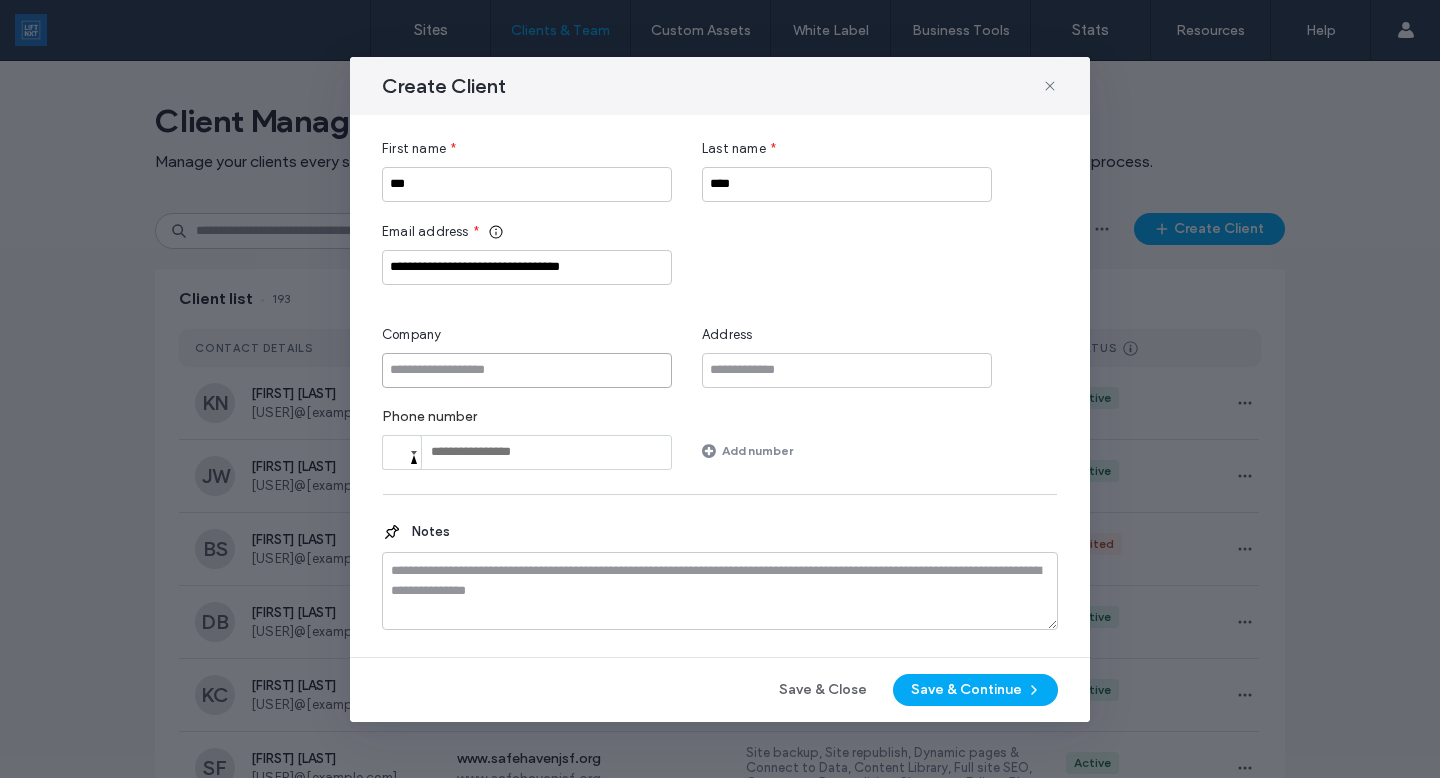 click at bounding box center [527, 370] 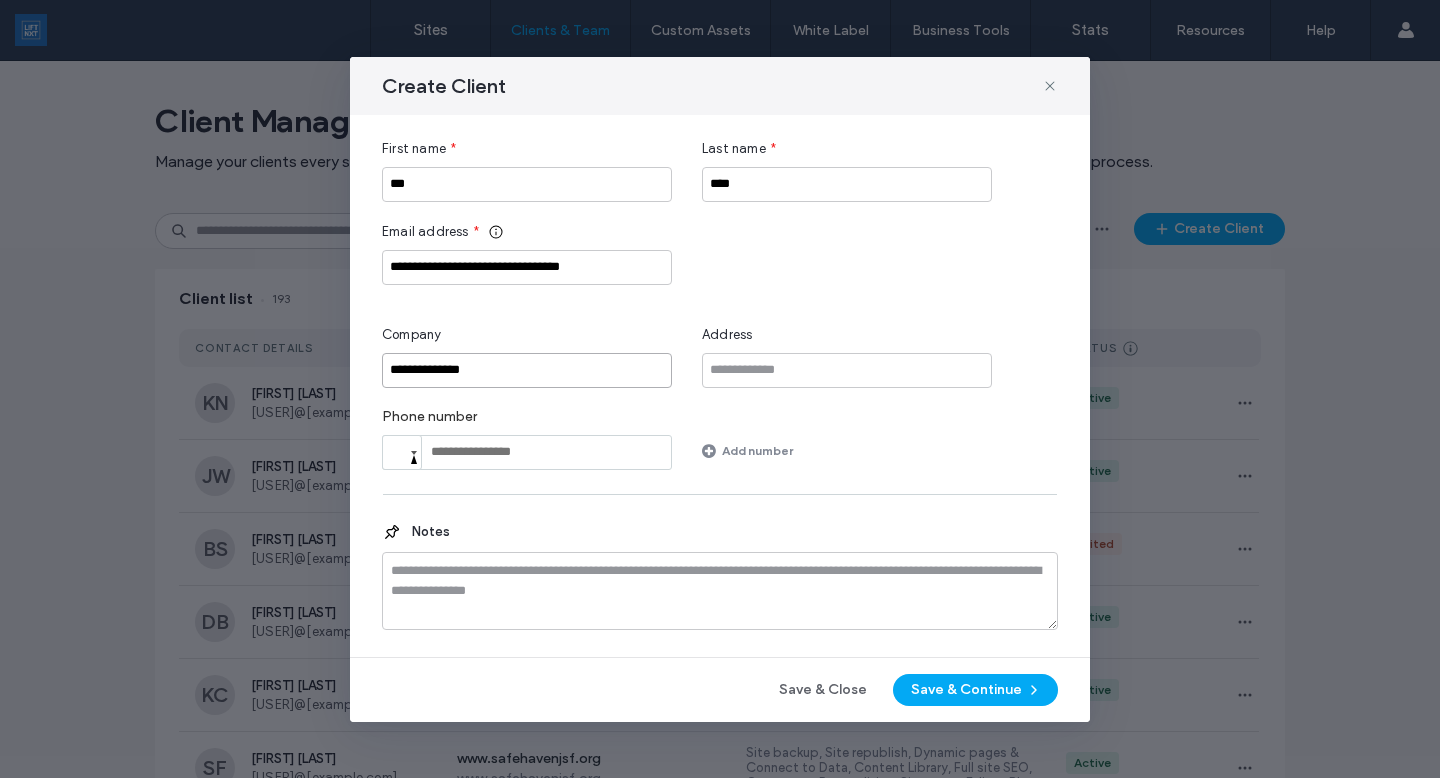 type on "**********" 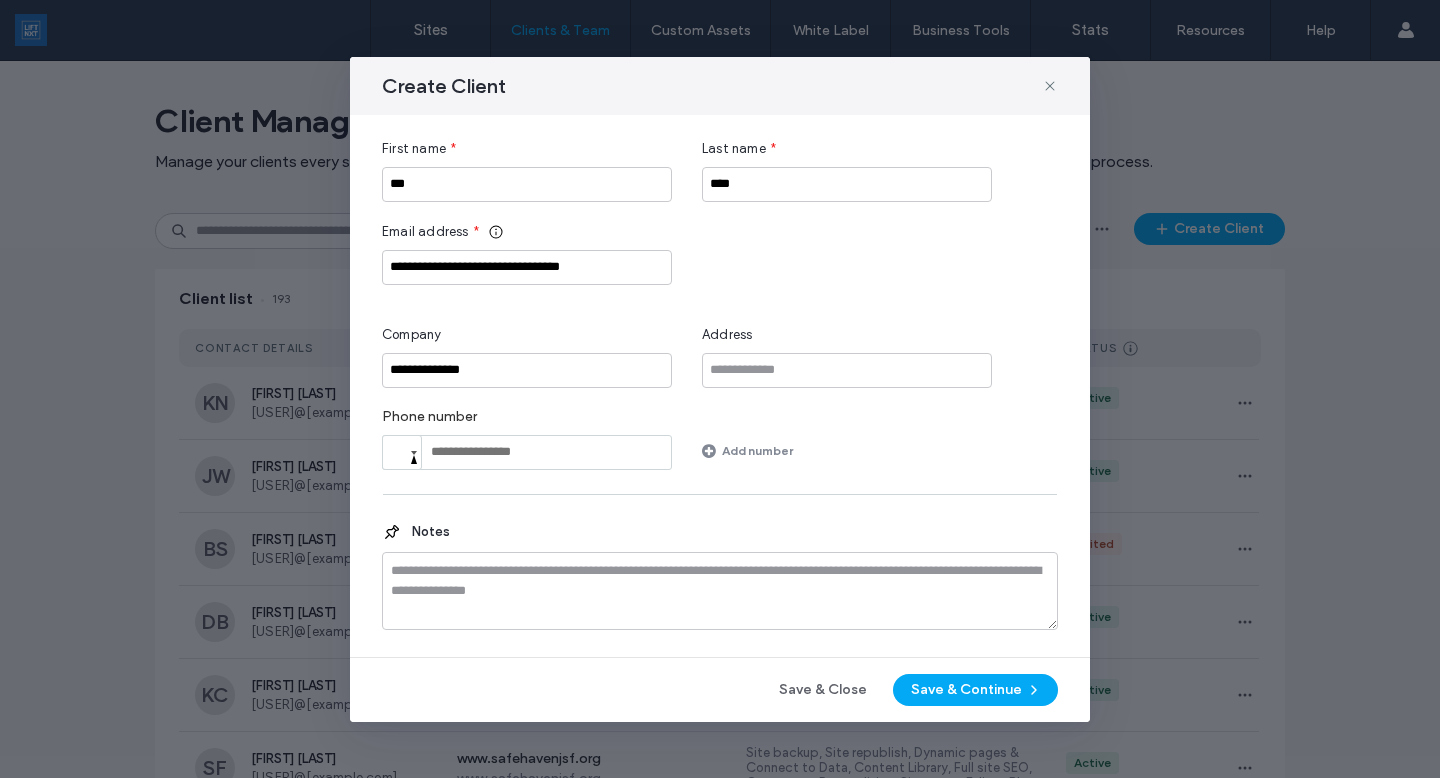 click on "Phone number Phone Add number" at bounding box center (720, 439) 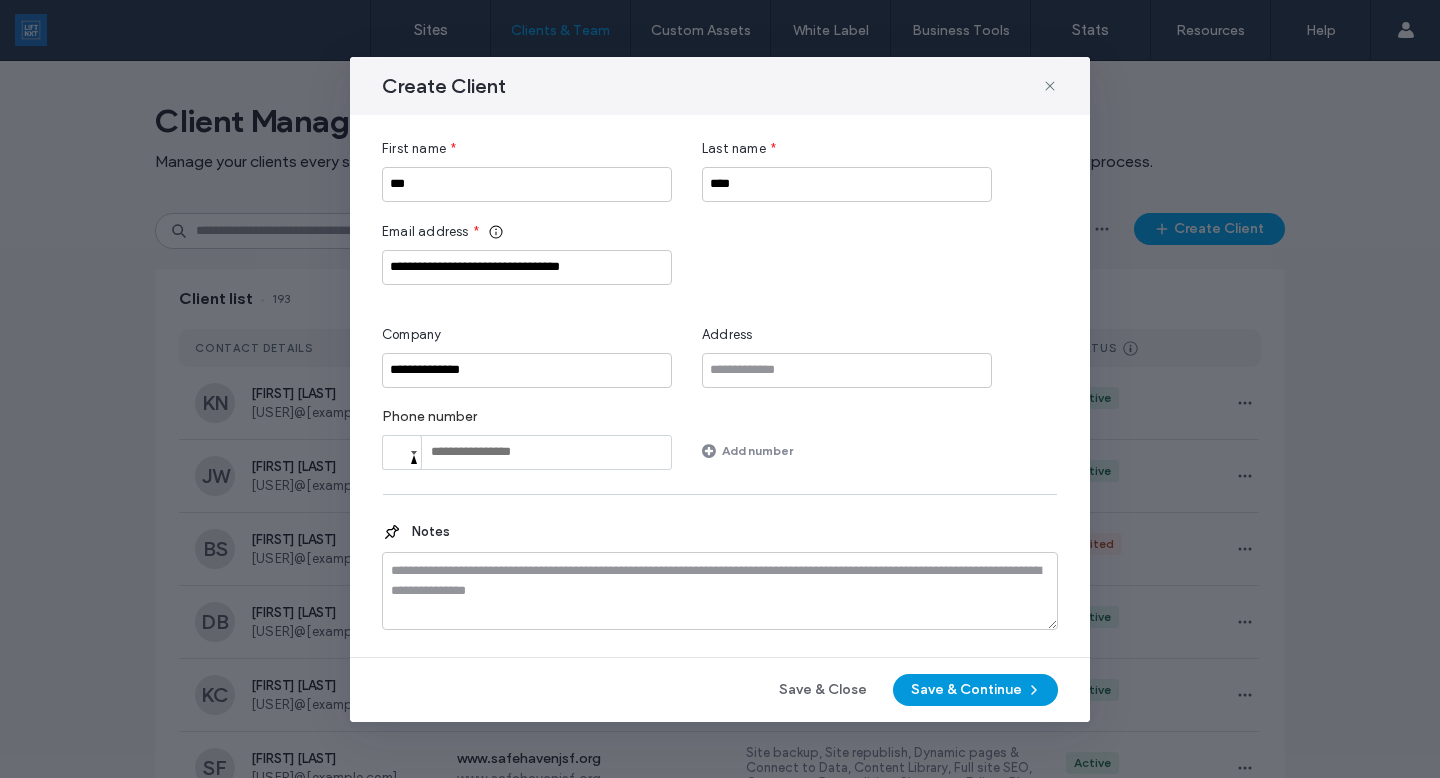 click on "Save & Continue" at bounding box center [975, 690] 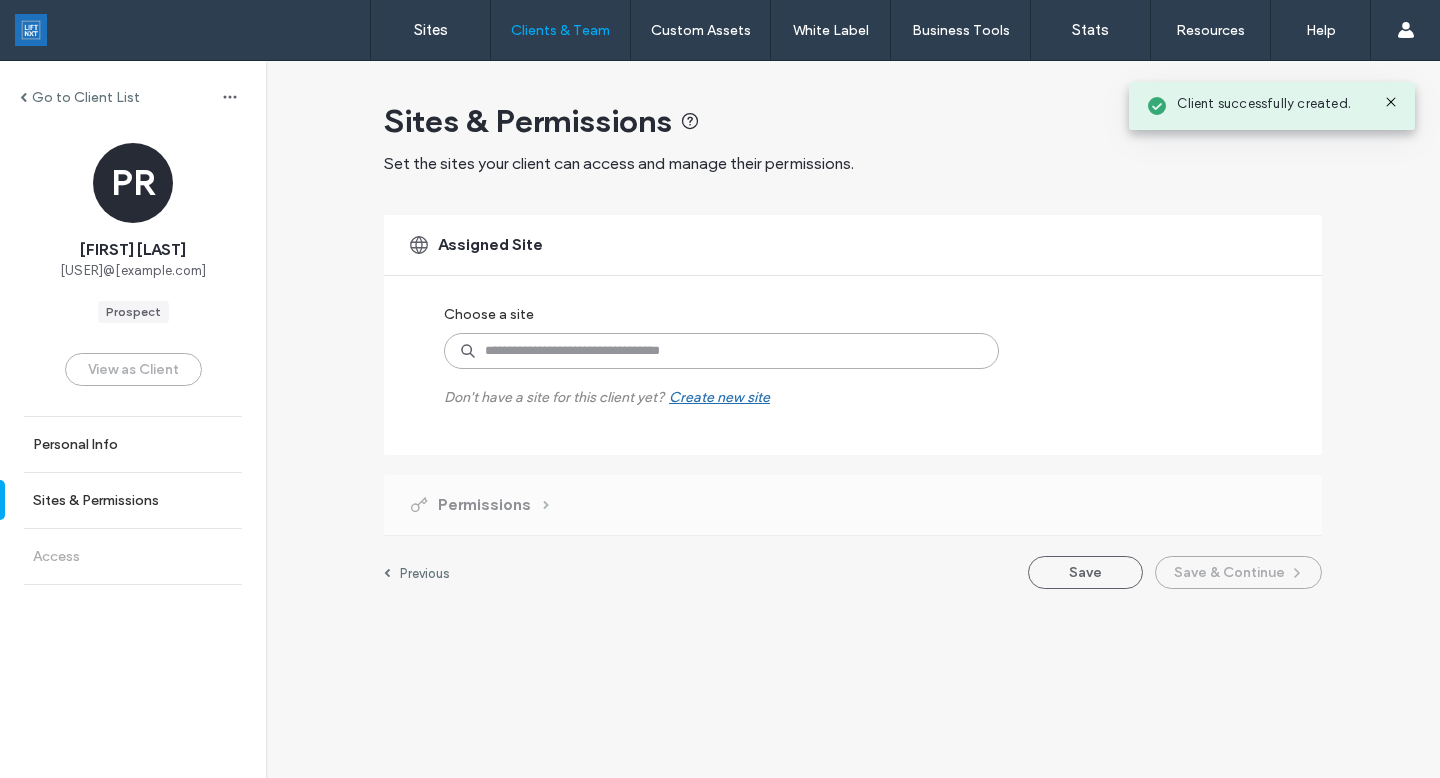 click at bounding box center (721, 351) 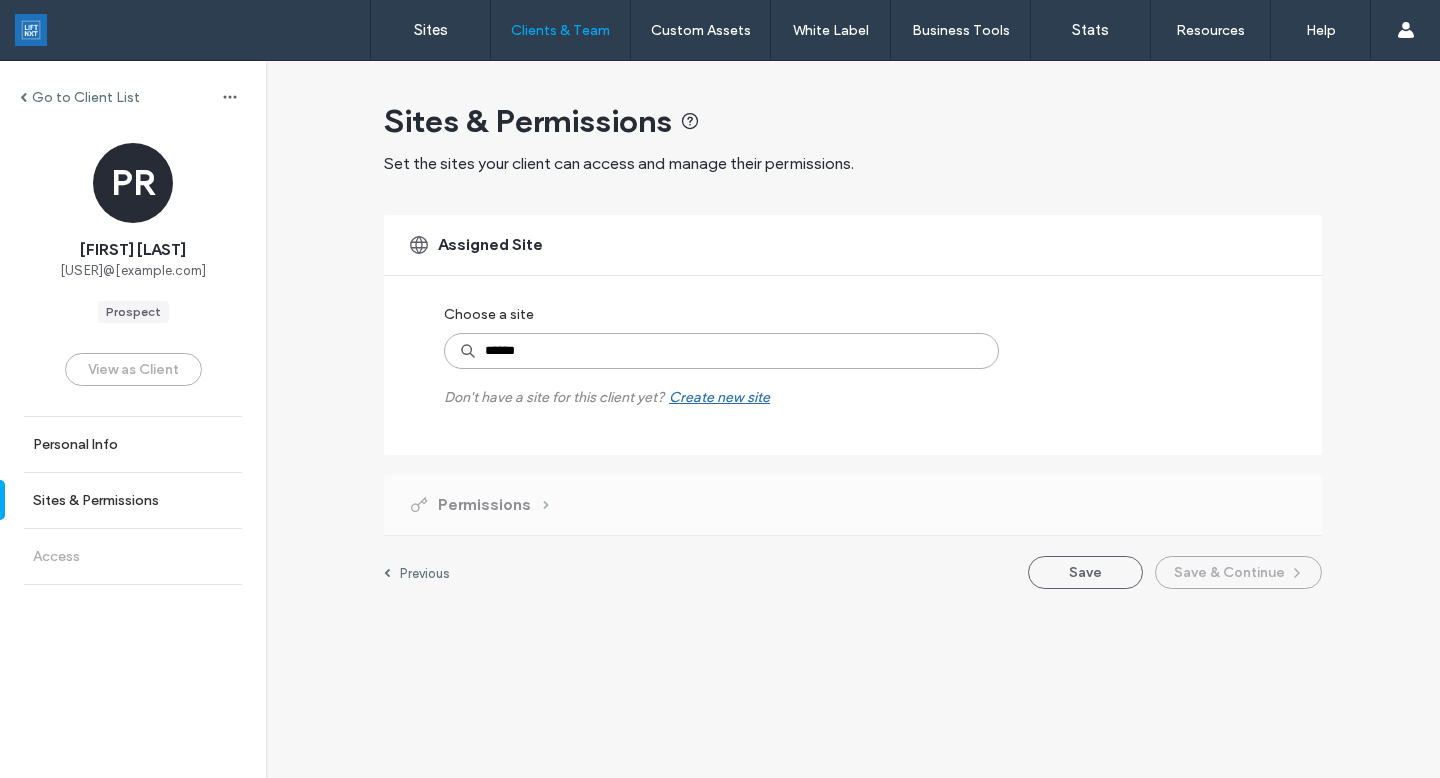 type on "*******" 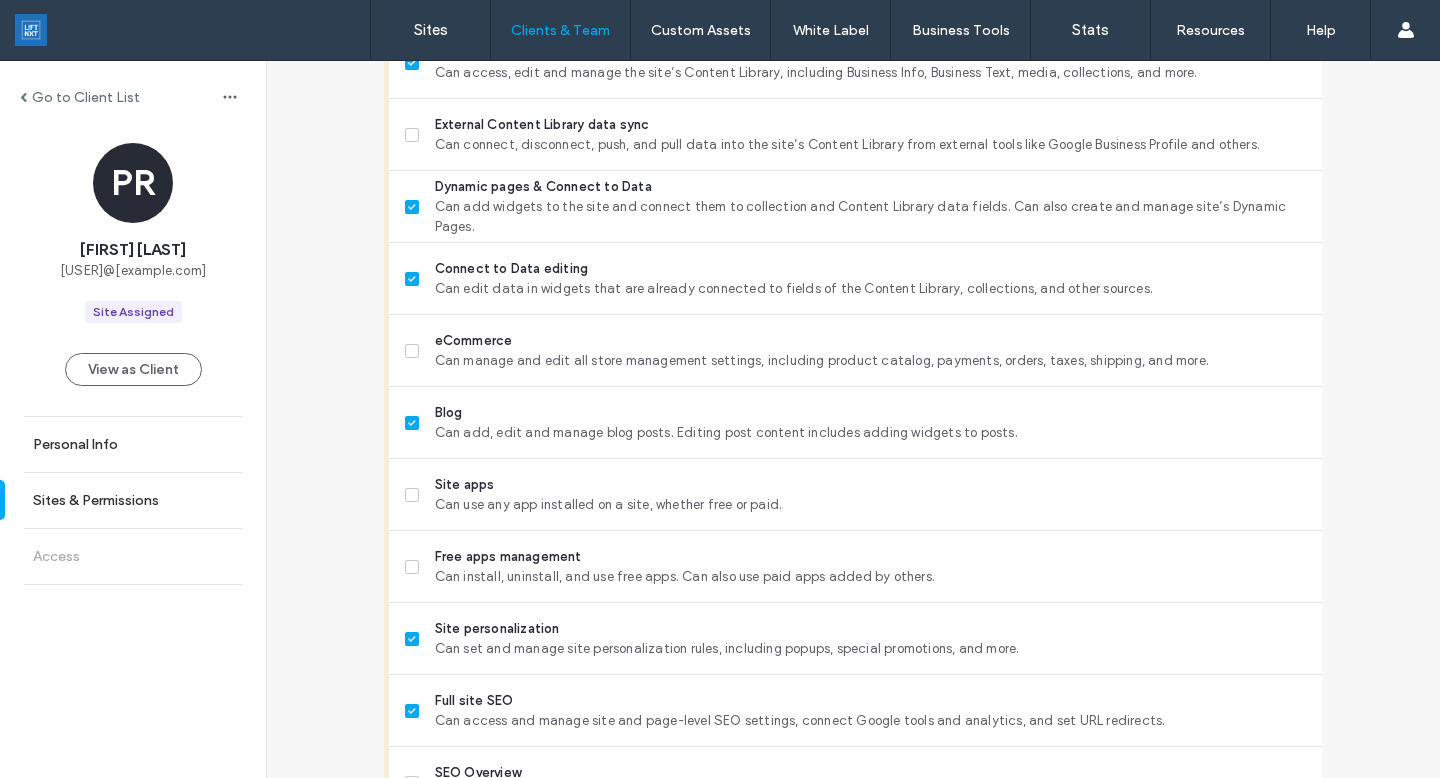 scroll, scrollTop: 1055, scrollLeft: 0, axis: vertical 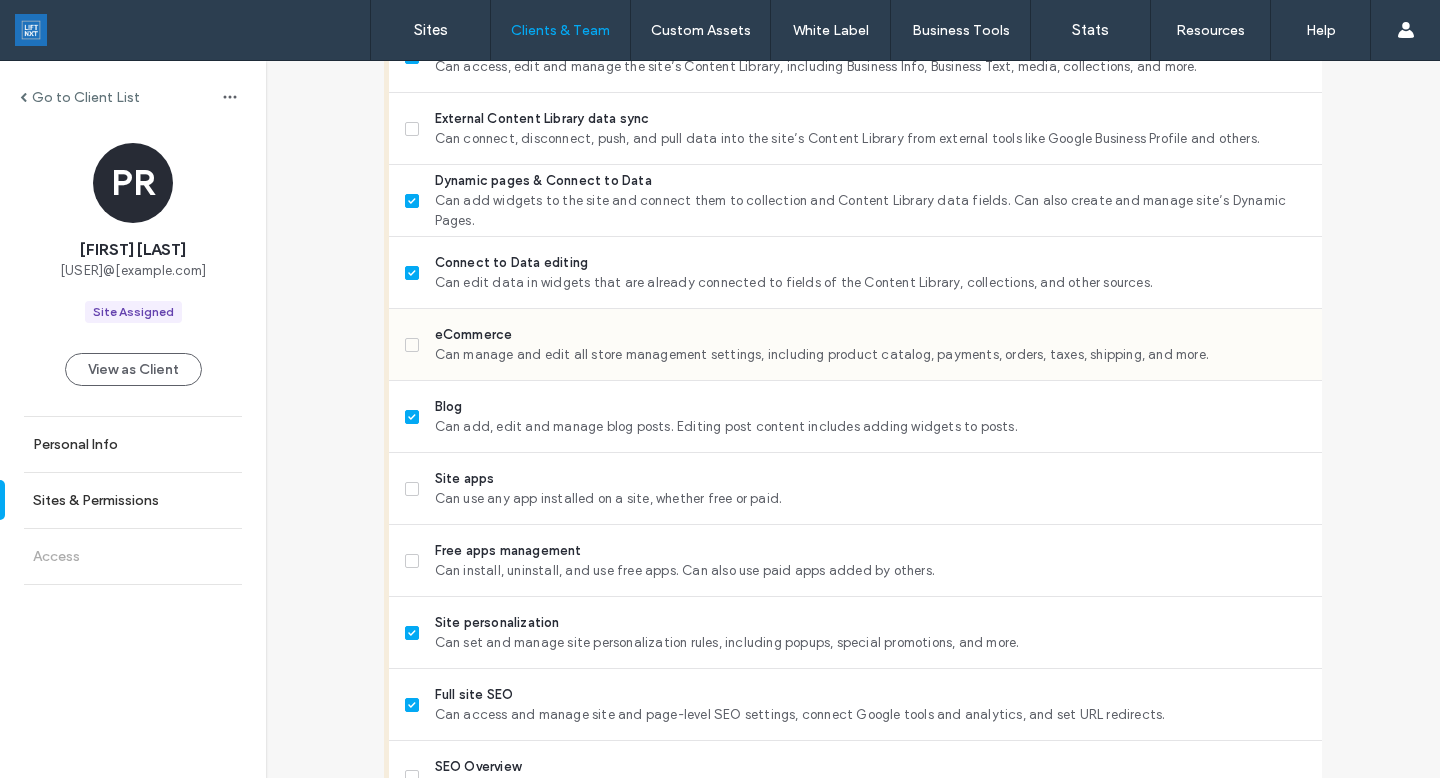 click on "Can manage and edit all store management settings, including product catalog, payments, orders, taxes, shipping, and more." at bounding box center [870, 355] 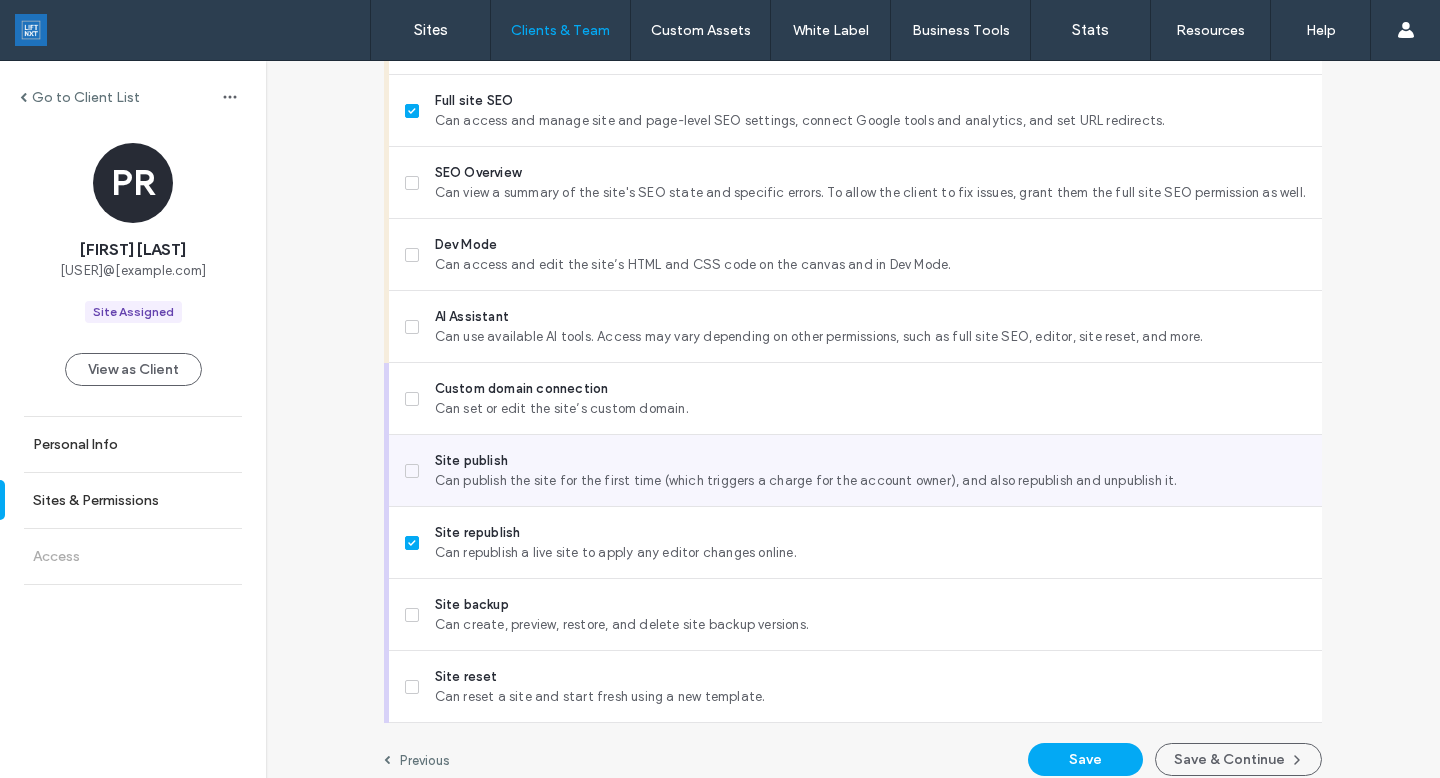 scroll, scrollTop: 1666, scrollLeft: 0, axis: vertical 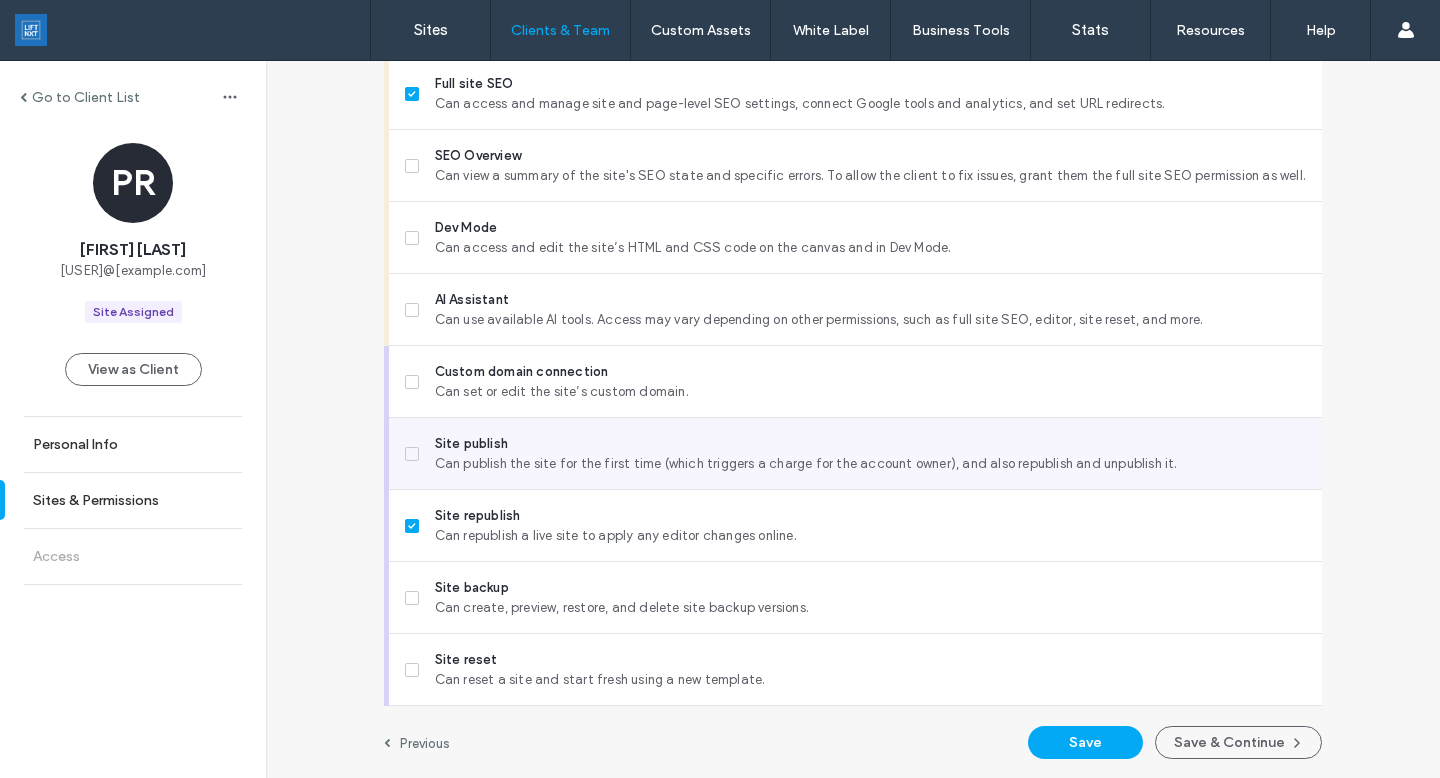 click on "Site backup Can create, preview, restore, and delete site backup versions." at bounding box center (863, 597) 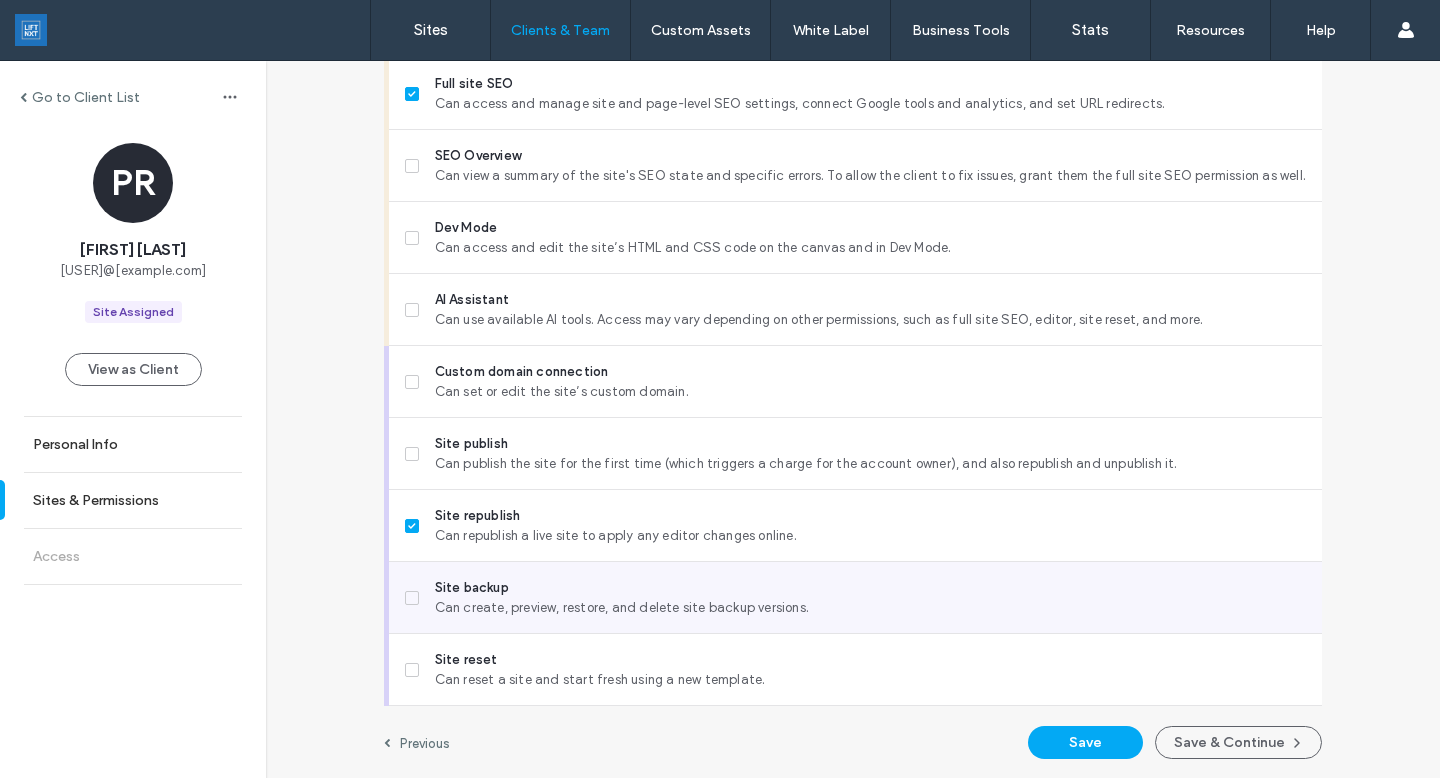 click on "Site backup" at bounding box center (870, 588) 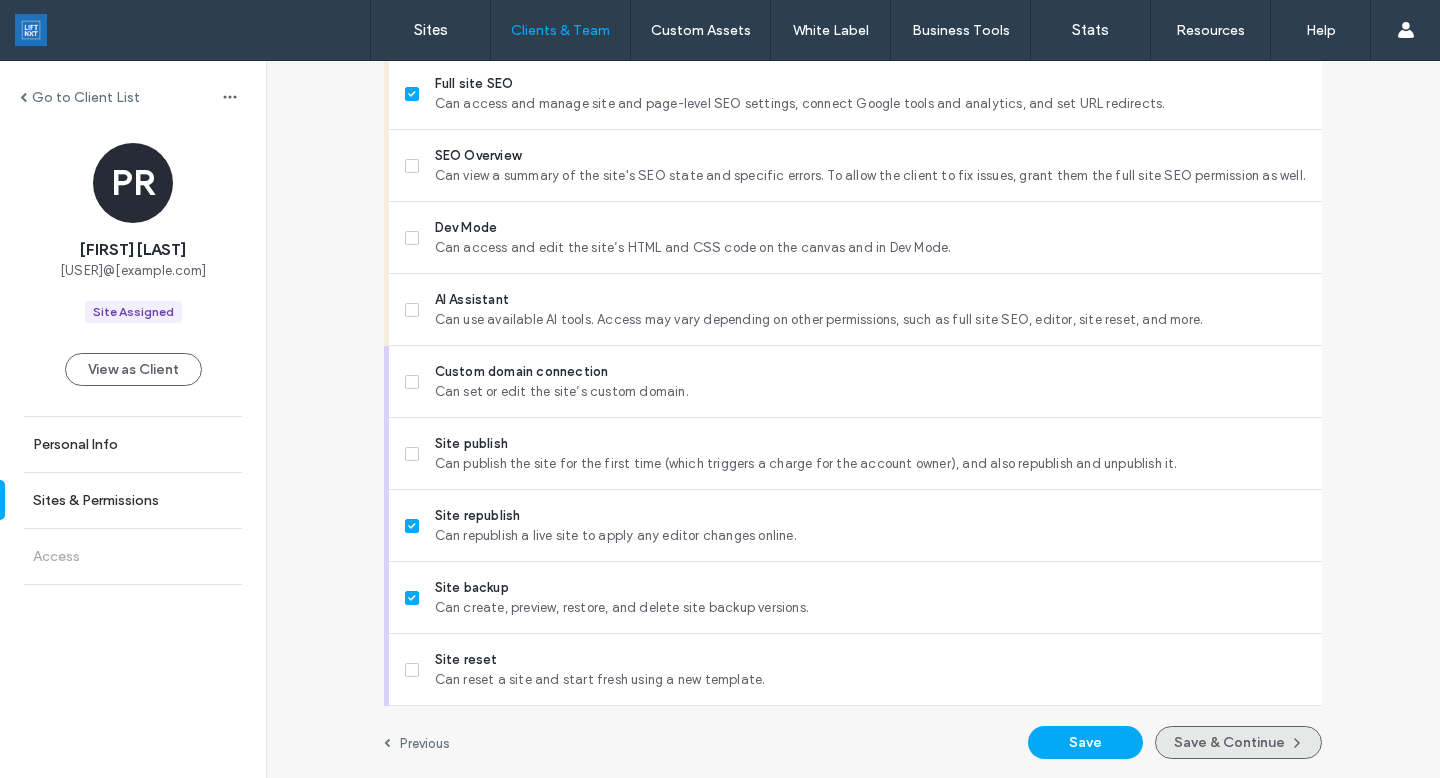 click on "Save & Continue" at bounding box center (1238, 742) 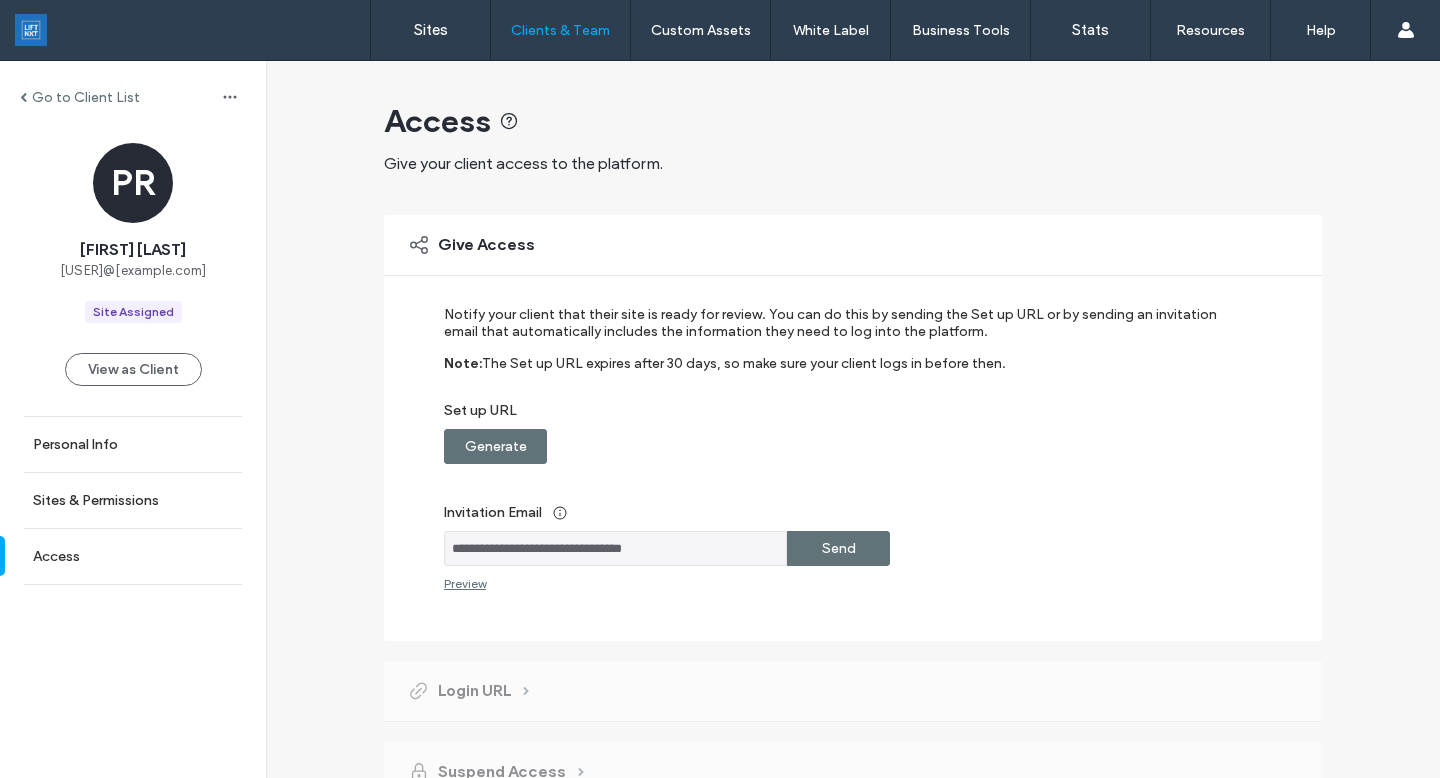 click on "Send" at bounding box center [839, 548] 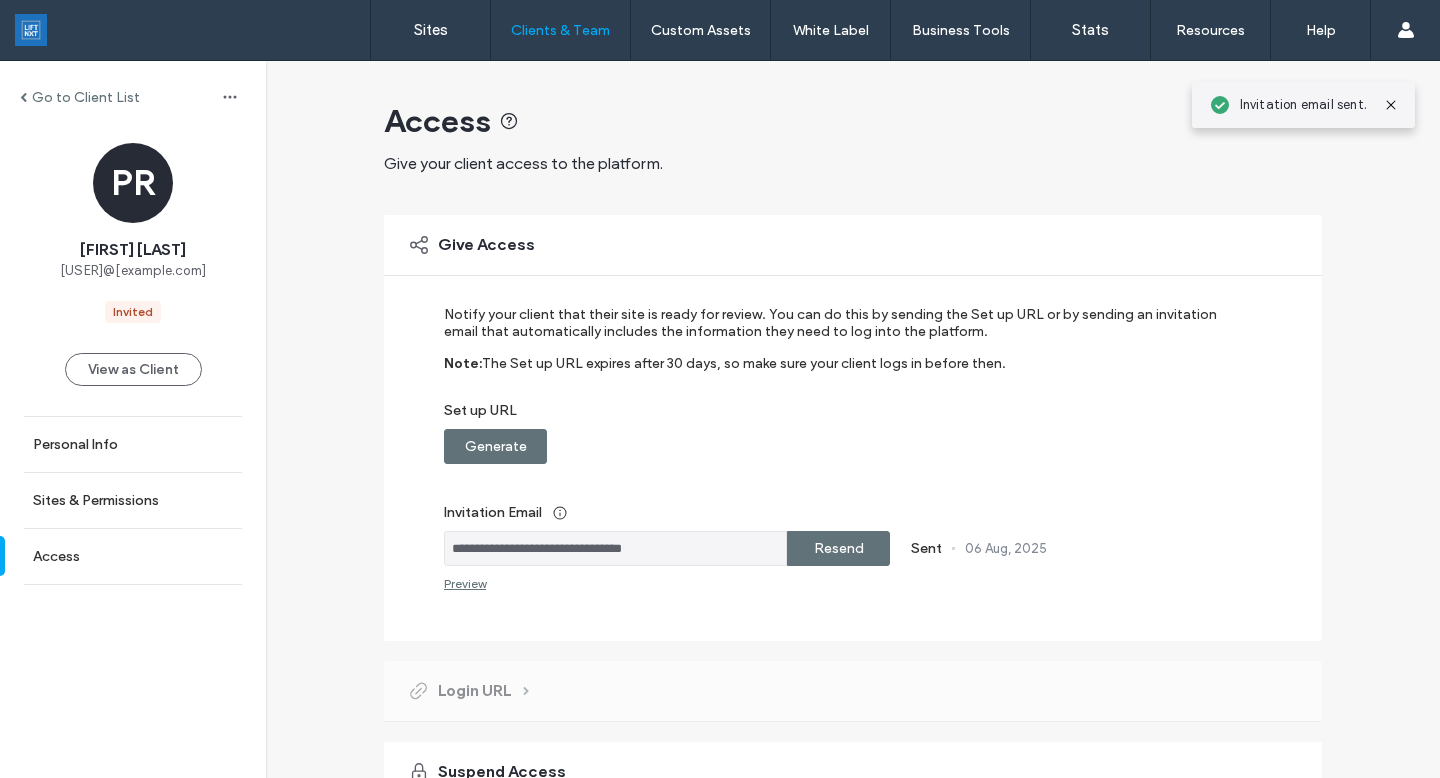 click on "Go to Client List" at bounding box center (86, 97) 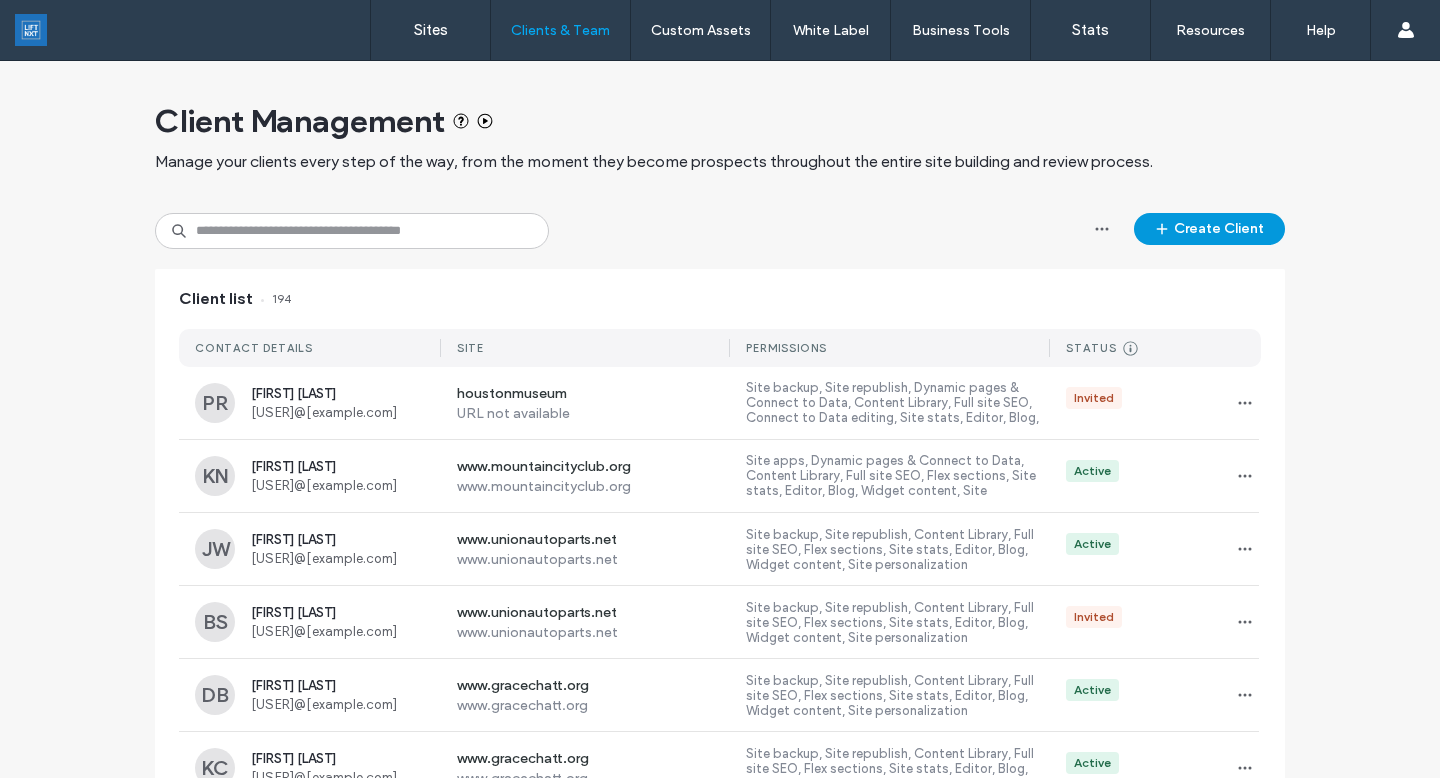 click on "Create Client" at bounding box center (1209, 229) 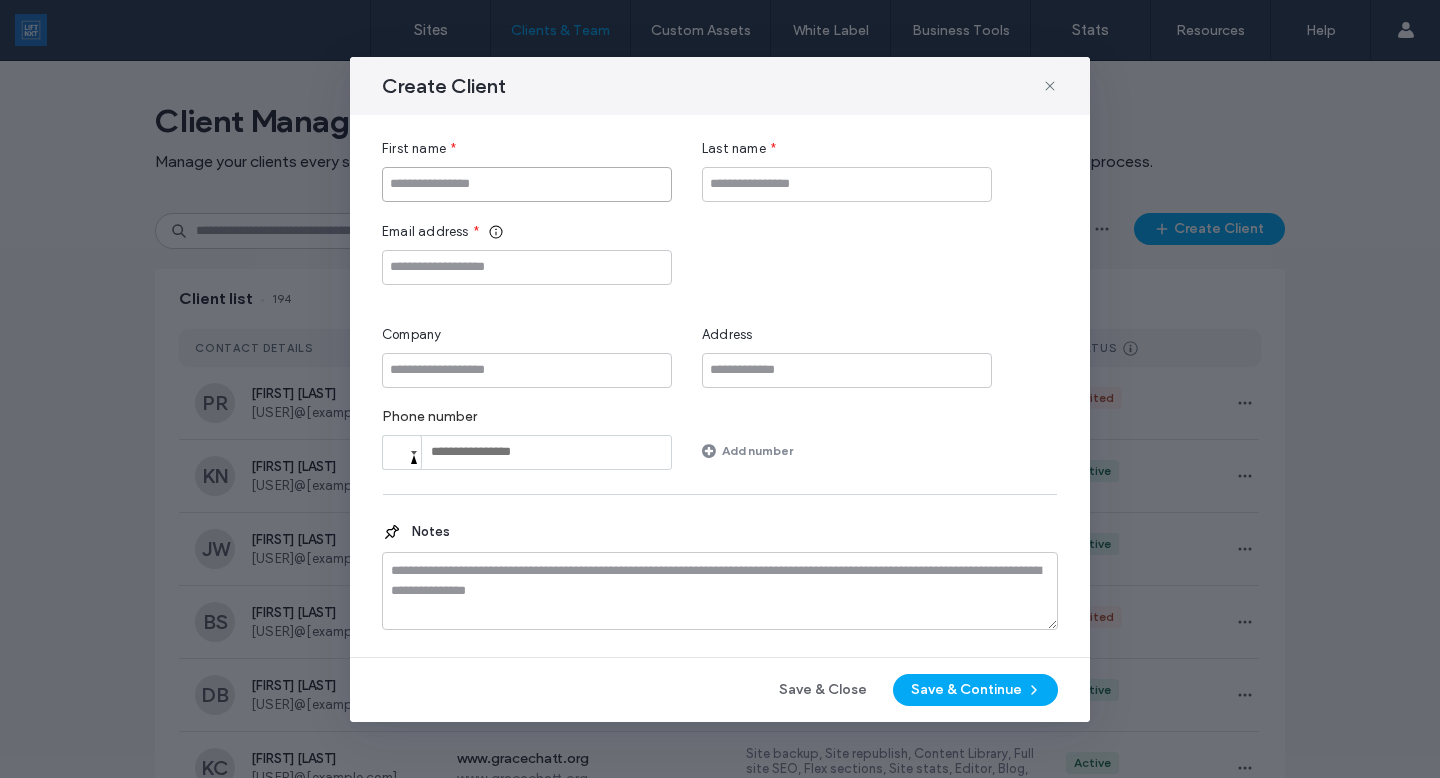 click at bounding box center (527, 184) 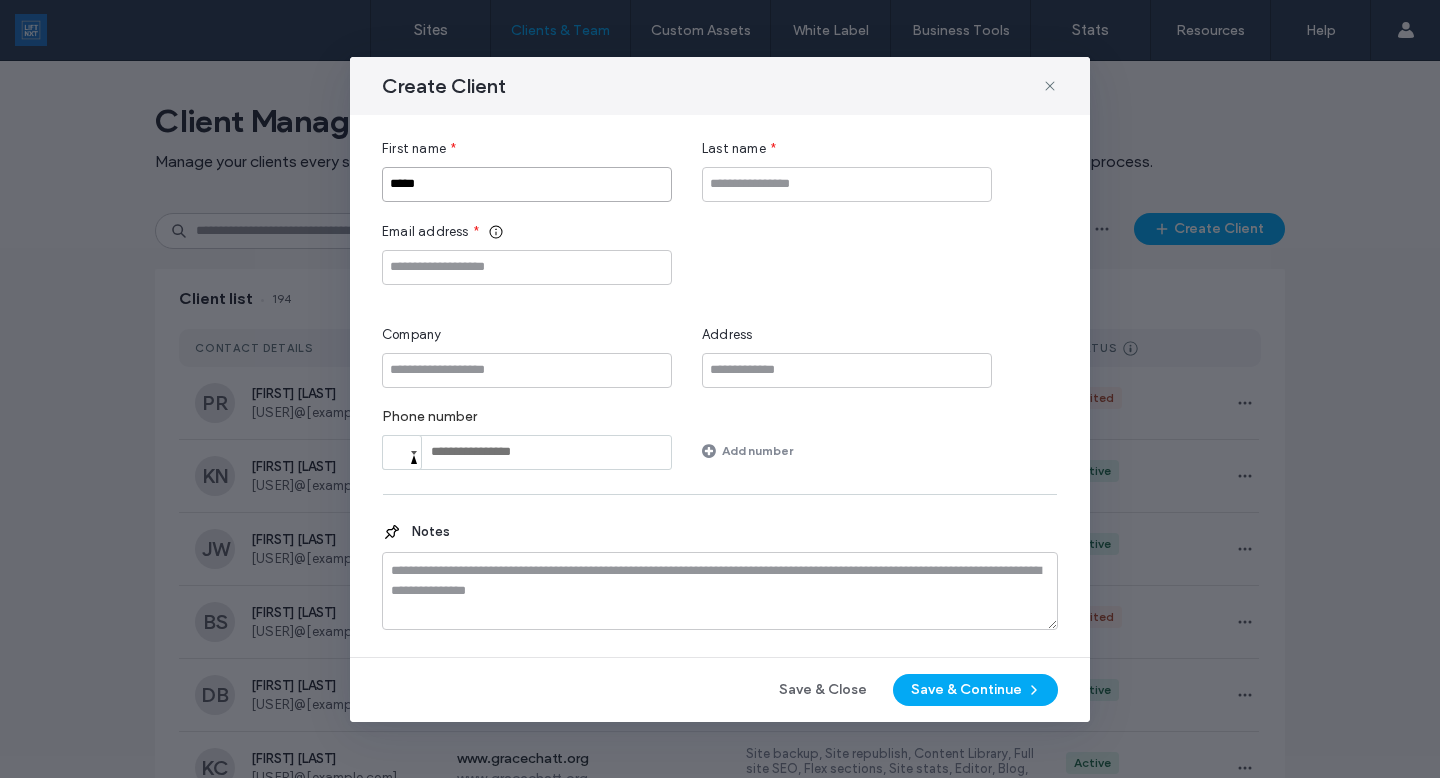 type on "*****" 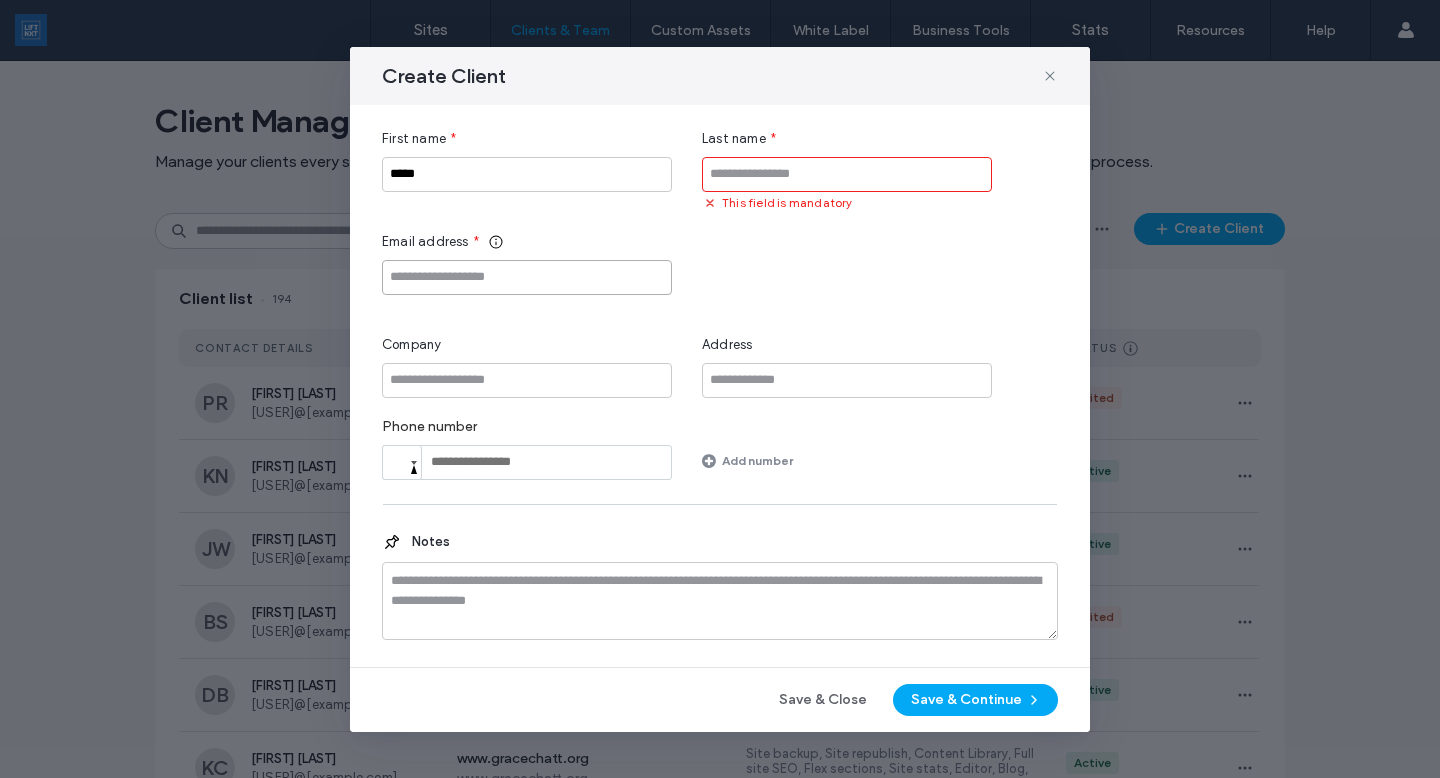click at bounding box center (527, 277) 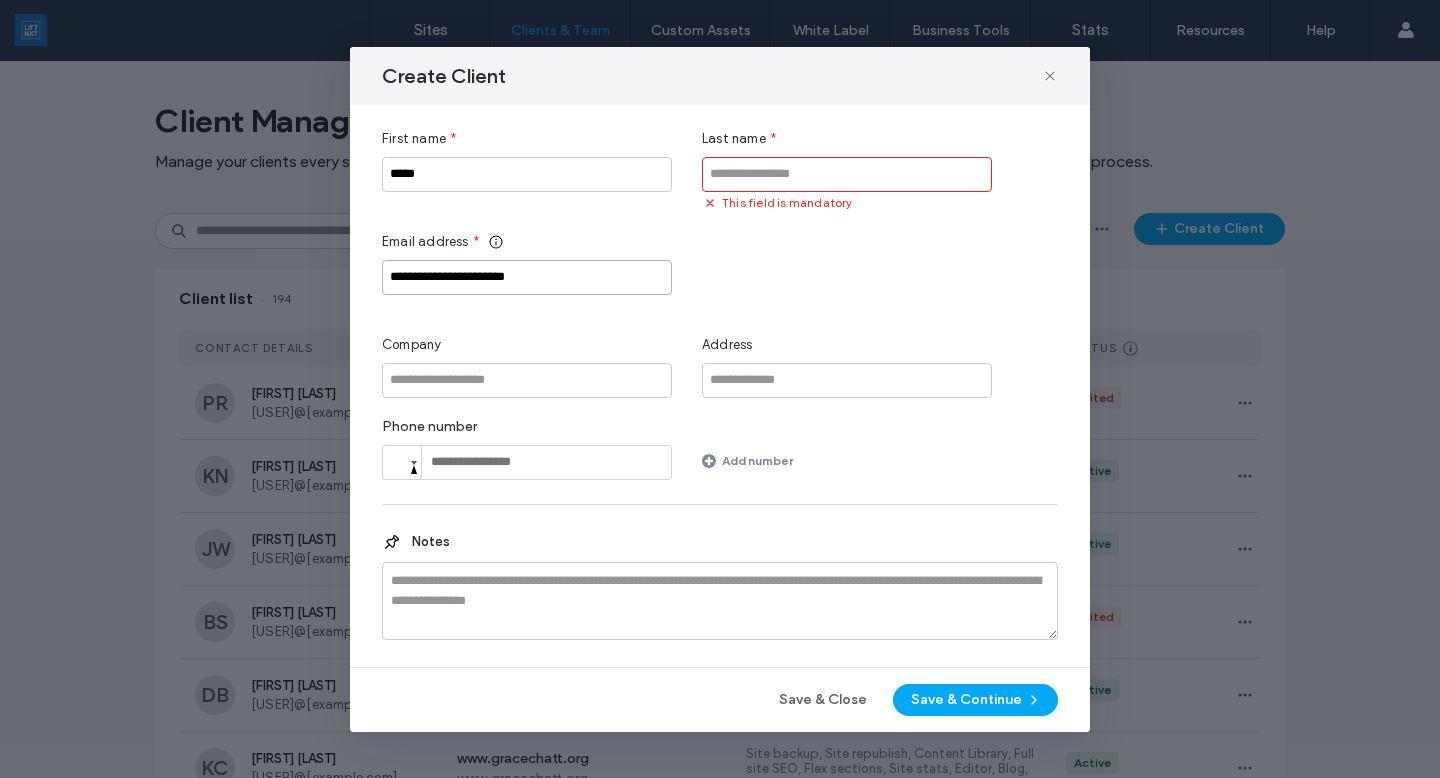 type on "**********" 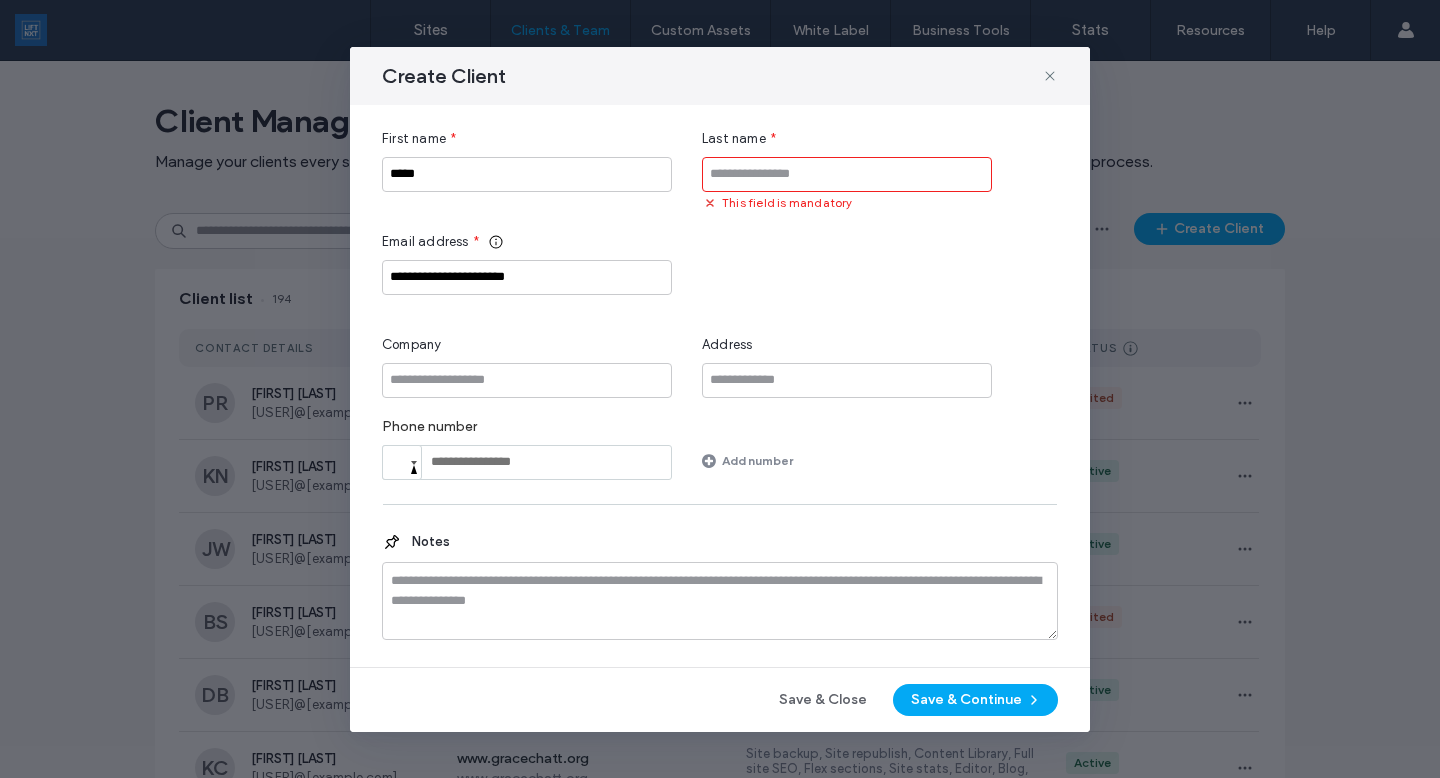 click at bounding box center [847, 174] 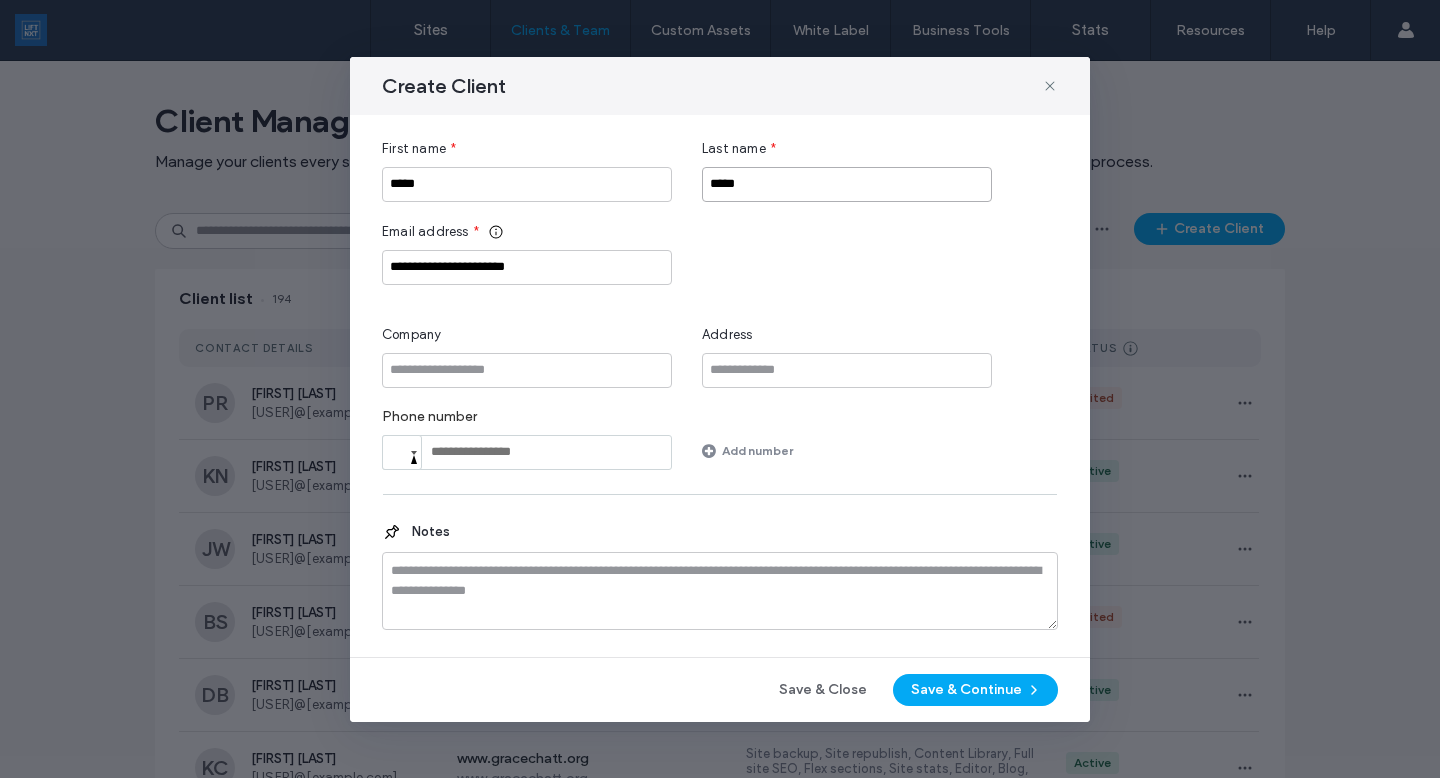 type on "*****" 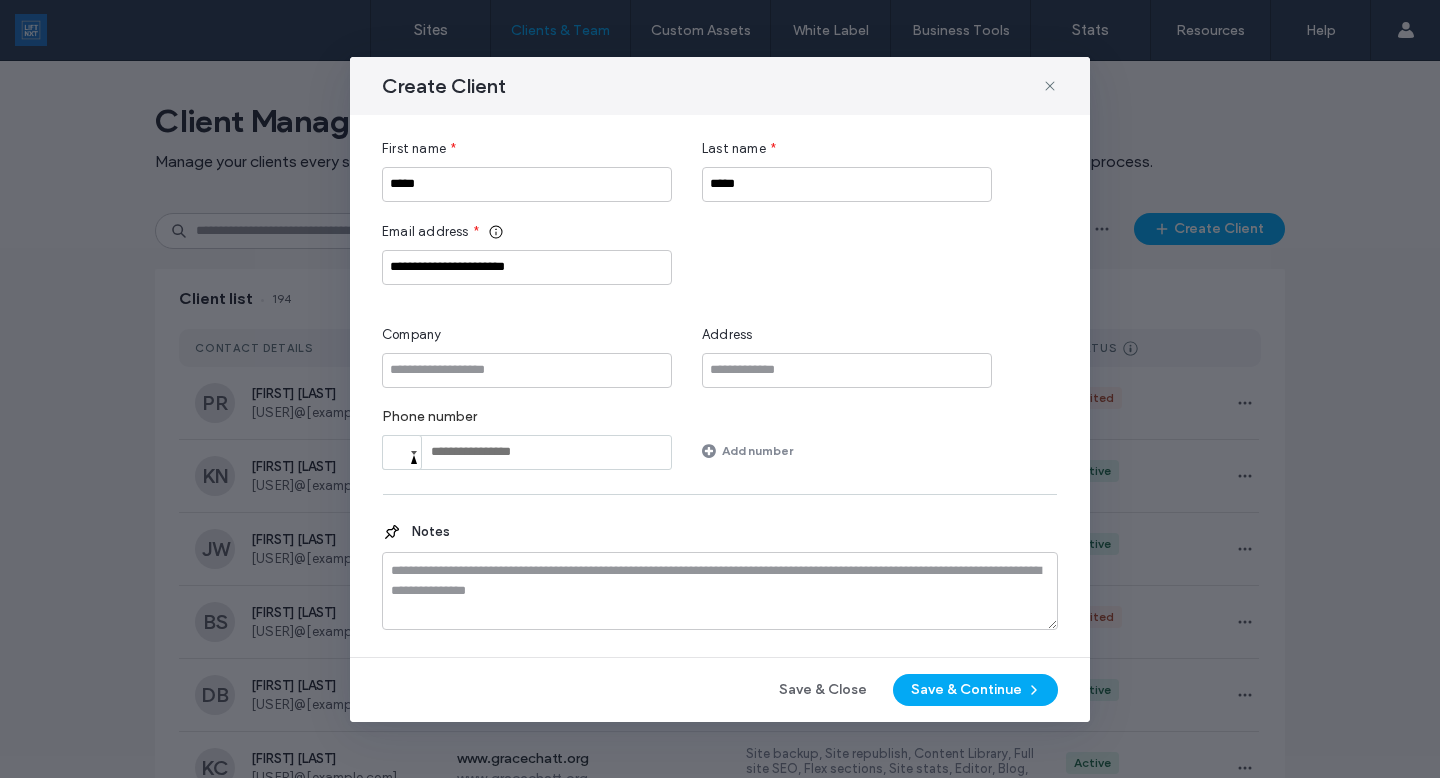 click on "Email address * [EMAIL]" at bounding box center [720, 253] 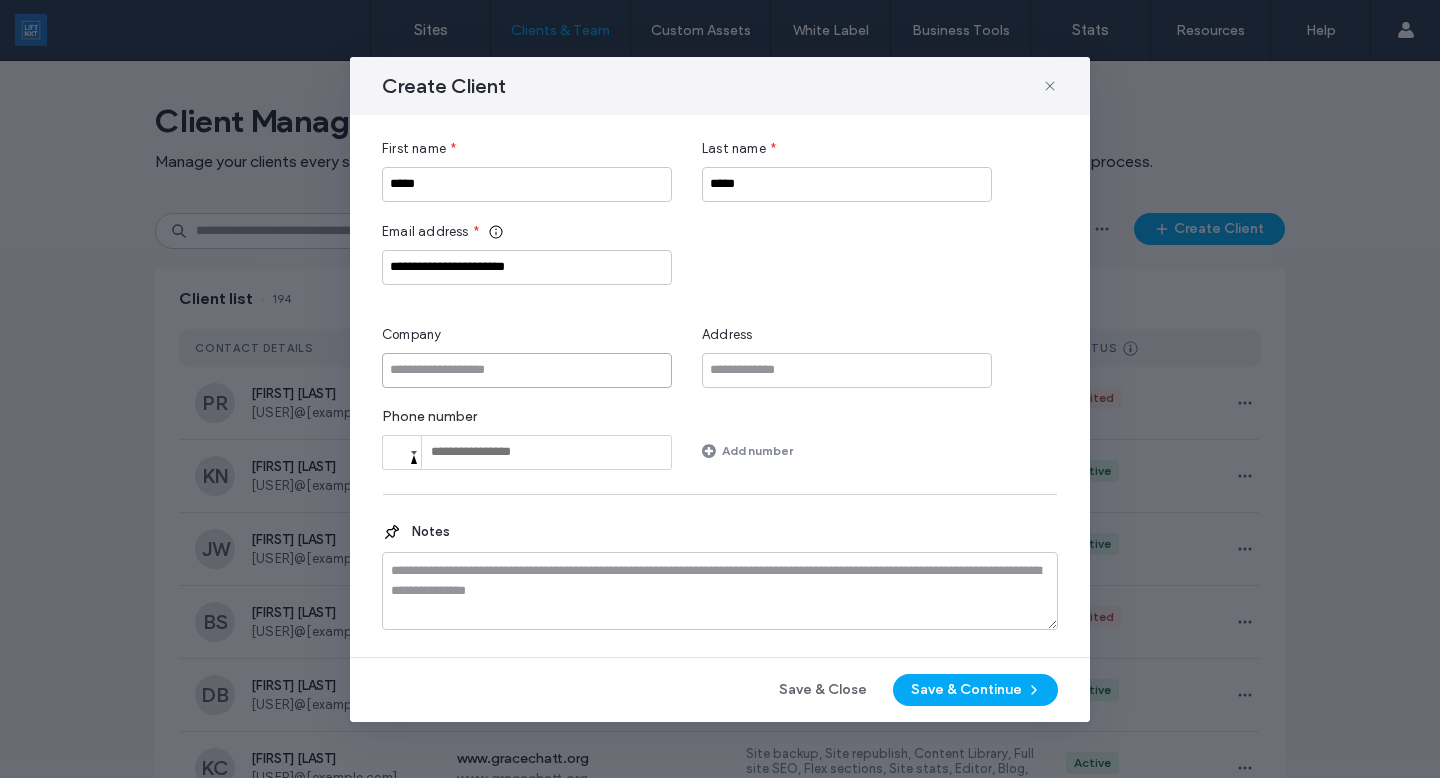 click at bounding box center (527, 370) 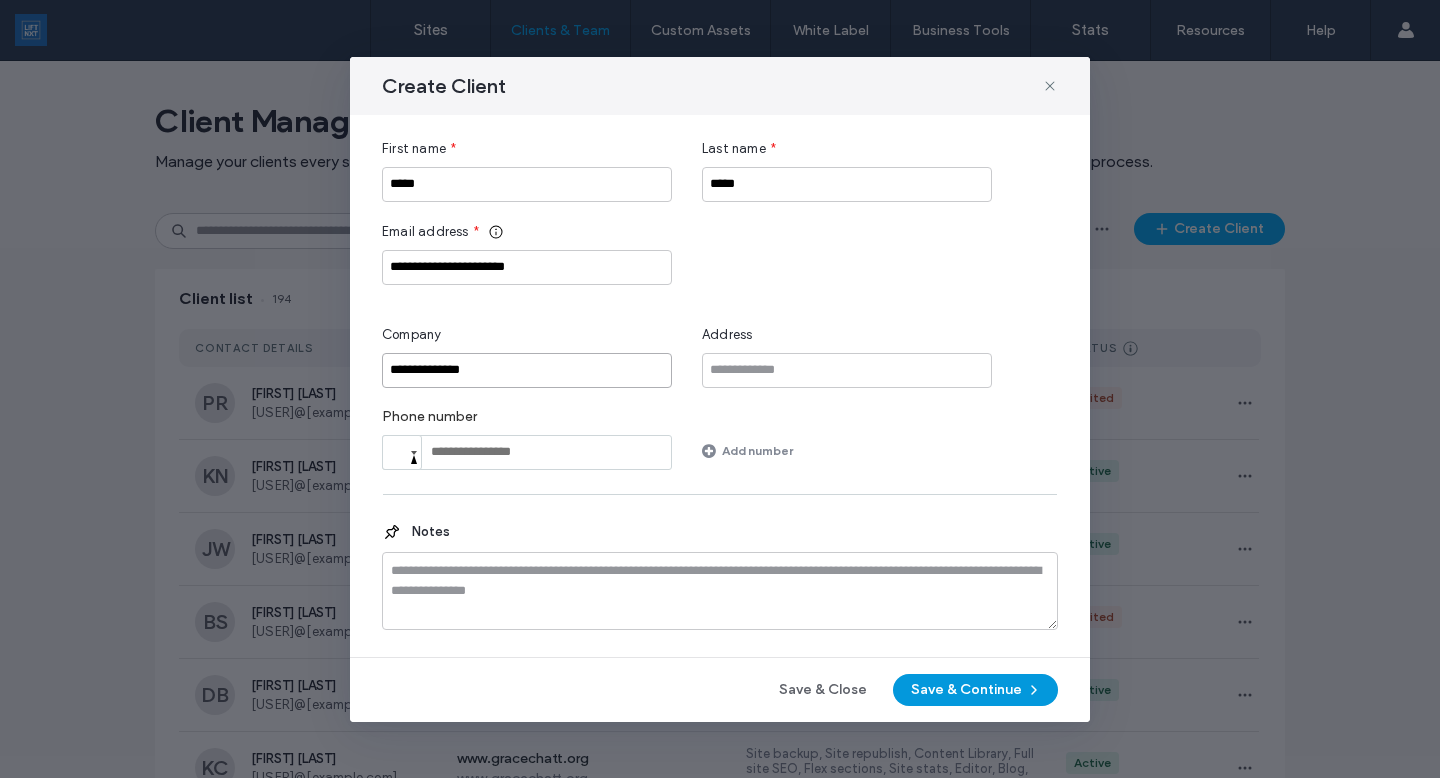 type on "**********" 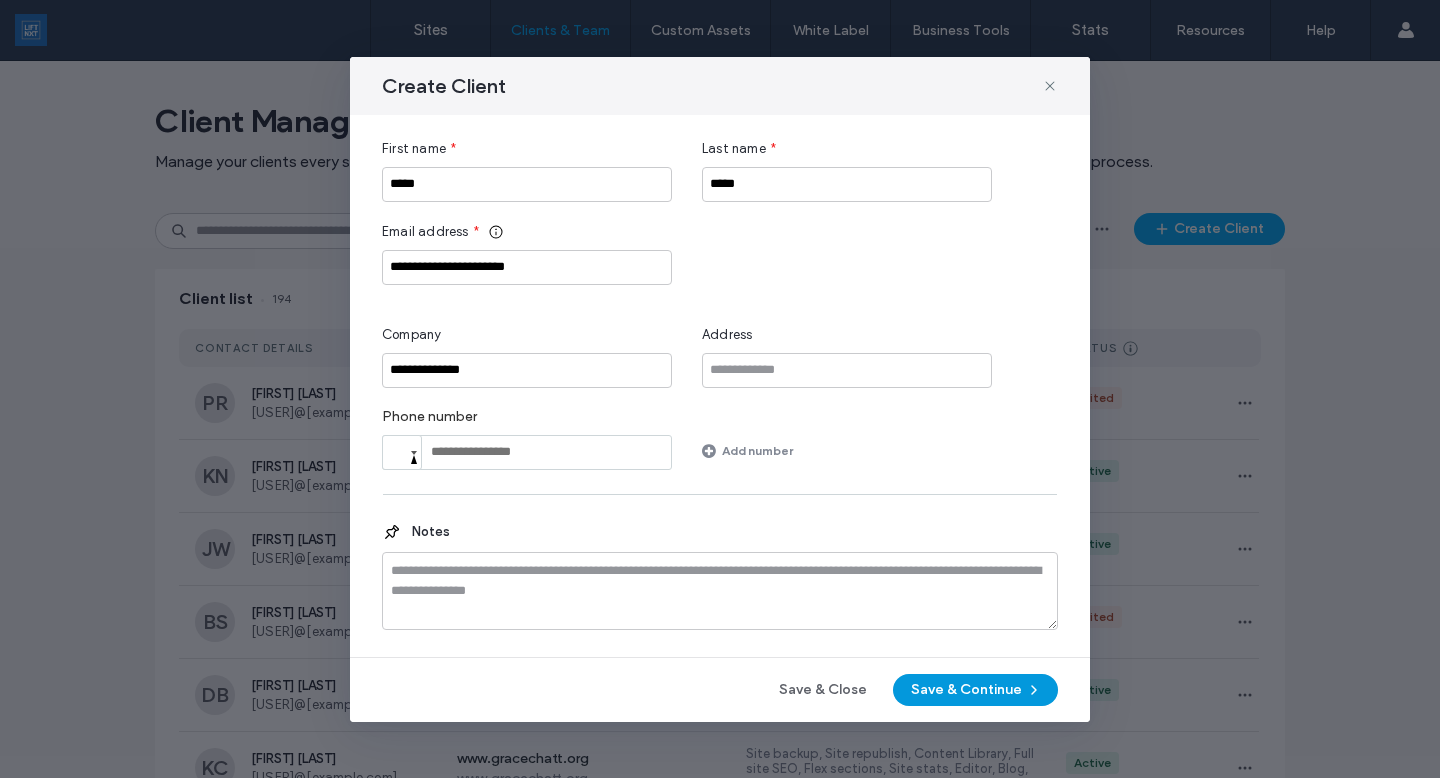 click on "Save & Continue" at bounding box center (975, 690) 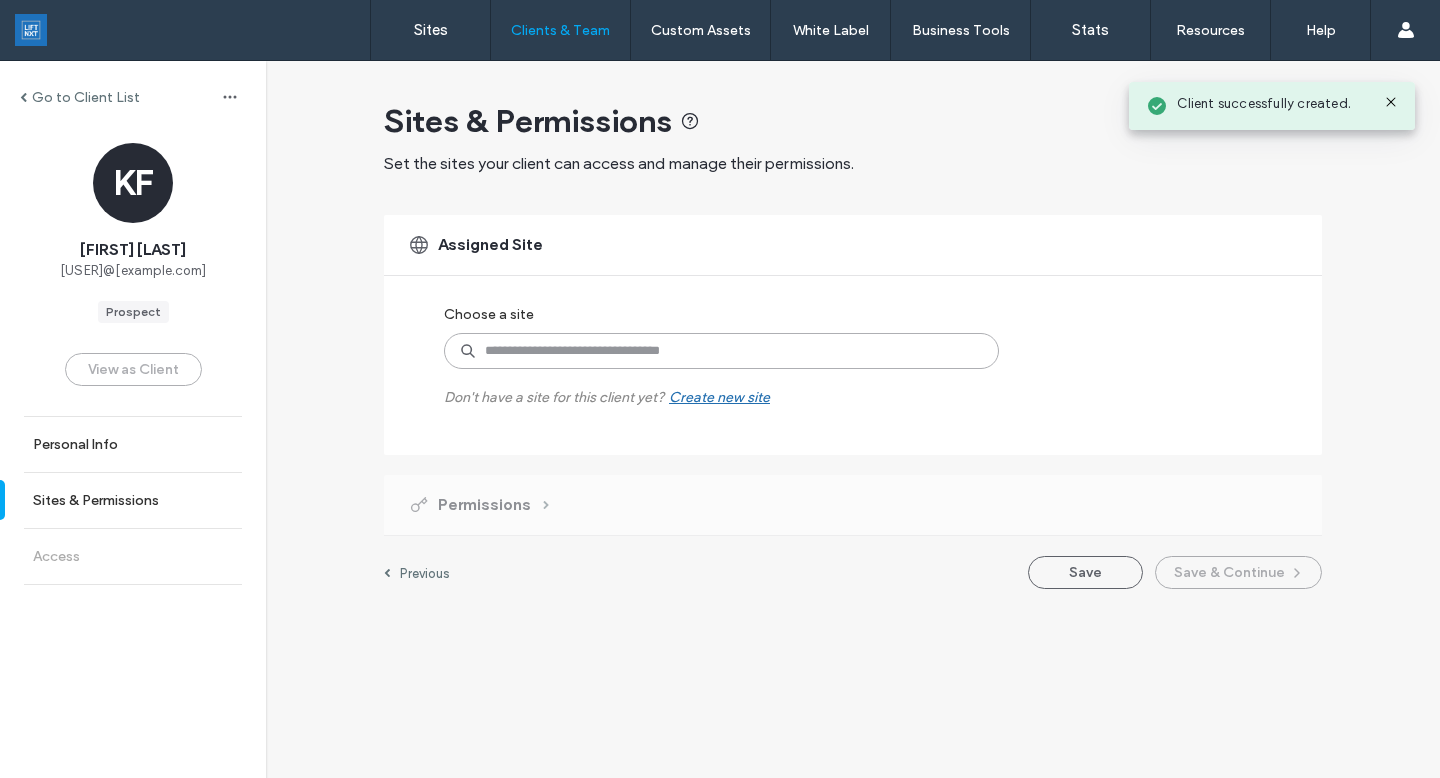 click at bounding box center [721, 351] 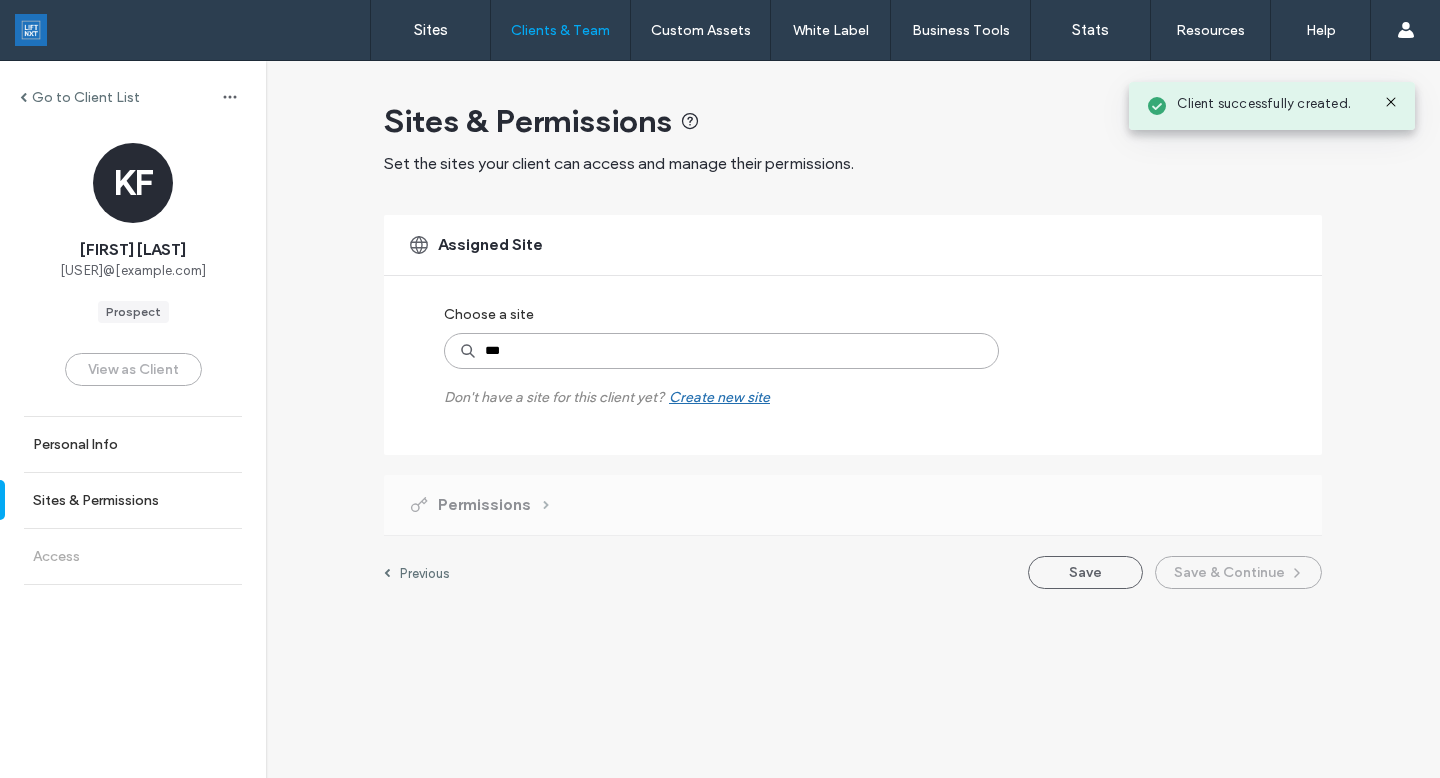 type on "****" 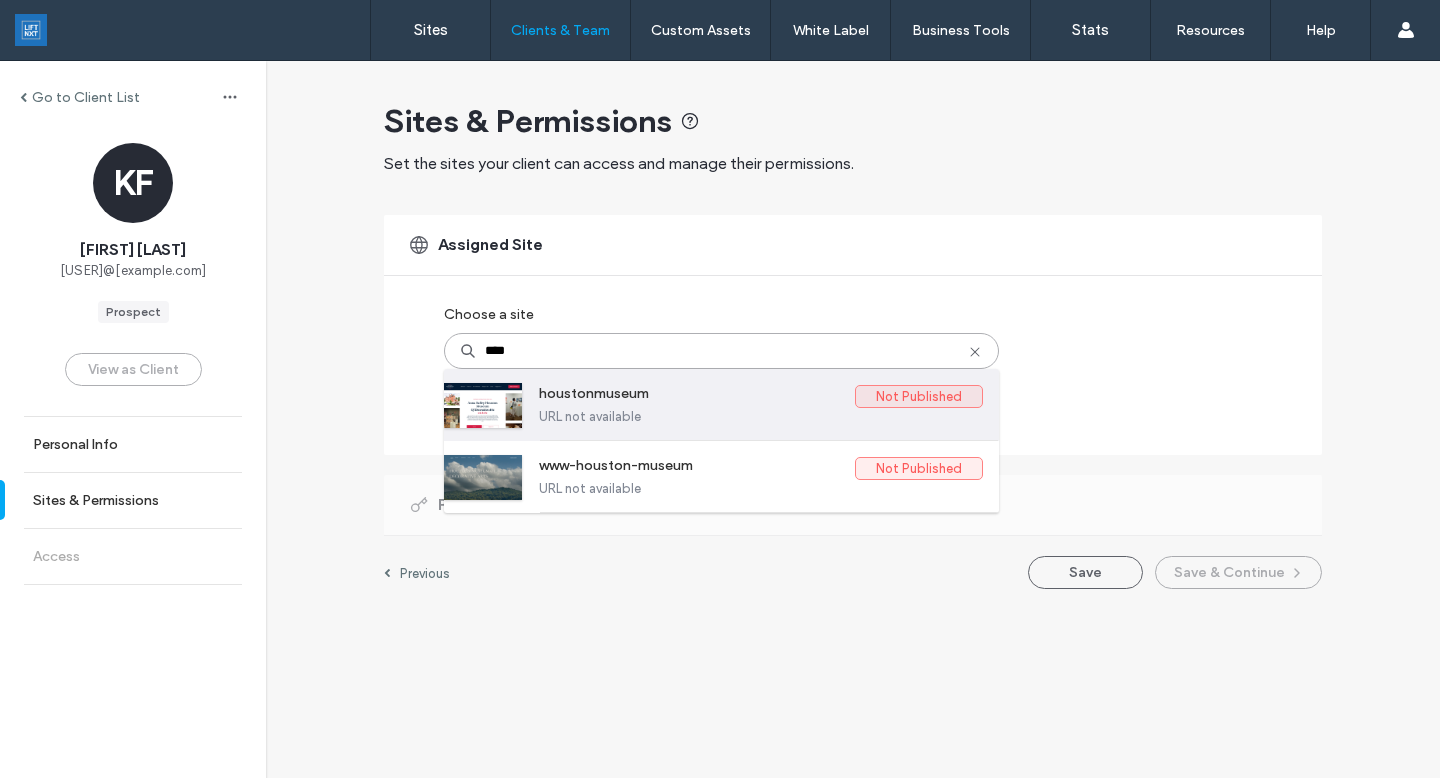 click on "houstonmuseum" at bounding box center (697, 397) 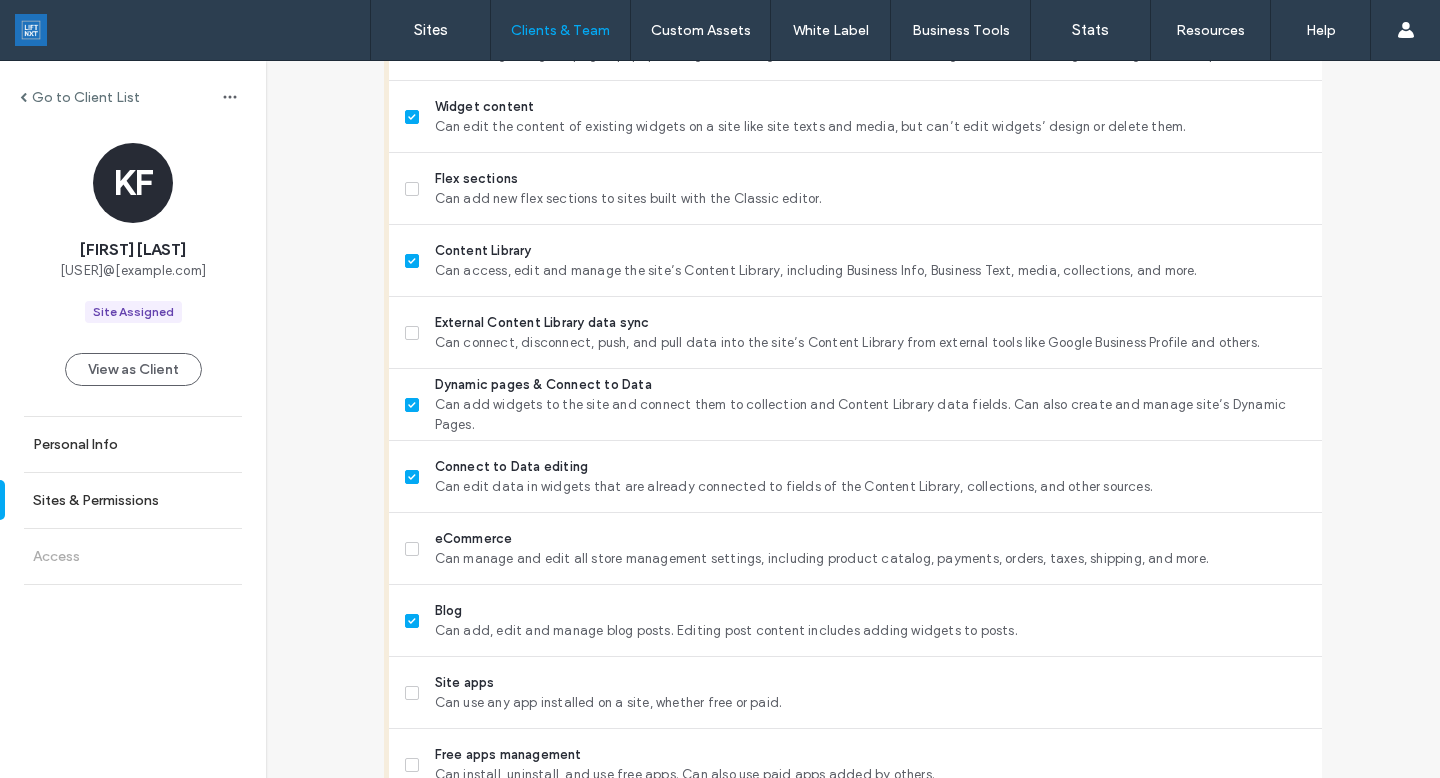 scroll, scrollTop: 865, scrollLeft: 0, axis: vertical 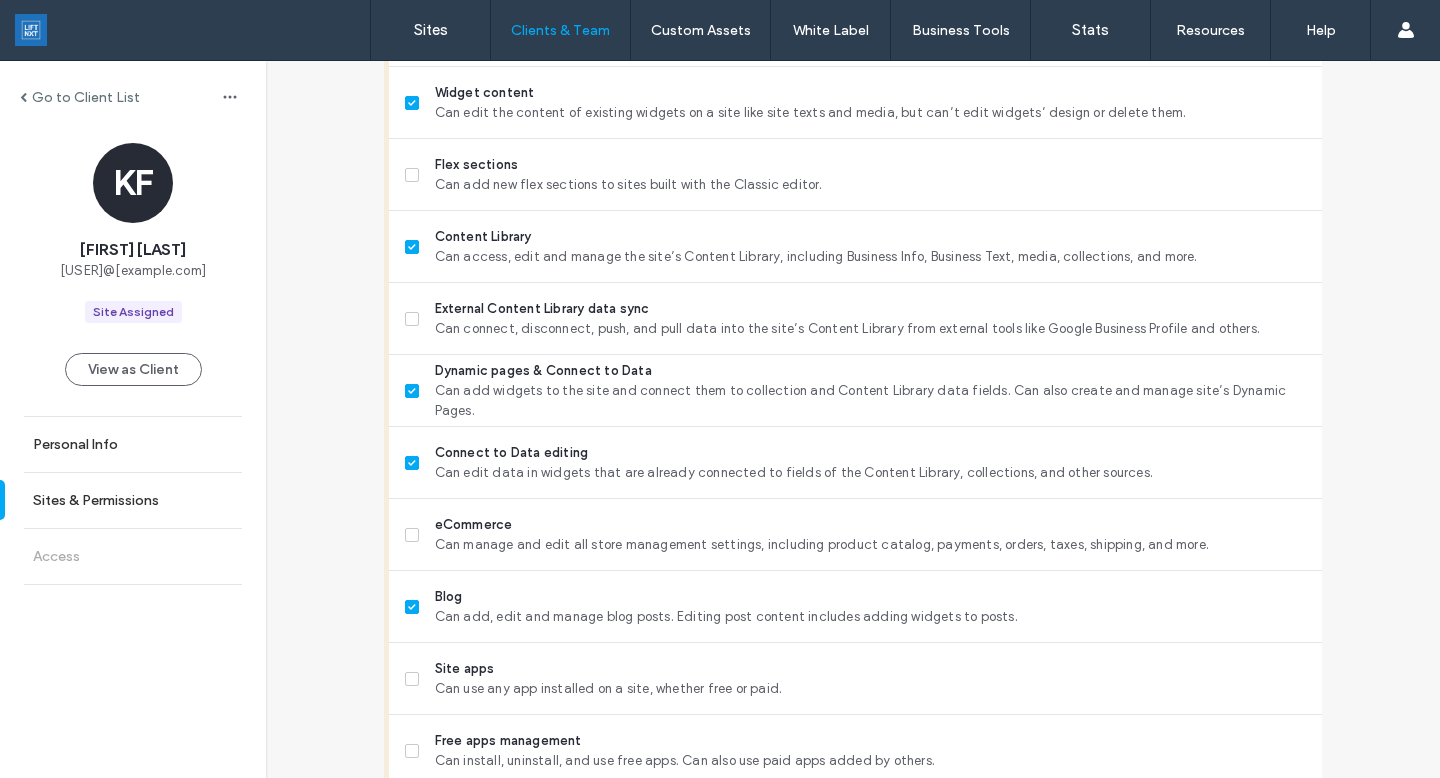 click on "eCommerce Can manage and edit all store management settings, including product catalog, payments, orders, taxes, shipping, and more." at bounding box center [863, 534] 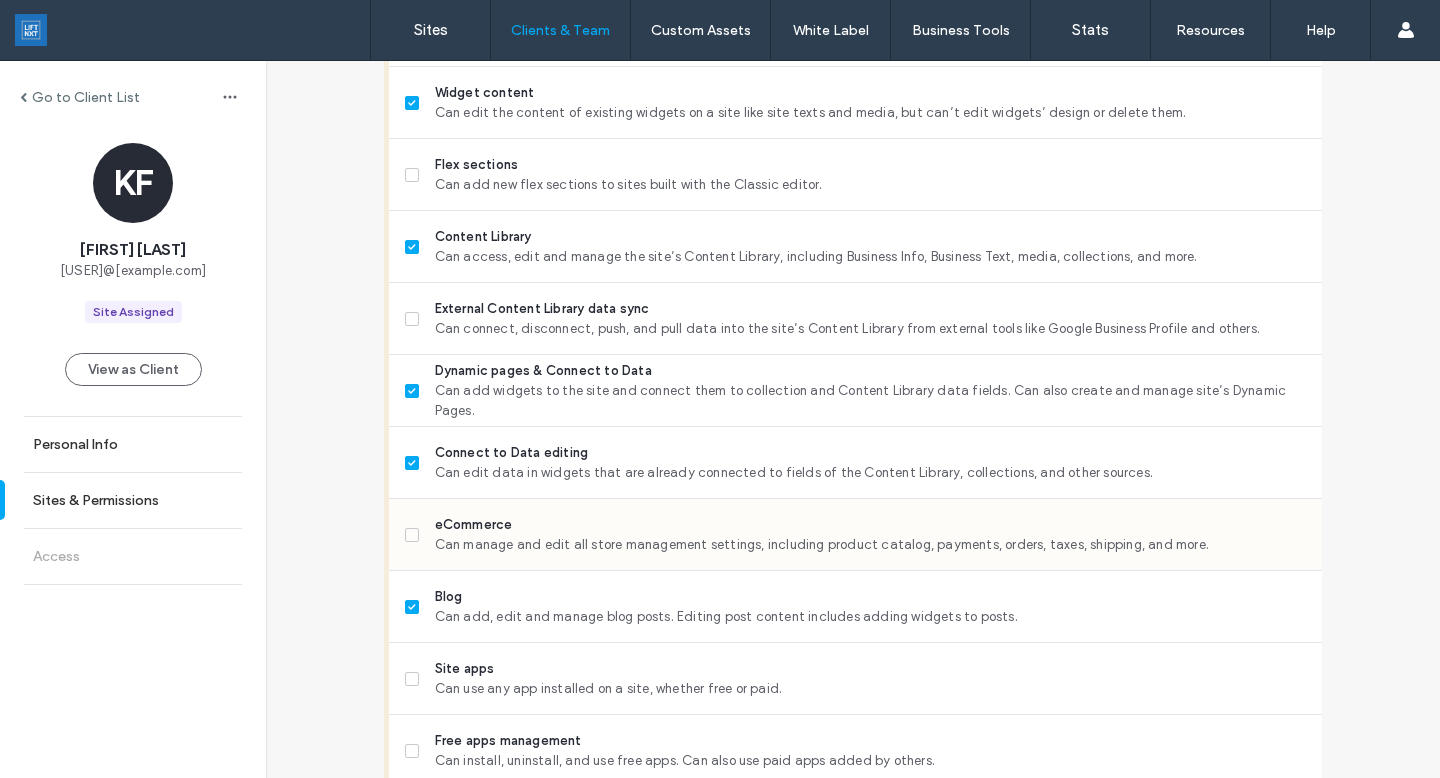 click on "eCommerce" at bounding box center [870, 525] 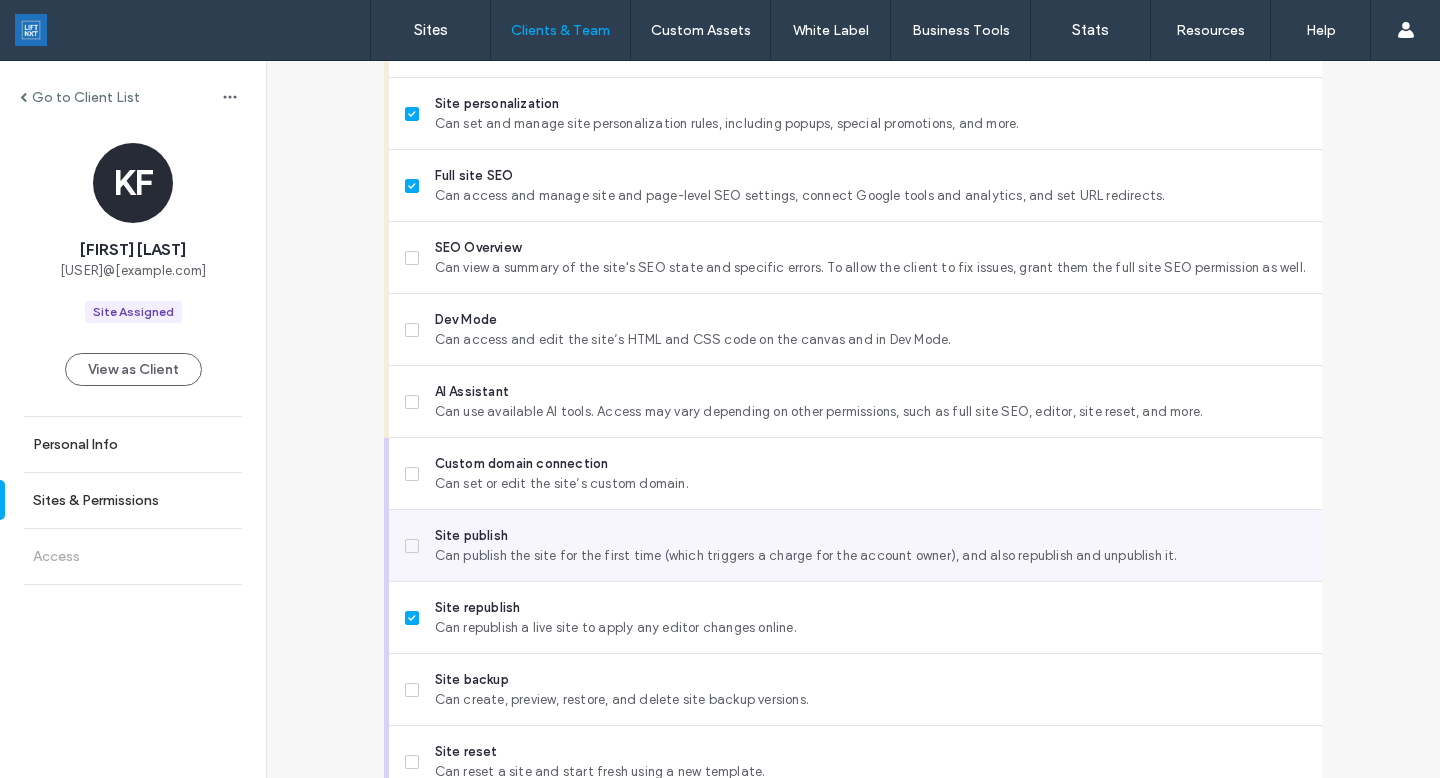 scroll, scrollTop: 1576, scrollLeft: 0, axis: vertical 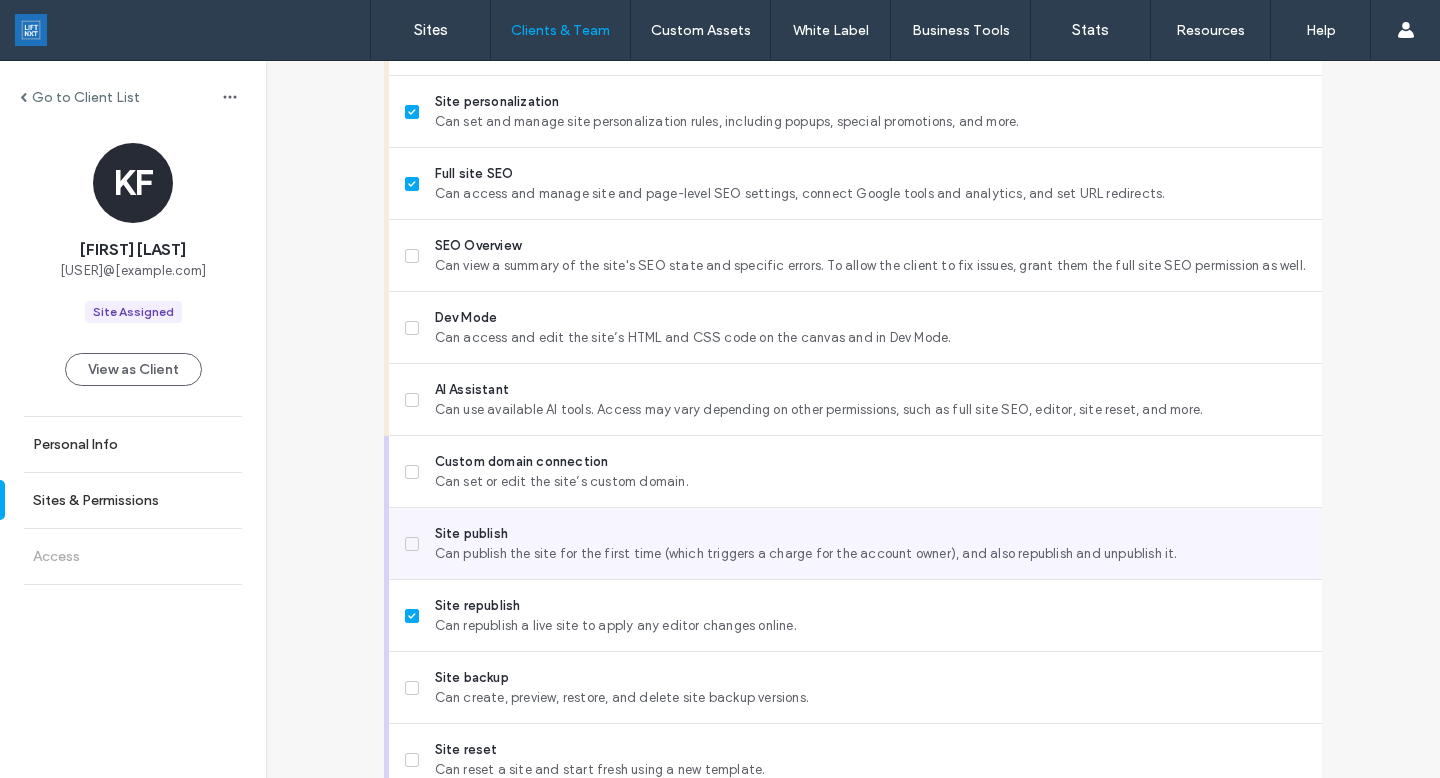 click on "Site backup" at bounding box center [870, 678] 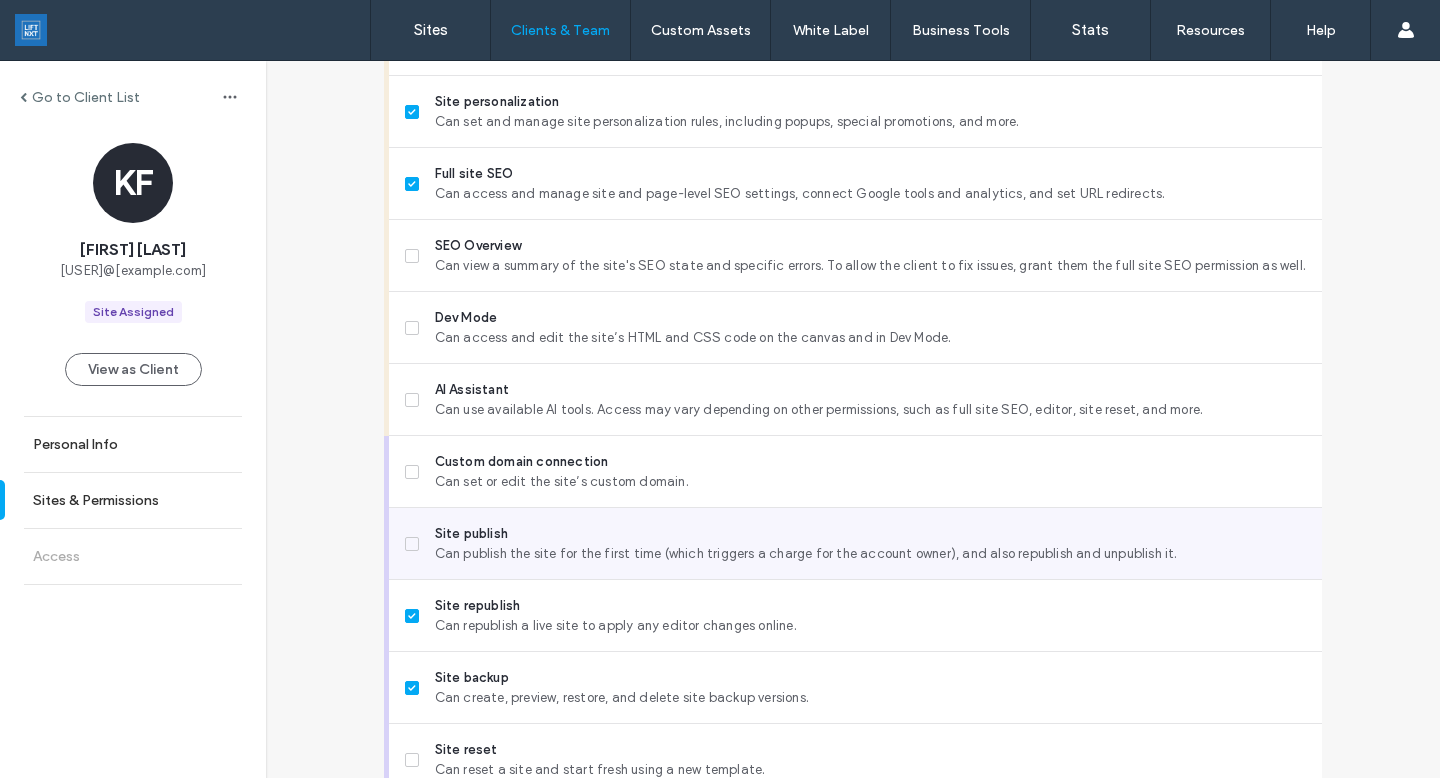 scroll, scrollTop: 1666, scrollLeft: 0, axis: vertical 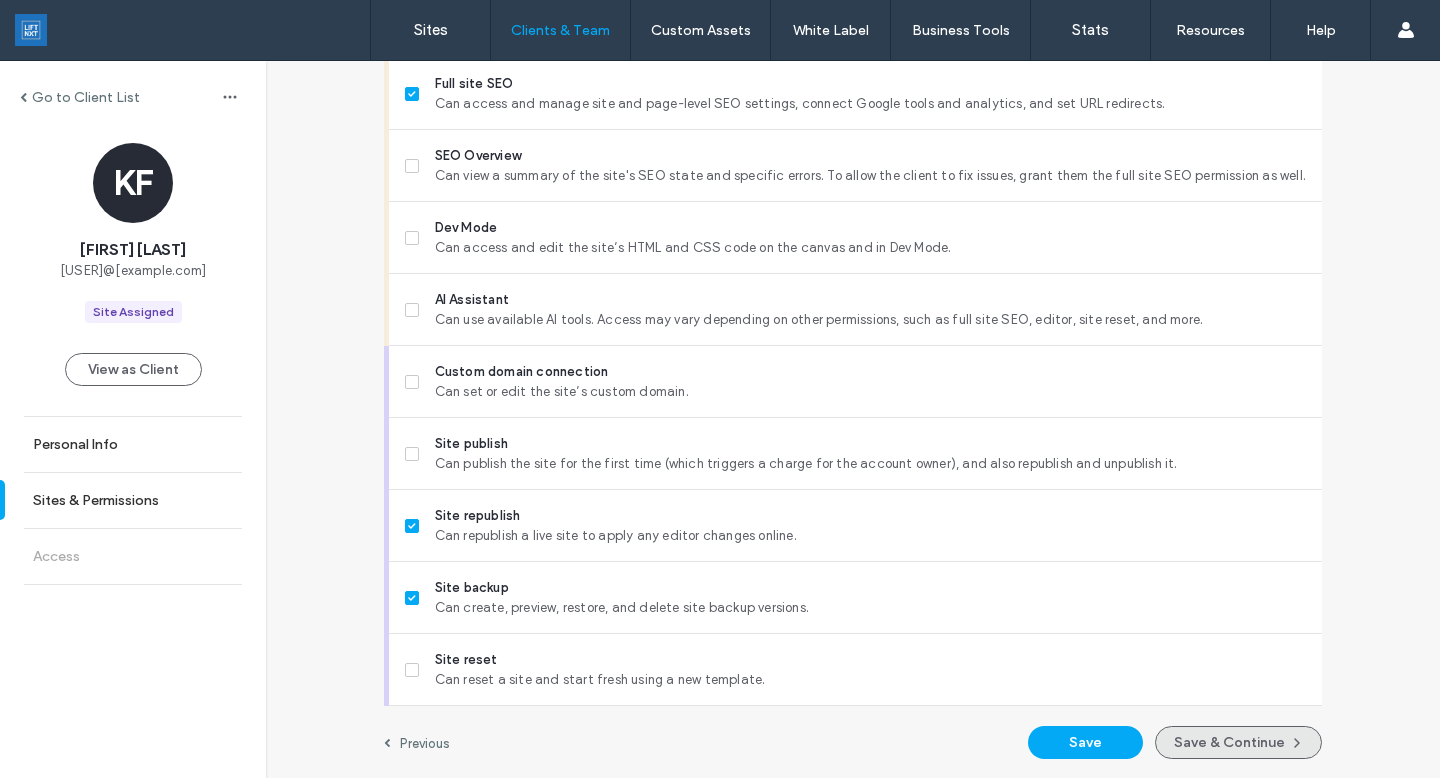 click on "Save & Continue" at bounding box center [1238, 742] 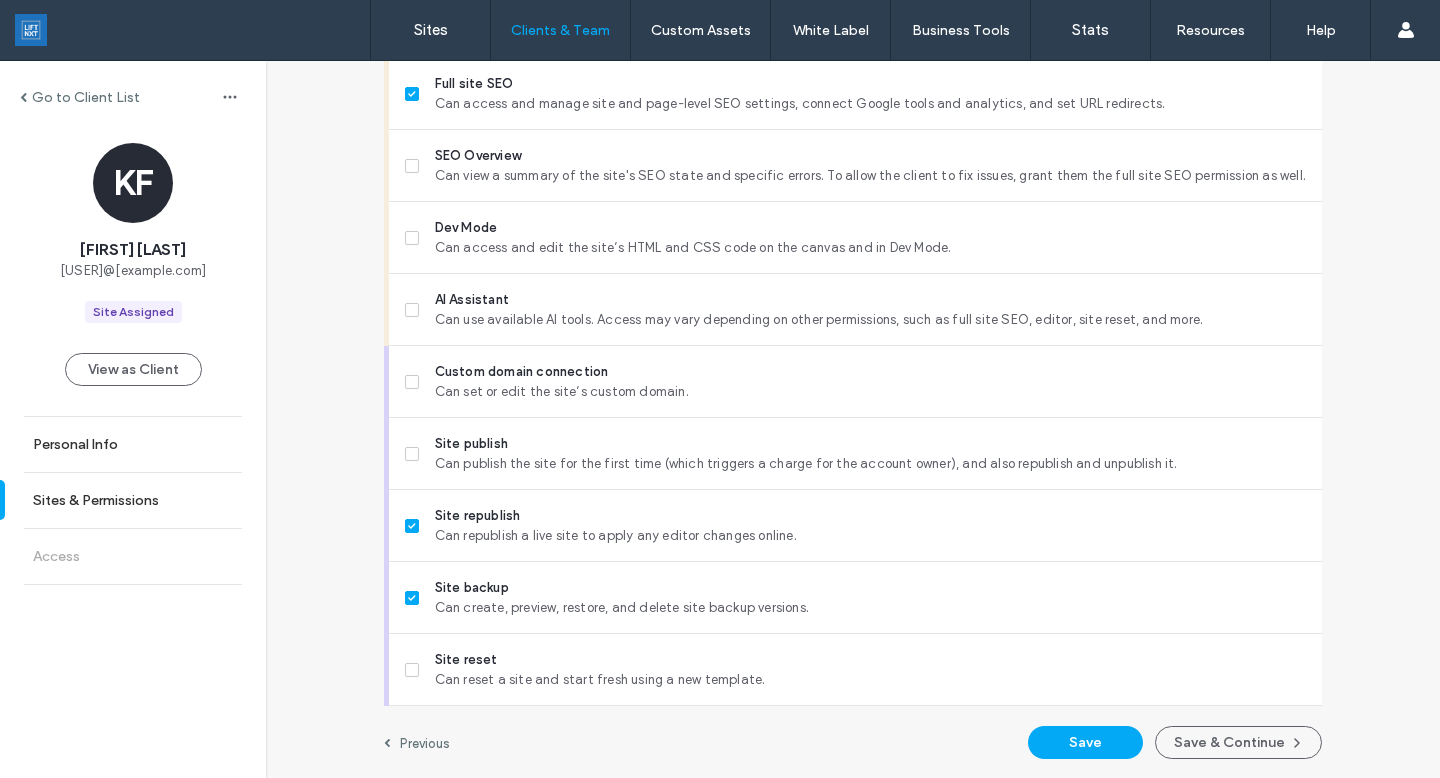 scroll, scrollTop: 0, scrollLeft: 0, axis: both 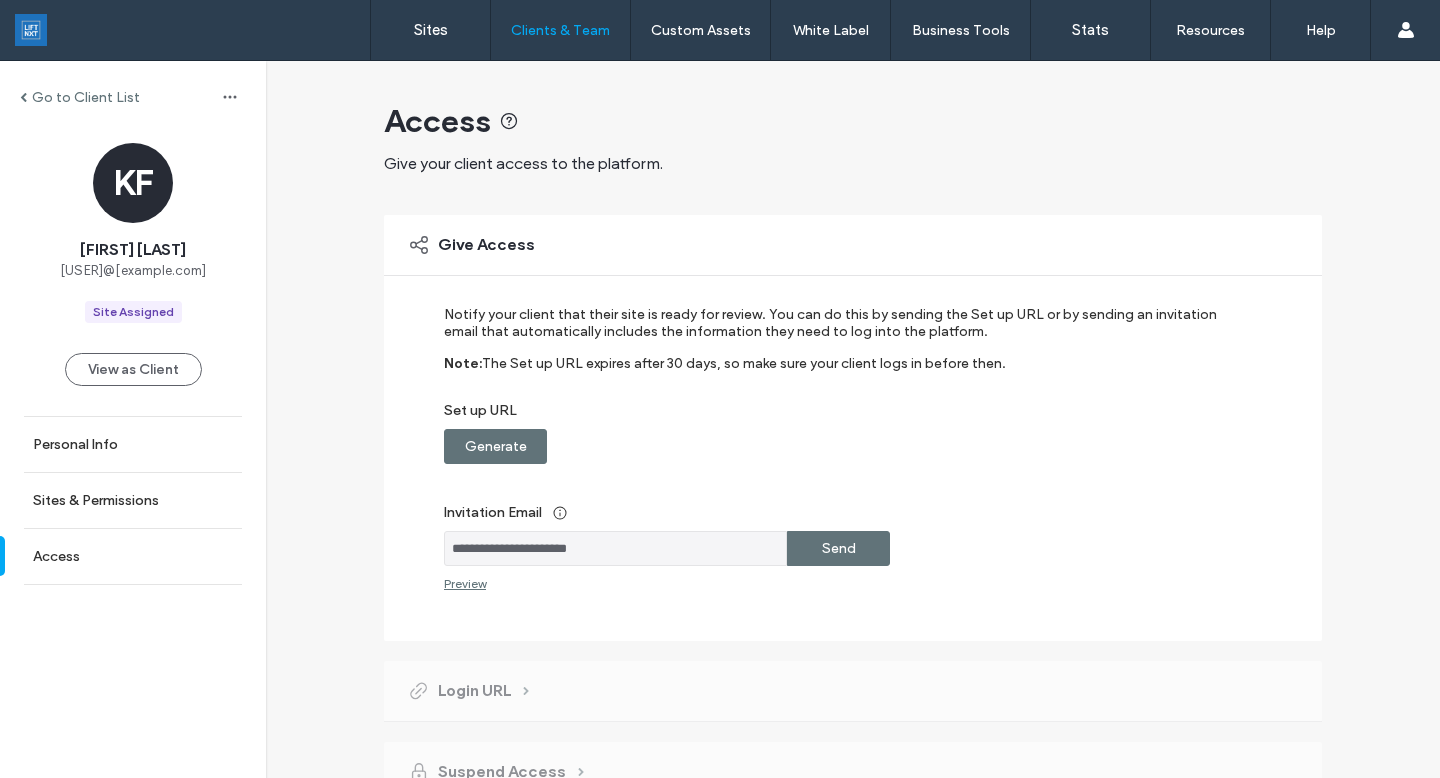 click on "Send" at bounding box center [839, 548] 